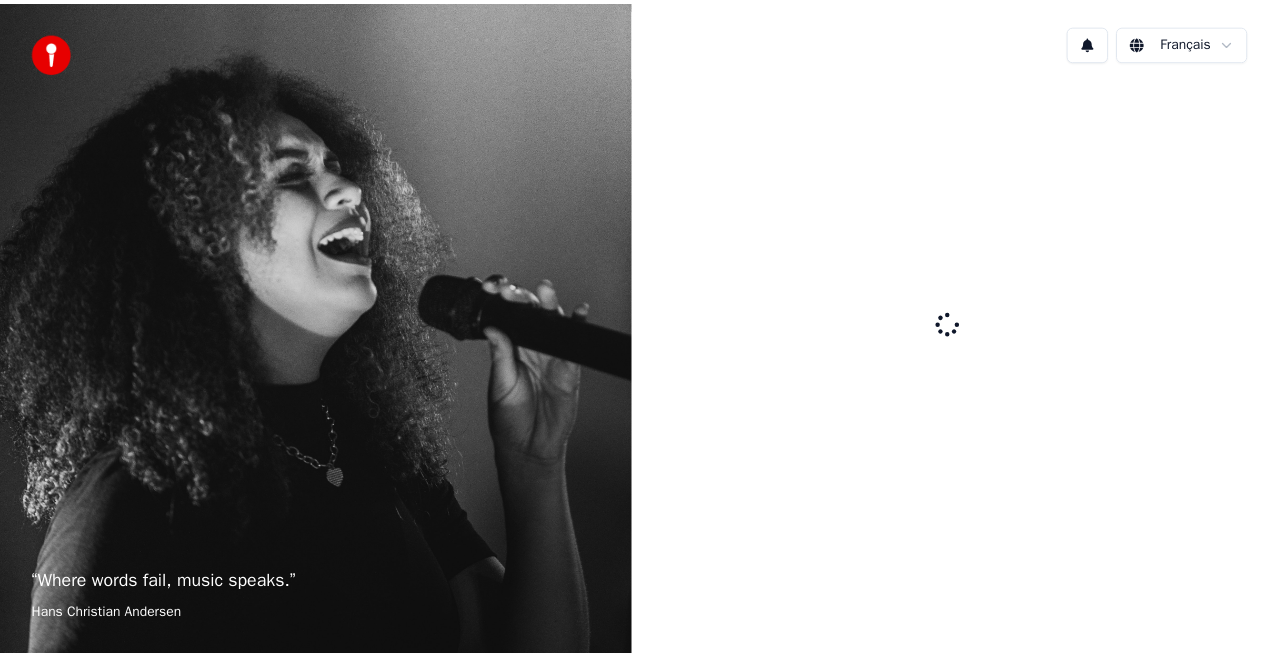 scroll, scrollTop: 0, scrollLeft: 0, axis: both 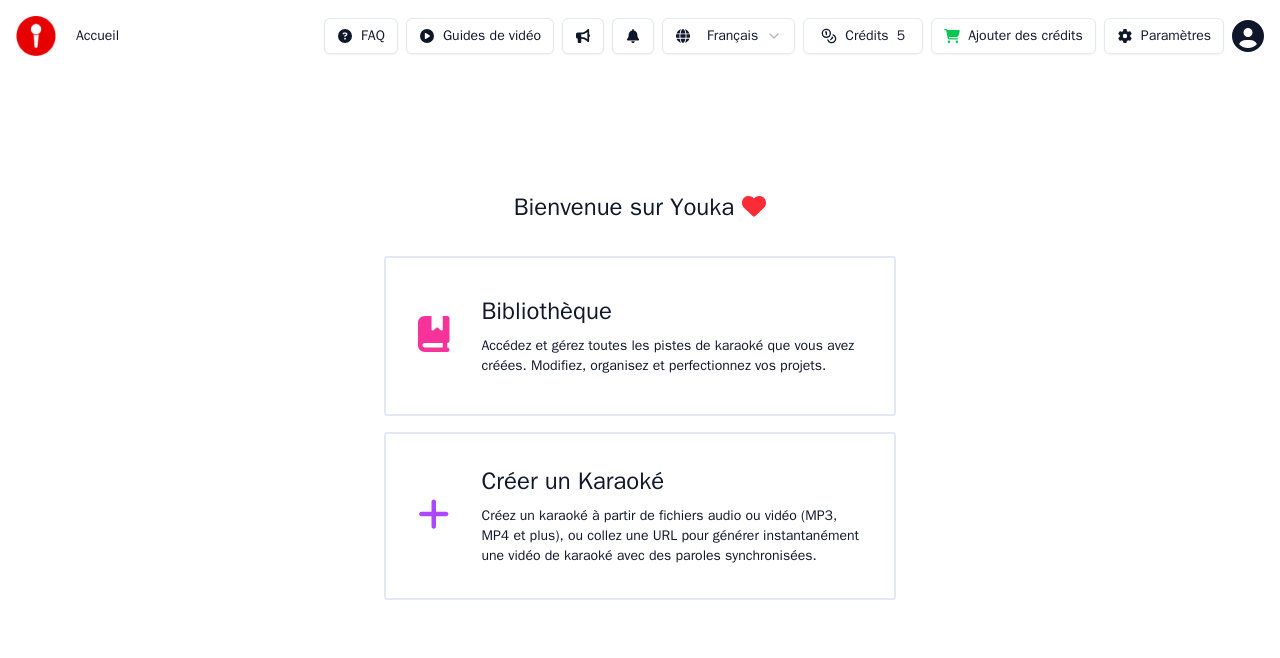 click on "Accédez et gérez toutes les pistes de karaoké que vous avez créées. Modifiez, organisez et perfectionnez vos projets." at bounding box center [672, 356] 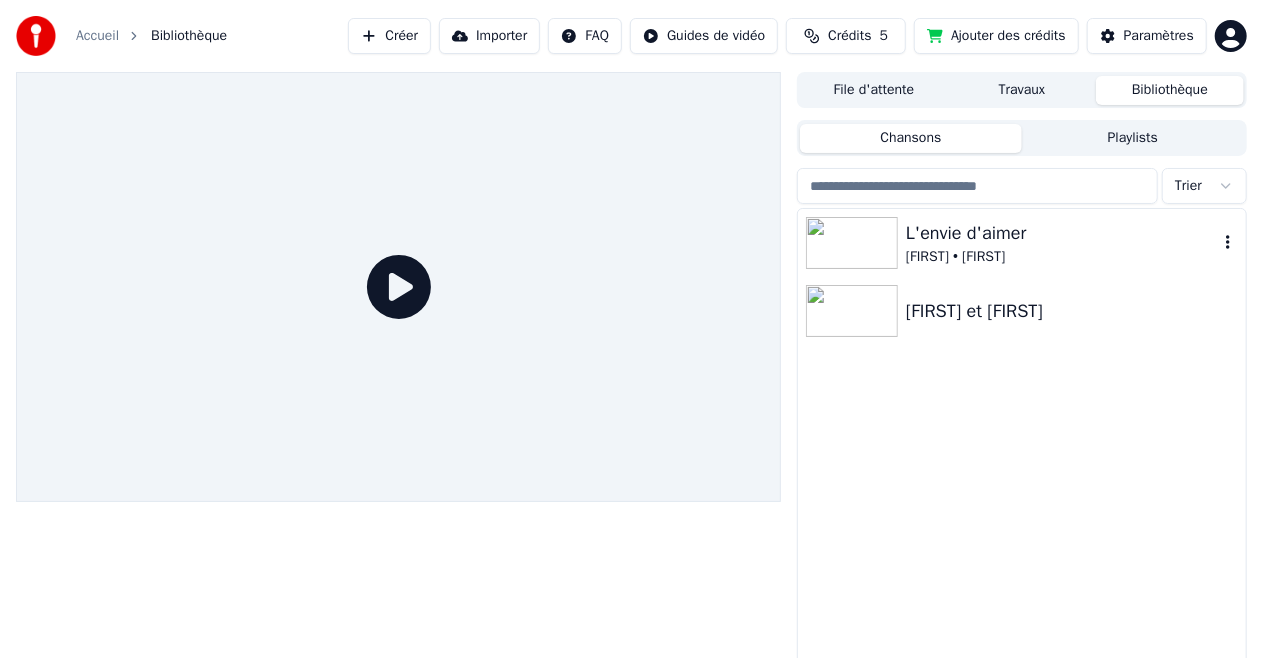 click on "[FIRST] • [FIRST]" at bounding box center (1062, 257) 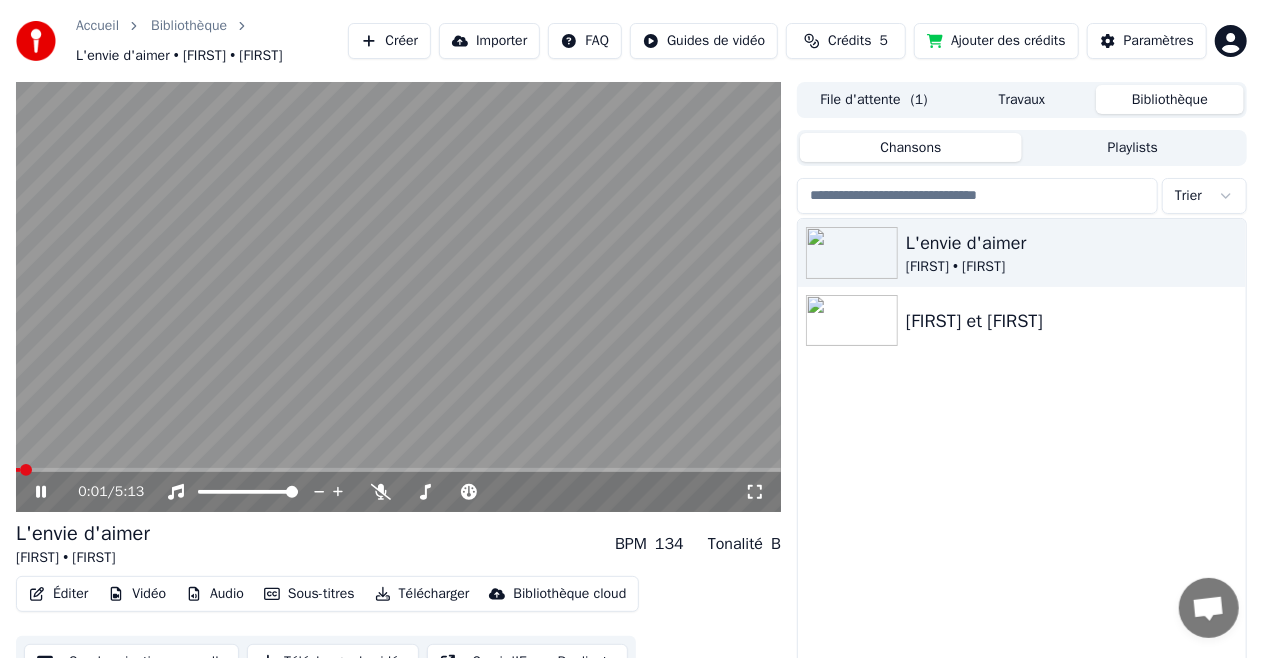 click 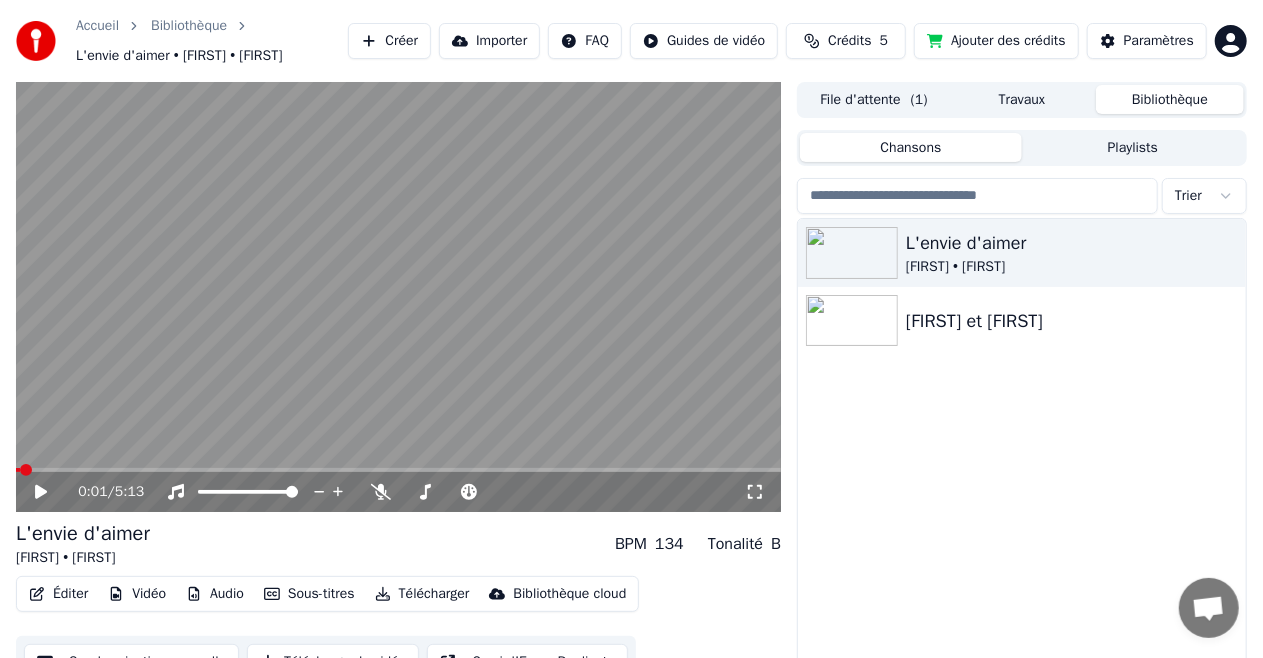 scroll, scrollTop: 53, scrollLeft: 0, axis: vertical 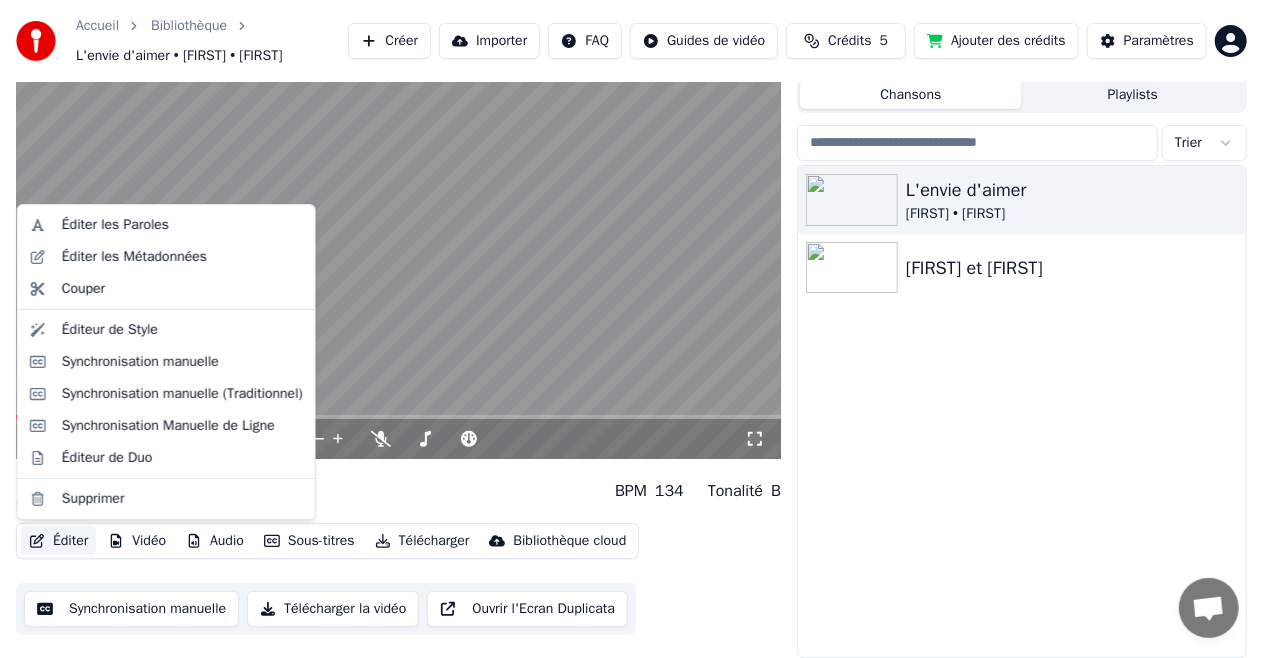 click on "Éditer" at bounding box center (58, 541) 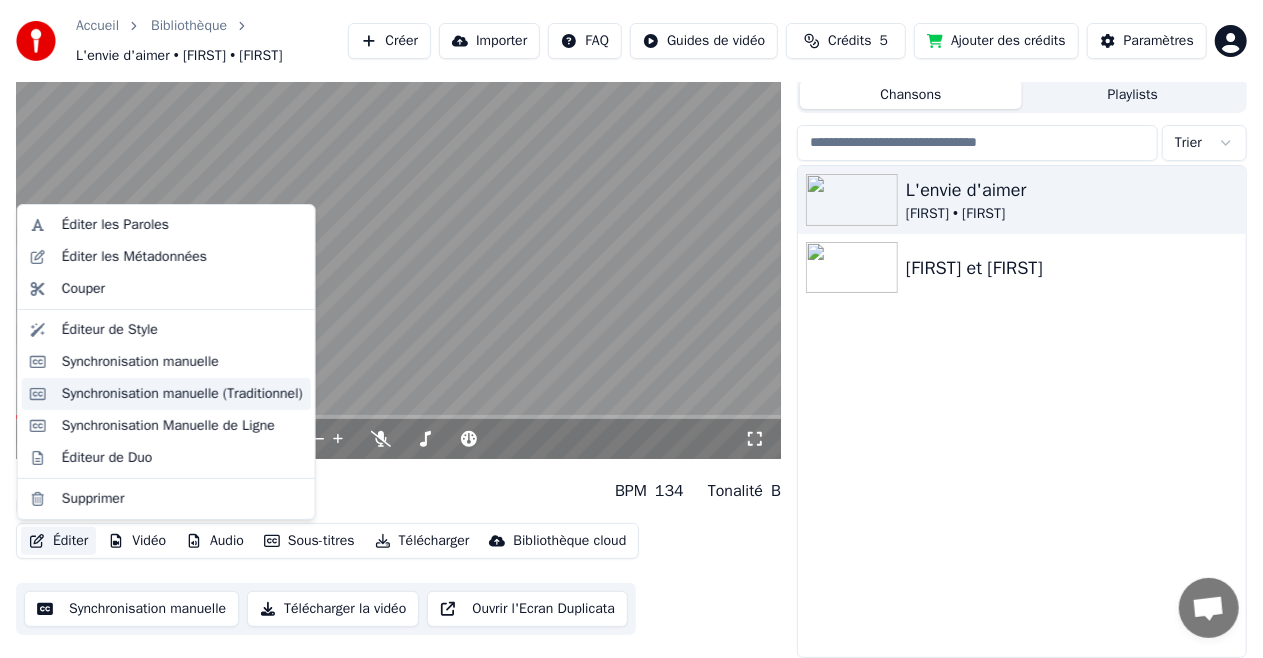 click on "Synchronisation manuelle (Traditionnel)" at bounding box center [182, 394] 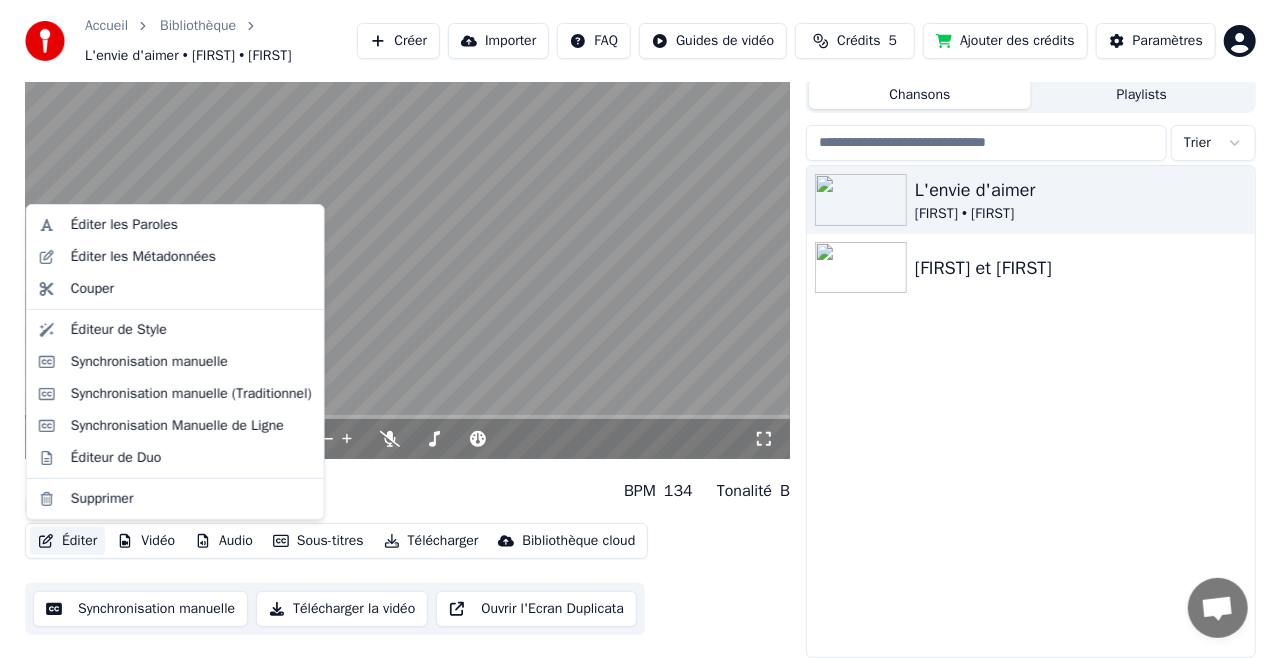scroll, scrollTop: 0, scrollLeft: 0, axis: both 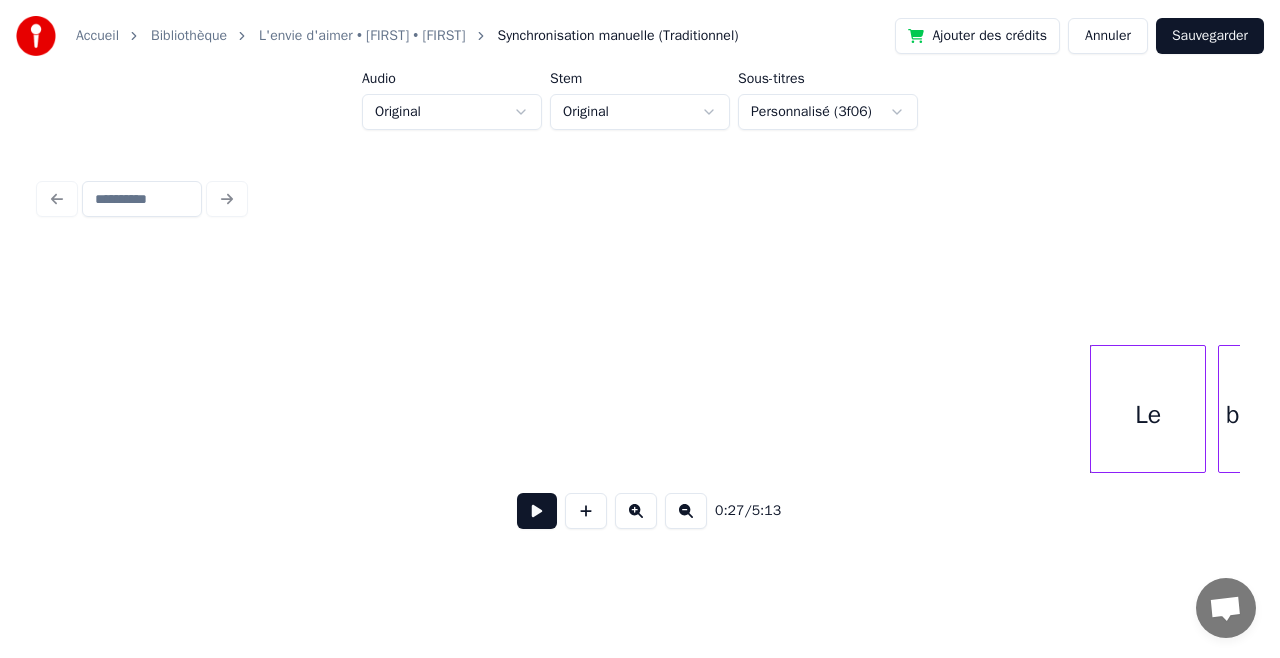 click on "Le bon" at bounding box center [26831, 409] 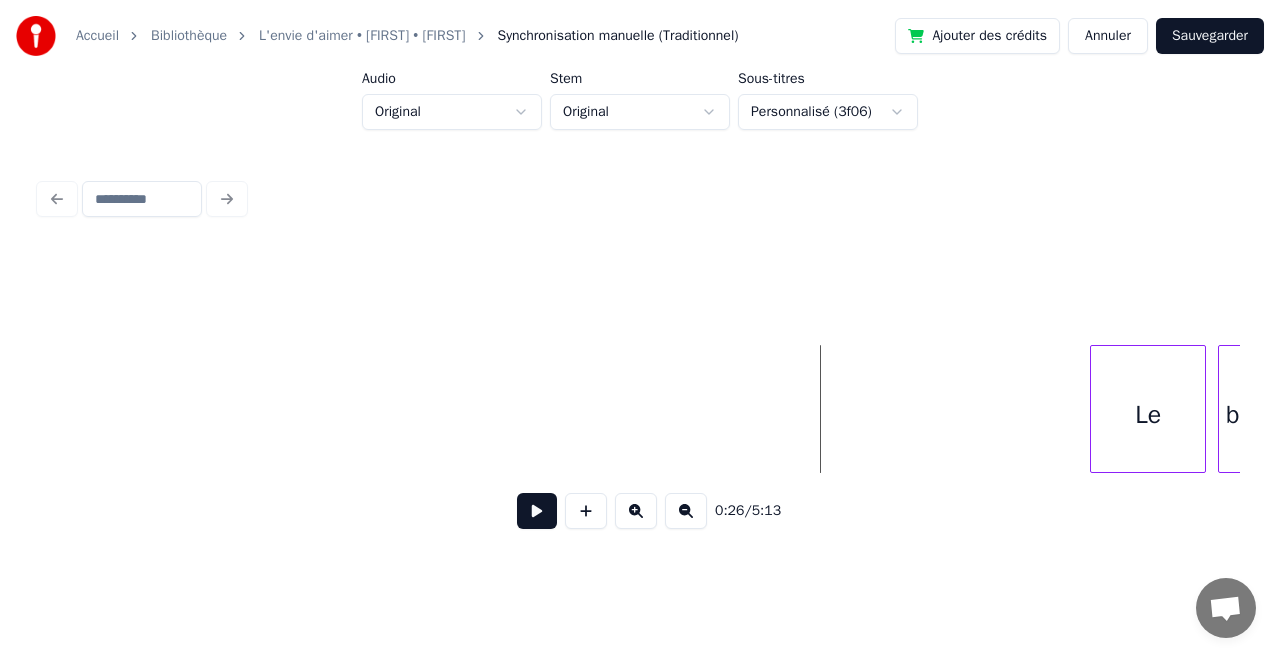 click at bounding box center [537, 511] 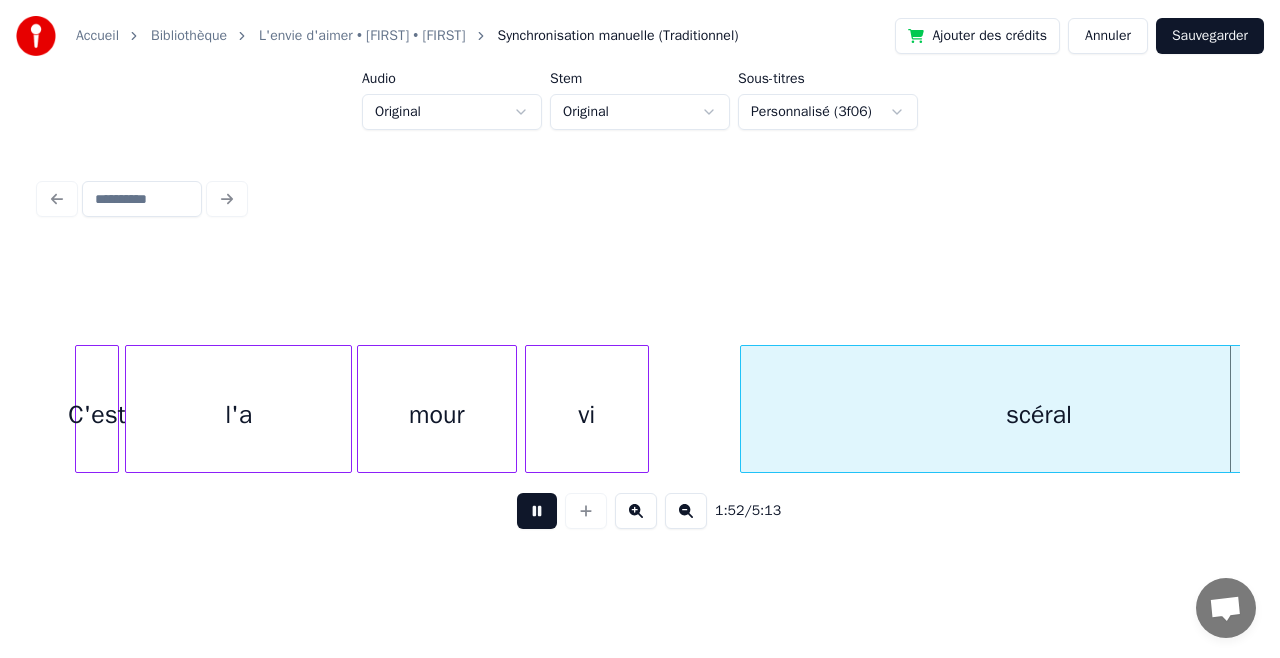 scroll, scrollTop: 0, scrollLeft: 22568, axis: horizontal 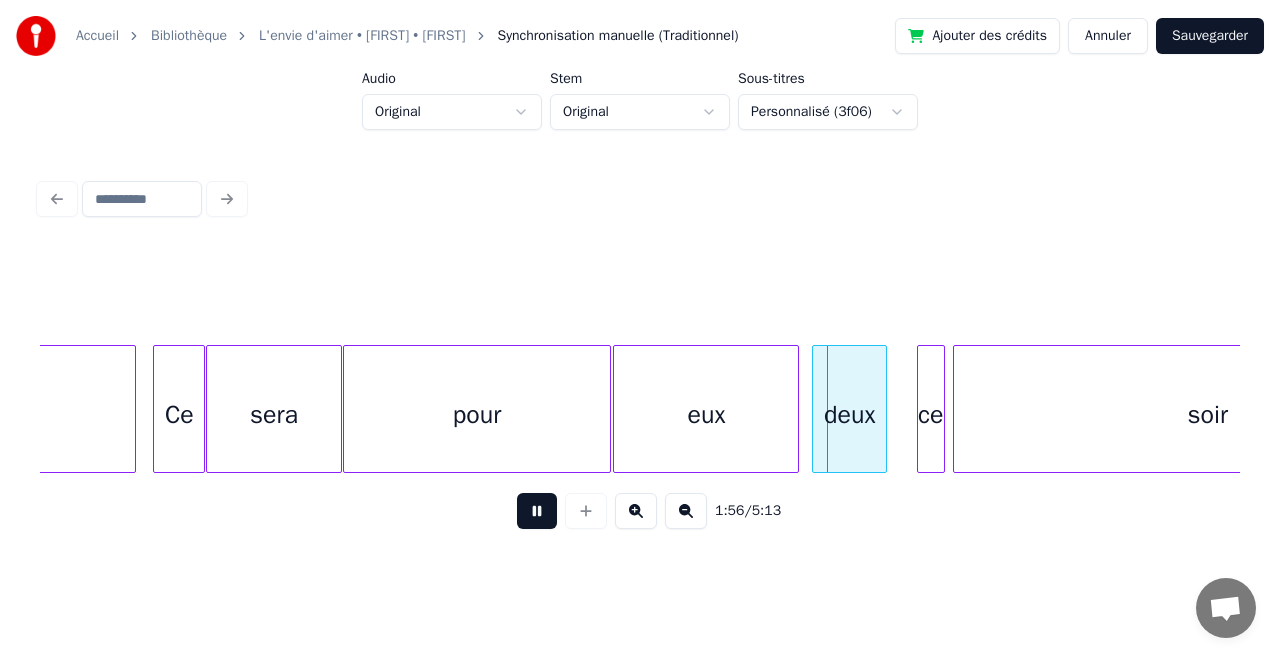 click at bounding box center [537, 511] 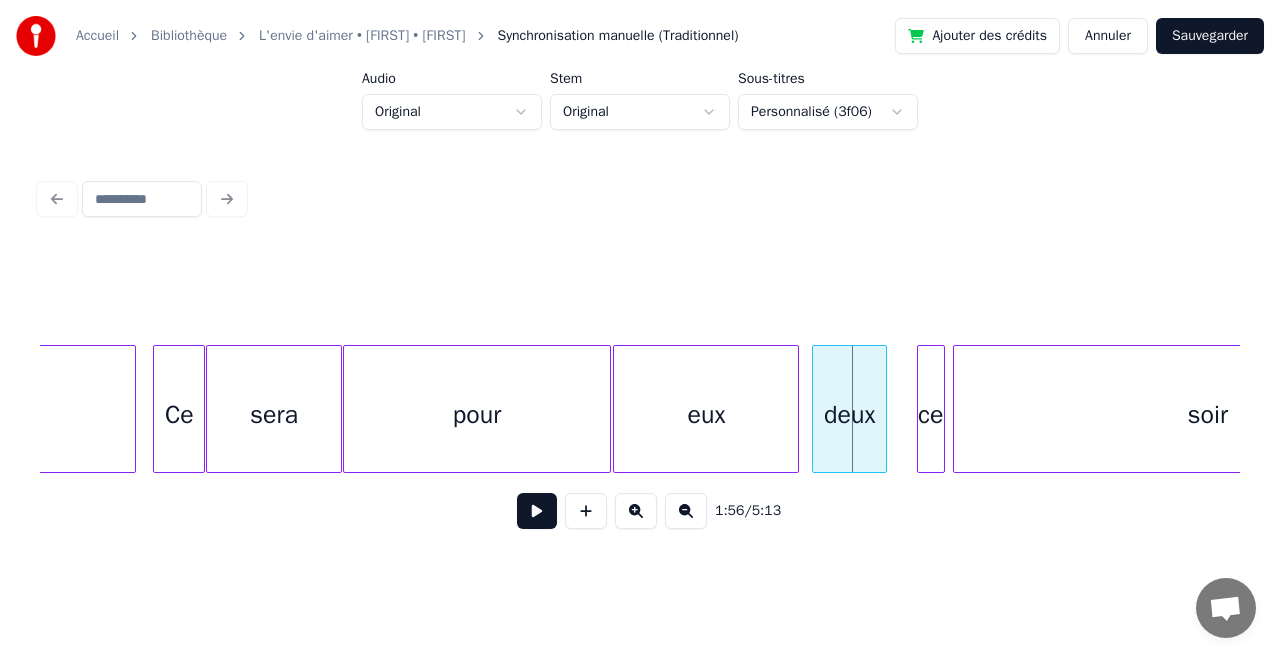 click on "scéral Ce sera pour eux deux ce soir" at bounding box center [8801, 409] 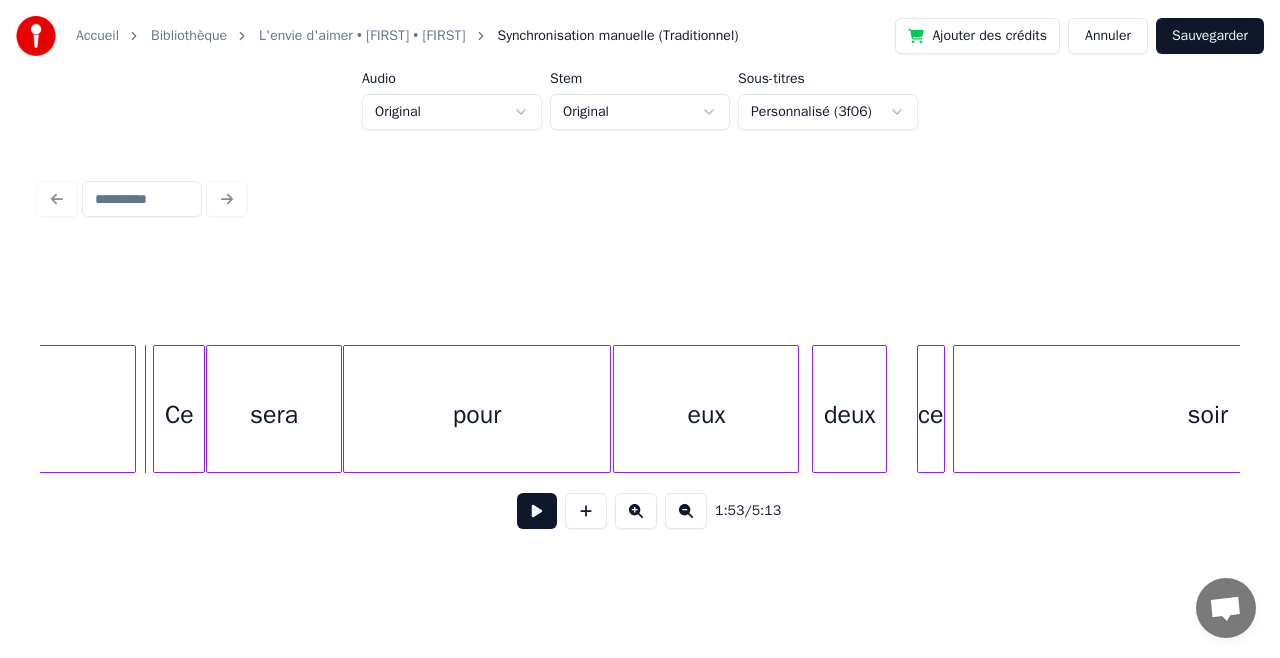 click at bounding box center [537, 511] 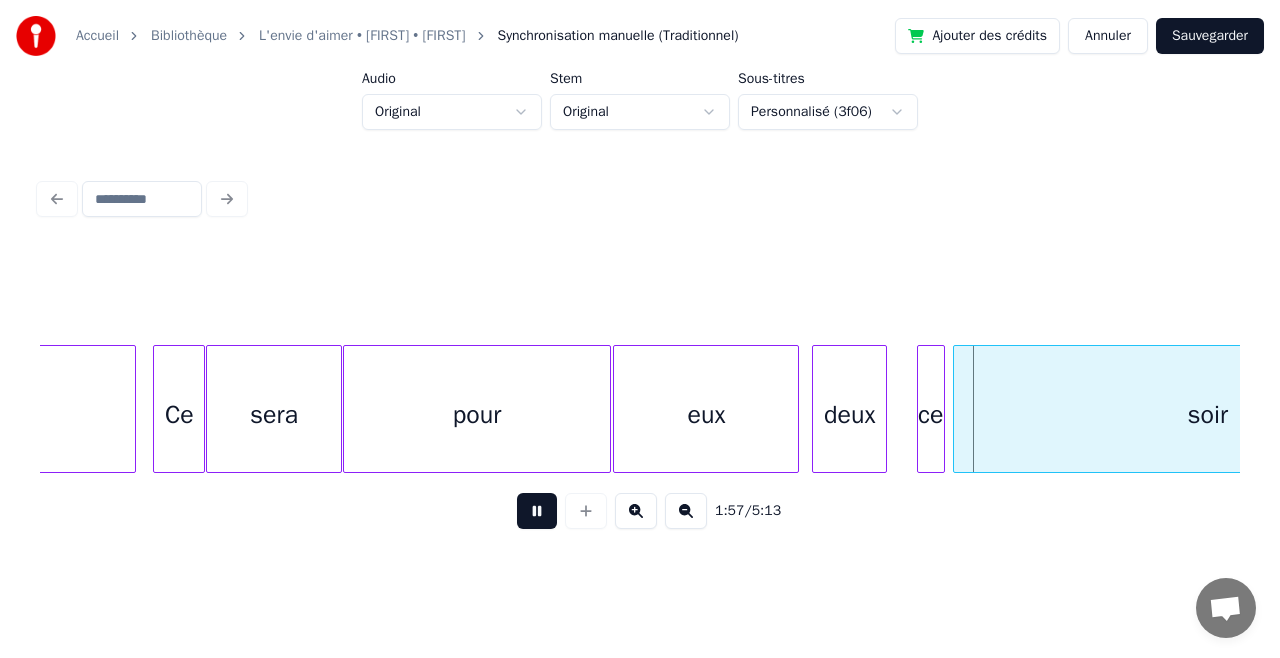 click at bounding box center (537, 511) 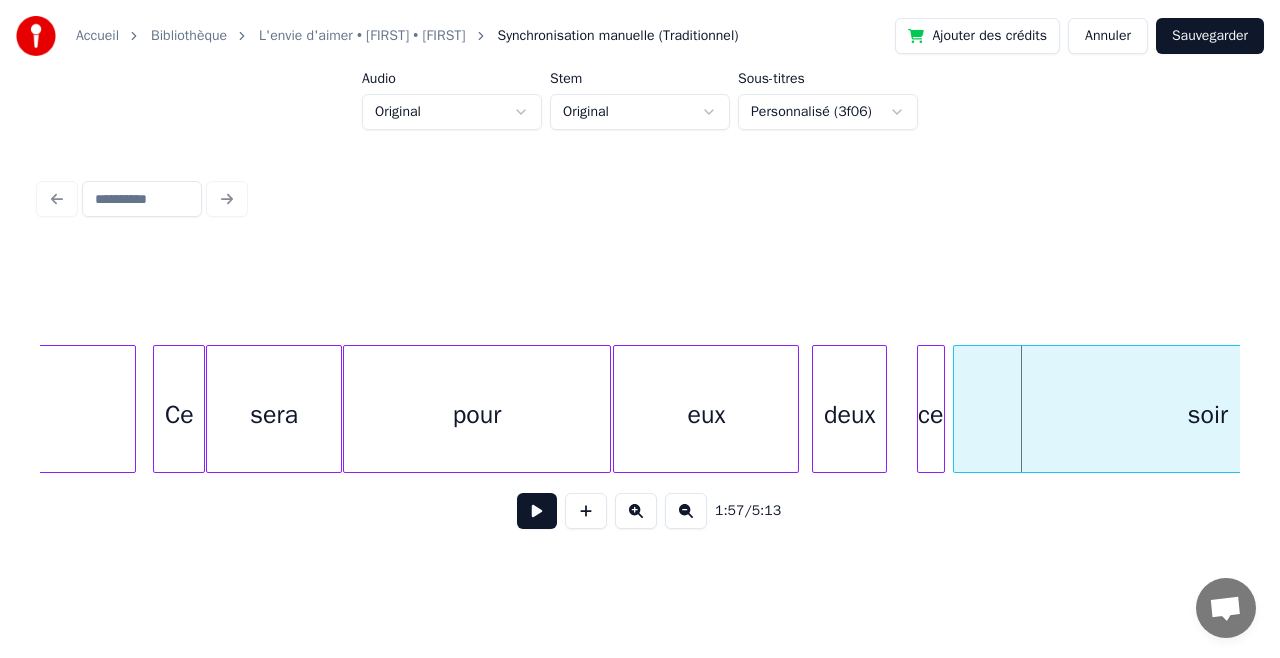 click on "pour" at bounding box center (476, 414) 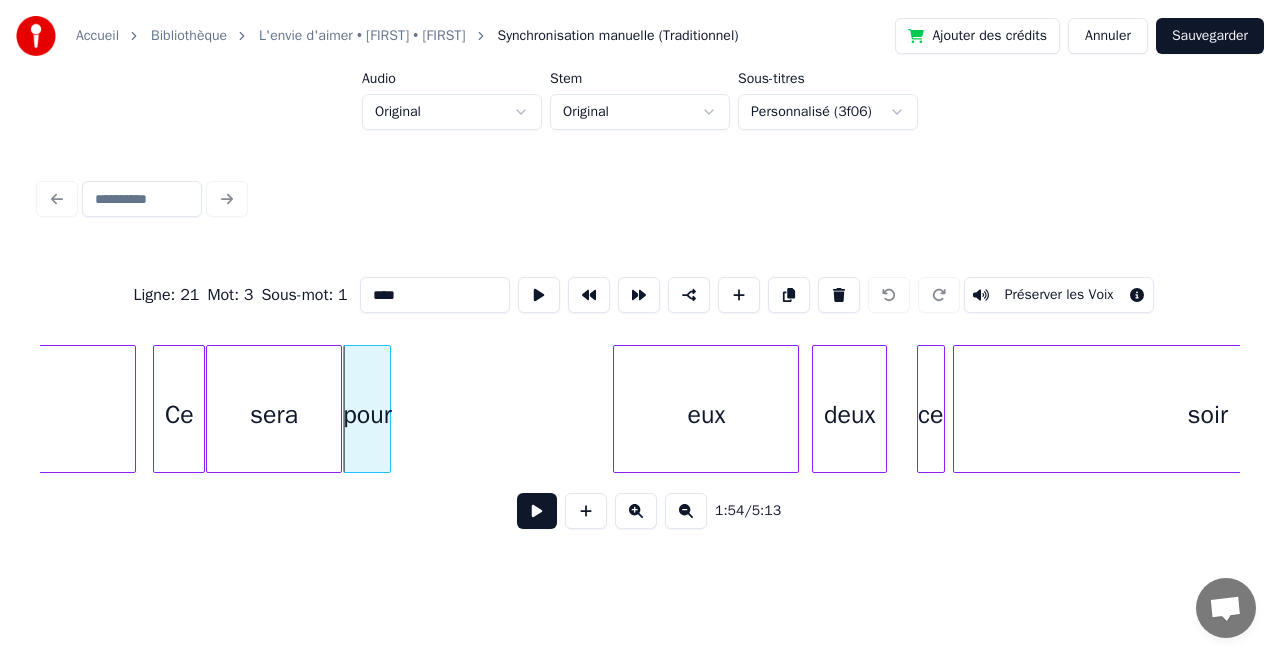 click at bounding box center [387, 409] 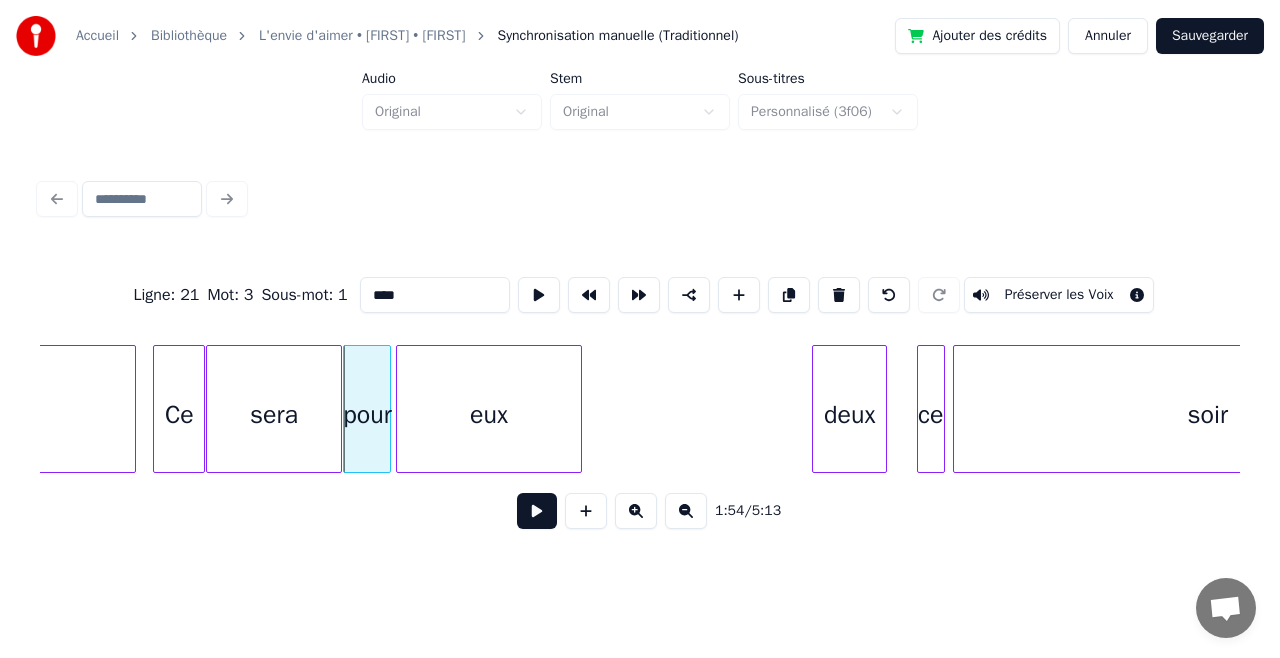 click on "eux" at bounding box center [489, 414] 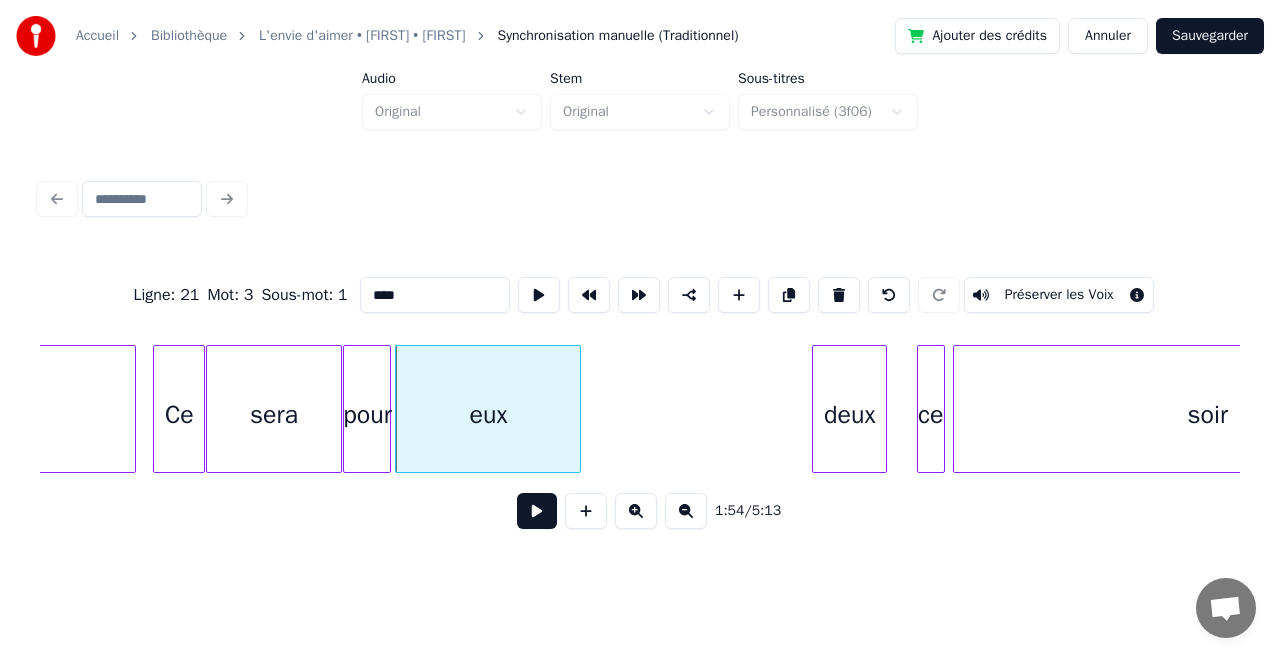 click at bounding box center [132, 409] 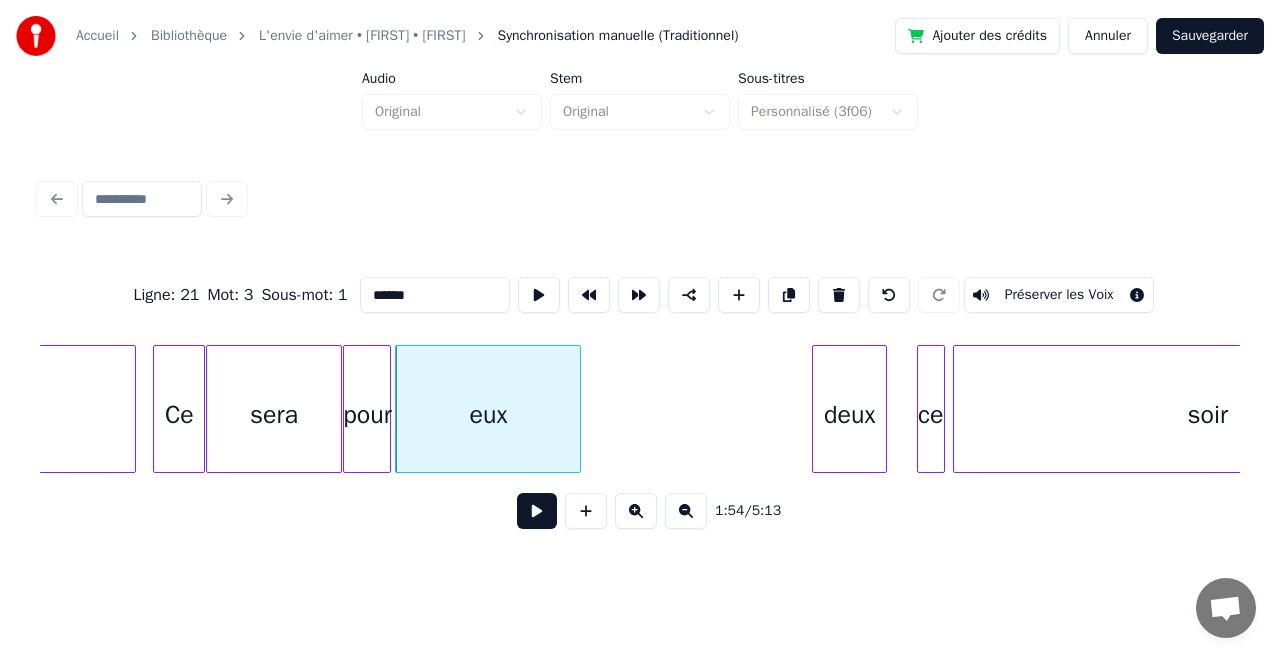 scroll, scrollTop: 0, scrollLeft: 22066, axis: horizontal 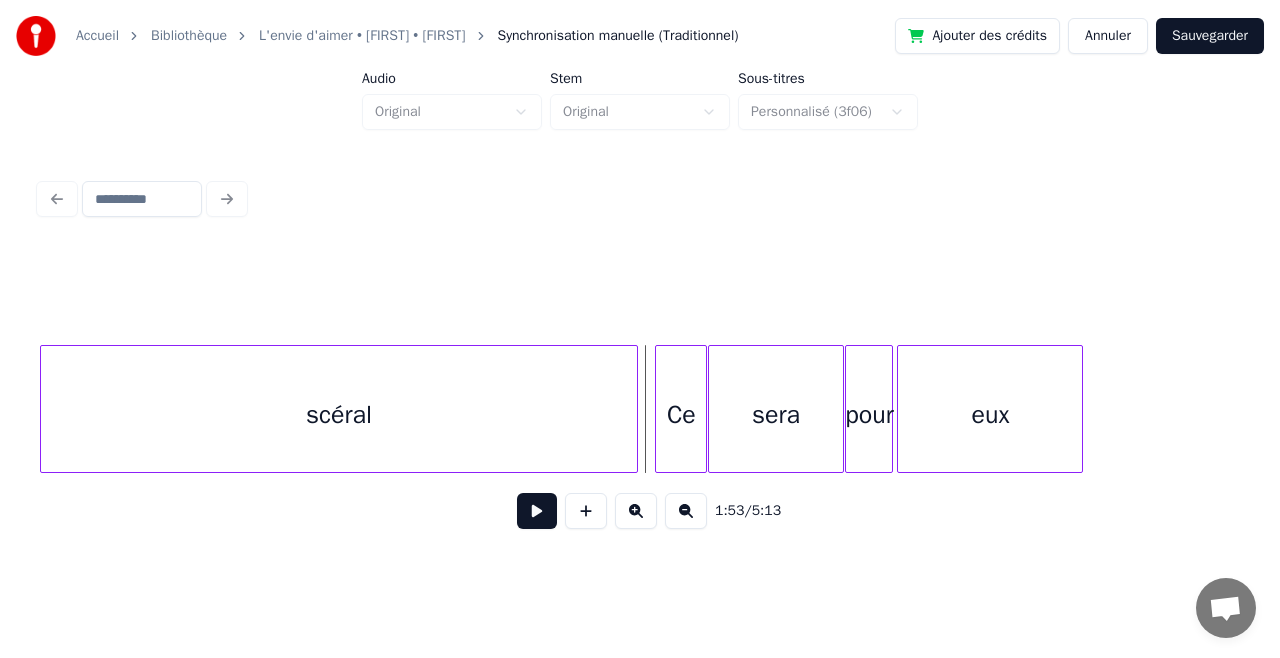 click at bounding box center [537, 511] 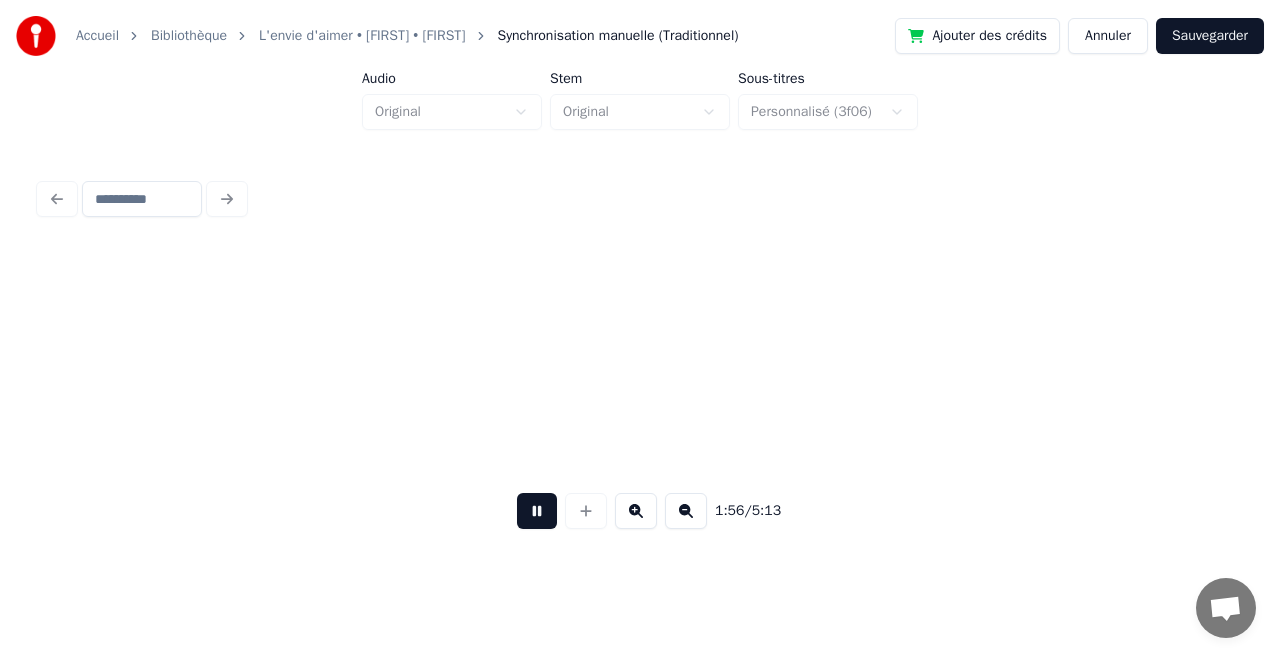scroll, scrollTop: 0, scrollLeft: 23267, axis: horizontal 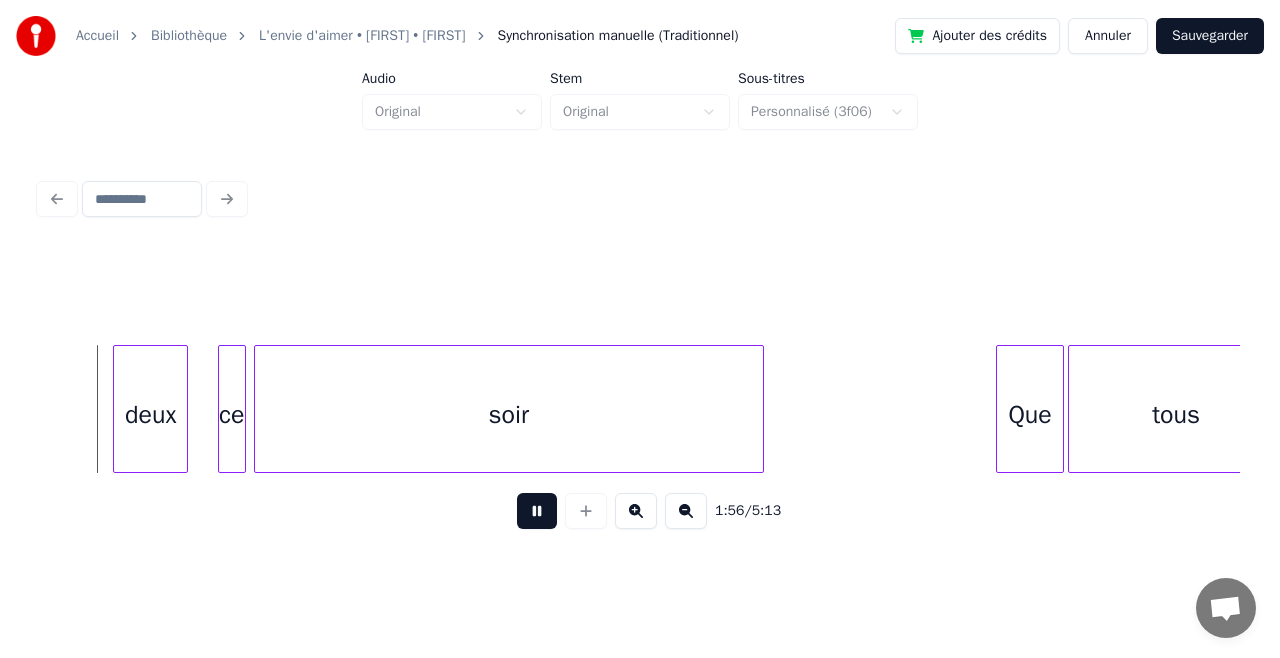 click on "soir" at bounding box center (509, 414) 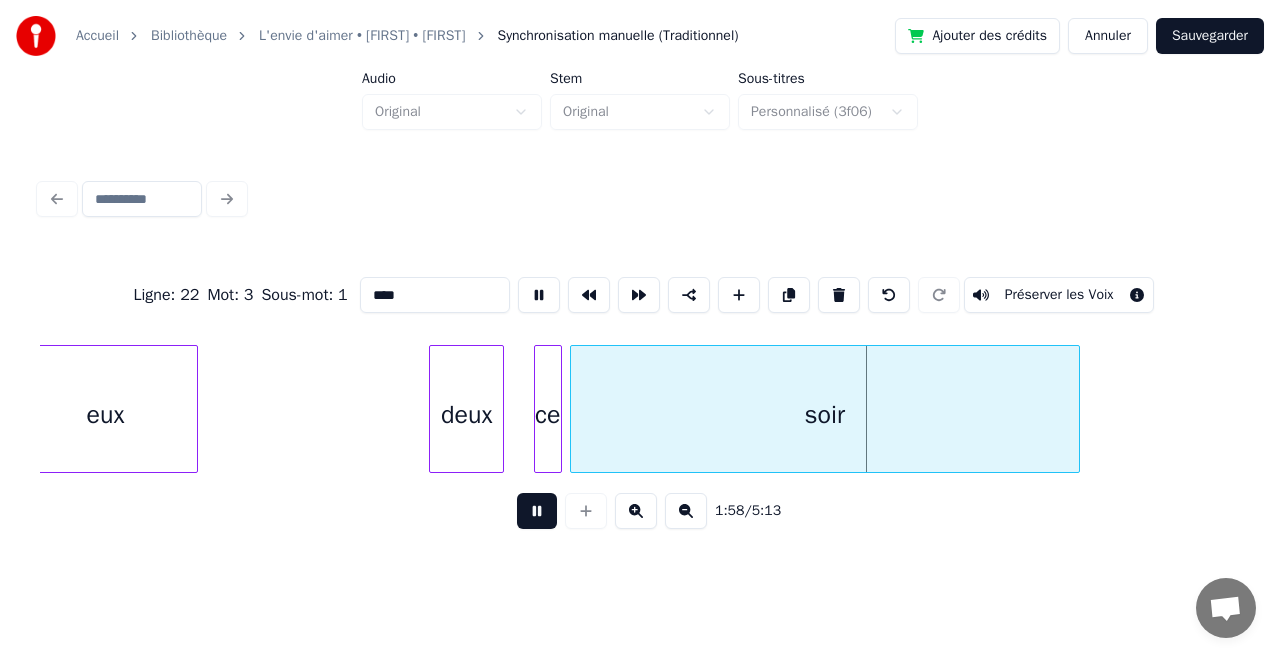 scroll, scrollTop: 0, scrollLeft: 22931, axis: horizontal 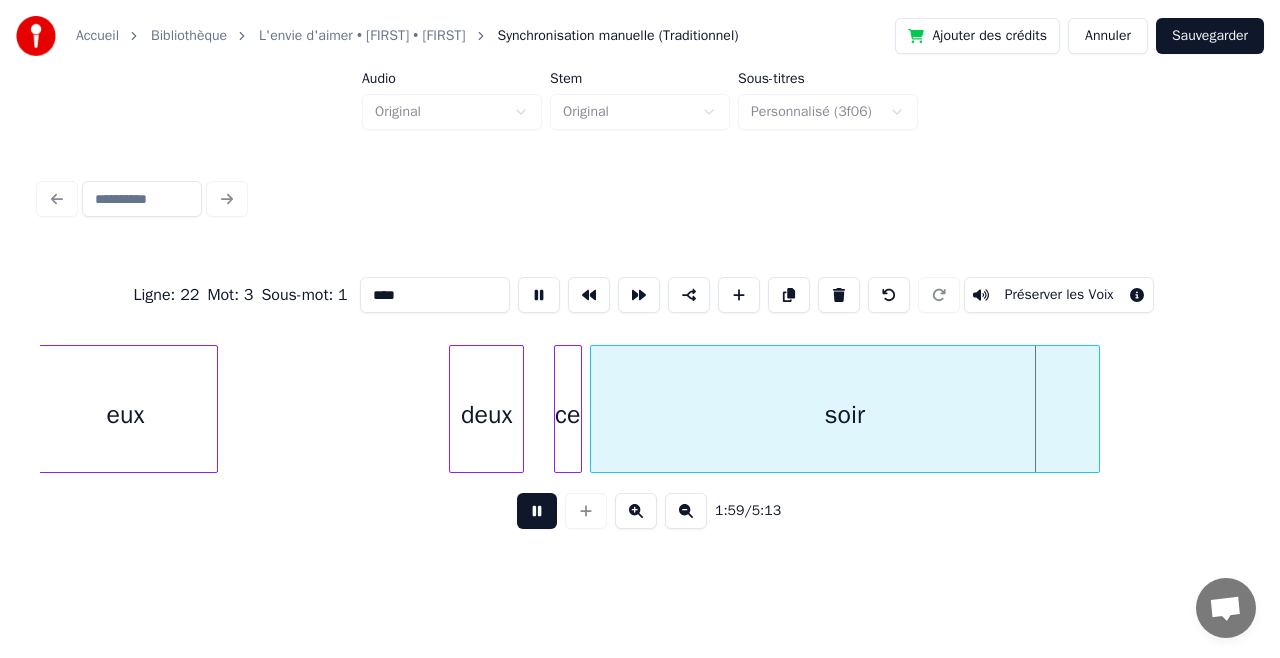 click on "deux ce soir eux" at bounding box center [8438, 409] 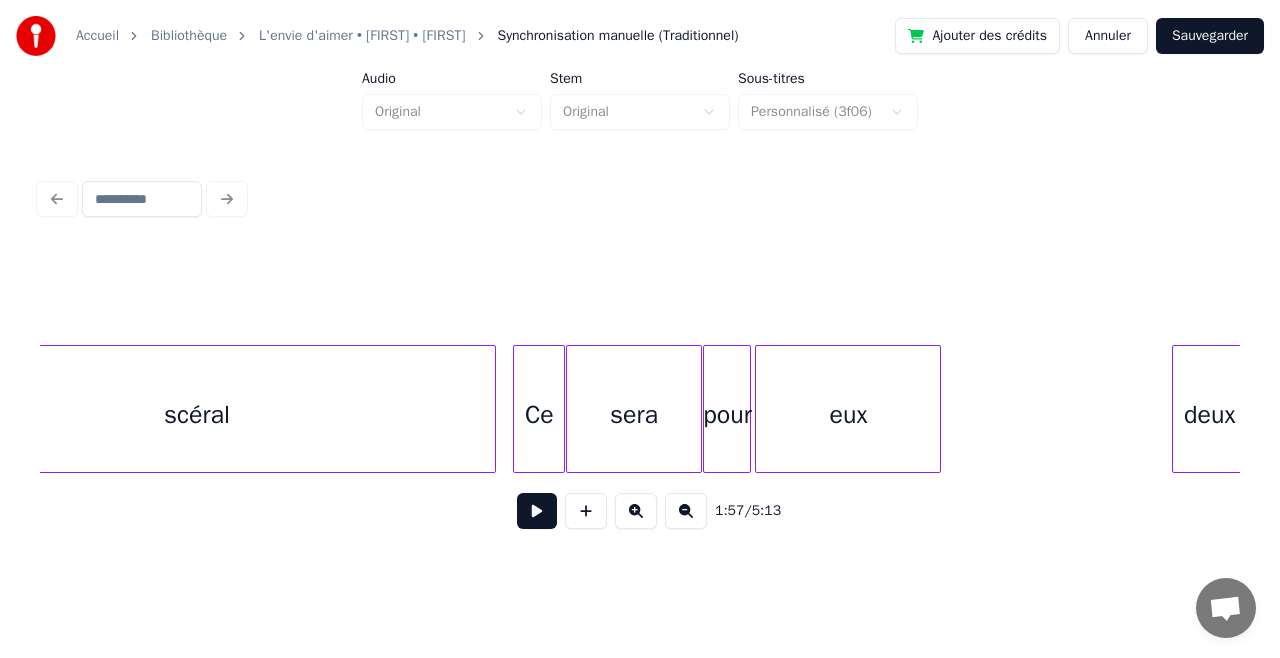 scroll, scrollTop: 0, scrollLeft: 22209, axis: horizontal 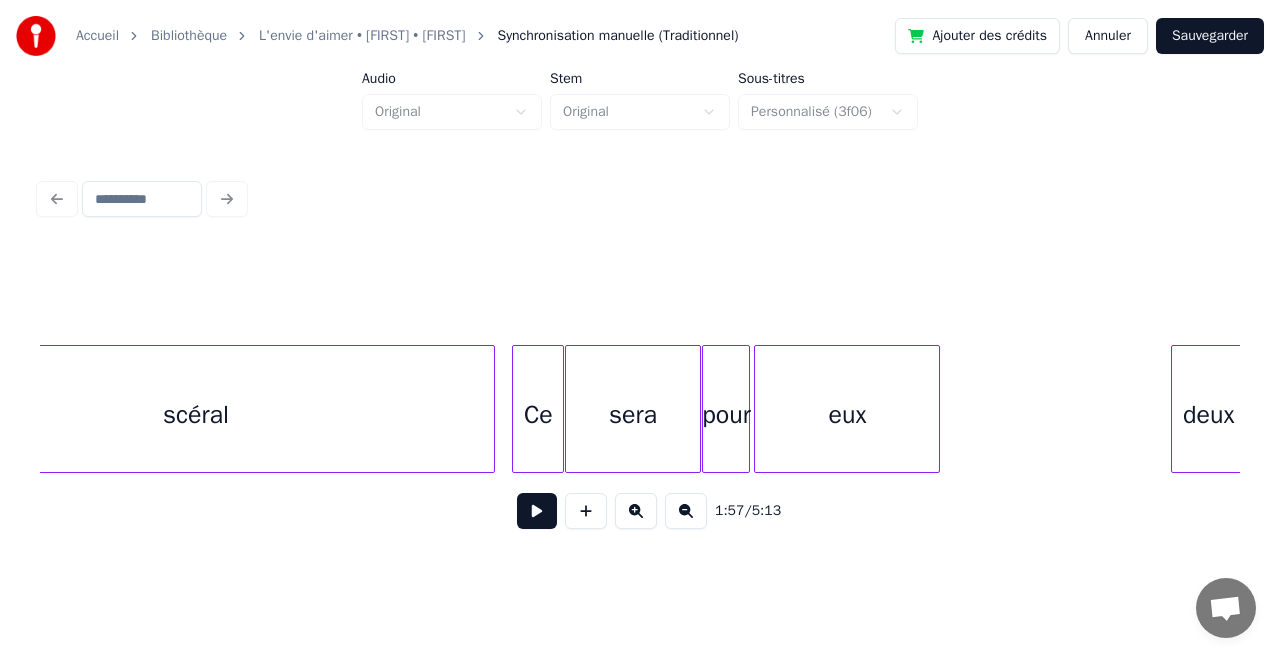 click on "deux eux pour sera Ce scéral" at bounding box center [9160, 409] 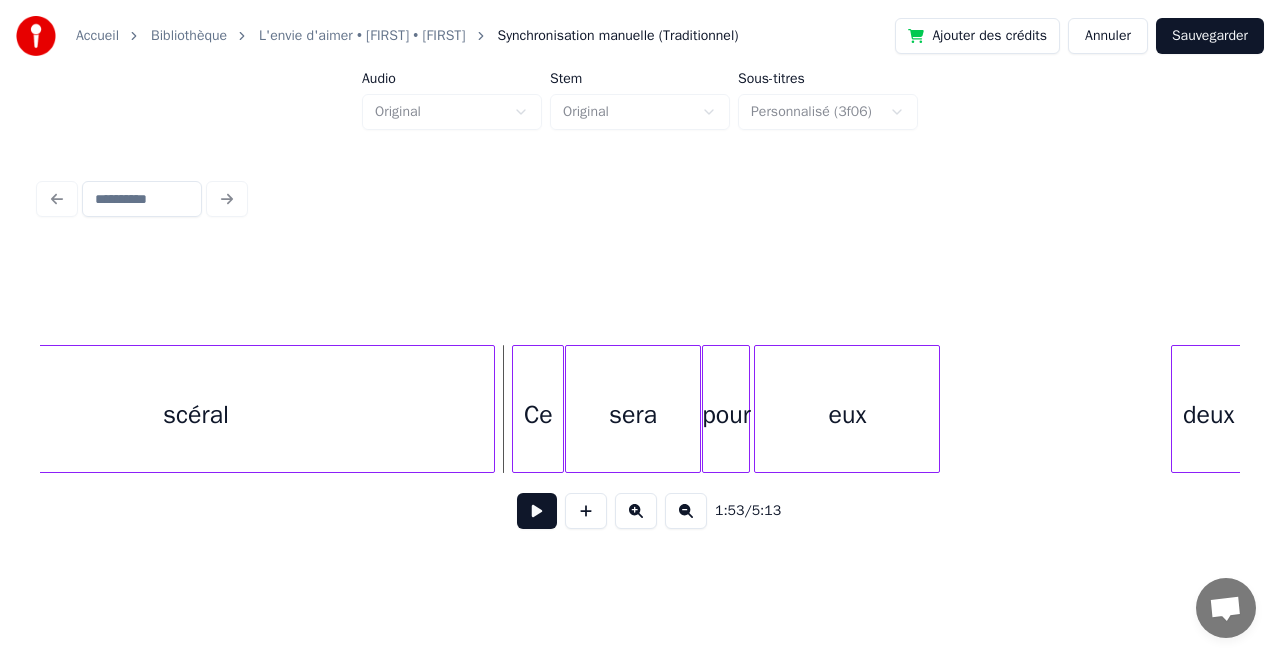 click at bounding box center (537, 511) 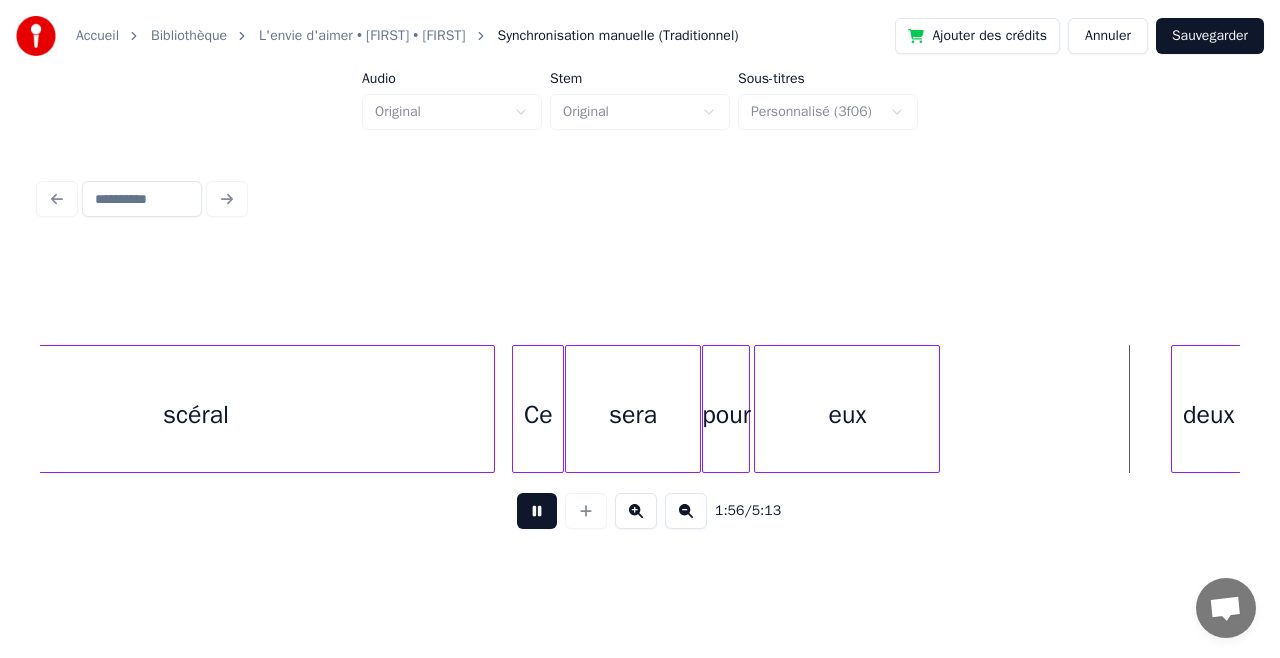 click on "deux eux pour sera Ce scéral" at bounding box center (9160, 409) 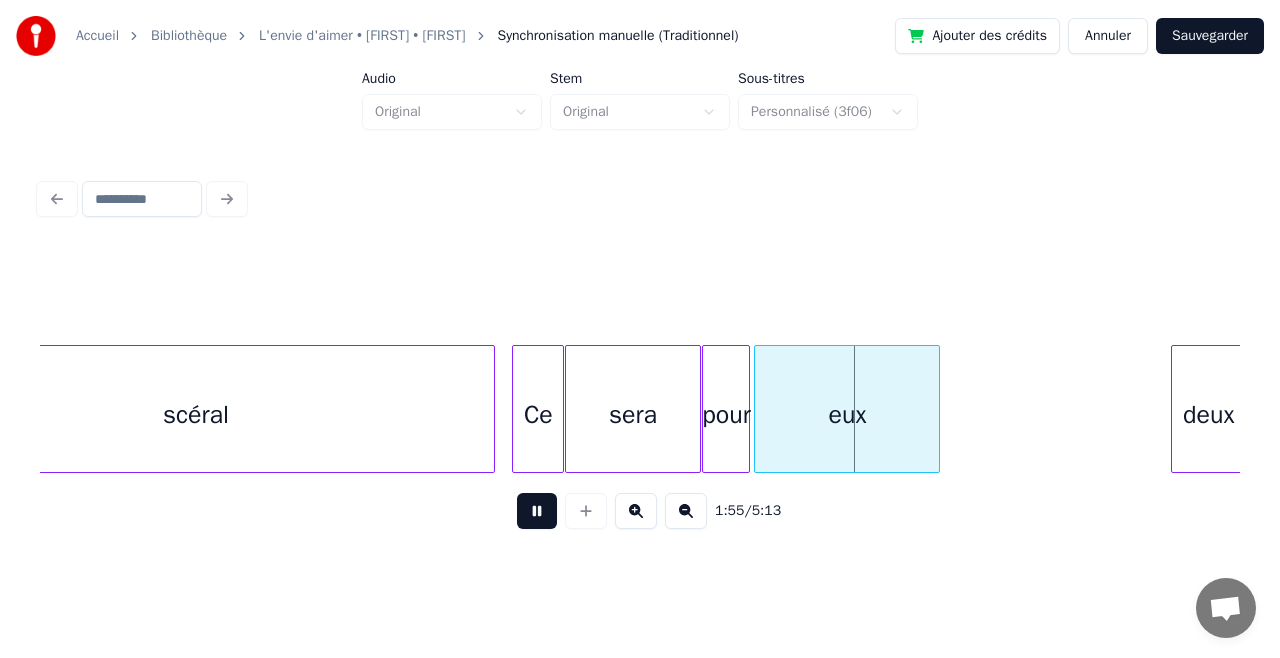 click on "deux eux pour sera Ce scéral" at bounding box center (9160, 409) 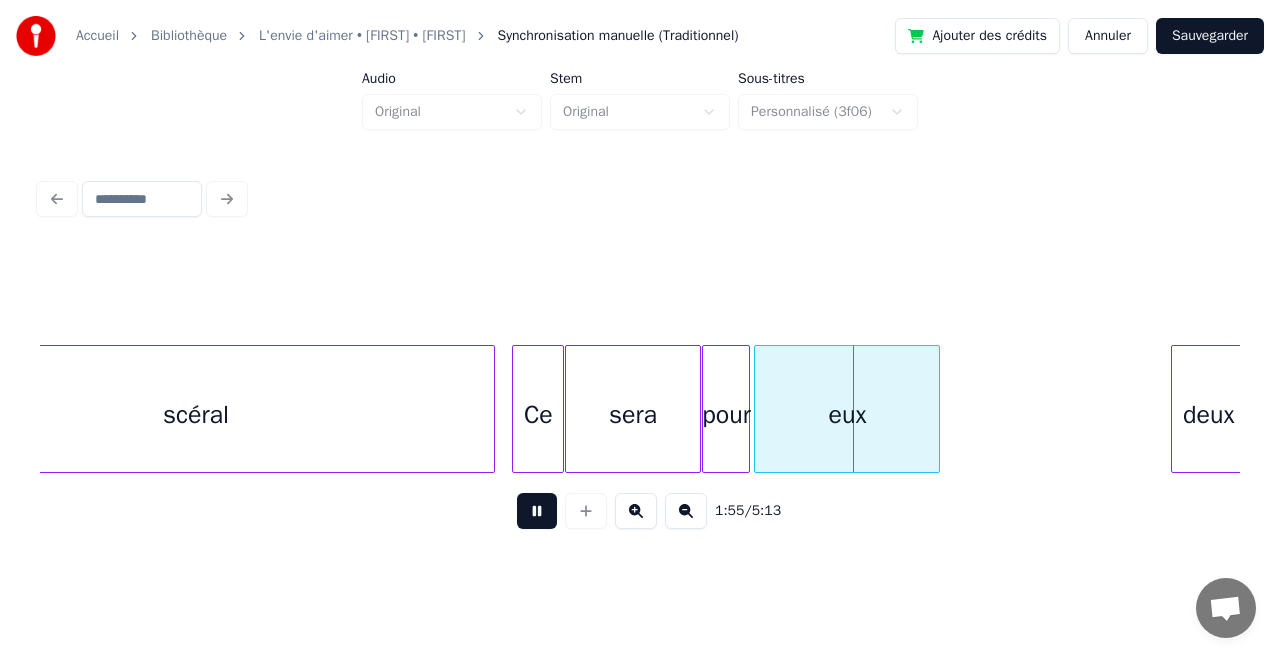 click on "deux eux pour sera Ce scéral" at bounding box center (9160, 409) 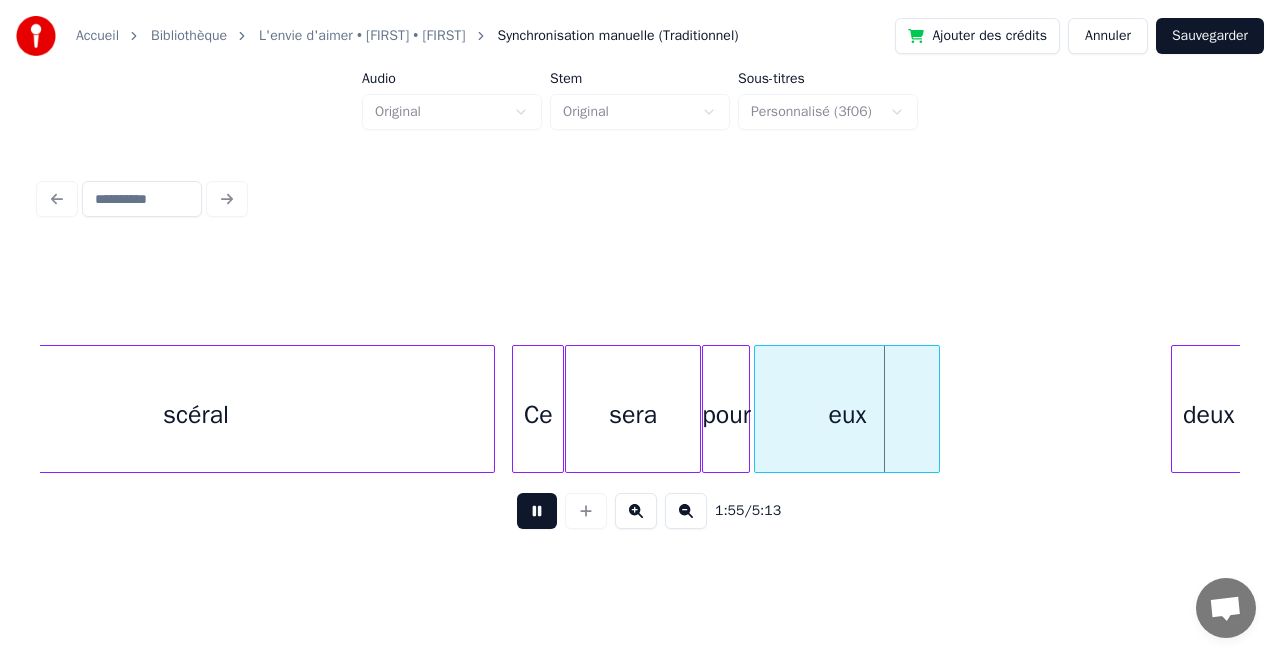 click at bounding box center (537, 511) 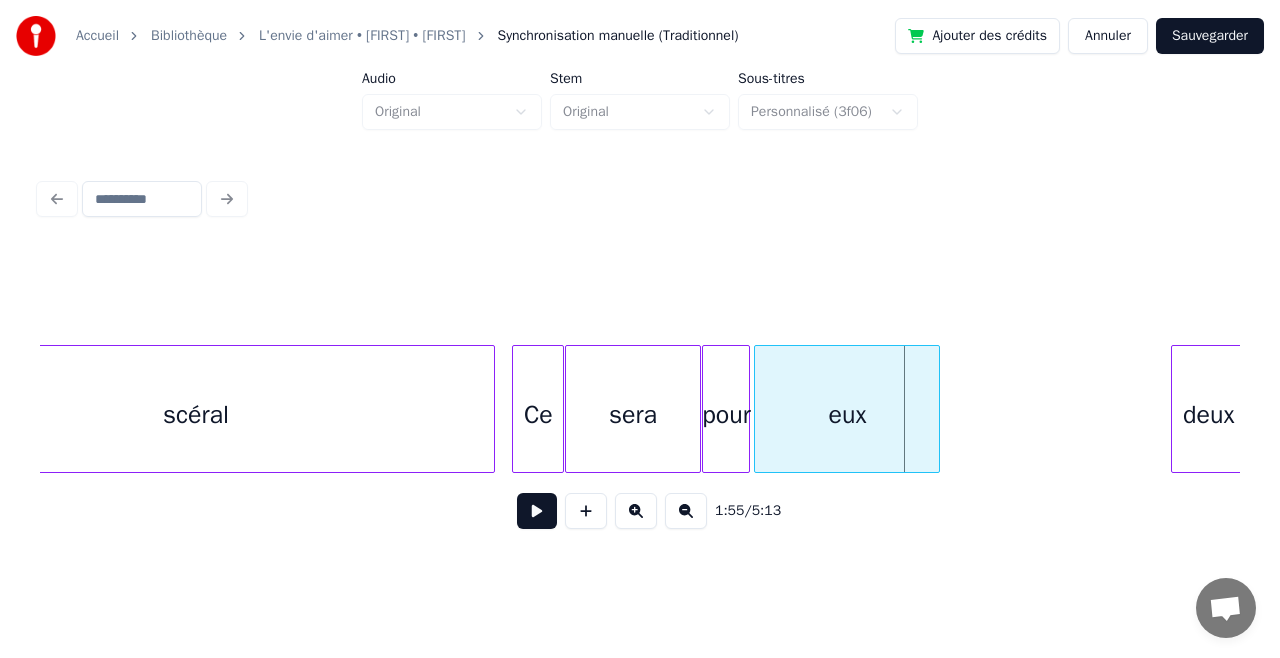 click on "sera" at bounding box center (633, 414) 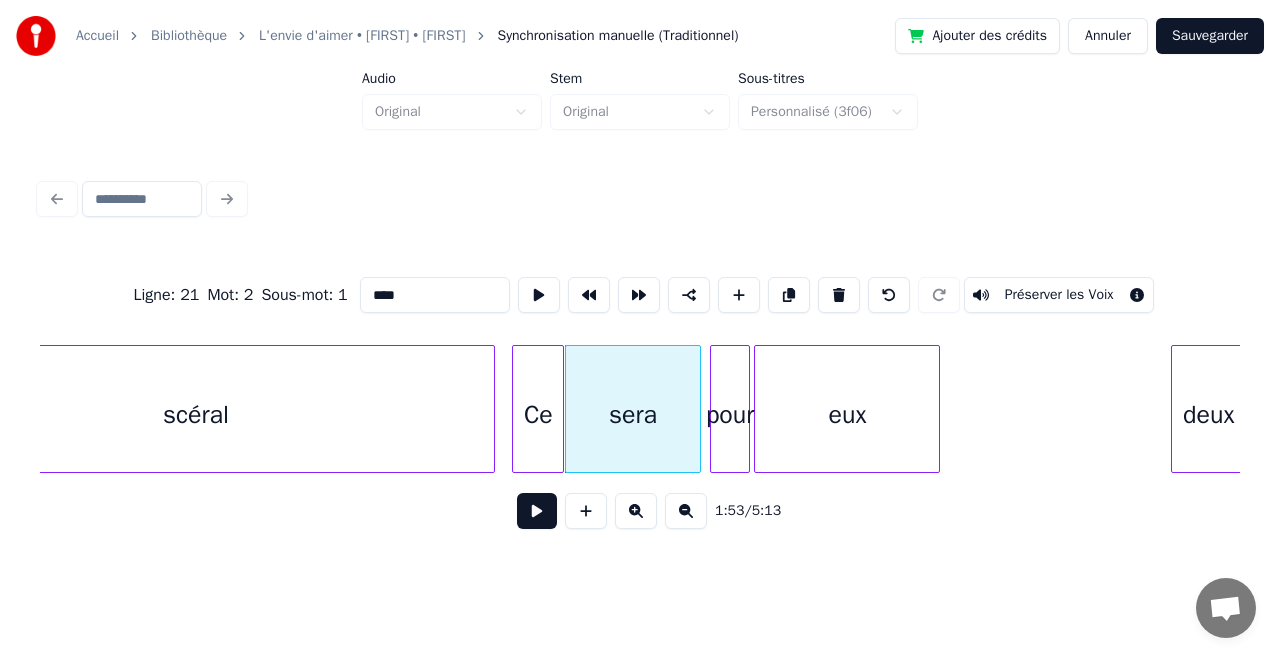 click at bounding box center [714, 409] 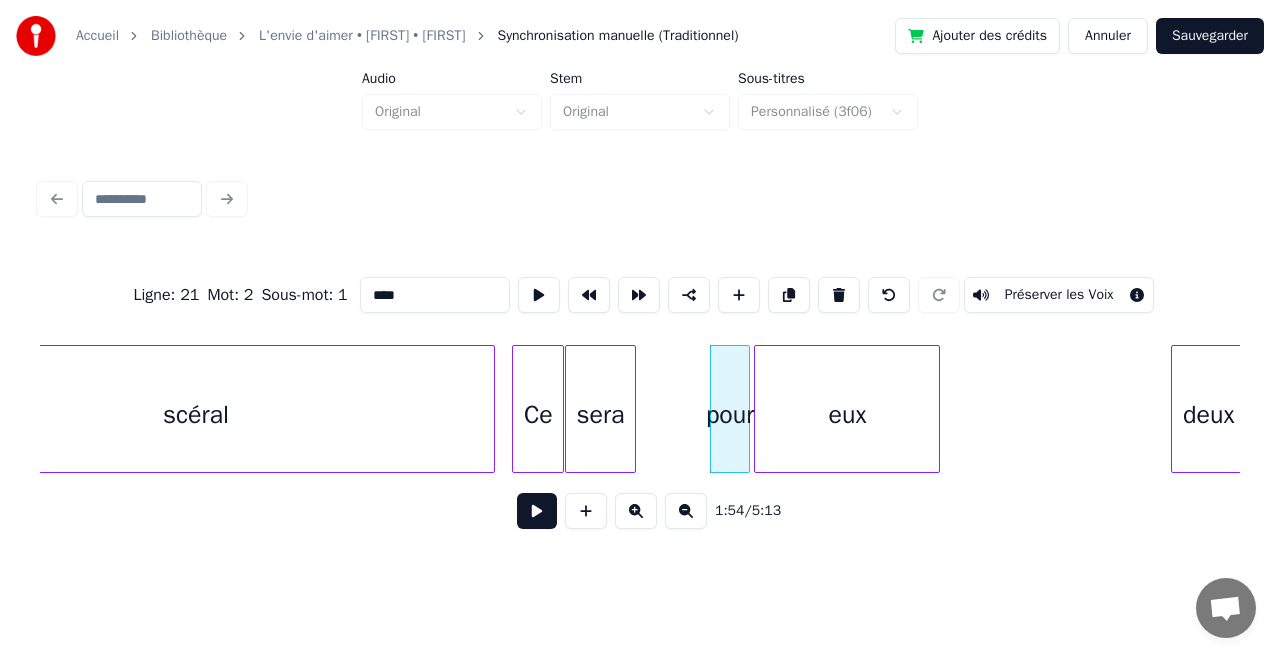 click at bounding box center [632, 409] 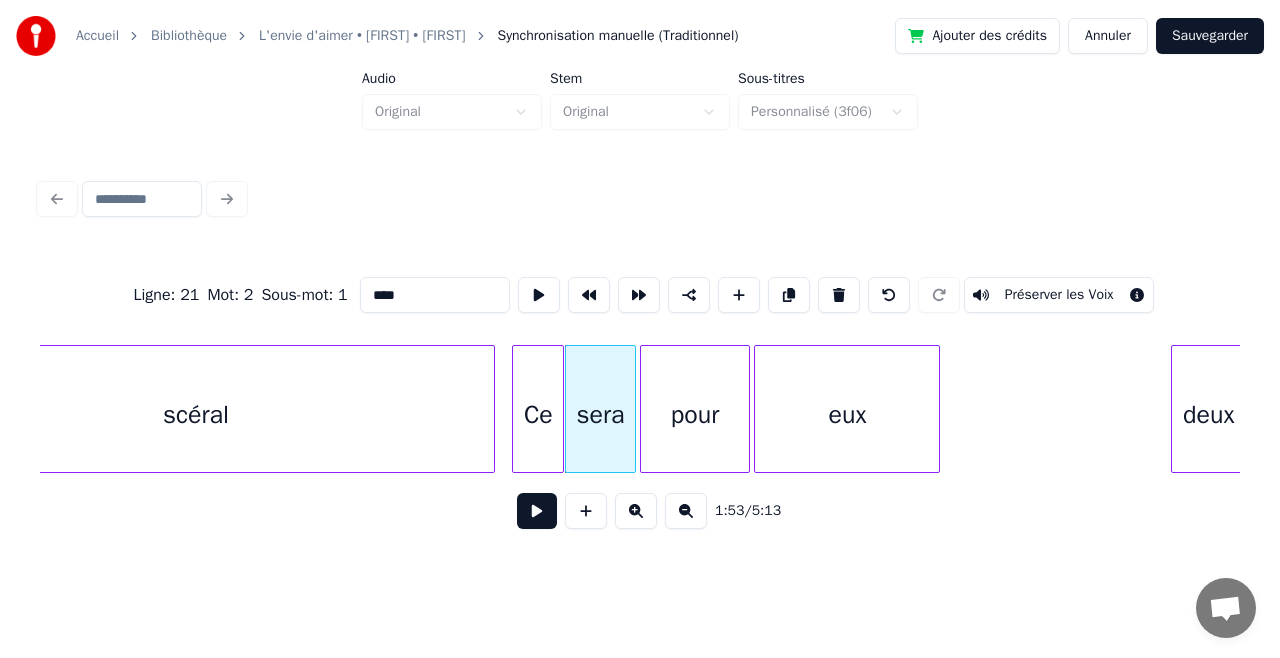 click at bounding box center [644, 409] 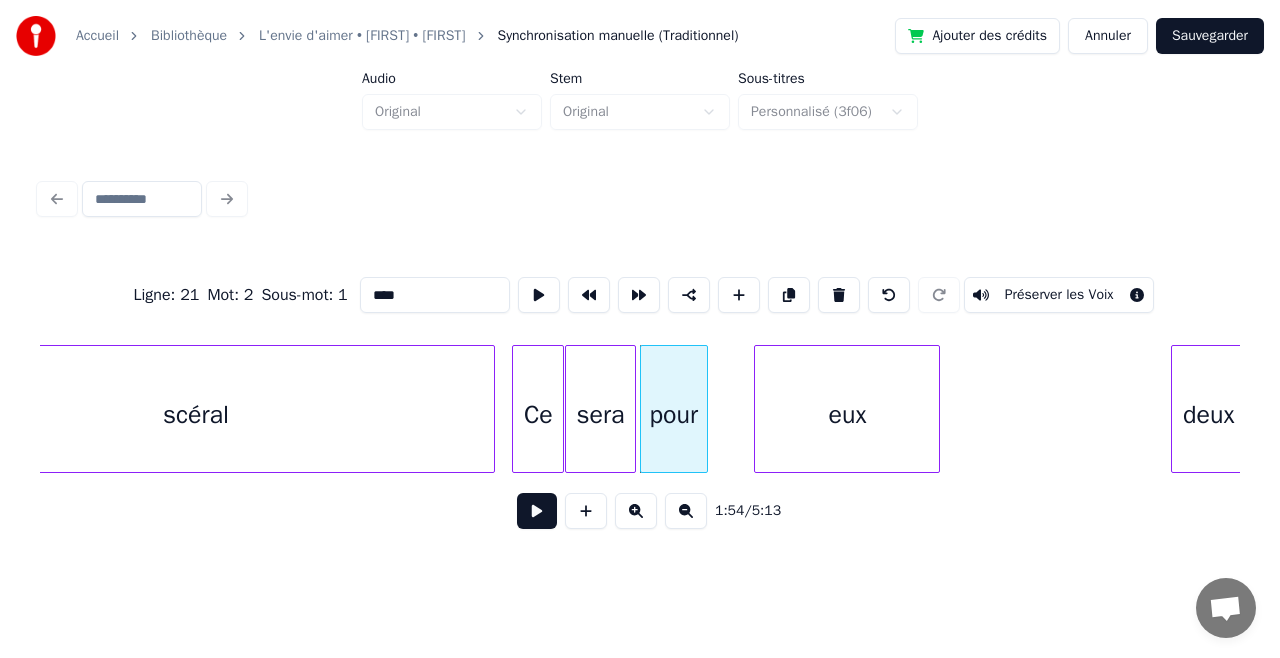 click at bounding box center [704, 409] 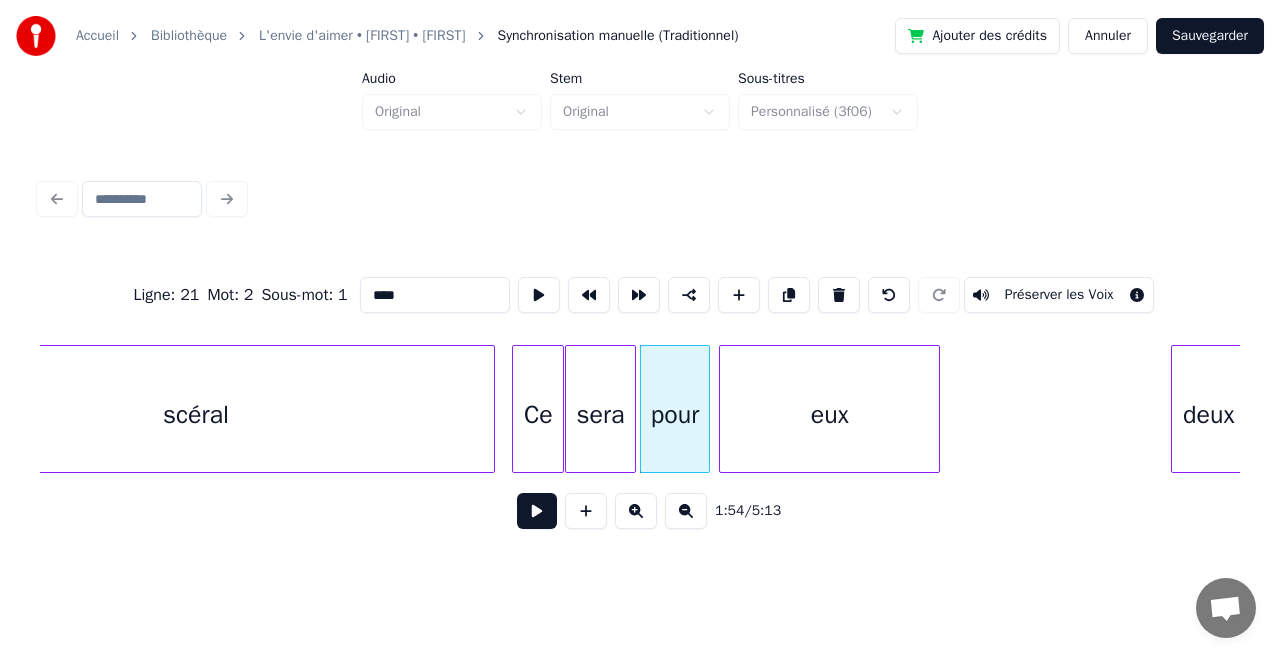 click at bounding box center [723, 409] 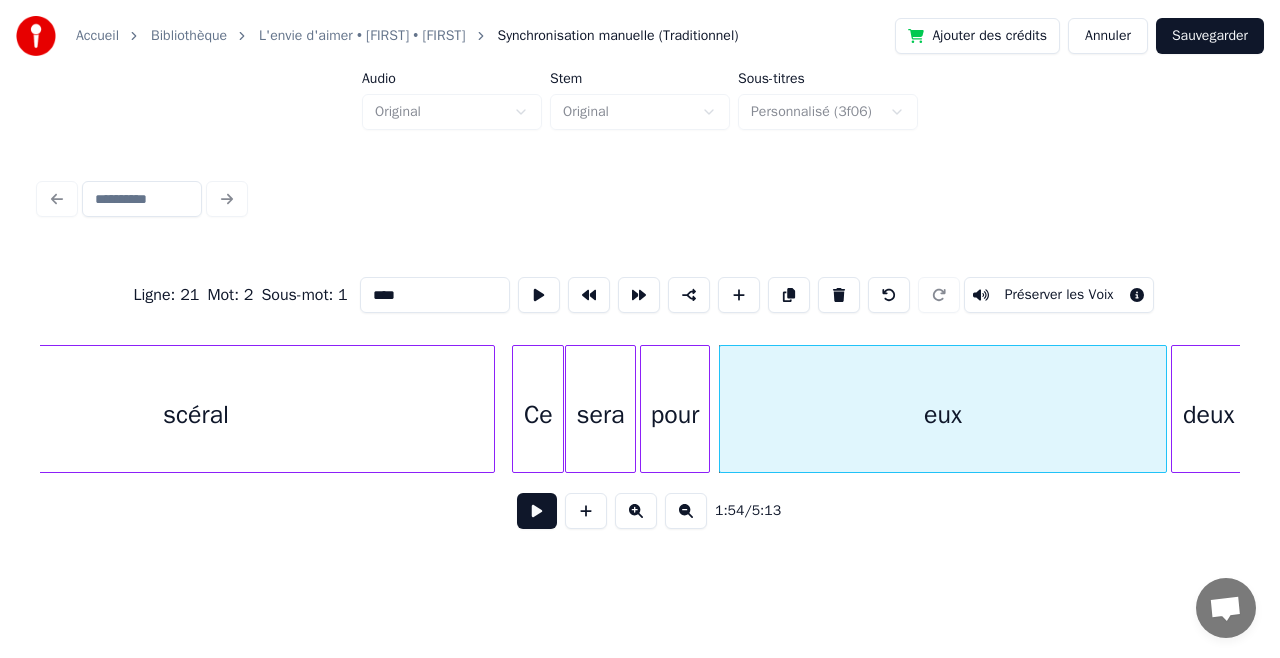 click at bounding box center [1163, 409] 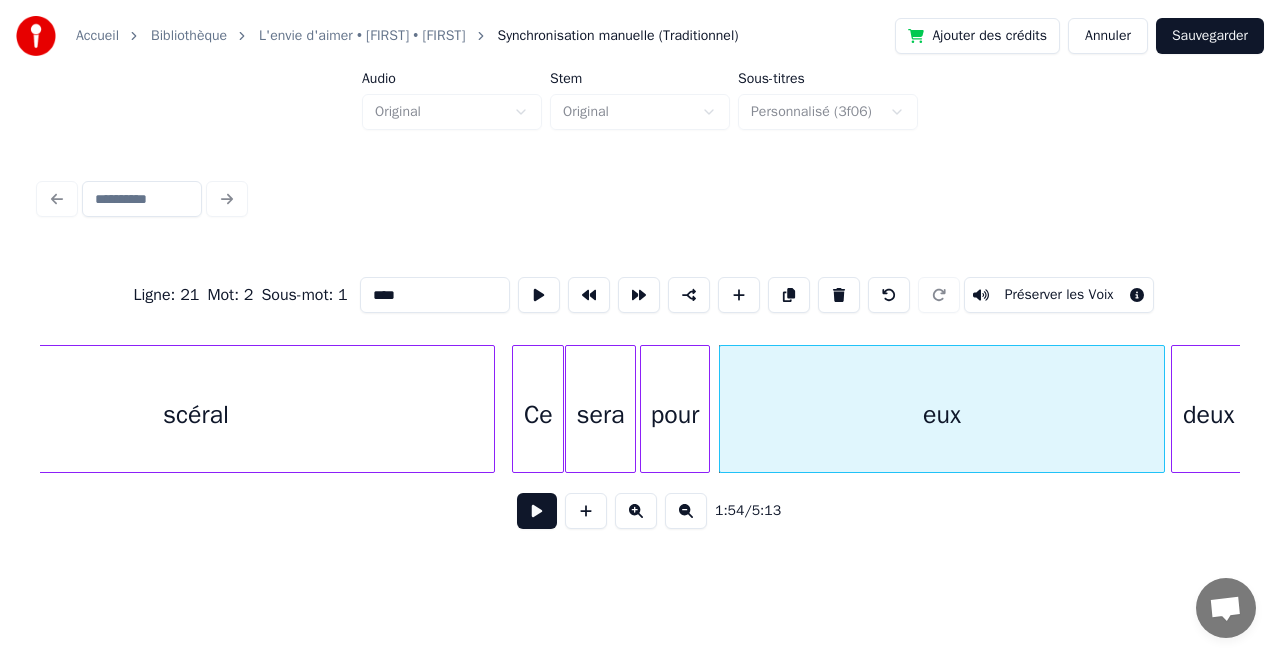 click on "deux eux pour sera Ce scéral" at bounding box center (9160, 409) 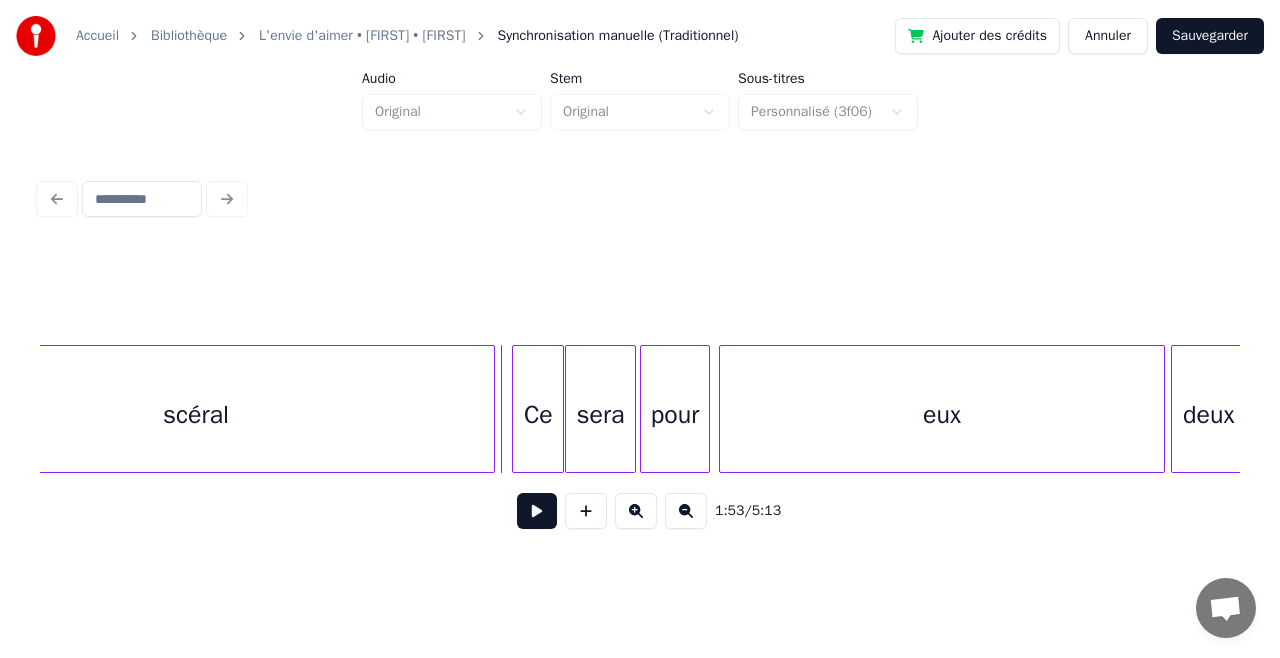 click at bounding box center (537, 511) 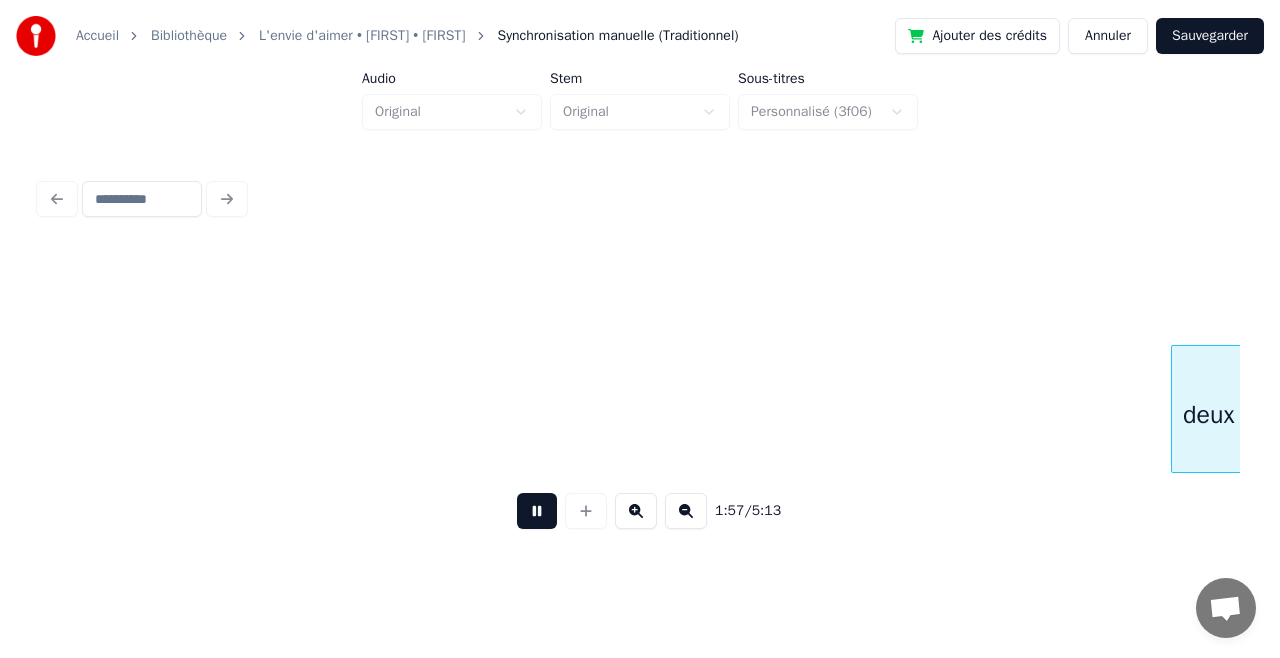 scroll, scrollTop: 0, scrollLeft: 23410, axis: horizontal 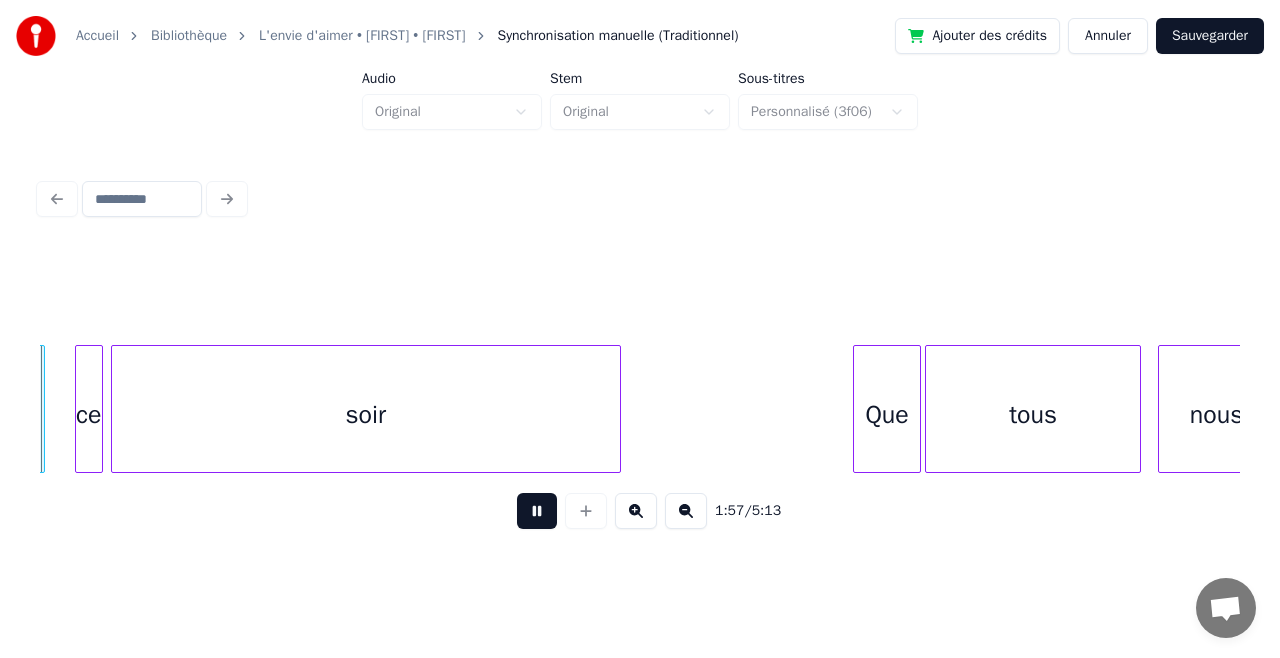 click at bounding box center [537, 511] 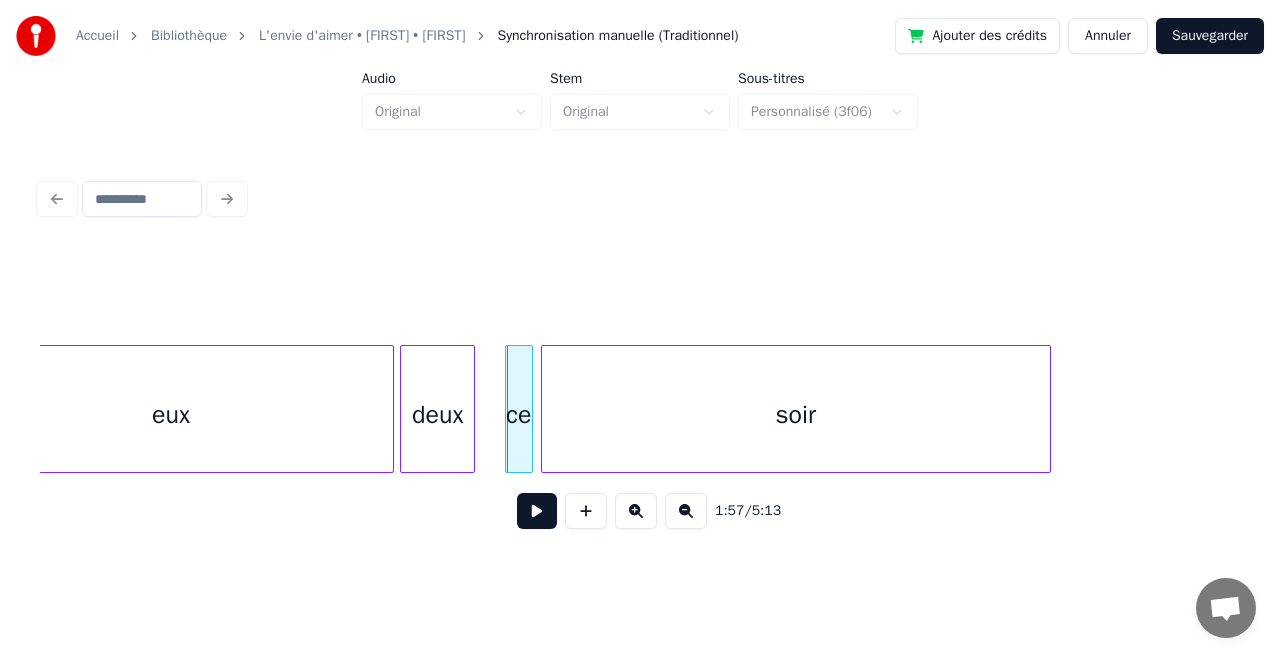 click on "eux" at bounding box center [171, 414] 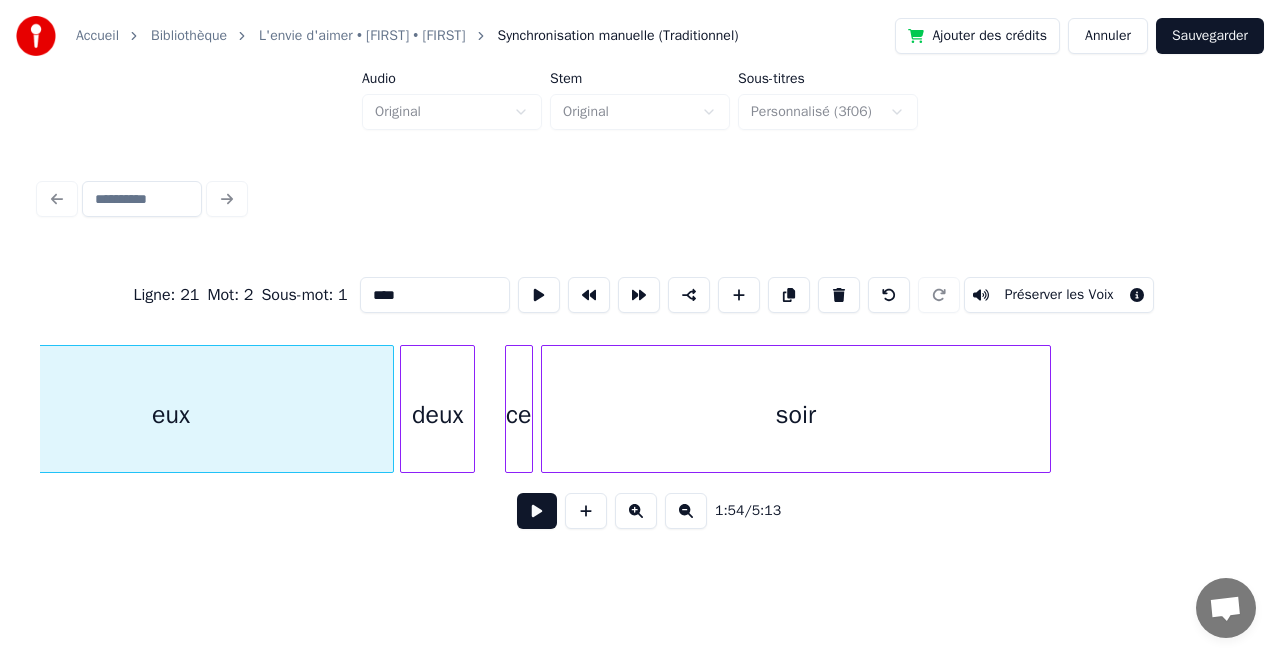 type on "***" 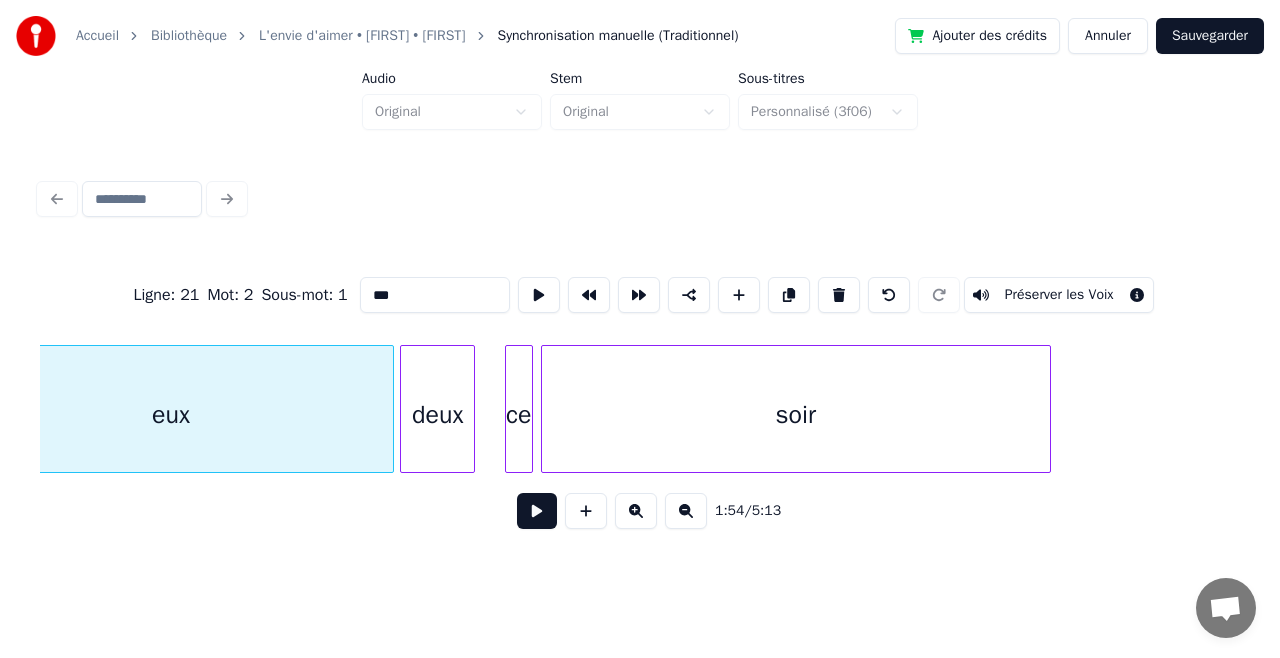scroll, scrollTop: 0, scrollLeft: 22888, axis: horizontal 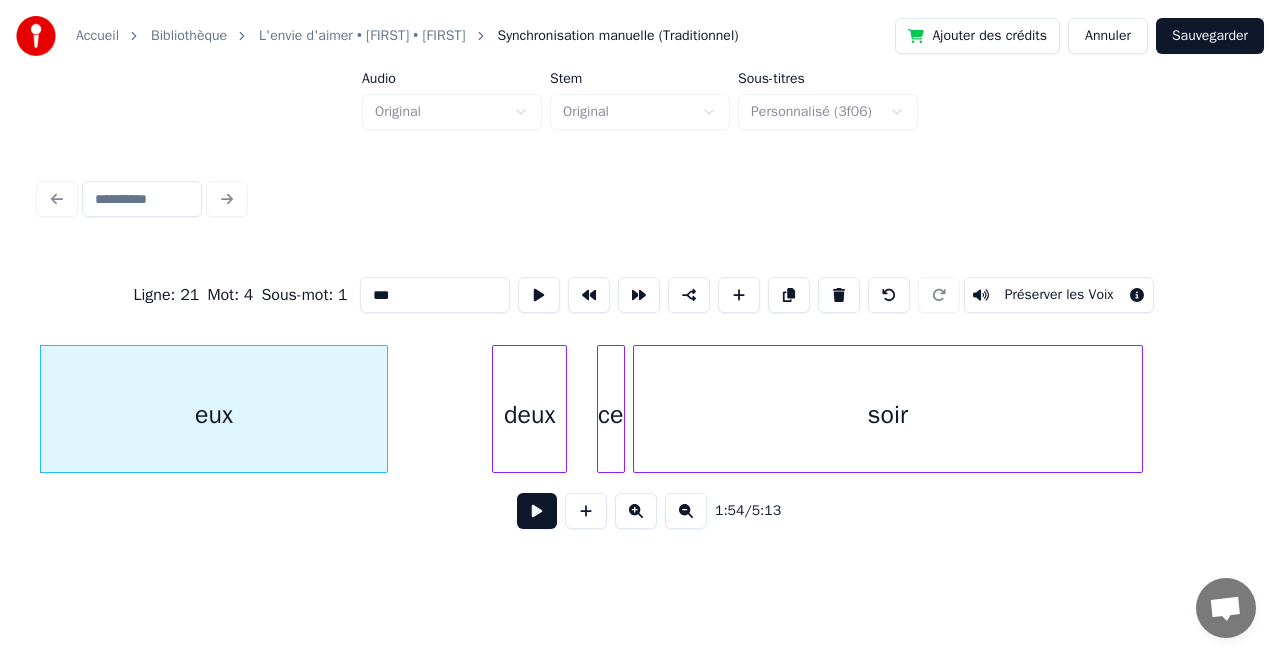 click at bounding box center (384, 409) 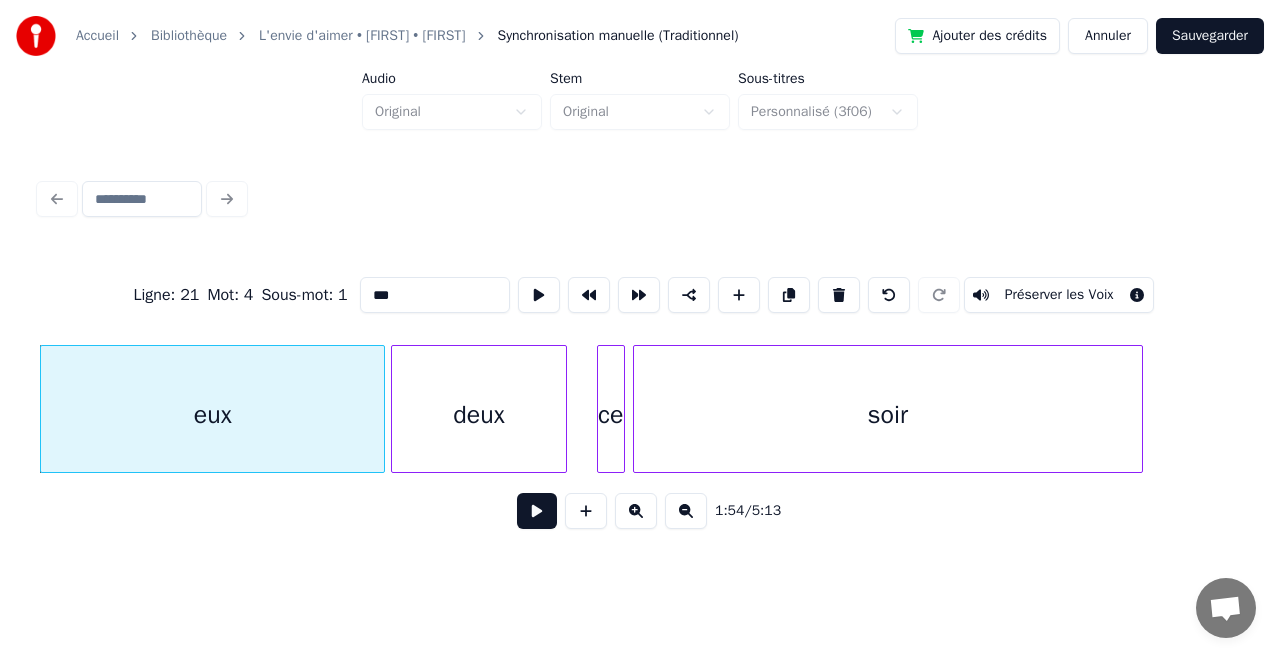 click at bounding box center [395, 409] 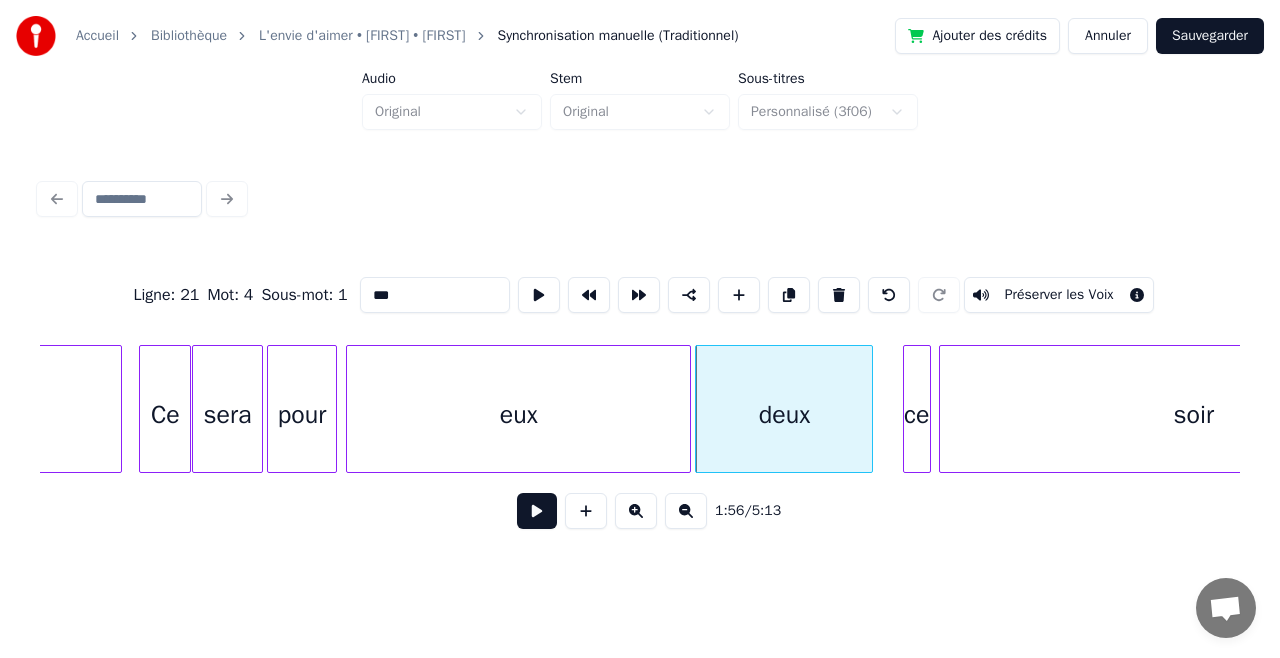 scroll, scrollTop: 0, scrollLeft: 22581, axis: horizontal 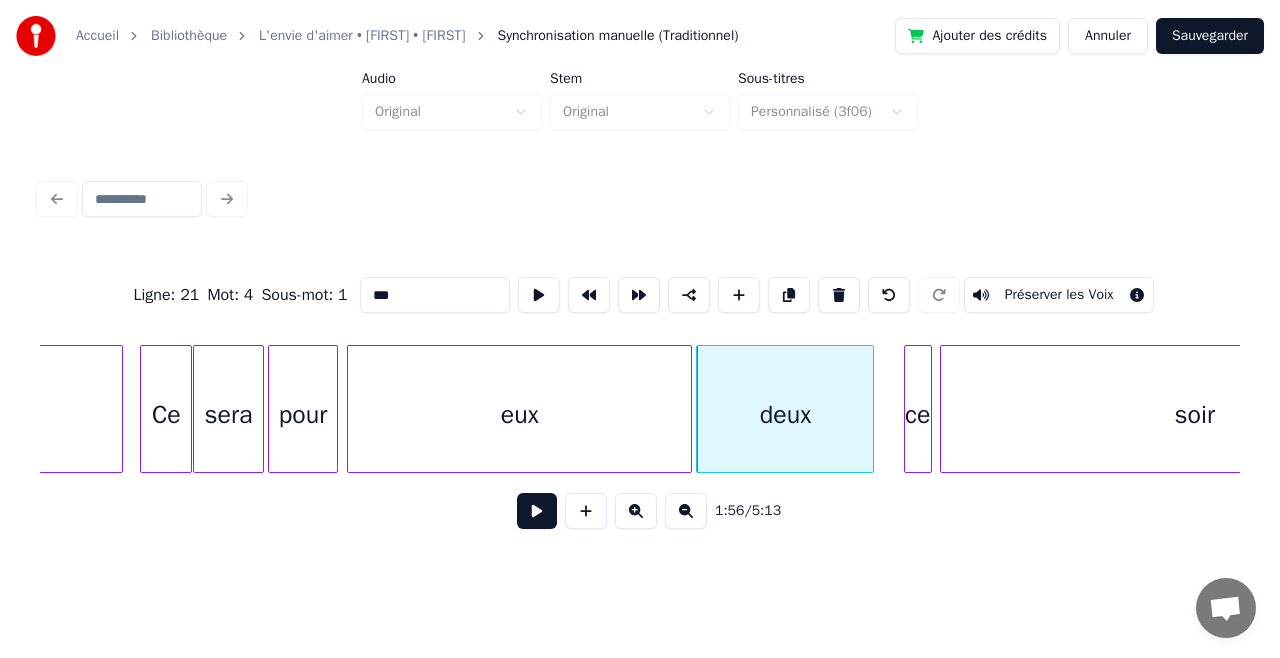 click on "deux ce soir eux pour sera Ce scéral" at bounding box center [8788, 409] 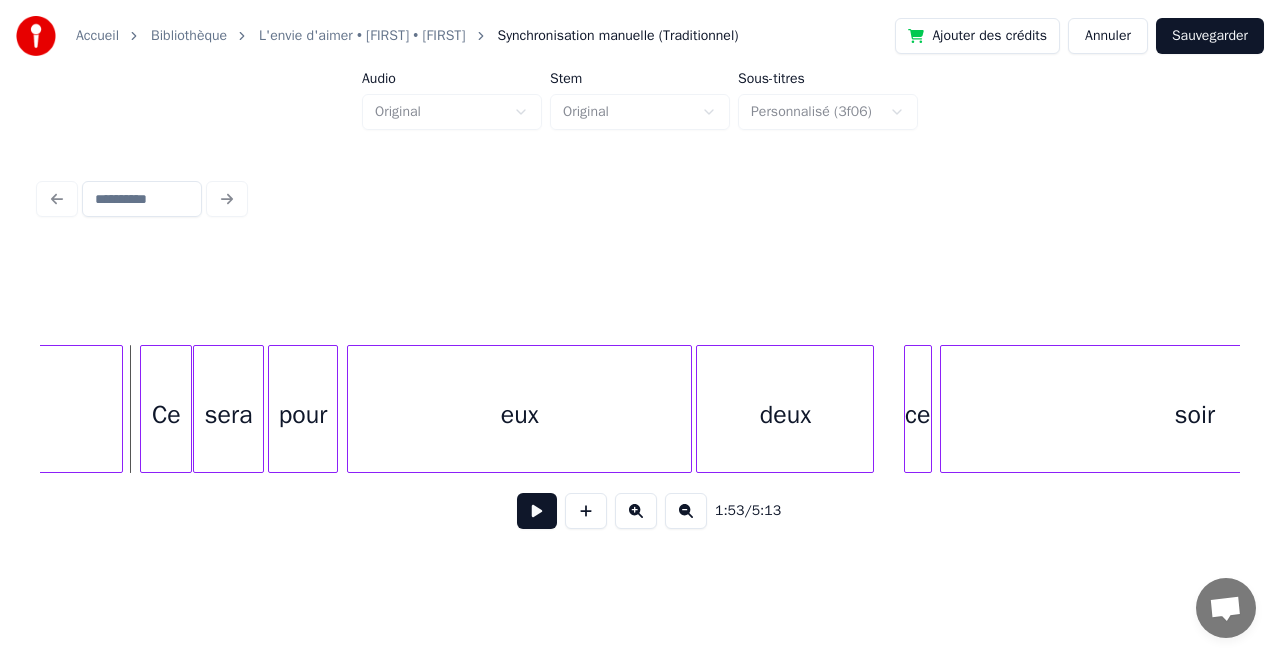 click at bounding box center (537, 511) 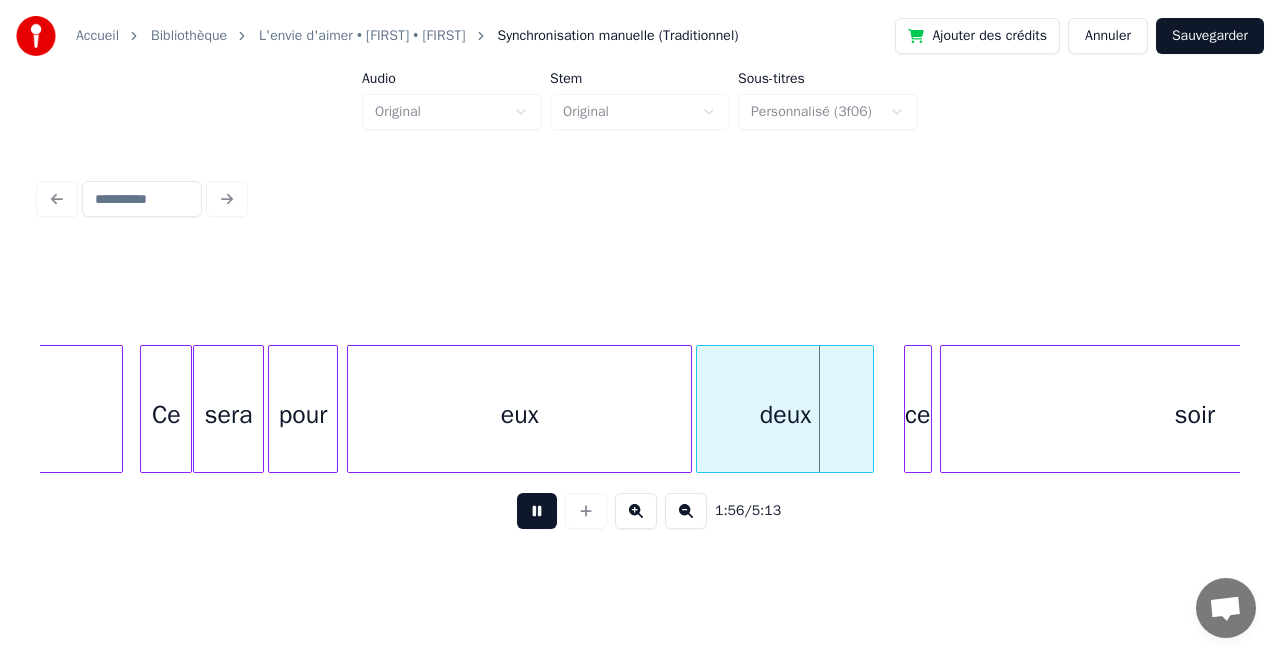 click at bounding box center (537, 511) 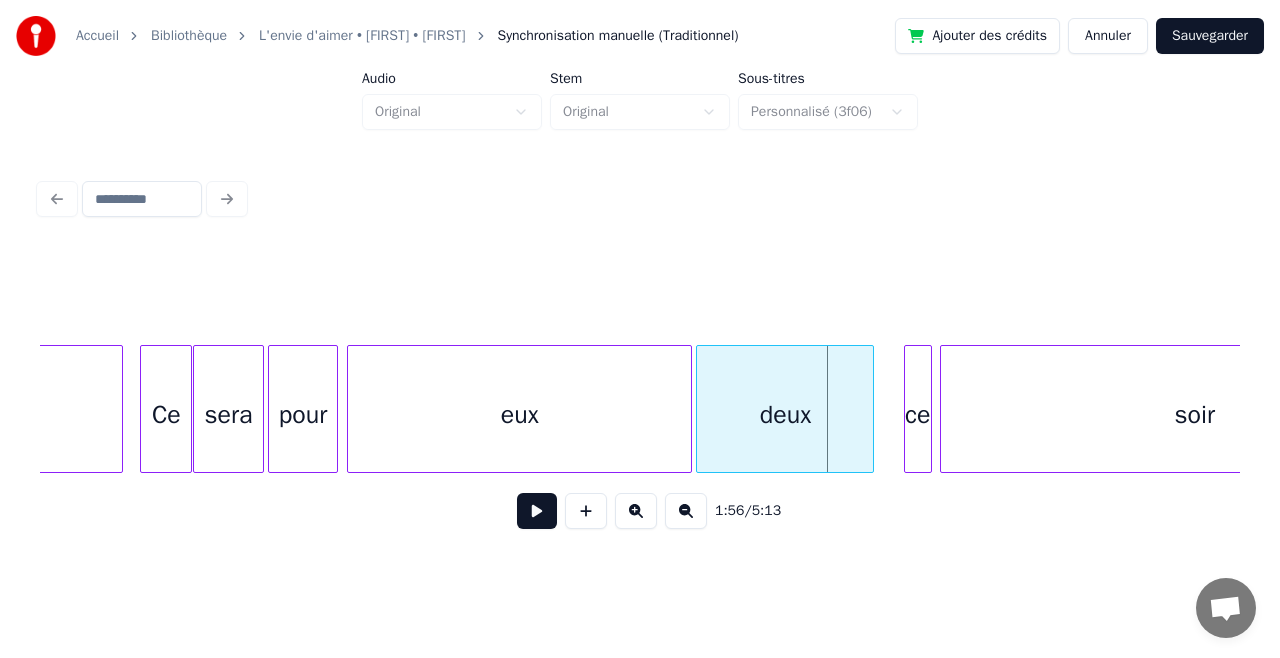 click on "deux ce soir eux pour sera Ce scéral" at bounding box center [8788, 409] 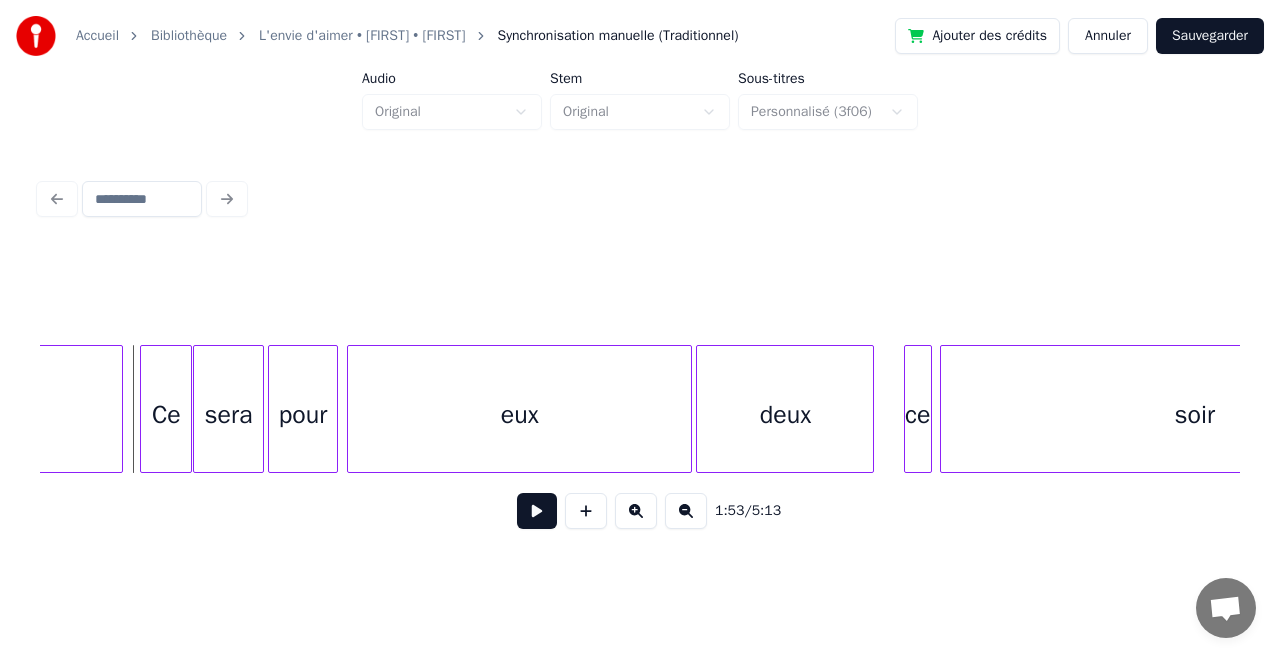 click at bounding box center (537, 511) 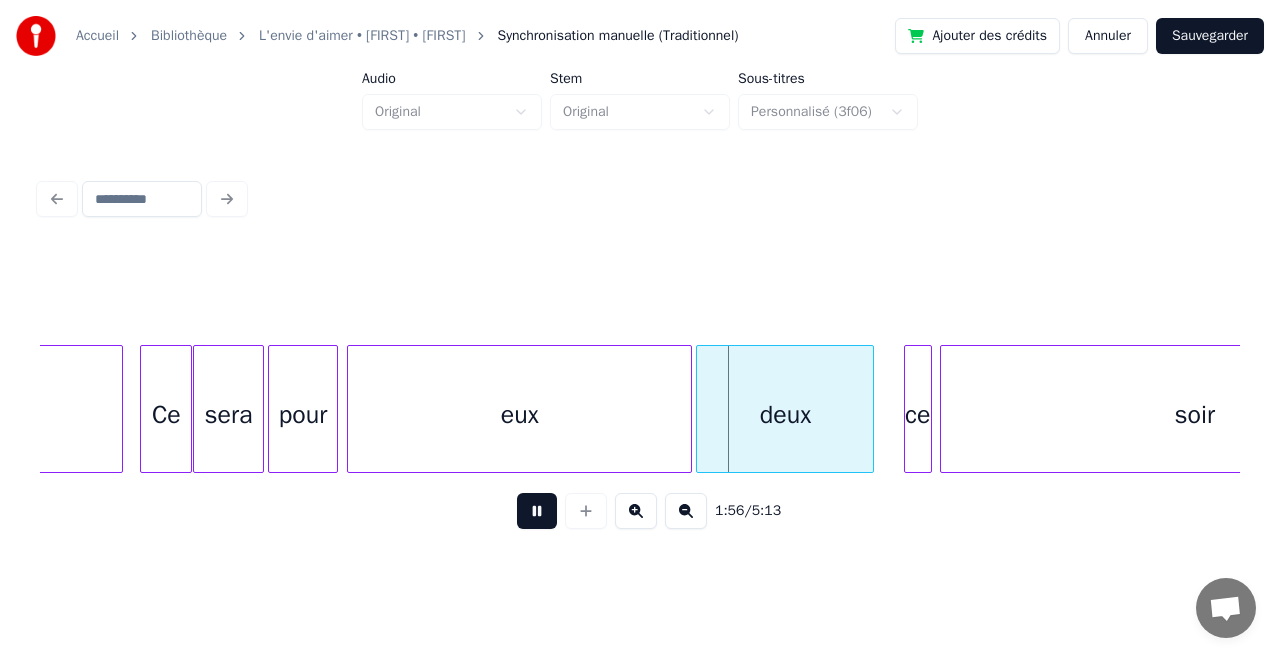 click at bounding box center (537, 511) 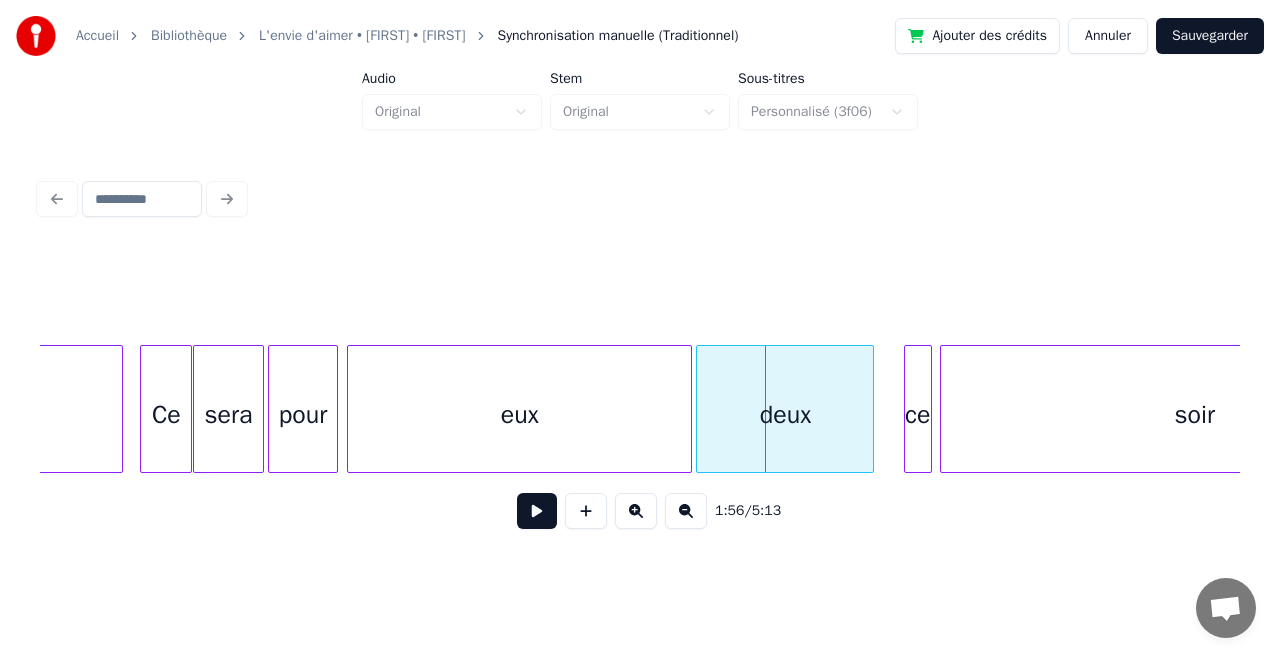 click on "eux" at bounding box center [519, 414] 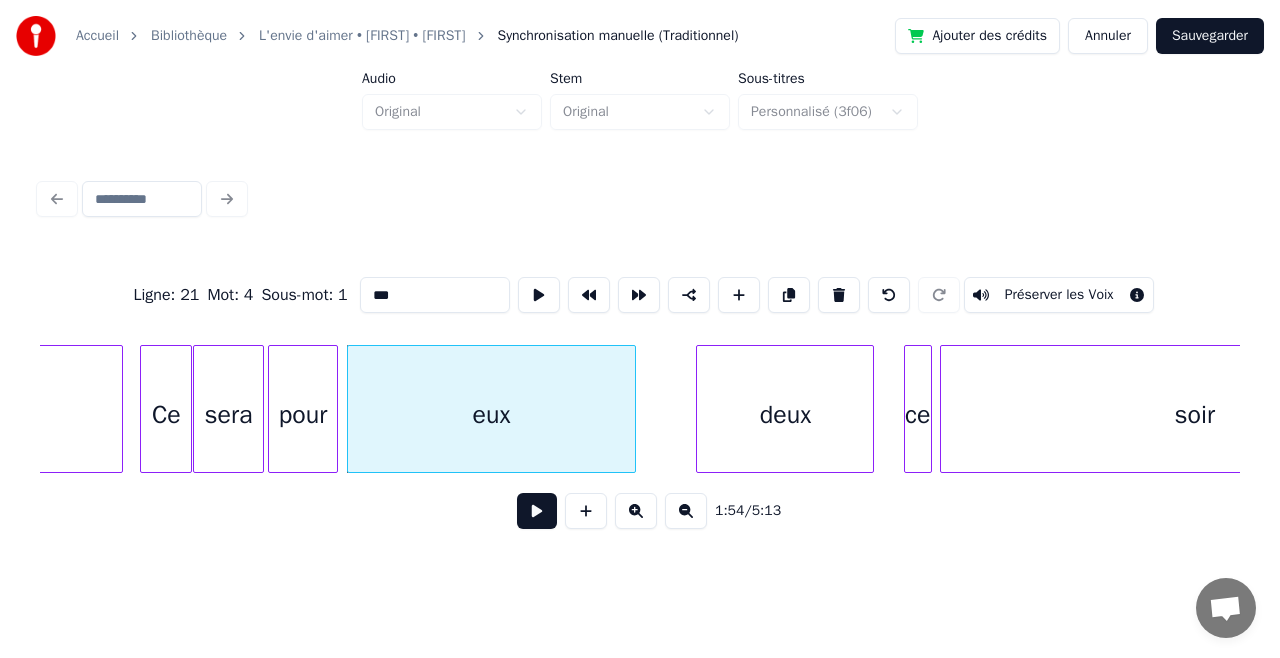 click at bounding box center (632, 409) 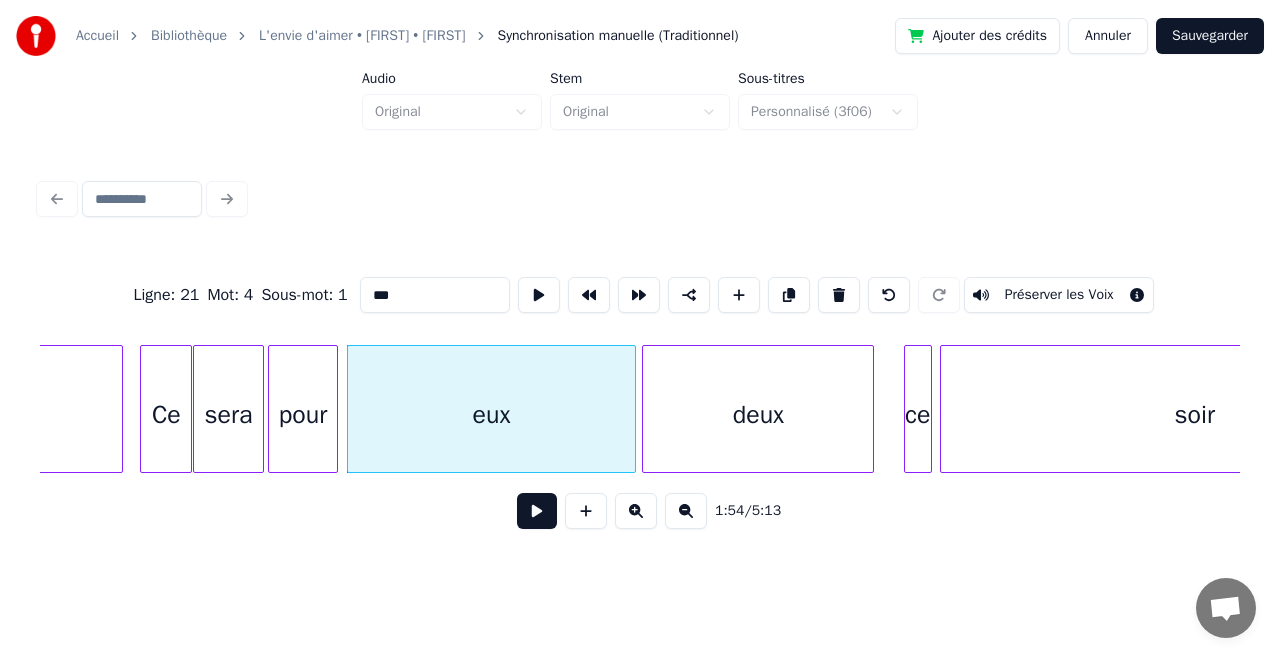 click at bounding box center (646, 409) 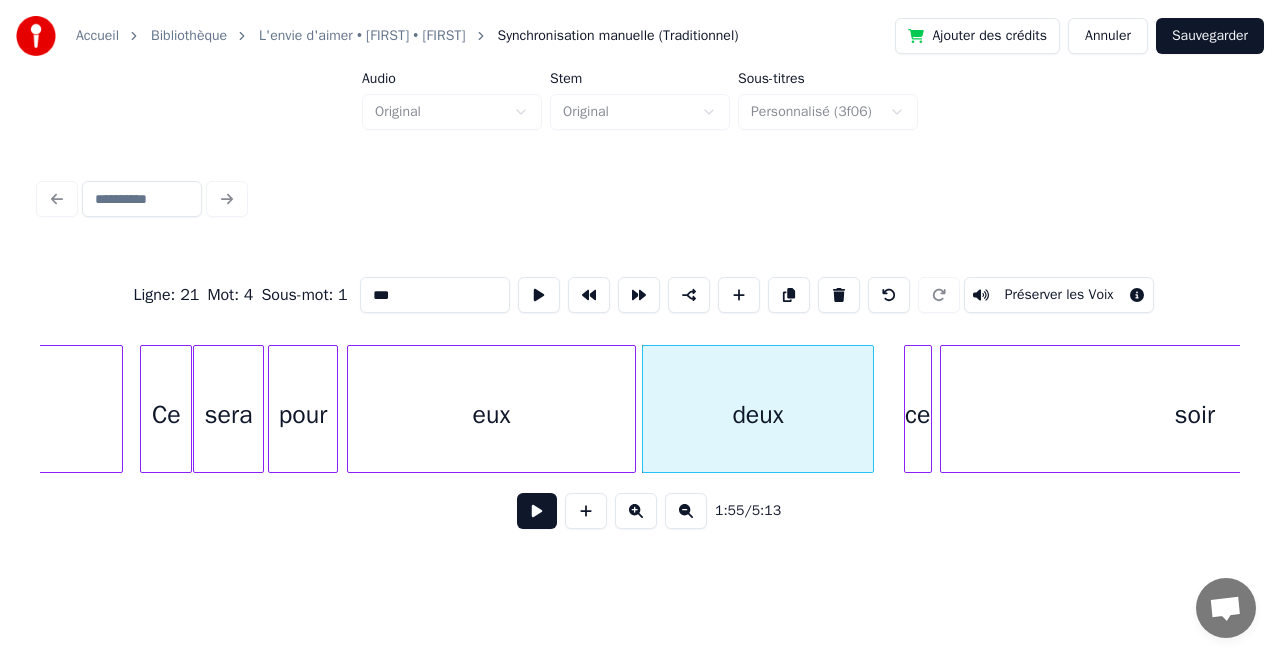 click on "deux ce soir eux pour sera Ce scéral" at bounding box center [8788, 409] 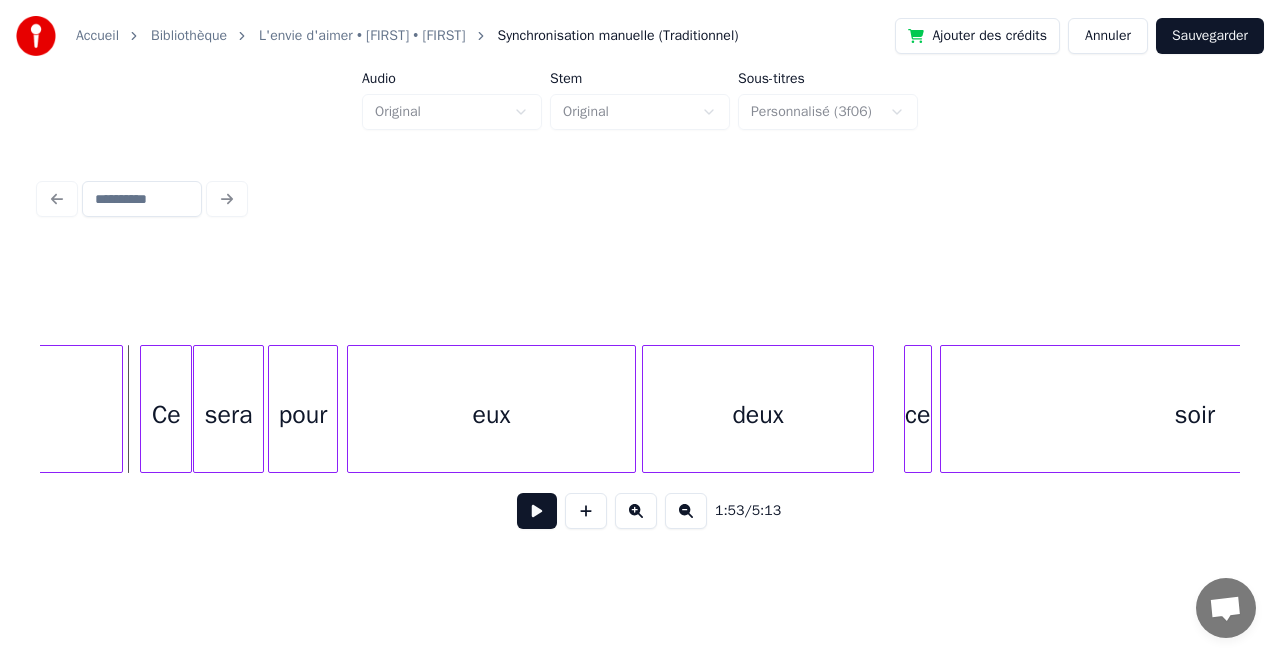click at bounding box center [537, 511] 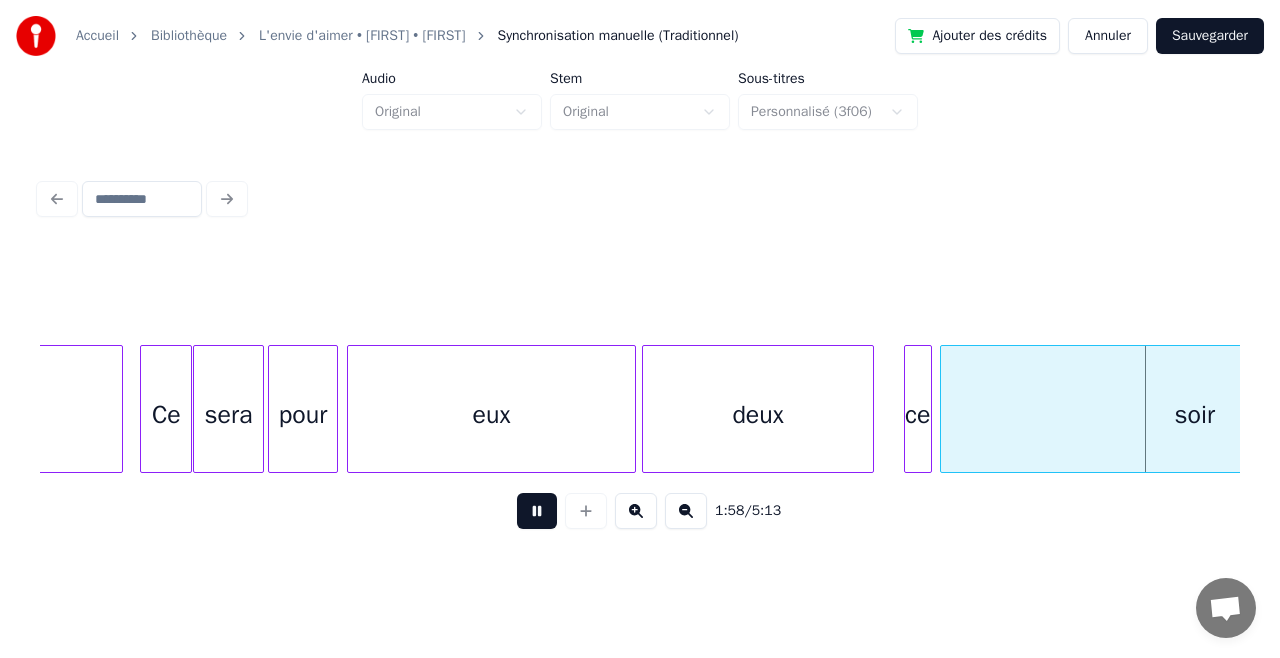 click at bounding box center (537, 511) 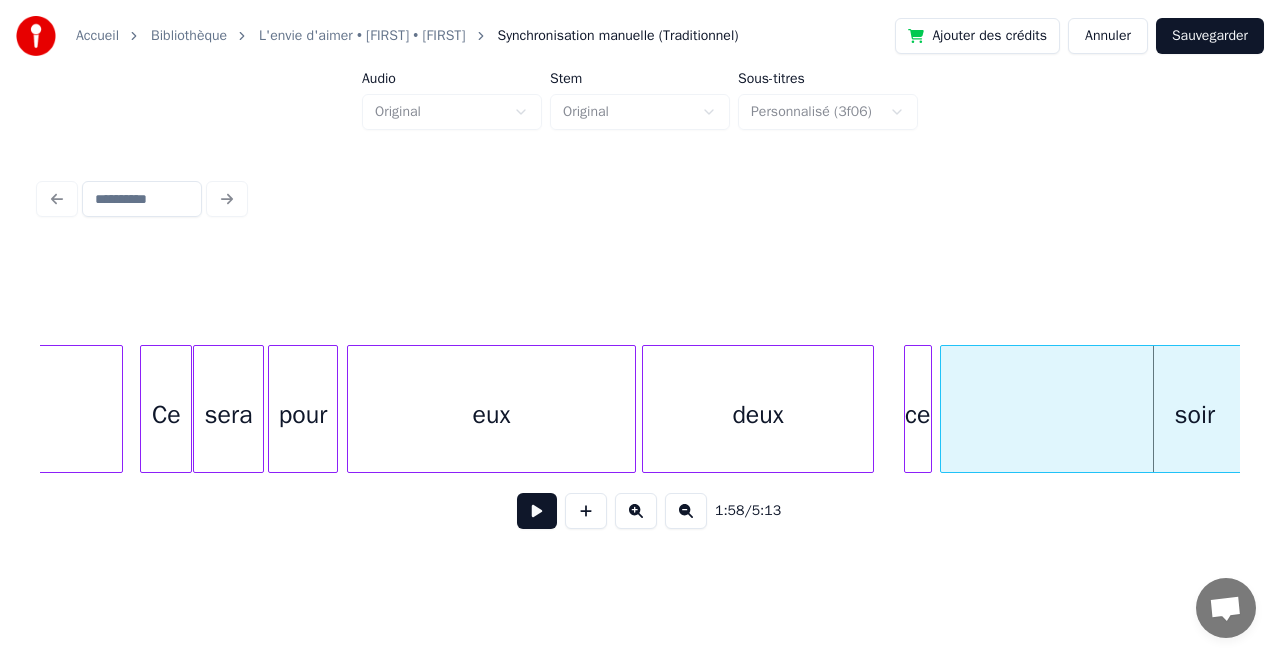 click on "eux" at bounding box center [491, 414] 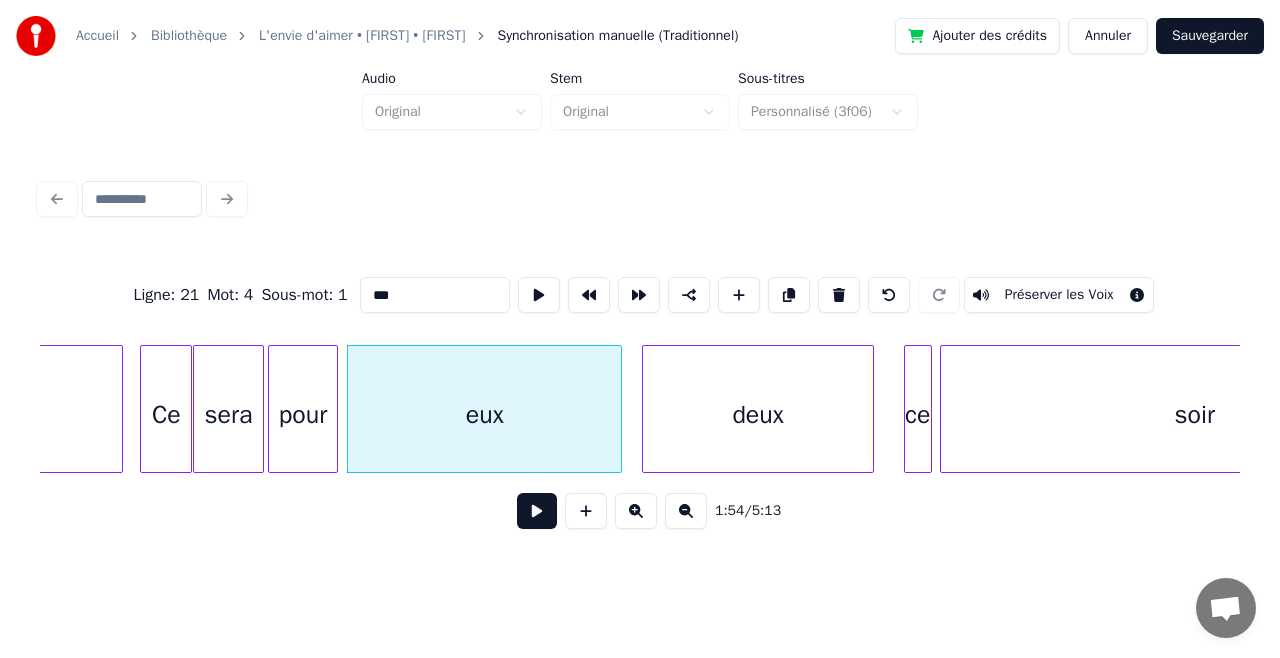 click at bounding box center (618, 409) 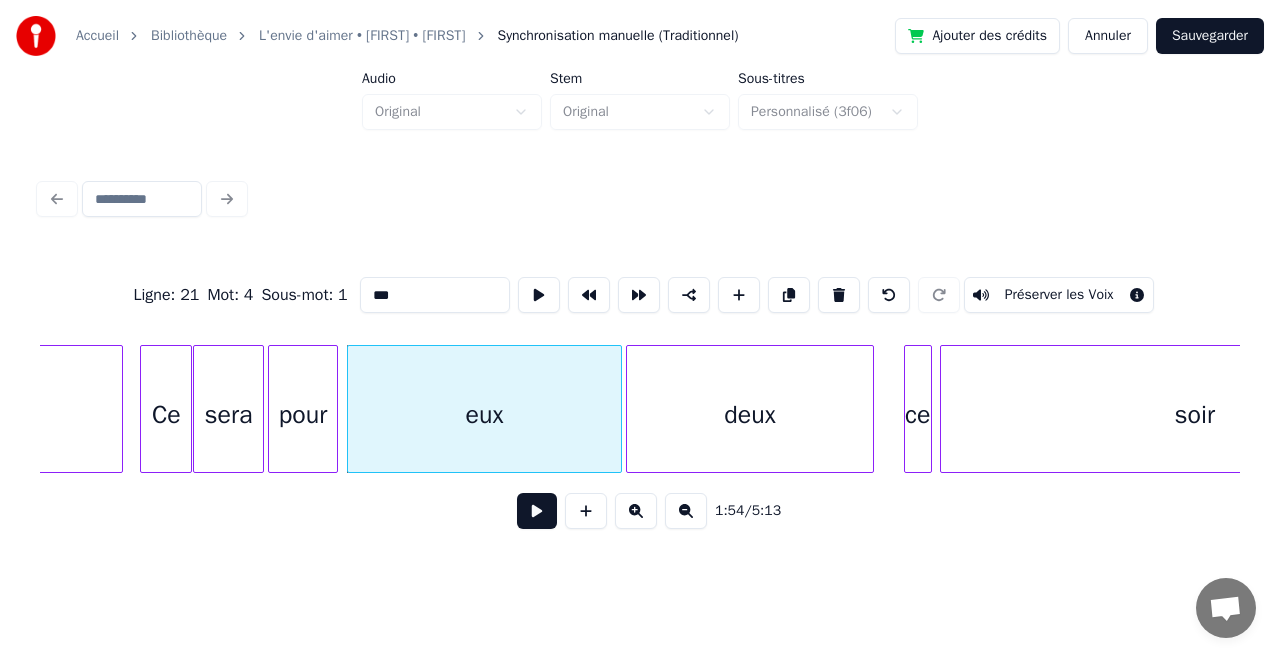 click at bounding box center (630, 409) 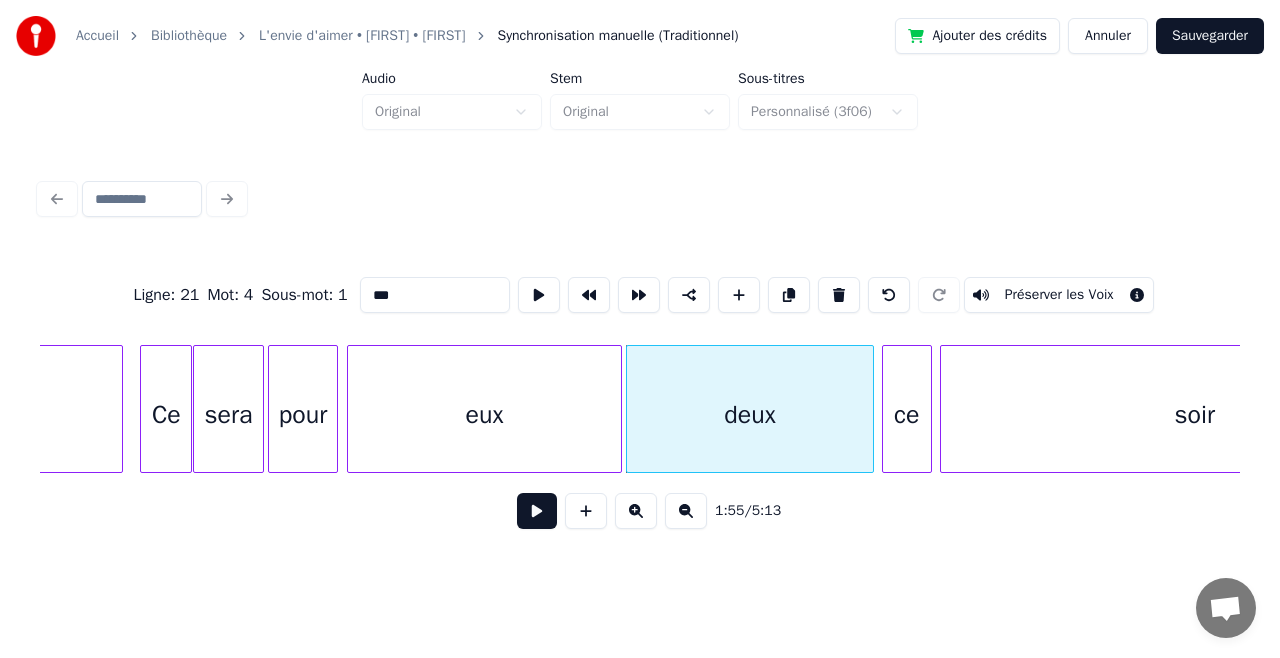click at bounding box center (886, 409) 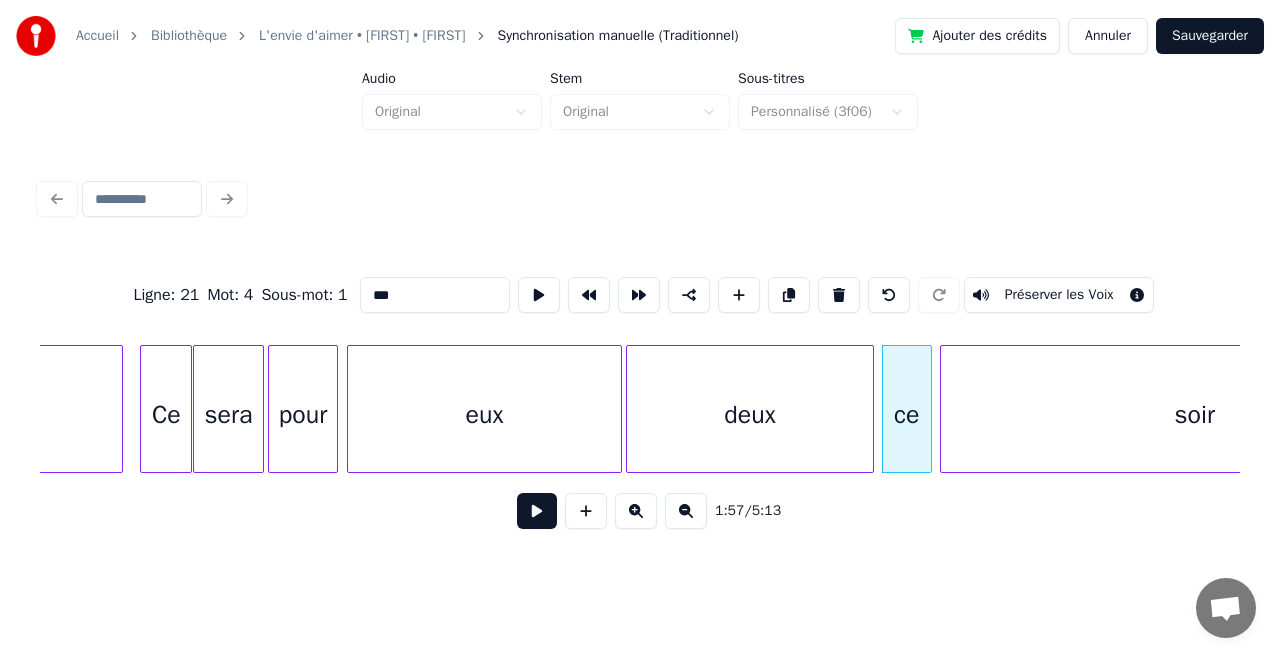 click on "deux ce soir eux pour sera Ce scéral" at bounding box center (8788, 409) 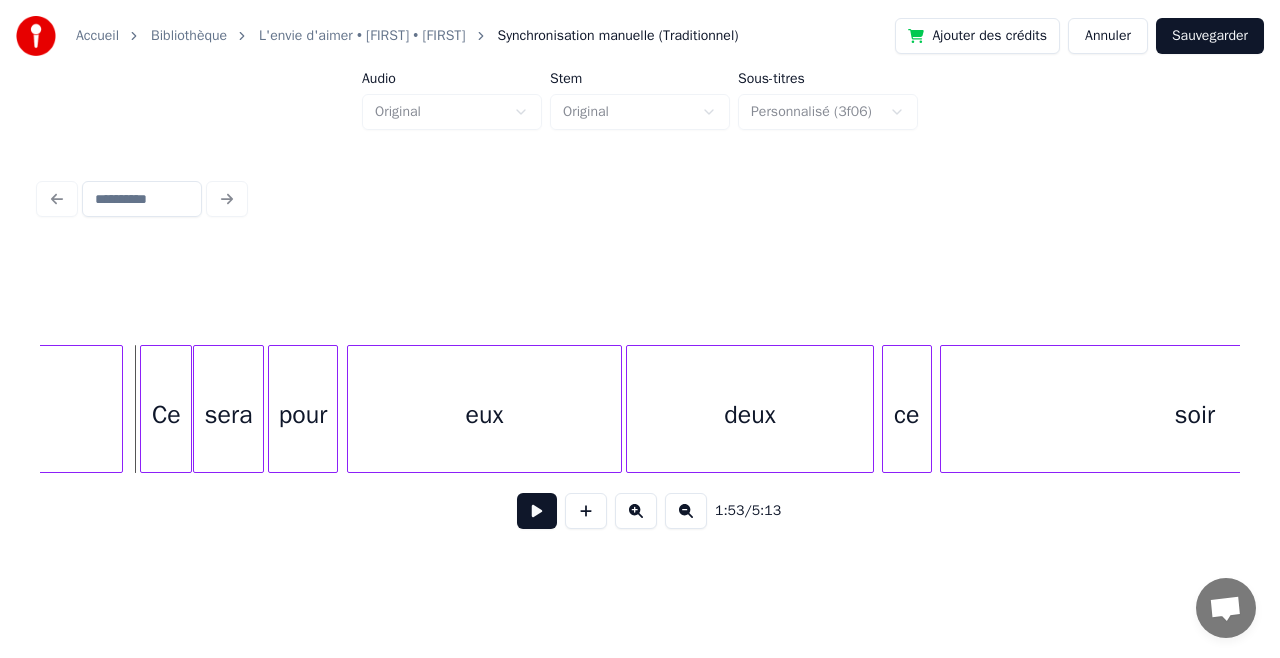 click at bounding box center (537, 511) 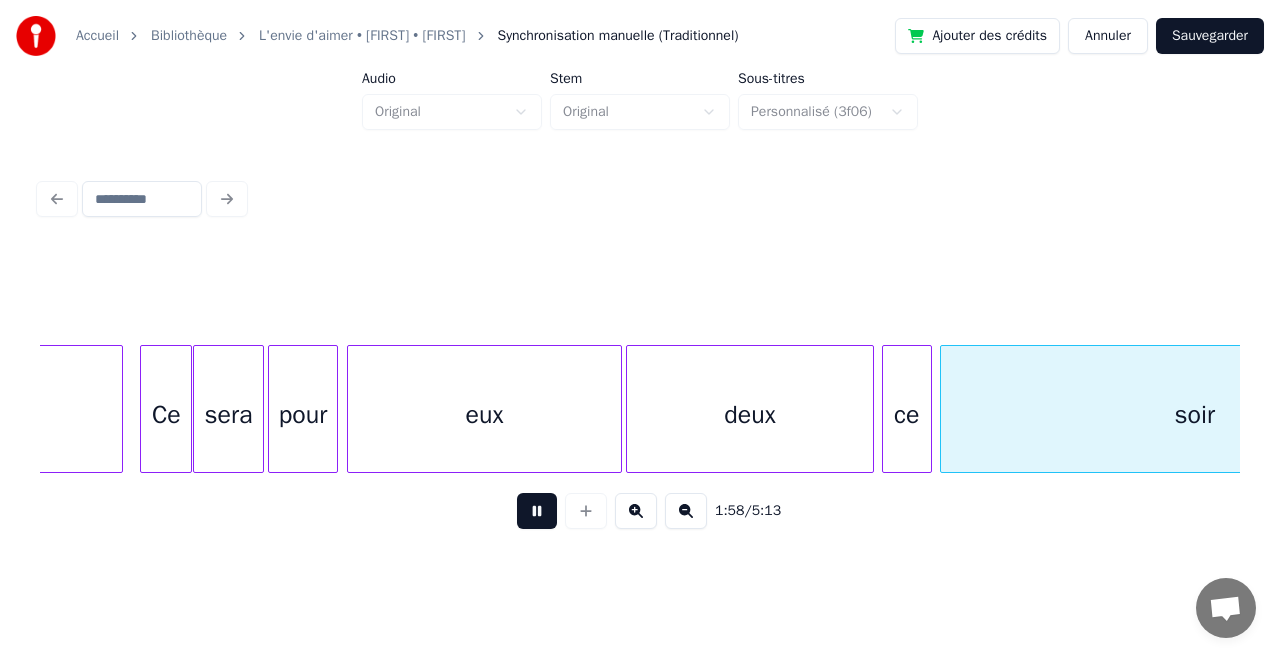 scroll, scrollTop: 0, scrollLeft: 23784, axis: horizontal 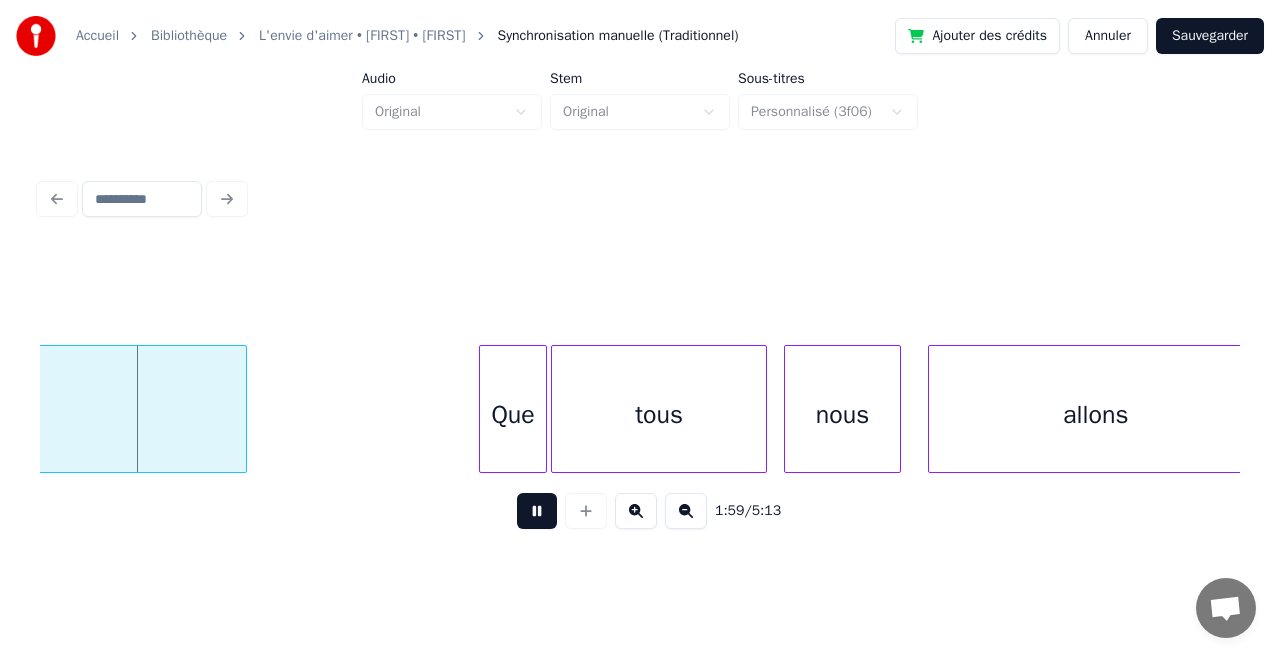 click at bounding box center (537, 511) 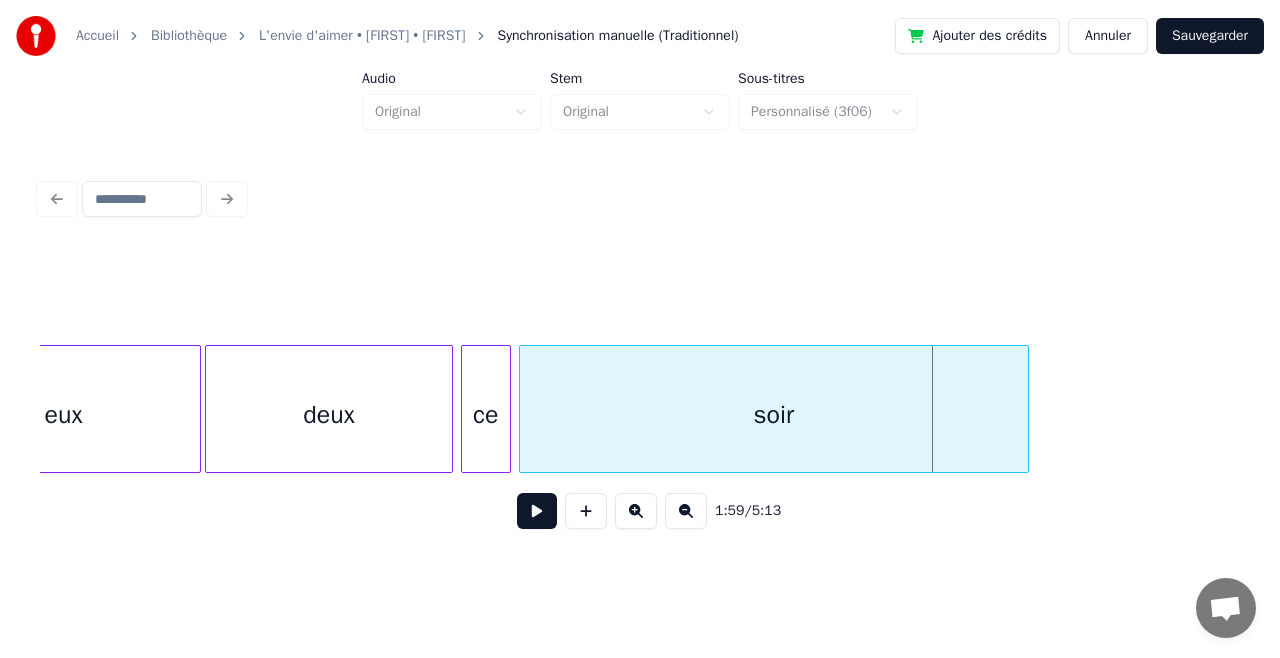 scroll, scrollTop: 0, scrollLeft: 23002, axis: horizontal 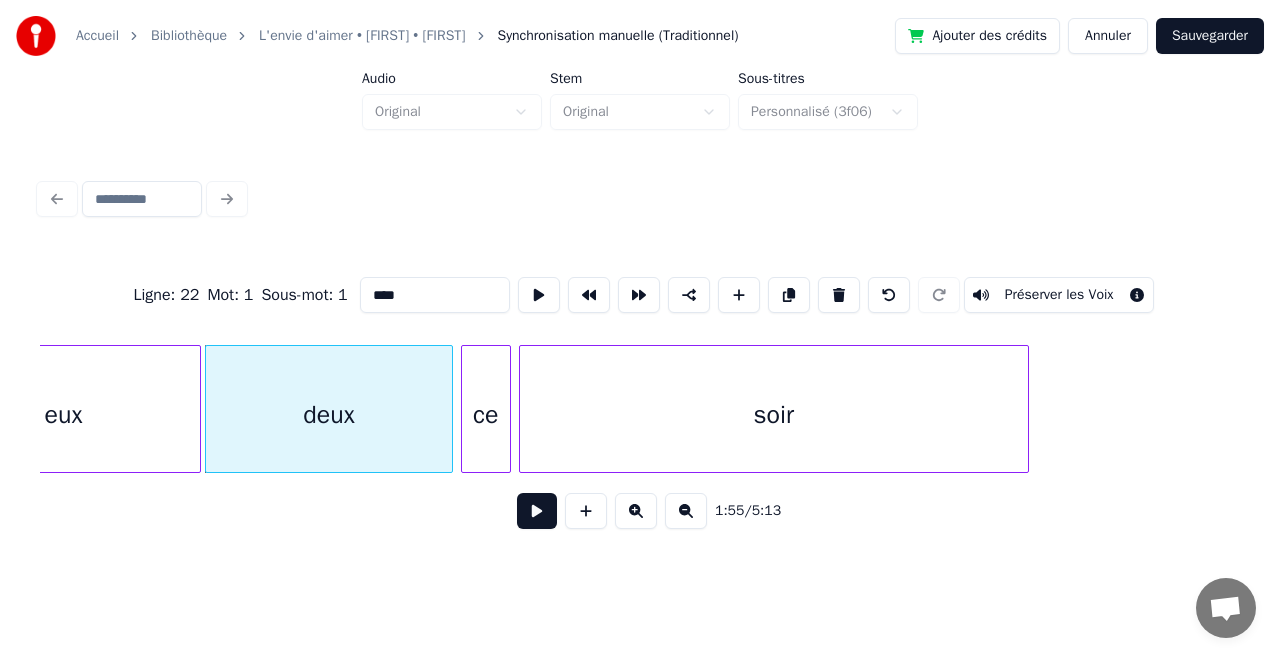 click on "deux" at bounding box center (329, 409) 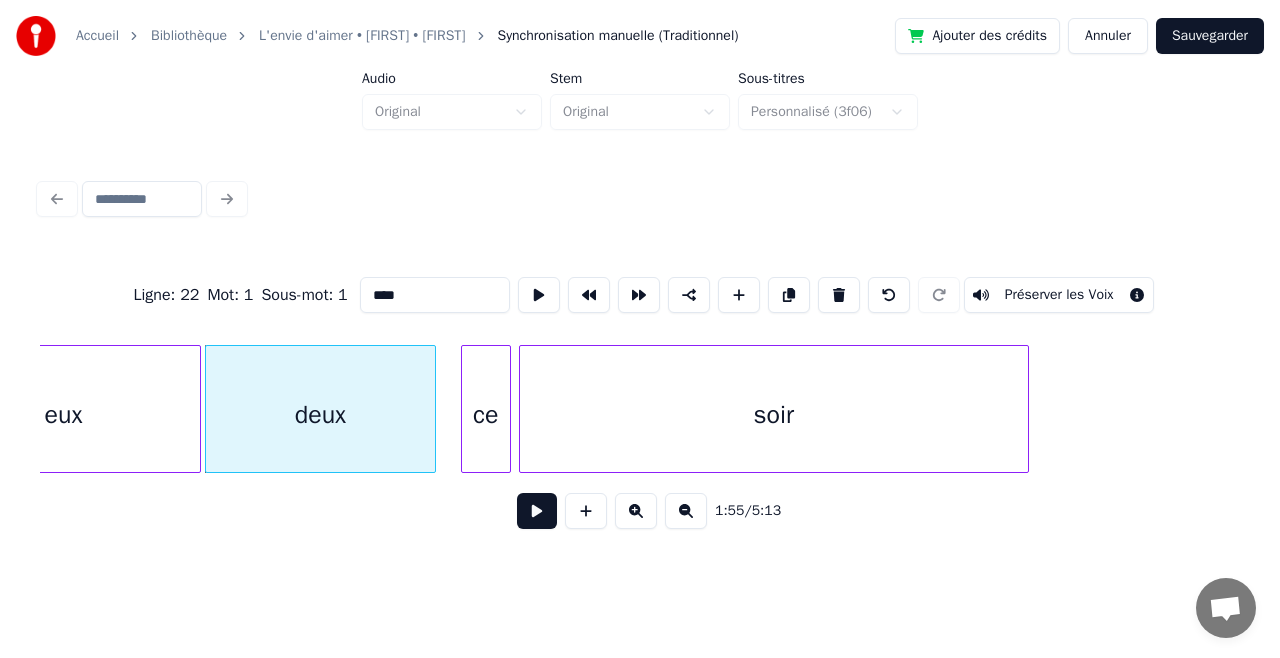 click at bounding box center (432, 409) 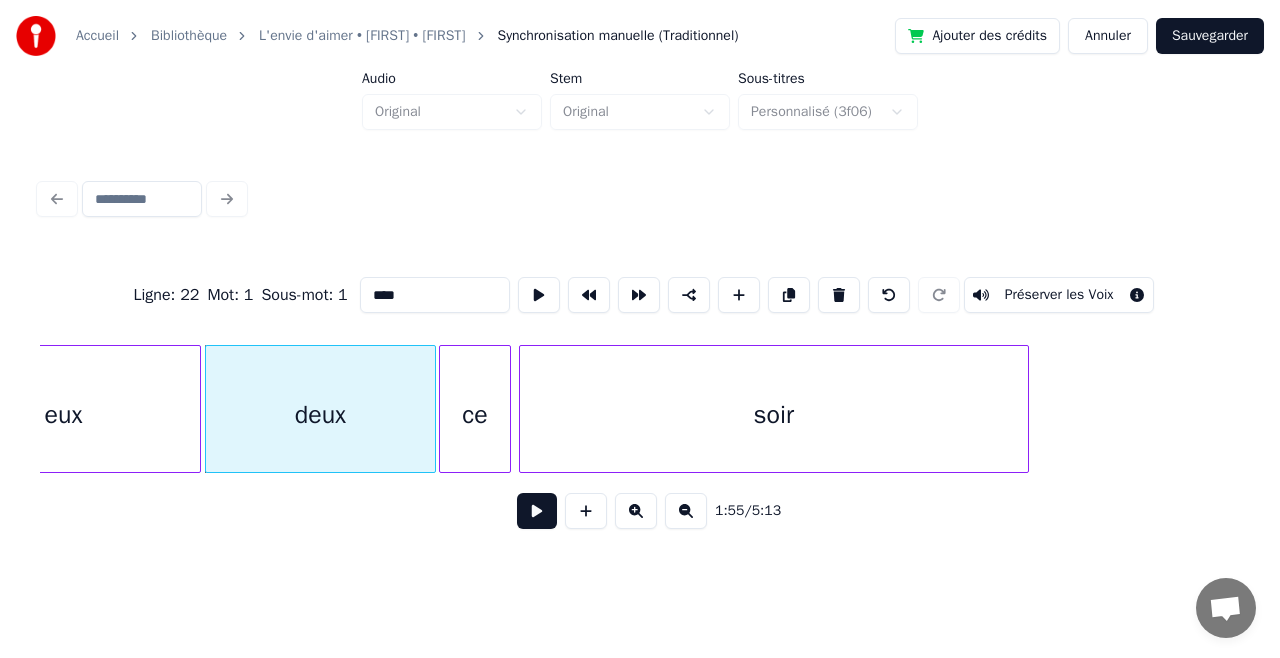 click at bounding box center [443, 409] 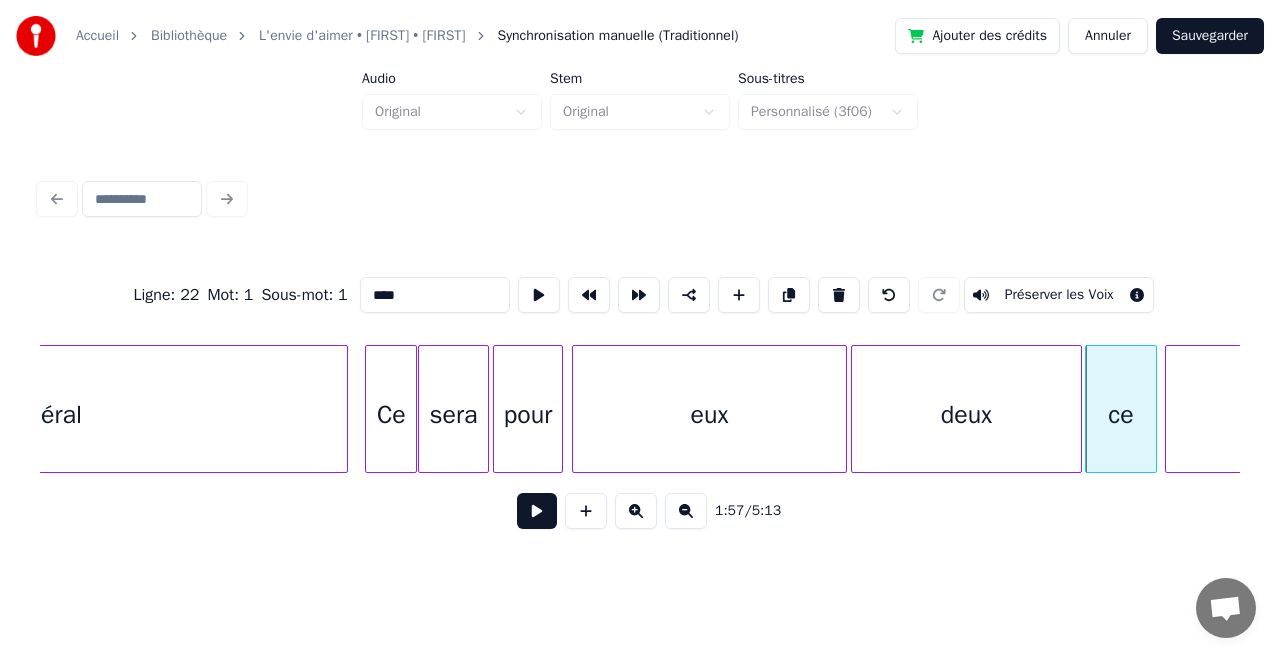 scroll, scrollTop: 0, scrollLeft: 22354, axis: horizontal 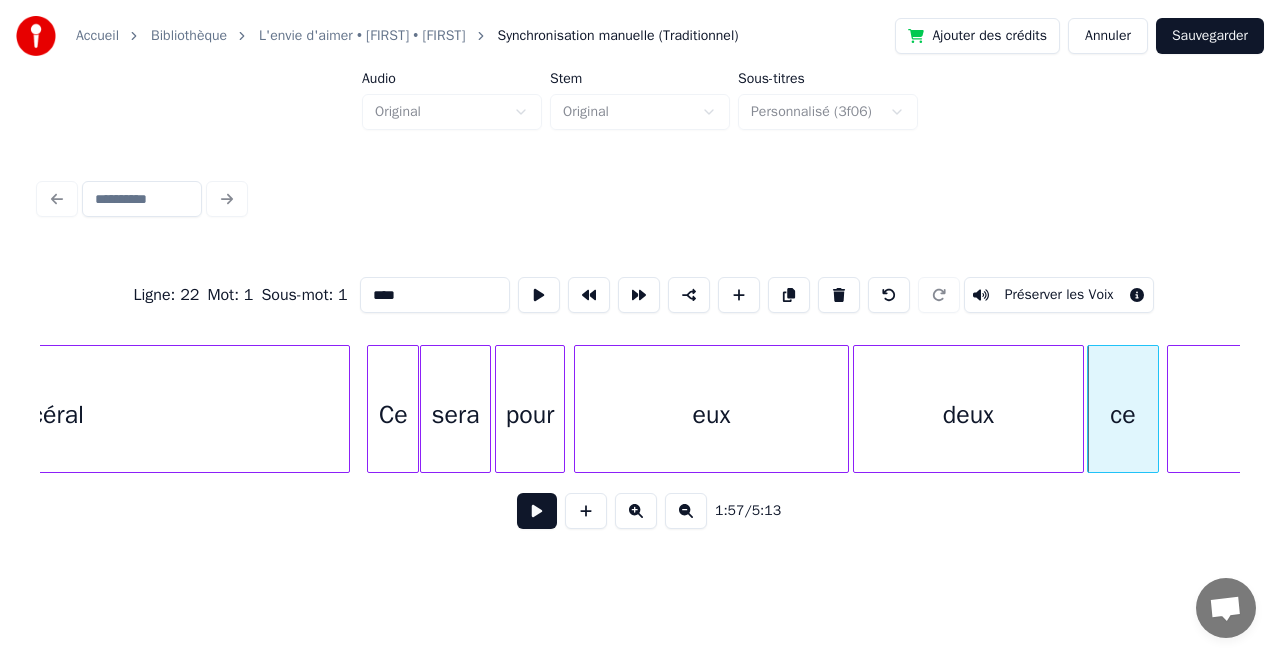 click on "soir ce deux eux pour sera Ce scéral" at bounding box center [9015, 409] 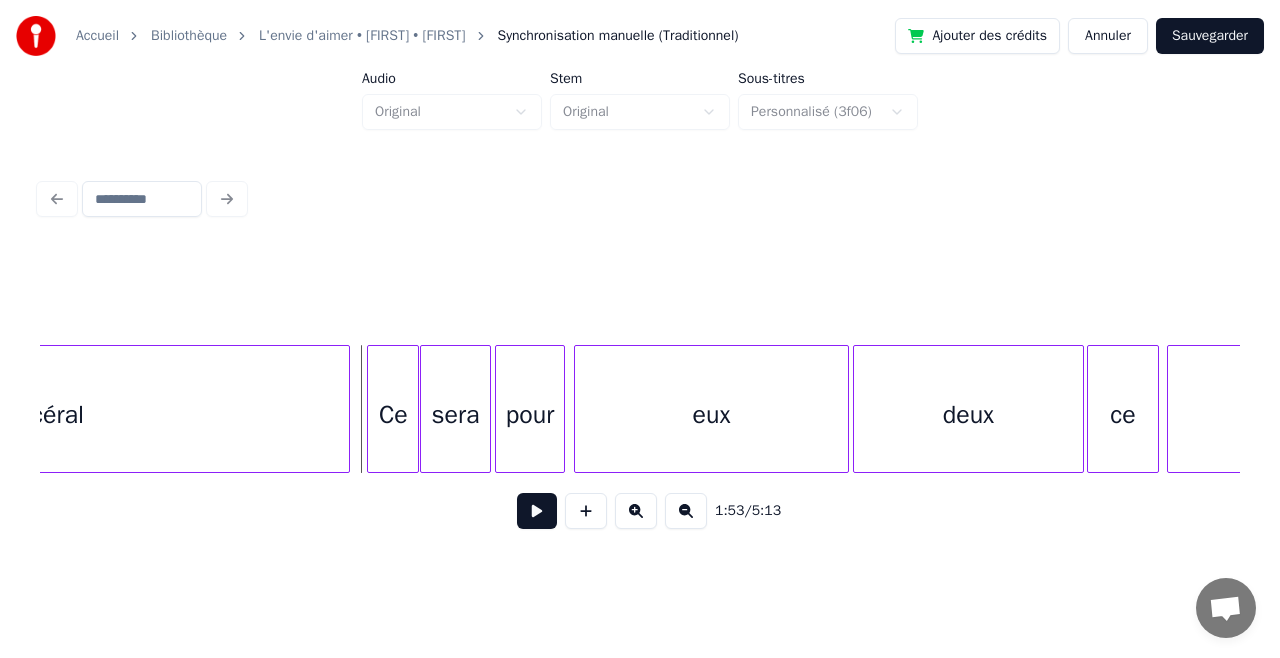 click at bounding box center [537, 511] 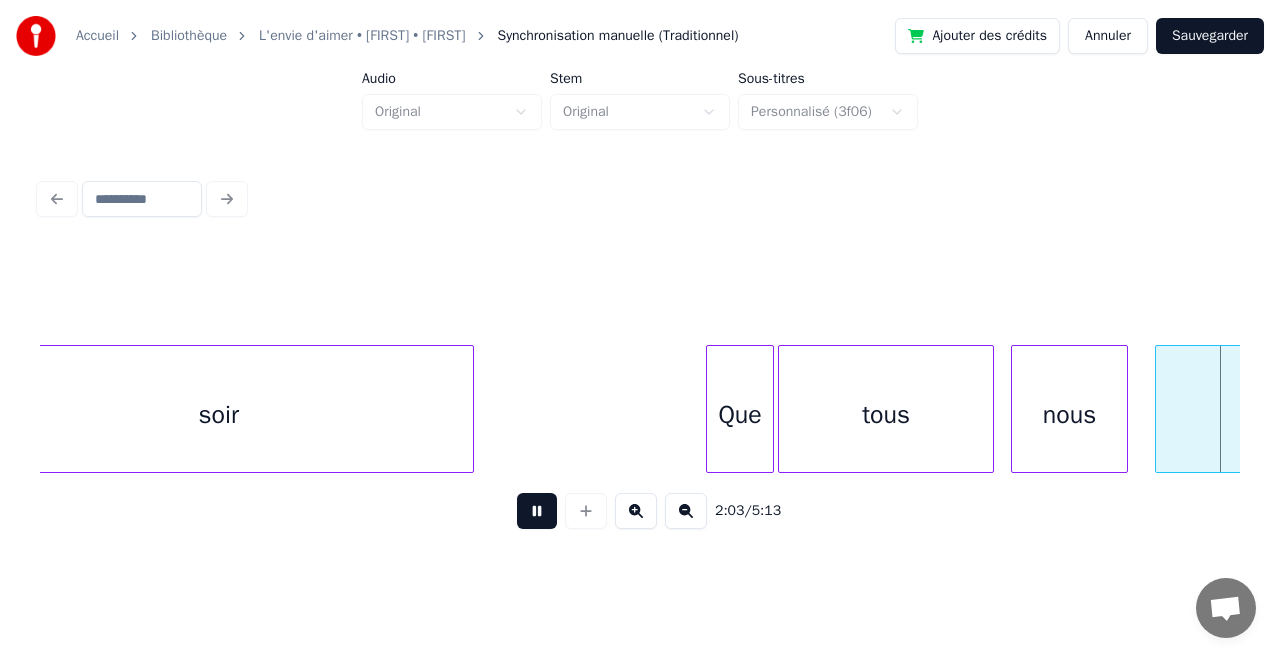 scroll, scrollTop: 0, scrollLeft: 24759, axis: horizontal 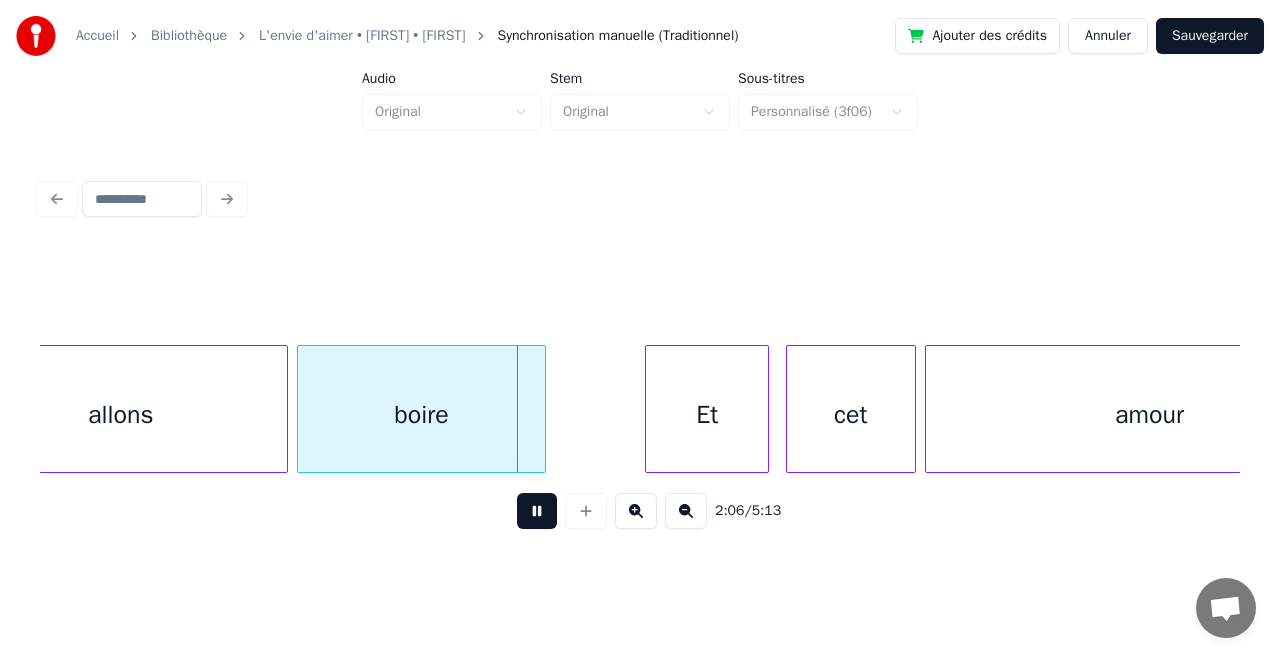 click at bounding box center (537, 511) 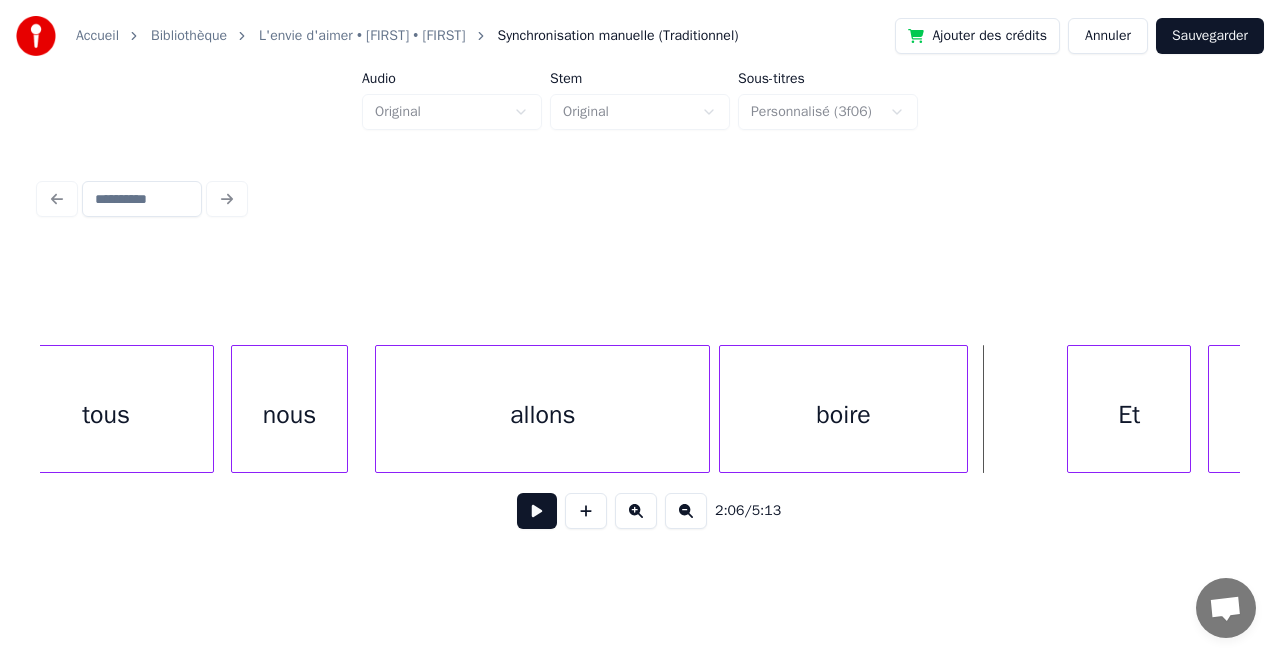 scroll, scrollTop: 0, scrollLeft: 24352, axis: horizontal 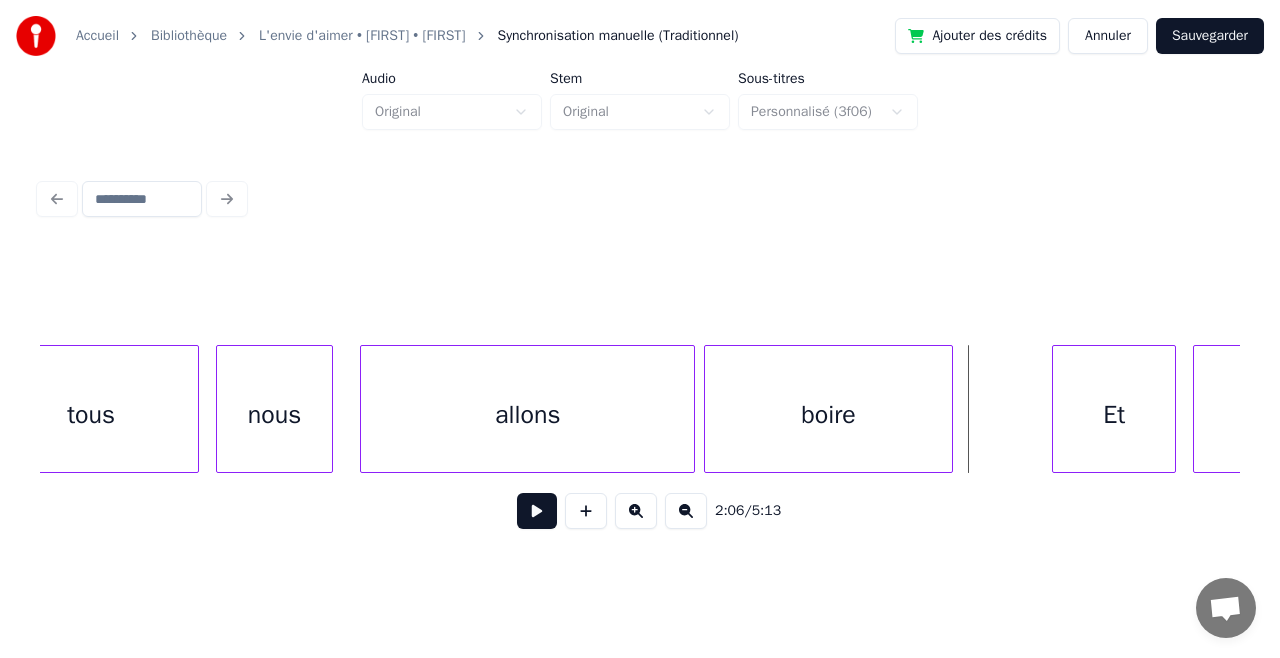 click on "allons boire Et cet nous tous" at bounding box center [7017, 409] 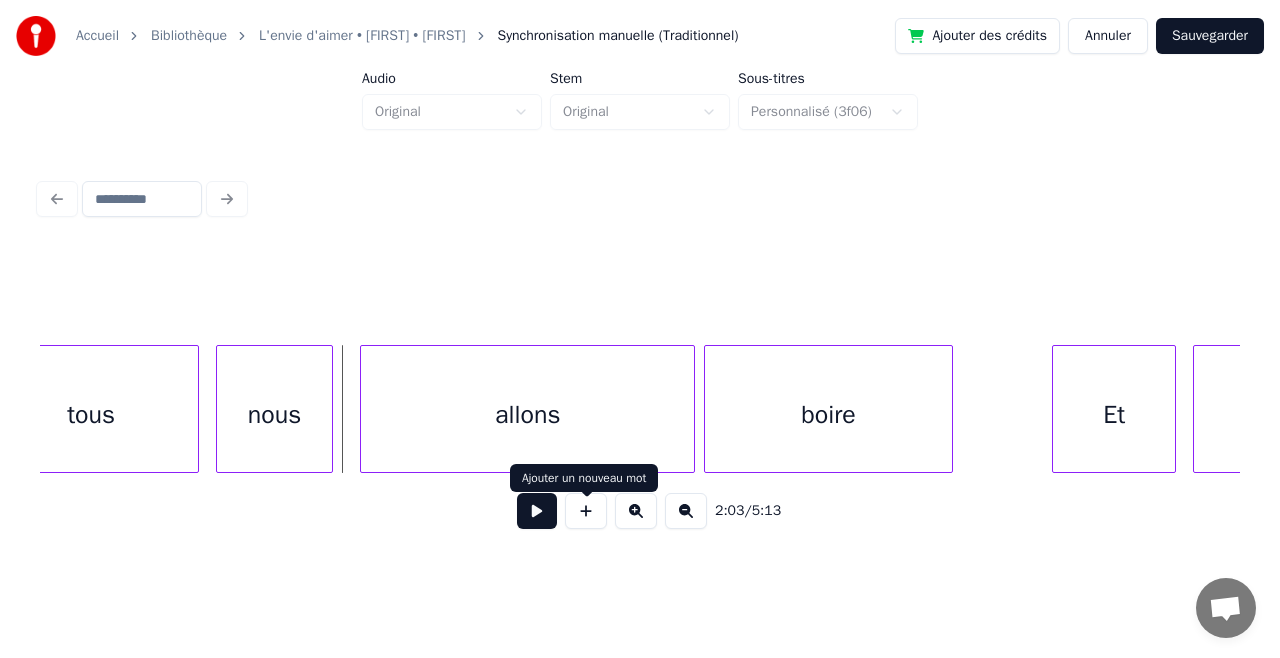 click at bounding box center (586, 511) 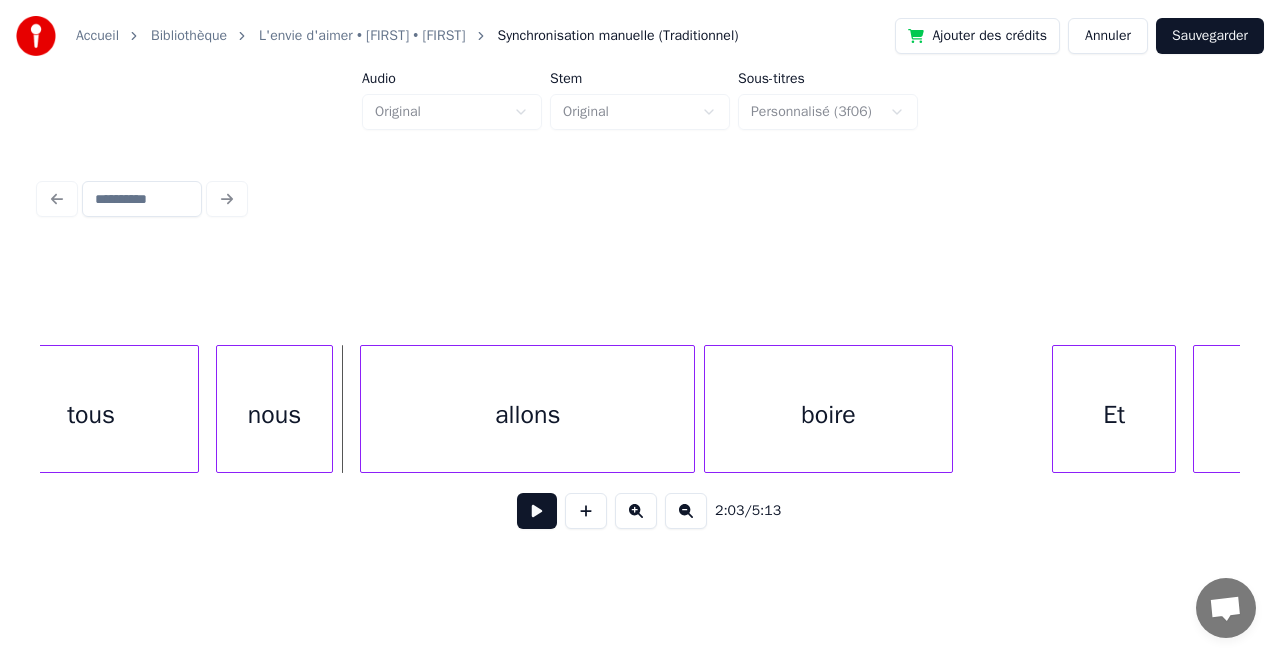 click at bounding box center (537, 511) 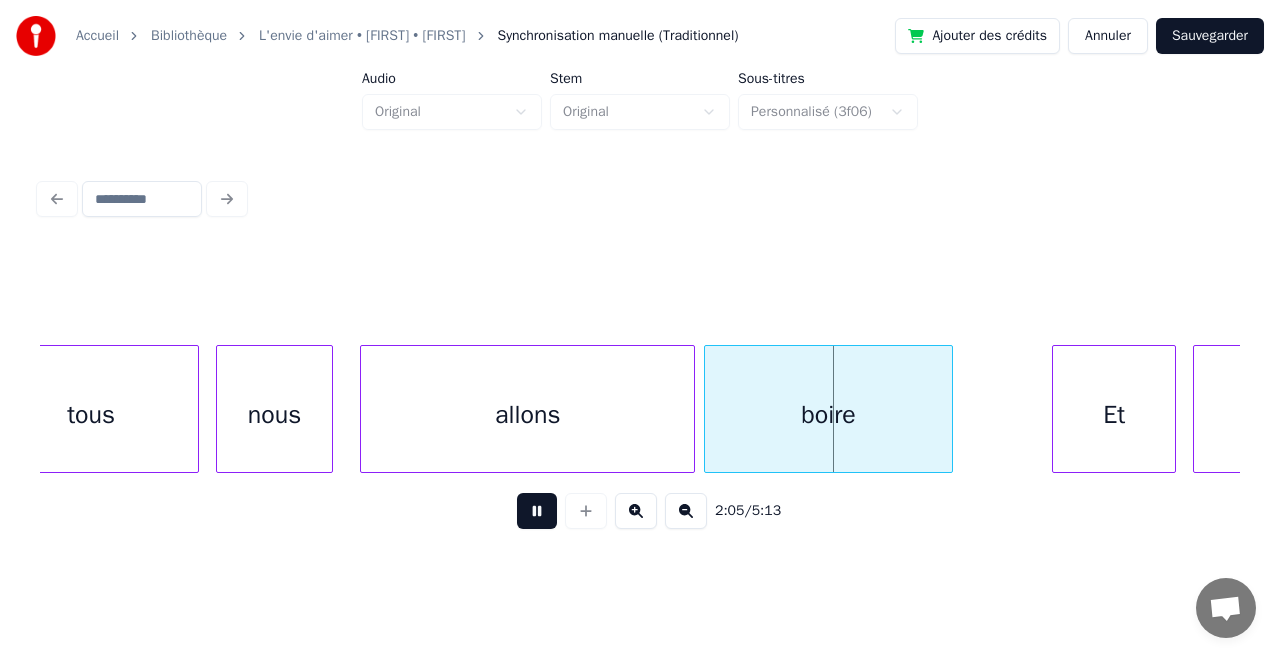 click at bounding box center (537, 511) 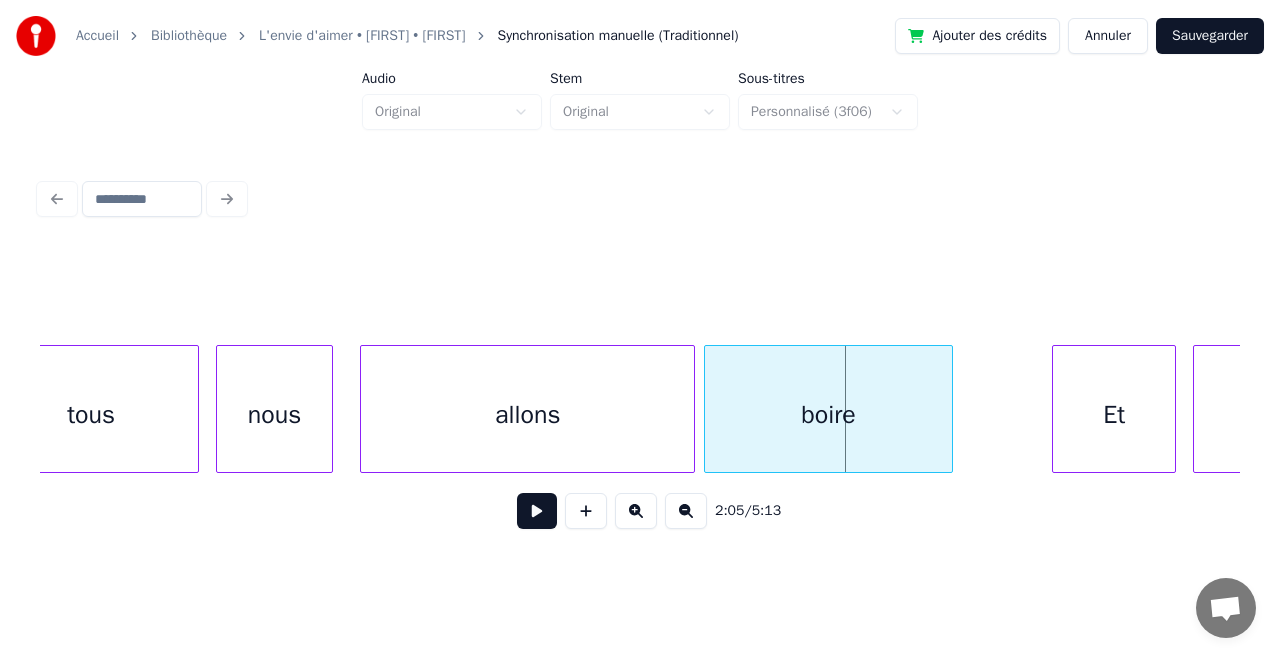 click on "allons boire Et cet nous tous" at bounding box center (7017, 409) 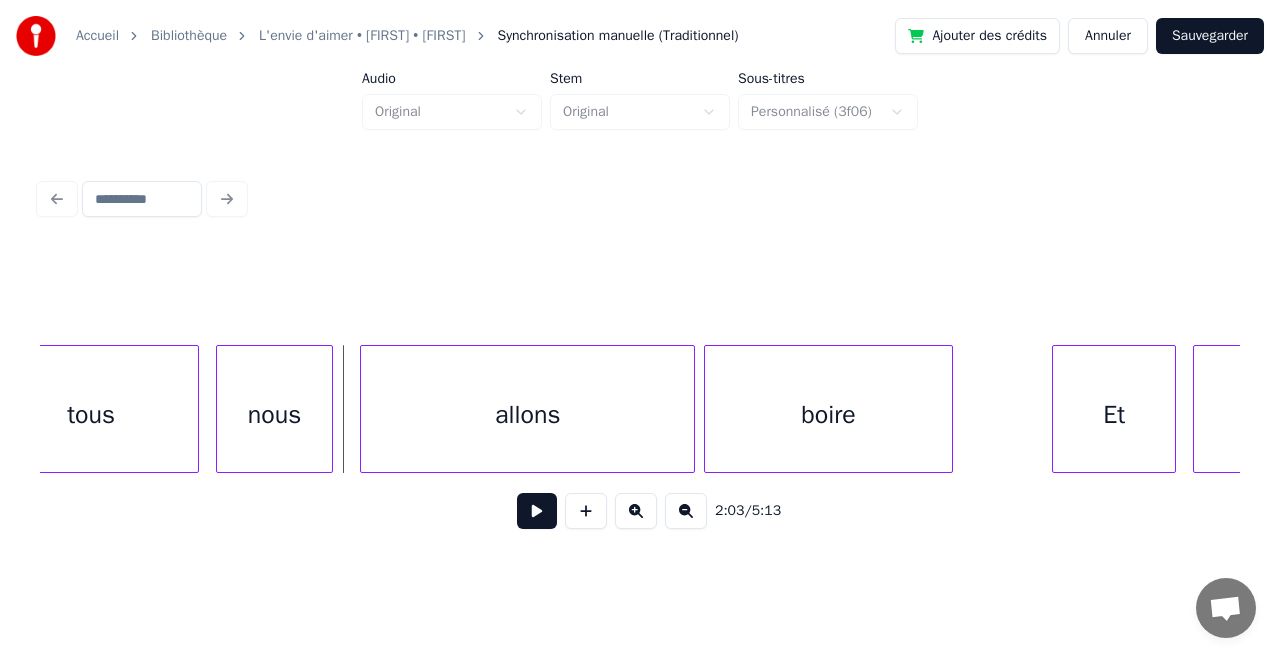 click at bounding box center (537, 511) 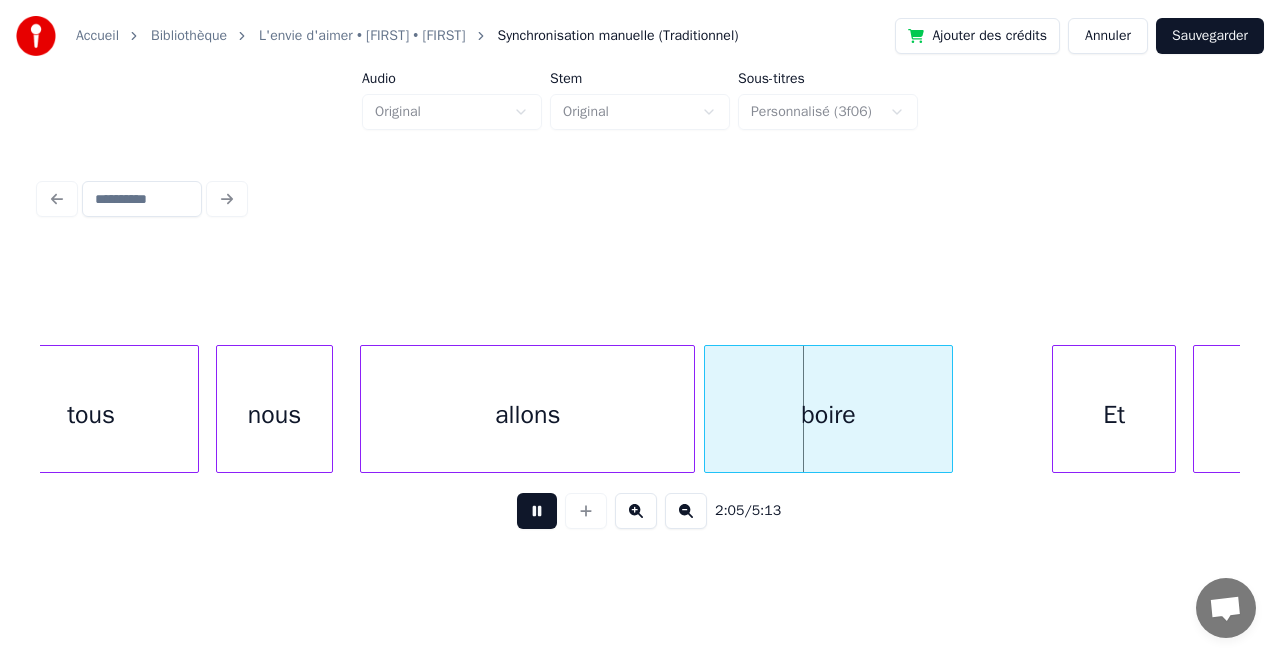 click at bounding box center (537, 511) 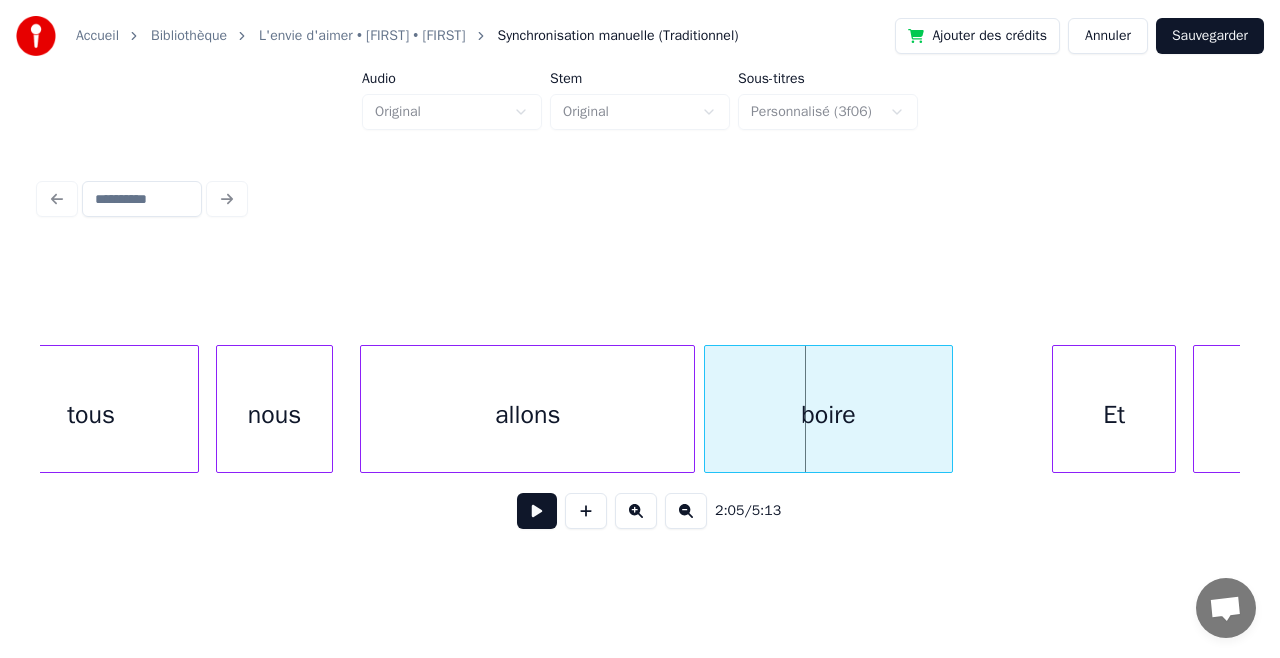 click on "allons" at bounding box center [527, 414] 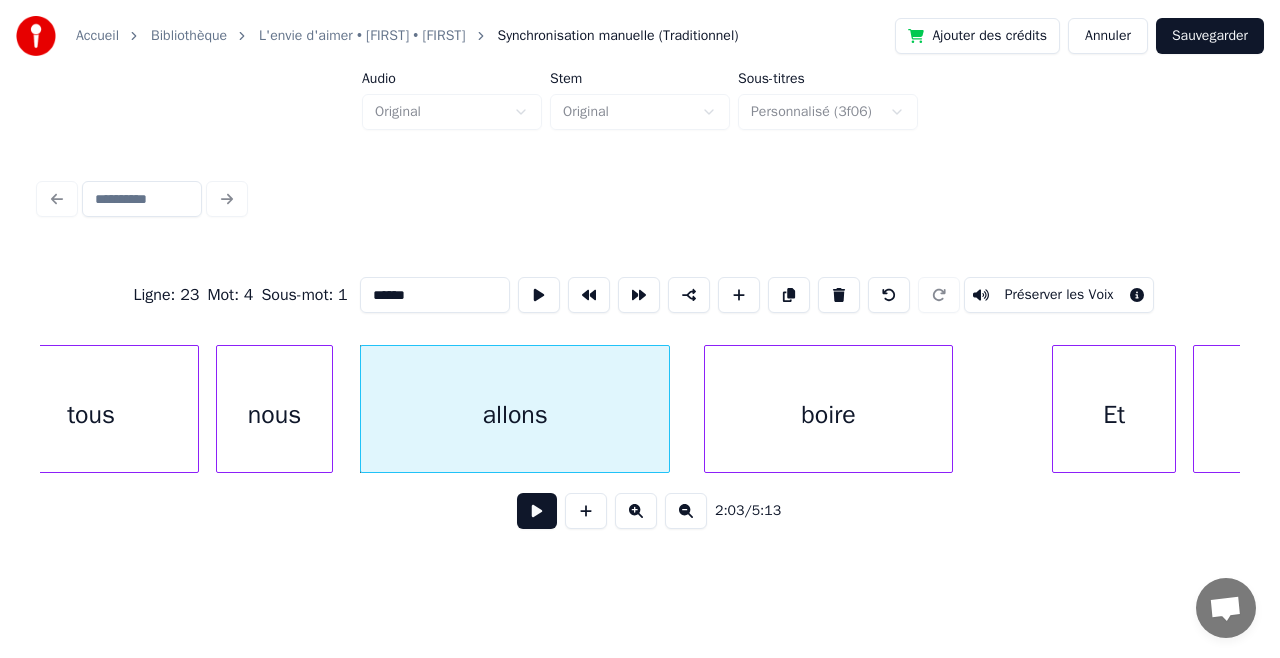 click at bounding box center (666, 409) 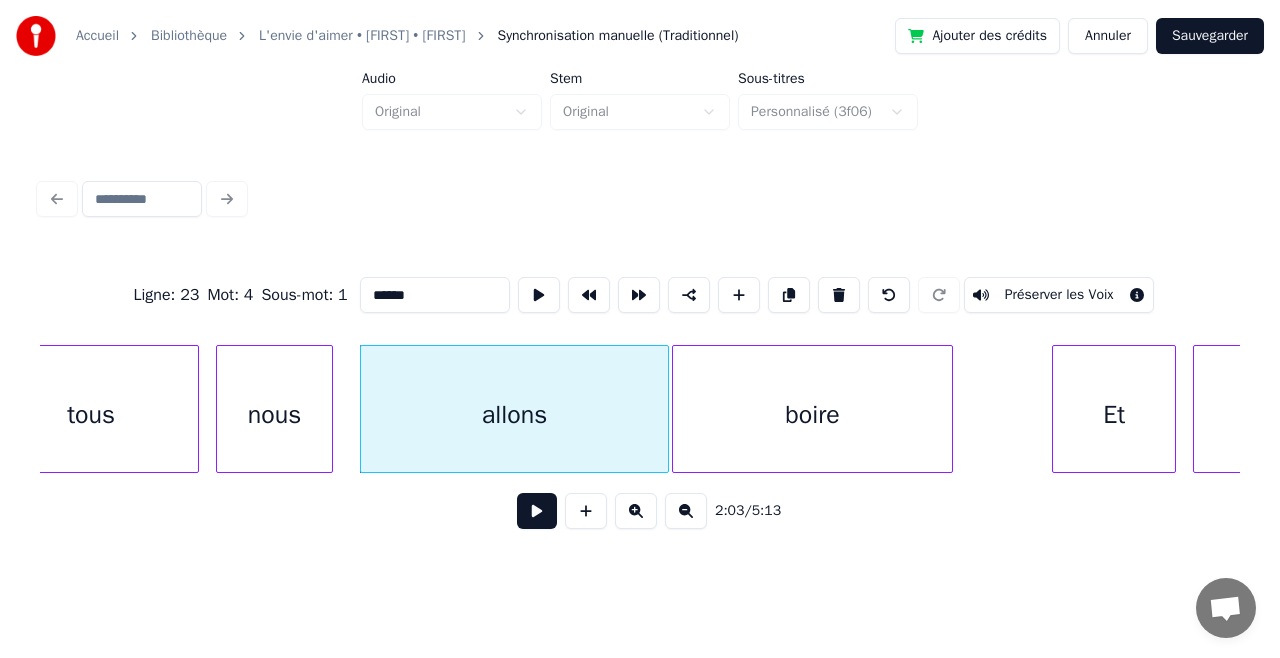 click at bounding box center [676, 409] 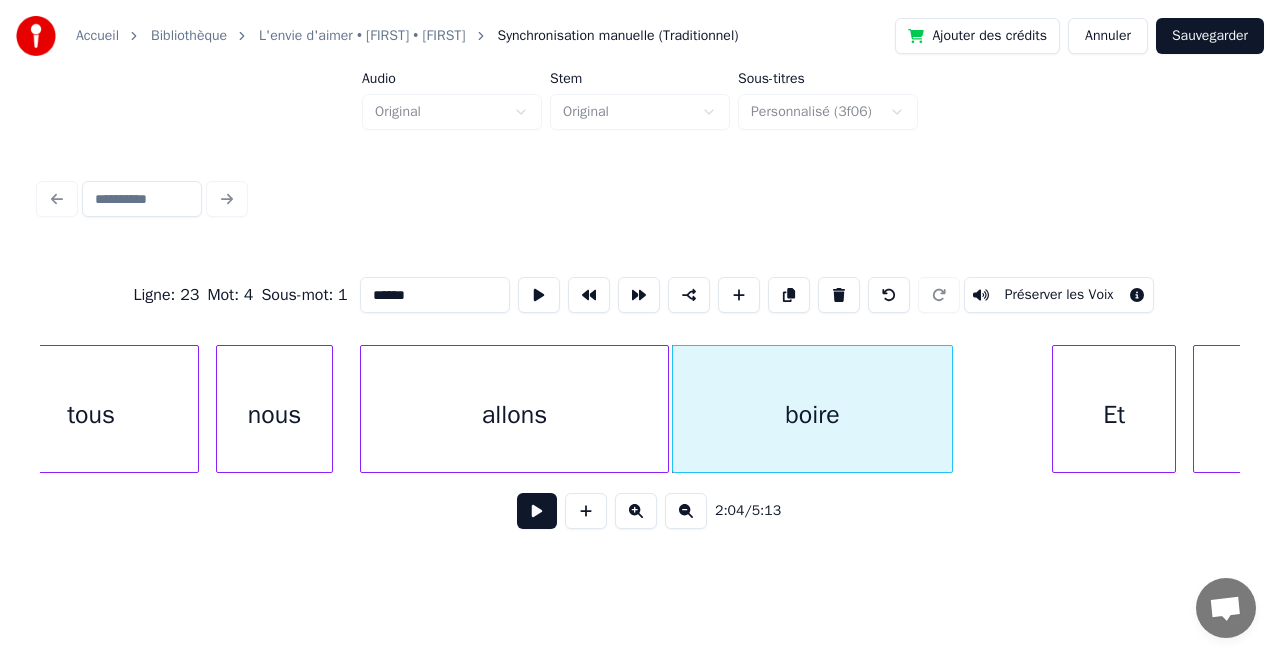 click on "allons boire Et cet nous tous" at bounding box center [7017, 409] 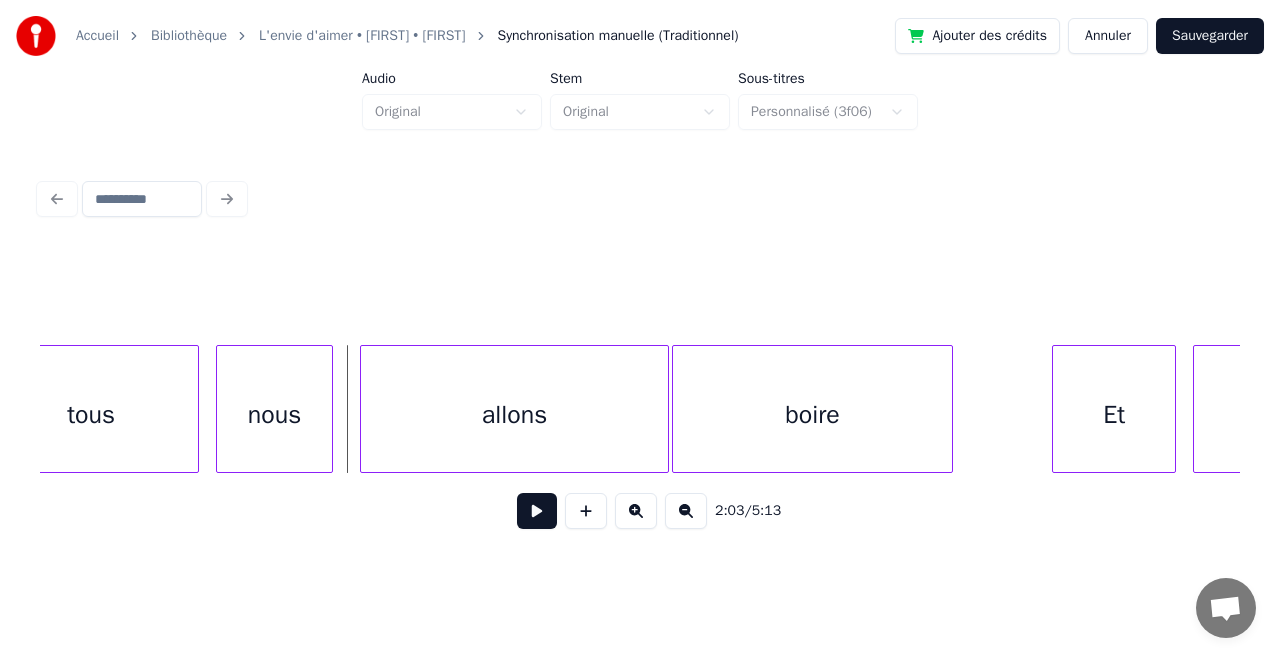 click at bounding box center (537, 511) 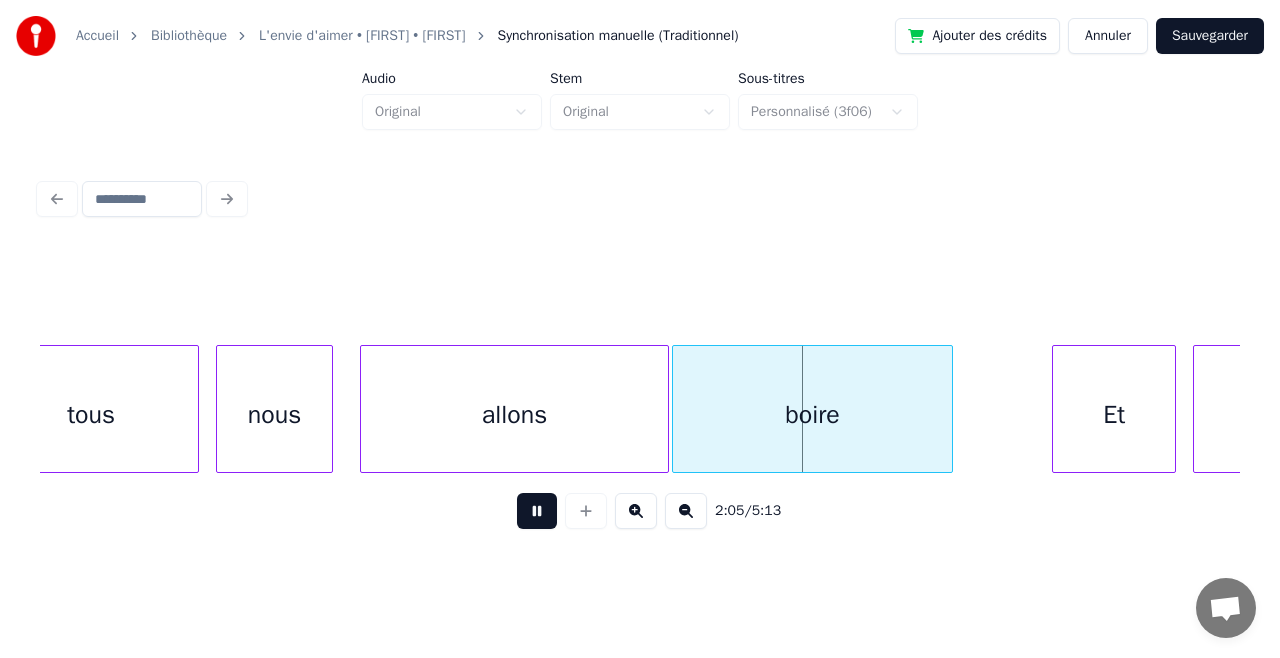click at bounding box center (537, 511) 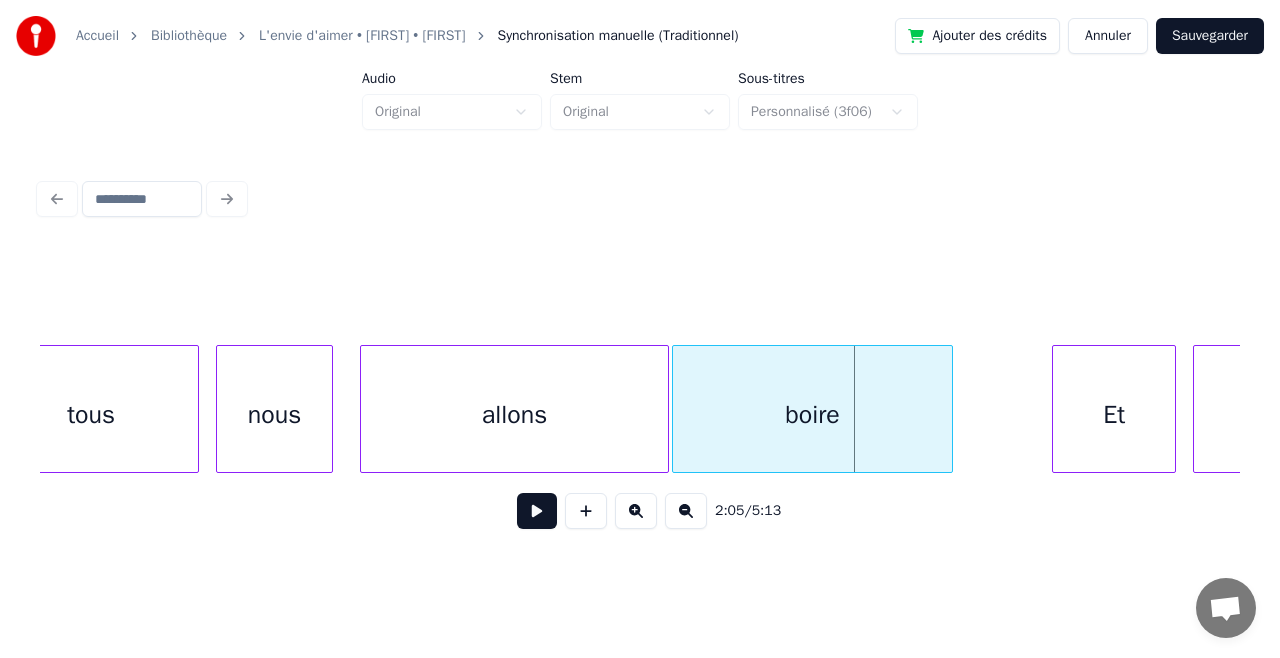 click on "allons boire Et cet nous tous" at bounding box center (7017, 409) 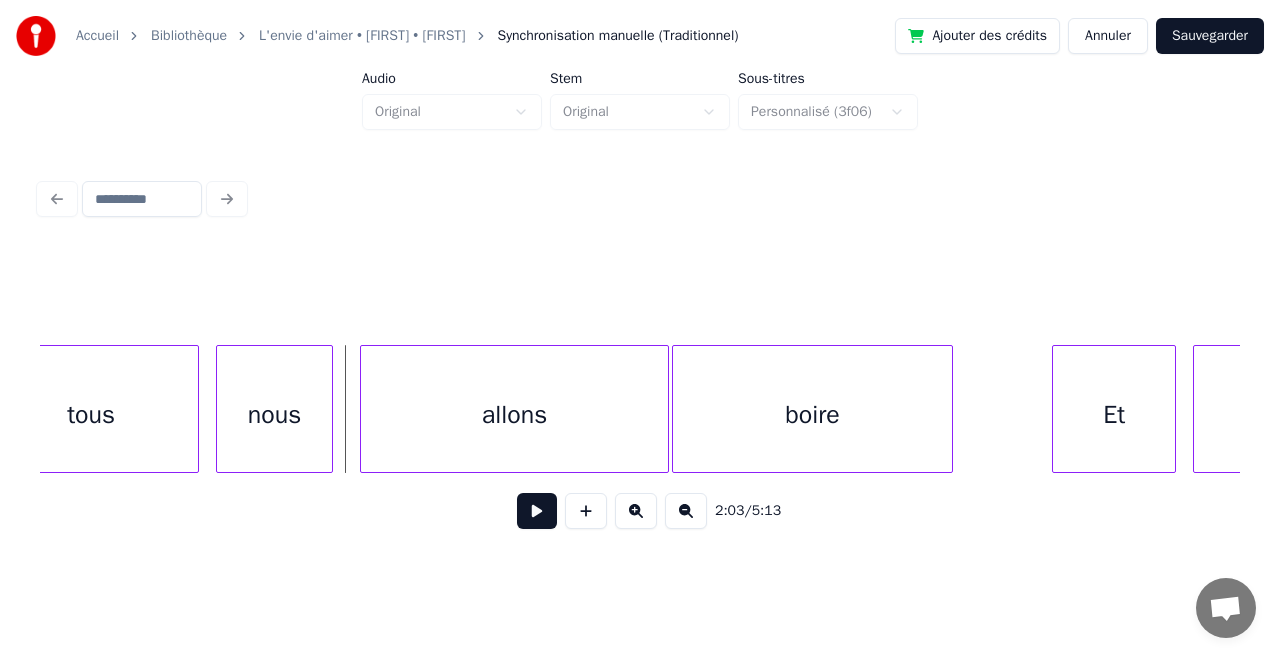 click at bounding box center [537, 511] 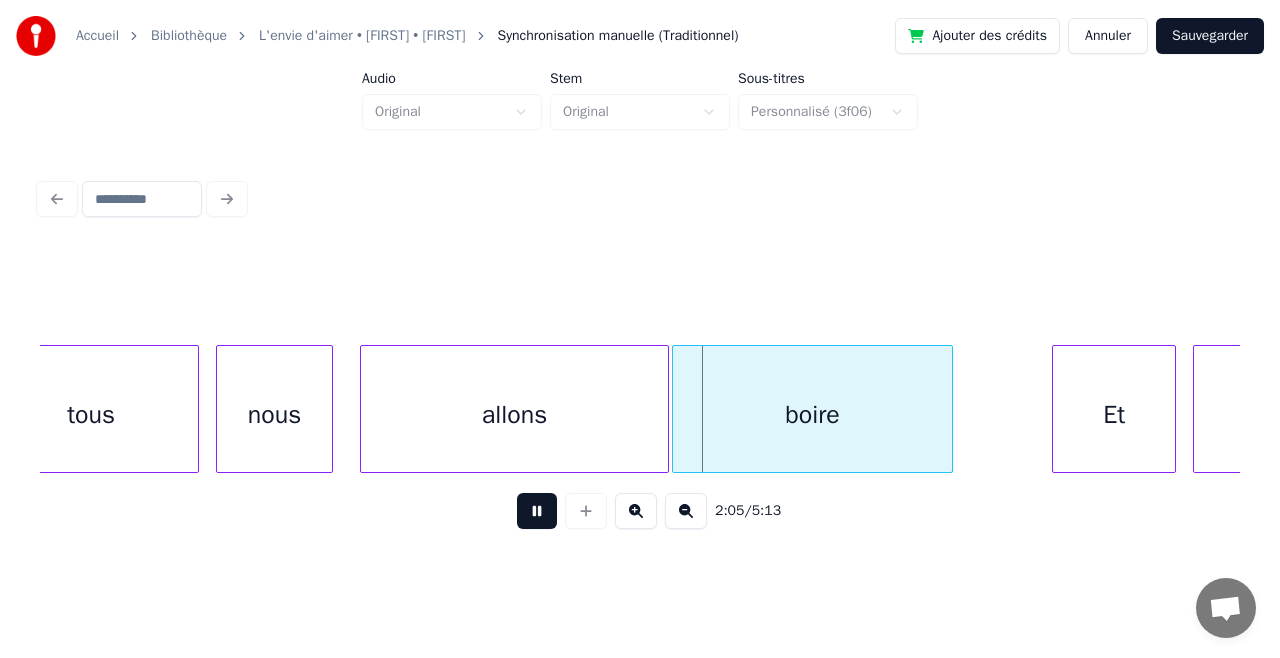click at bounding box center [537, 511] 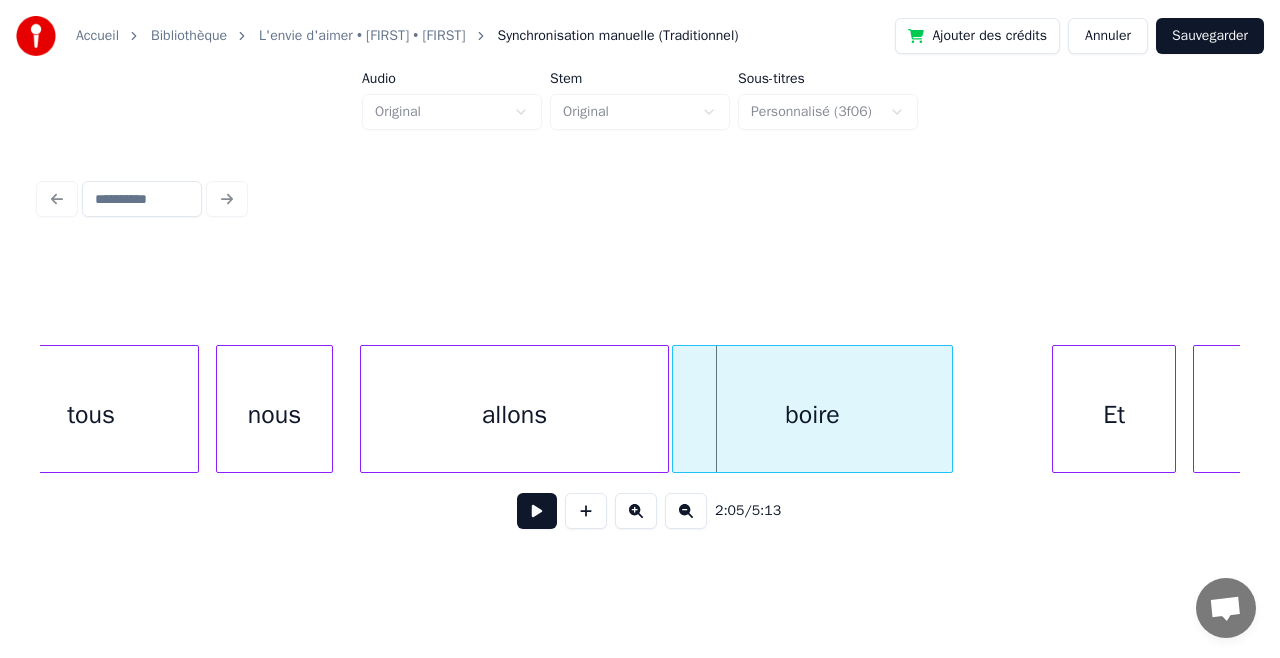 click on "allons" at bounding box center (514, 414) 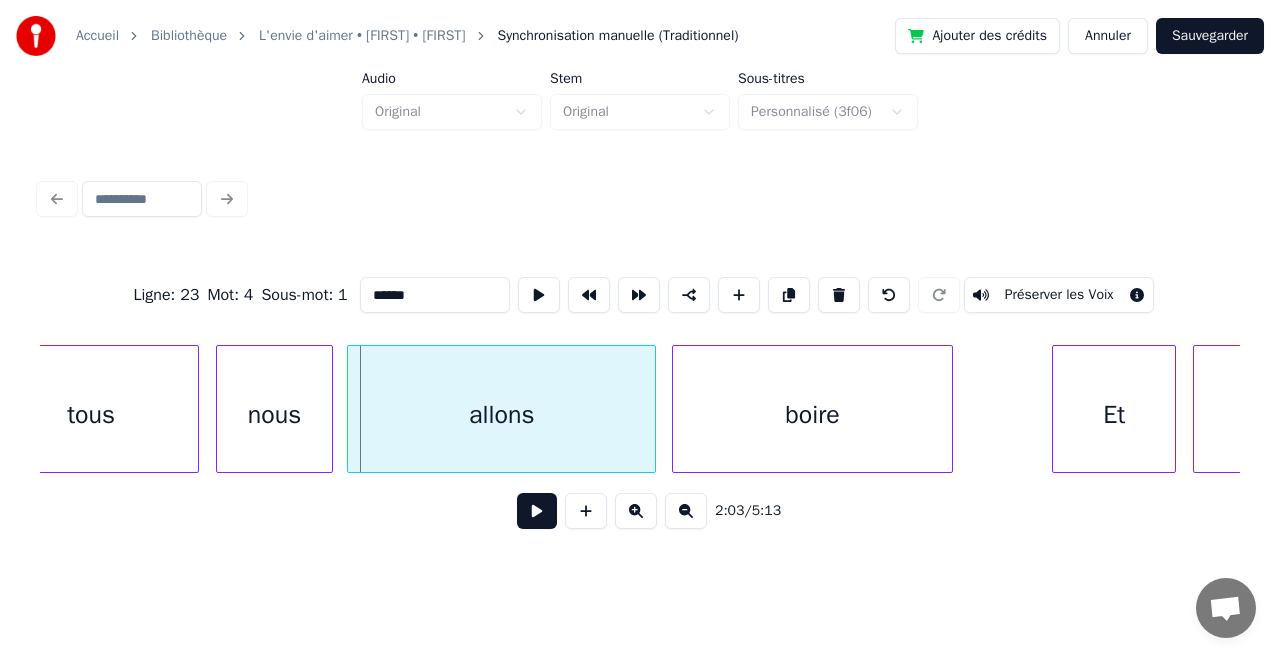 click on "allons" at bounding box center [501, 414] 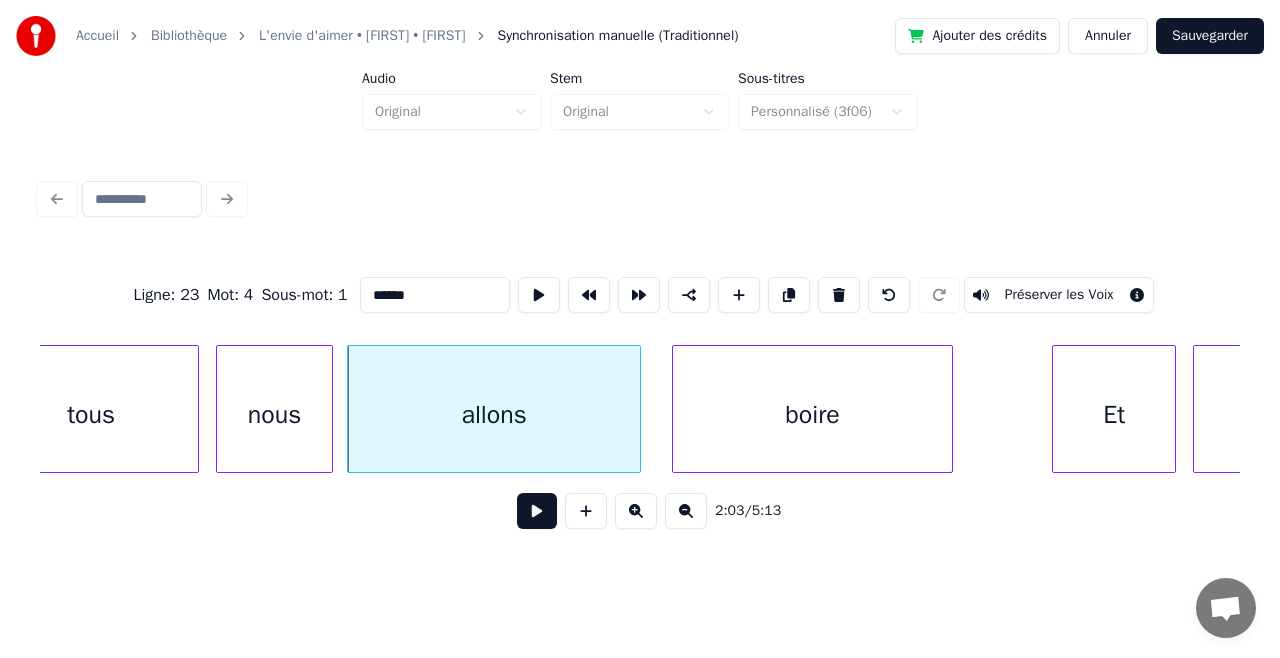 click at bounding box center (637, 409) 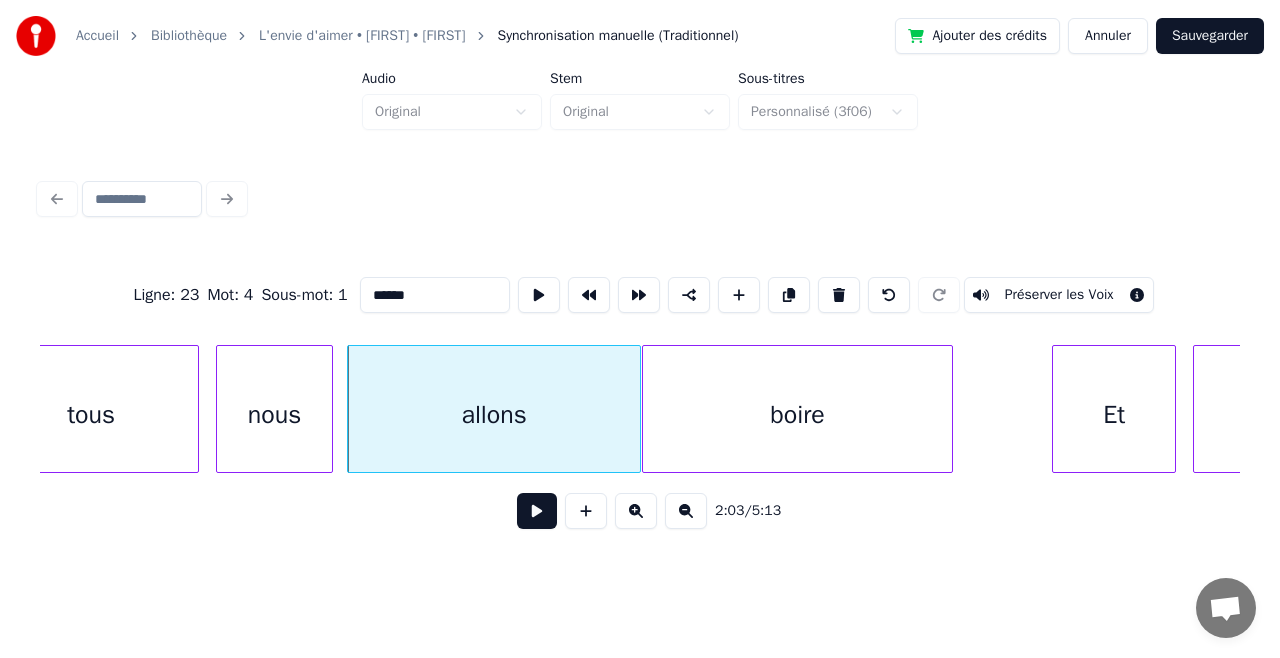 click at bounding box center [646, 409] 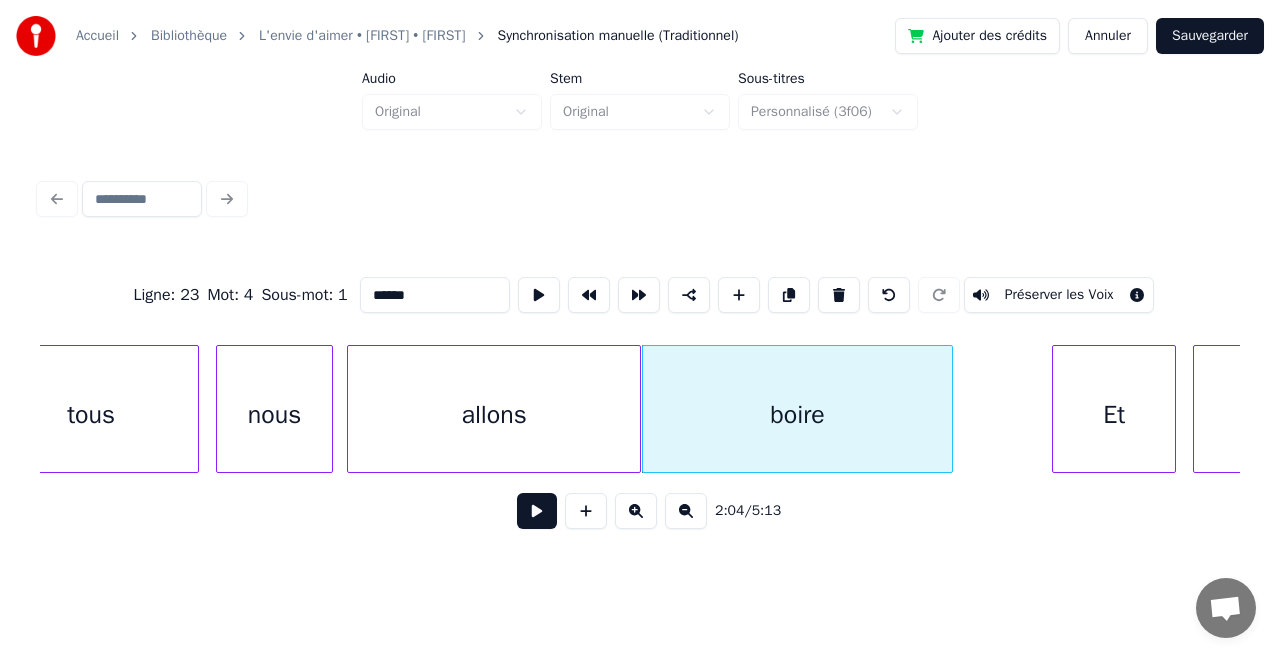 click on "allons boire Et cet nous tous" at bounding box center [7017, 409] 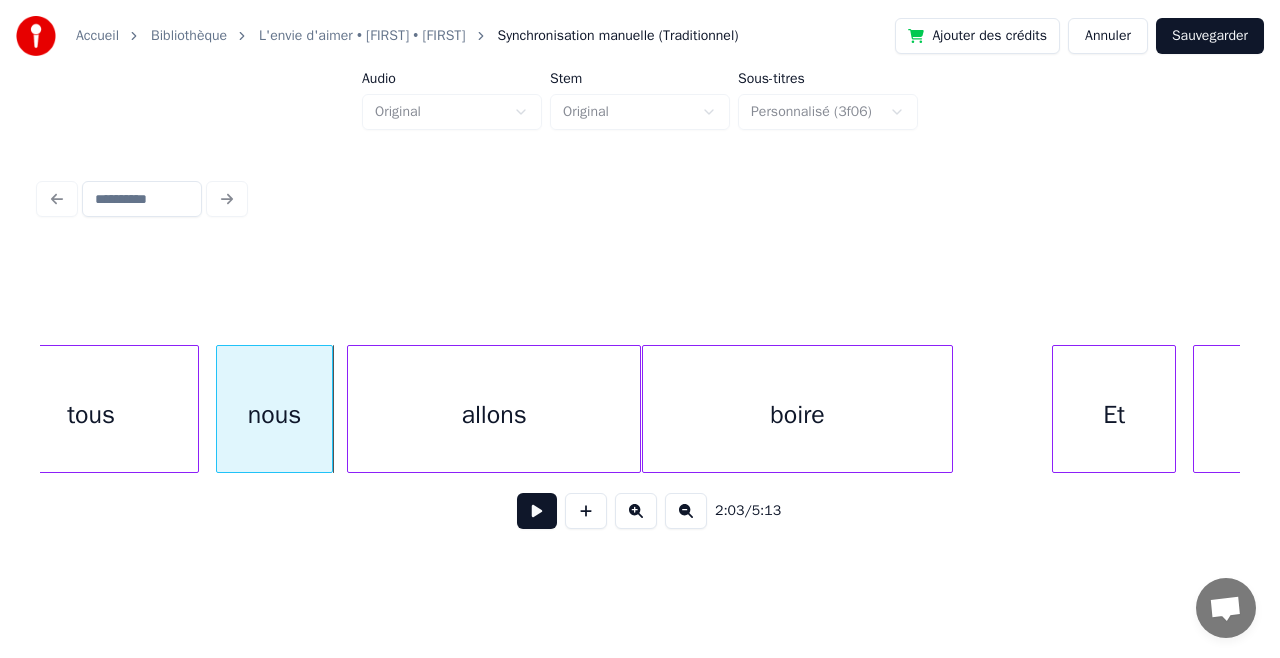 click at bounding box center (537, 511) 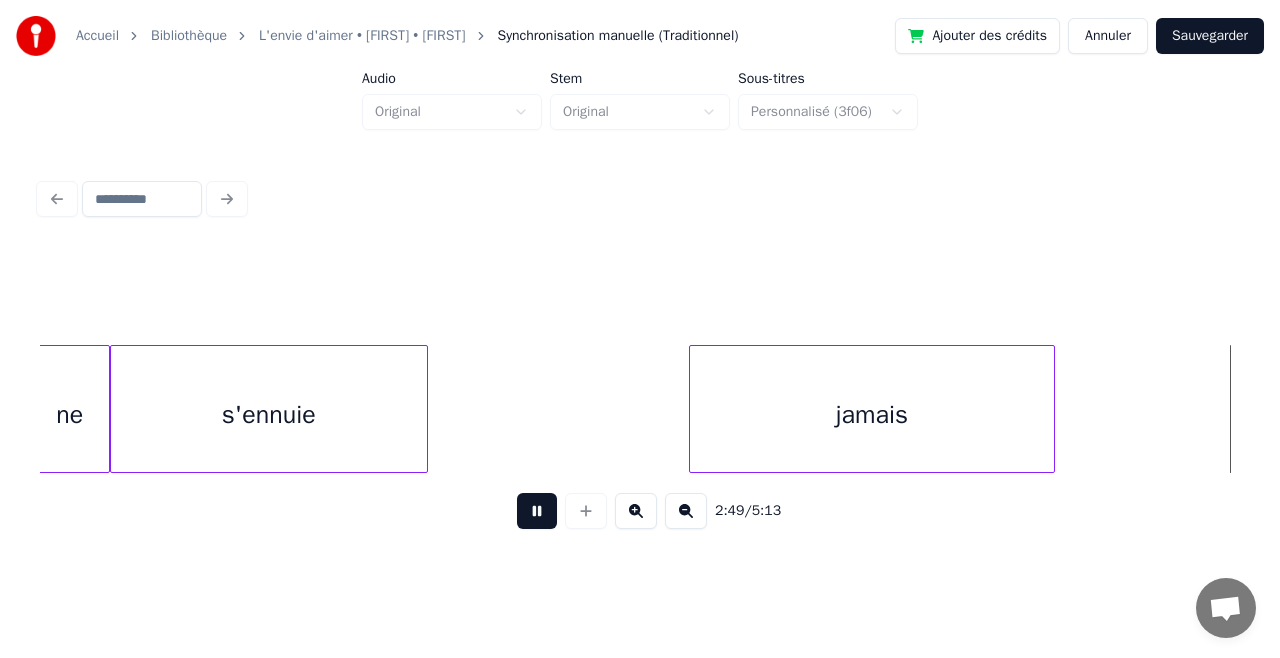 scroll, scrollTop: 0, scrollLeft: 33968, axis: horizontal 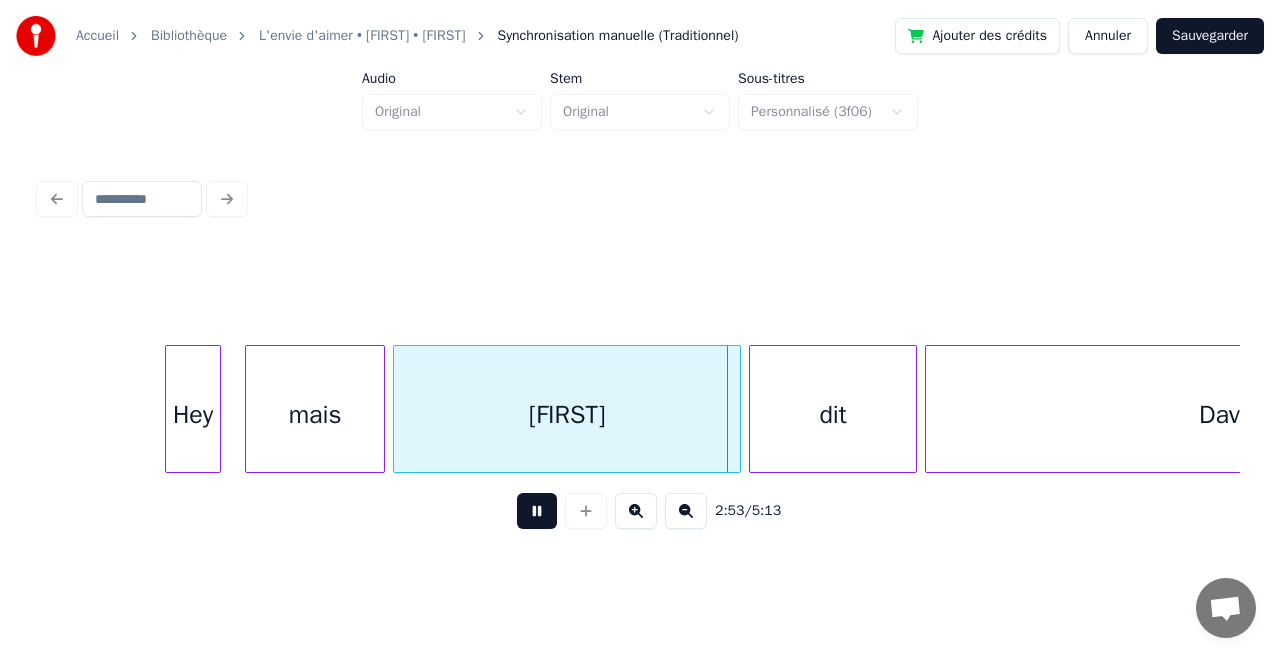 click at bounding box center [537, 511] 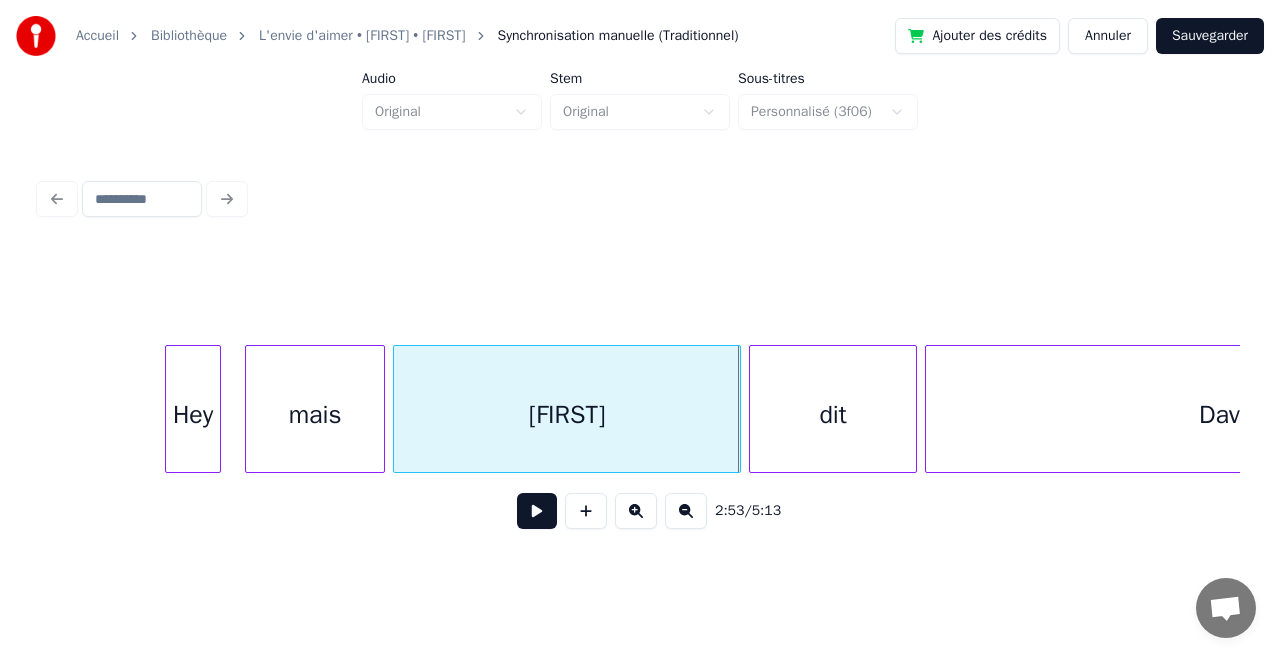 click on "Hey mais [FIRST] dit [FIRST]" at bounding box center (-2599, 409) 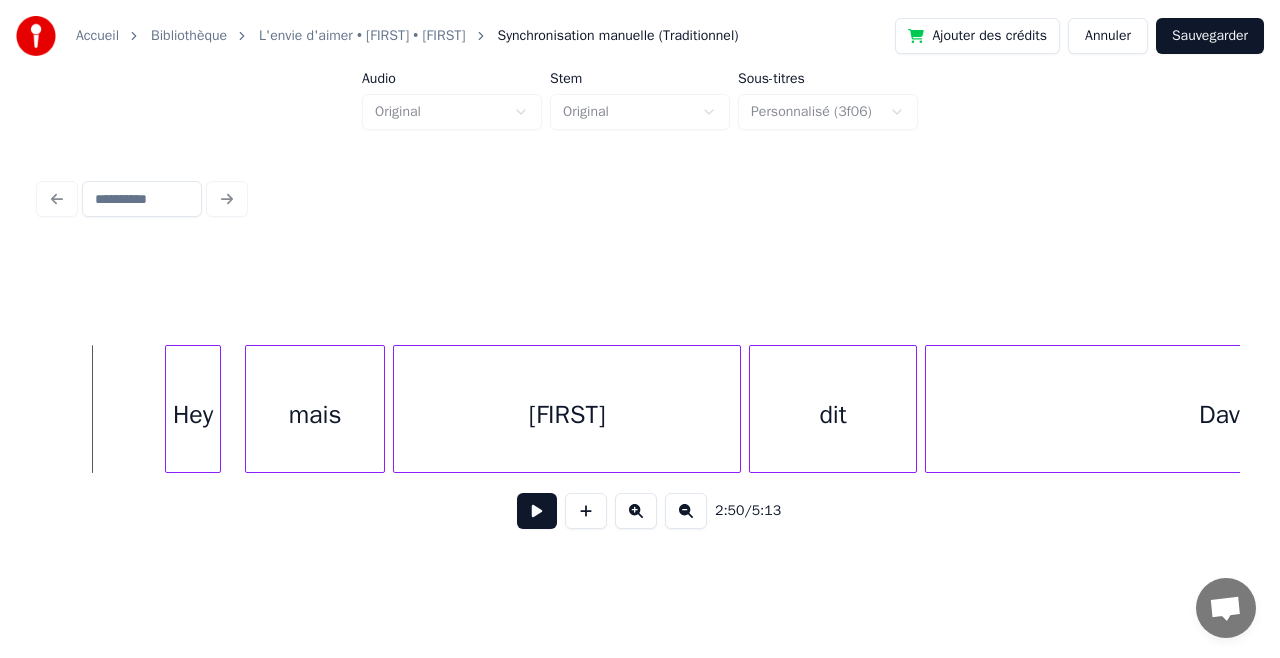 click at bounding box center [537, 511] 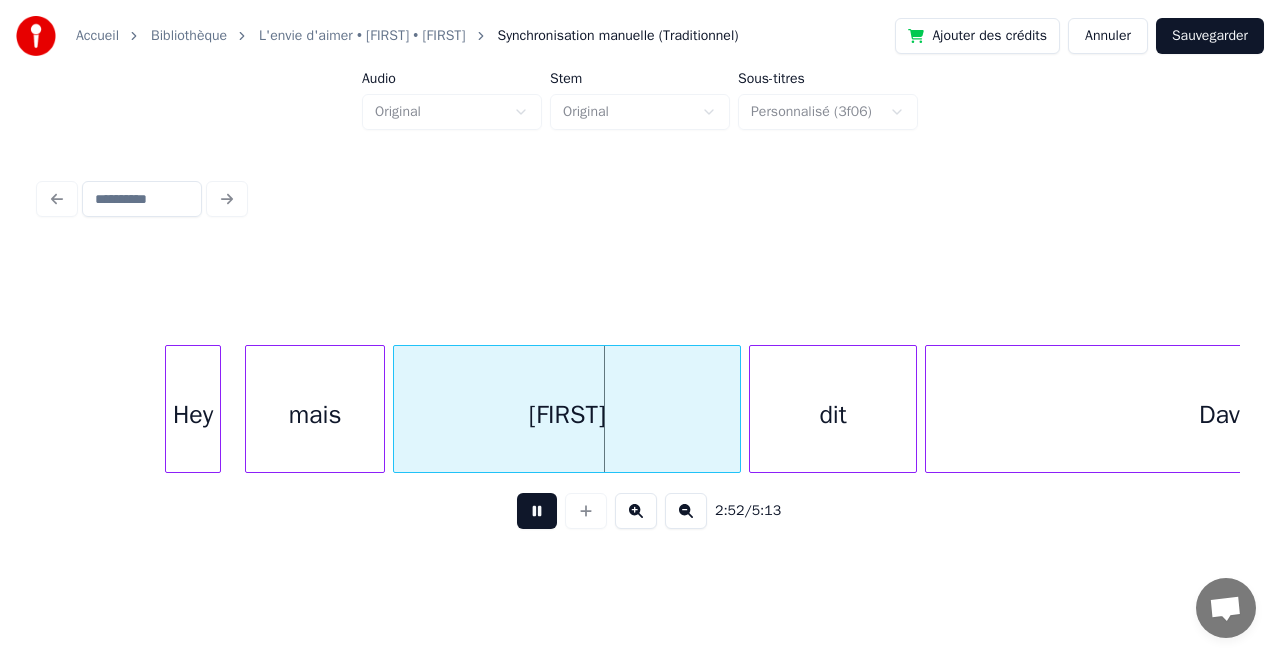 click at bounding box center (537, 511) 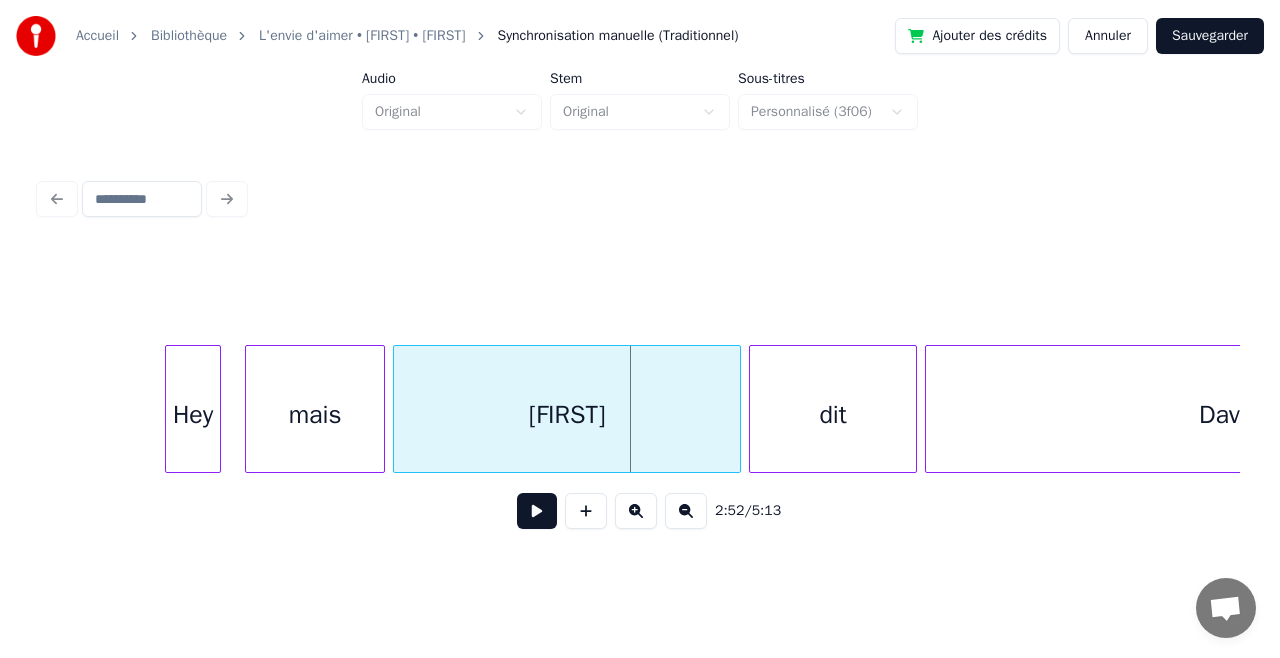 click on "Hey mais [FIRST] dit [FIRST]" at bounding box center [-2599, 409] 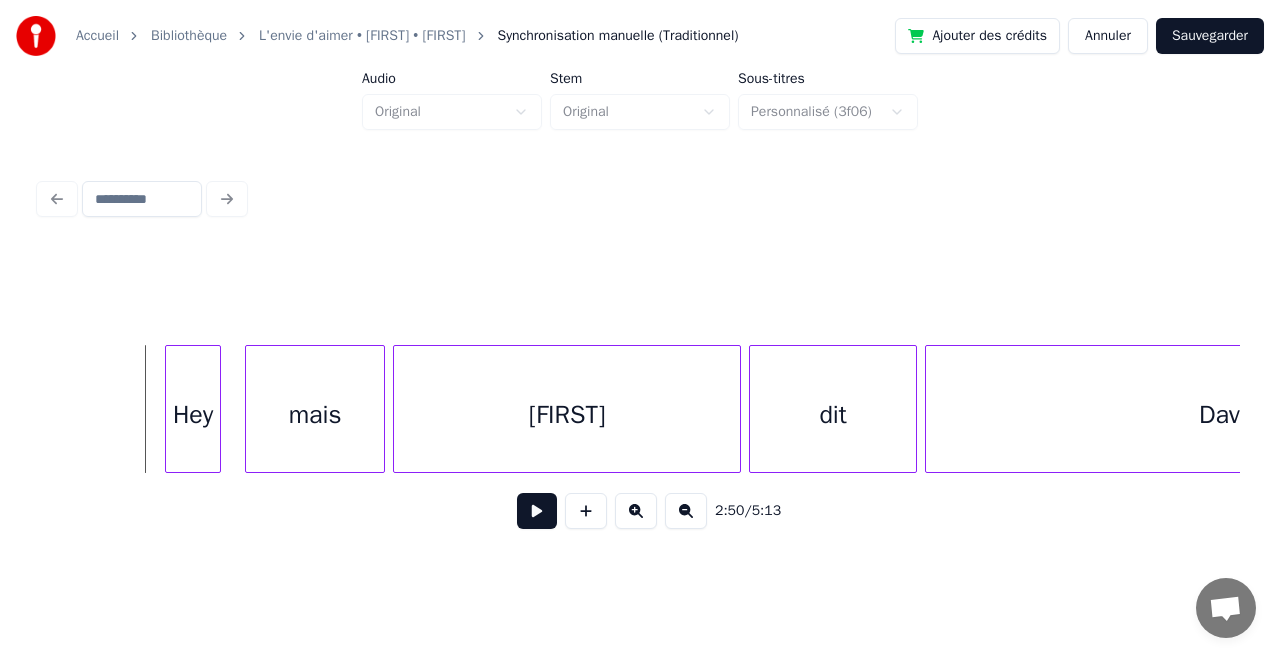 click at bounding box center (537, 511) 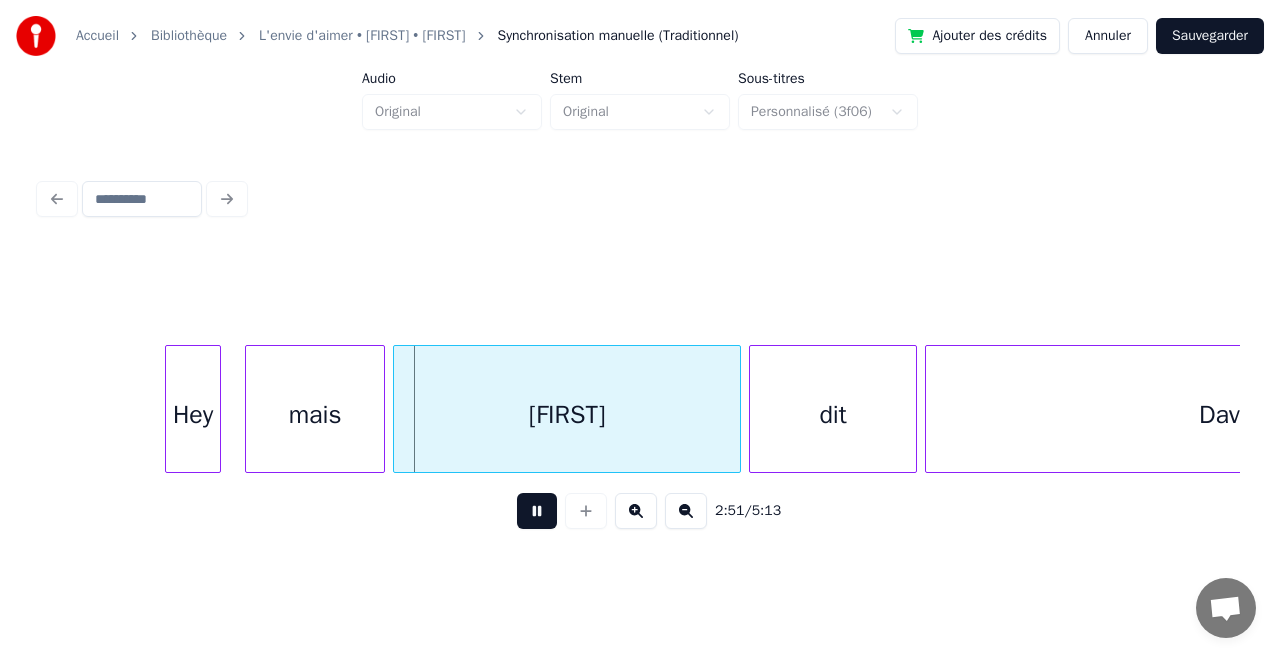 click at bounding box center [537, 511] 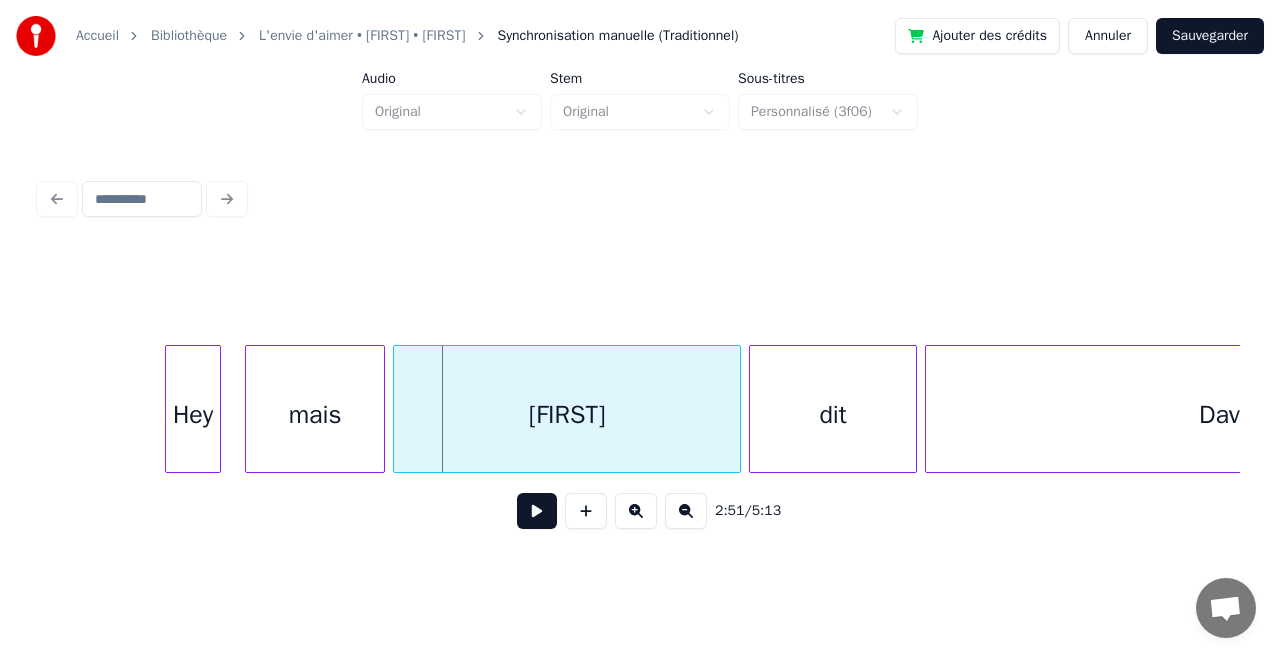 click on "Hey" at bounding box center (193, 414) 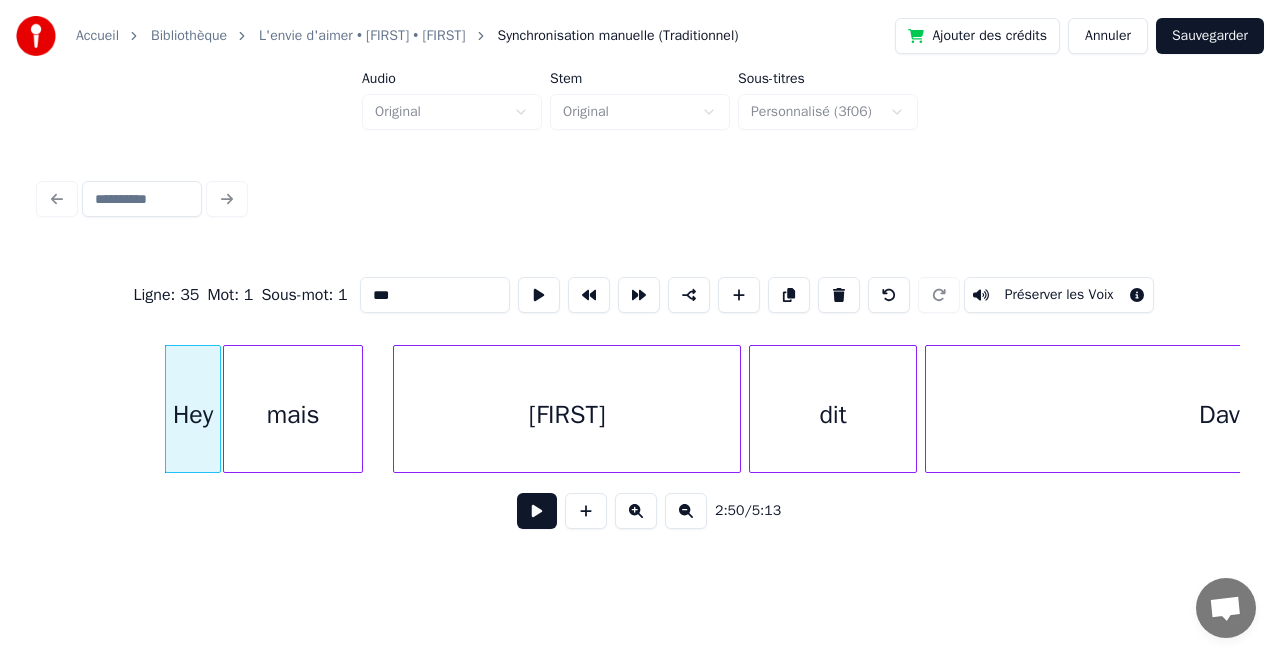 click on "mais" at bounding box center [293, 414] 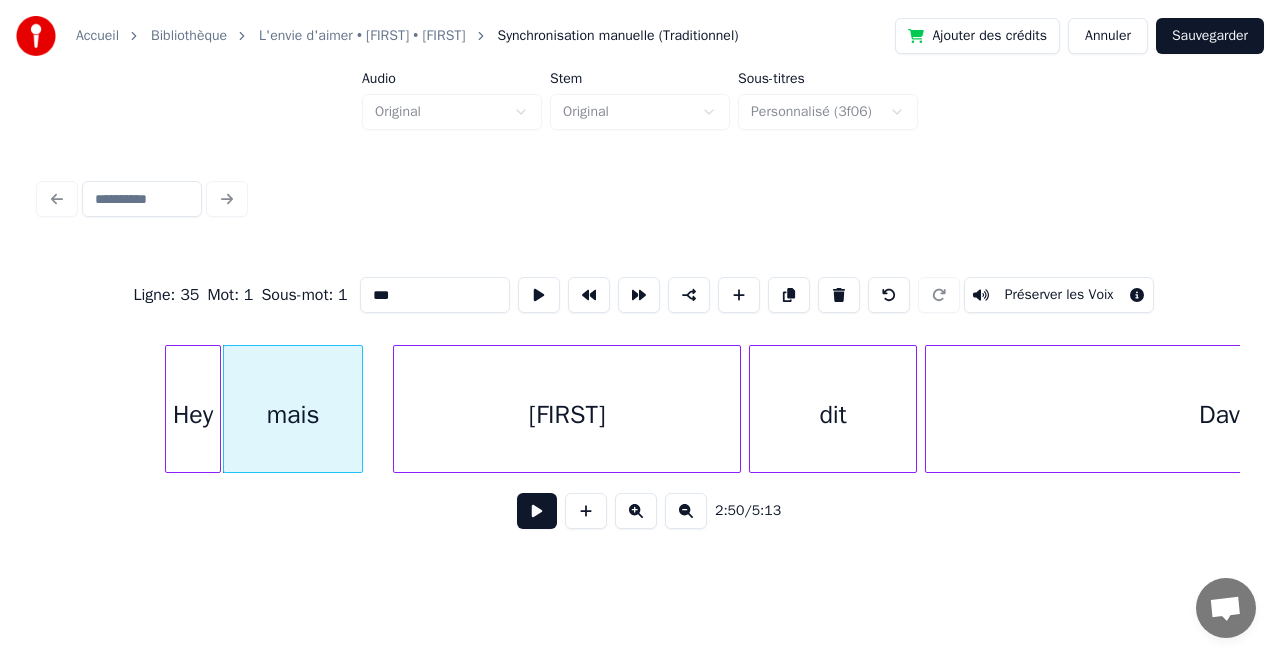 click on "mais" at bounding box center [293, 409] 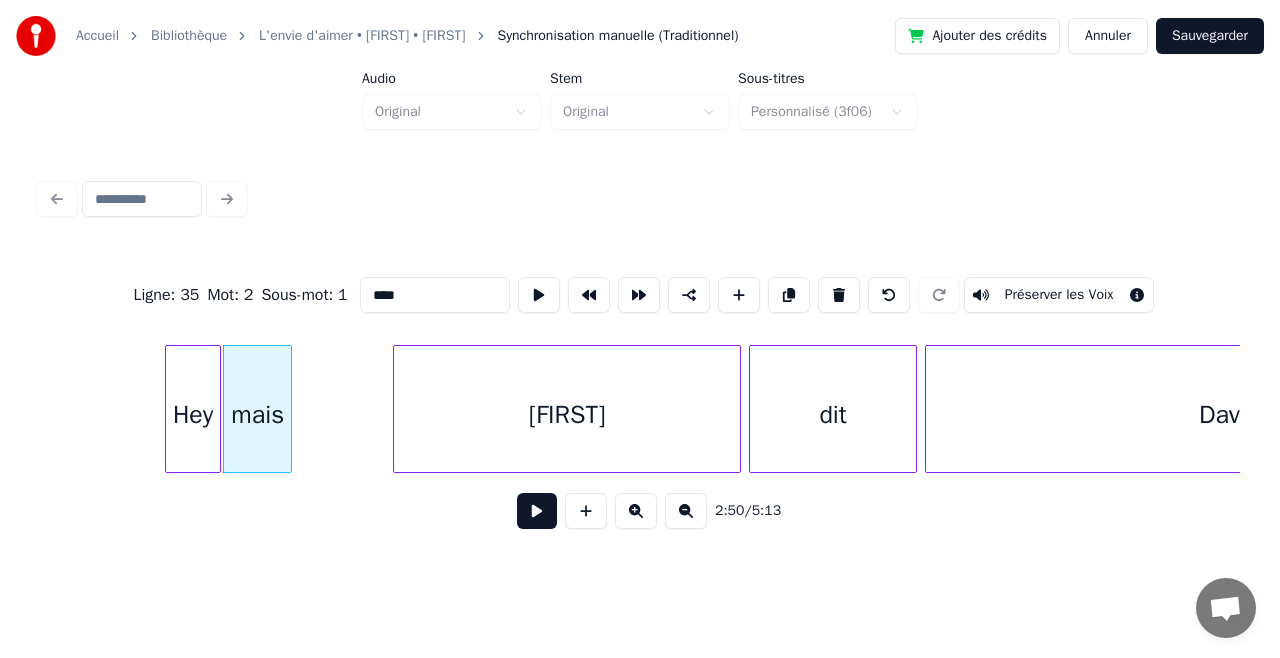 click at bounding box center (288, 409) 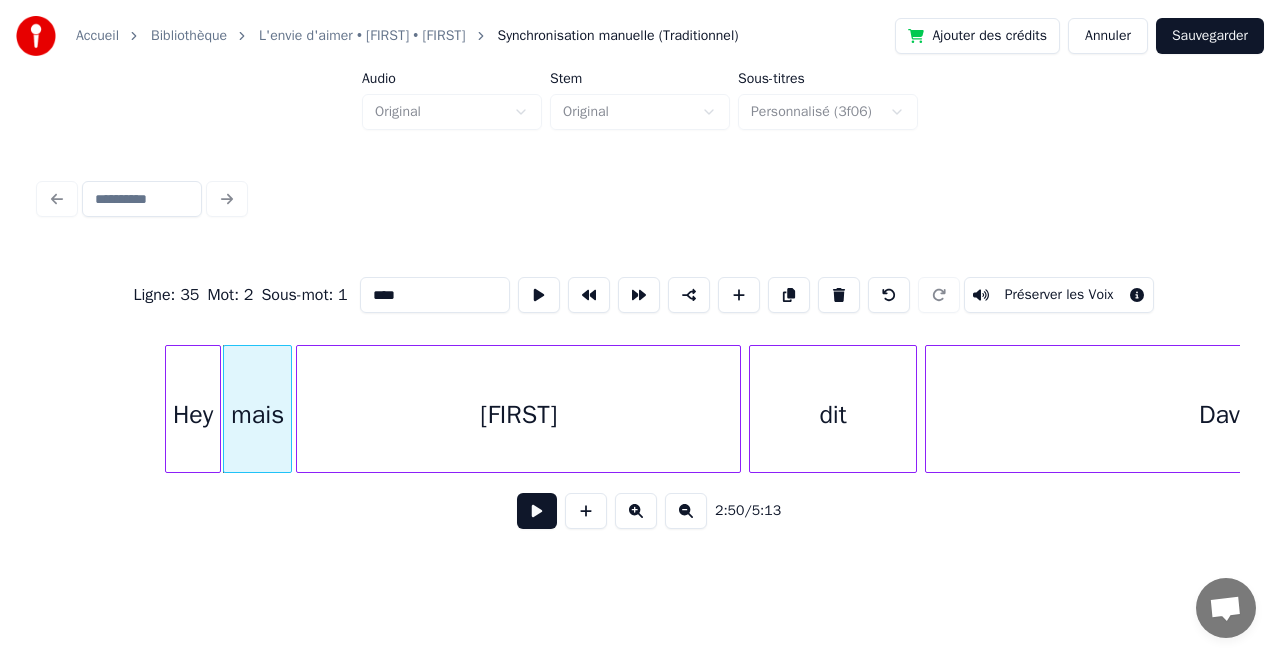click at bounding box center [300, 409] 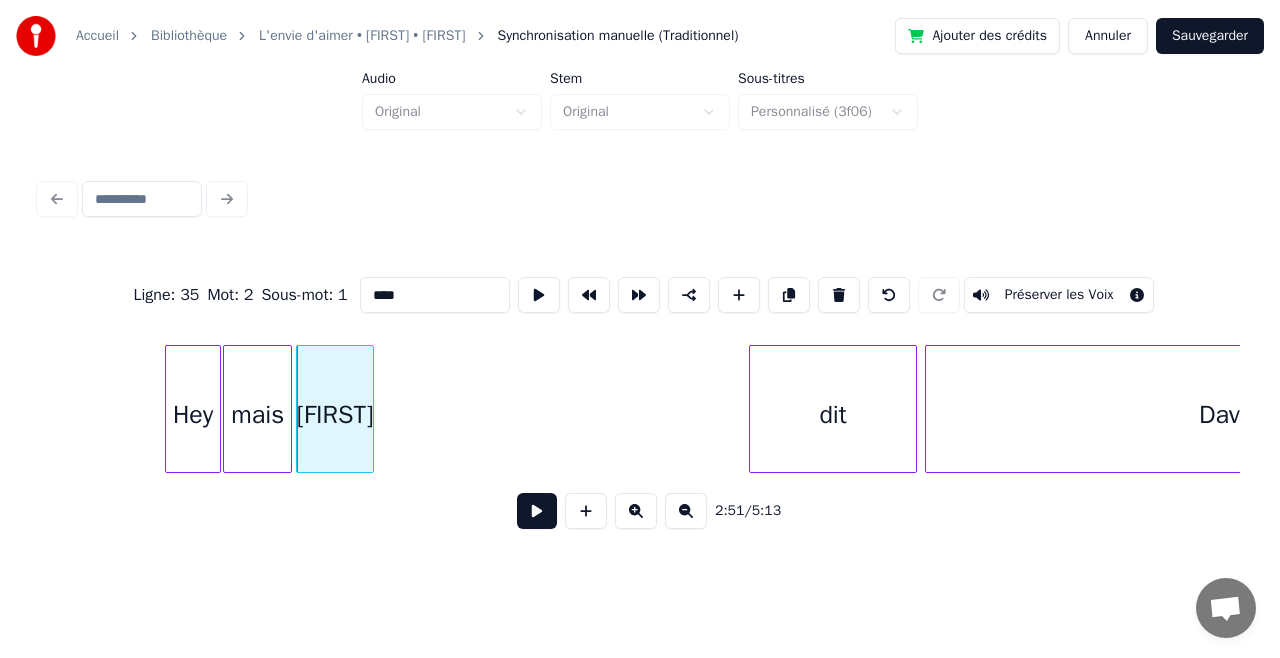 click at bounding box center (370, 409) 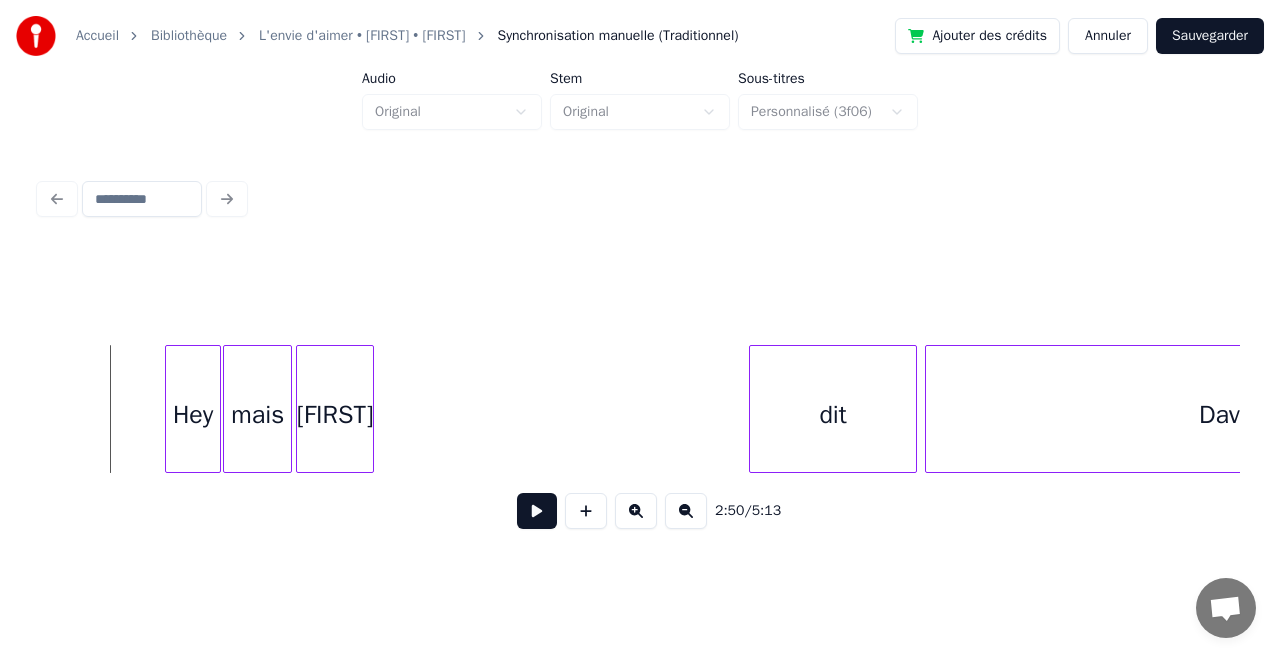 click at bounding box center (537, 511) 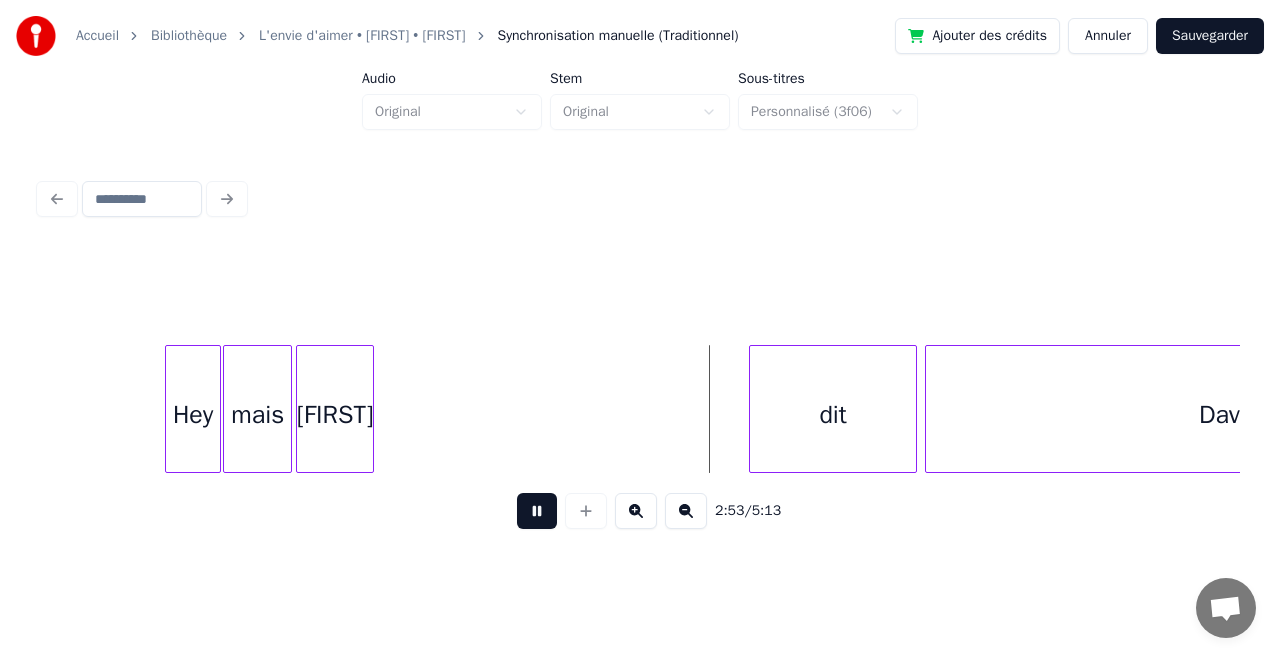 click on "Hey mais [FIRST] dit [FIRST]" at bounding box center (-2599, 409) 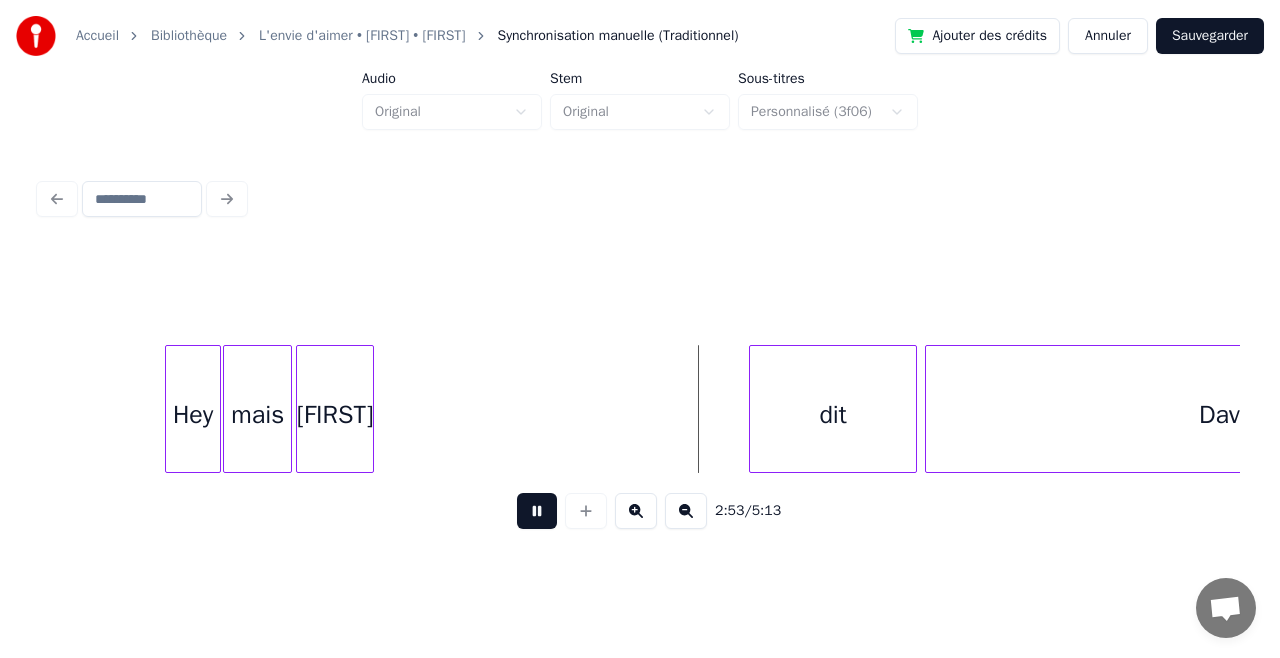click at bounding box center [537, 511] 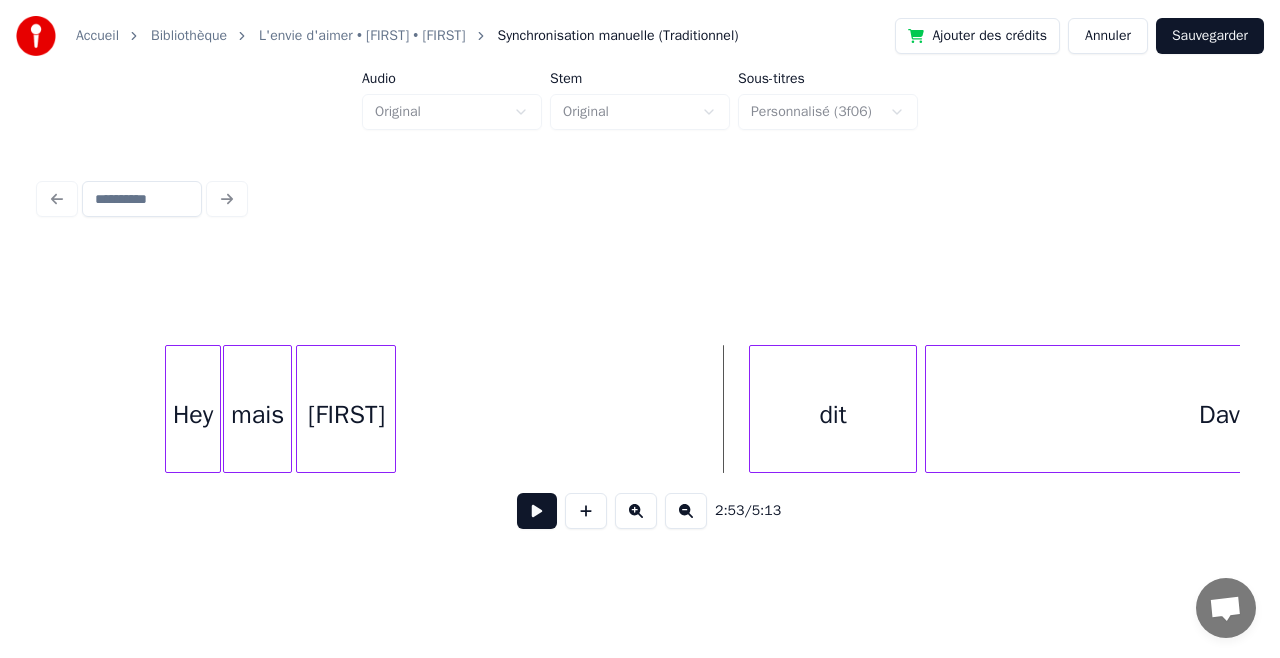 click at bounding box center [392, 409] 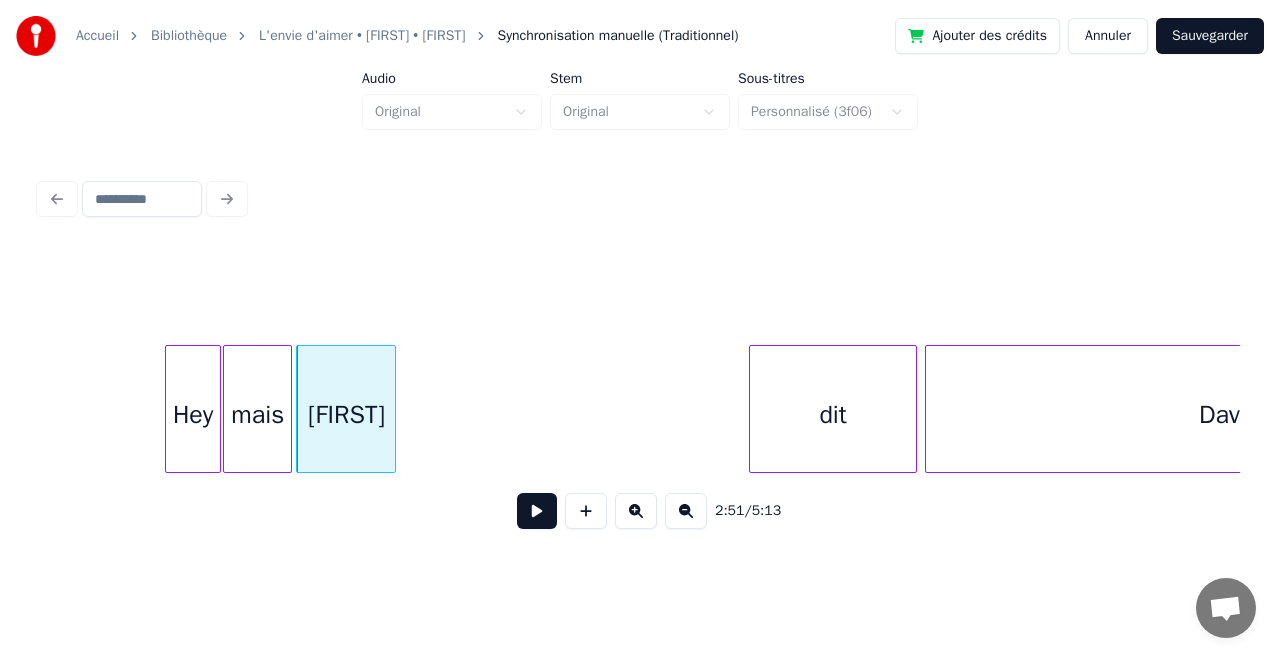 click on "[FIRST]" at bounding box center (346, 414) 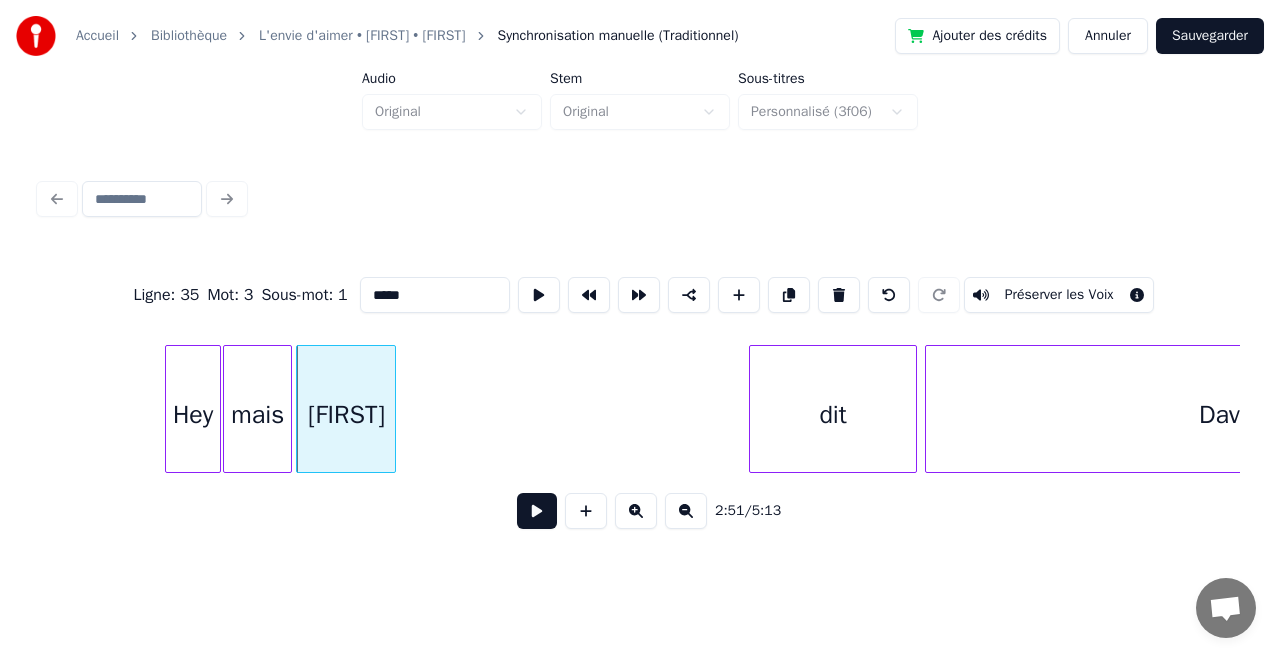 click on "*****" at bounding box center [435, 295] 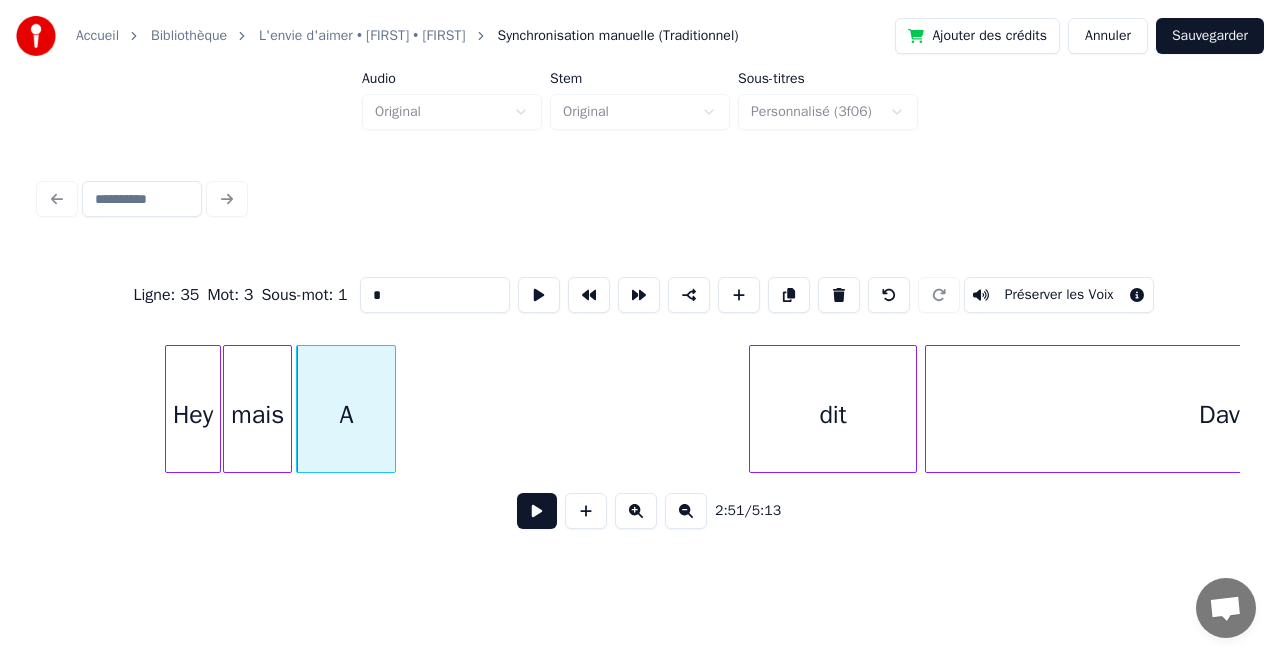 click at bounding box center (739, 295) 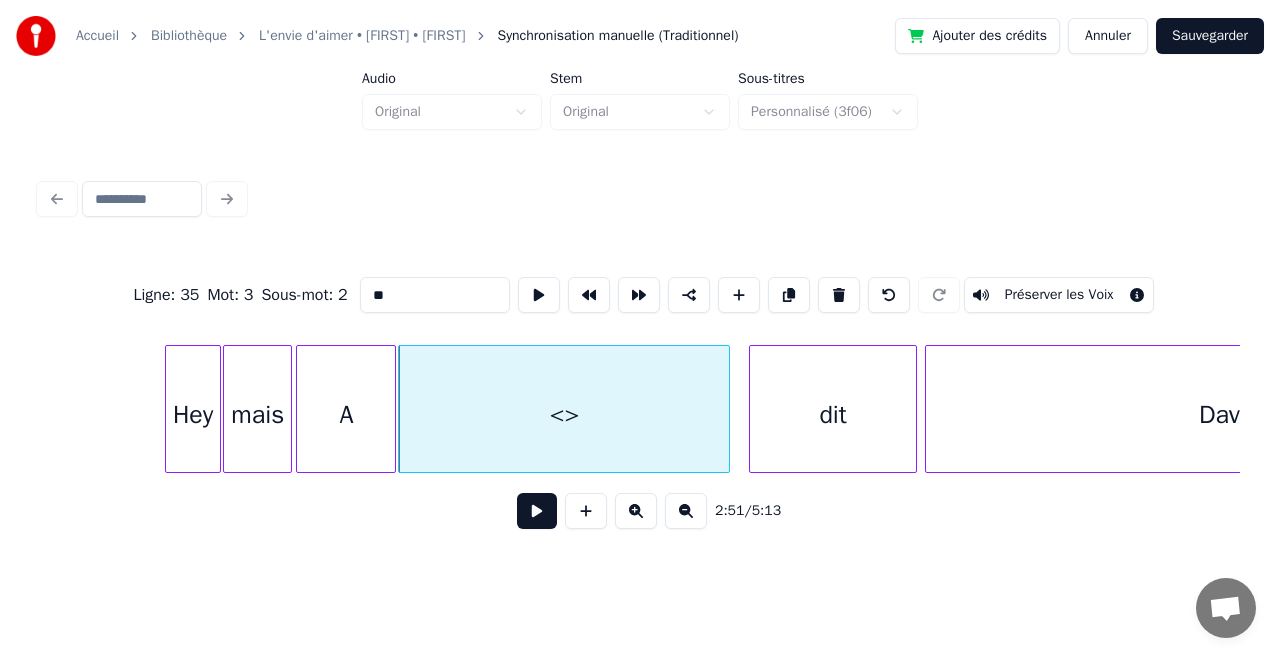click at bounding box center [726, 409] 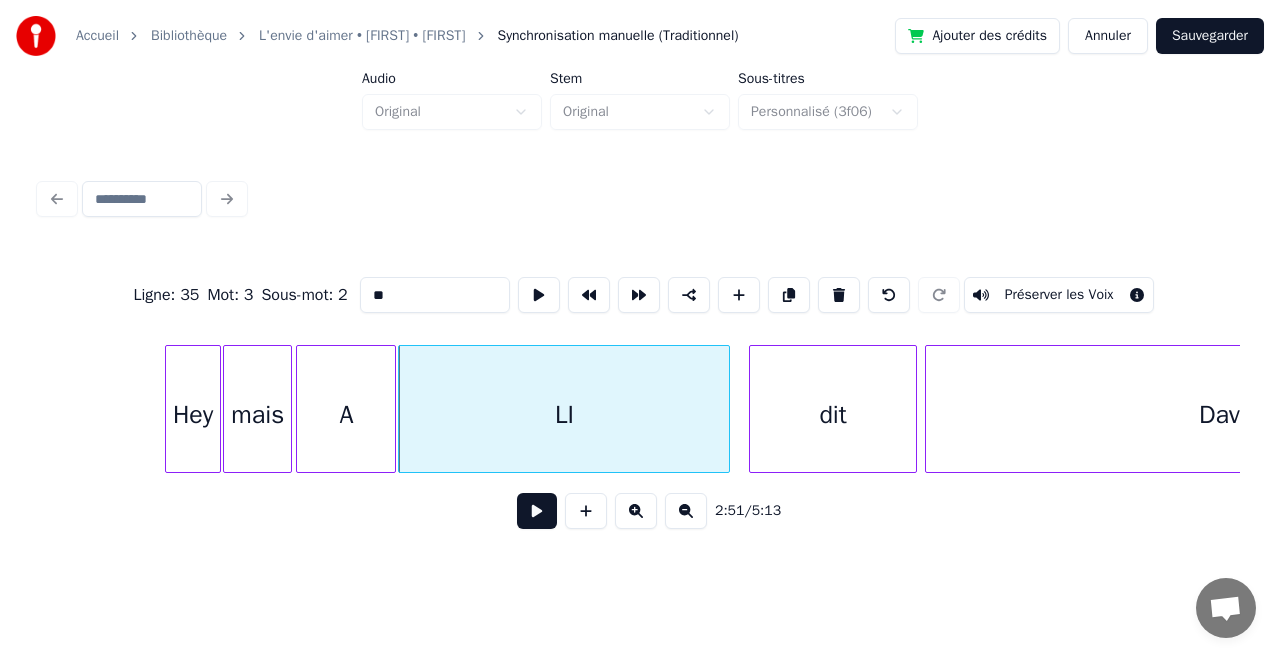 type on "*" 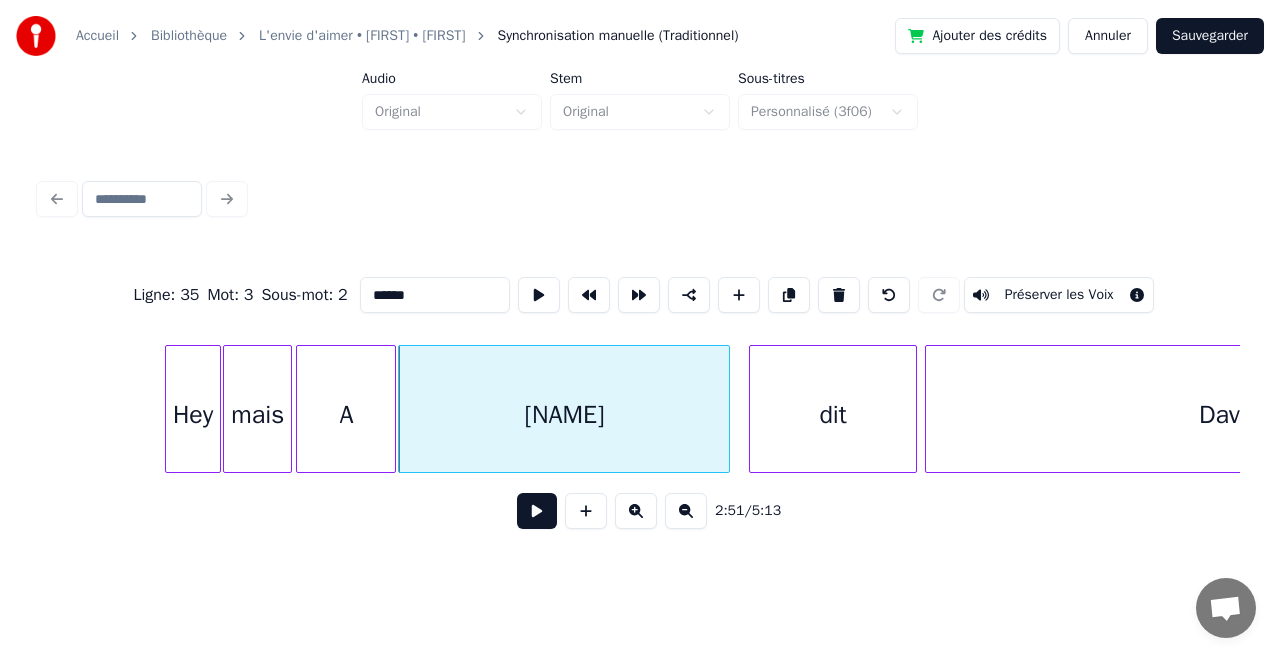 type on "******" 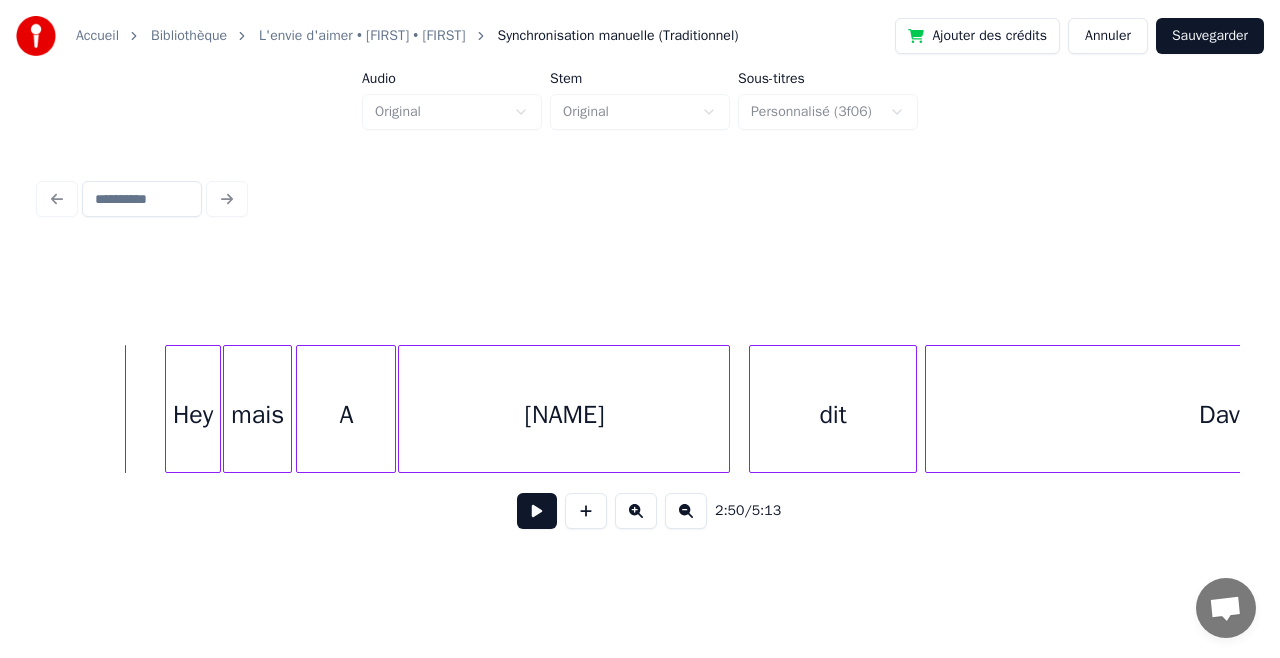 click at bounding box center (537, 511) 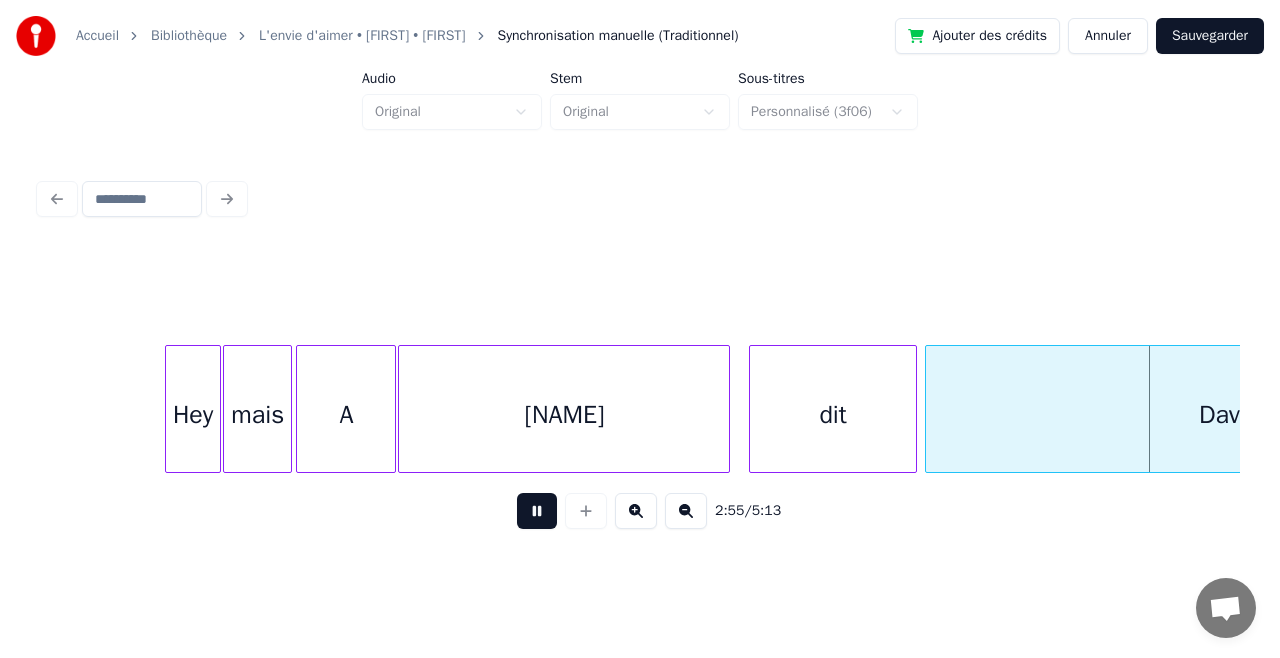 click at bounding box center [537, 511] 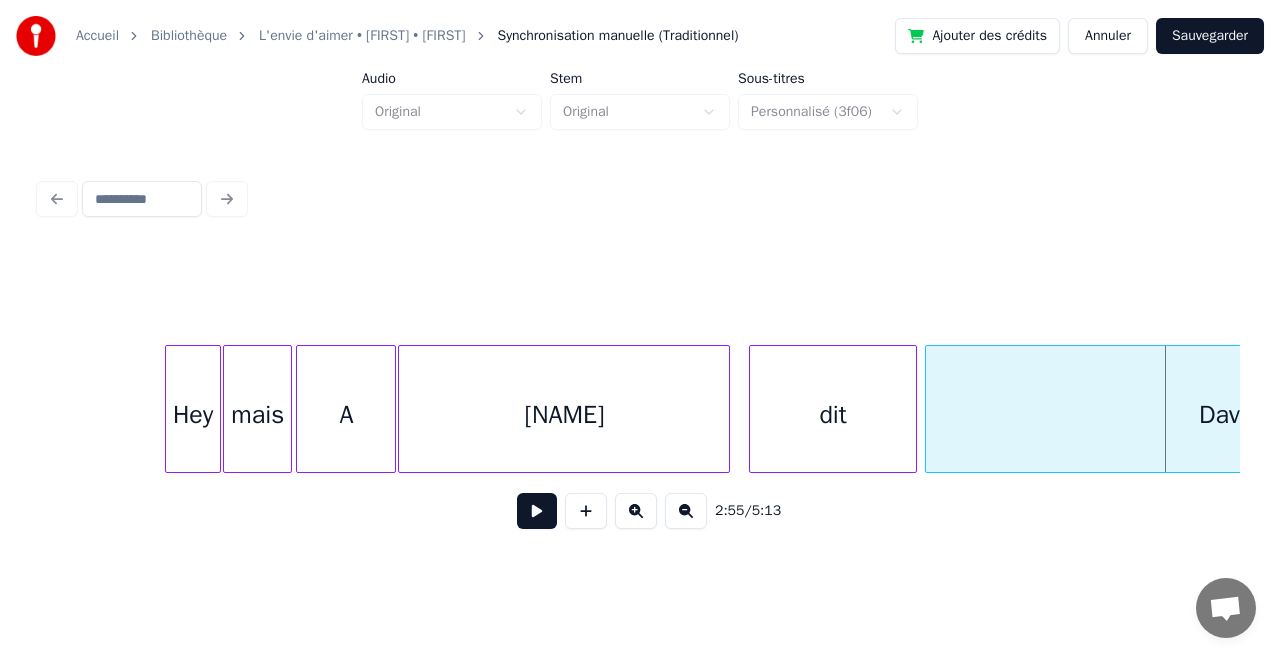 click at bounding box center (217, 409) 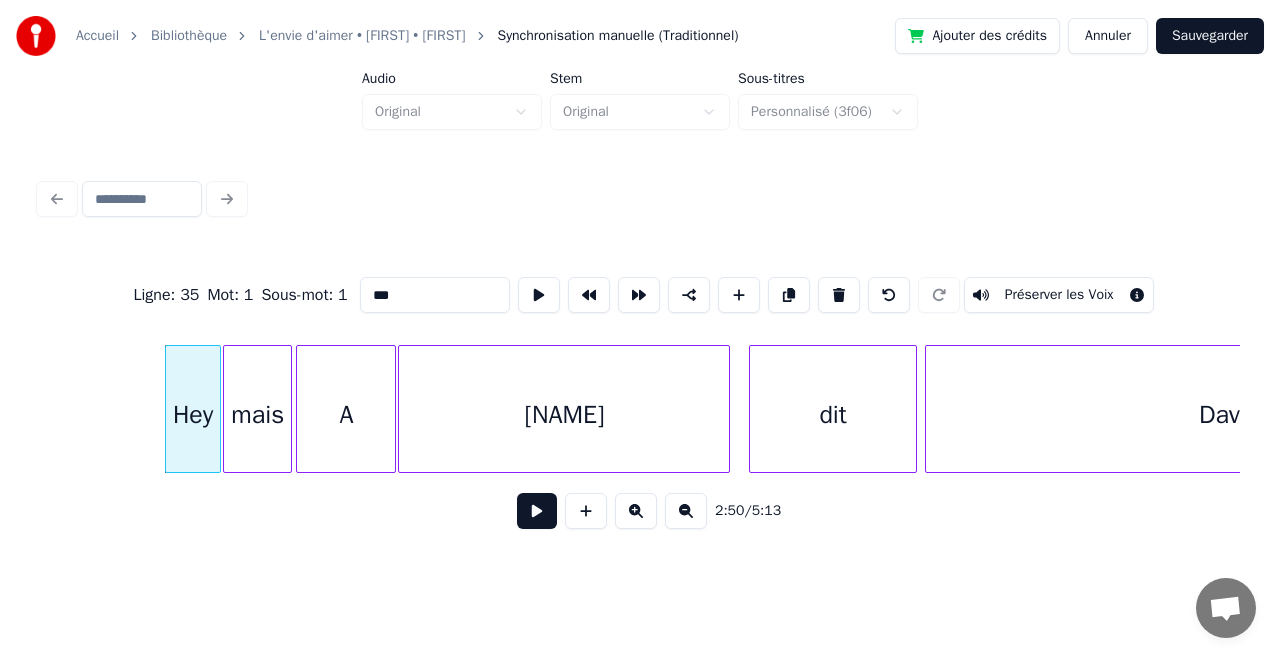 click on "***" at bounding box center [435, 295] 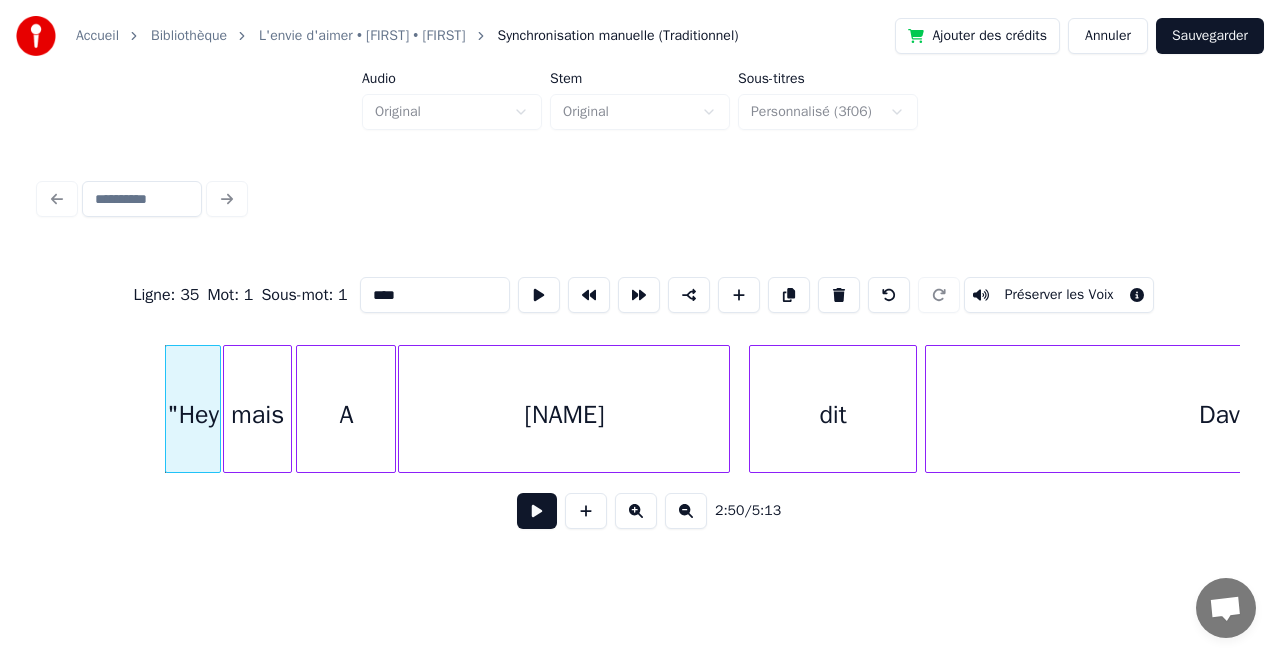 click on "[NAME]" at bounding box center [564, 414] 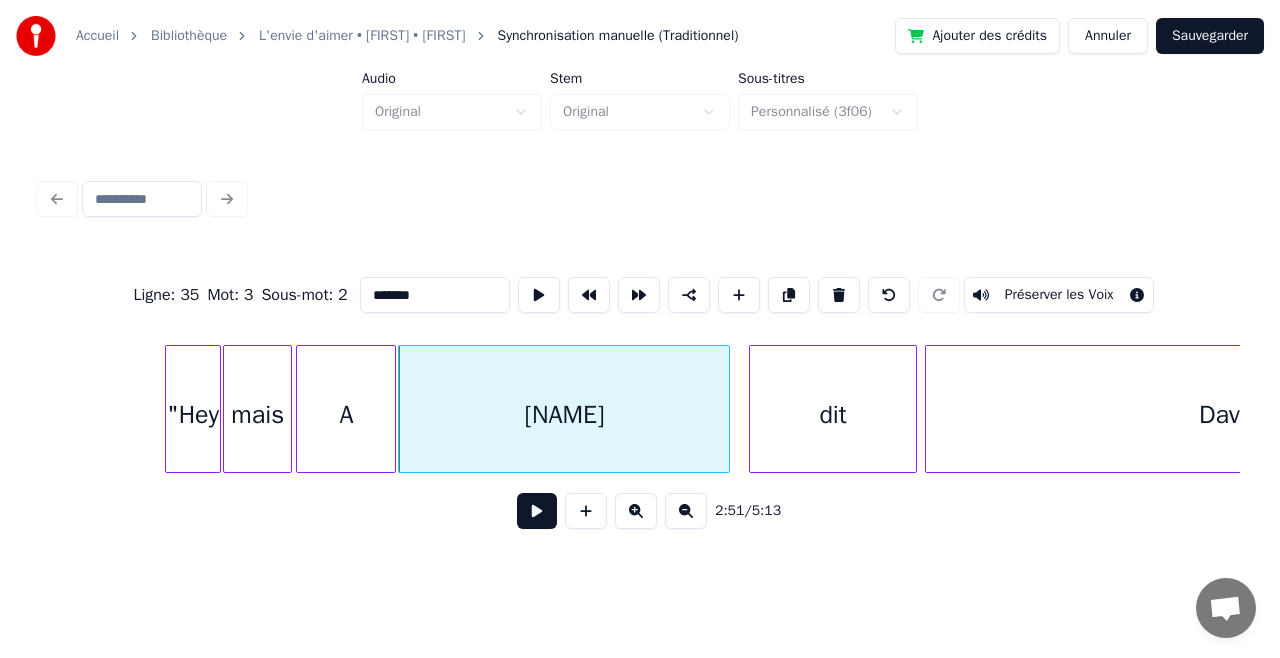type on "*******" 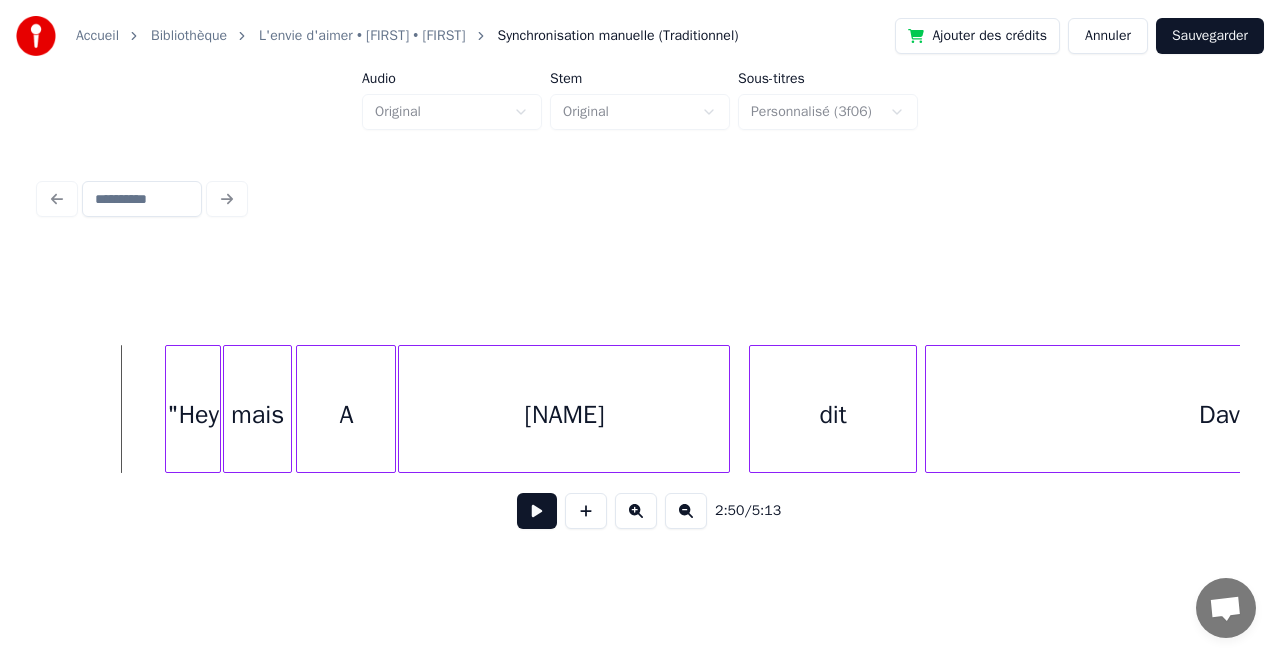 click at bounding box center (537, 511) 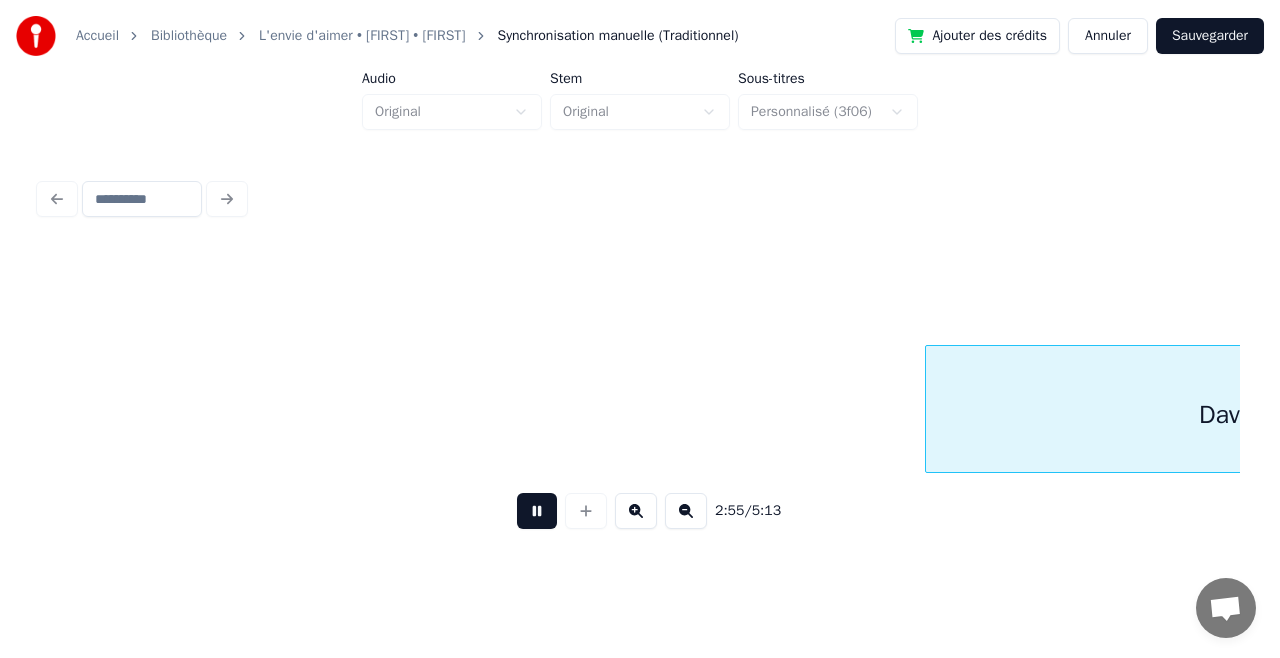 scroll, scrollTop: 0, scrollLeft: 35168, axis: horizontal 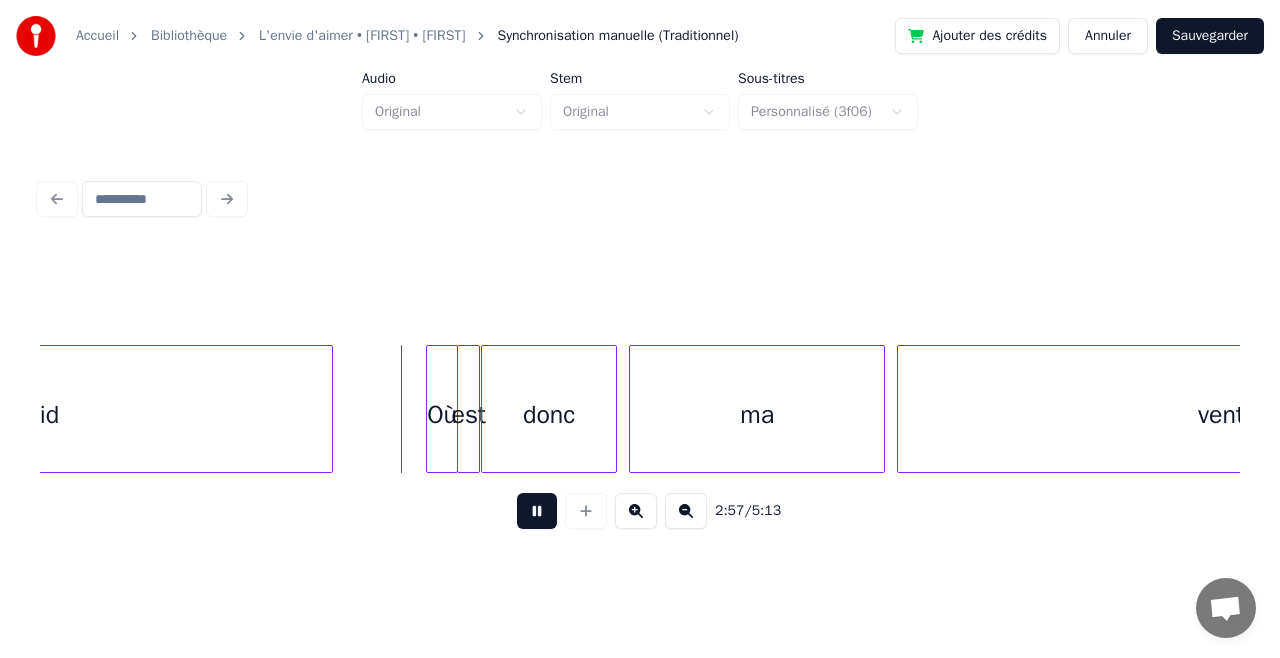 click at bounding box center (537, 511) 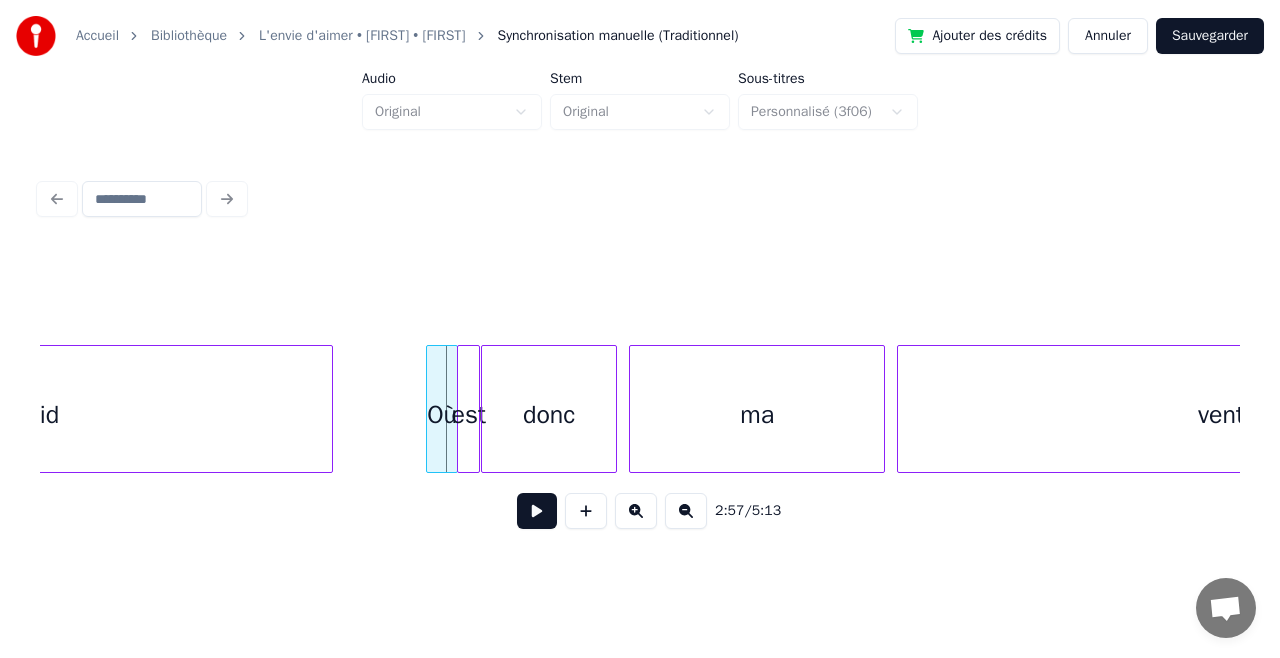 click at bounding box center [537, 511] 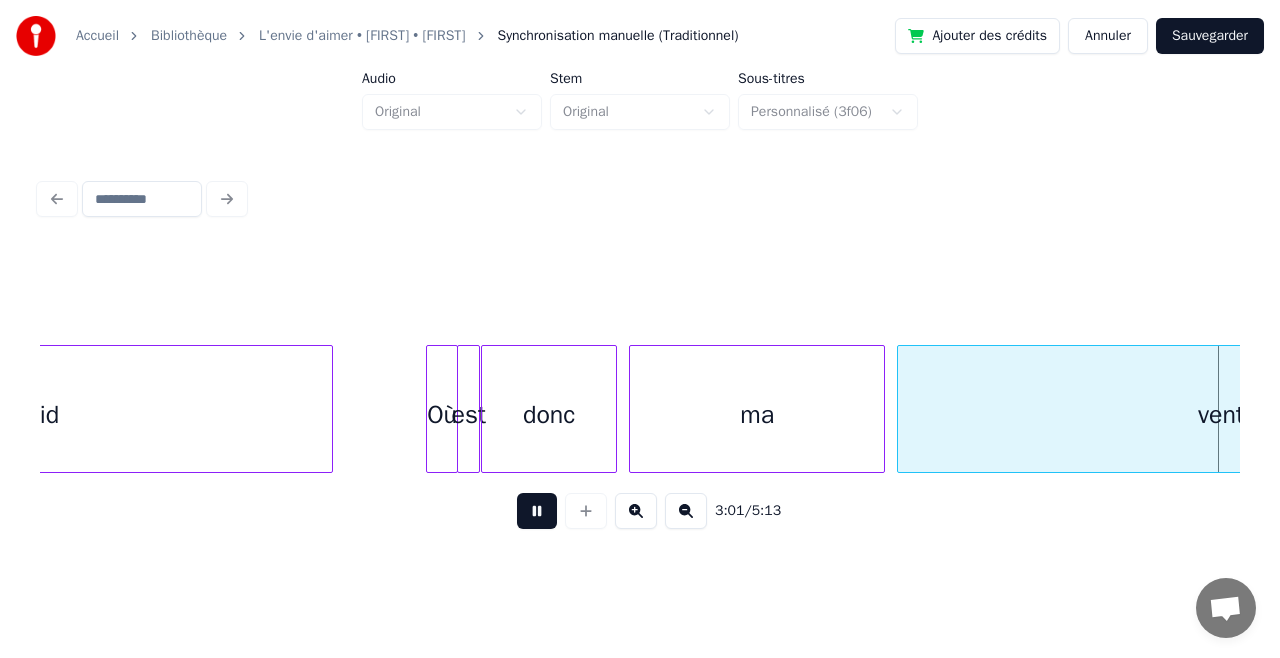 scroll, scrollTop: 0, scrollLeft: 36368, axis: horizontal 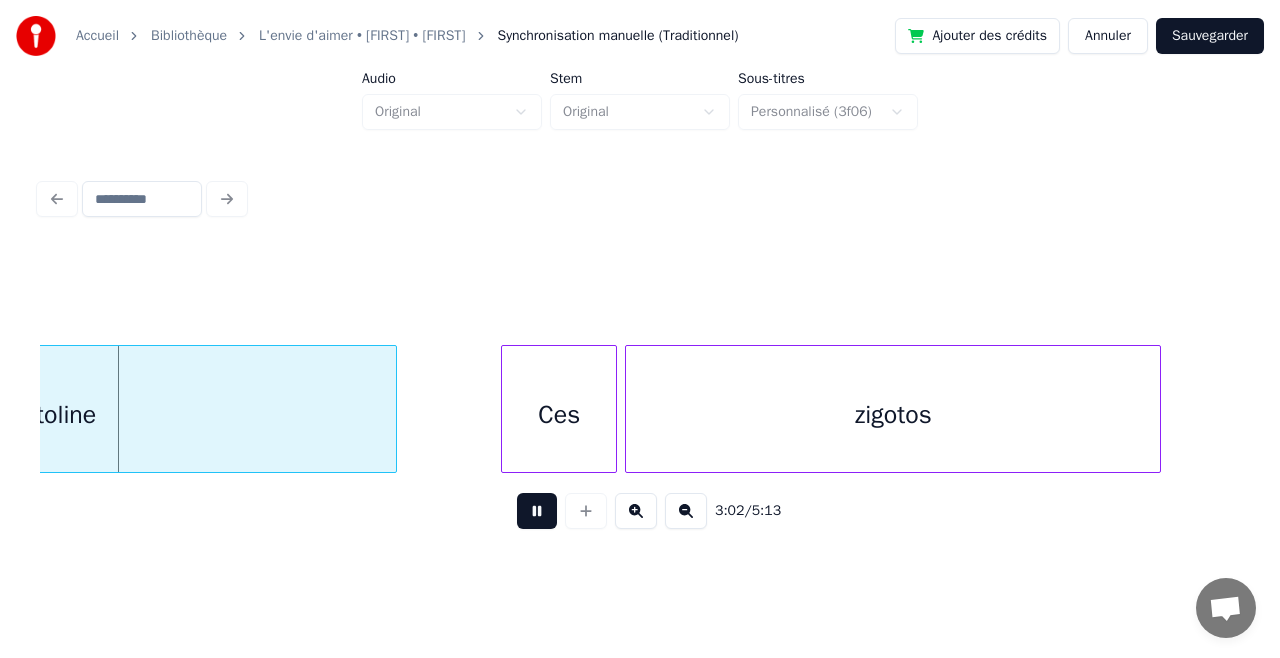 click at bounding box center (537, 511) 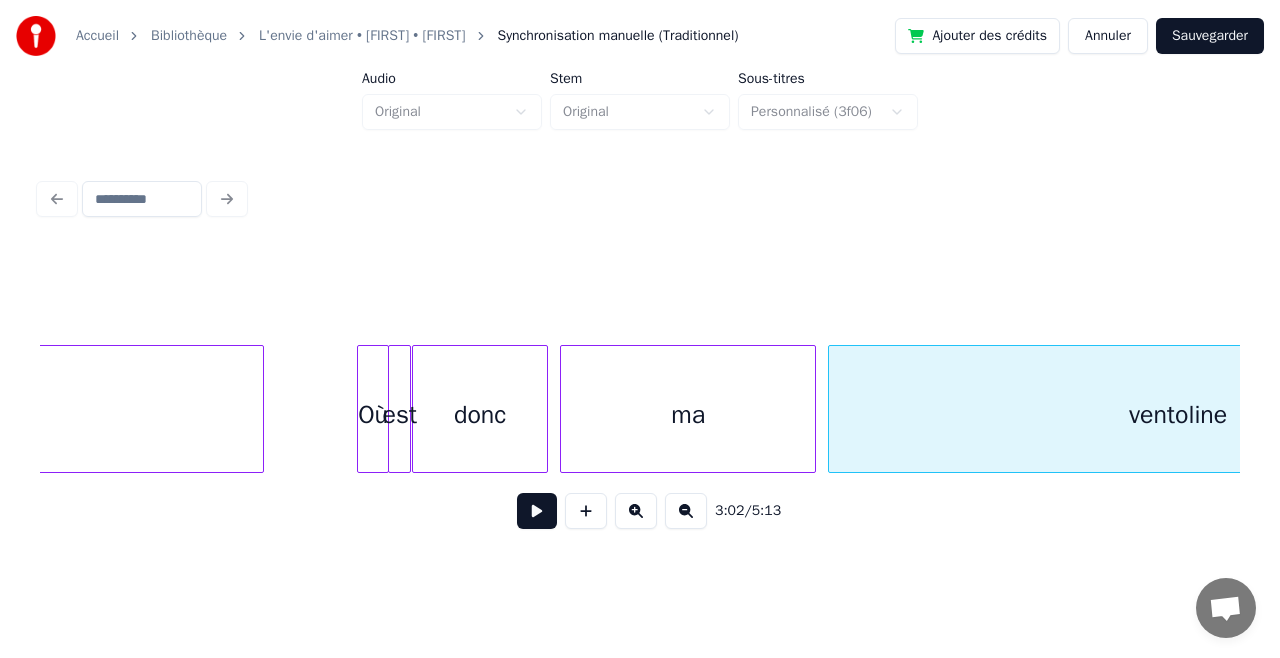 scroll, scrollTop: 0, scrollLeft: 35235, axis: horizontal 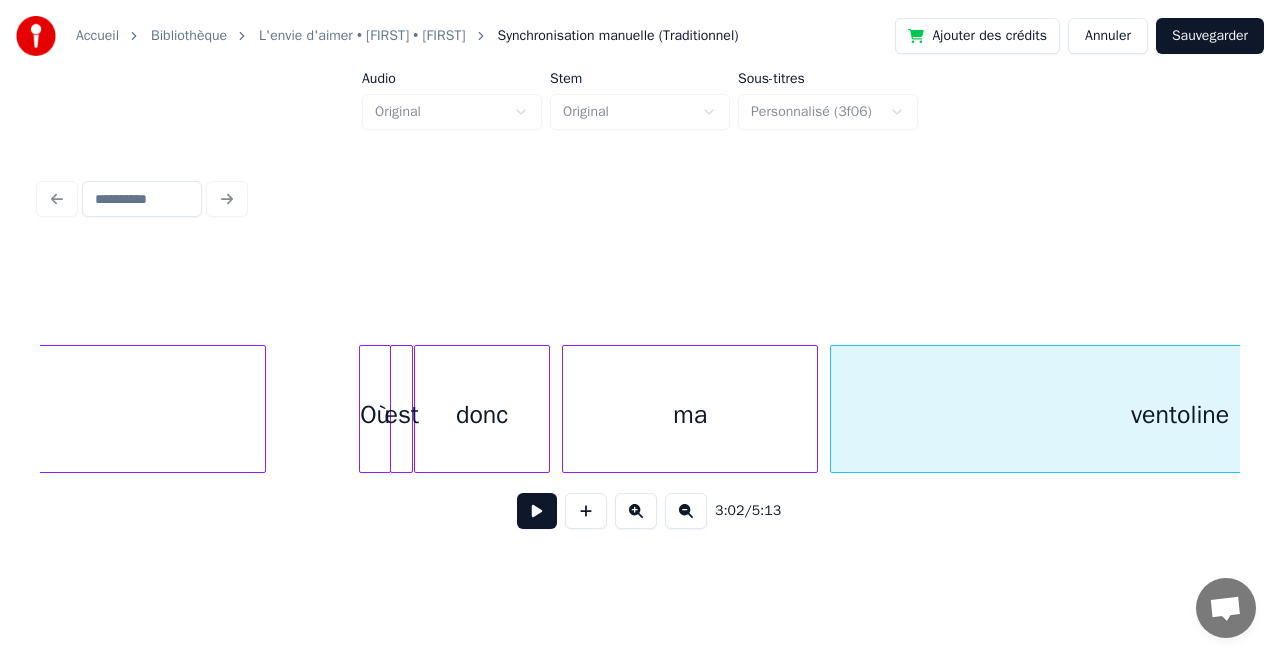 click on "Où" at bounding box center [375, 414] 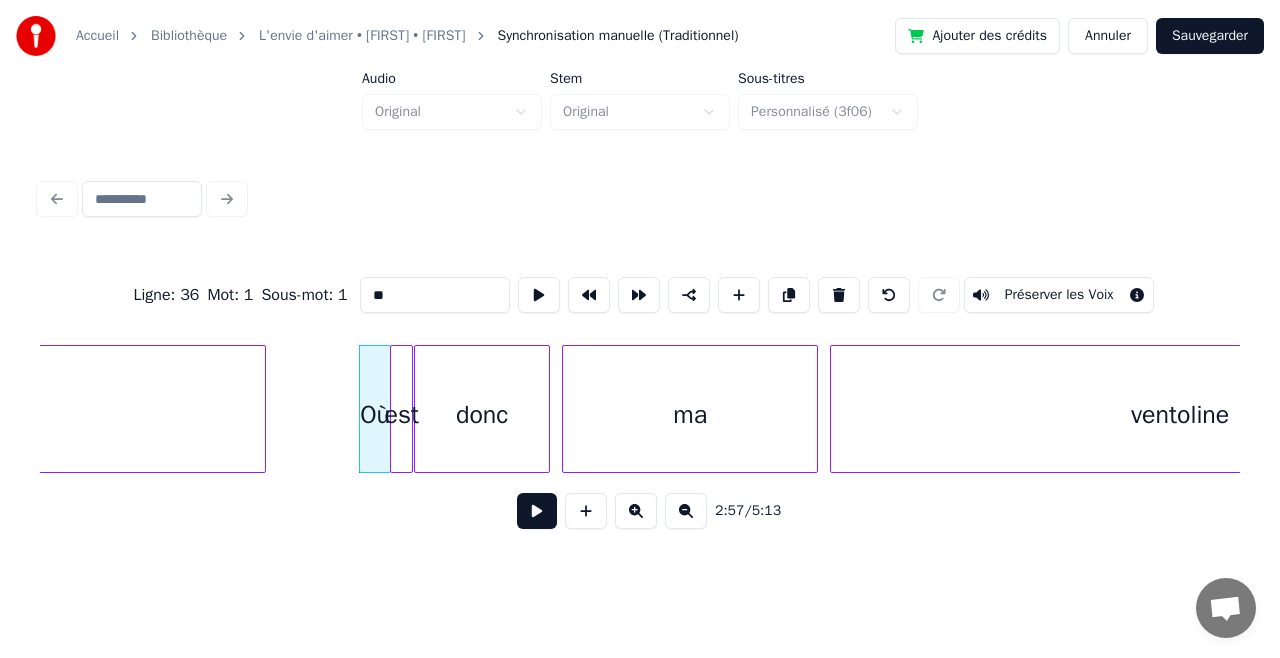 click on "**" at bounding box center (435, 295) 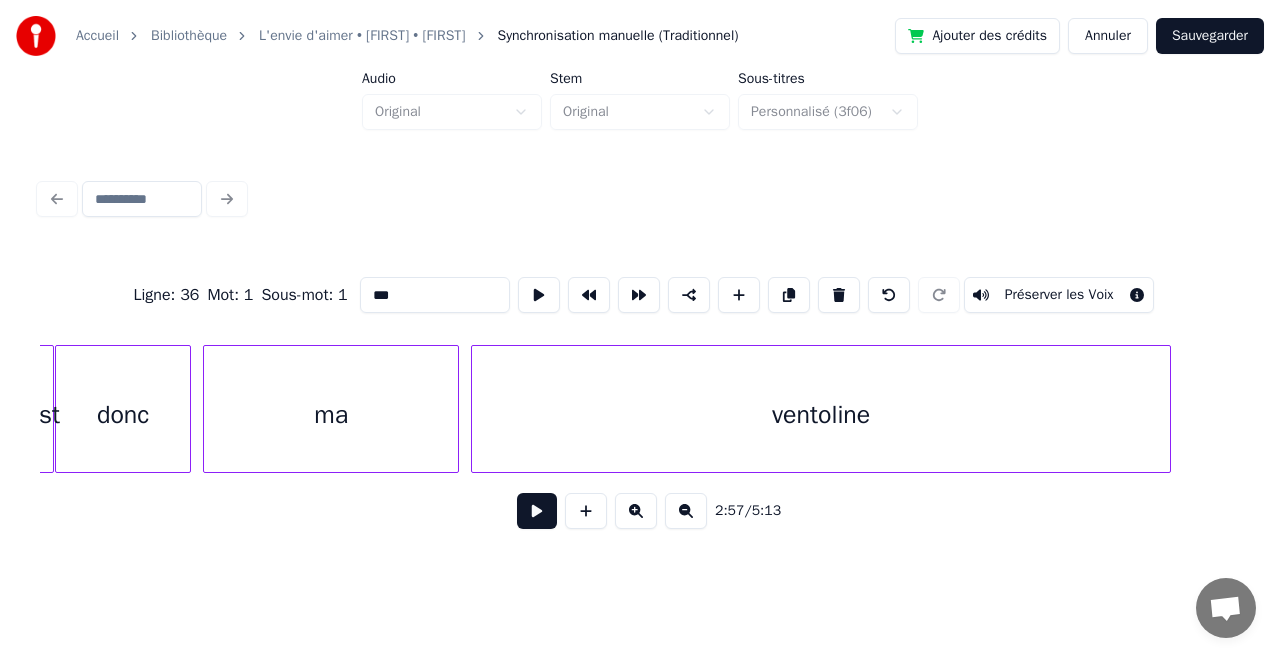 scroll, scrollTop: 0, scrollLeft: 35595, axis: horizontal 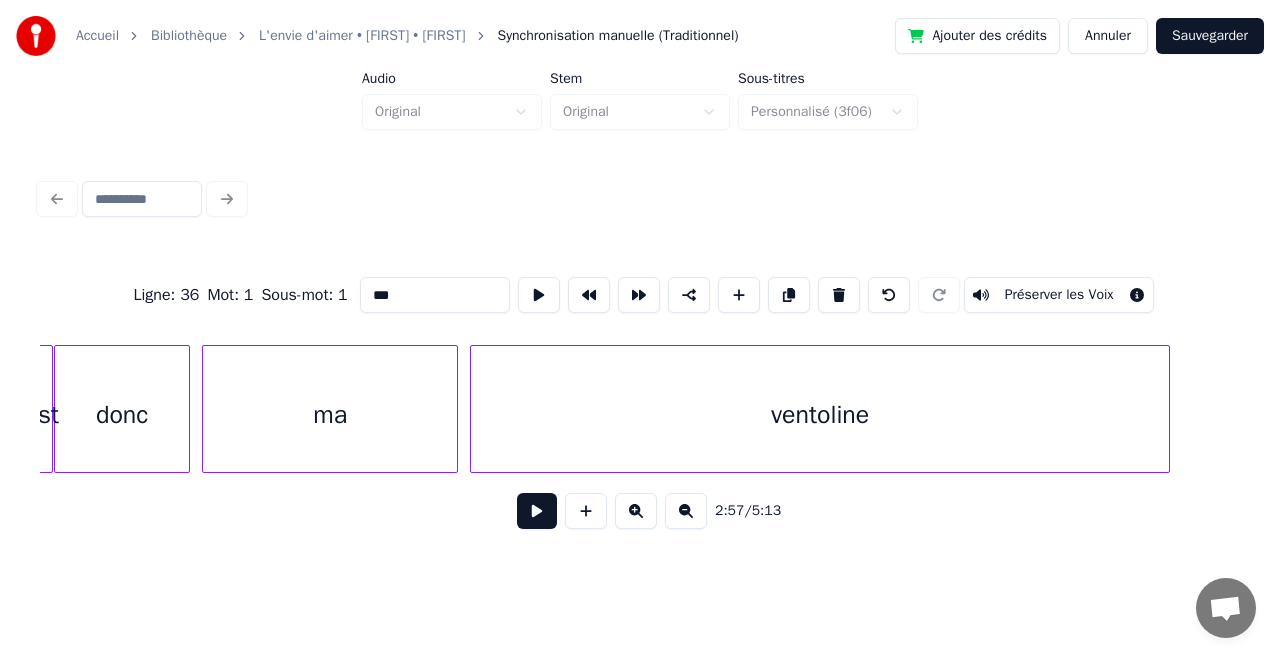 click on "ventoline" at bounding box center (820, 414) 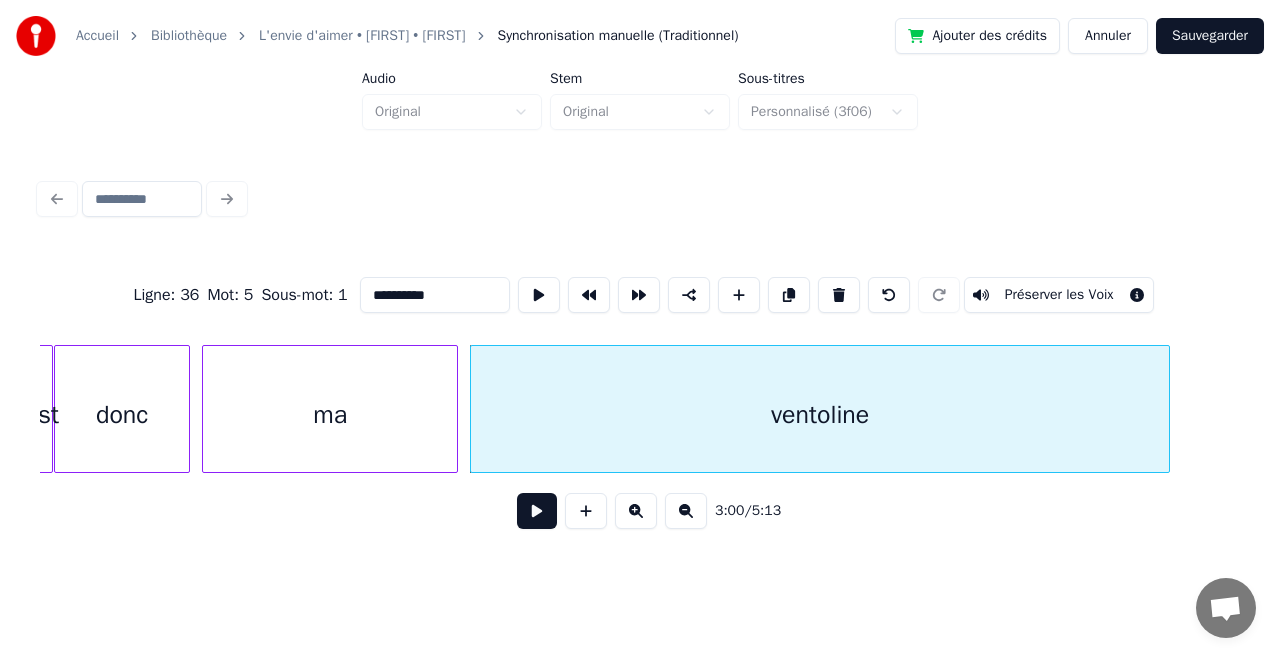 click on "**********" at bounding box center [435, 295] 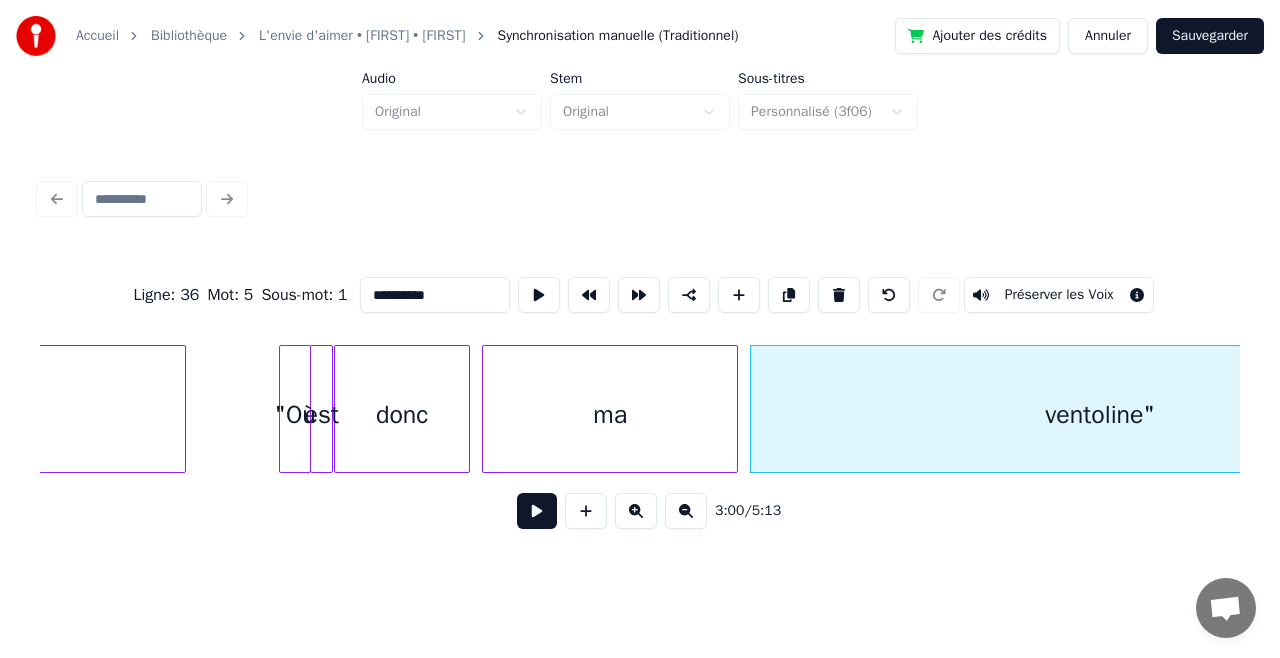 scroll, scrollTop: 0, scrollLeft: 35225, axis: horizontal 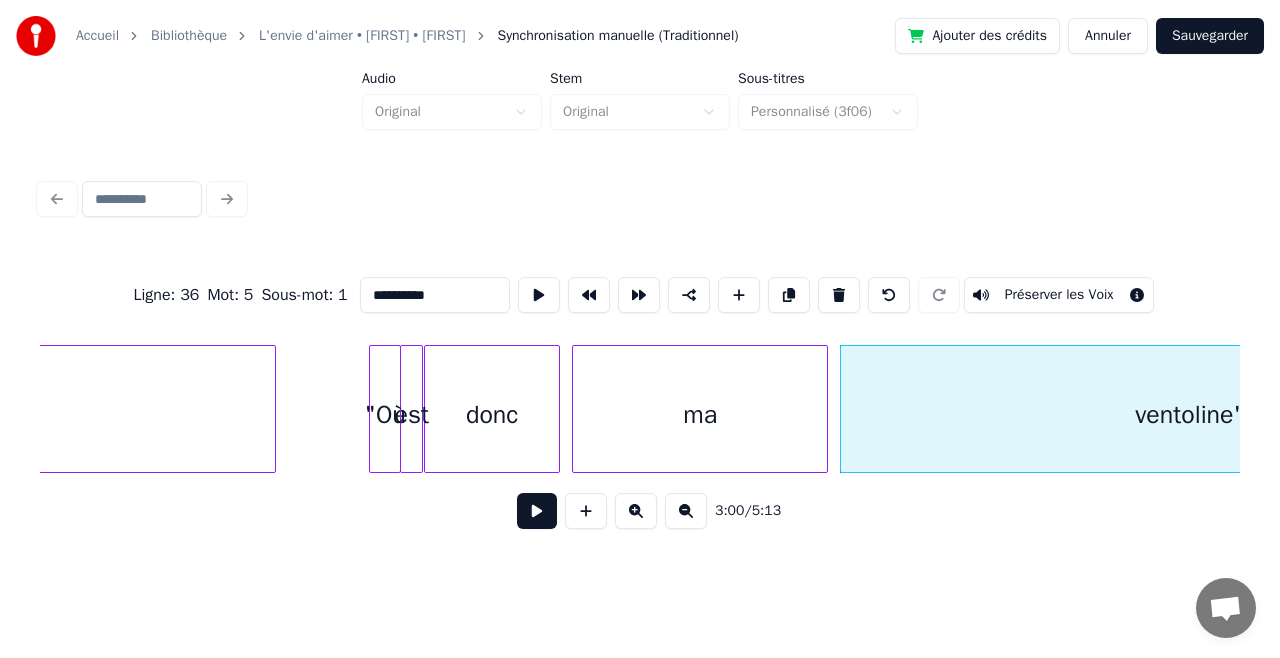 type on "**********" 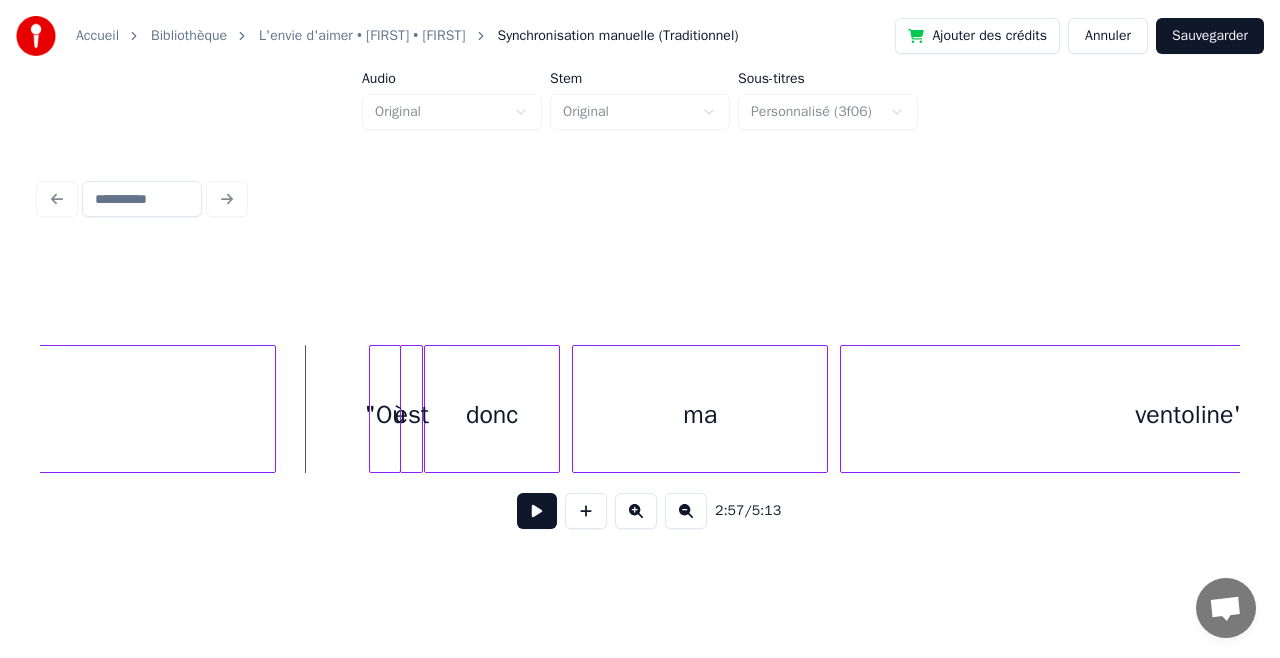 click at bounding box center (537, 511) 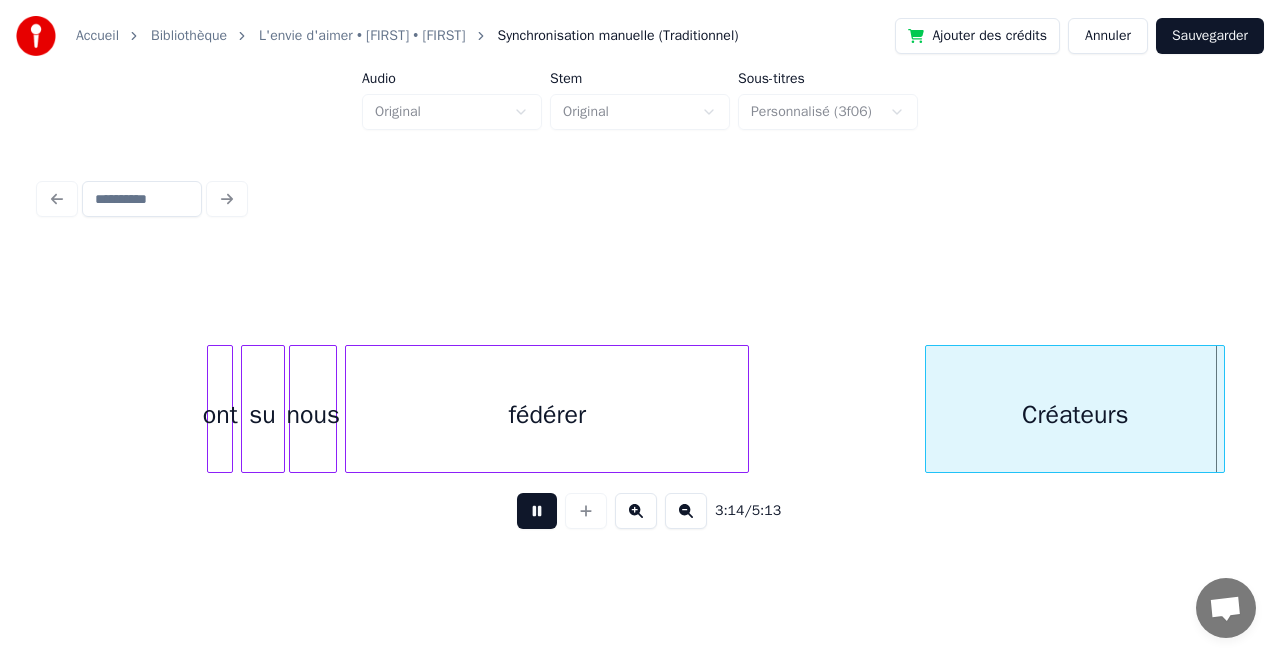 scroll, scrollTop: 0, scrollLeft: 38829, axis: horizontal 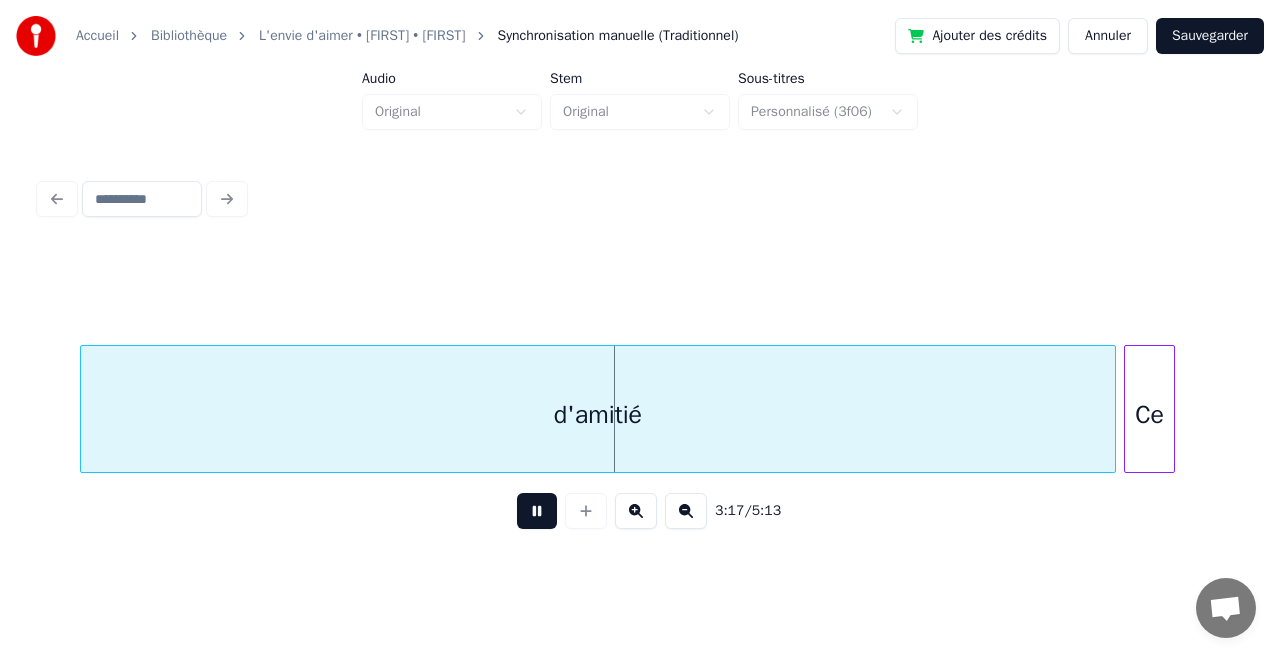 click at bounding box center [537, 511] 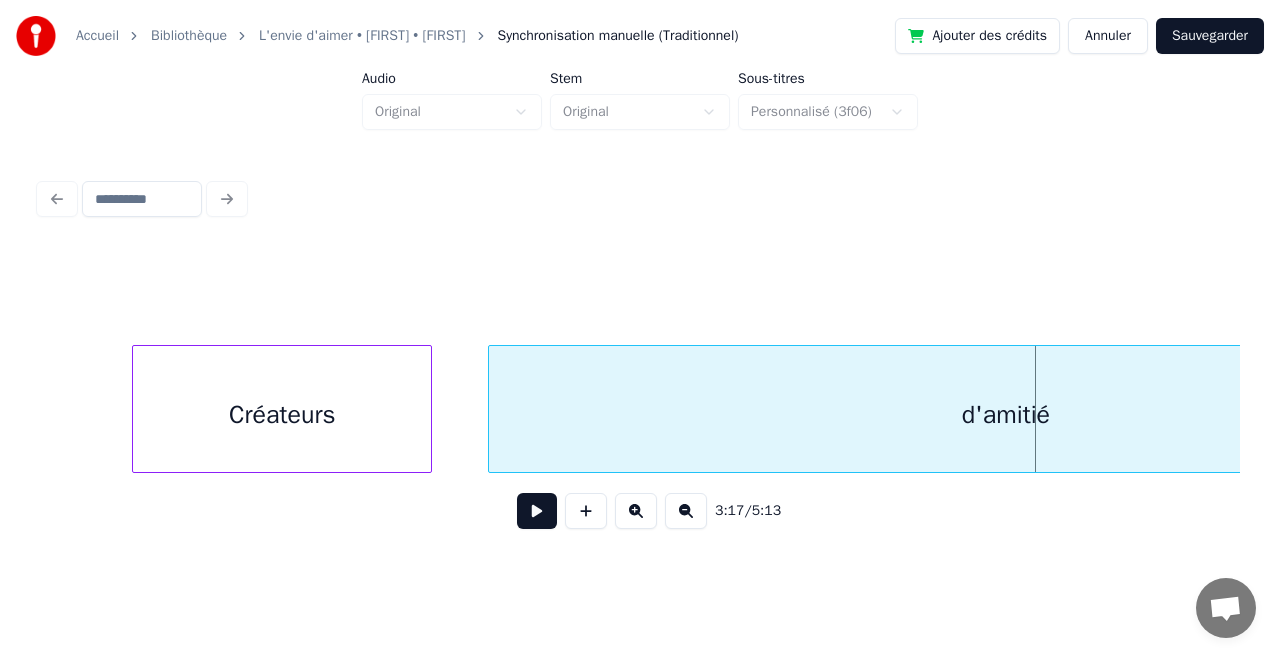 scroll, scrollTop: 0, scrollLeft: 38420, axis: horizontal 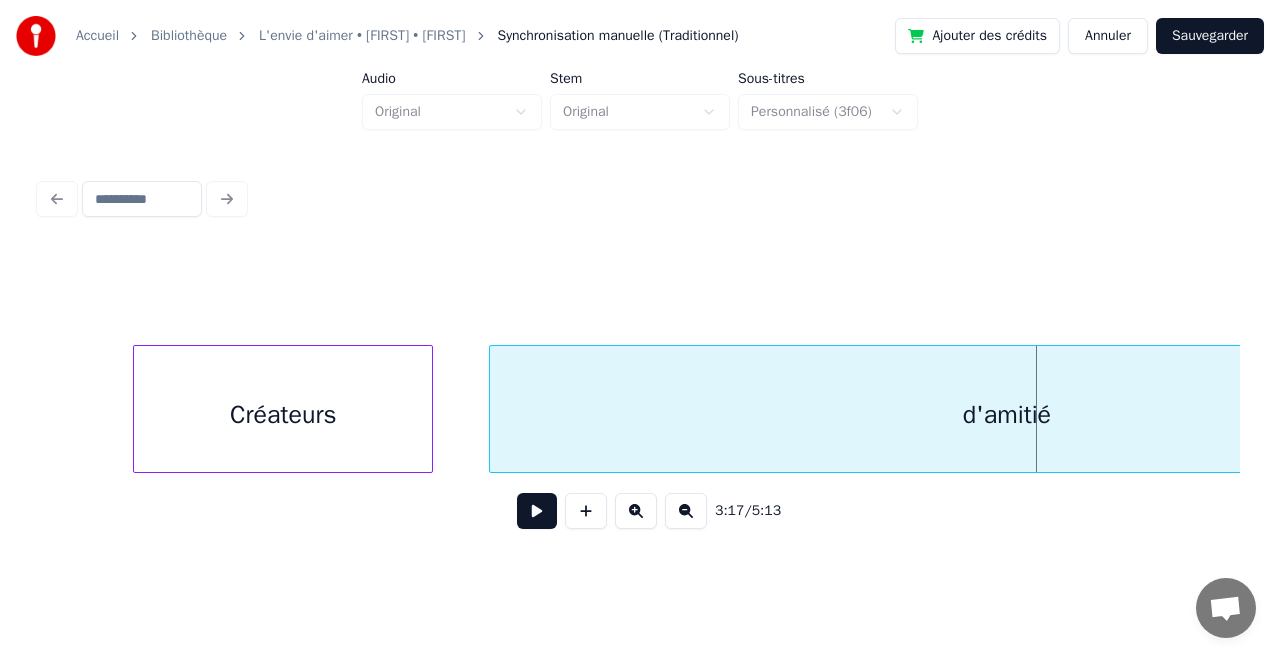 click on "d'amitié Créateurs" at bounding box center [-7051, 409] 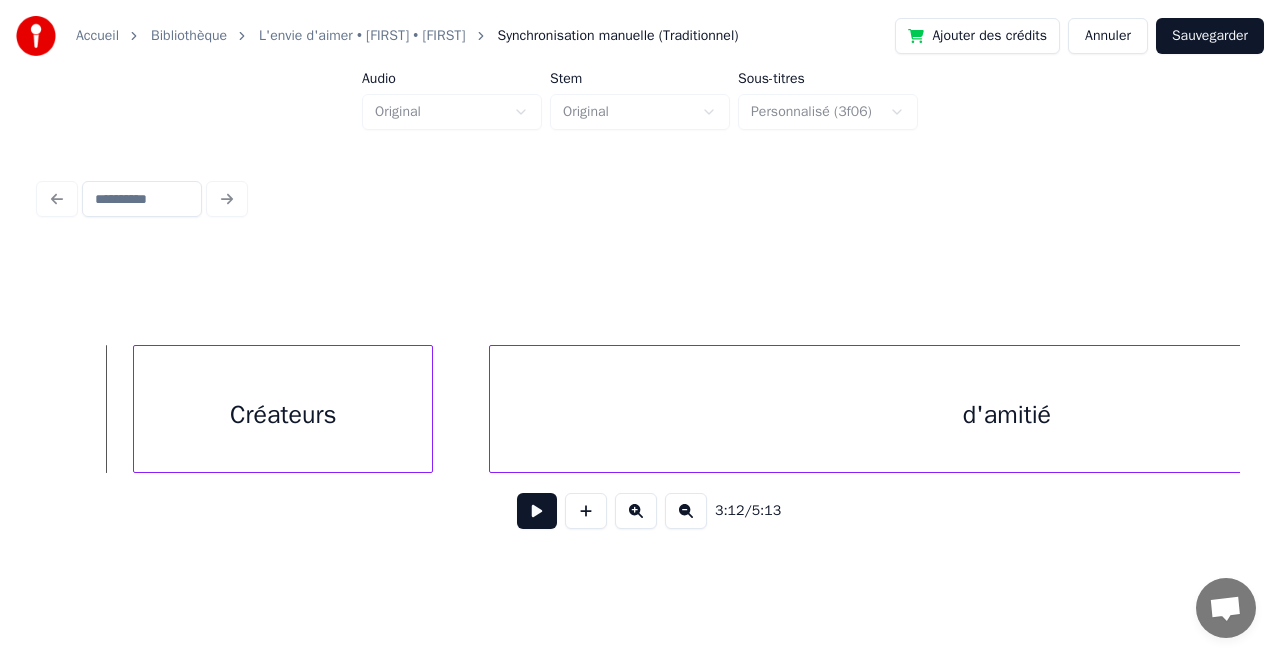 click at bounding box center [537, 511] 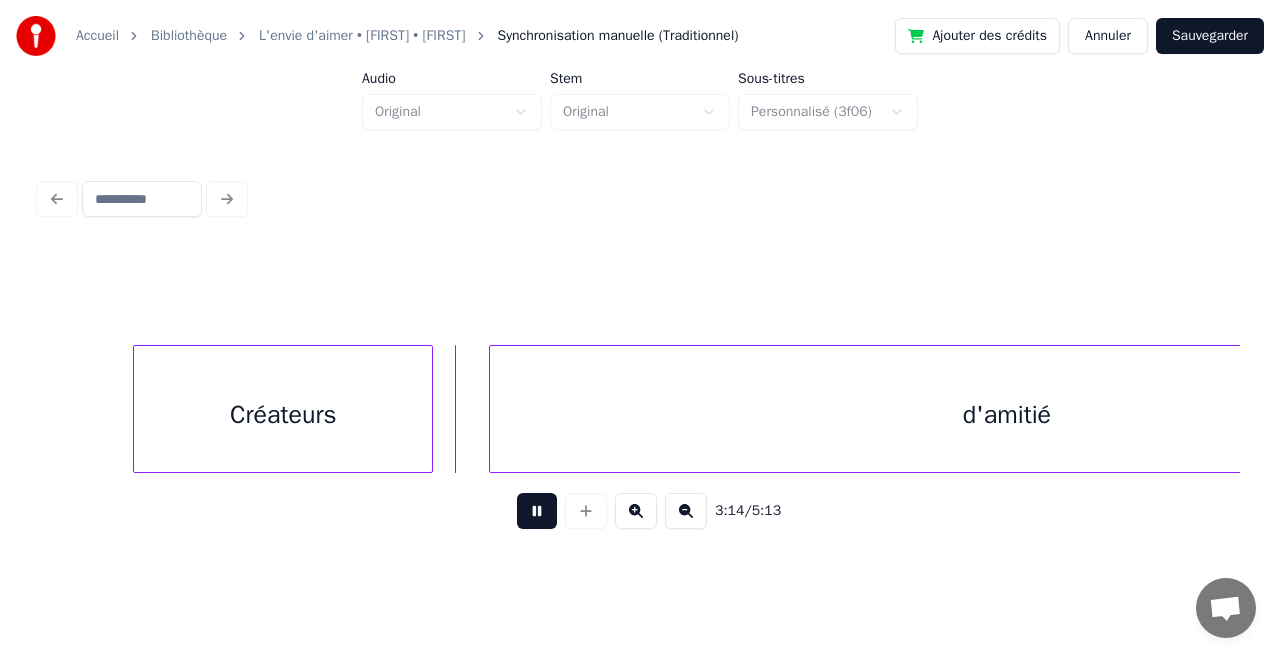 click at bounding box center (537, 511) 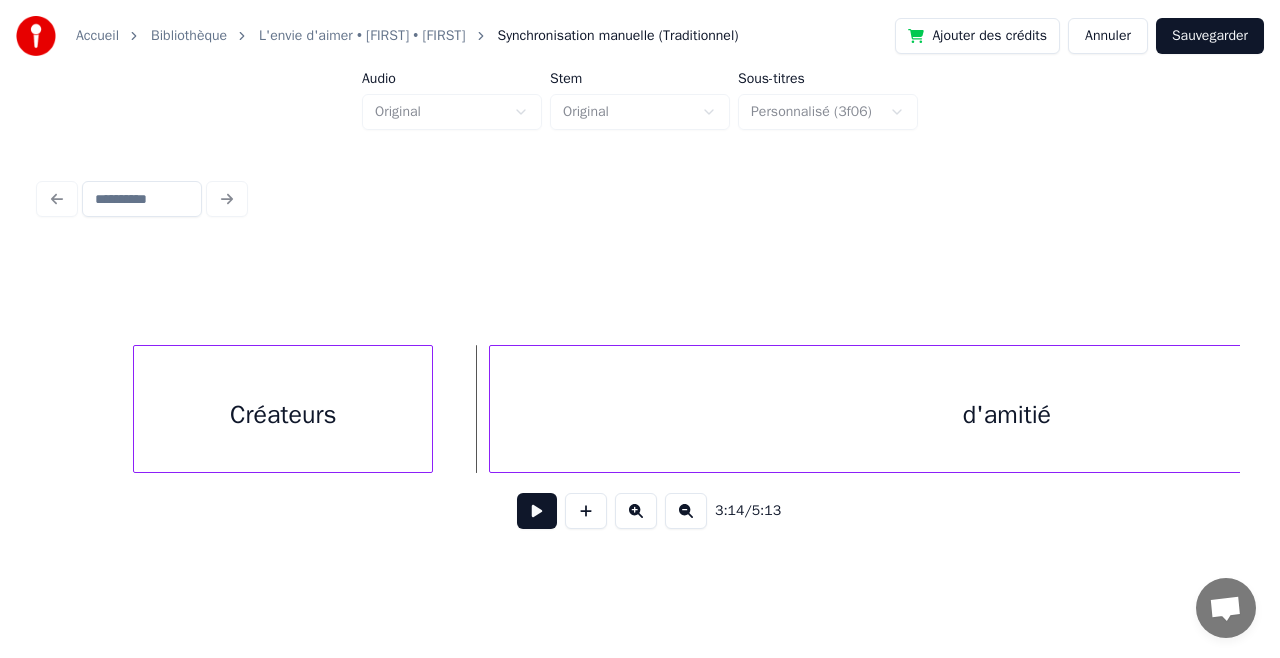 click on "Créateurs" at bounding box center (283, 414) 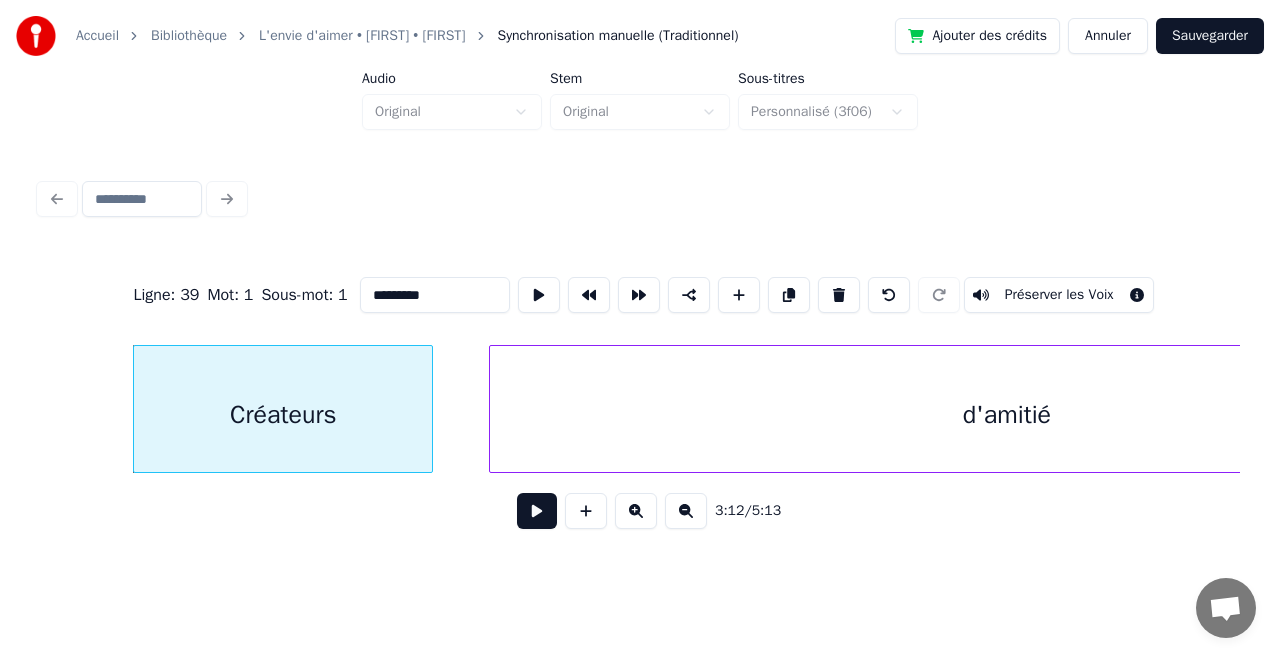 click on "*********" at bounding box center (435, 295) 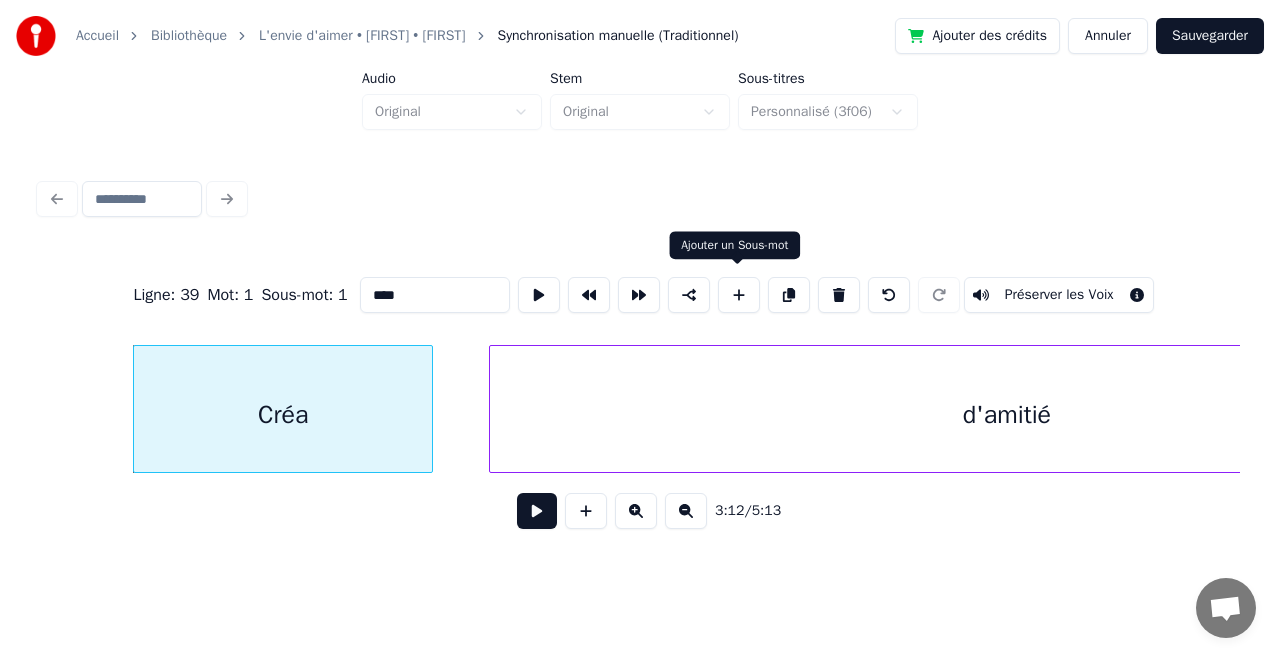 click at bounding box center [739, 295] 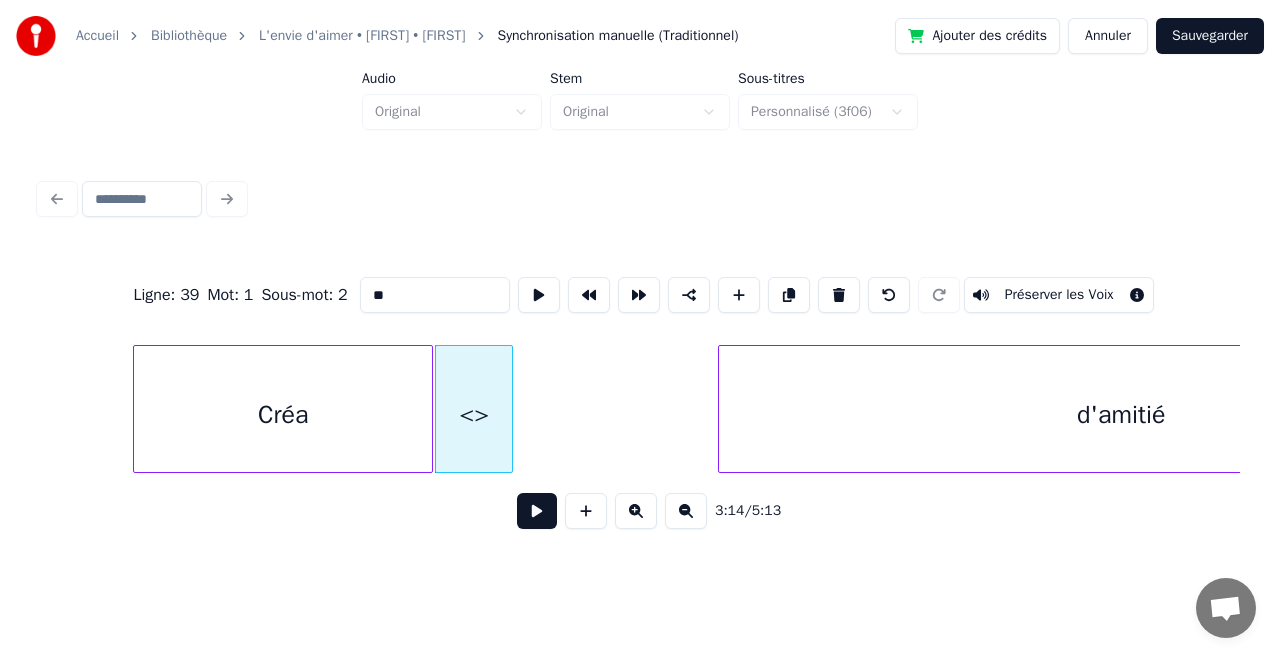 click at bounding box center (722, 409) 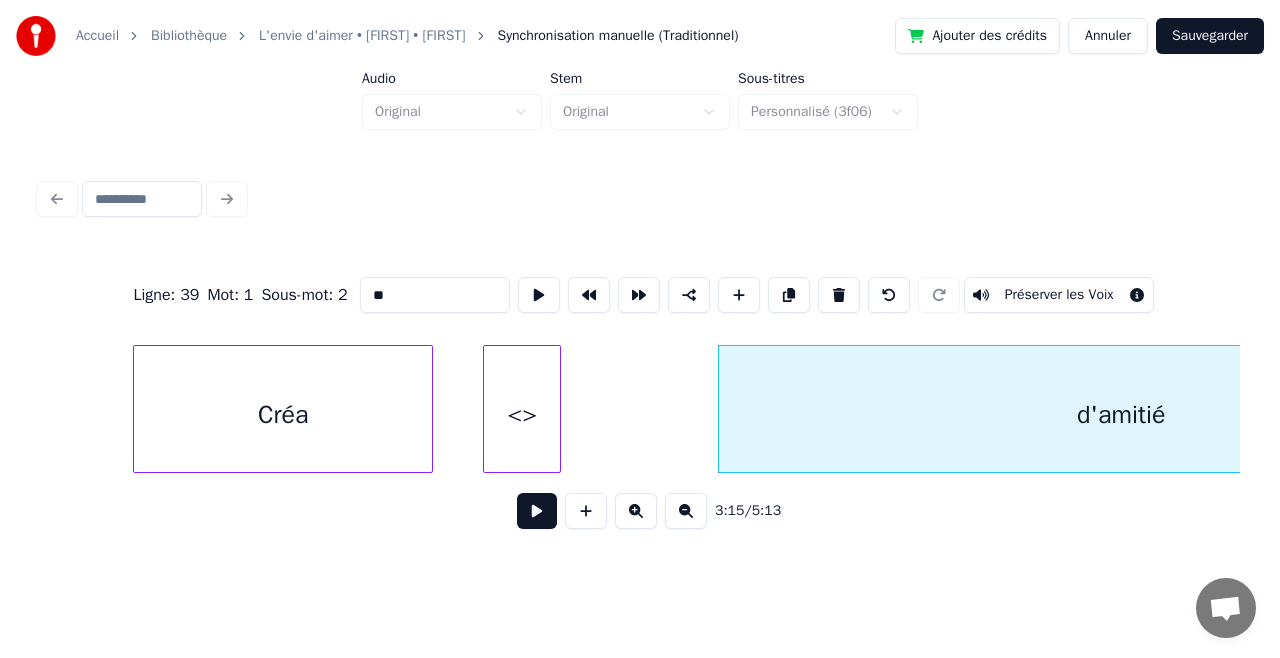 click on "<>" at bounding box center (522, 414) 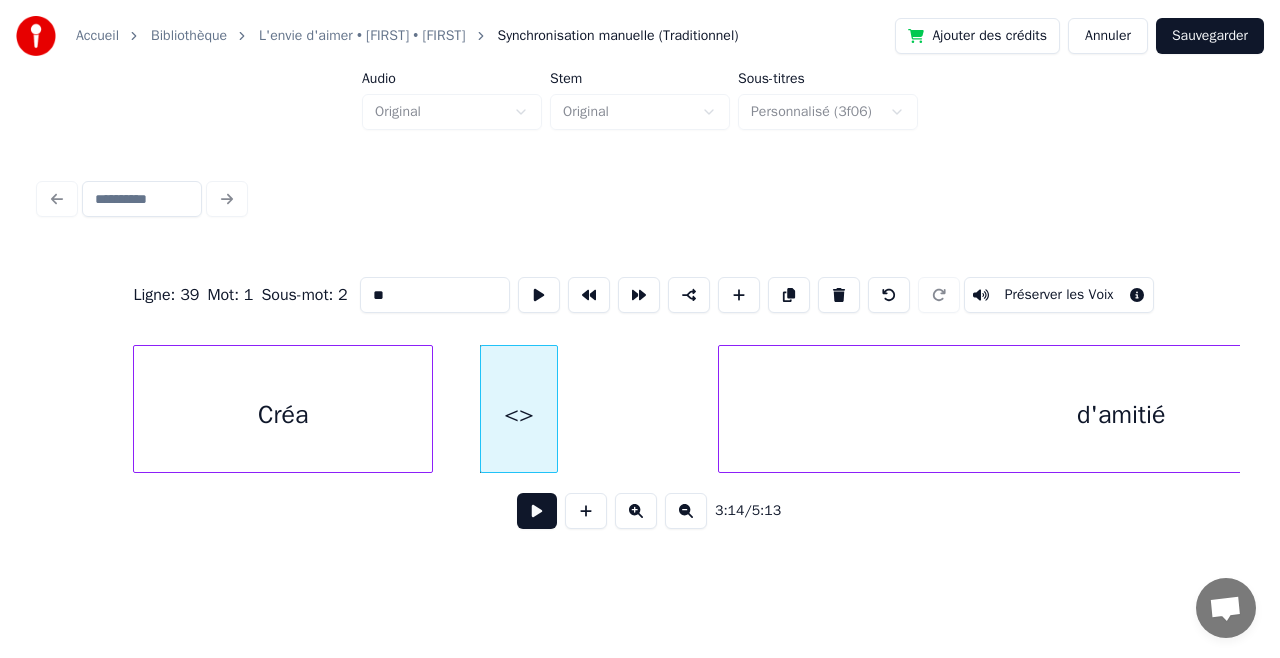 click on "**" at bounding box center (435, 295) 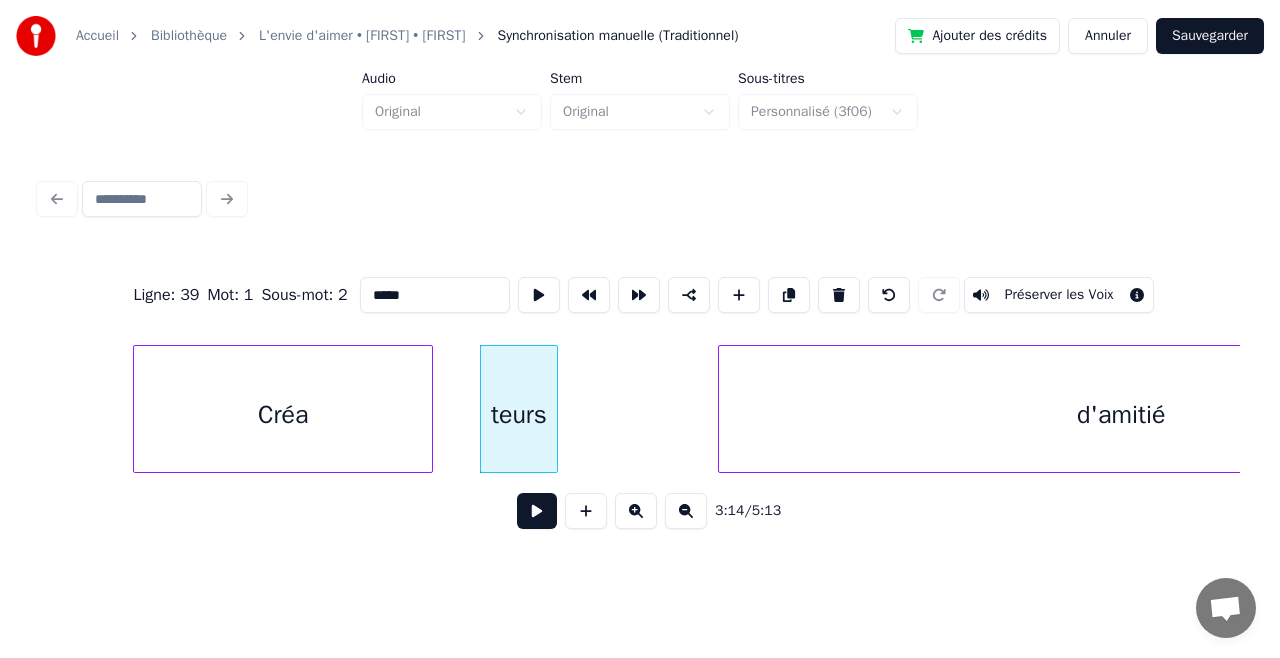click on "d'amitié" at bounding box center (1121, 414) 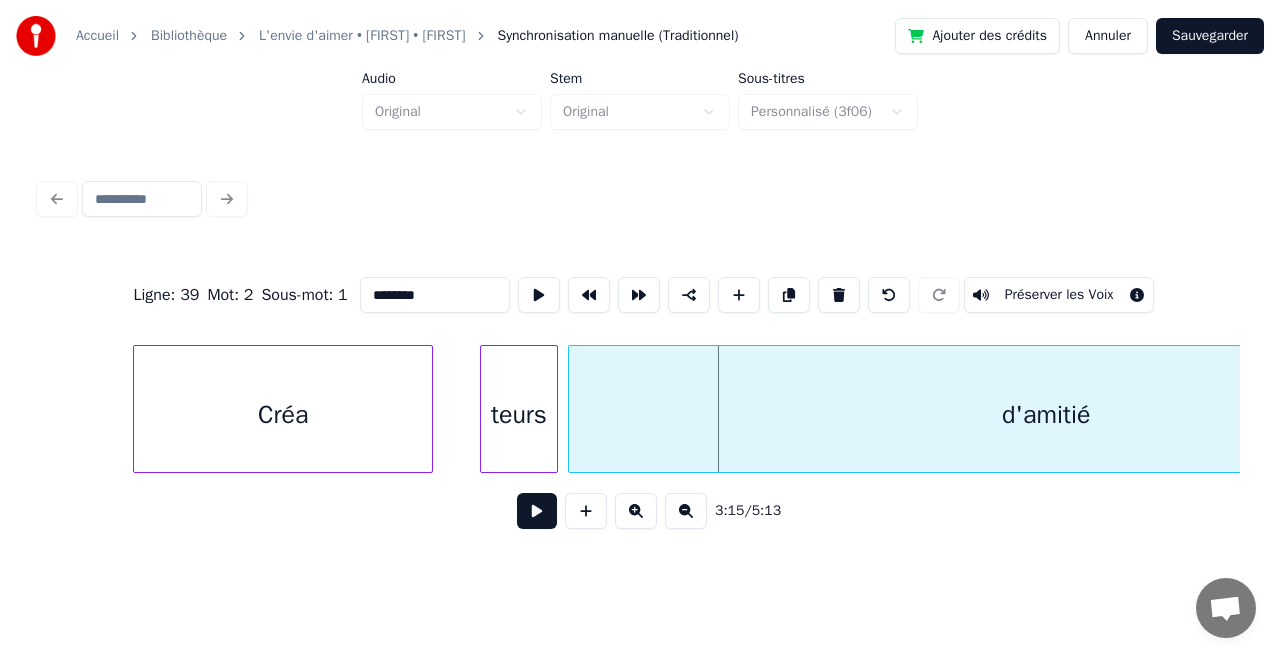 click at bounding box center (572, 409) 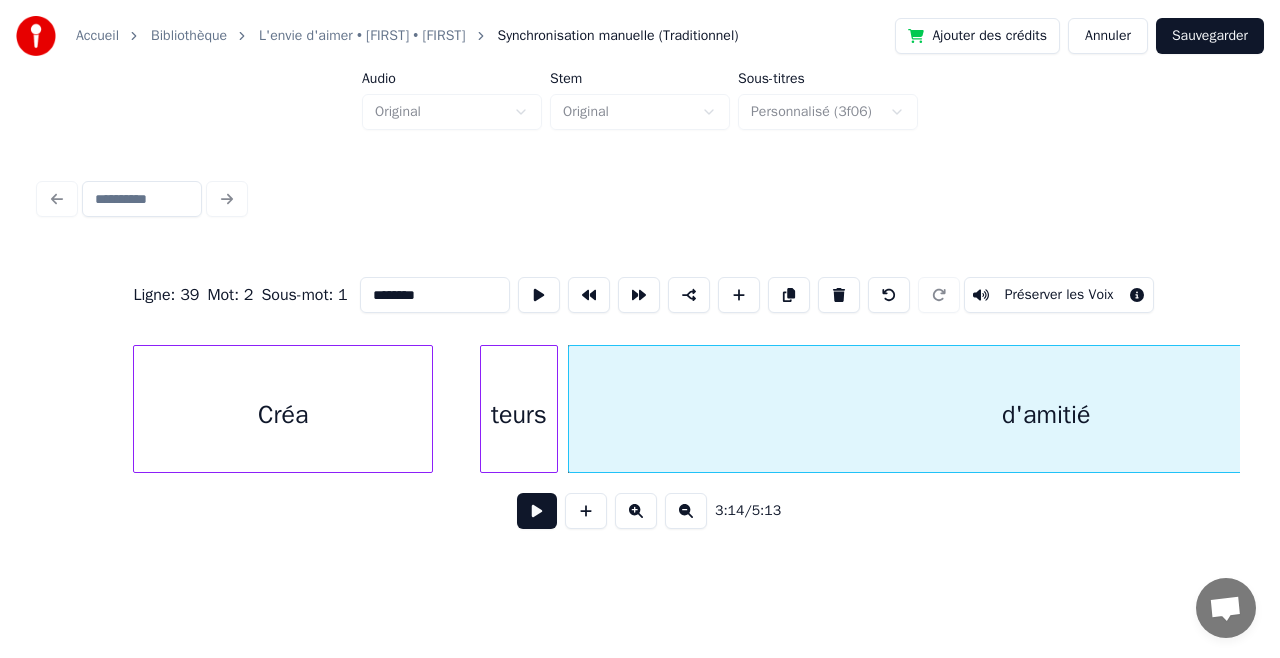 type on "********" 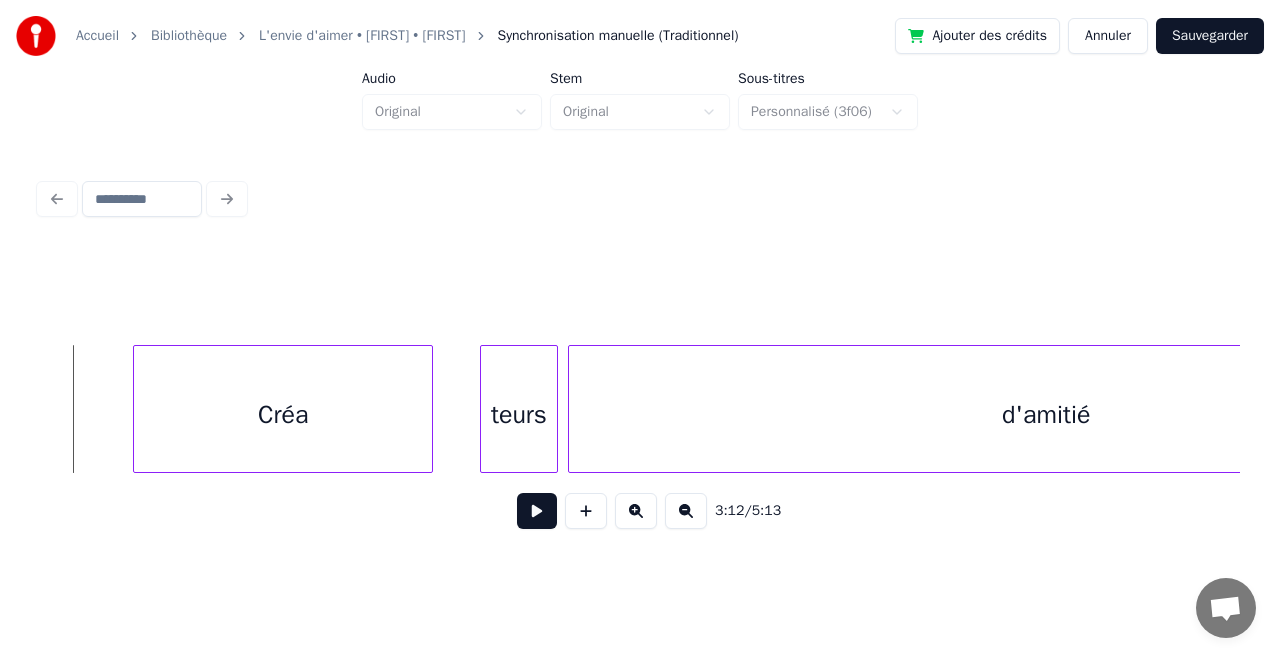 click at bounding box center [537, 511] 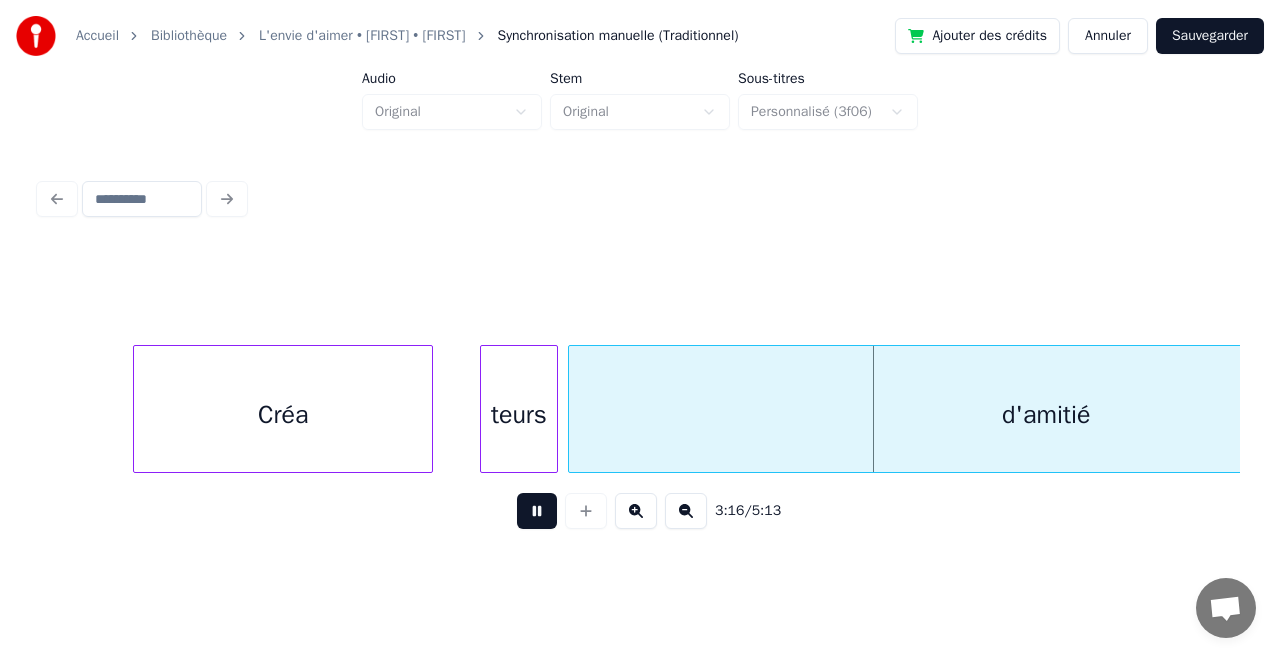 click at bounding box center (537, 511) 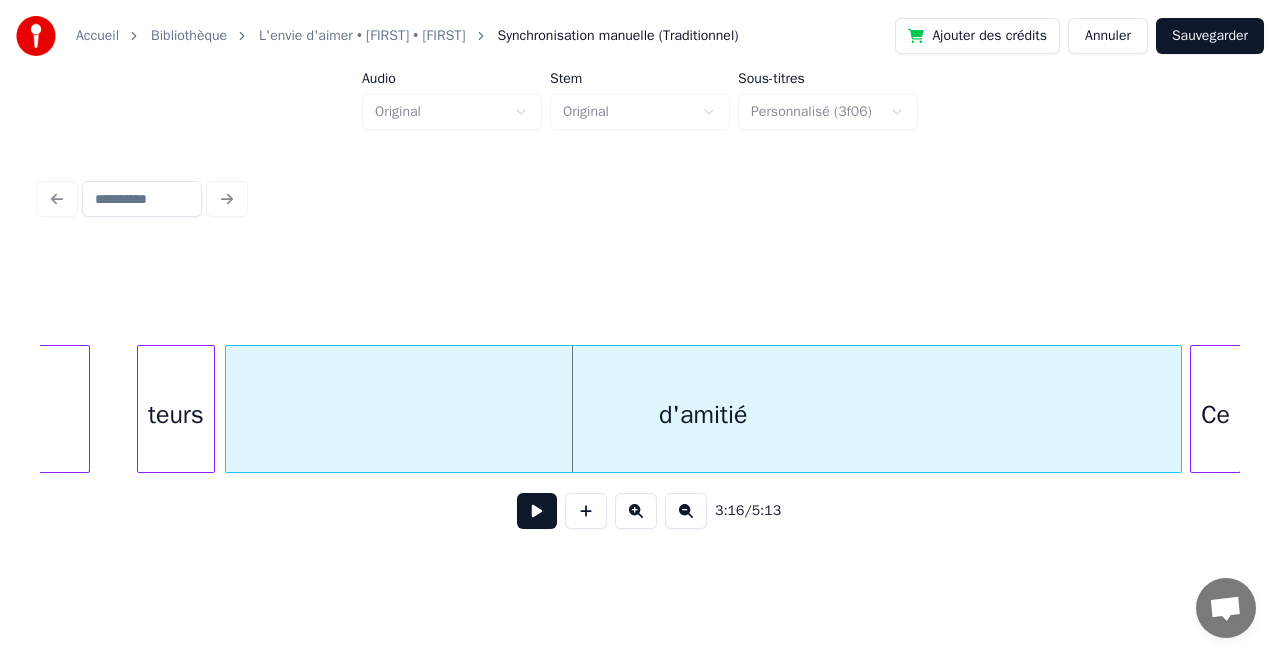scroll, scrollTop: 0, scrollLeft: 38758, axis: horizontal 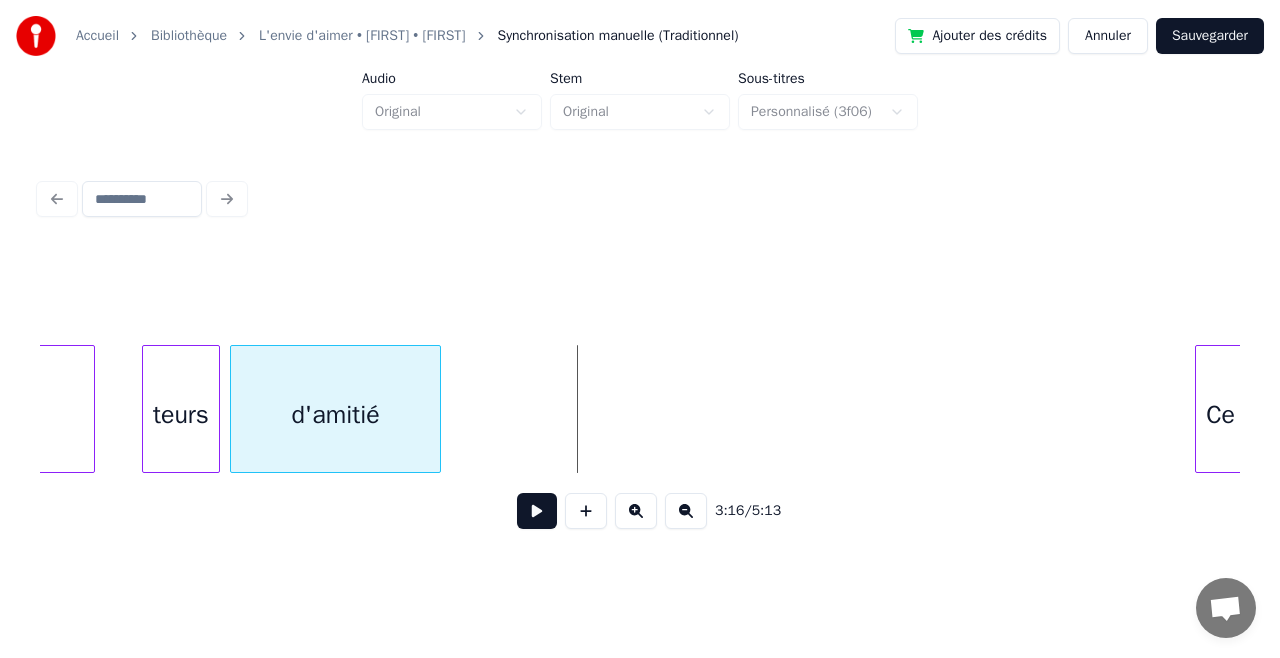 click at bounding box center (437, 409) 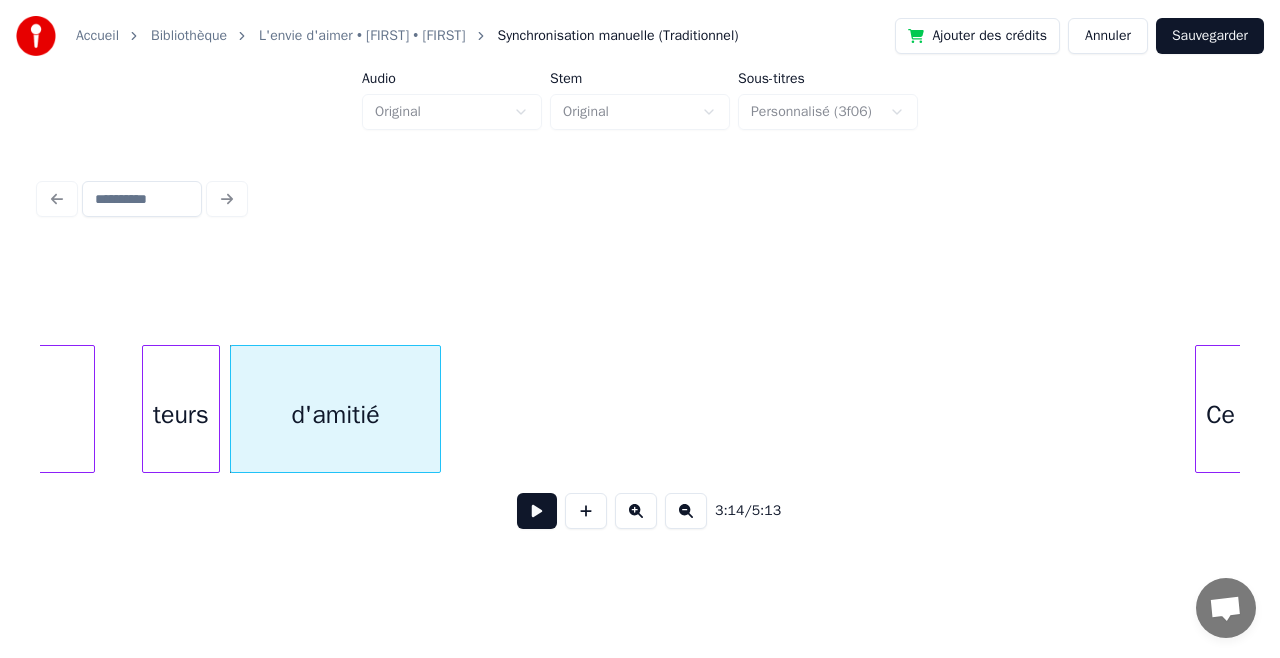 click on "d'amitié" at bounding box center (335, 414) 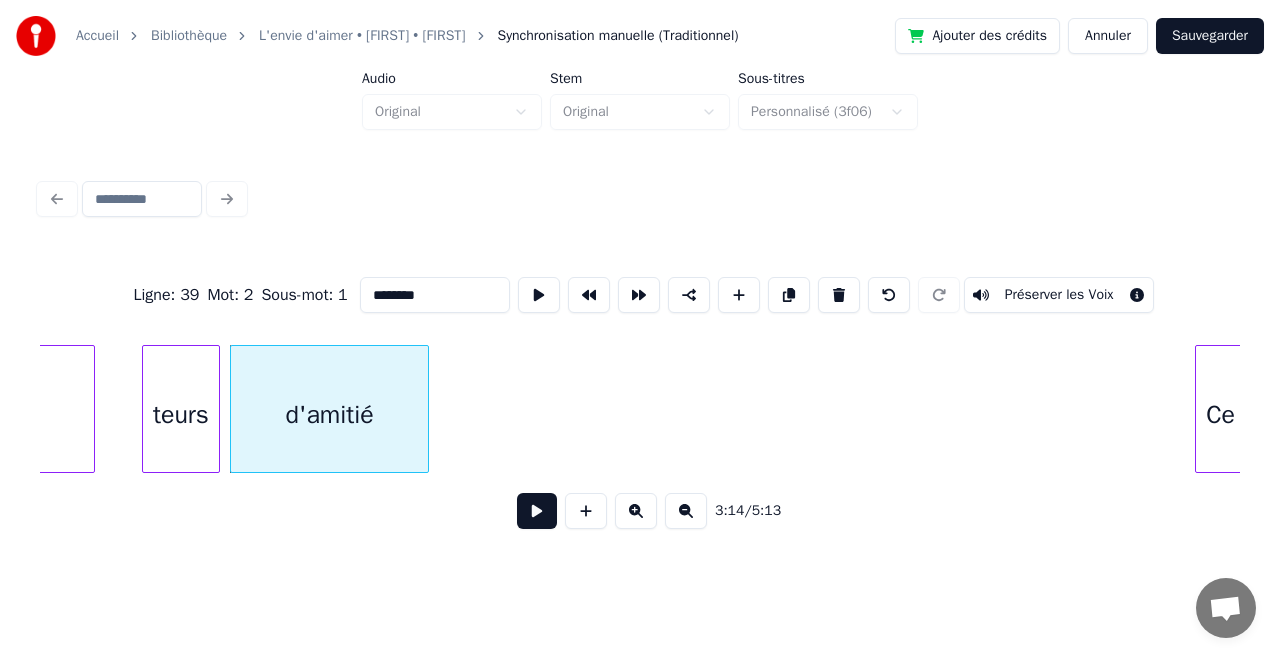 click at bounding box center [425, 409] 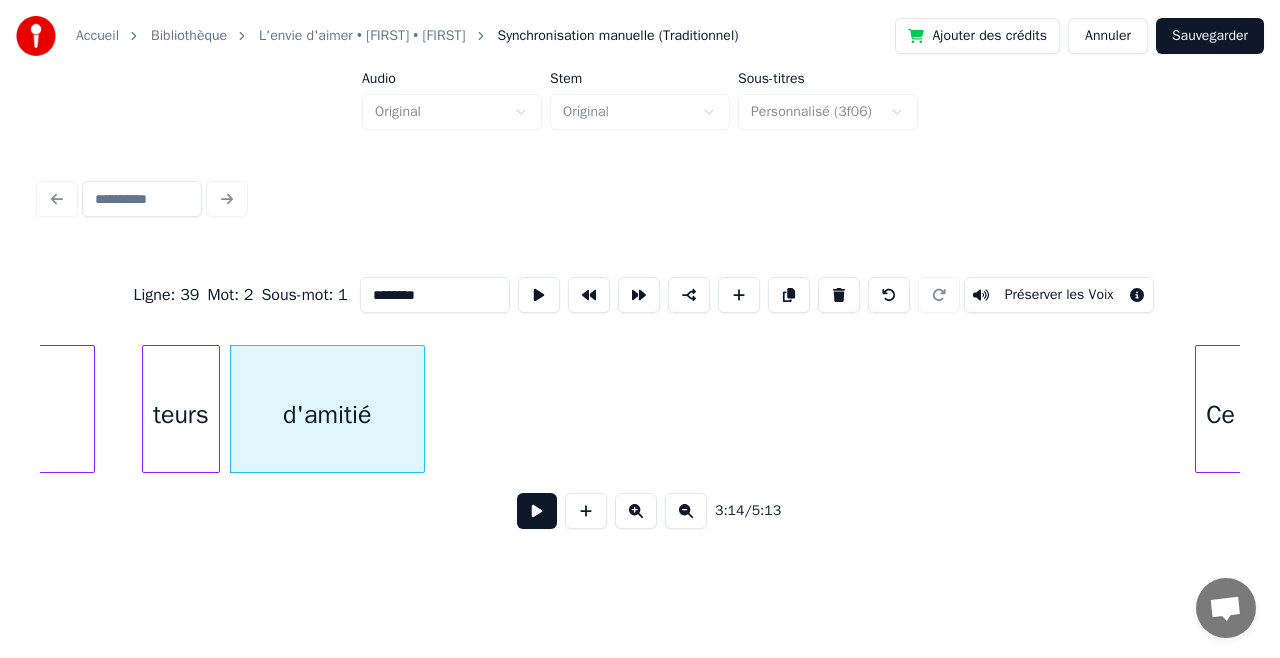 click at bounding box center (739, 295) 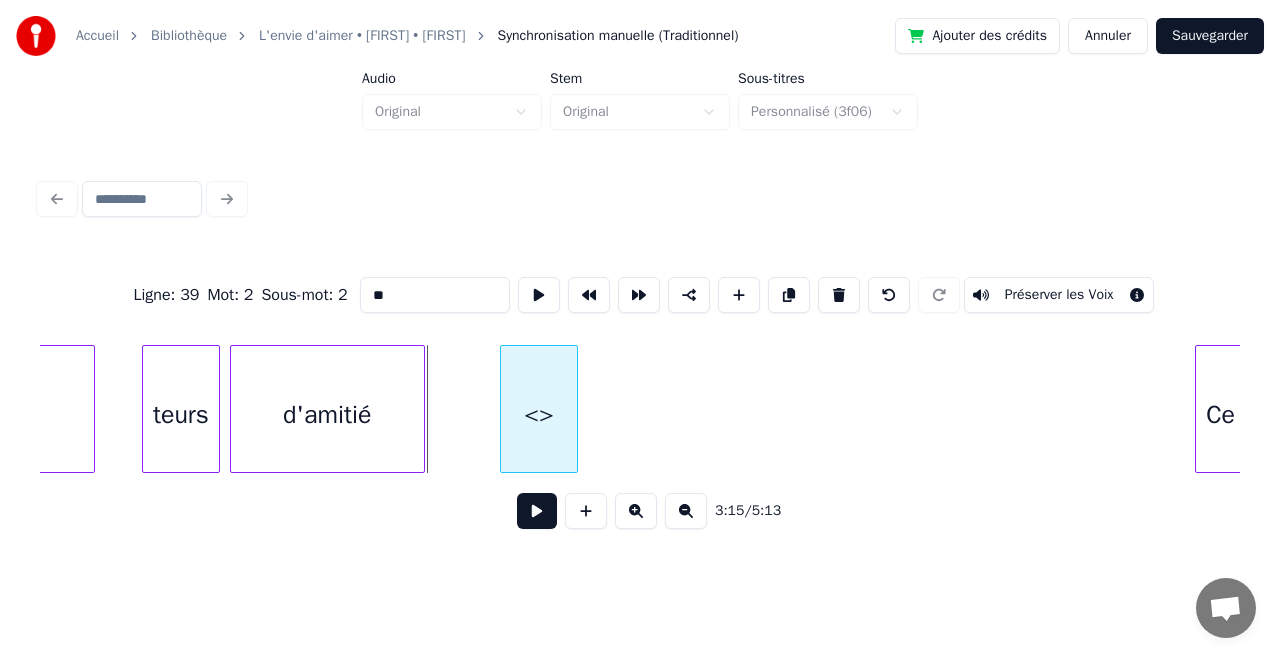 click on "<>" at bounding box center [539, 414] 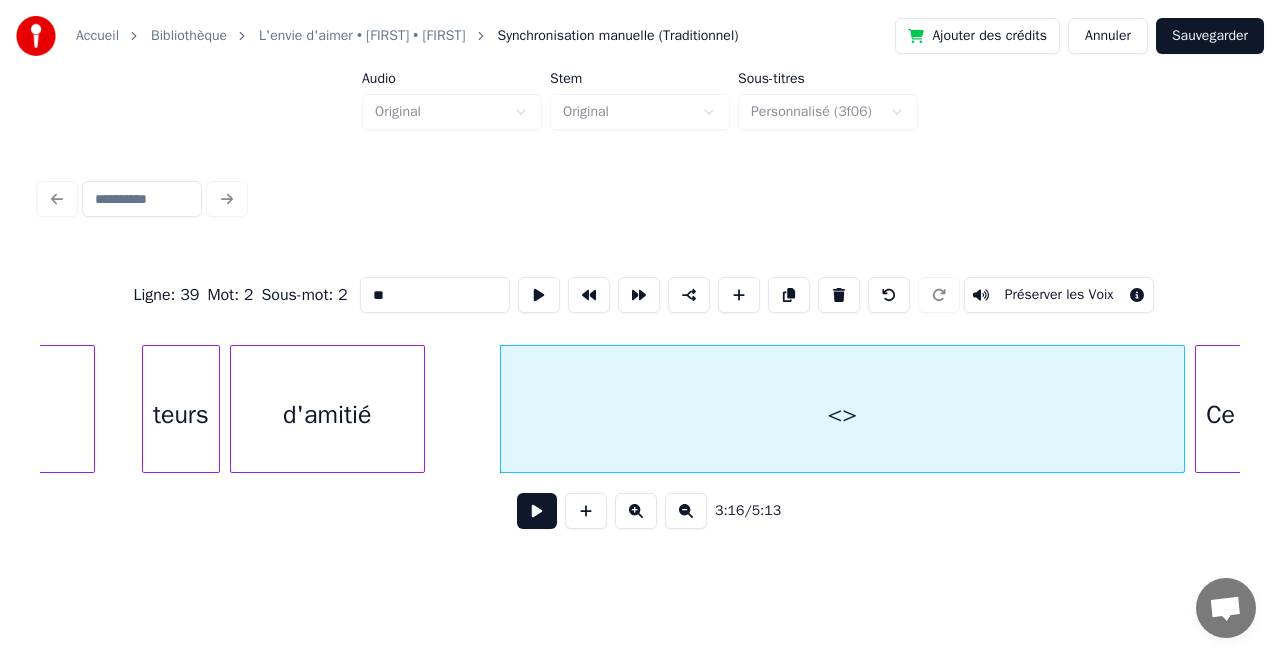click at bounding box center [1181, 409] 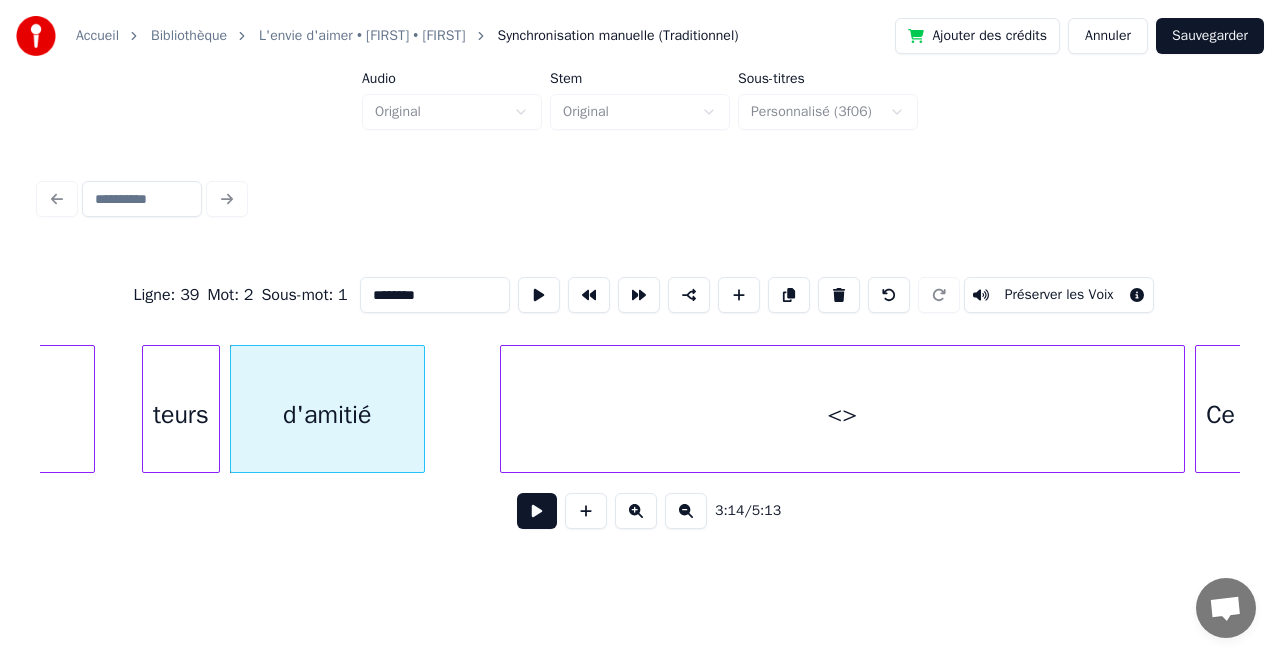 click on "********" at bounding box center (435, 295) 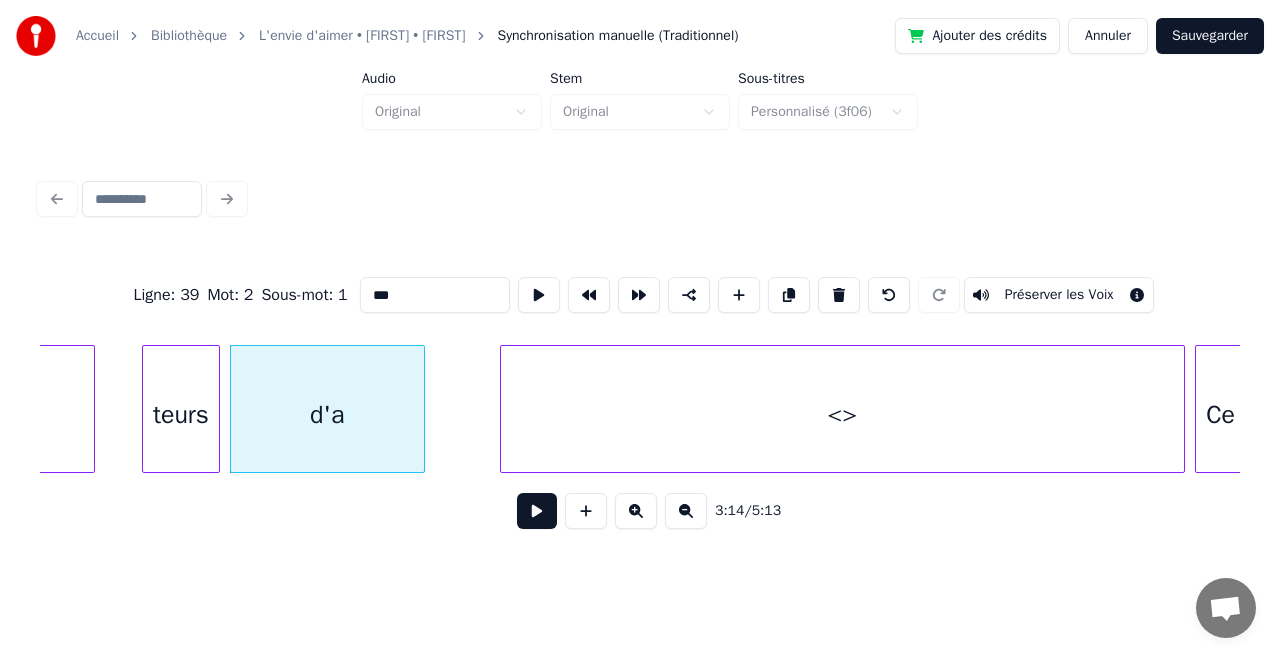 click on "<>" at bounding box center [842, 414] 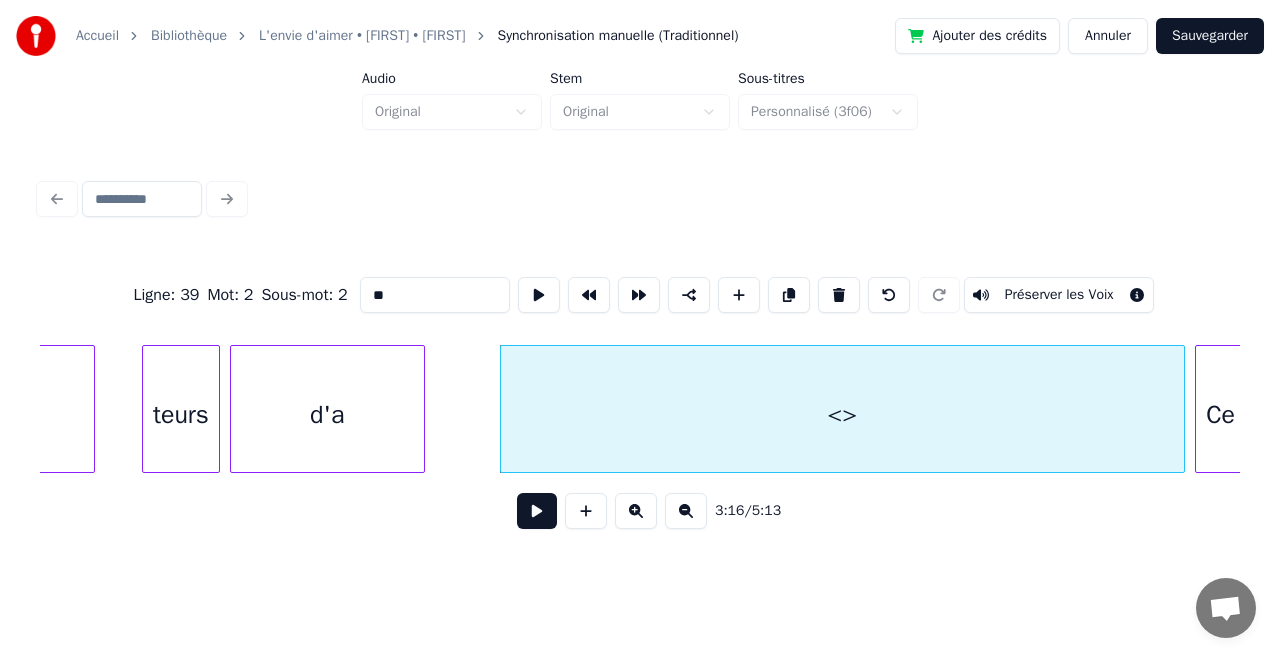 click on "**" at bounding box center [435, 295] 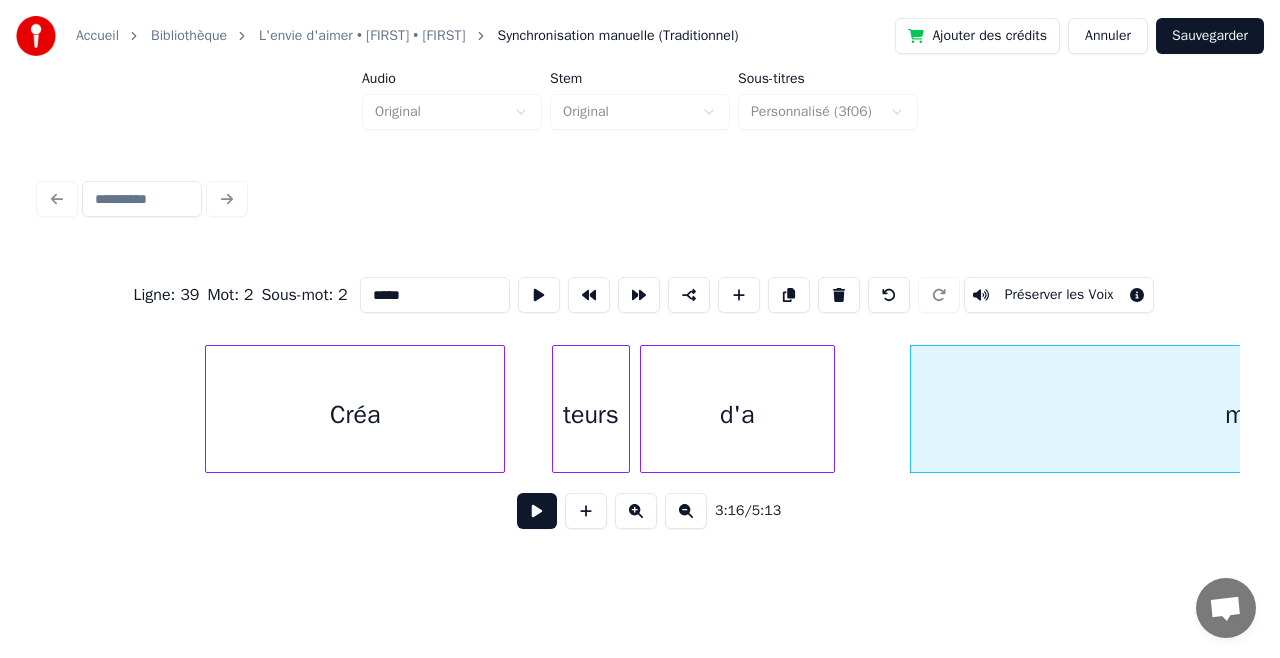 scroll, scrollTop: 0, scrollLeft: 38375, axis: horizontal 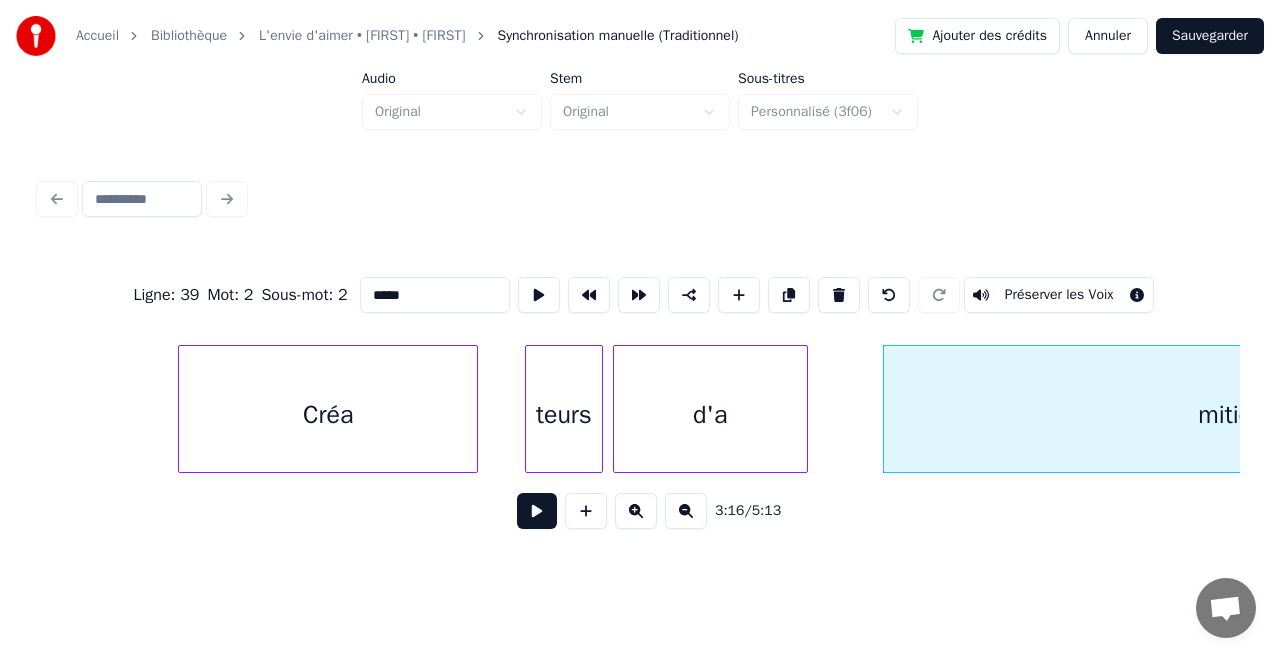 type on "*****" 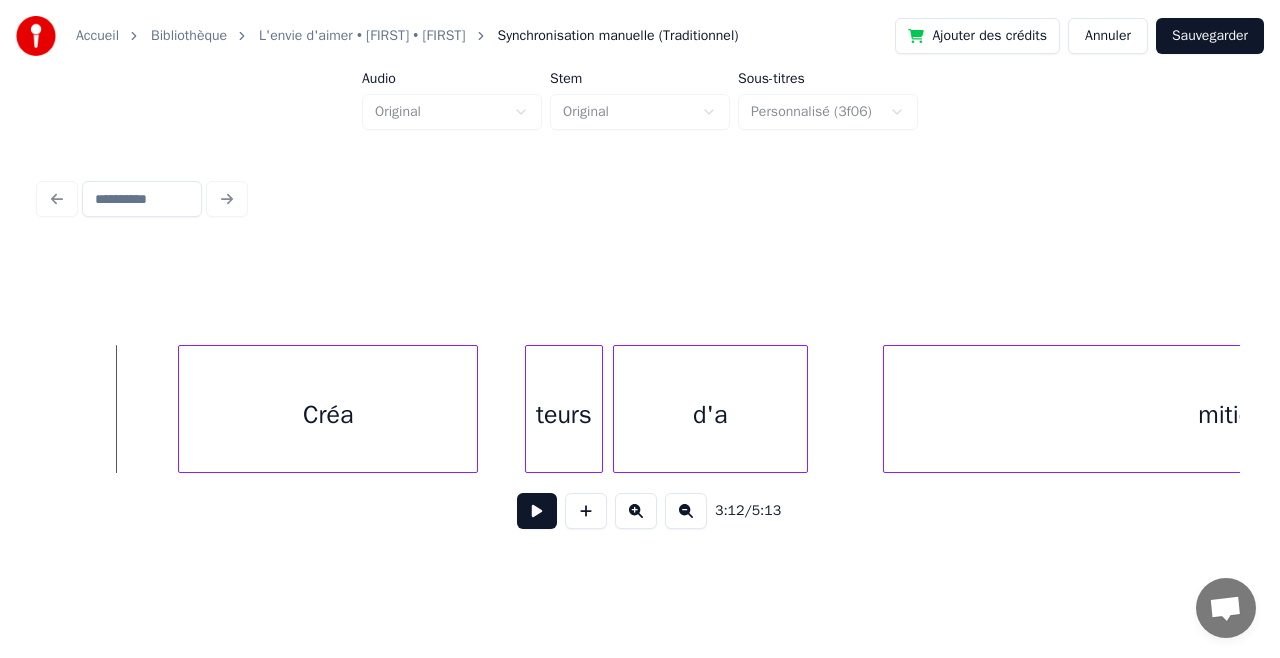 click at bounding box center (537, 511) 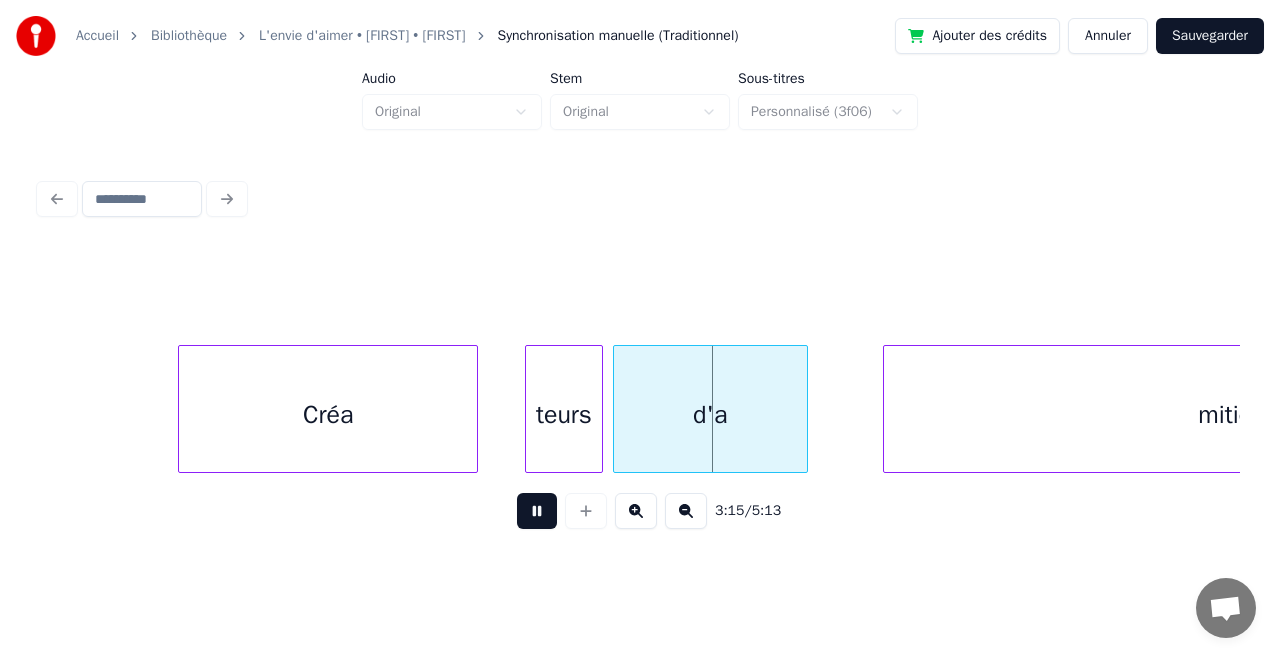 click on "d'a teurs Créa mitié" at bounding box center (-7006, 409) 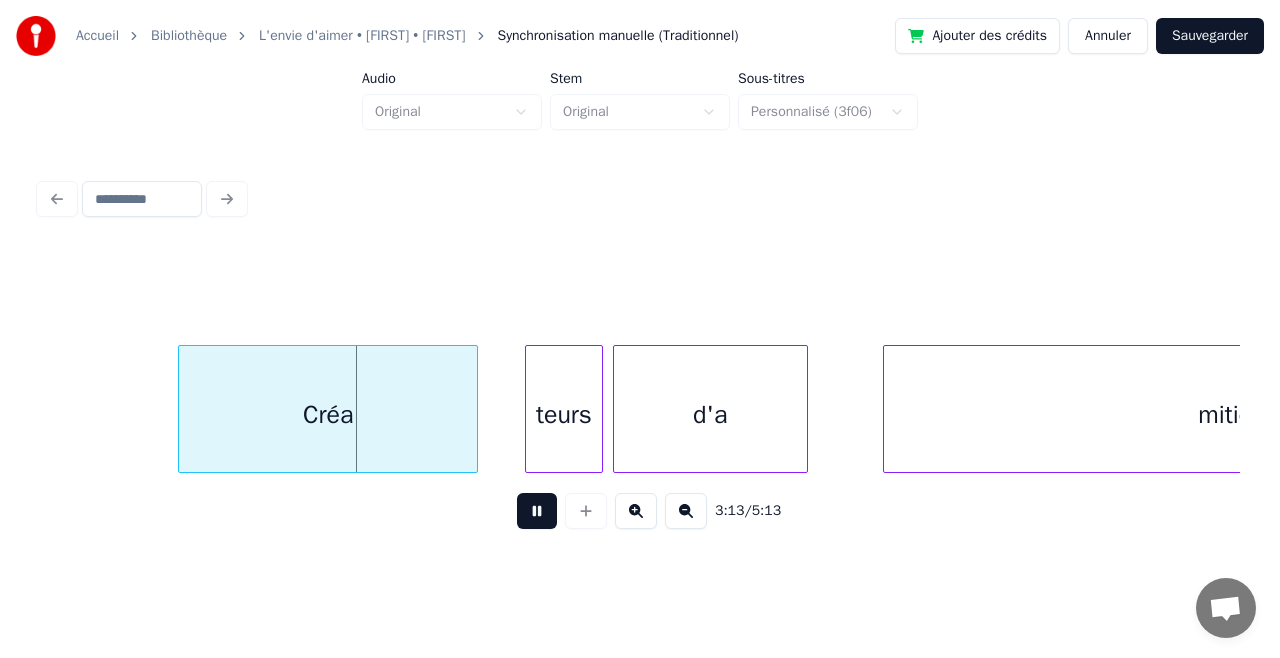 click on "d'a teurs Créa mitié" at bounding box center (-7006, 409) 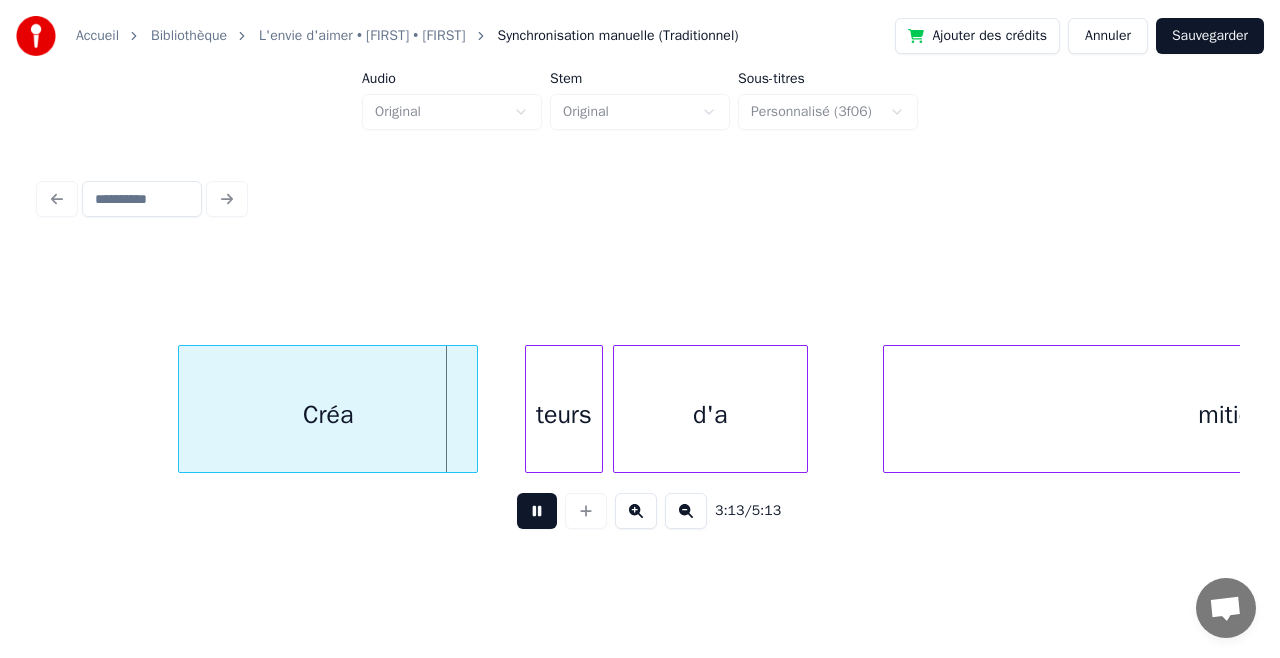 click at bounding box center [537, 511] 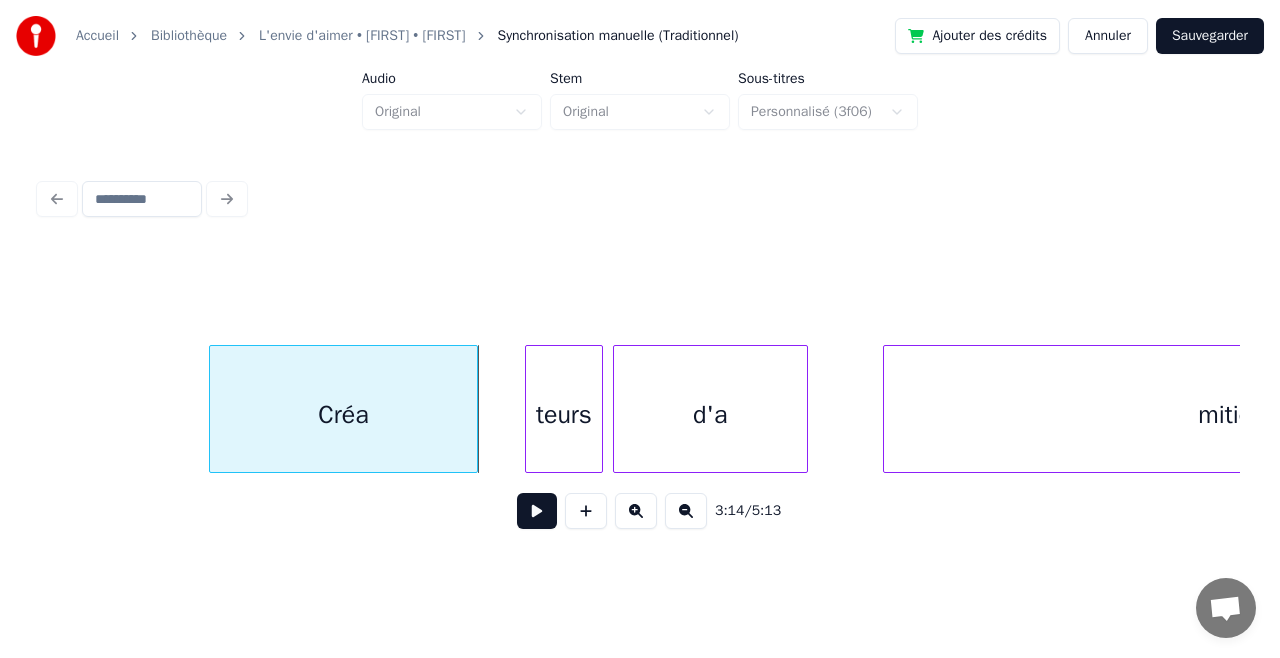 click at bounding box center [213, 409] 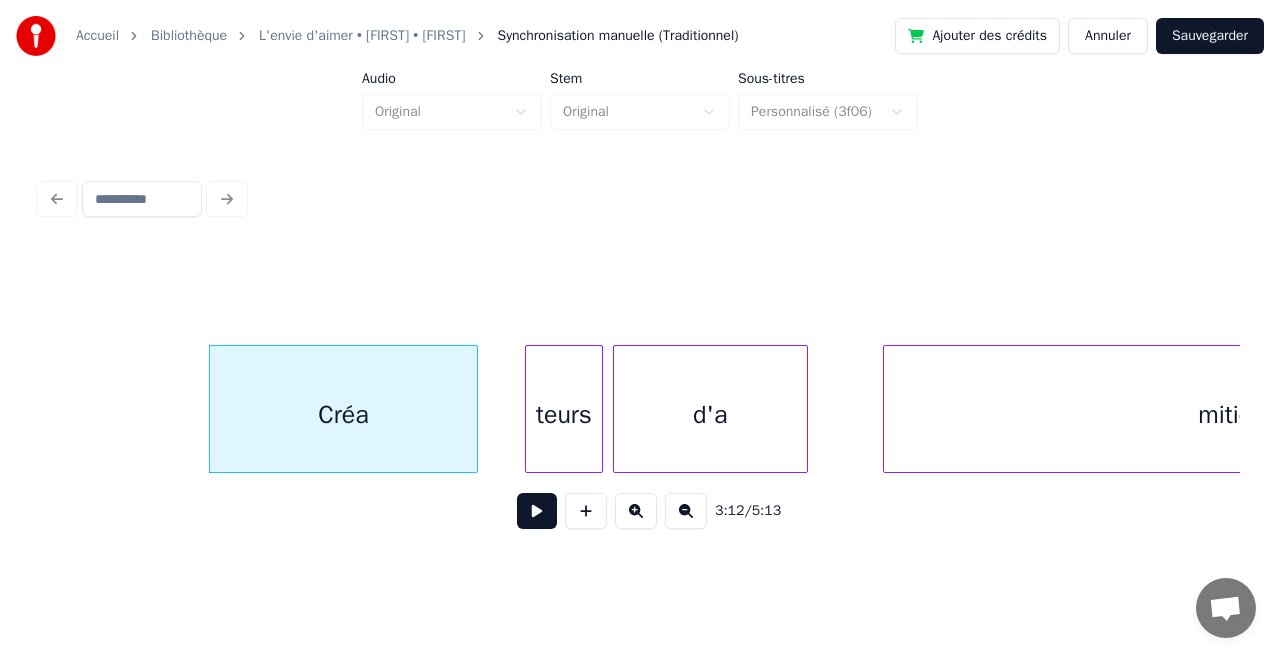 click on "d'a teurs Créa mitié" at bounding box center [-7006, 409] 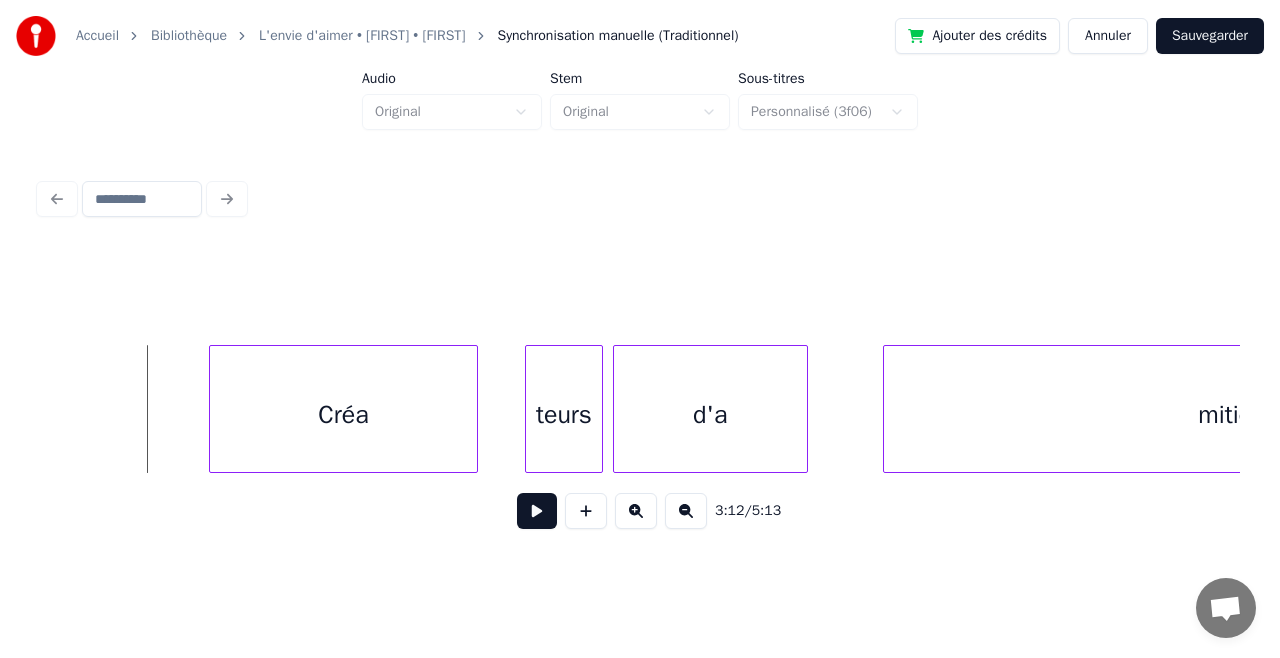 click at bounding box center [537, 511] 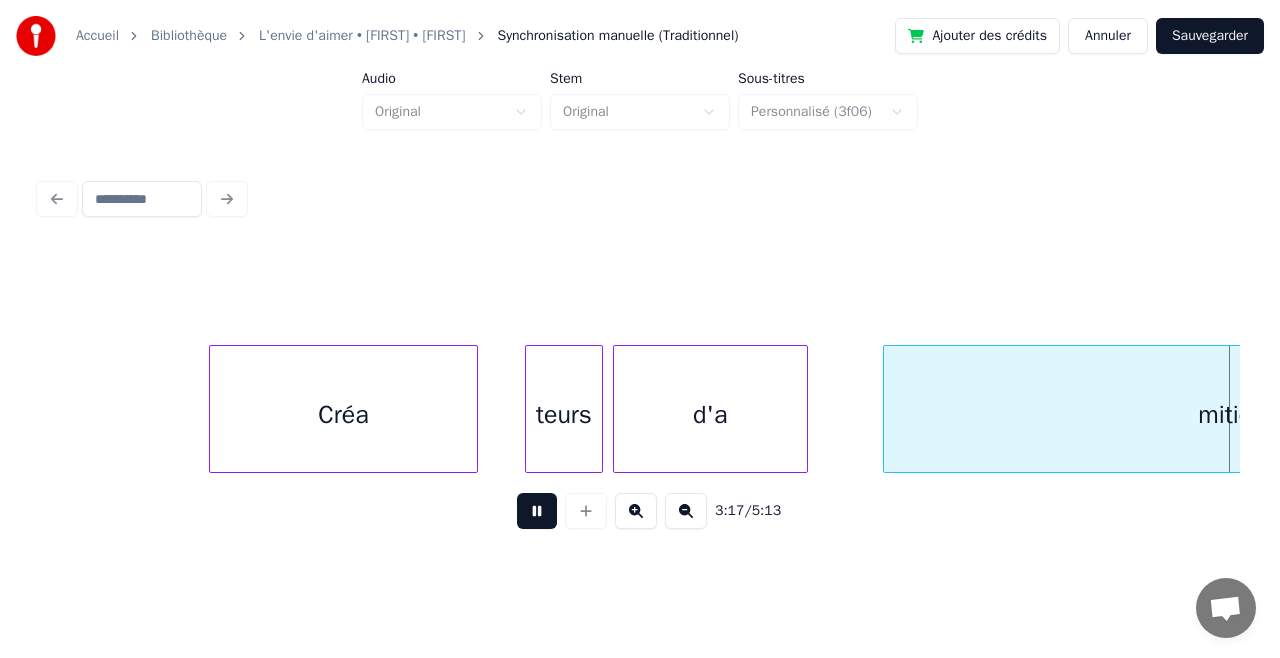 scroll, scrollTop: 0, scrollLeft: 39576, axis: horizontal 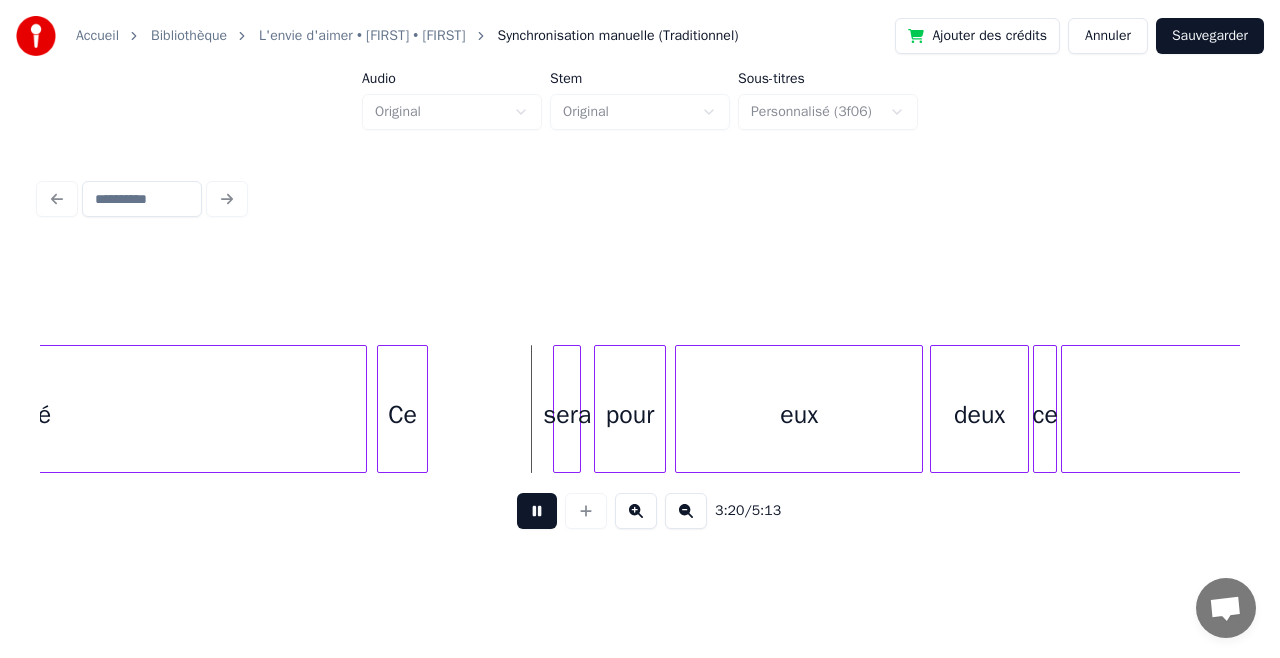 click at bounding box center [537, 511] 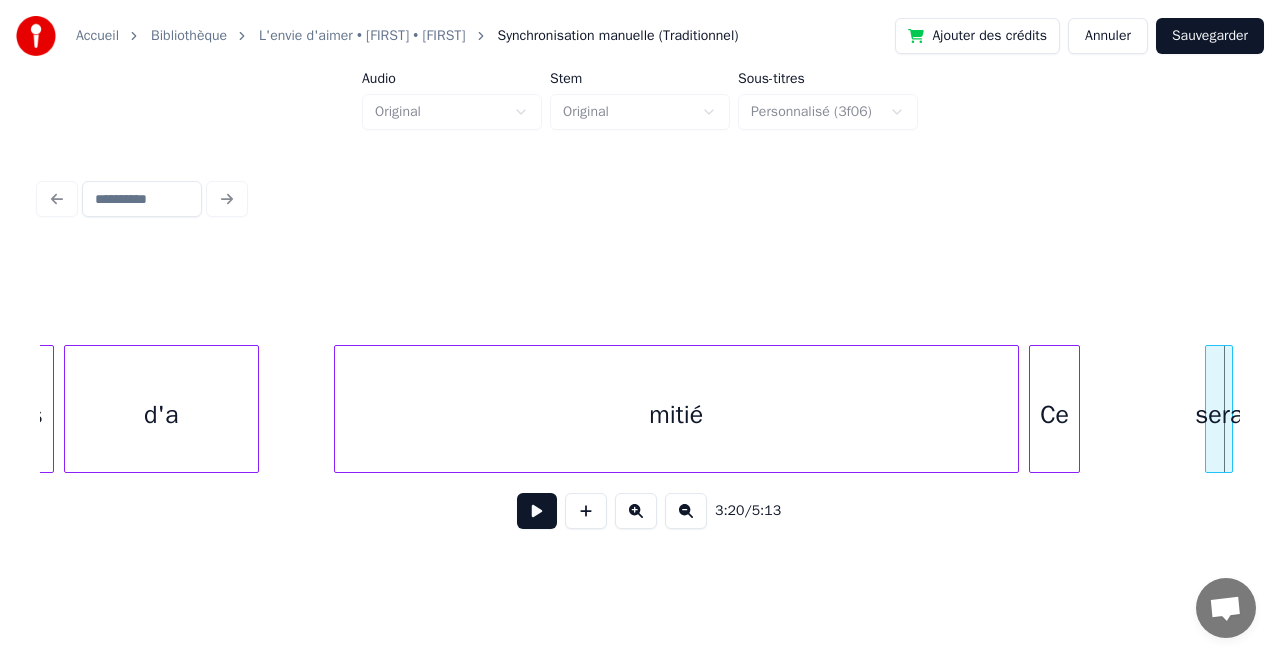 scroll, scrollTop: 0, scrollLeft: 38904, axis: horizontal 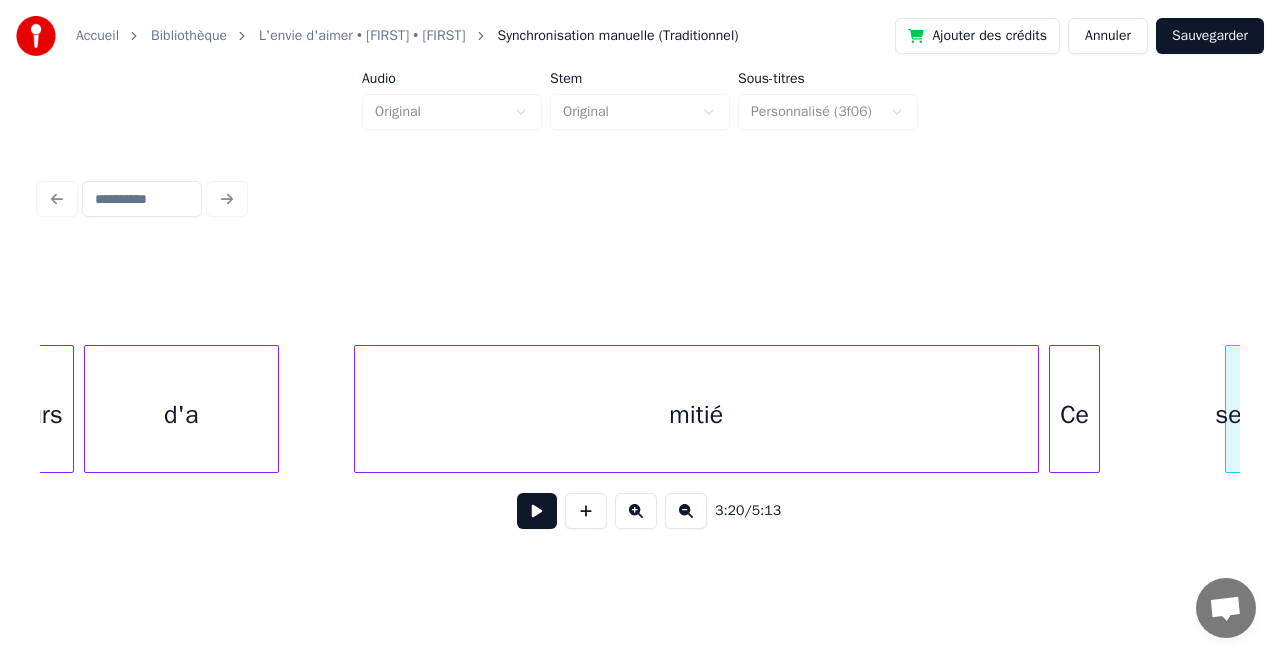 click on "mitié Ce sera d'a teurs" at bounding box center (-7535, 409) 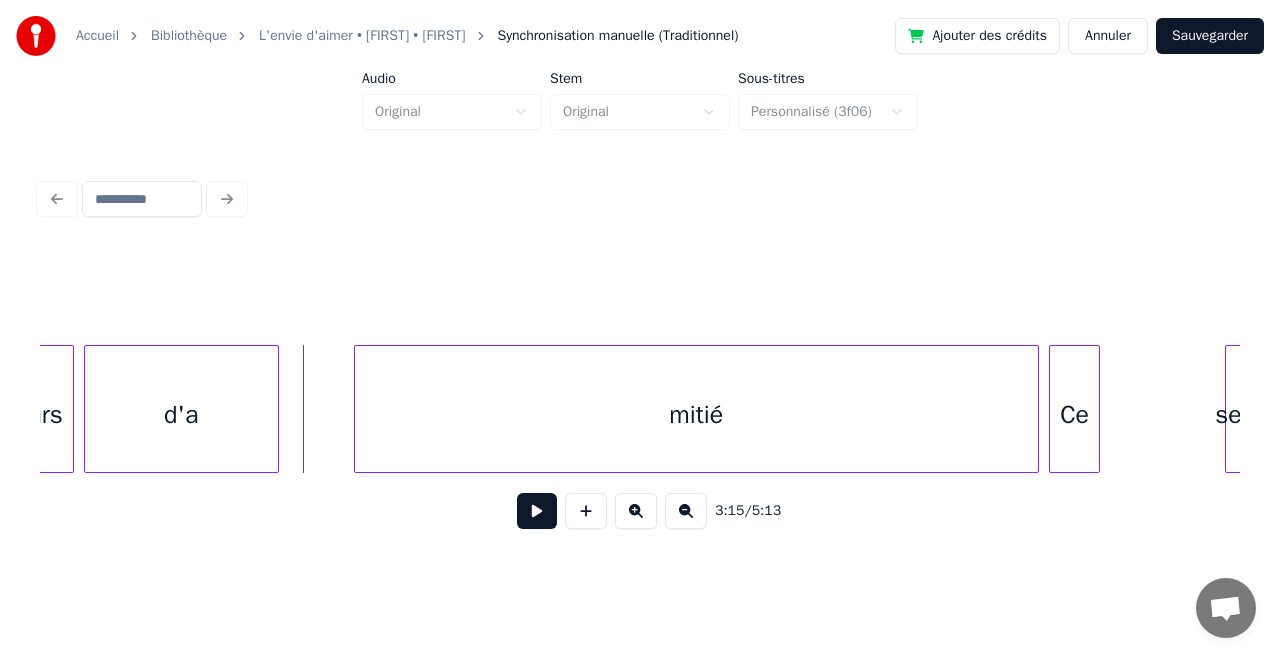 click at bounding box center (537, 511) 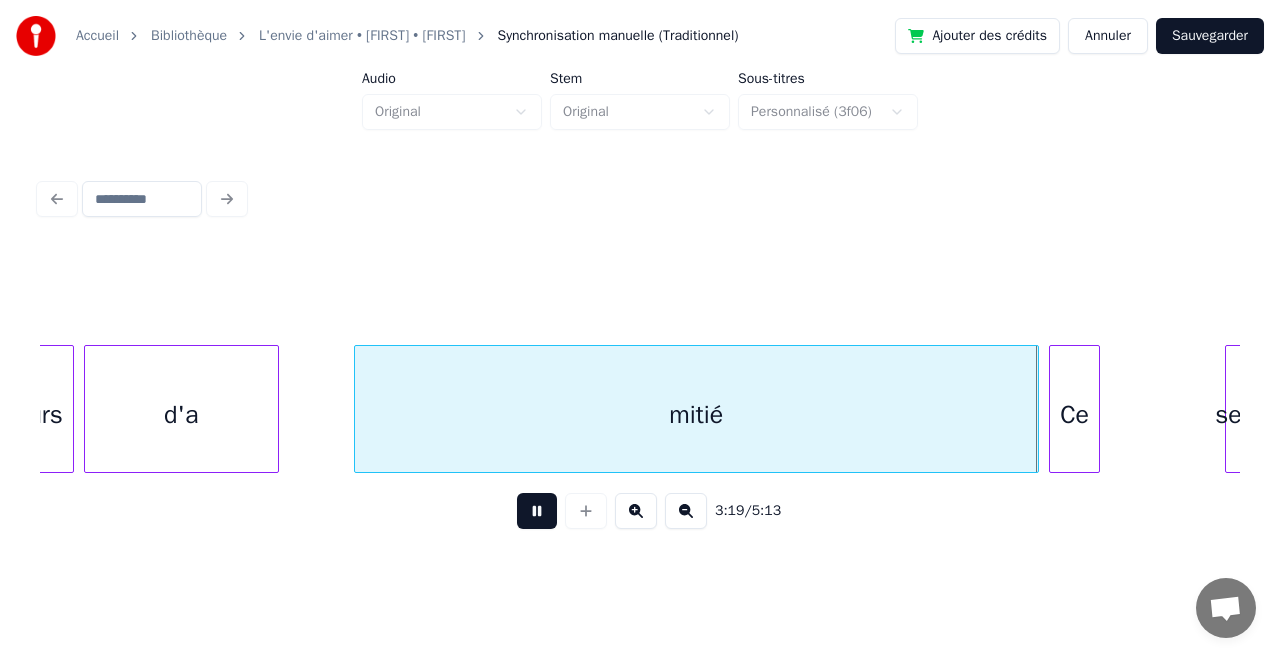 click at bounding box center [537, 511] 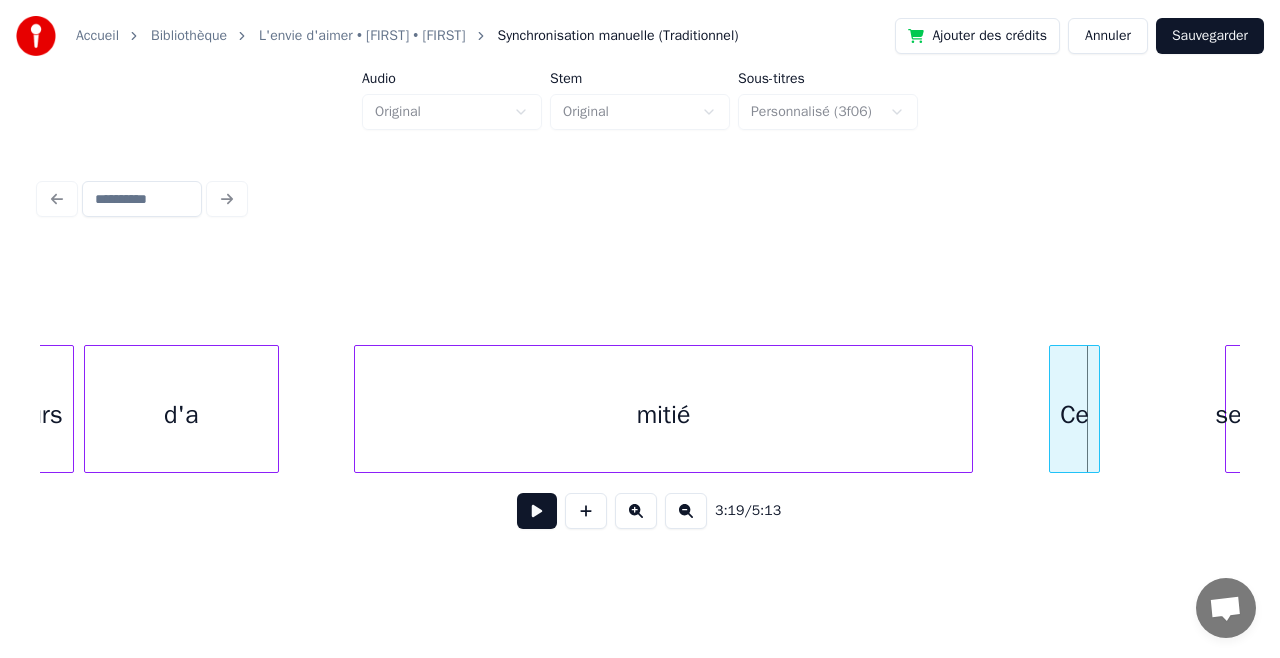 click at bounding box center (969, 409) 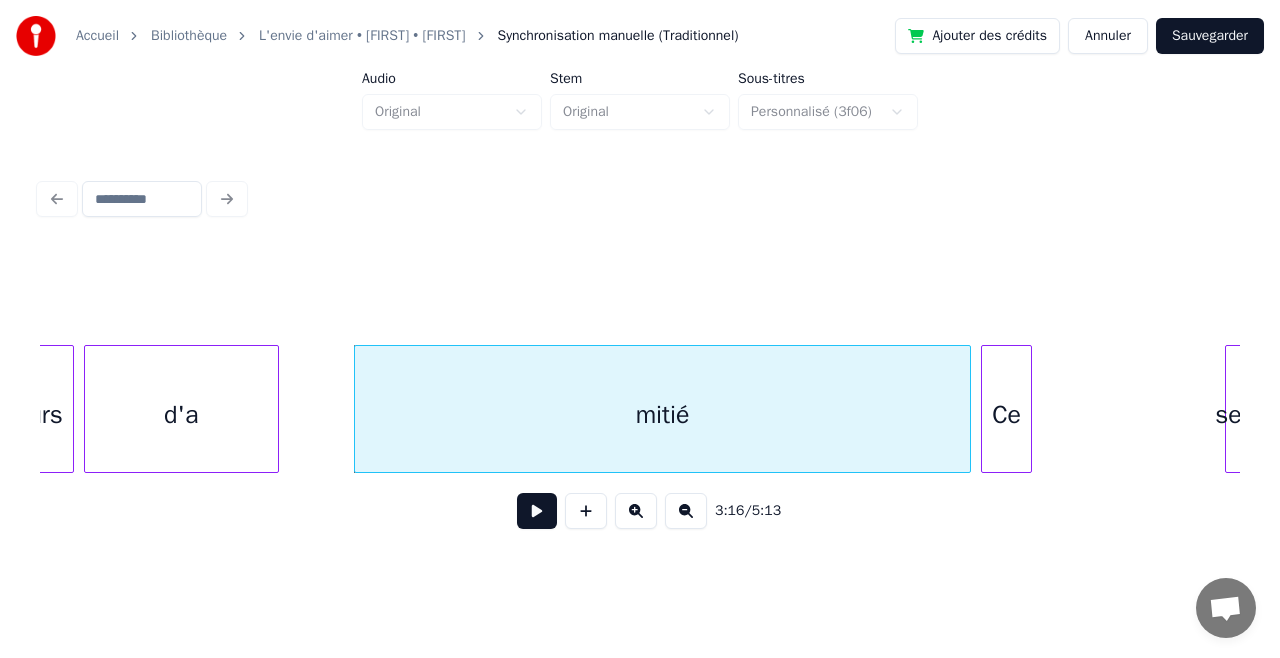 click on "Ce" at bounding box center [1006, 414] 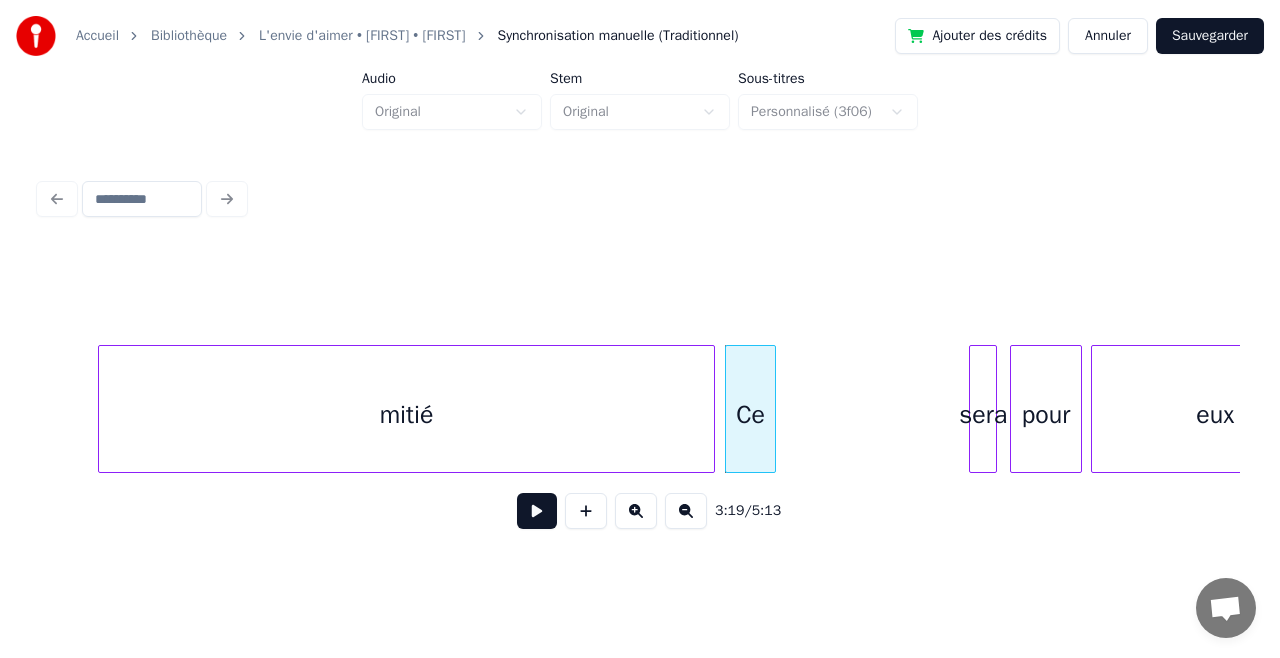 scroll, scrollTop: 0, scrollLeft: 39160, axis: horizontal 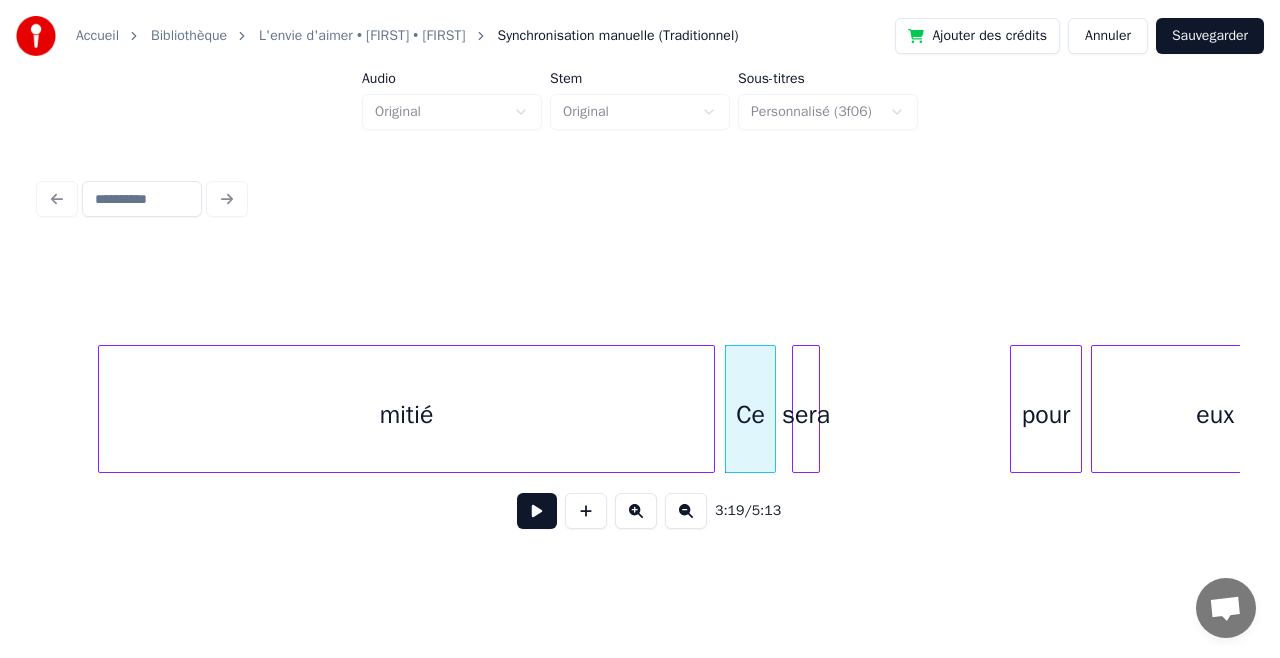 click on "sera" at bounding box center [806, 414] 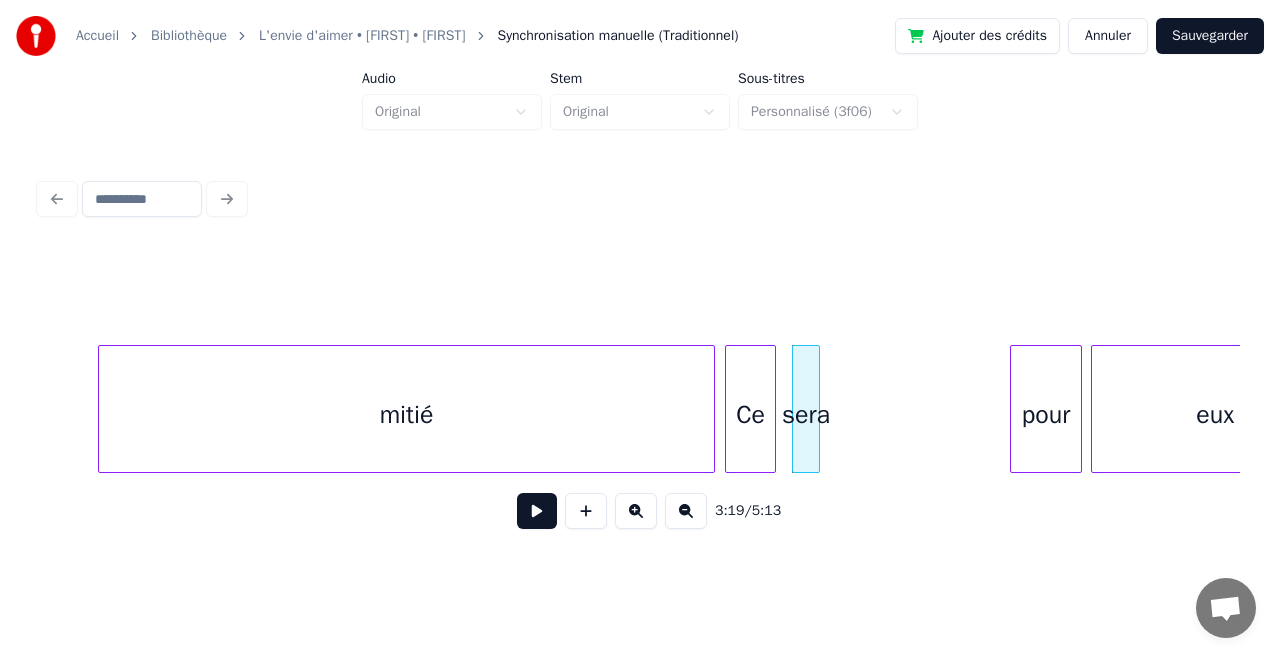 click on "mitié Ce sera pour eux" at bounding box center (-7791, 409) 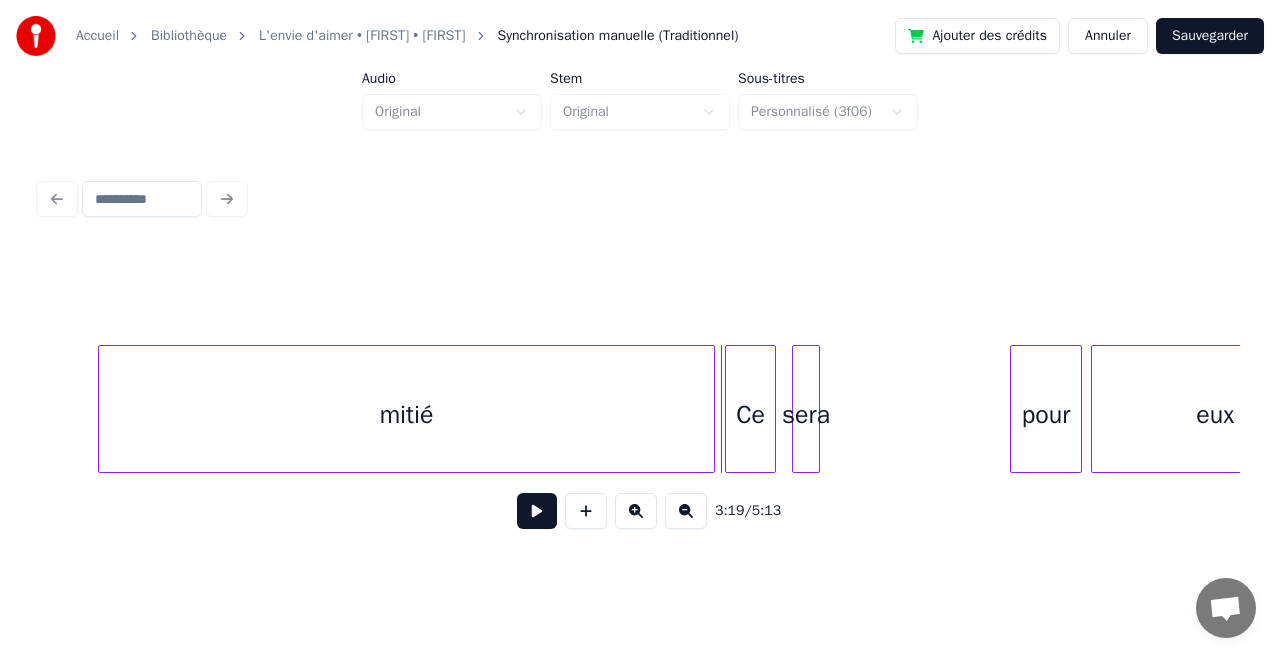 click at bounding box center (537, 511) 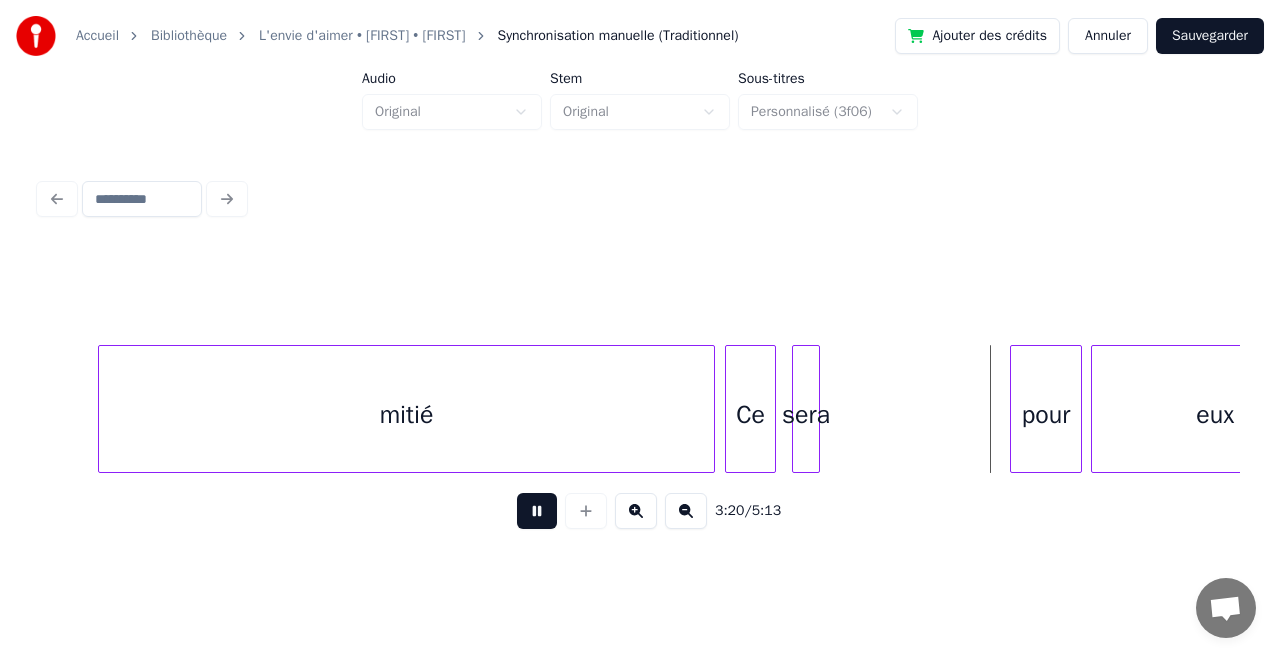 click at bounding box center [537, 511] 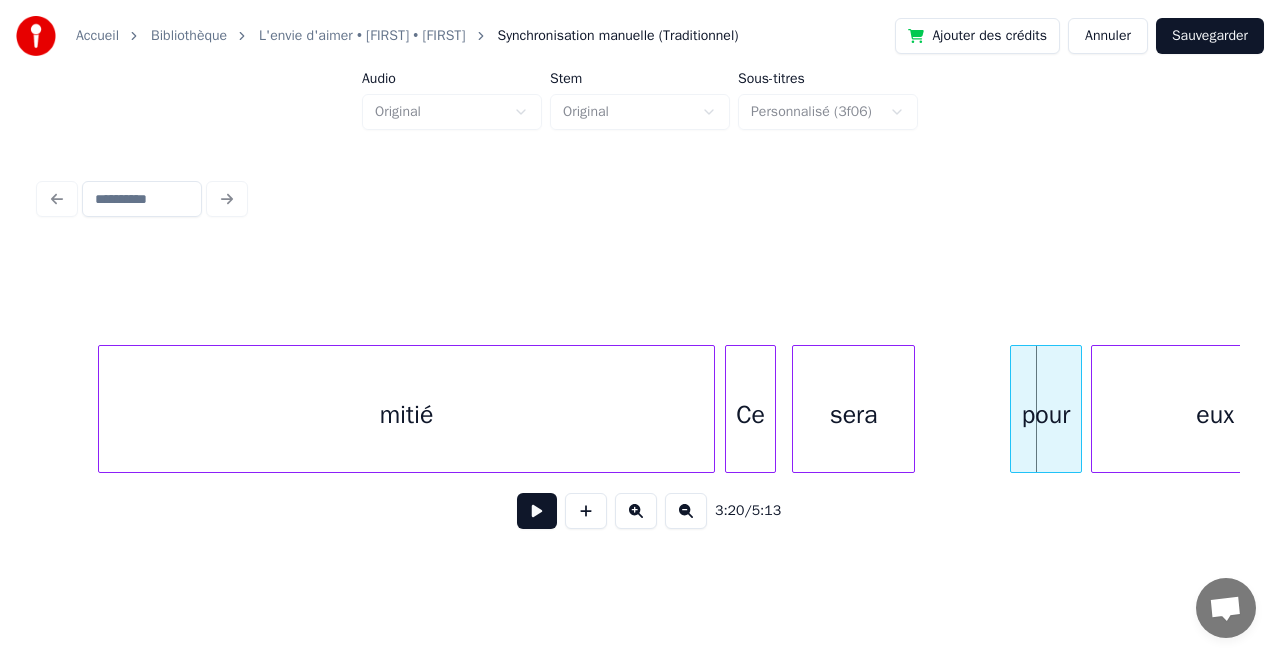 click at bounding box center (911, 409) 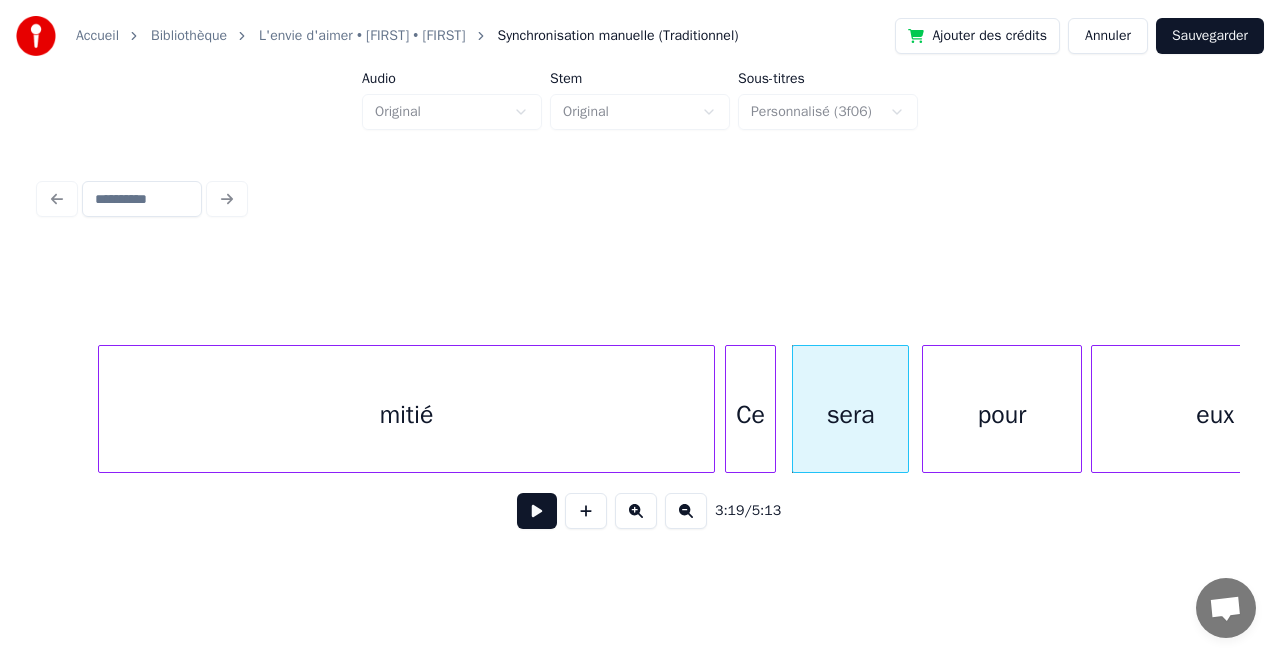 click at bounding box center (926, 409) 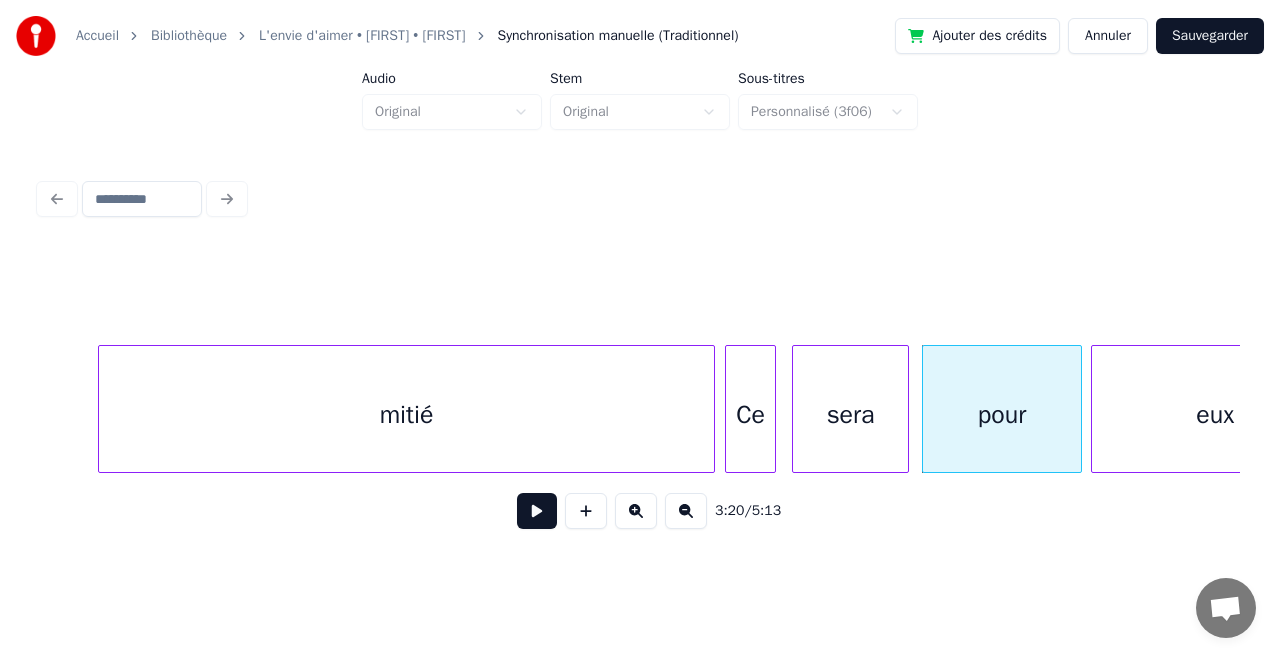 click on "mitié Ce sera pour eux" at bounding box center [-7791, 409] 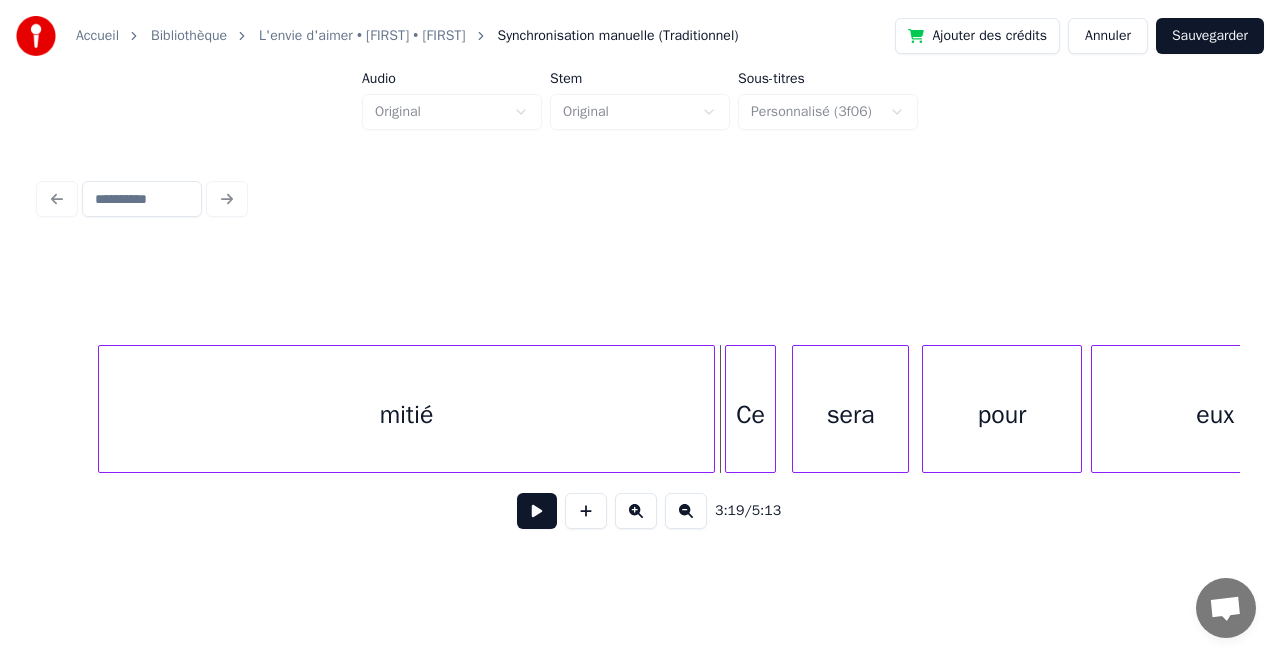 click at bounding box center (537, 511) 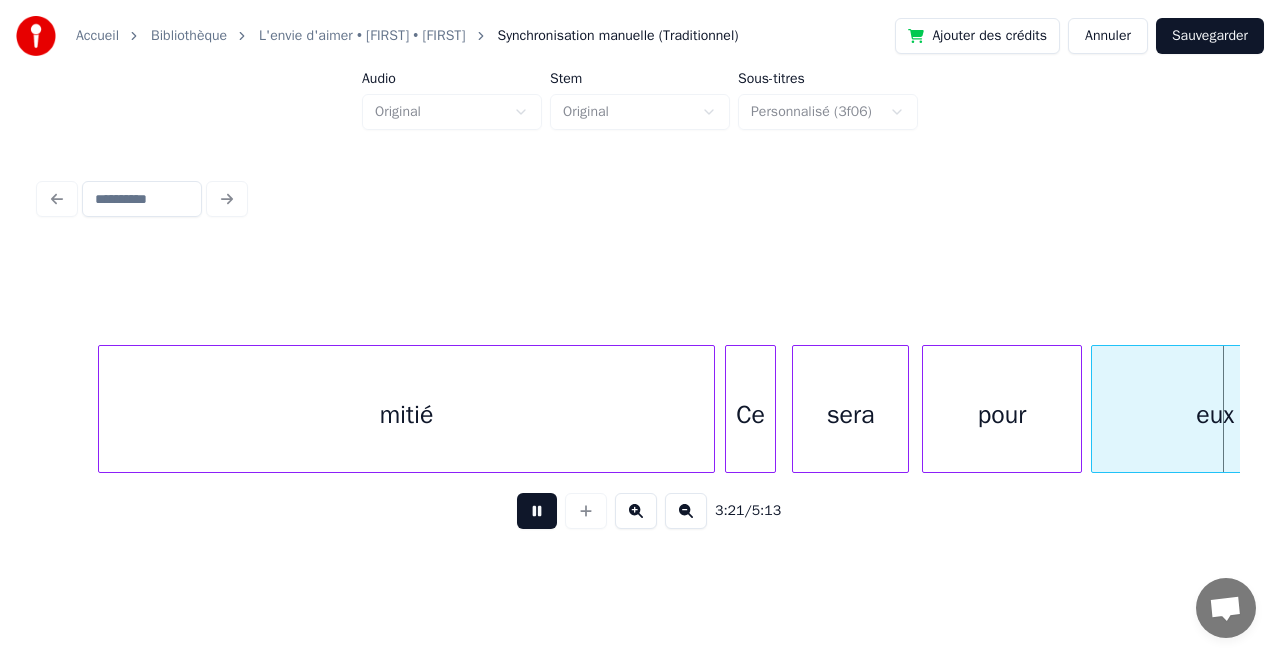 scroll, scrollTop: 0, scrollLeft: 40363, axis: horizontal 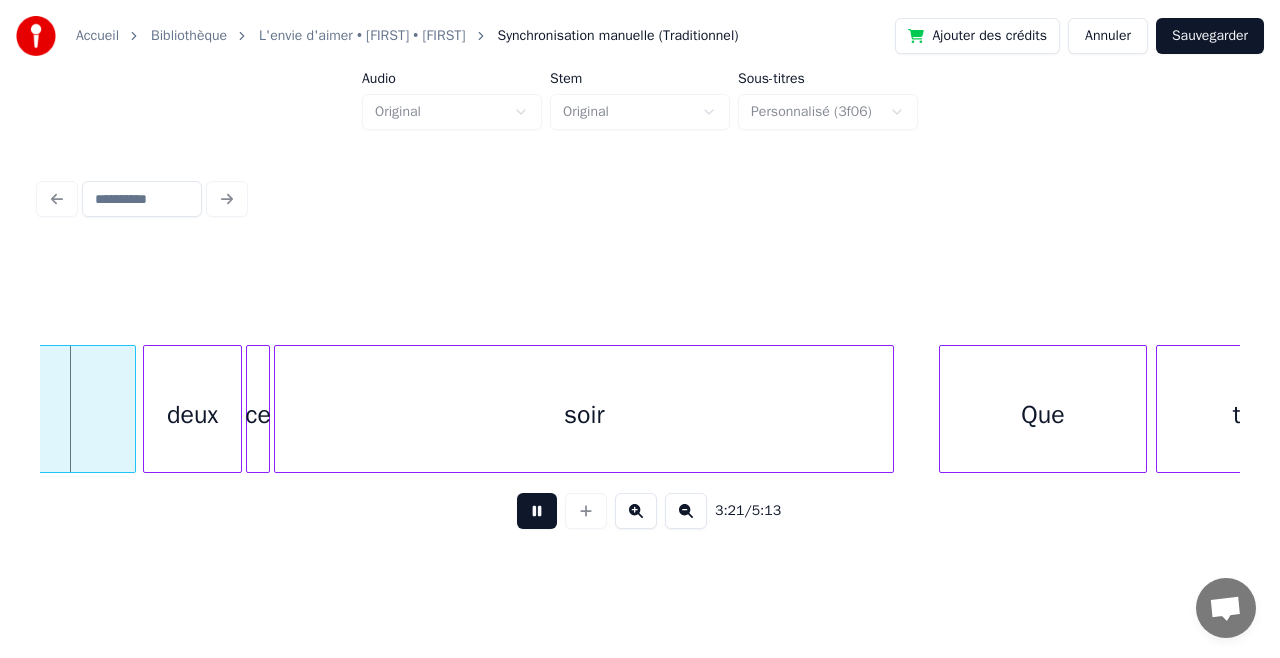 click at bounding box center [537, 511] 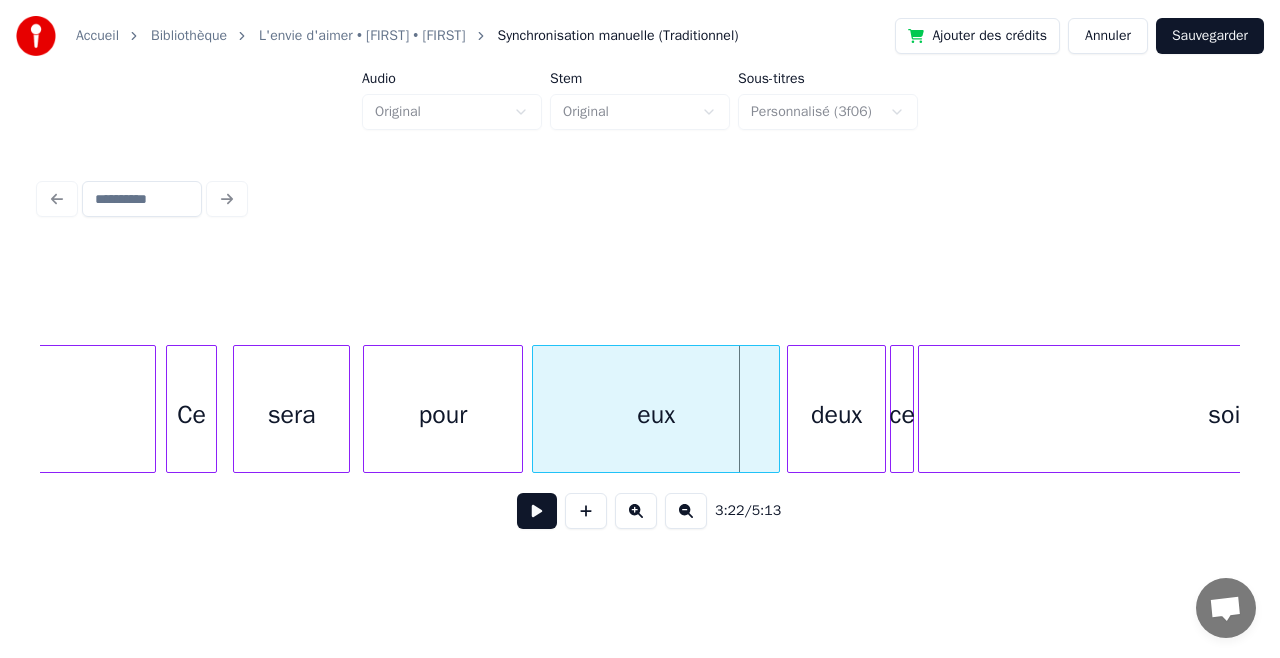 scroll, scrollTop: 0, scrollLeft: 39711, axis: horizontal 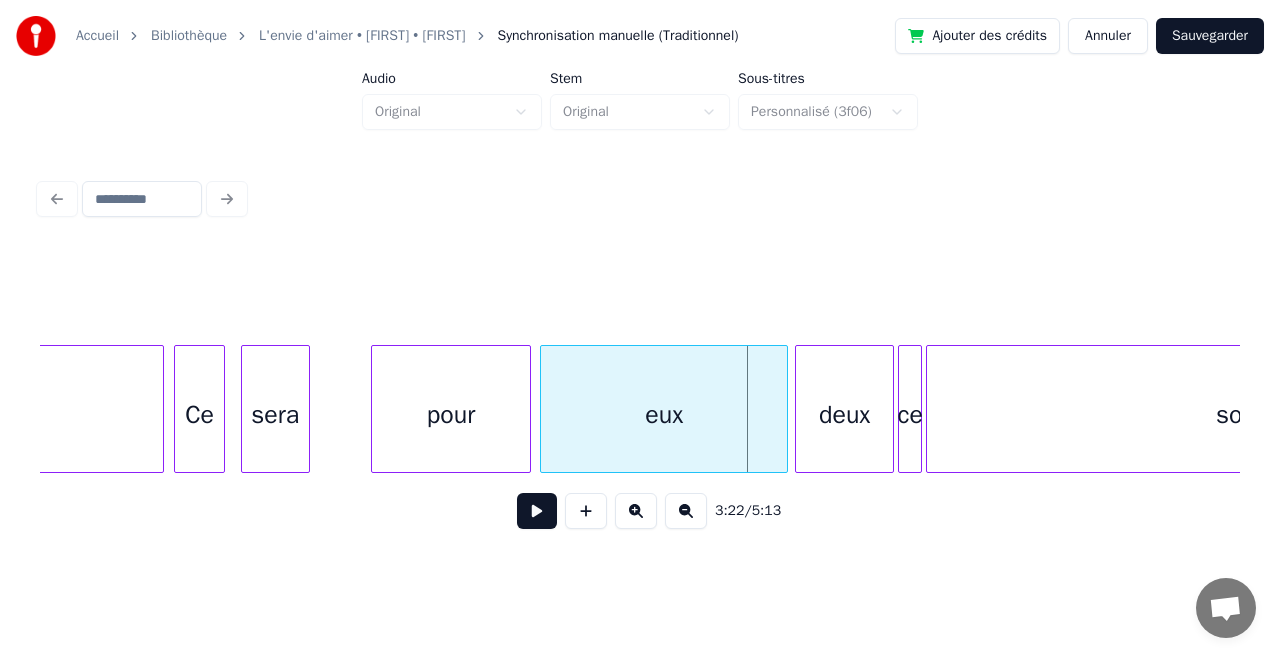 click at bounding box center [306, 409] 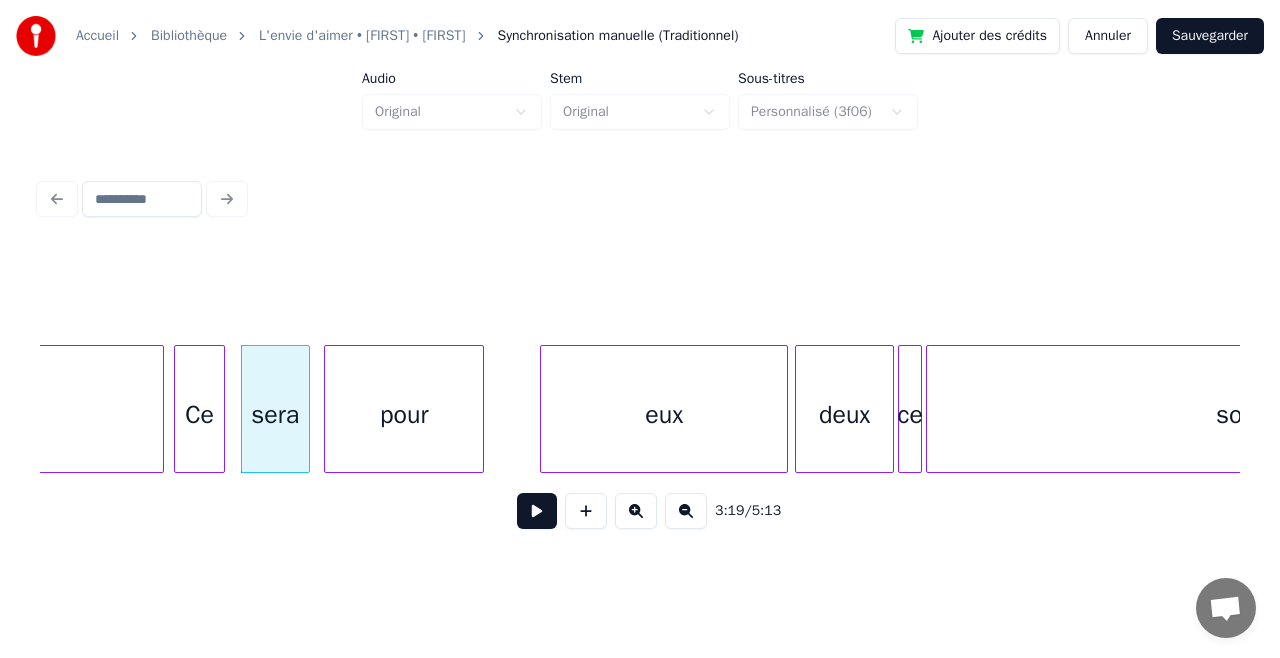click on "pour" at bounding box center [404, 414] 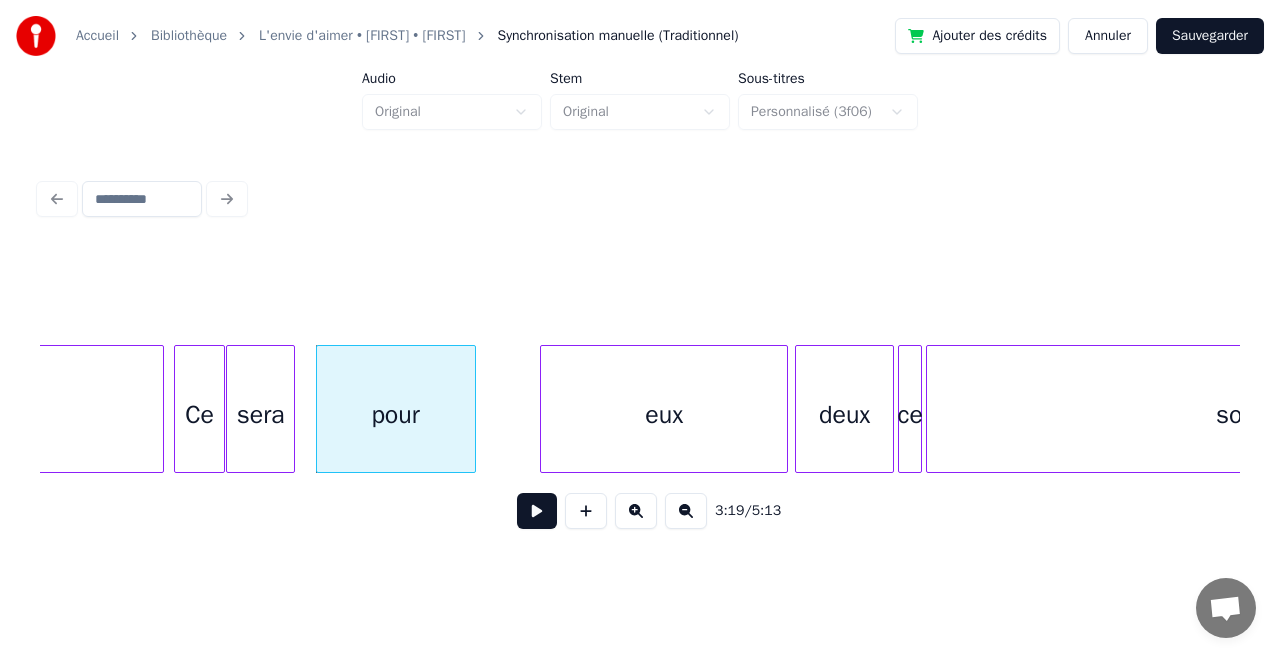 click on "sera" at bounding box center [260, 414] 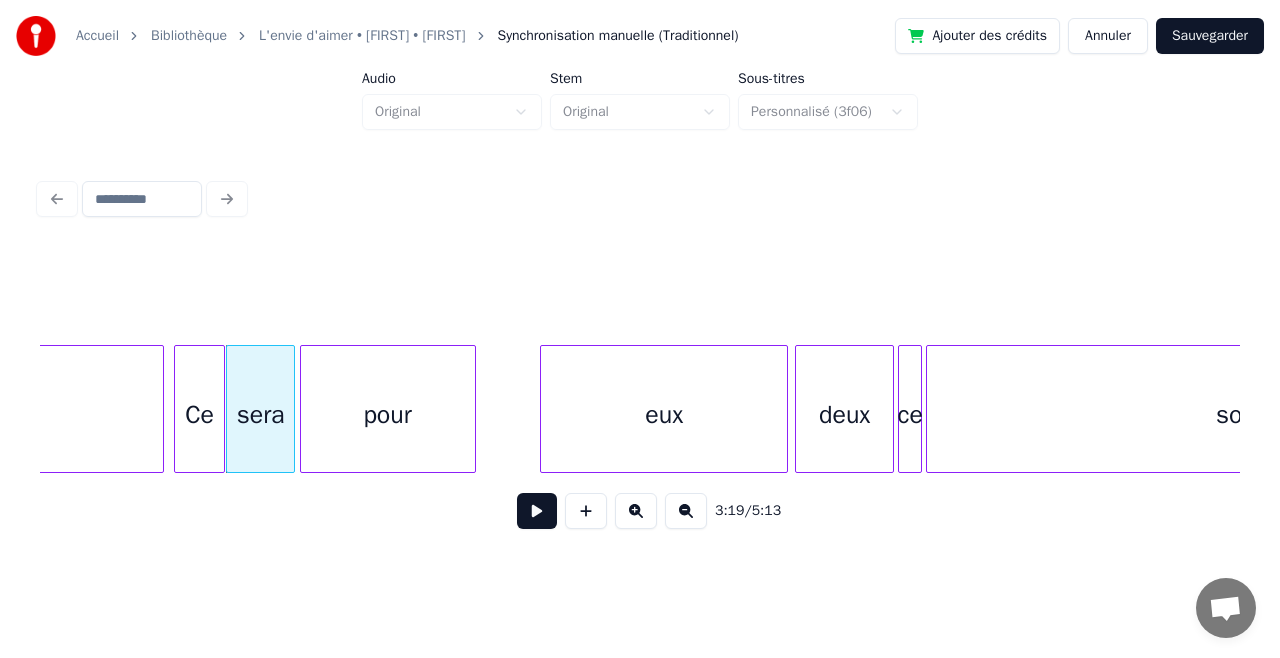 click at bounding box center (304, 409) 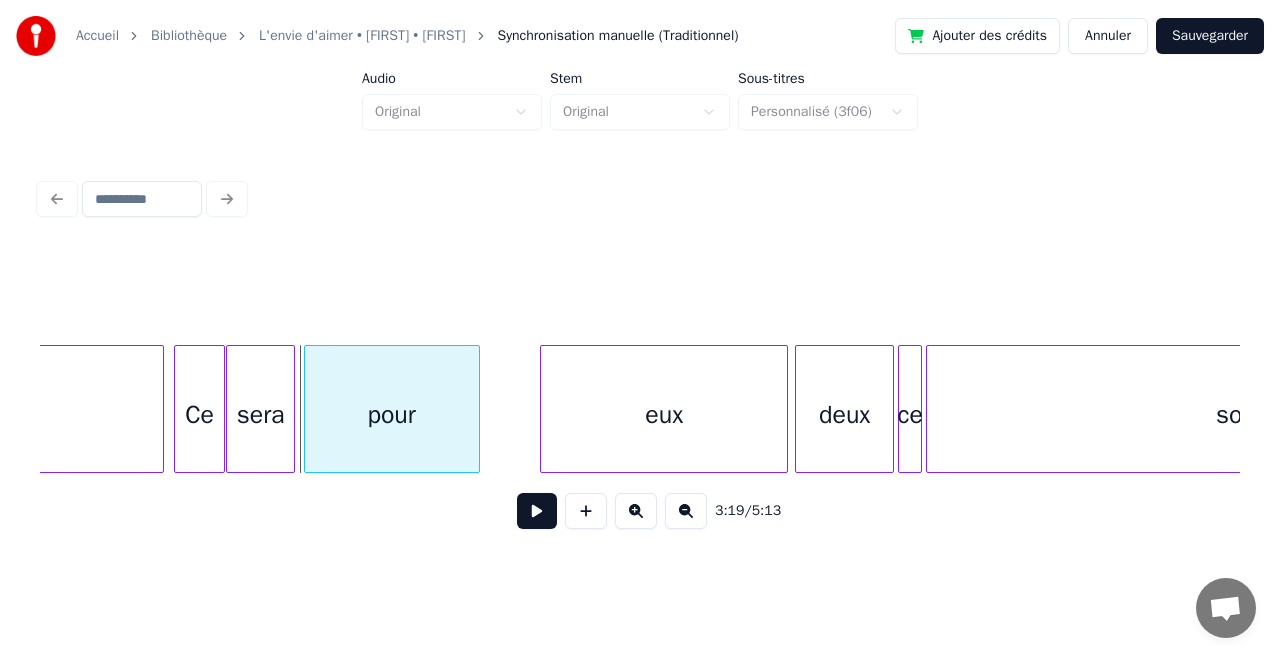 click on "pour" at bounding box center (392, 409) 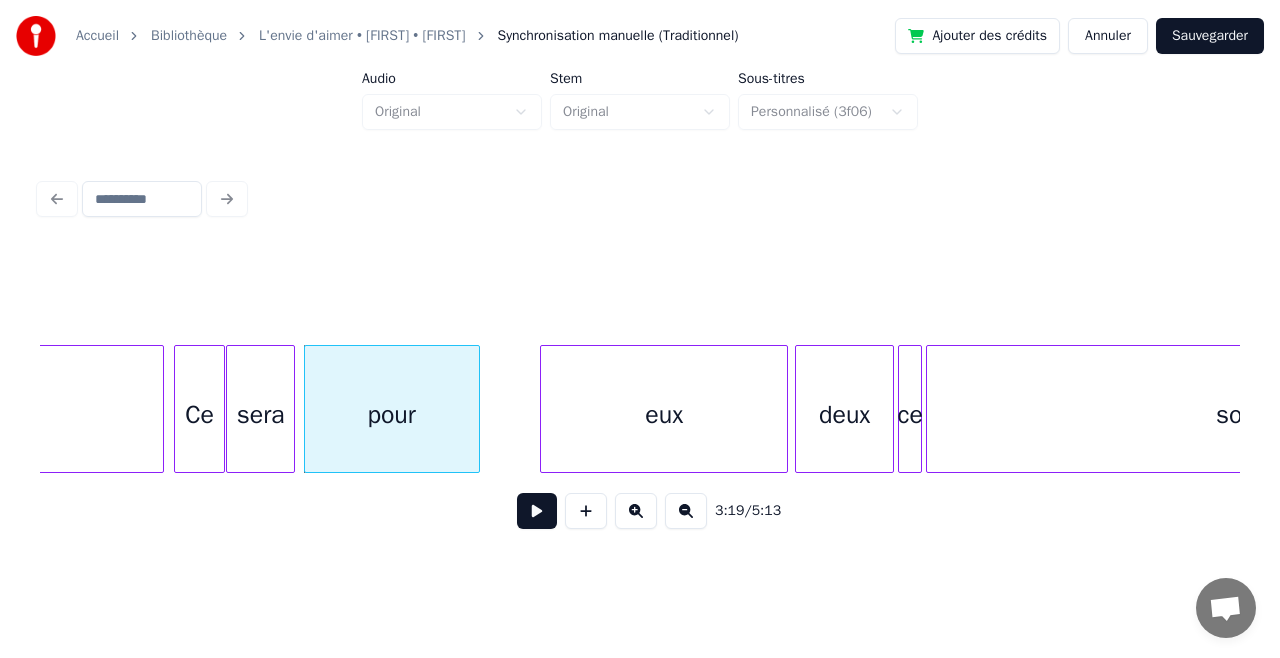 click on "pour" at bounding box center (392, 414) 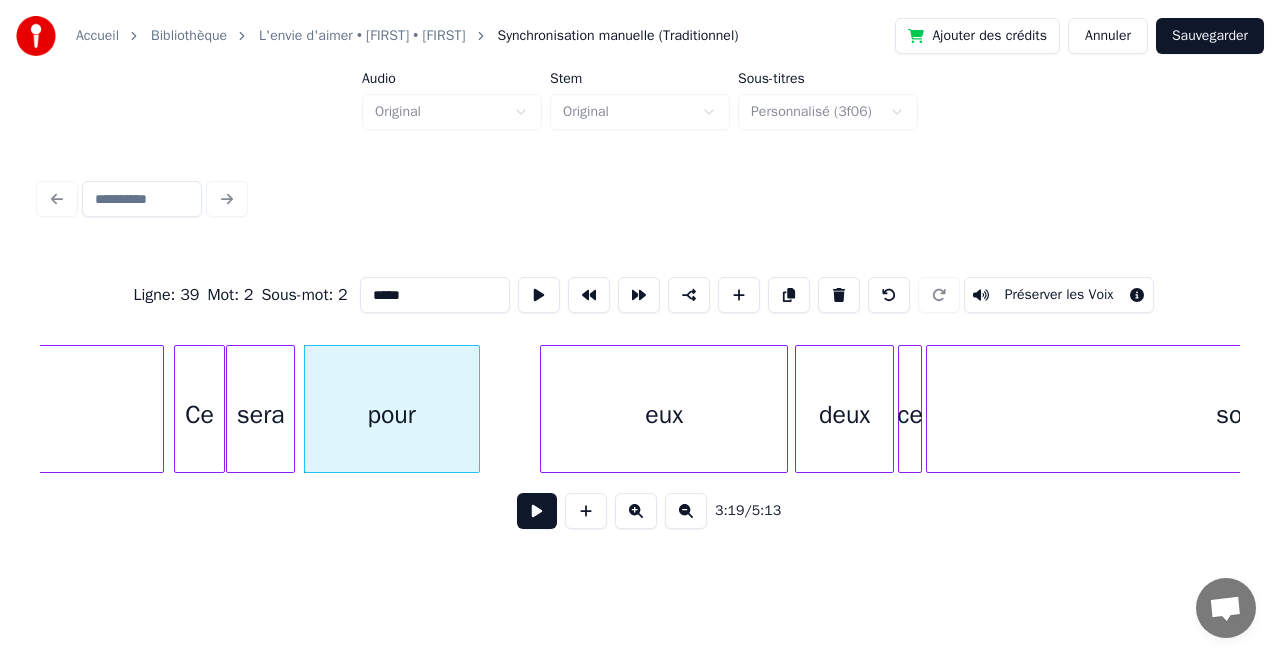 type on "****" 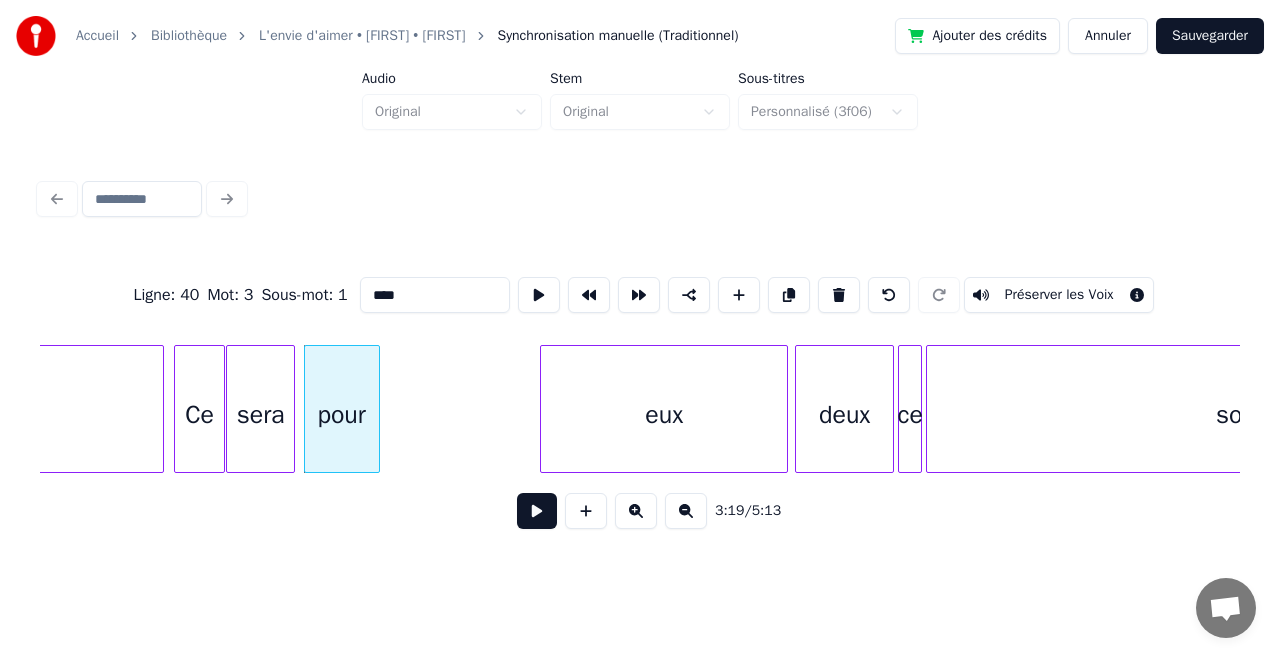 click at bounding box center (376, 409) 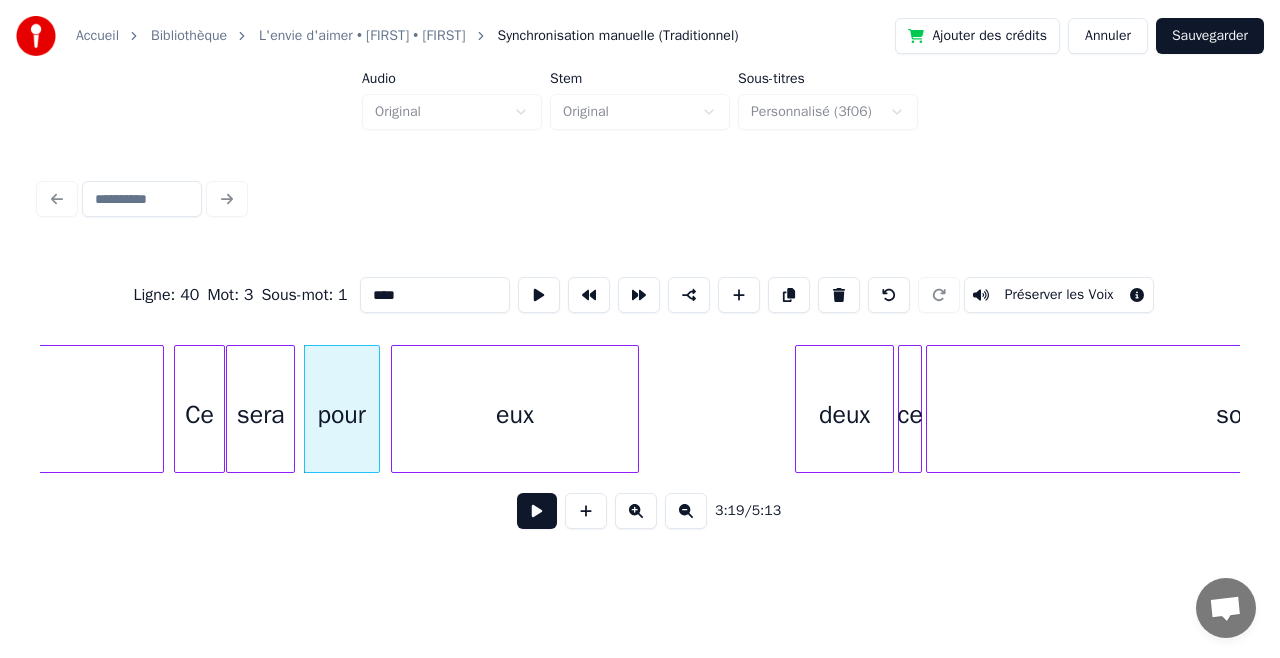 click on "eux" at bounding box center [515, 414] 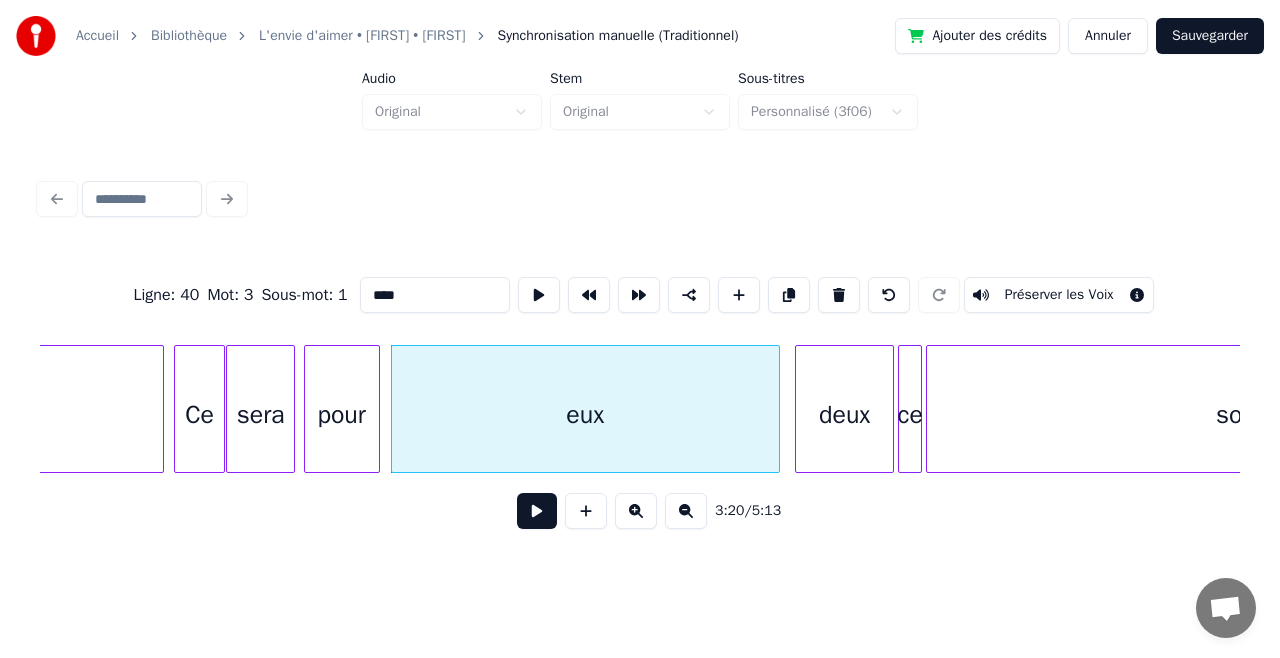 click at bounding box center (776, 409) 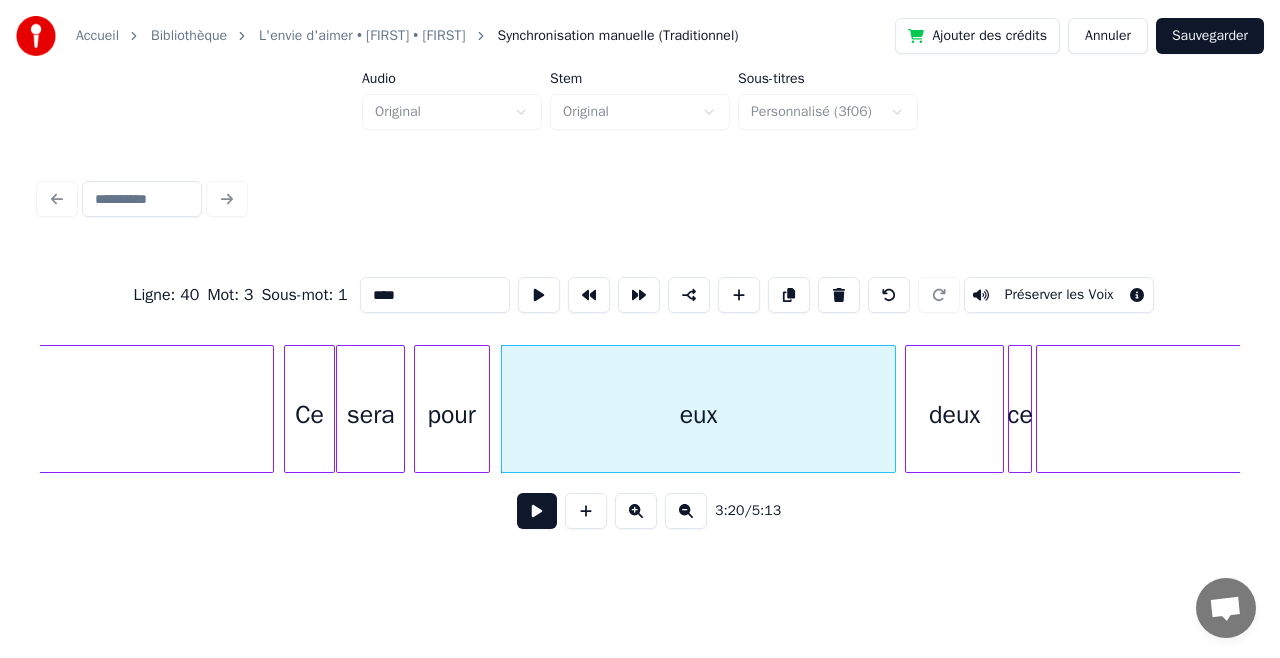scroll, scrollTop: 0, scrollLeft: 39599, axis: horizontal 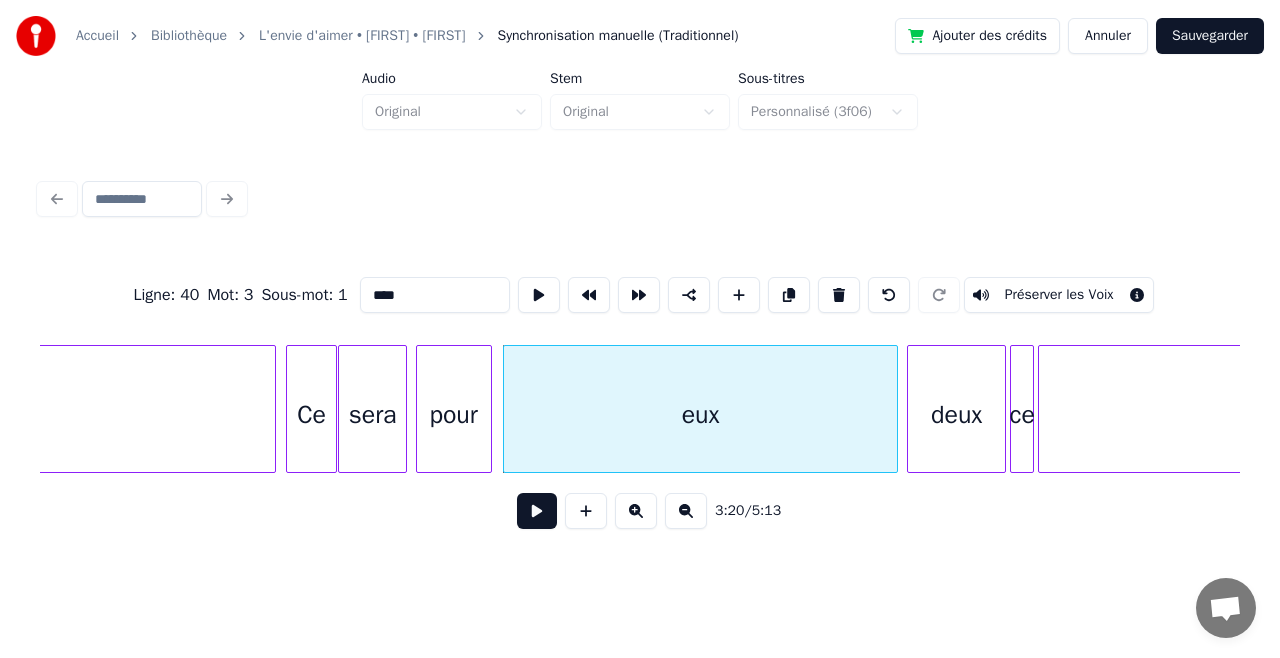 click on "eux deux ce soir pour sera Ce mitié" at bounding box center (-8230, 409) 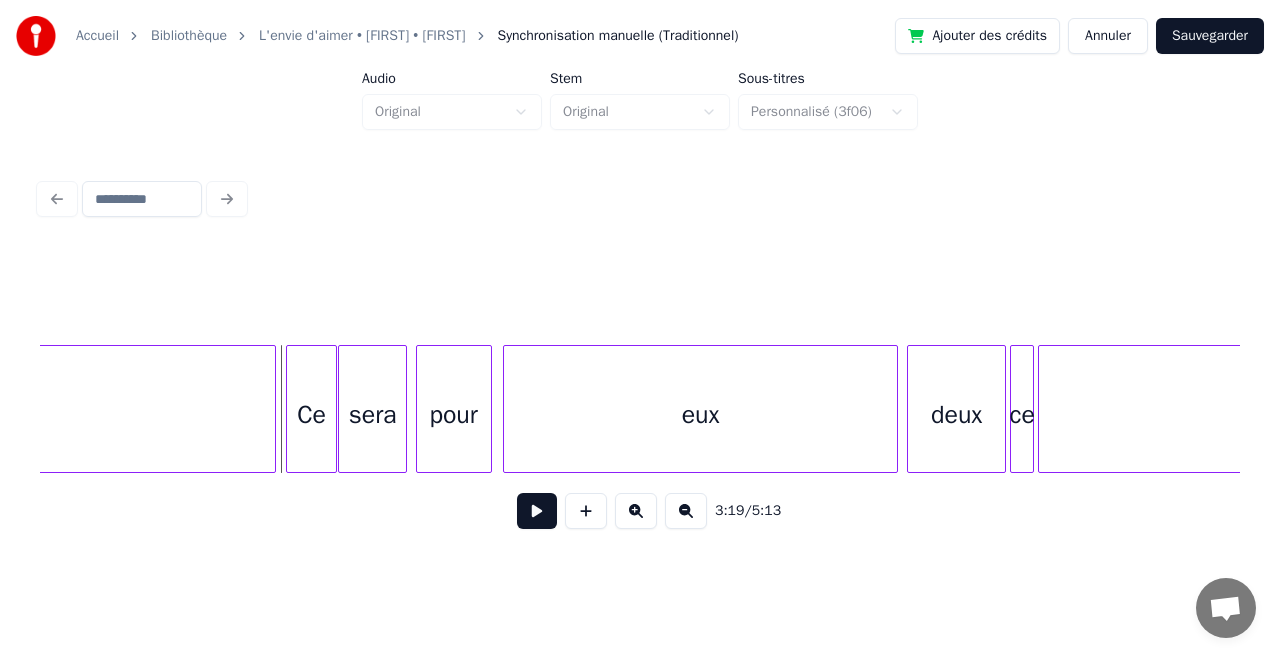 click at bounding box center [537, 511] 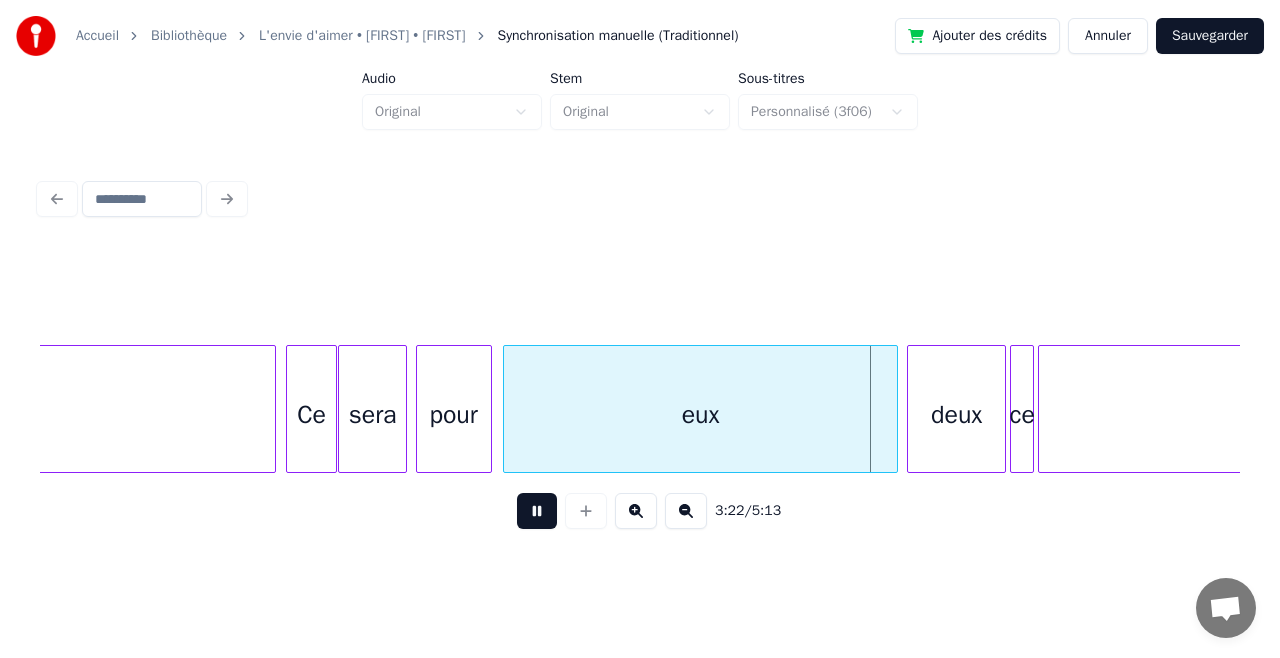 click at bounding box center (537, 511) 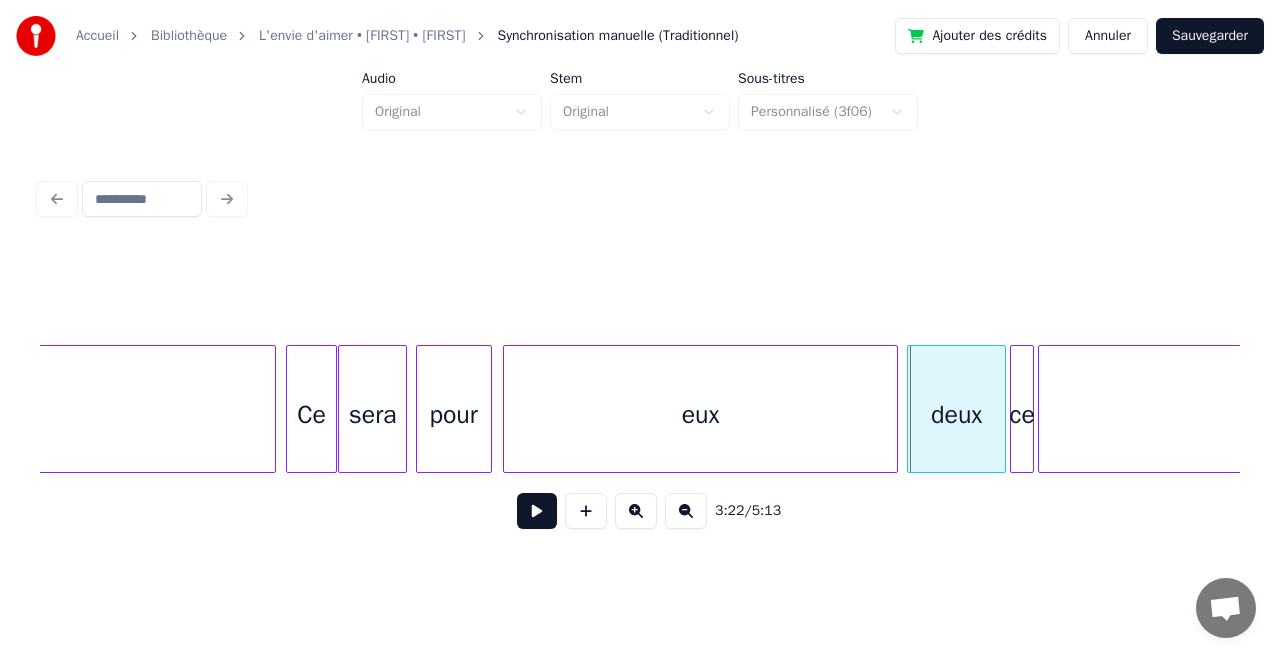 click on "eux" at bounding box center [700, 414] 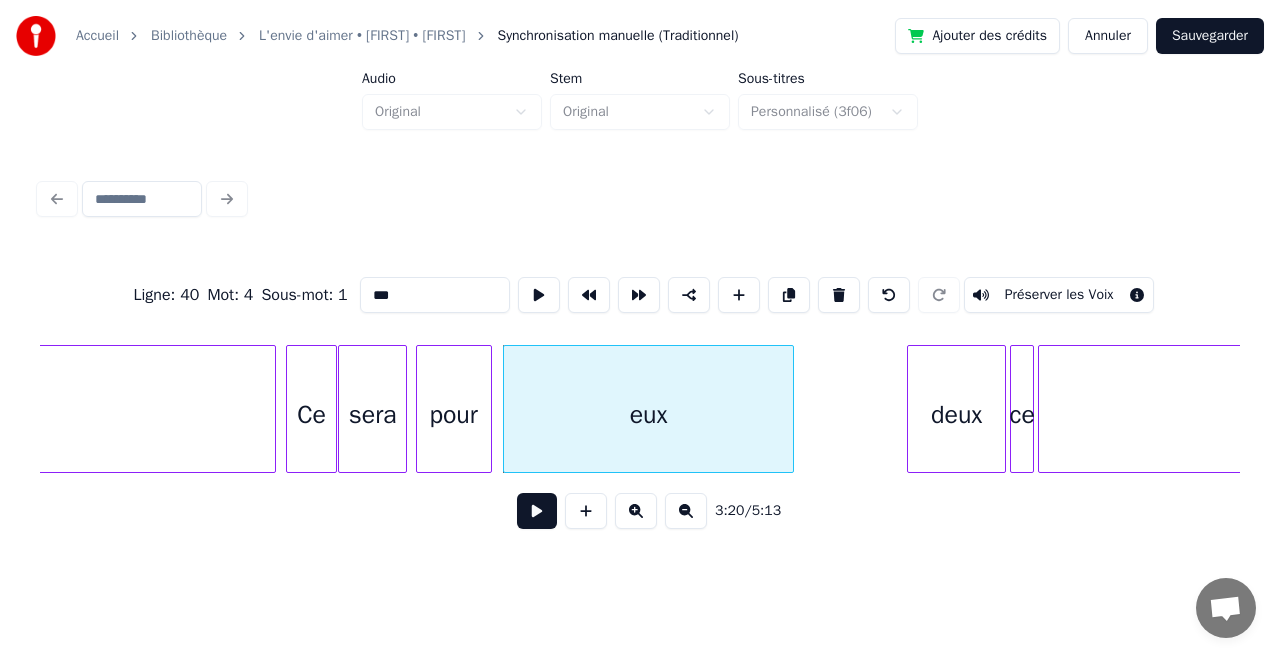 click at bounding box center [790, 409] 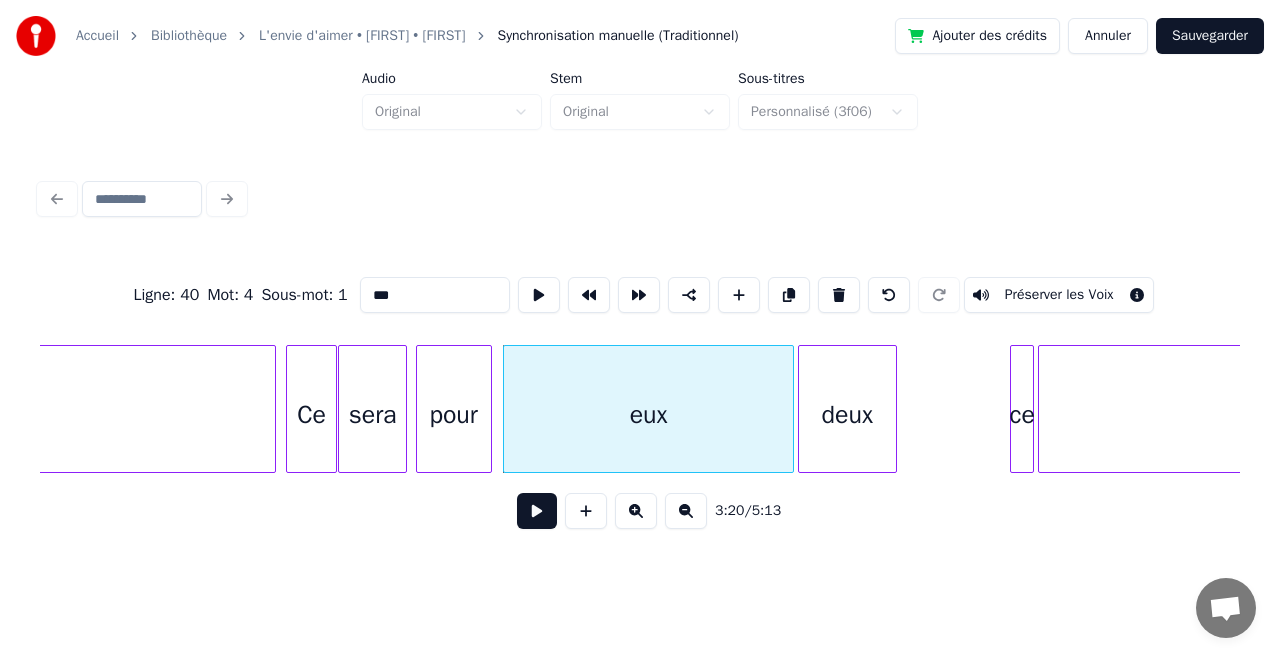 click on "deux" at bounding box center [847, 414] 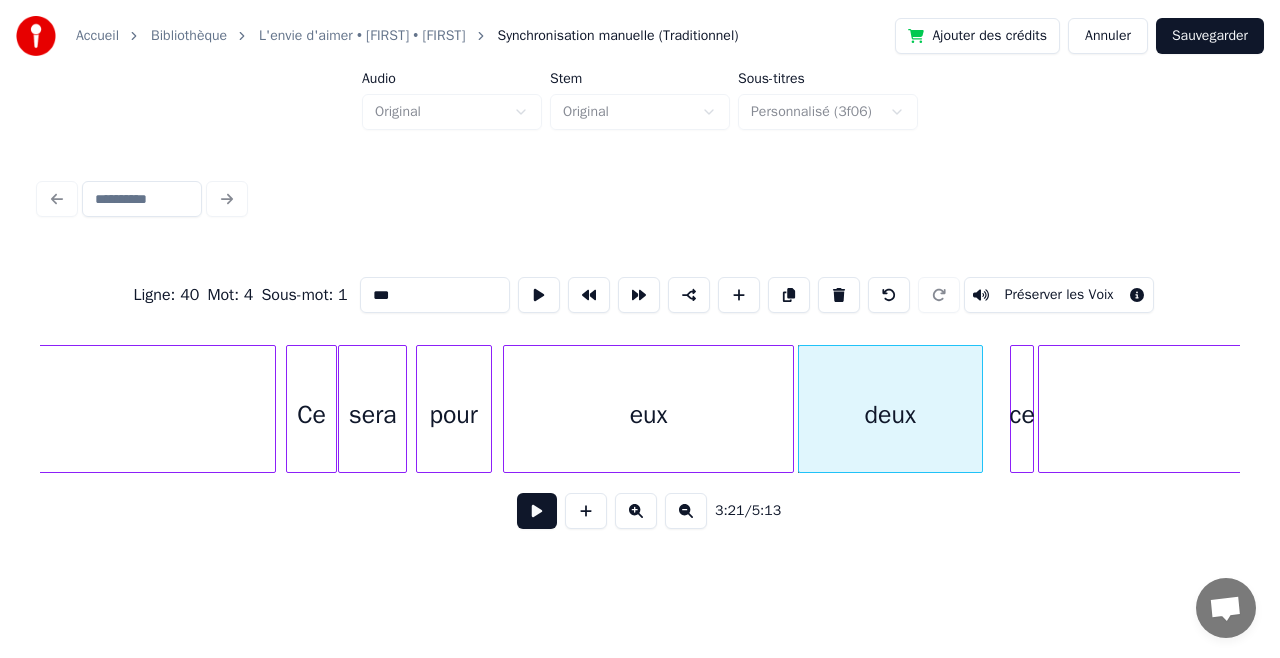 click at bounding box center [979, 409] 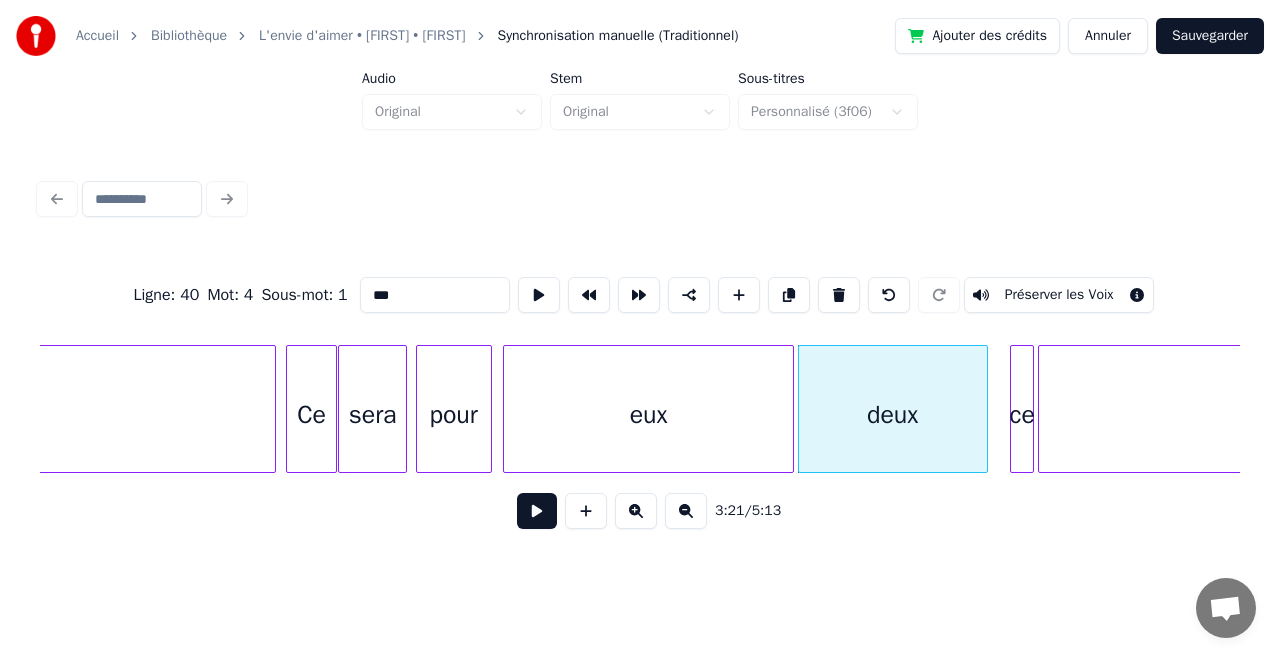 click on "eux deux ce soir pour sera Ce mitié" at bounding box center (-8230, 409) 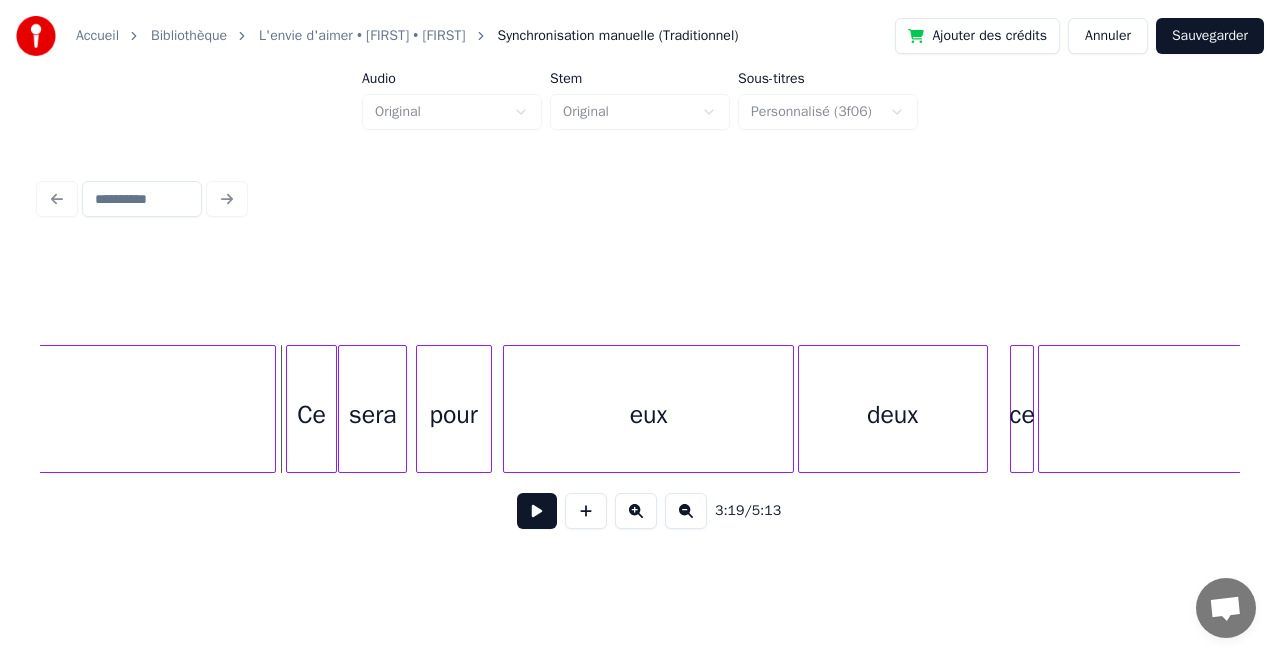 click at bounding box center (537, 511) 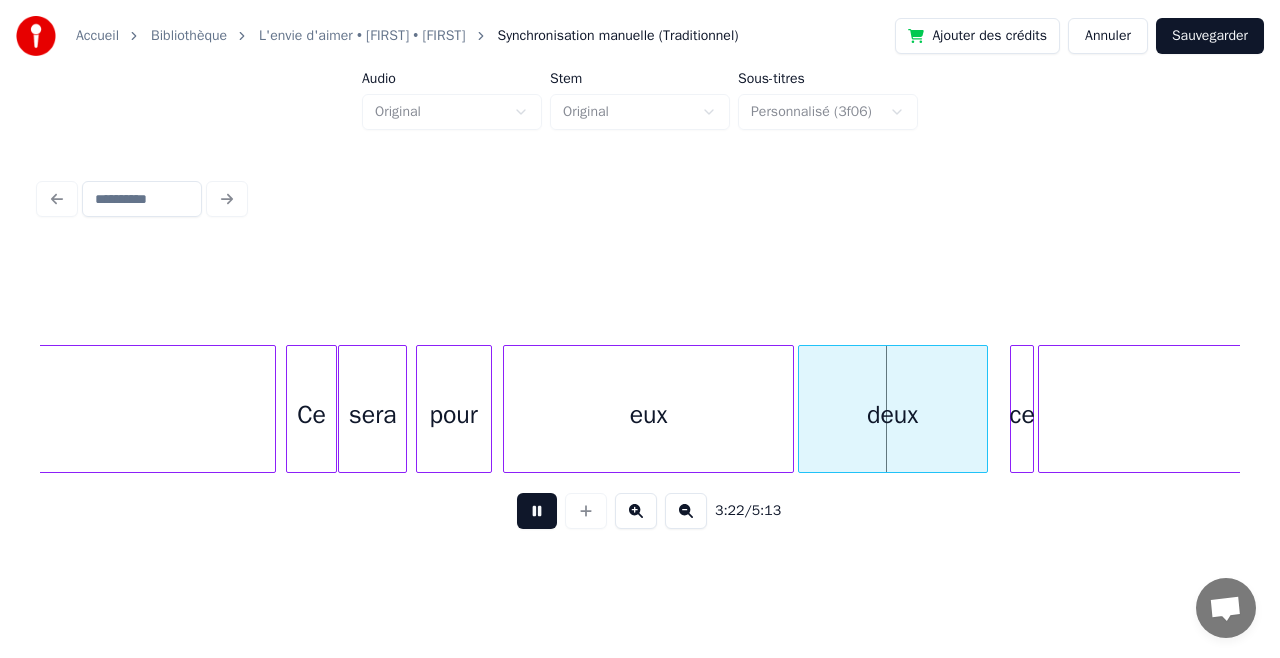click at bounding box center [537, 511] 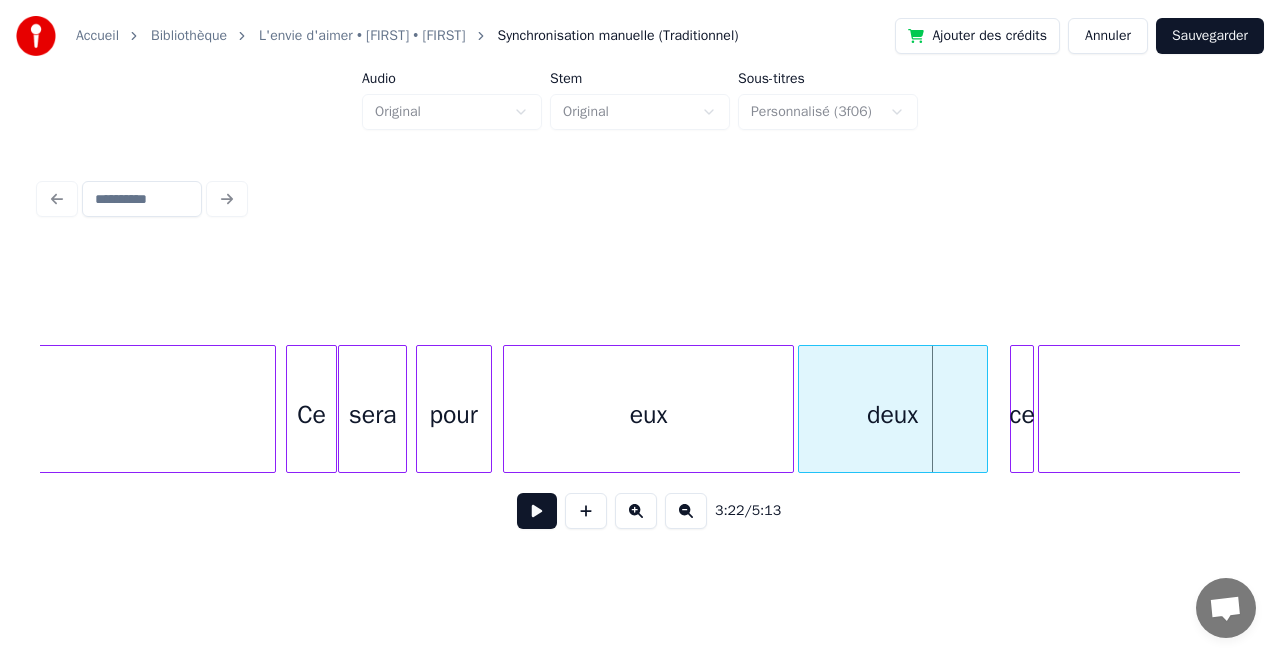 click on "eux" at bounding box center (648, 414) 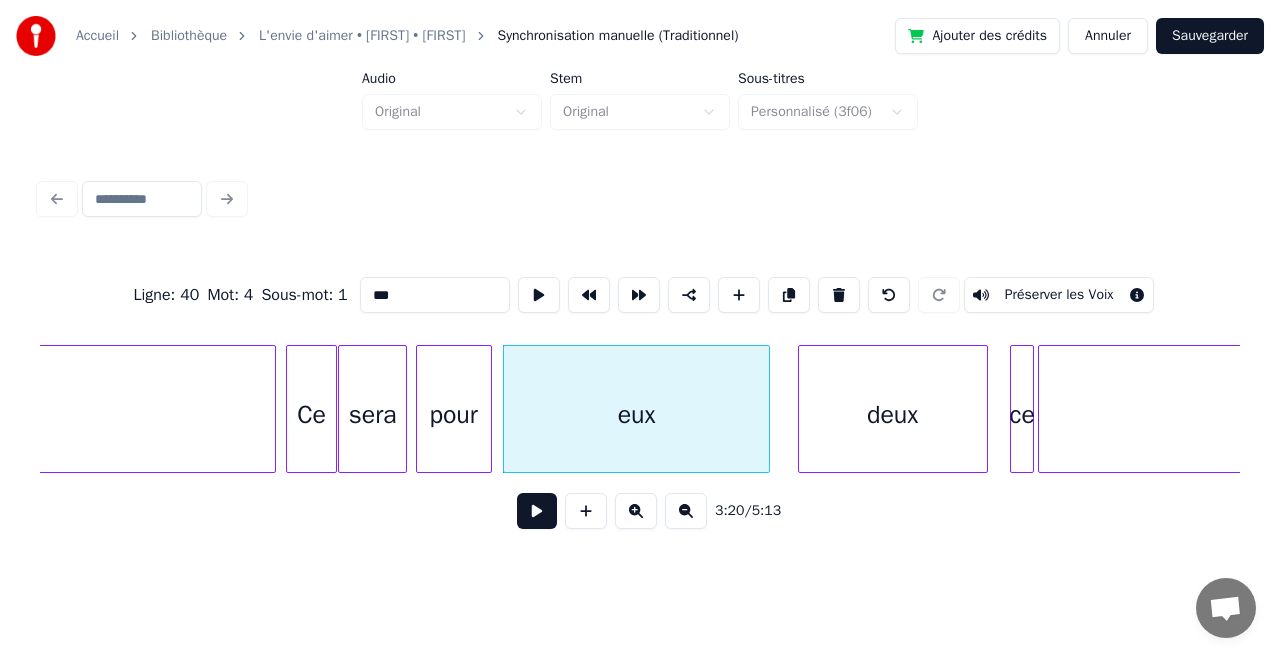 click at bounding box center (766, 409) 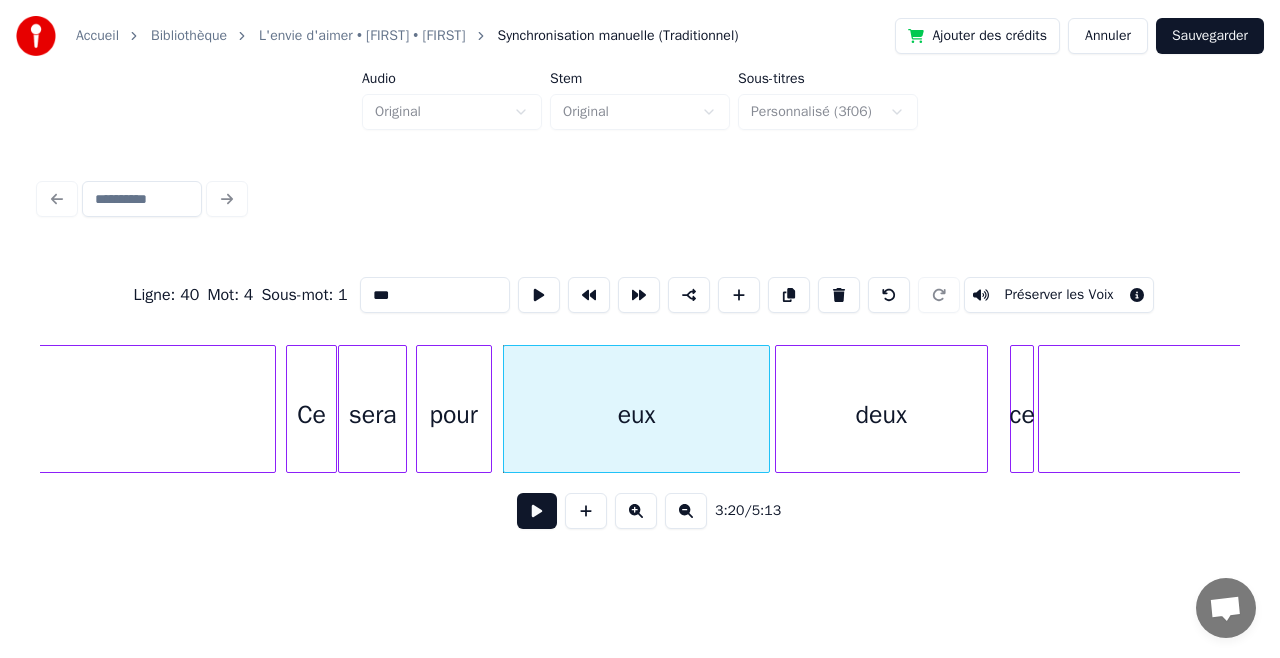 click at bounding box center (779, 409) 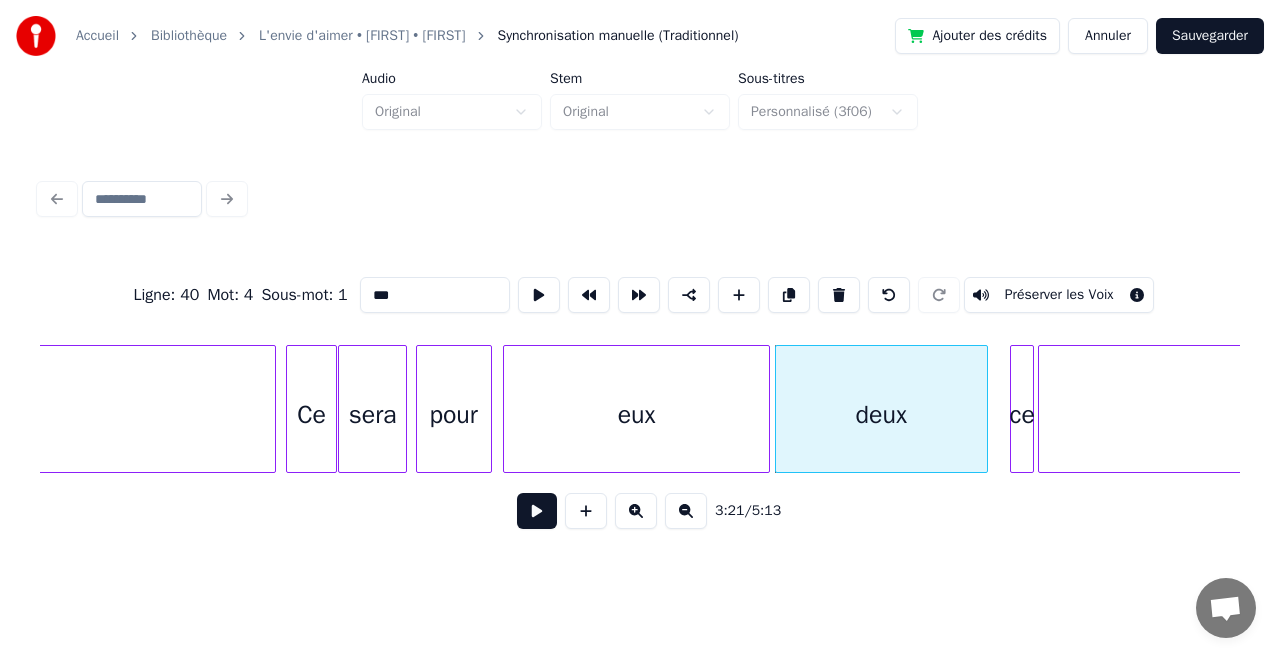 click on "eux deux ce soir pour sera Ce mitié" at bounding box center (-8230, 409) 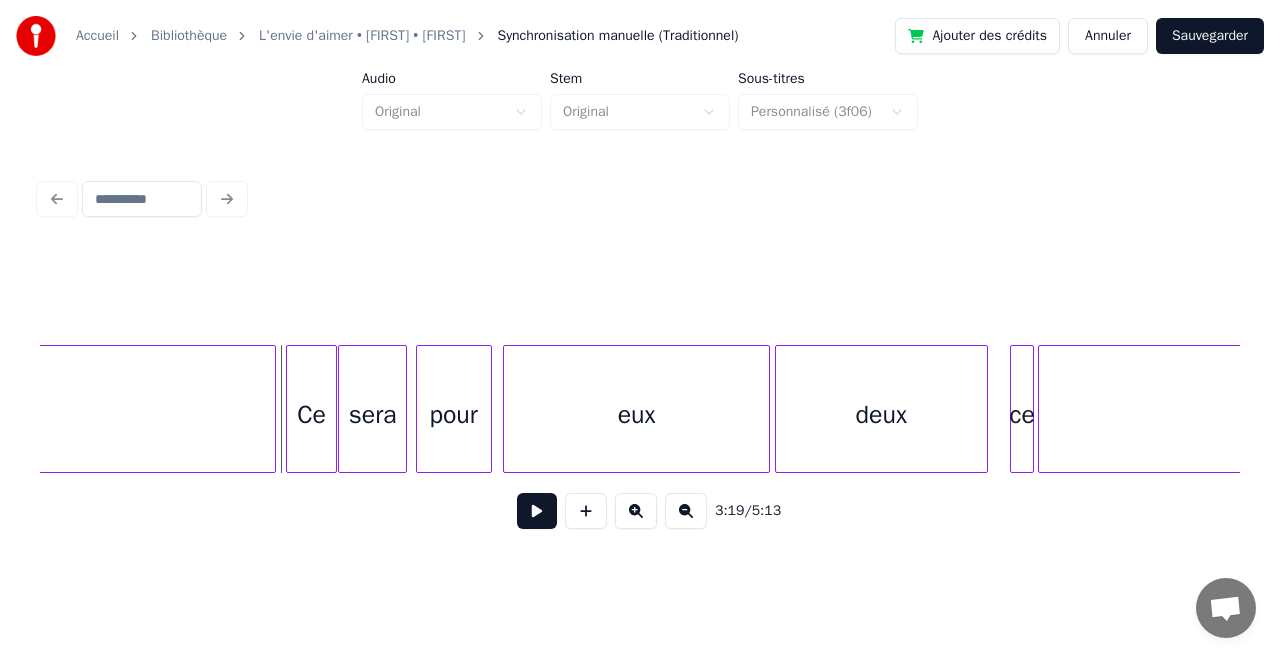click at bounding box center (537, 511) 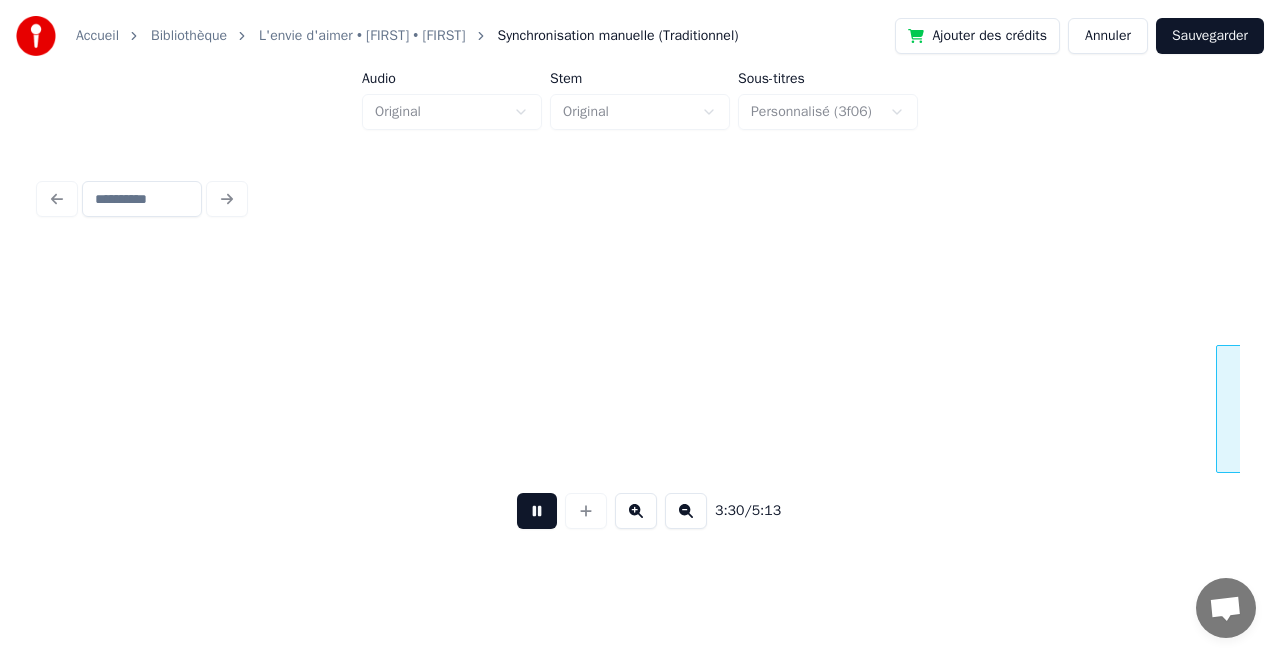 scroll, scrollTop: 0, scrollLeft: 42004, axis: horizontal 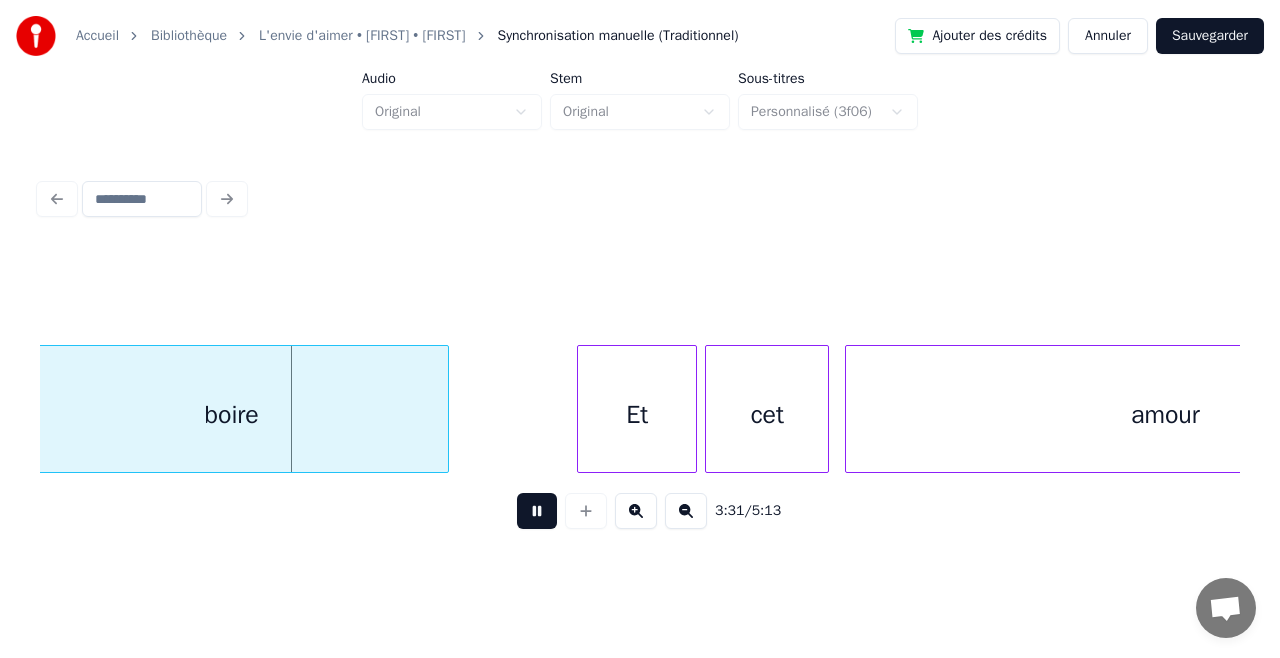 click at bounding box center [537, 511] 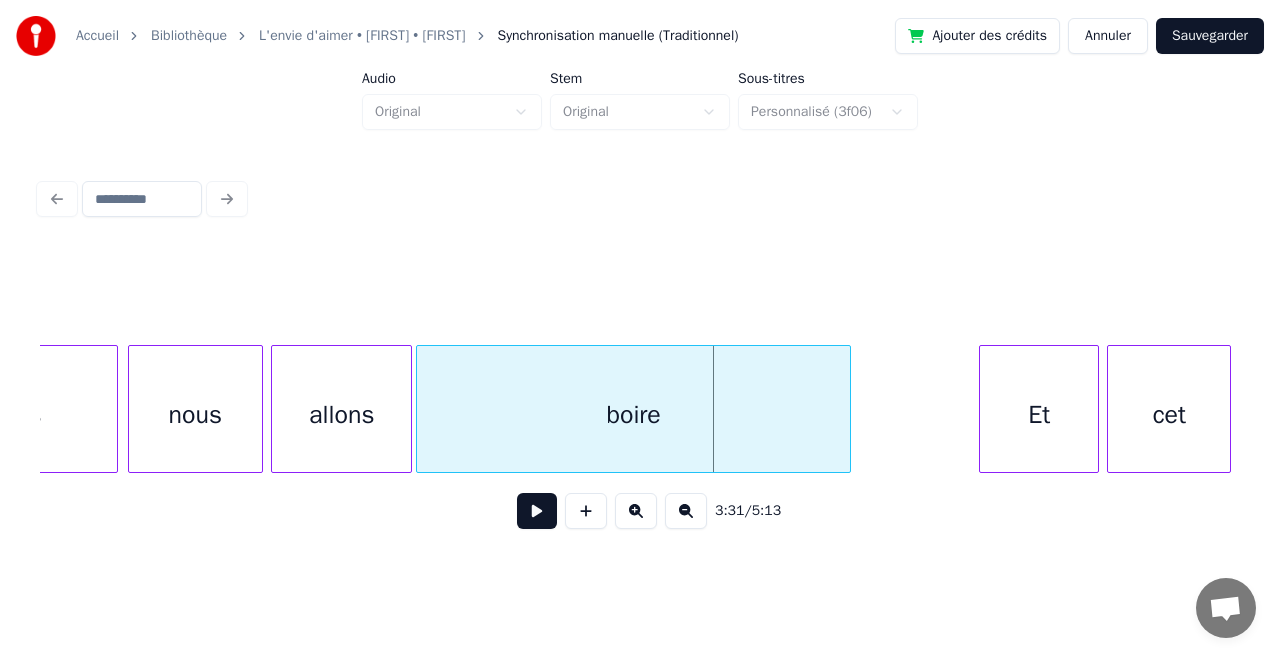 scroll, scrollTop: 0, scrollLeft: 41592, axis: horizontal 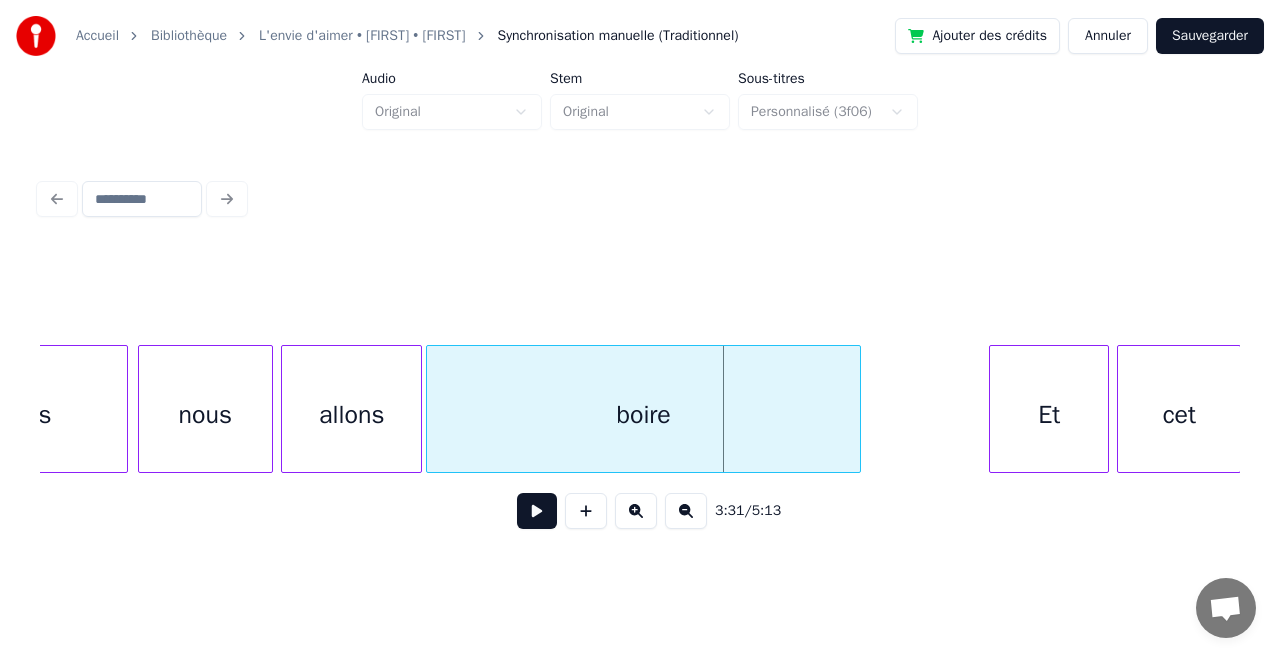 click on "allons" at bounding box center (351, 414) 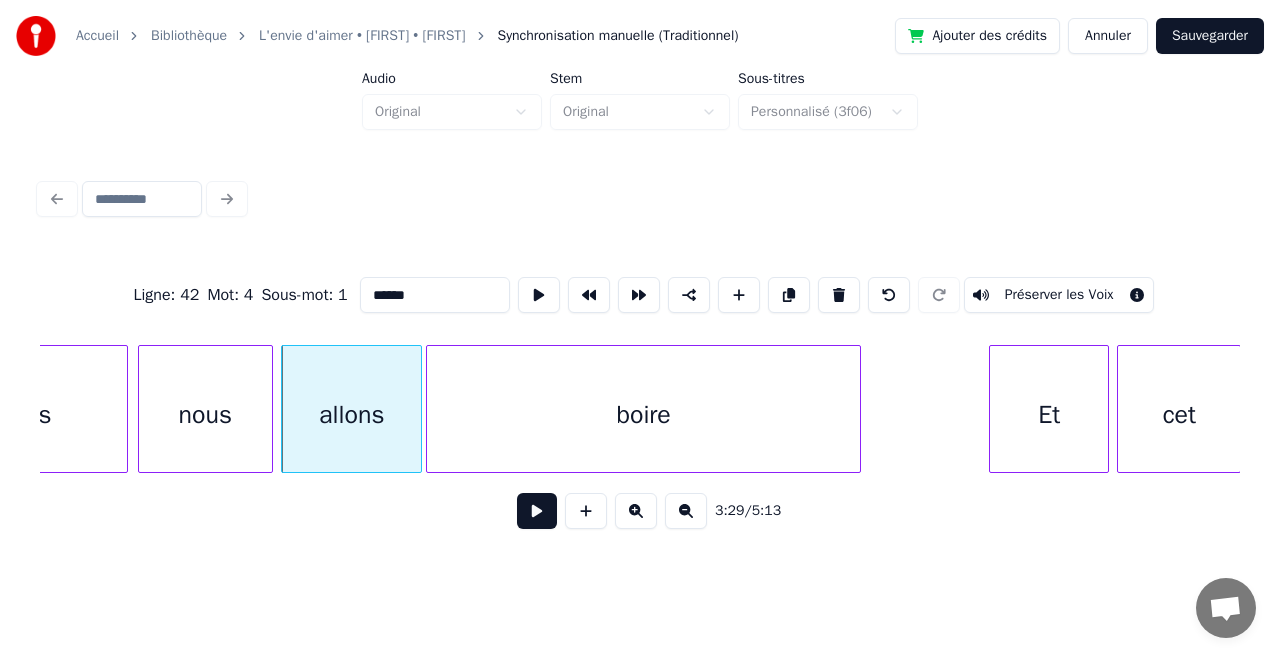click on "boire Et cet allons nous tous" at bounding box center [-10223, 409] 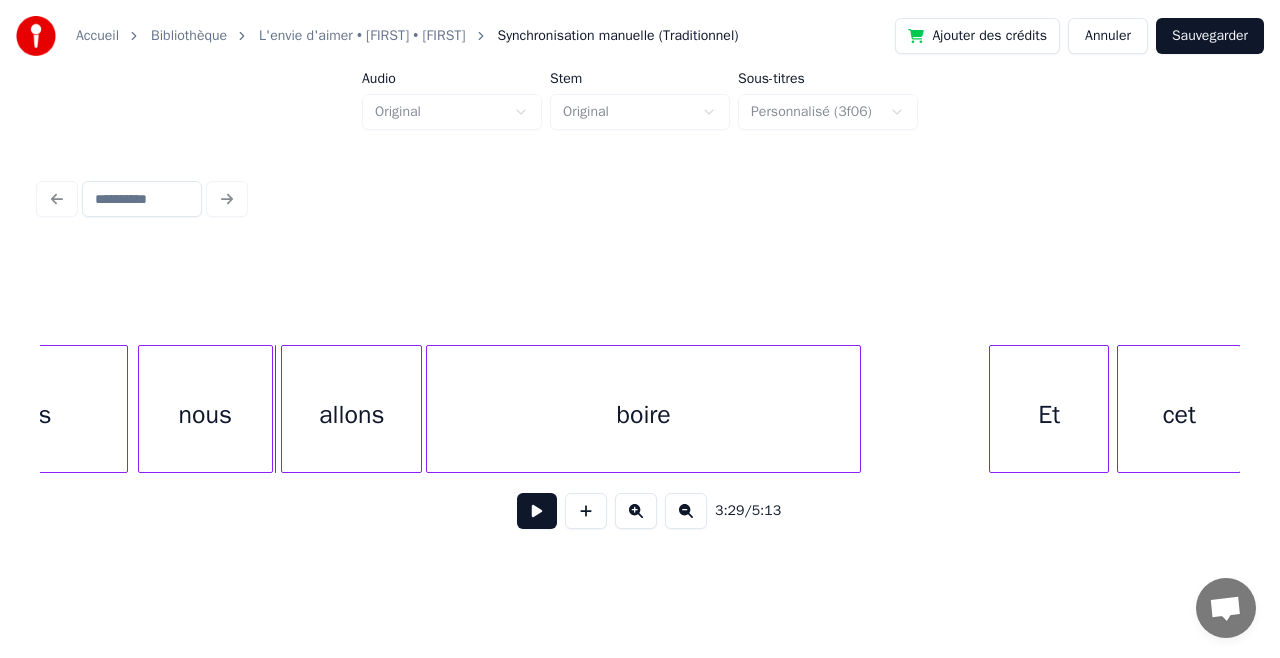 click at bounding box center (537, 511) 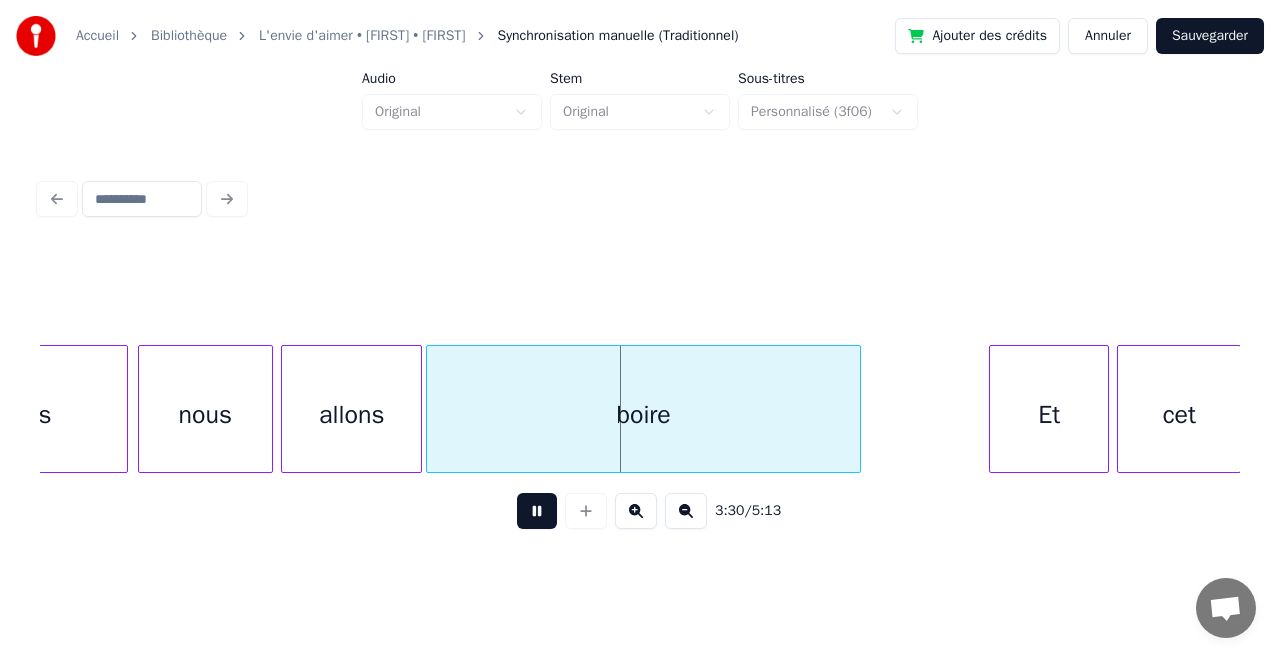 click at bounding box center [537, 511] 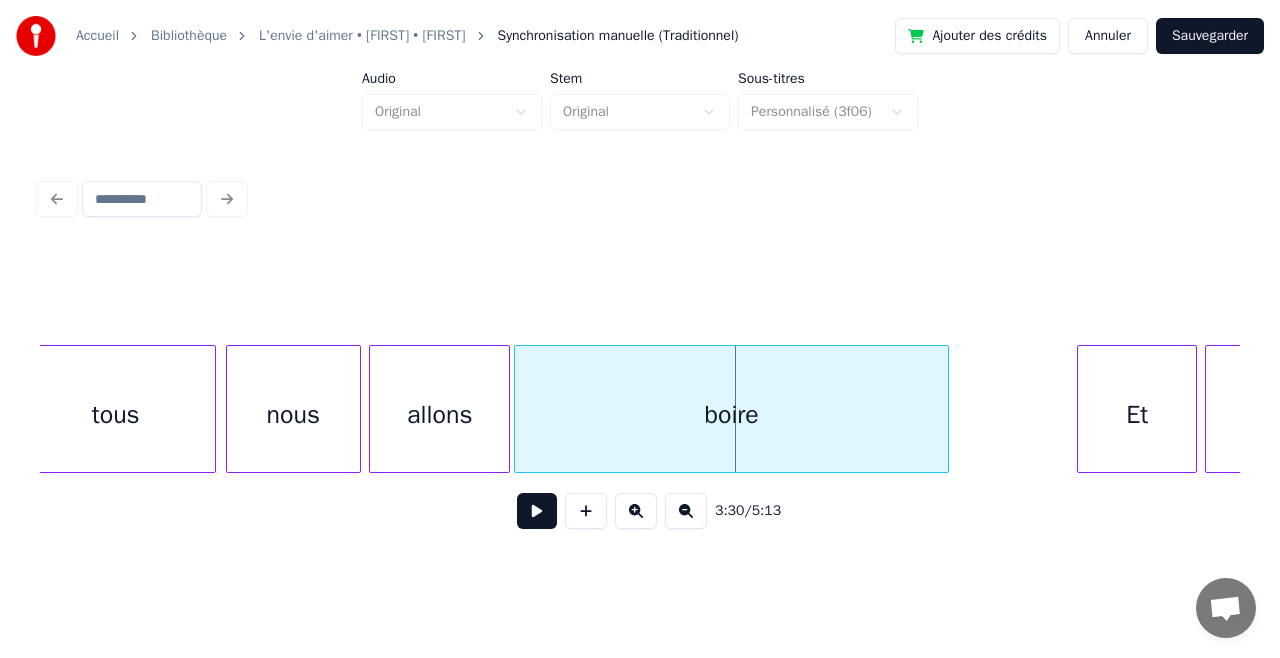 scroll, scrollTop: 0, scrollLeft: 41502, axis: horizontal 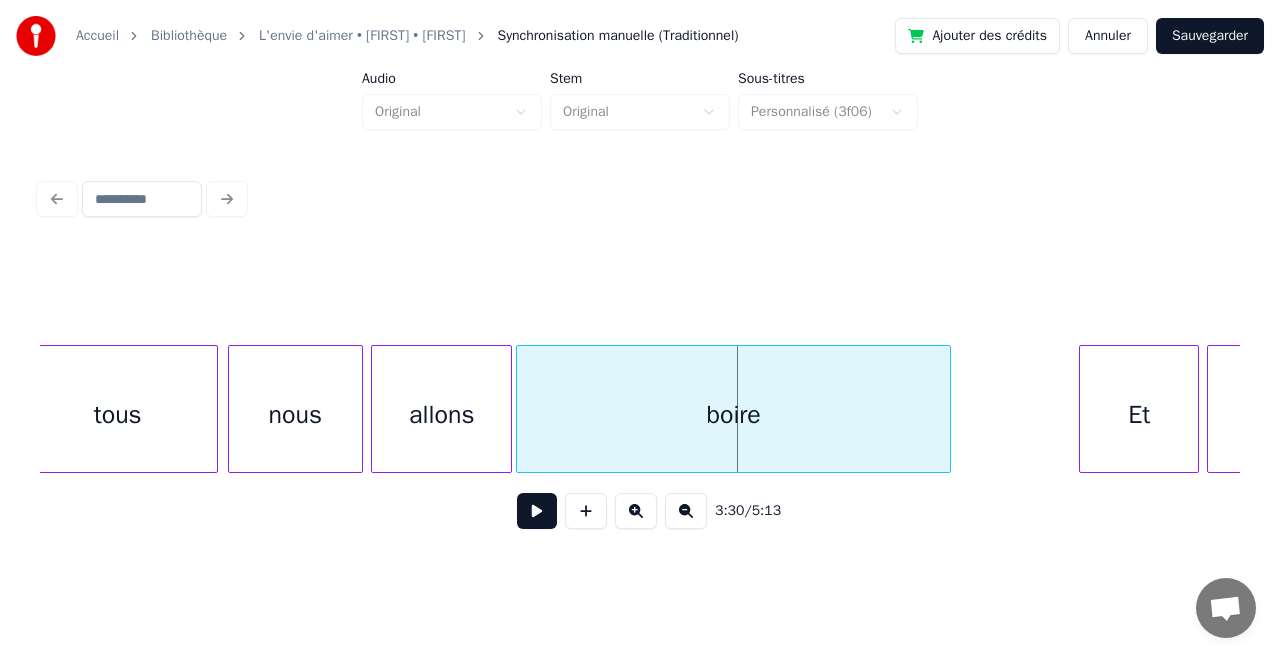 click on "boire Et cet allons nous tous" at bounding box center (-10133, 409) 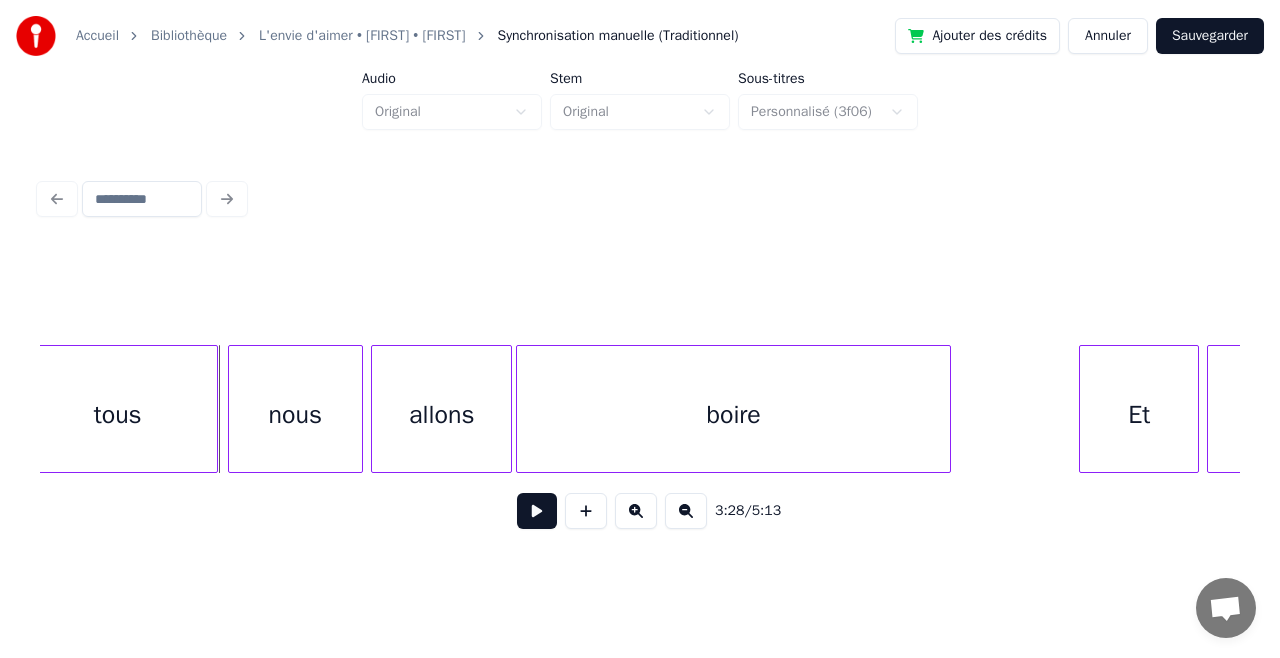 click at bounding box center [537, 511] 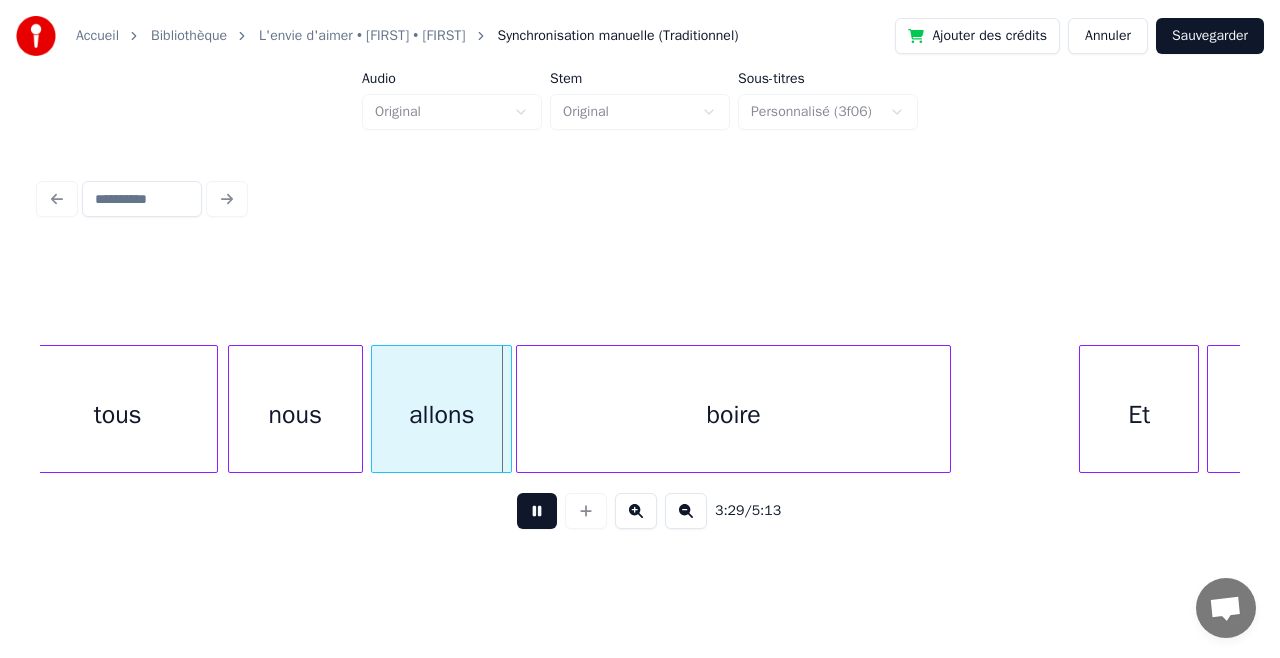 click at bounding box center [537, 511] 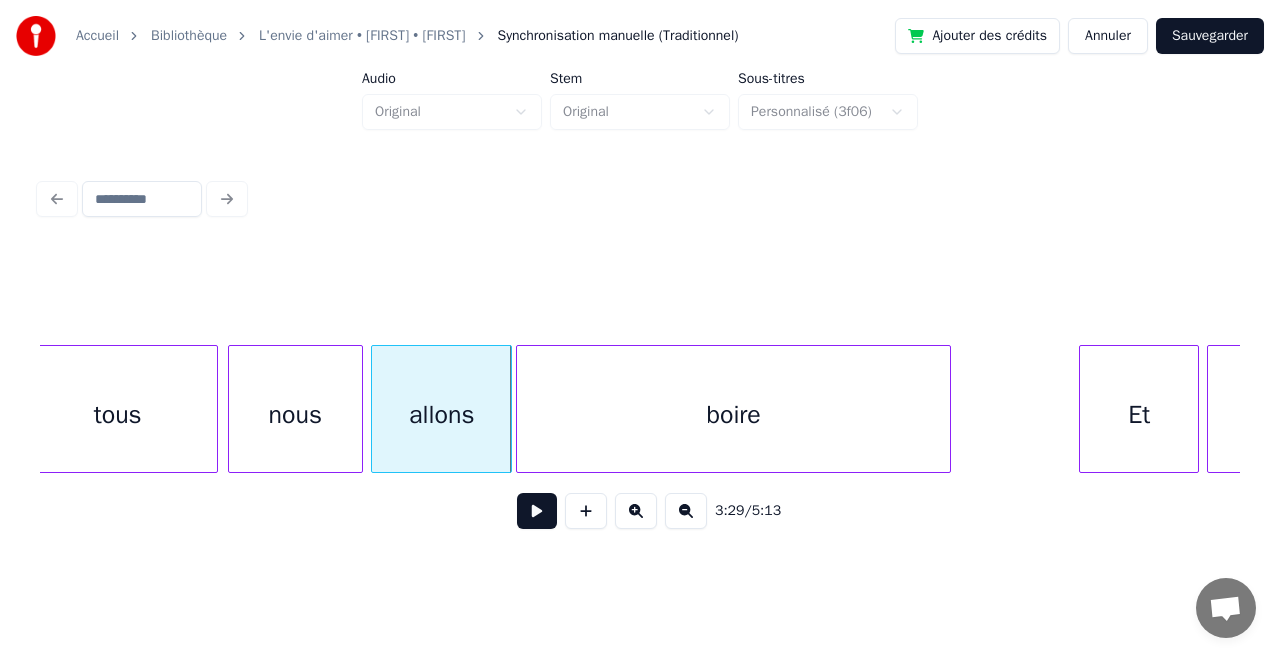 click on "boire Et cet allons nous tous" at bounding box center (-10133, 409) 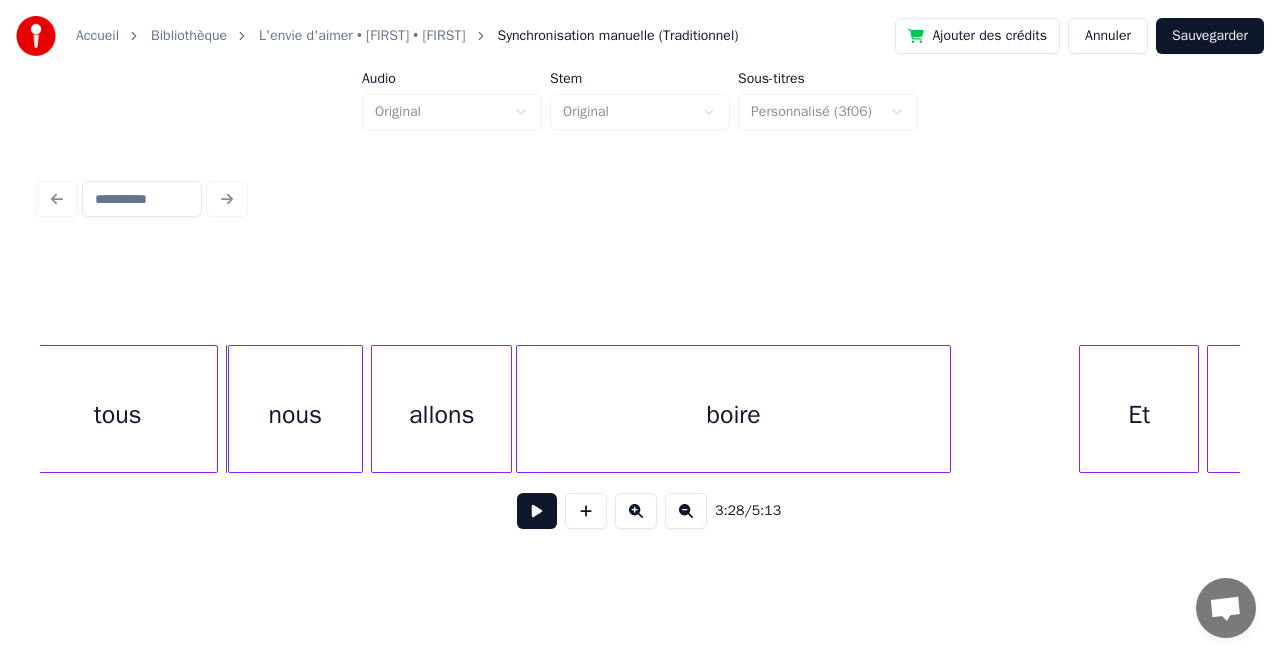 click at bounding box center [537, 511] 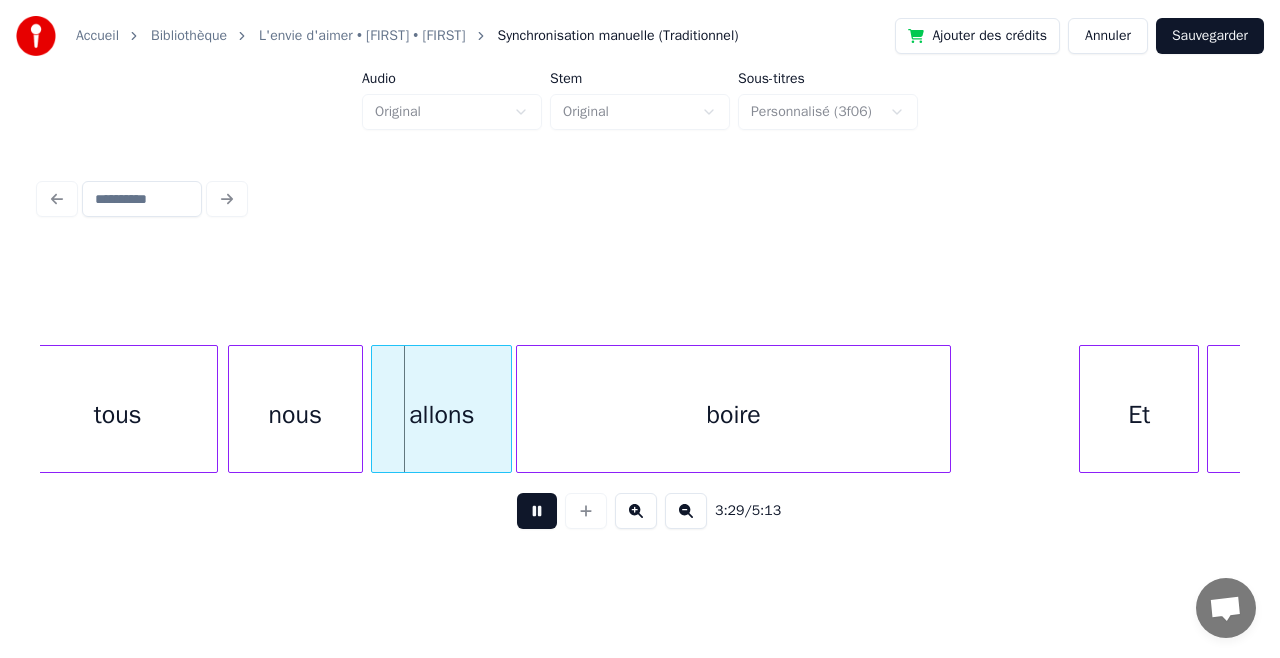 click at bounding box center (537, 511) 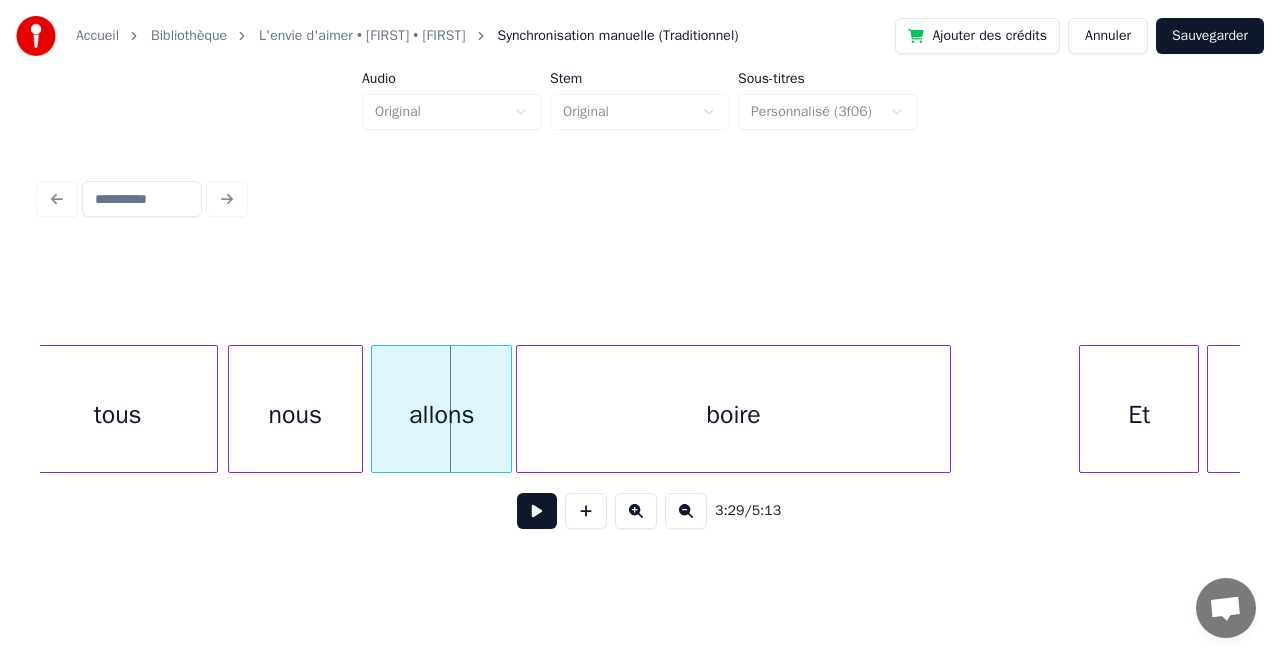 click on "allons" at bounding box center [441, 414] 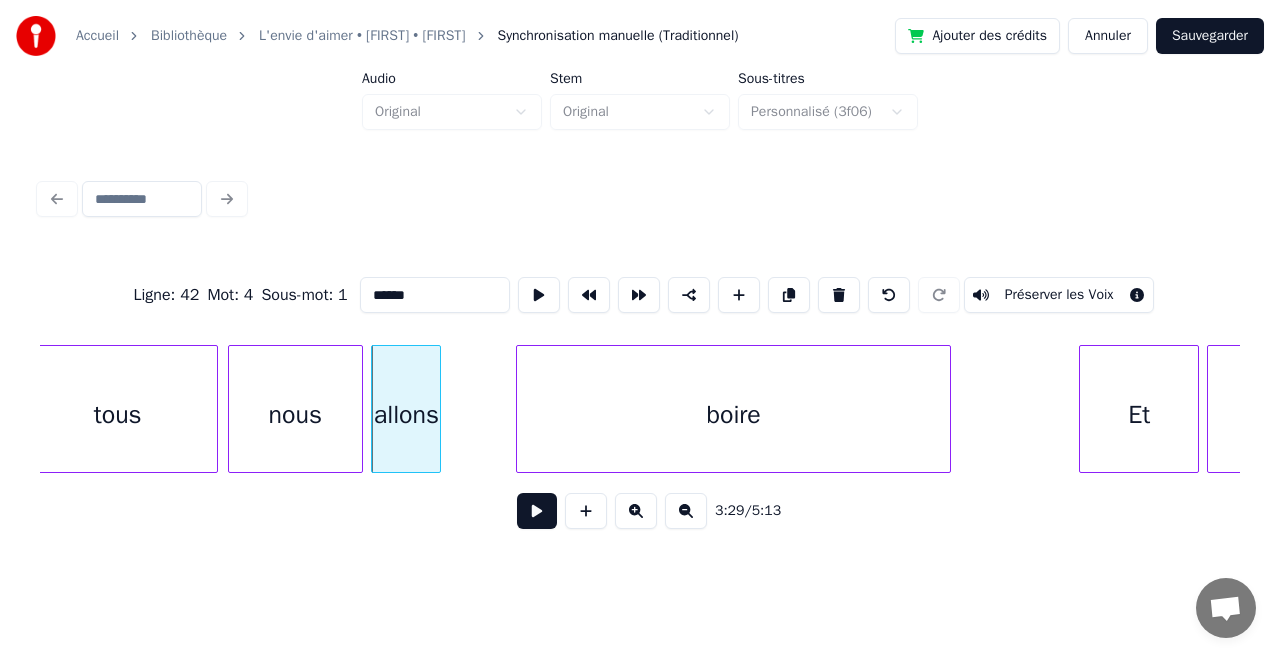 click at bounding box center [437, 409] 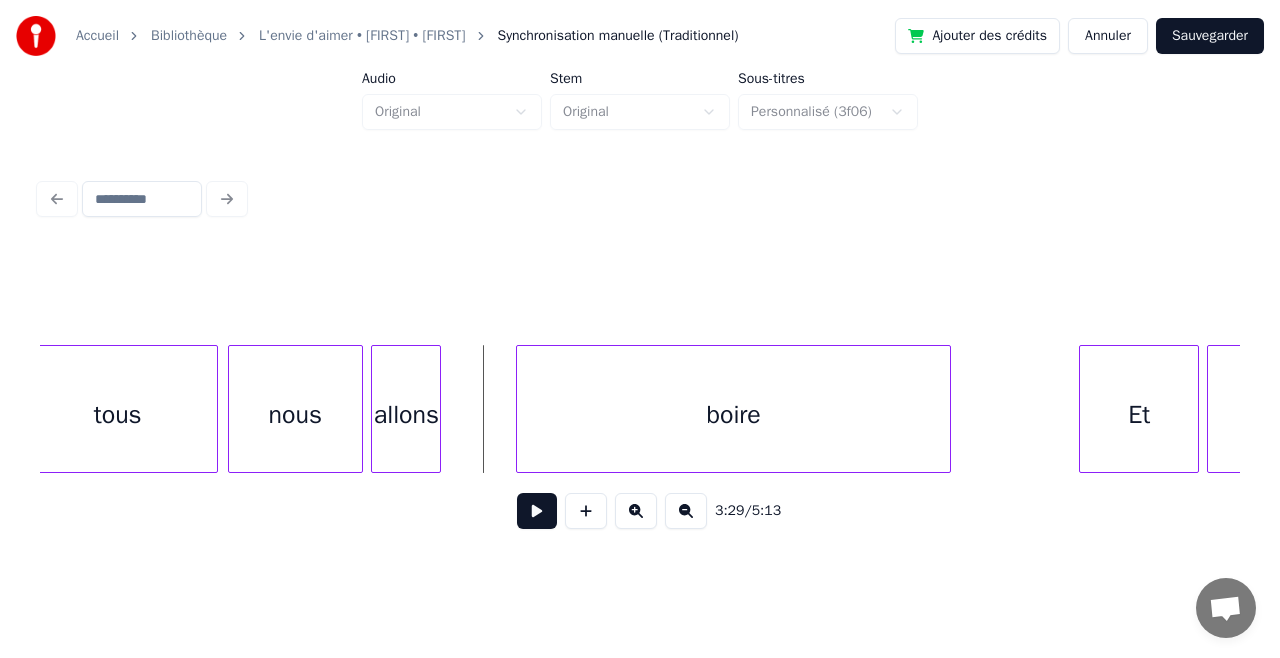 click at bounding box center (537, 511) 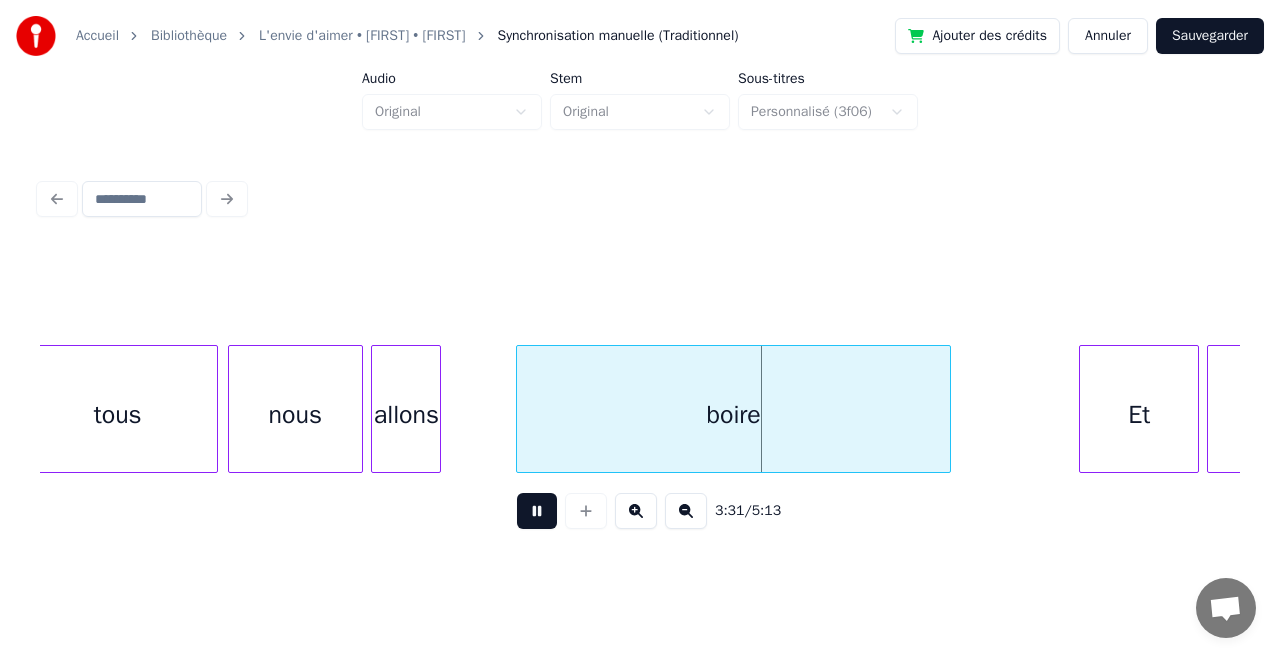 click at bounding box center [537, 511] 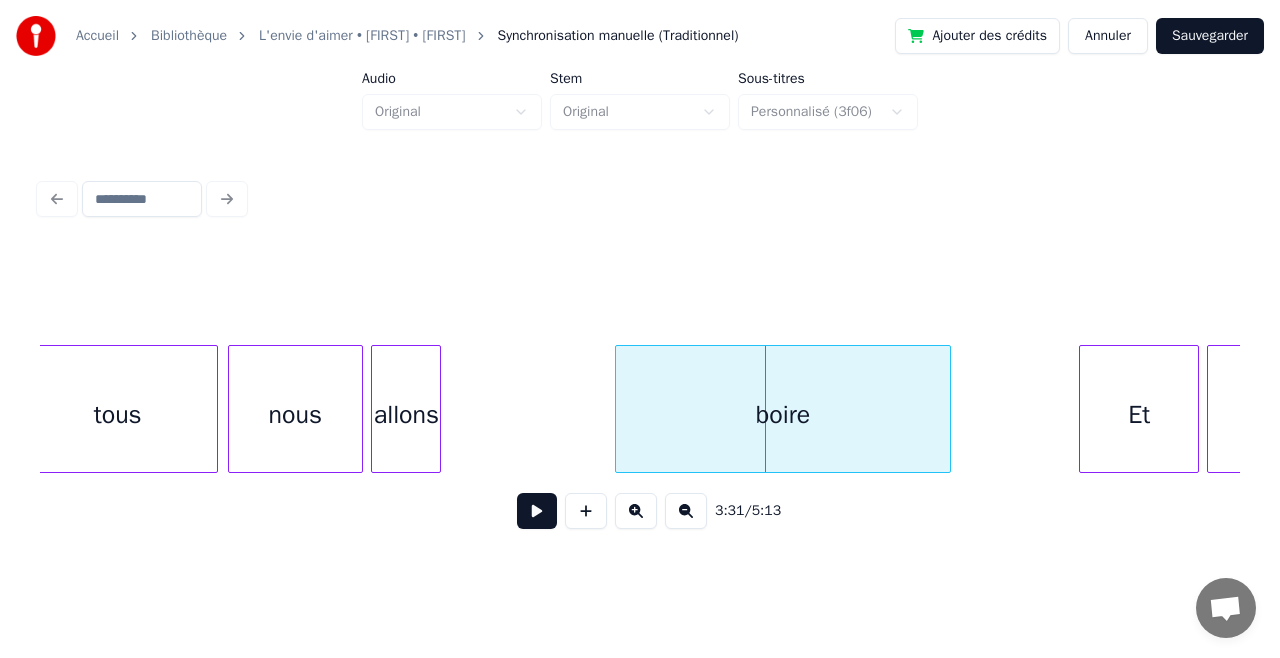click at bounding box center (619, 409) 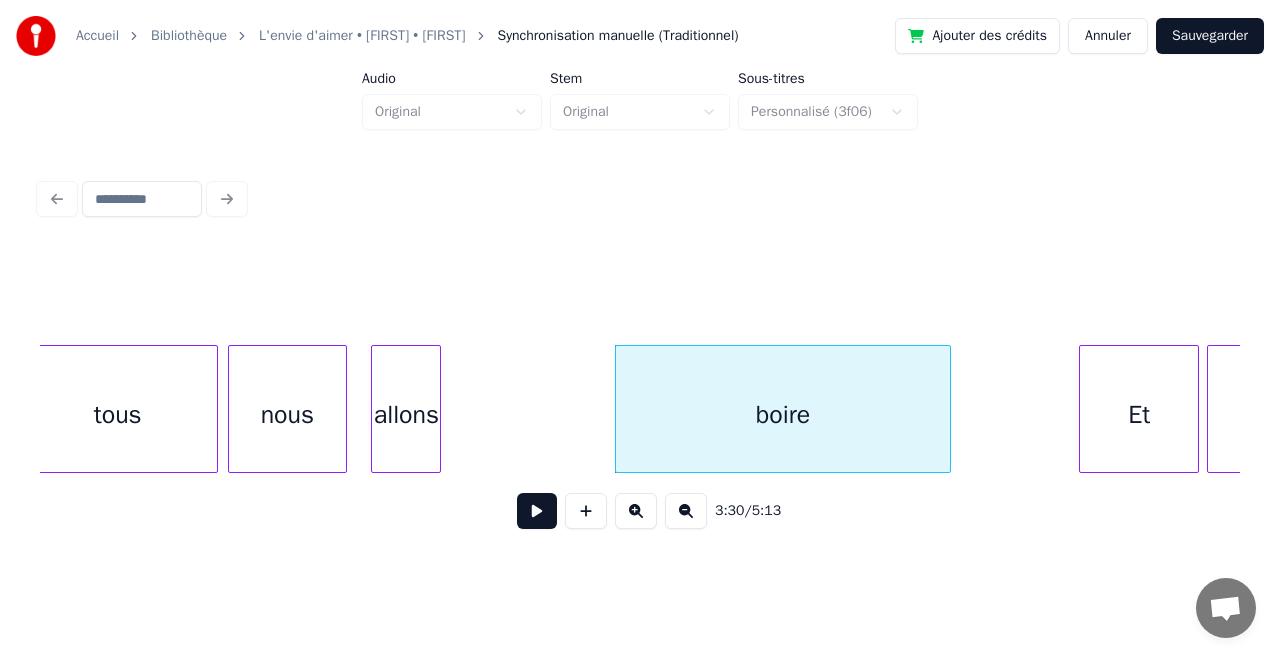 click at bounding box center [343, 409] 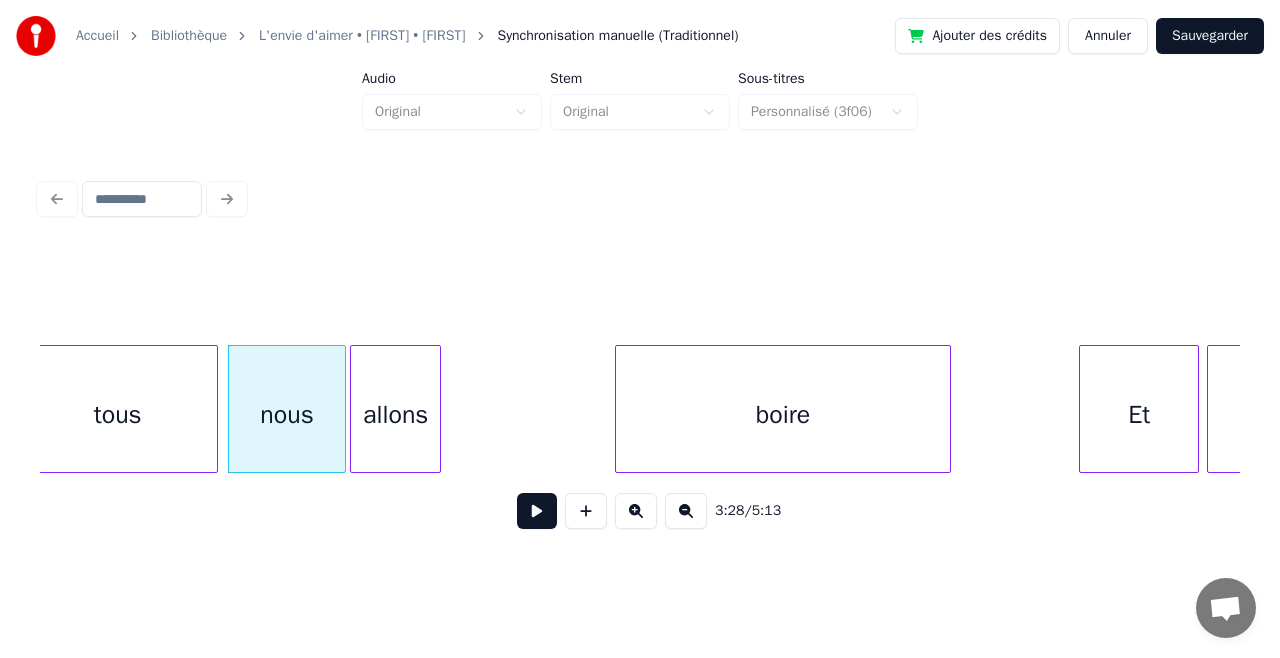 click at bounding box center [354, 409] 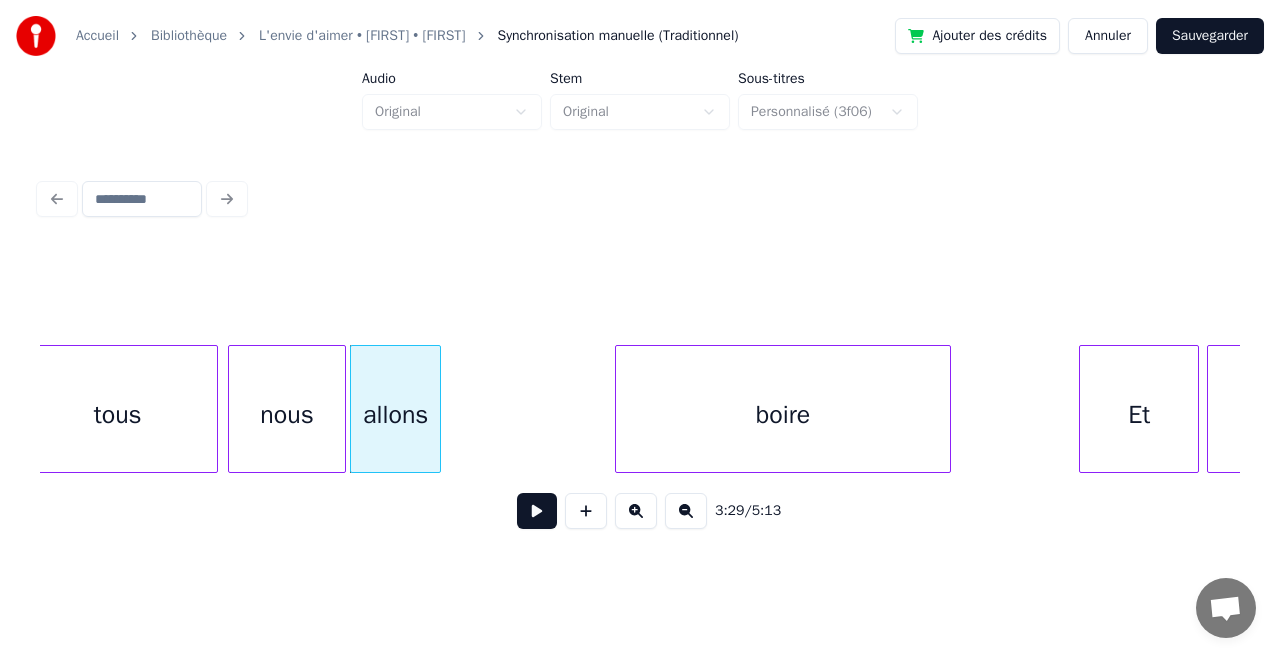 click on "allons" at bounding box center [395, 414] 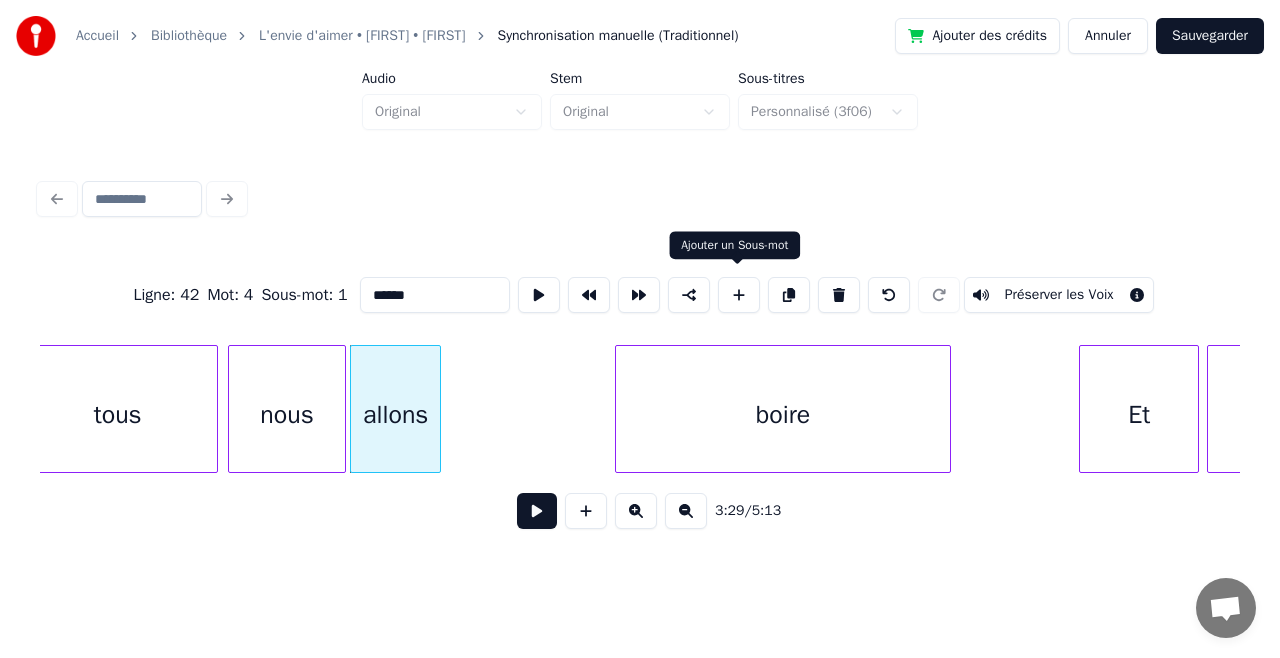 click at bounding box center [739, 295] 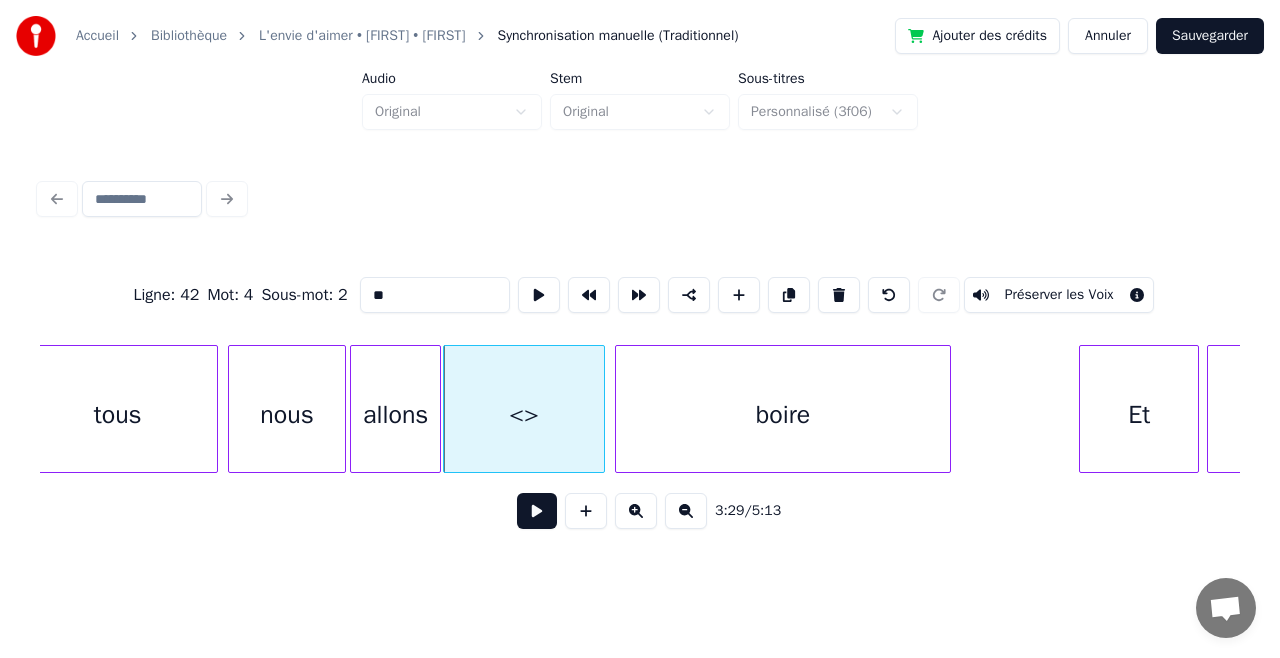click at bounding box center (601, 409) 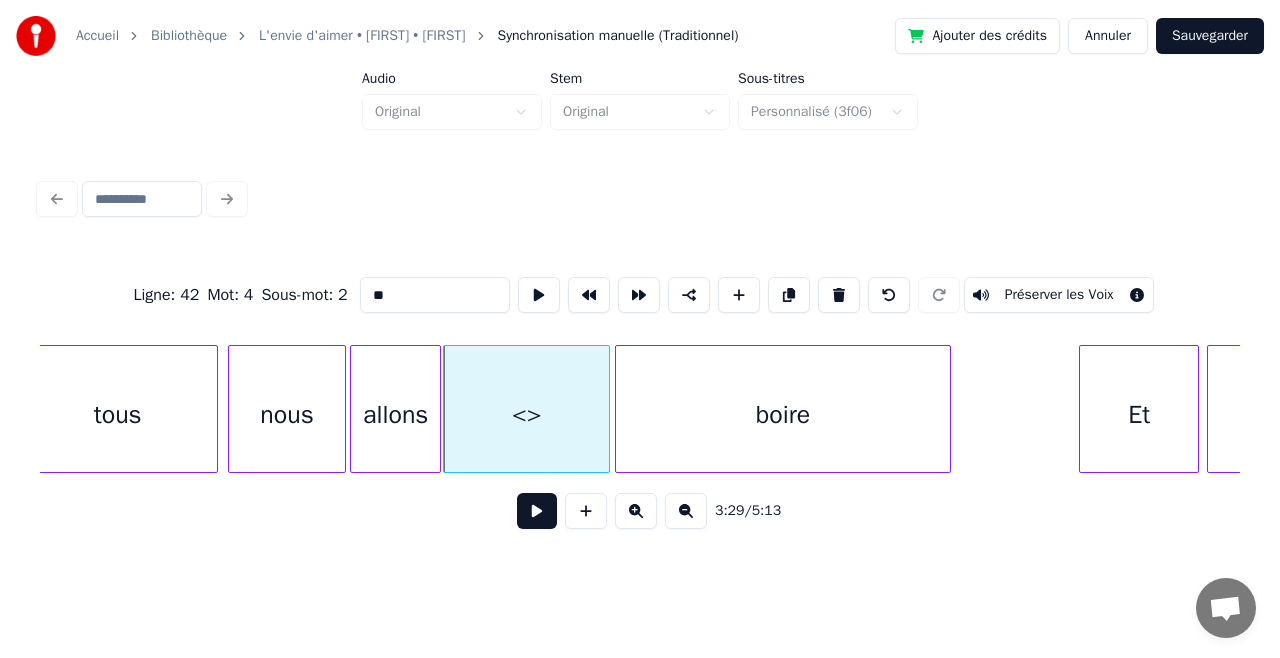 click on "**" at bounding box center (435, 295) 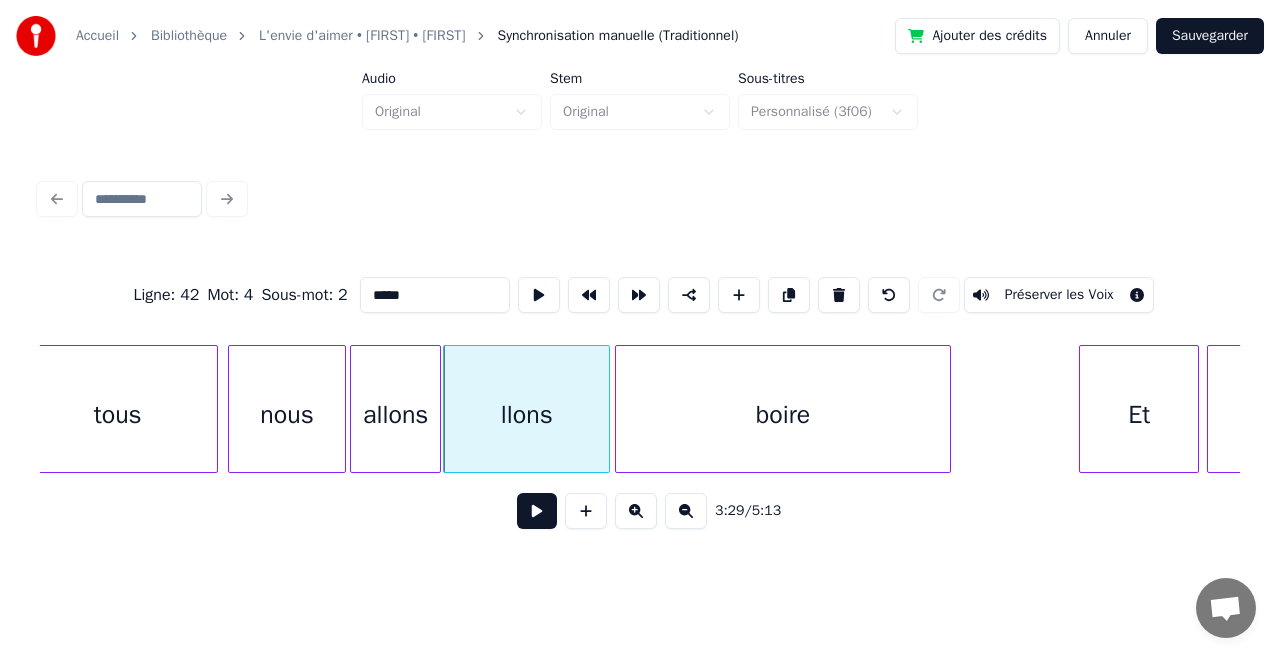 click on "allons" at bounding box center (395, 414) 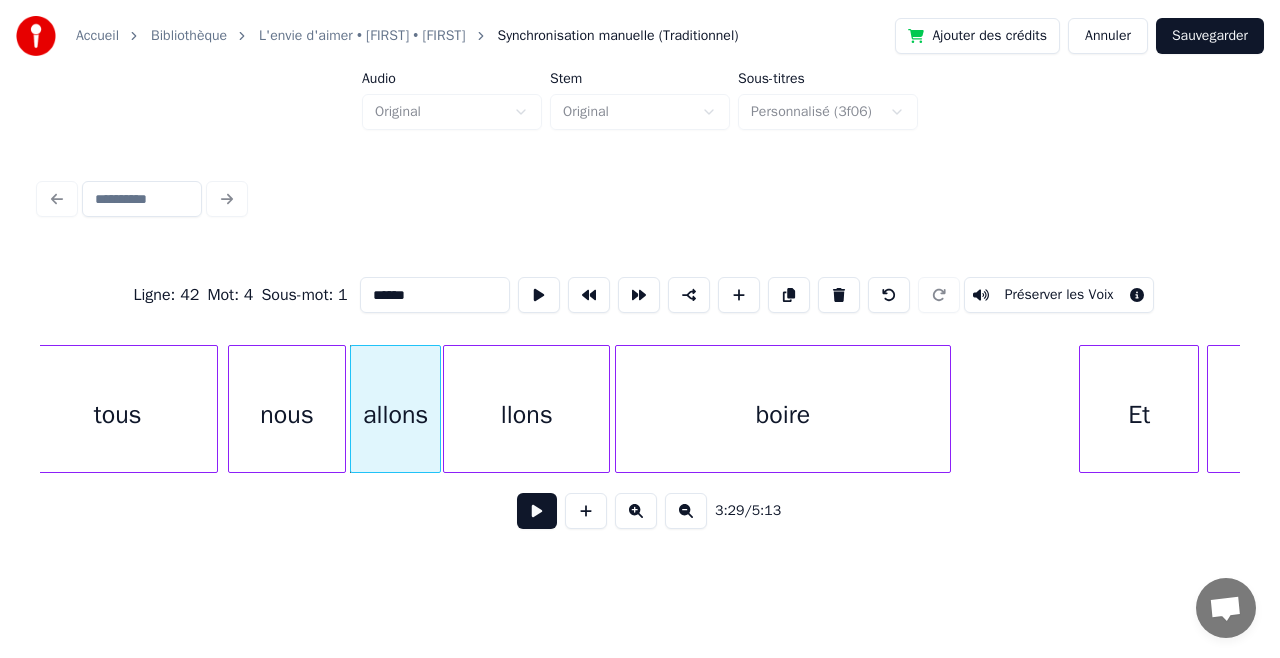 click on "******" at bounding box center (435, 295) 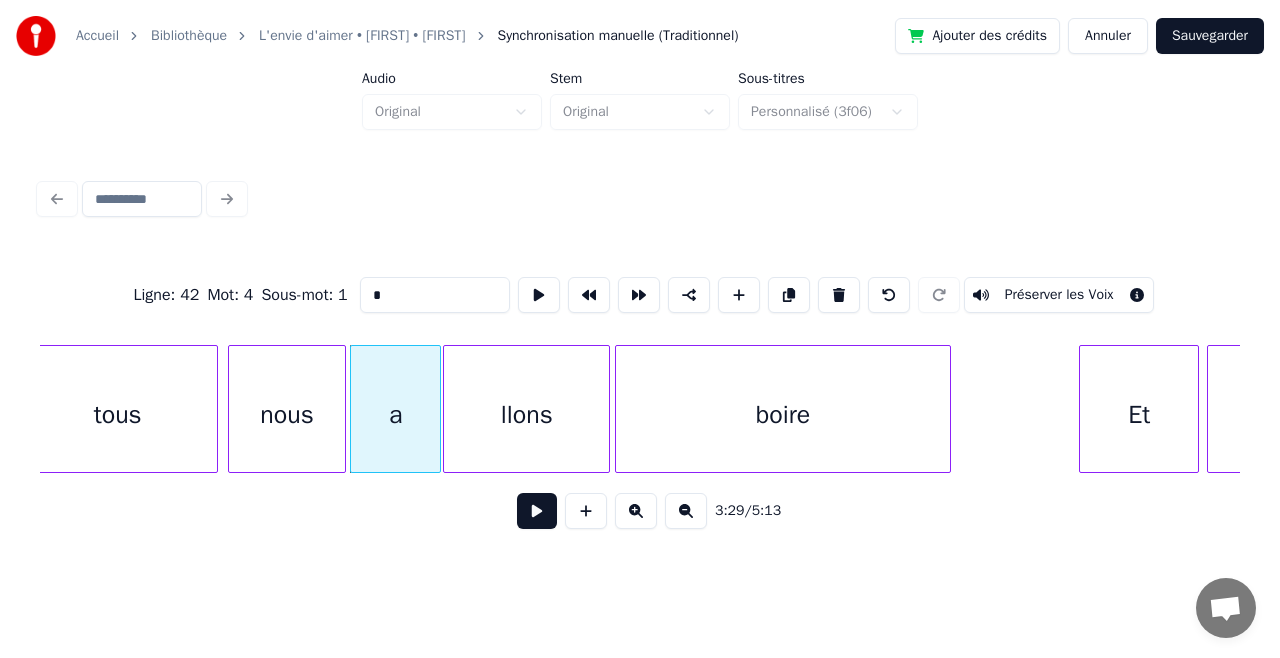type on "*" 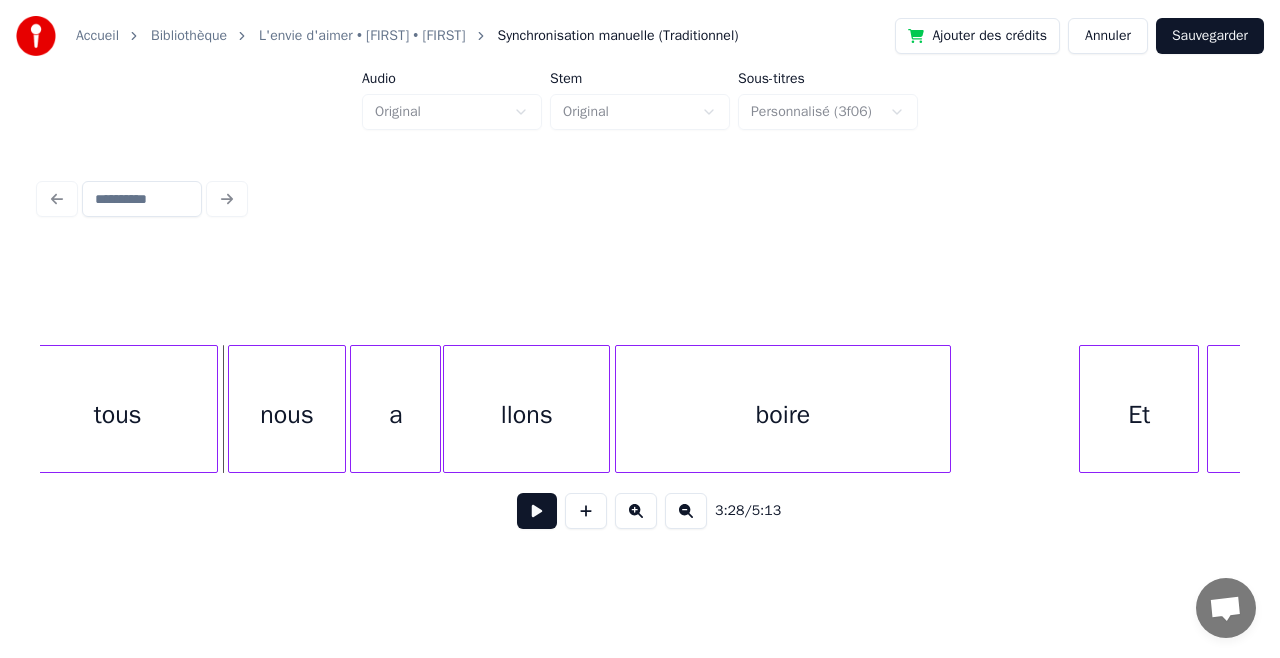 click at bounding box center [537, 511] 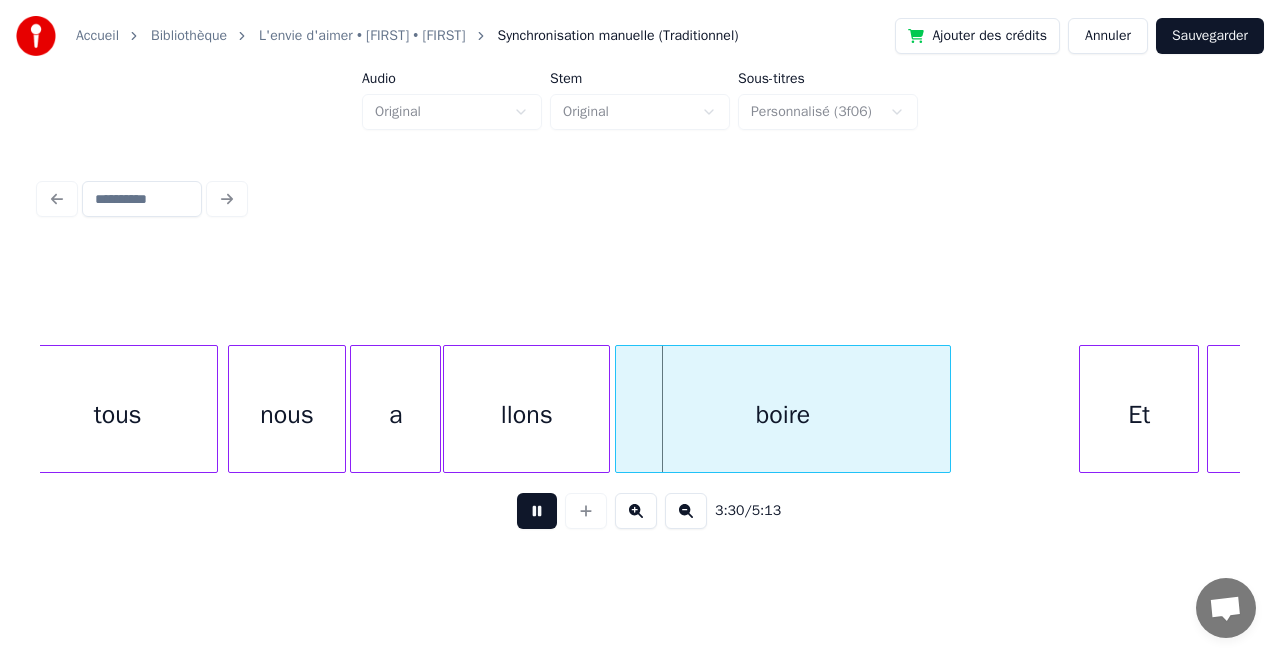 click at bounding box center [537, 511] 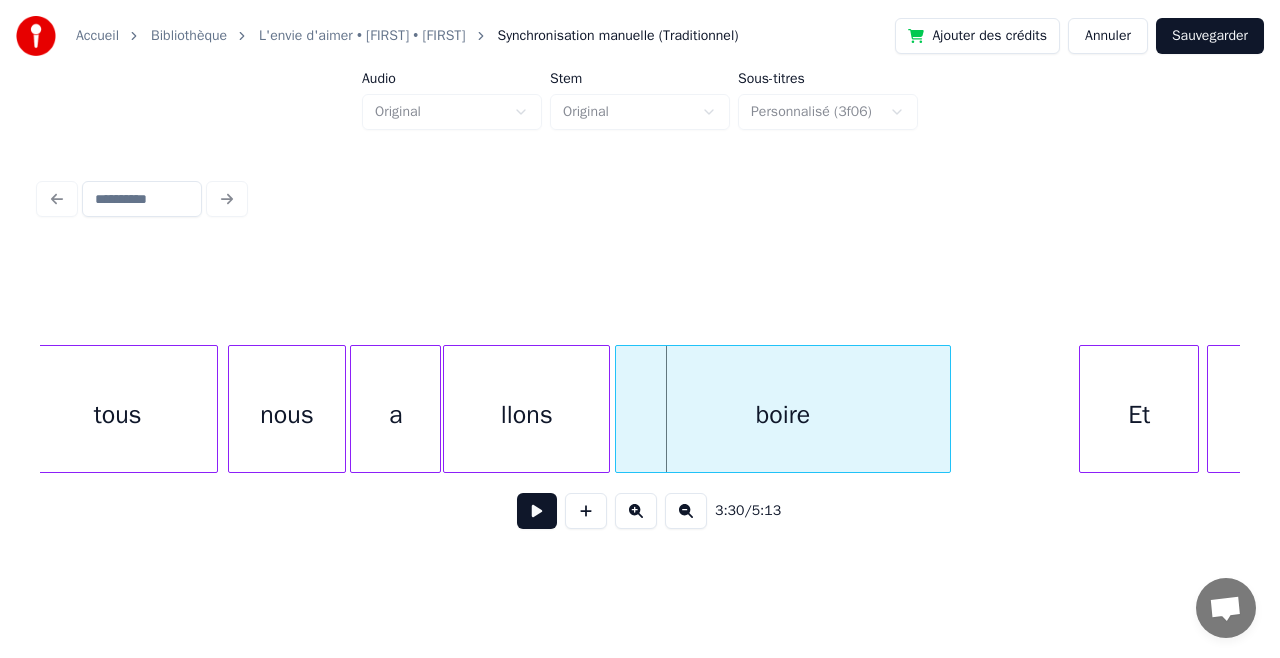 click on "boire Et cet a nous tous llons" at bounding box center [-10133, 409] 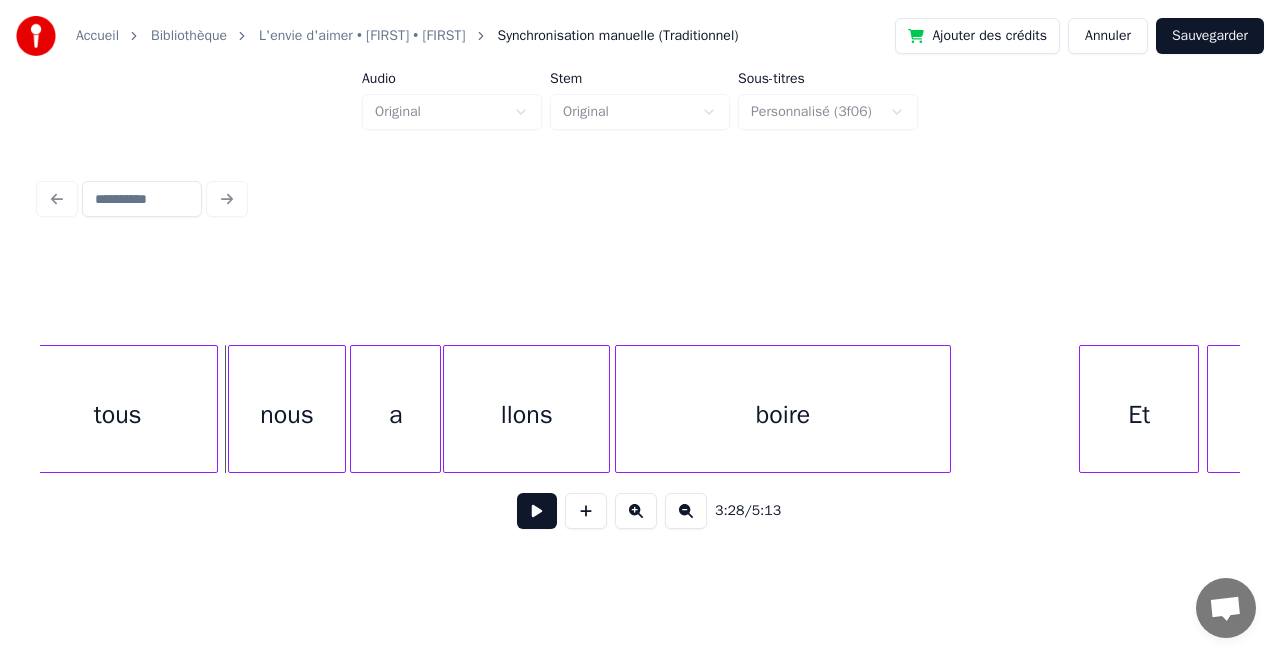click at bounding box center [537, 511] 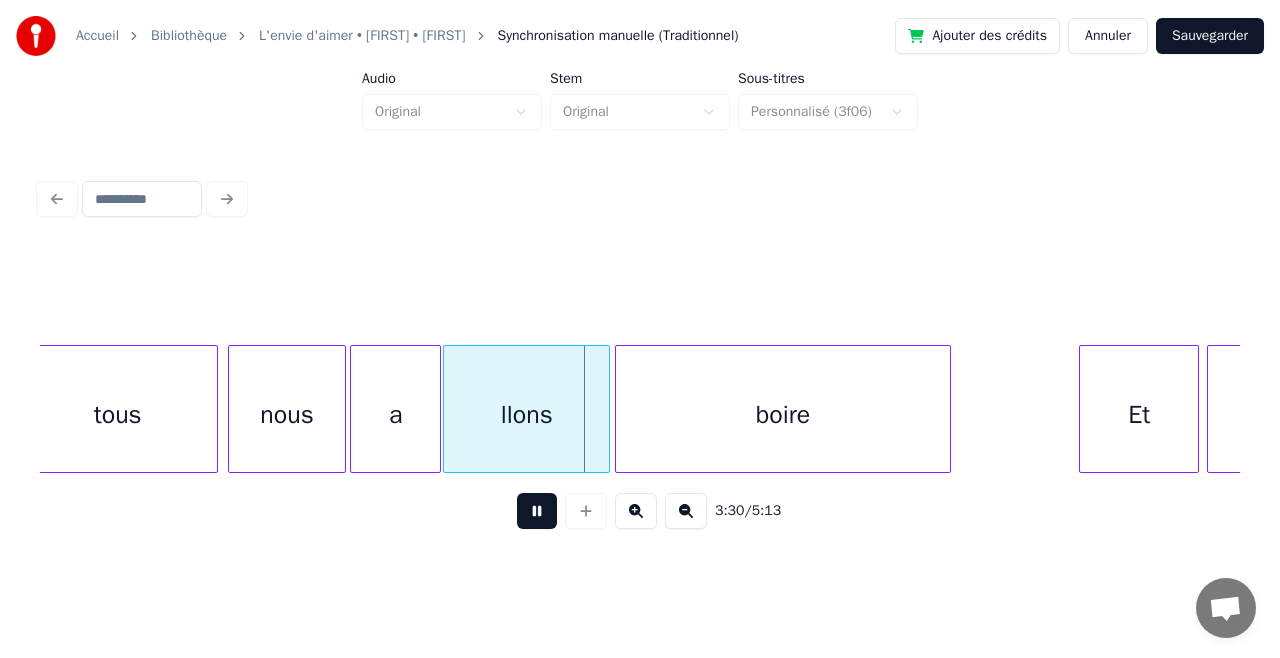 click at bounding box center [537, 511] 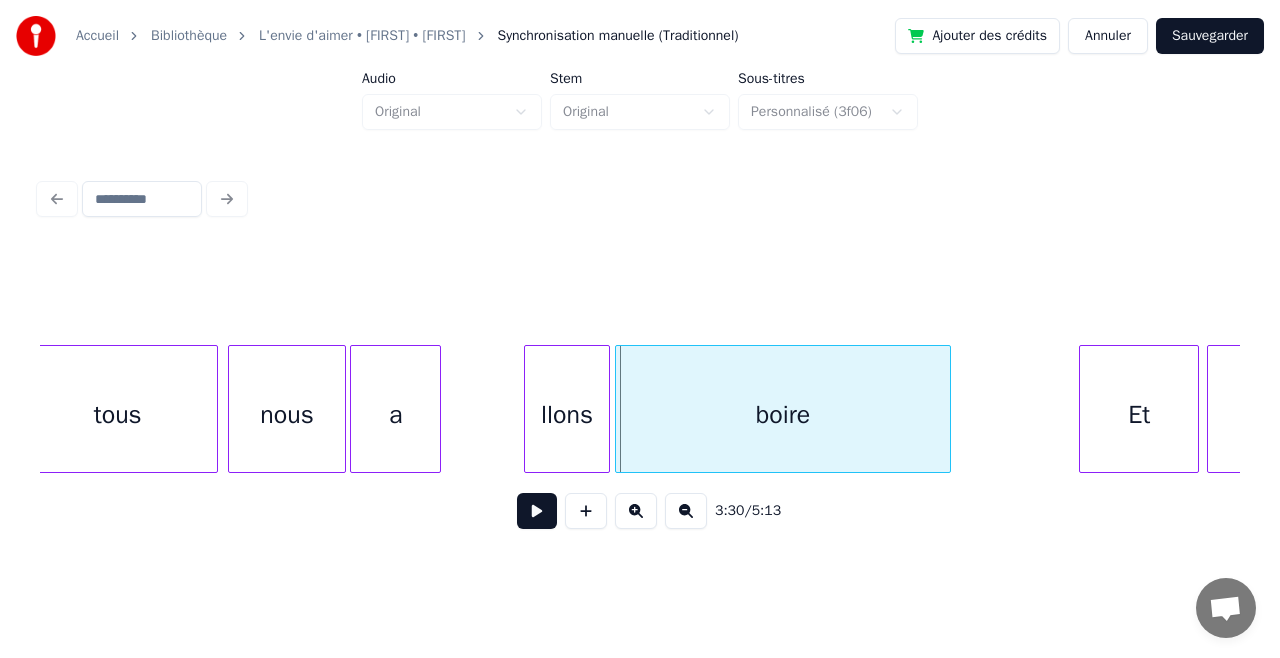 click at bounding box center (528, 409) 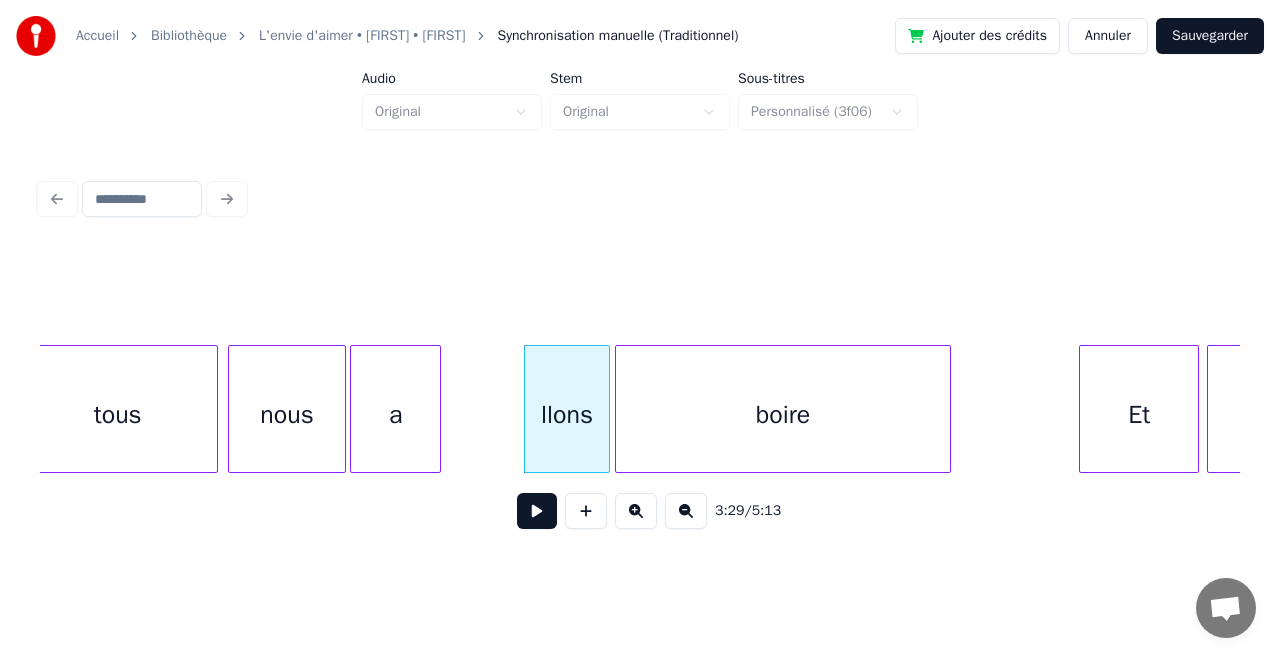 click on "a" at bounding box center [395, 414] 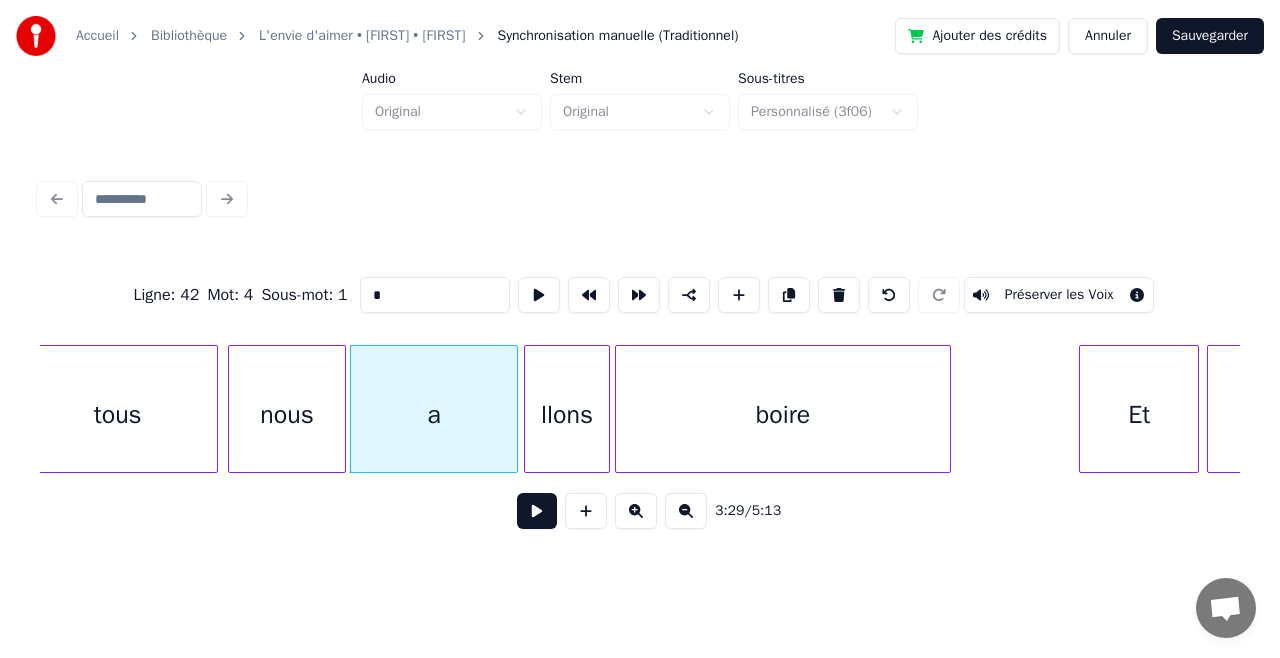 click at bounding box center [514, 409] 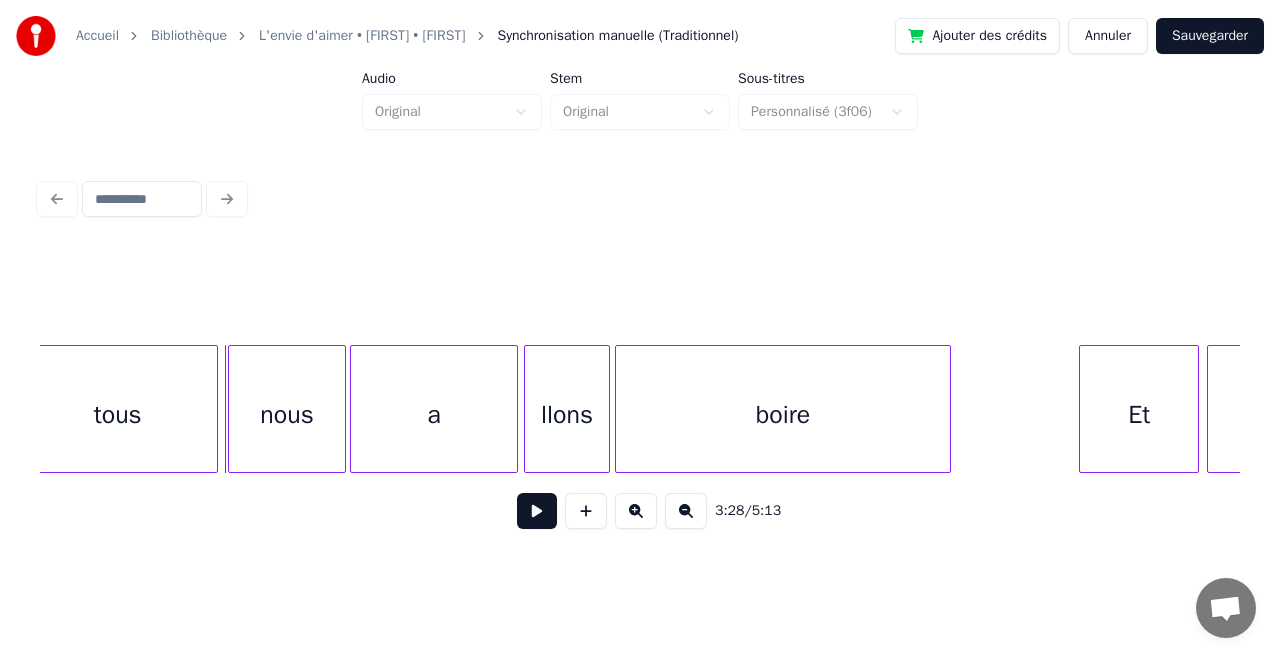 click at bounding box center [537, 511] 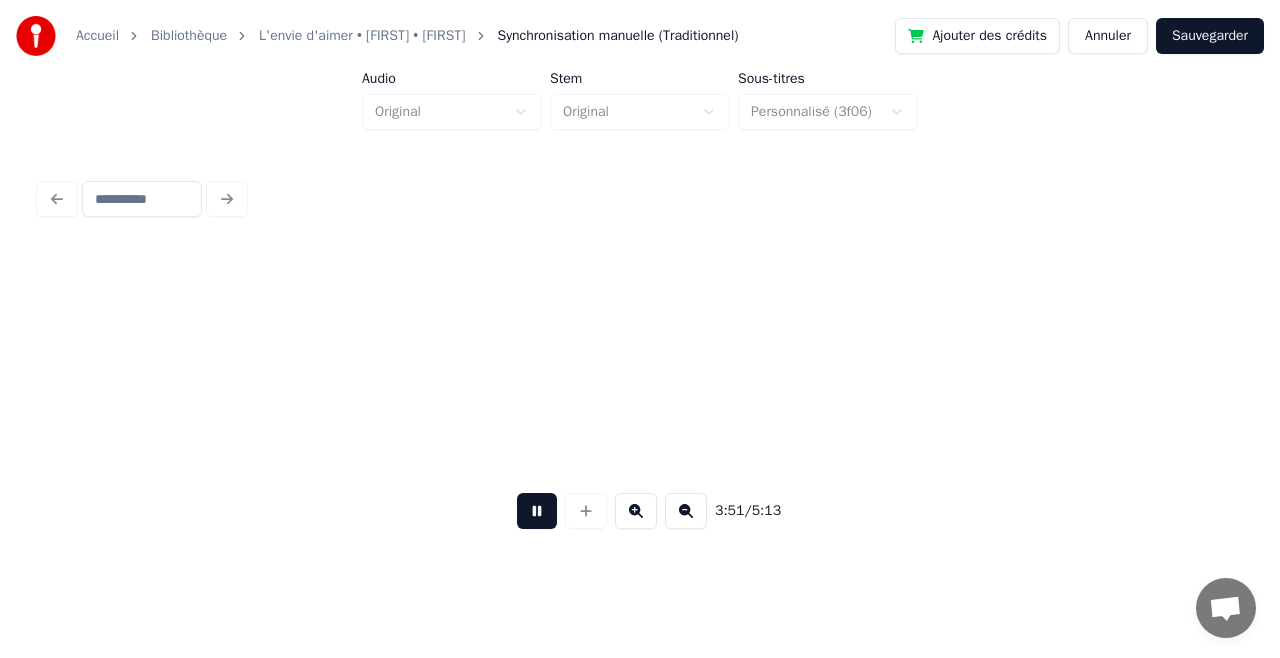 scroll, scrollTop: 0, scrollLeft: 46307, axis: horizontal 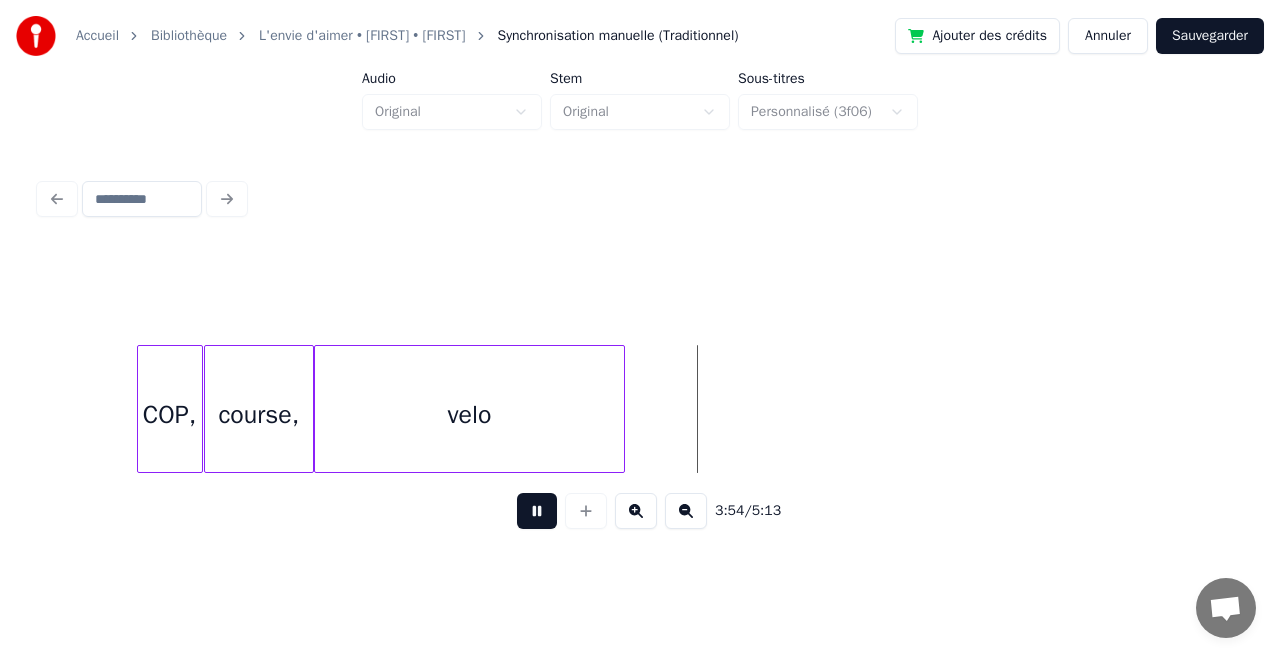 click at bounding box center [537, 511] 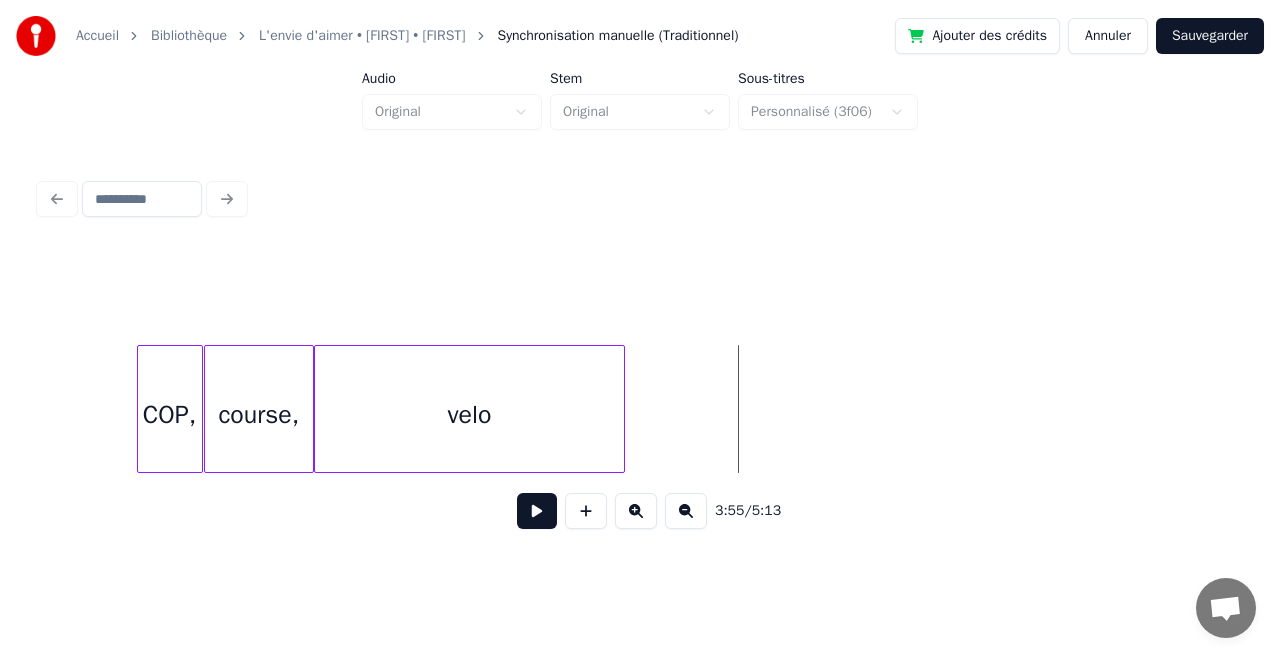 click on "COP, course, velo" at bounding box center (-14938, 409) 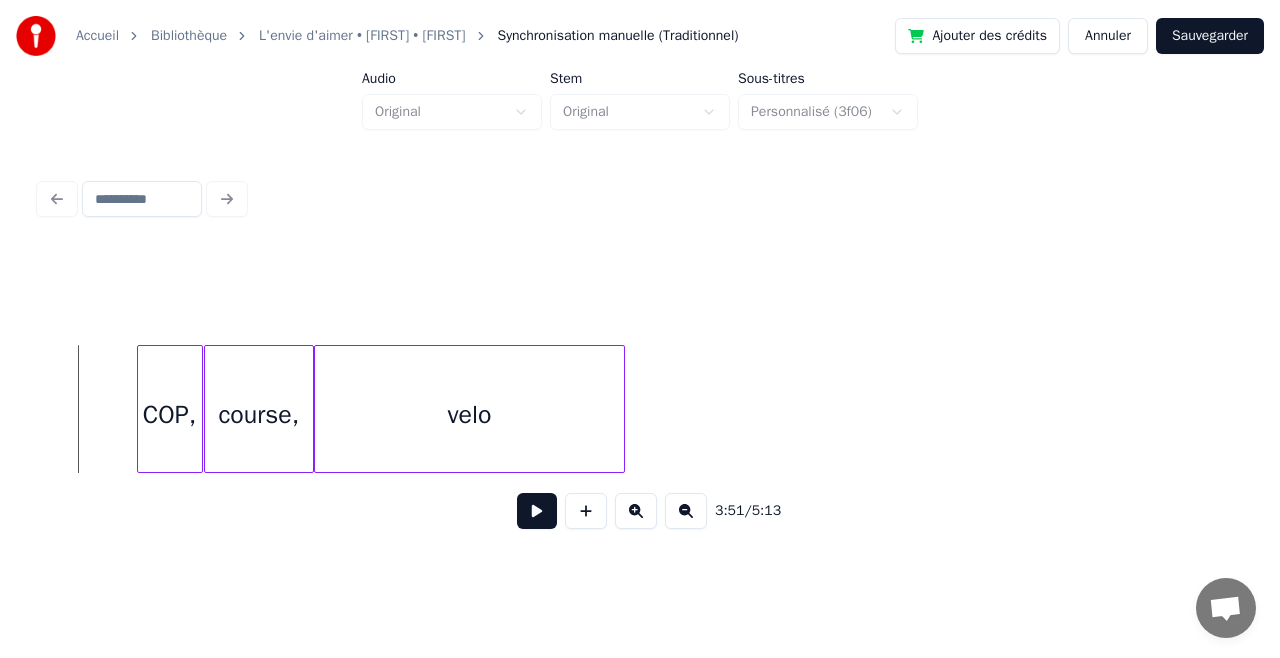 click at bounding box center [537, 511] 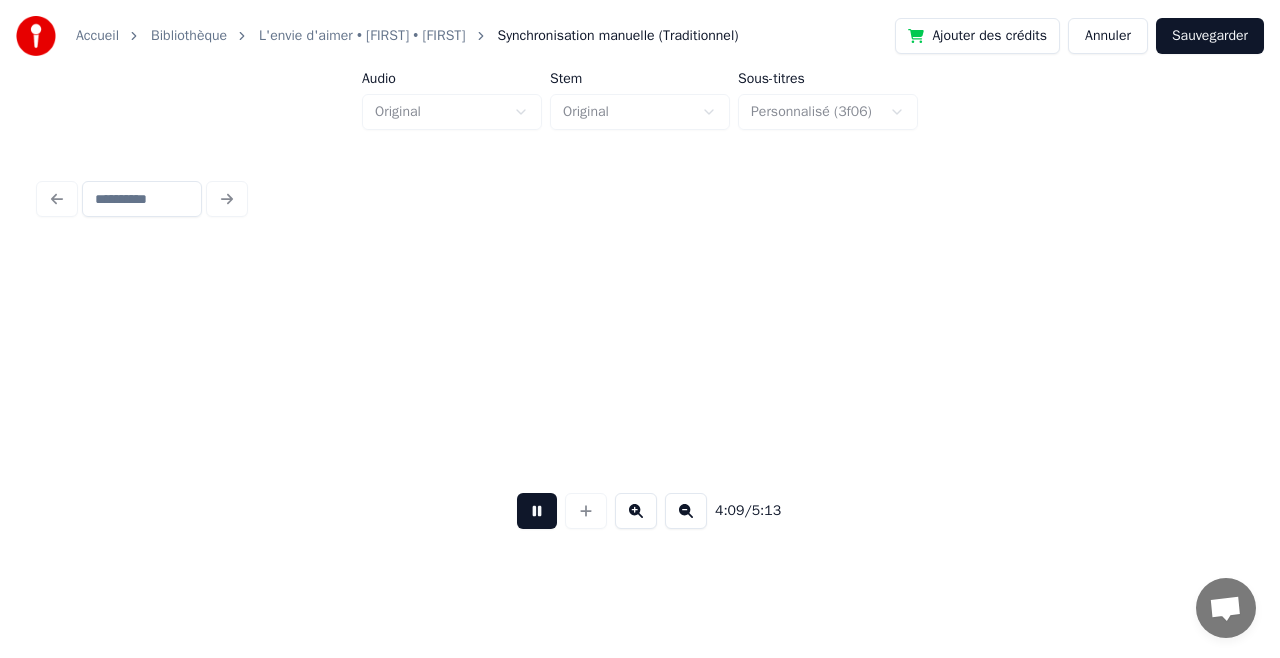 scroll, scrollTop: 0, scrollLeft: 49913, axis: horizontal 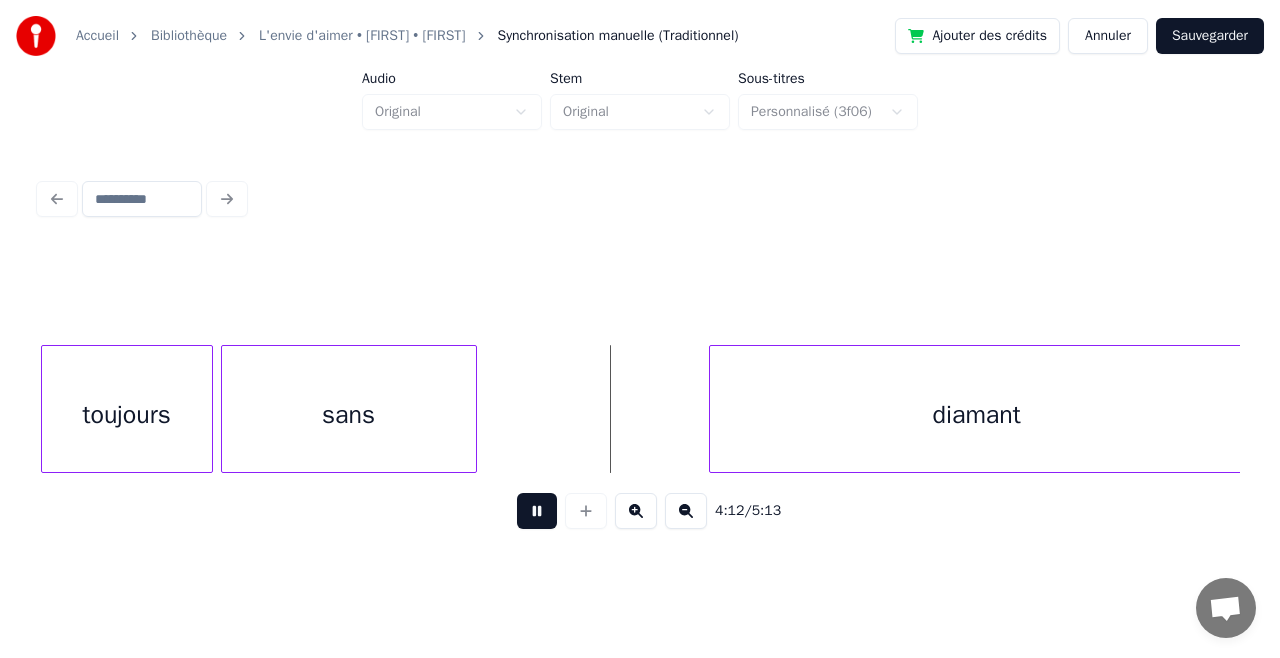 click at bounding box center [537, 511] 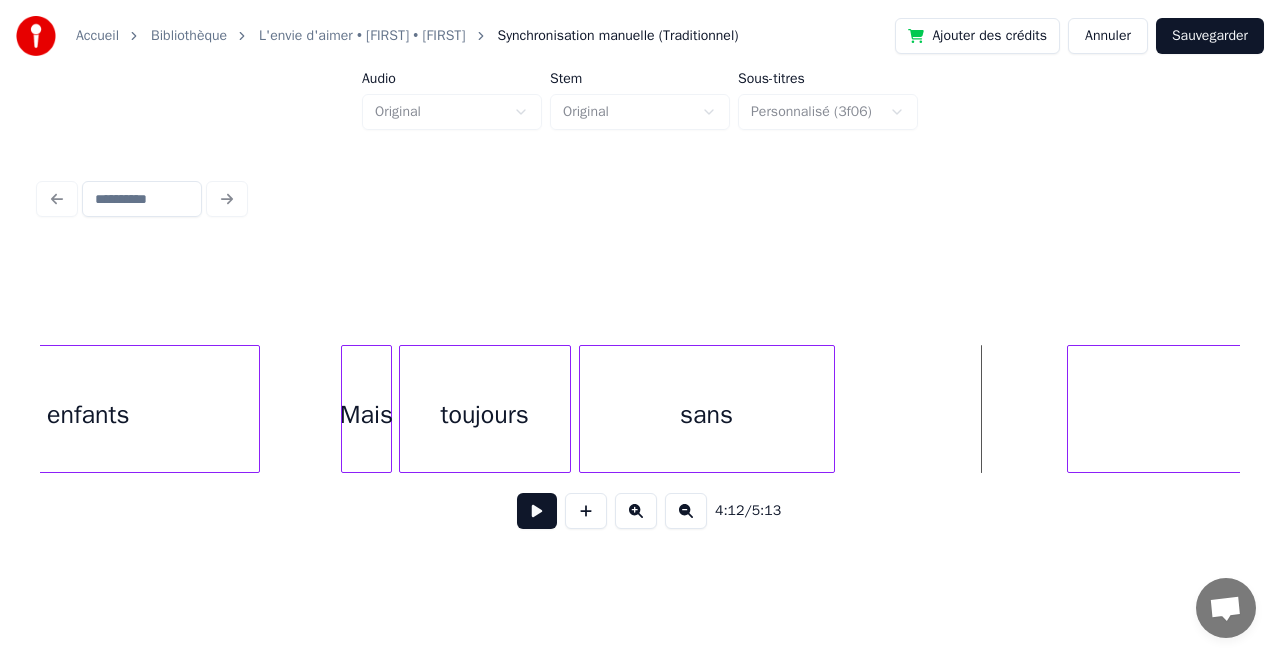 scroll, scrollTop: 0, scrollLeft: 49554, axis: horizontal 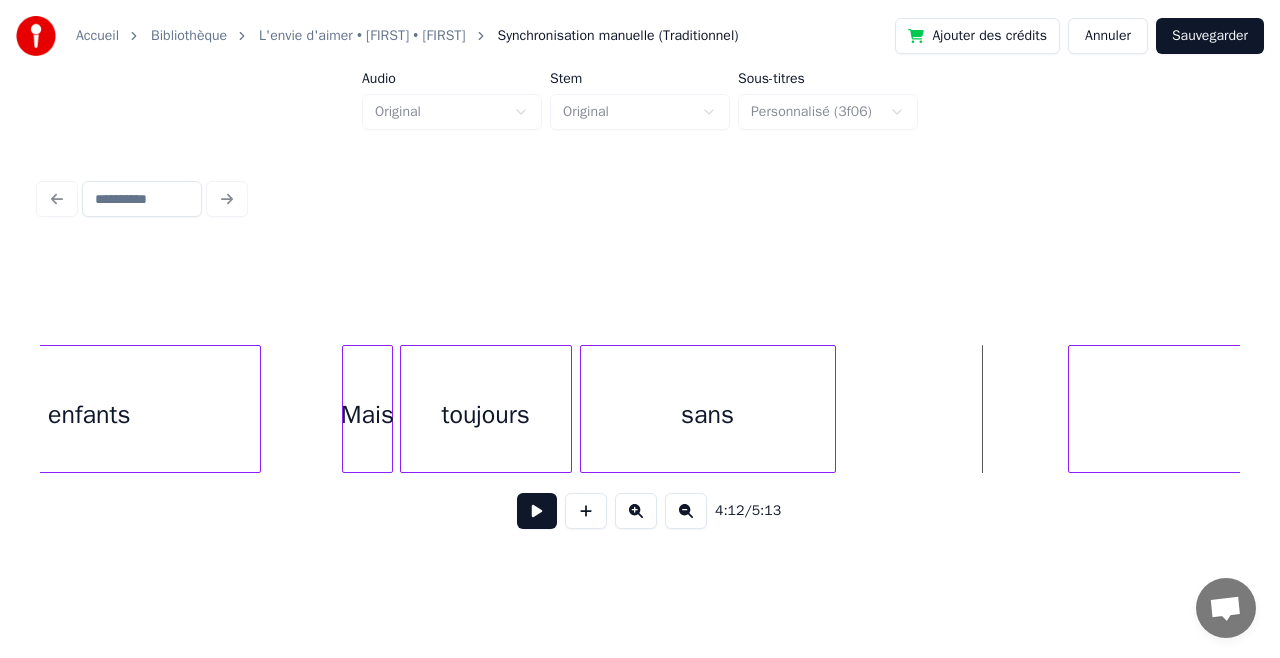 click on "toujours sans diamant Mais enfants" at bounding box center [-18185, 409] 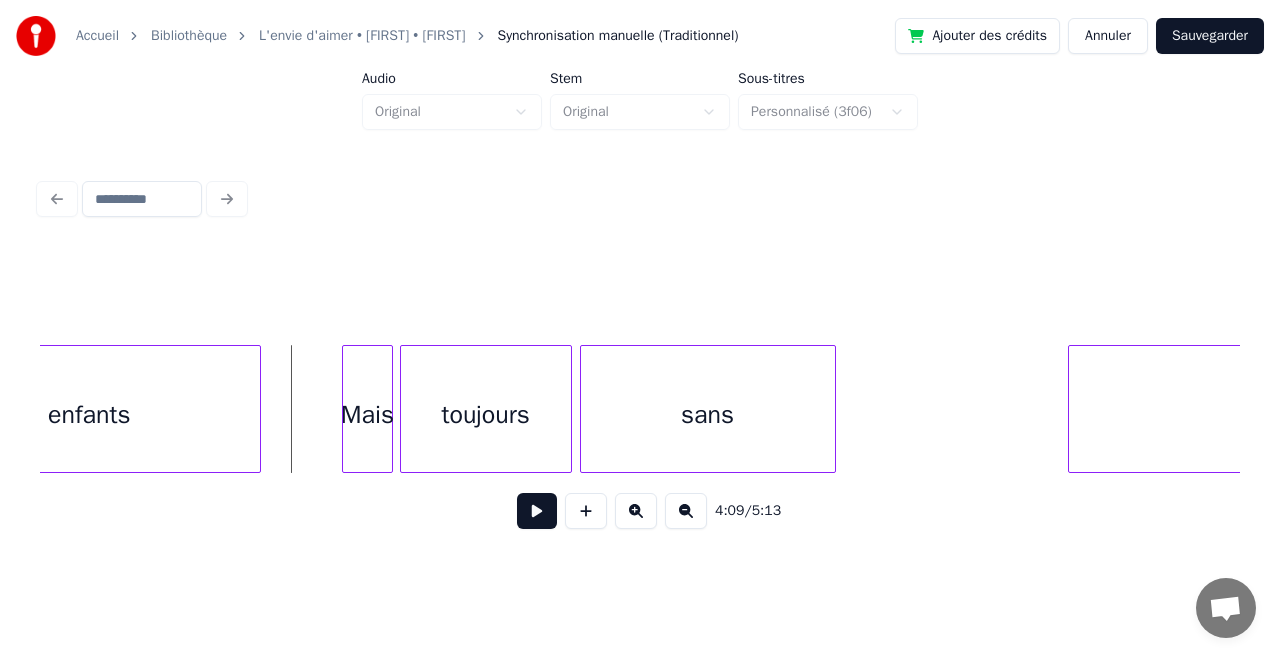 click at bounding box center (537, 511) 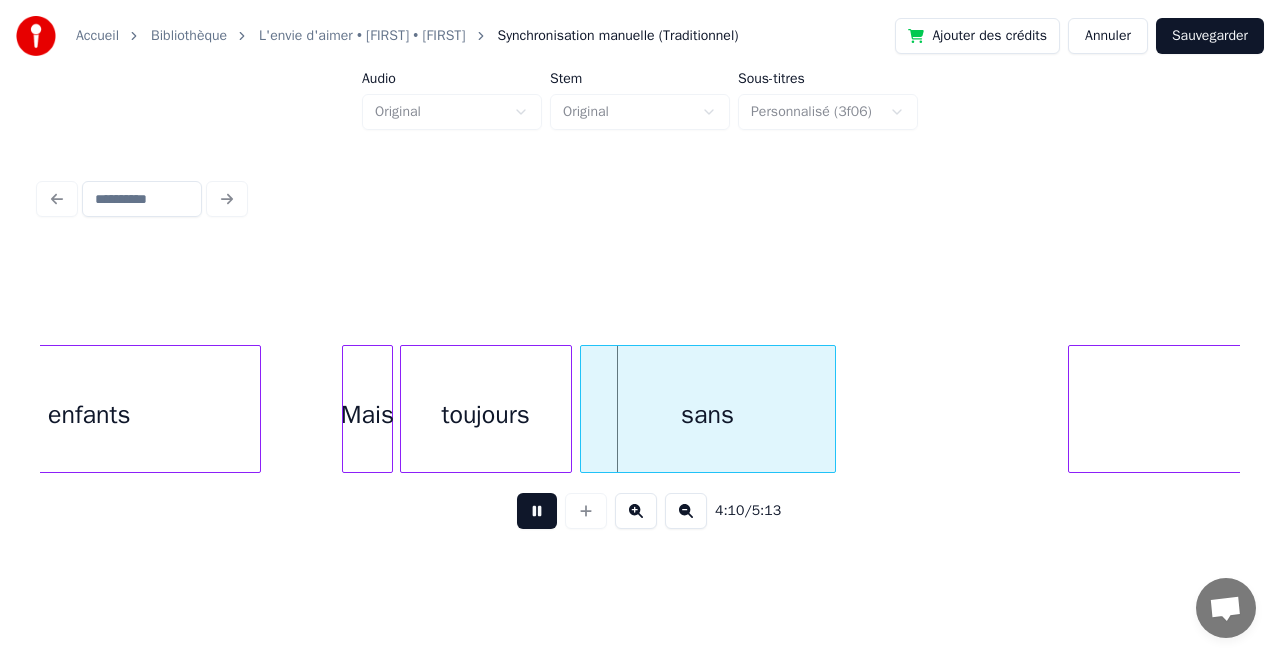 click at bounding box center (537, 511) 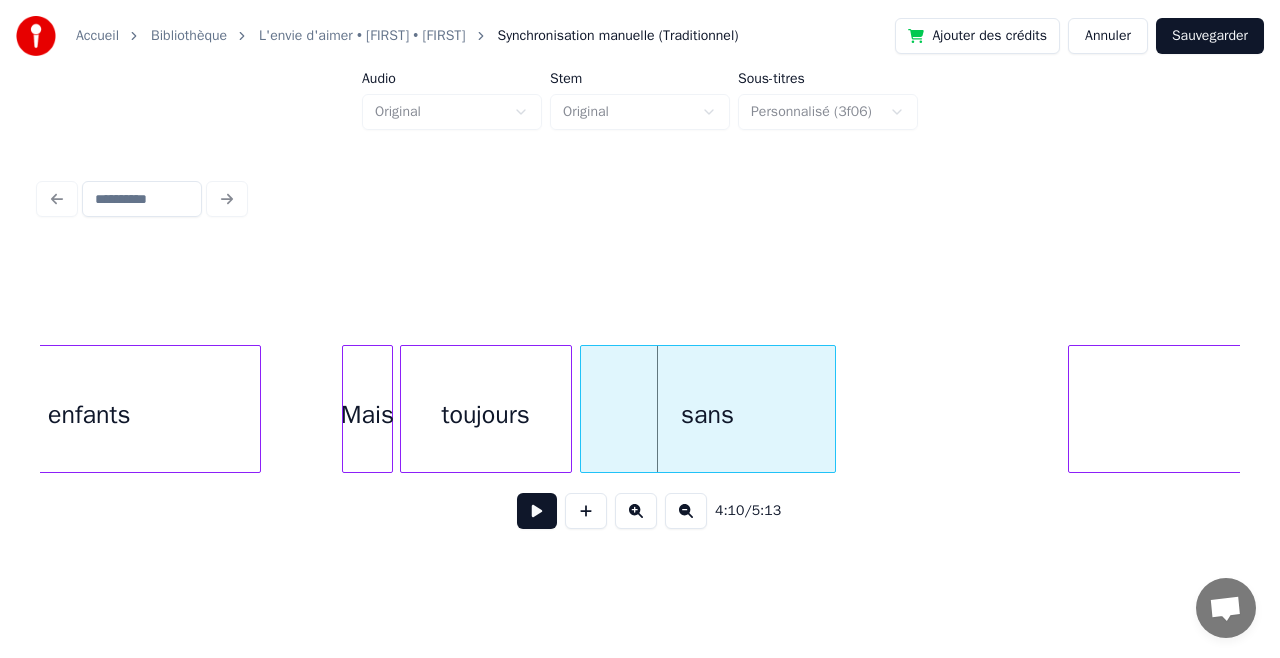 click on "toujours" at bounding box center [486, 414] 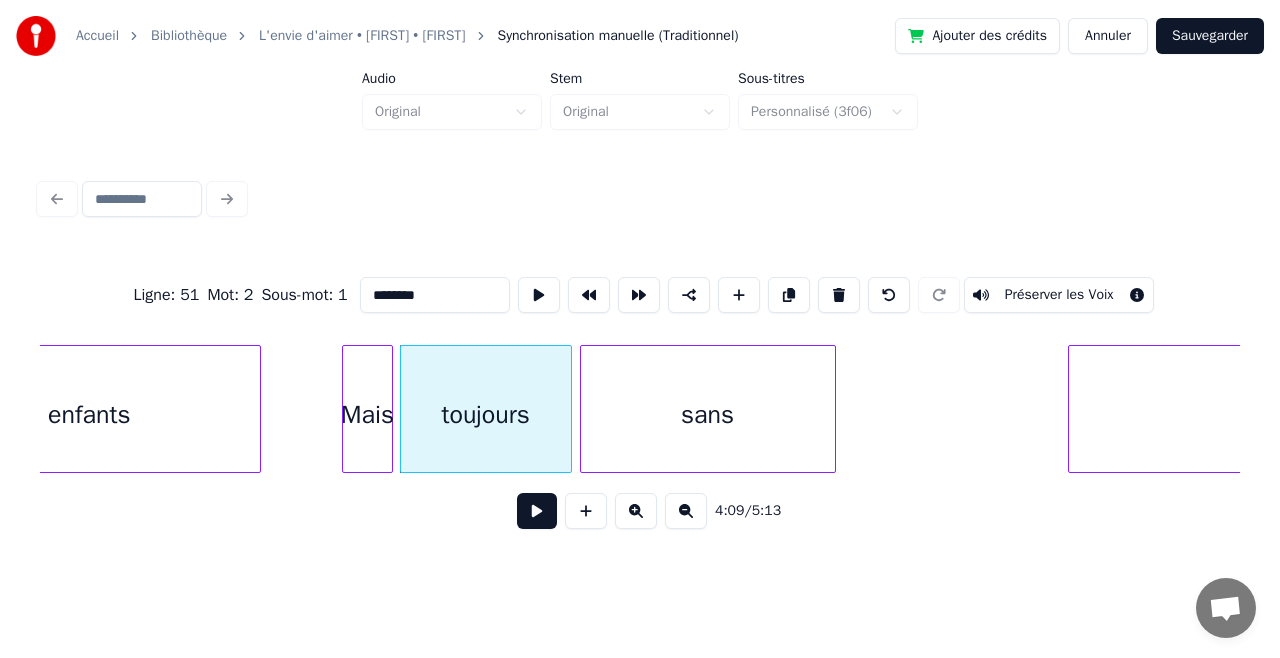 click on "sans" at bounding box center [708, 414] 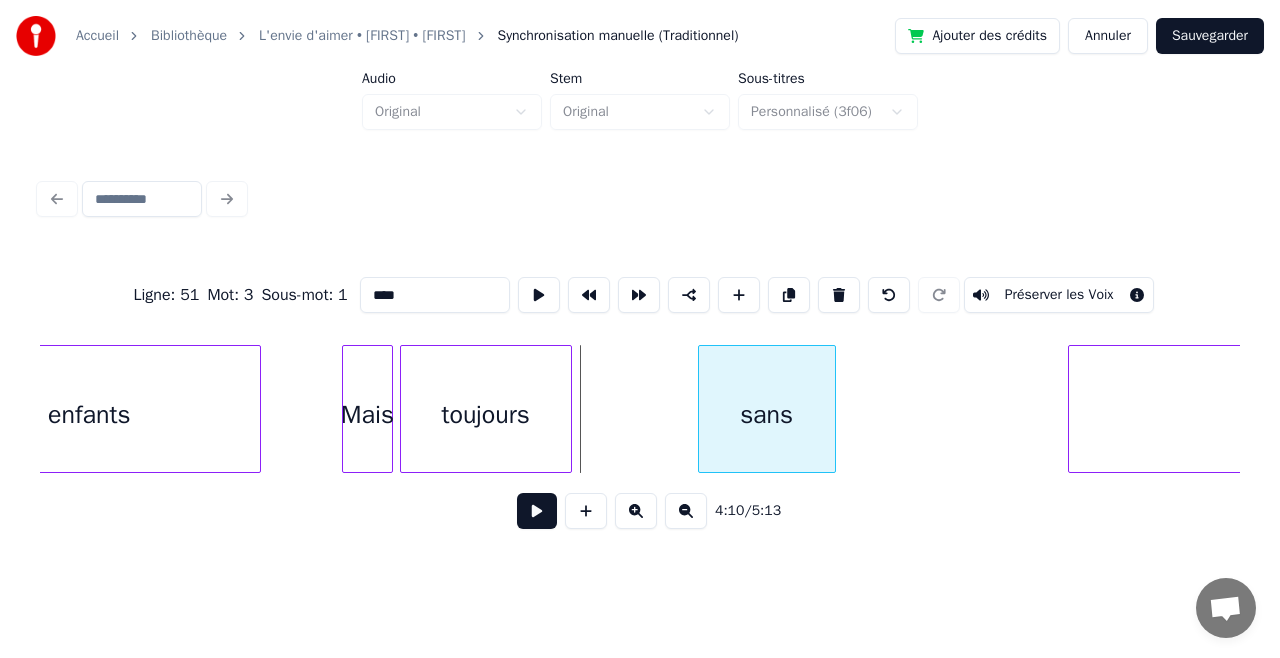 click at bounding box center (702, 409) 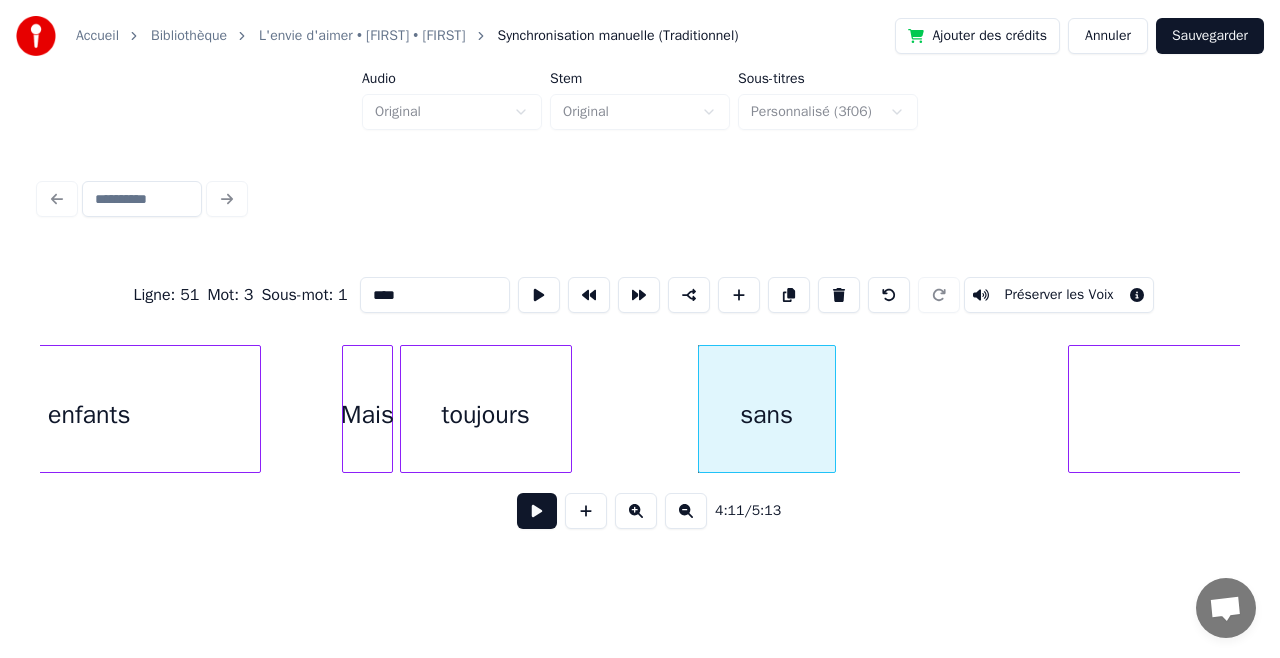 click at bounding box center (568, 409) 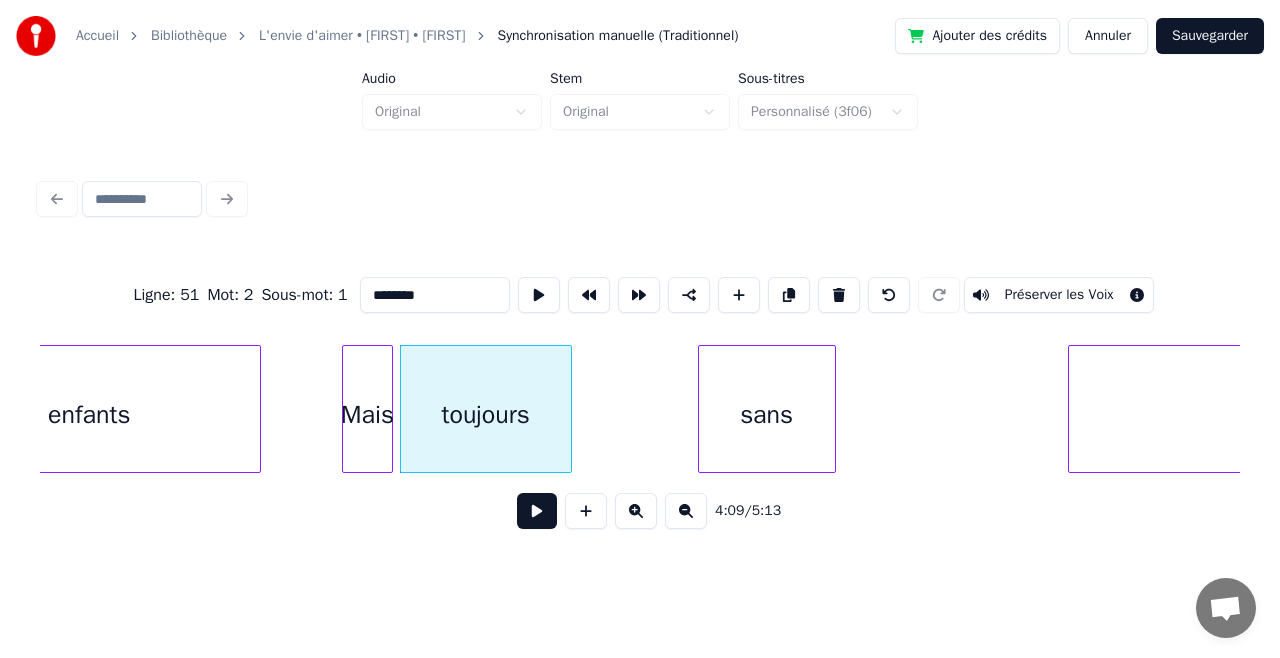 click on "toujours sans diamant Mais enfants" at bounding box center [-18185, 409] 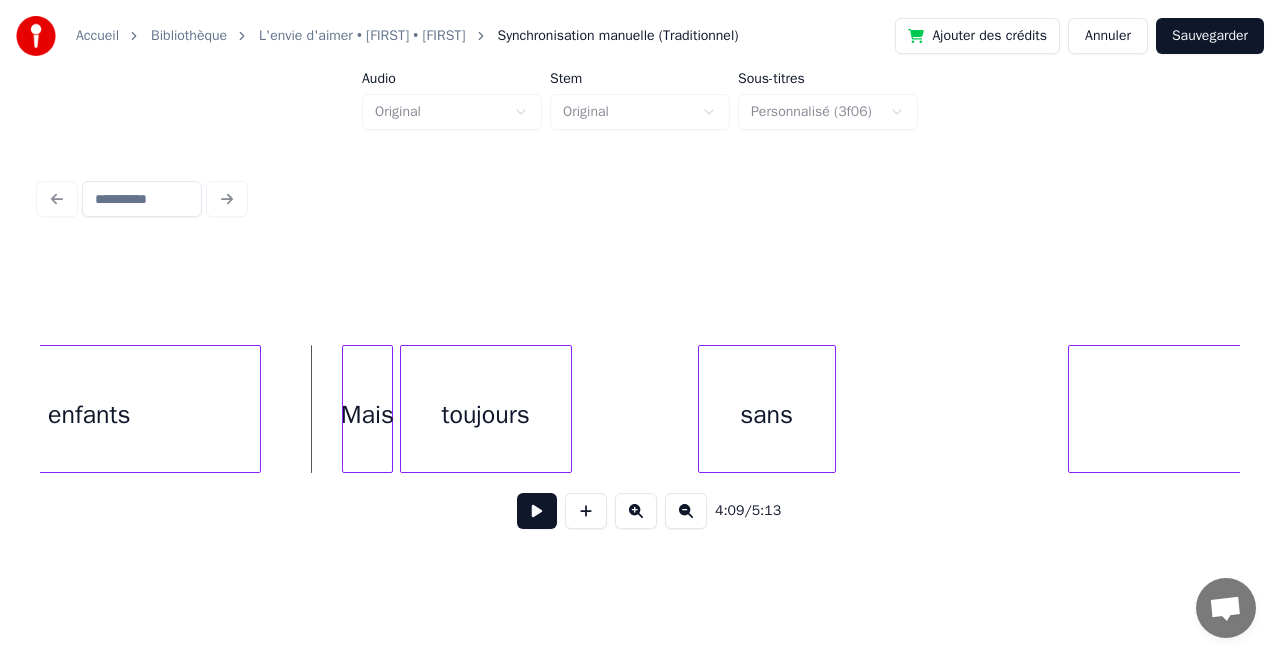 click at bounding box center (537, 511) 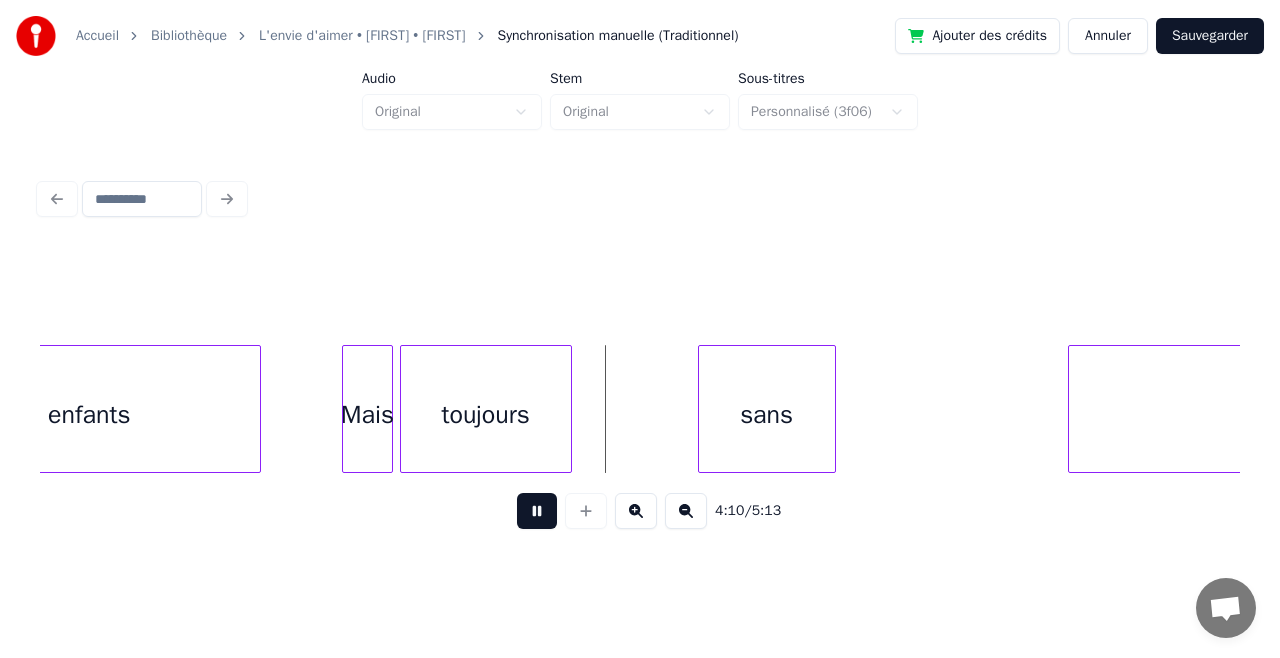click at bounding box center [537, 511] 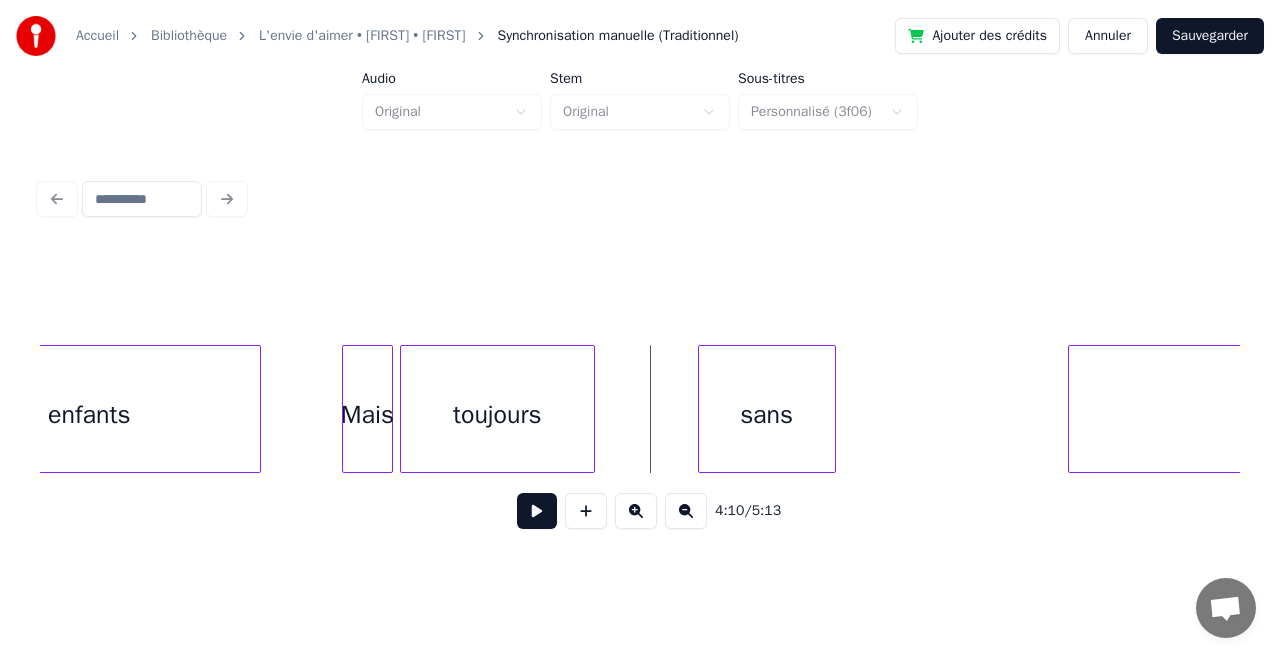 click at bounding box center (591, 409) 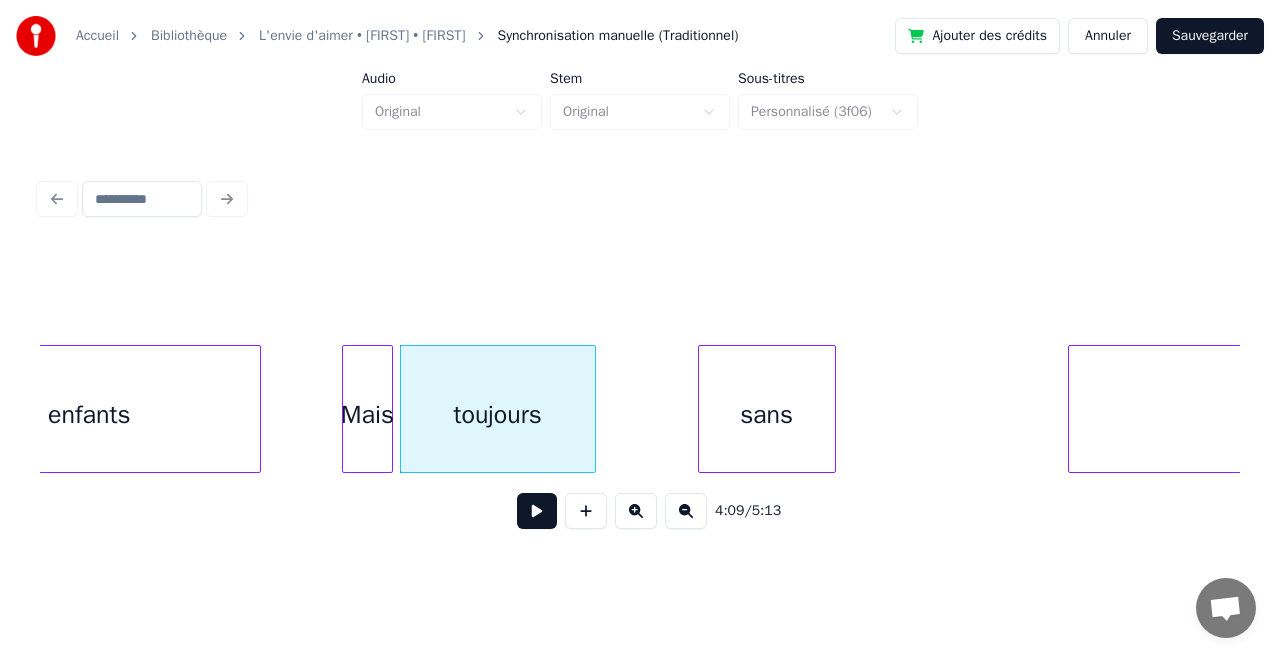 click on "toujours" at bounding box center [498, 414] 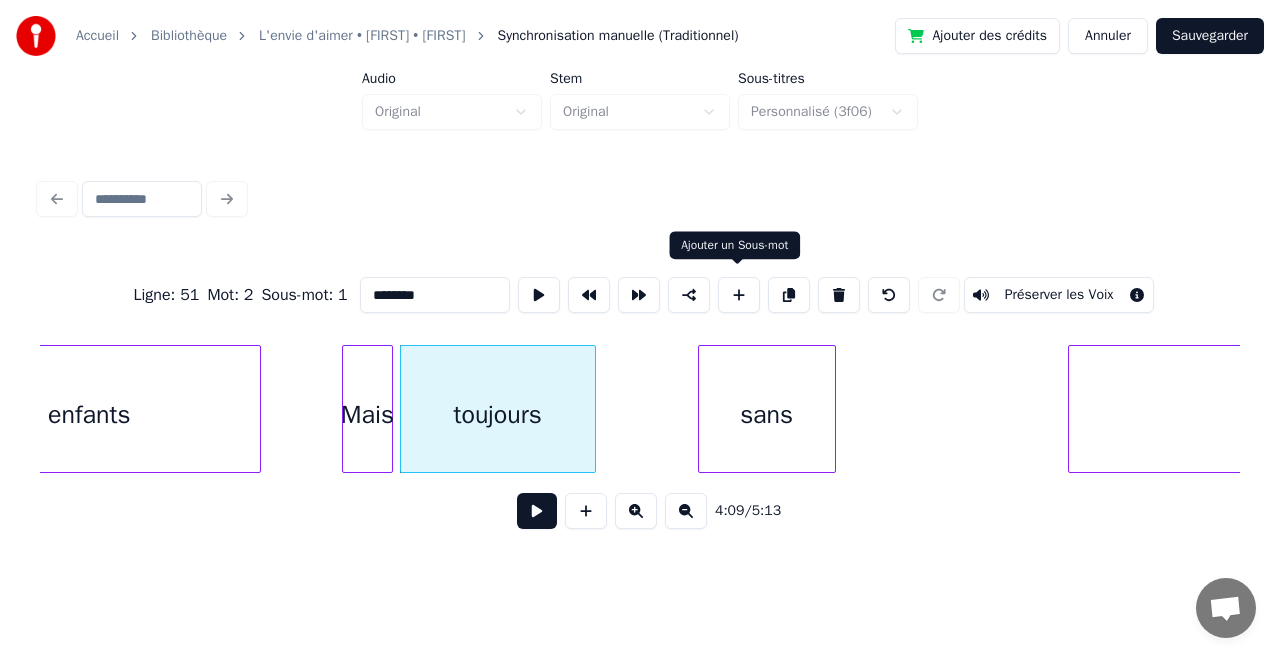 click at bounding box center (739, 295) 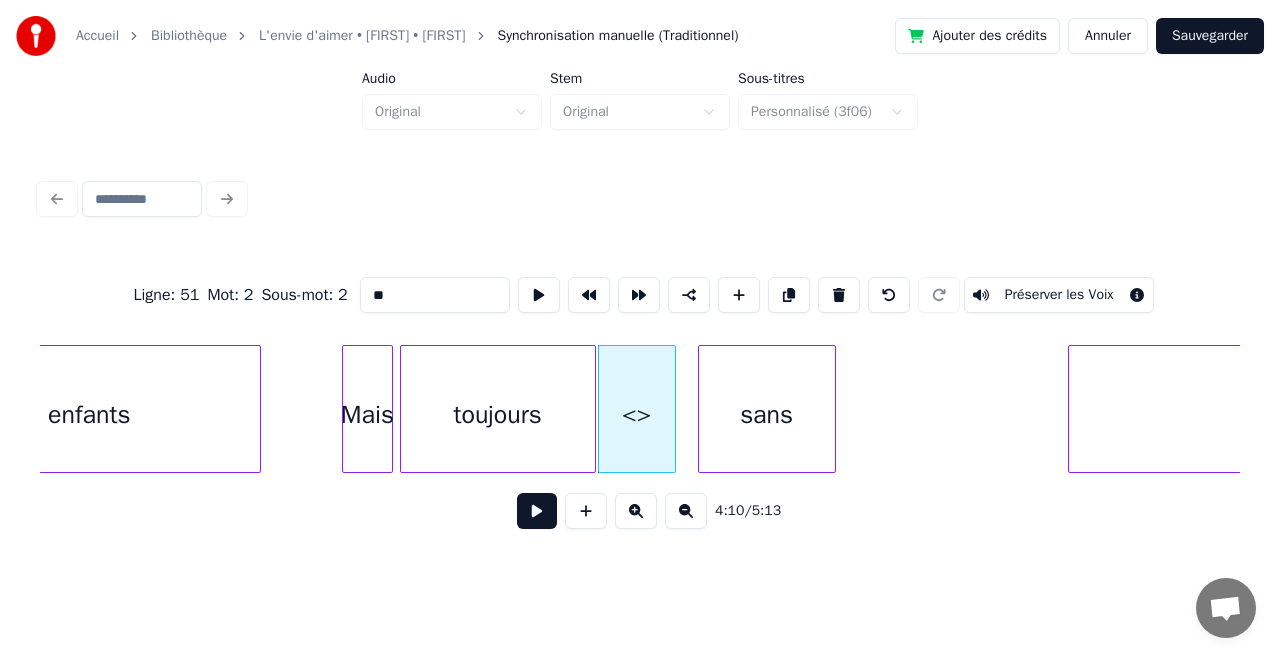 click on "**" at bounding box center (435, 295) 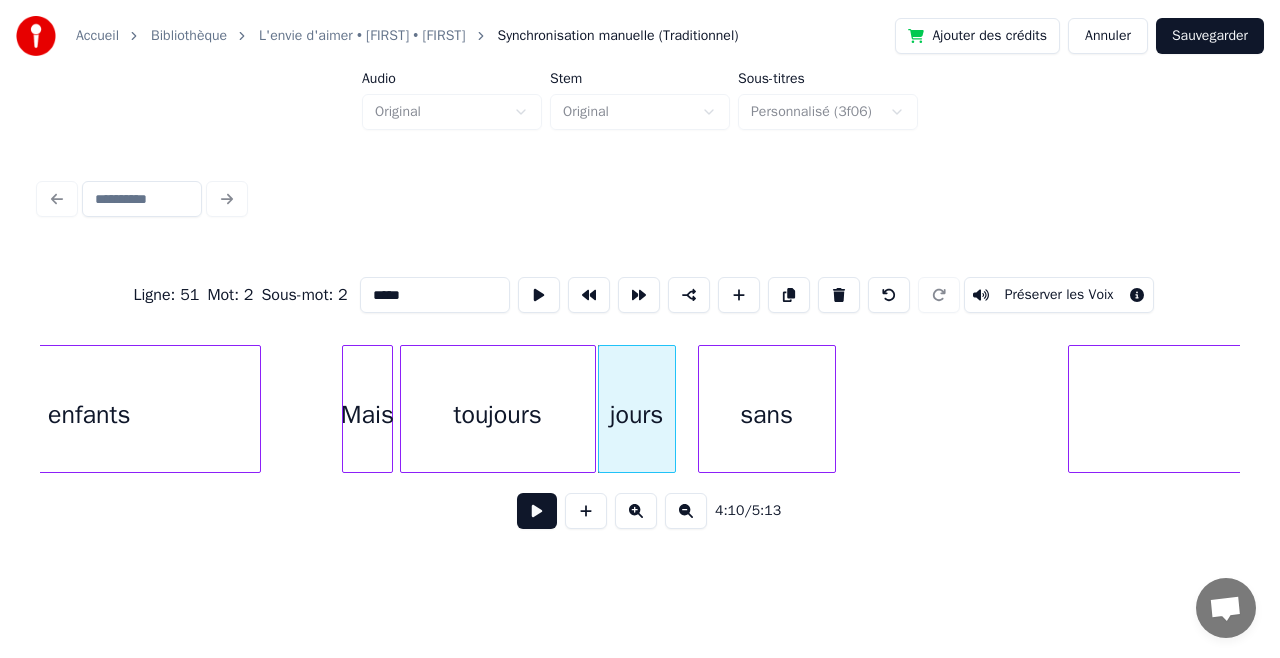 click on "toujours" at bounding box center [498, 414] 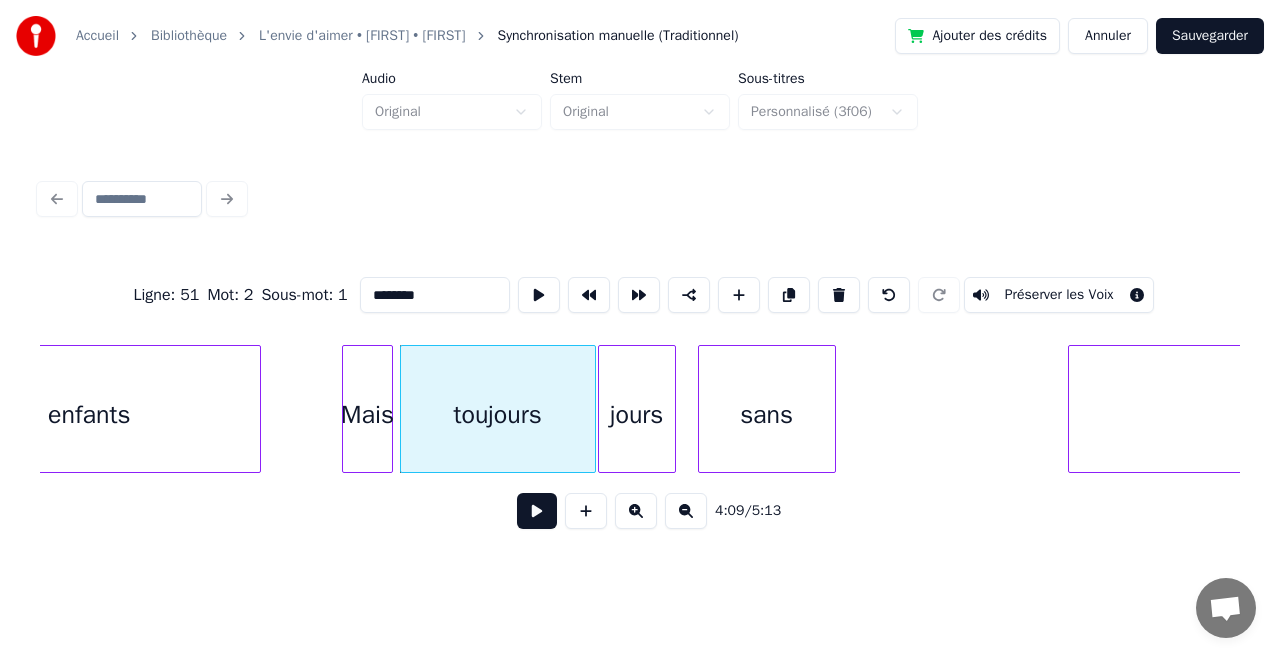 click on "********" at bounding box center (435, 295) 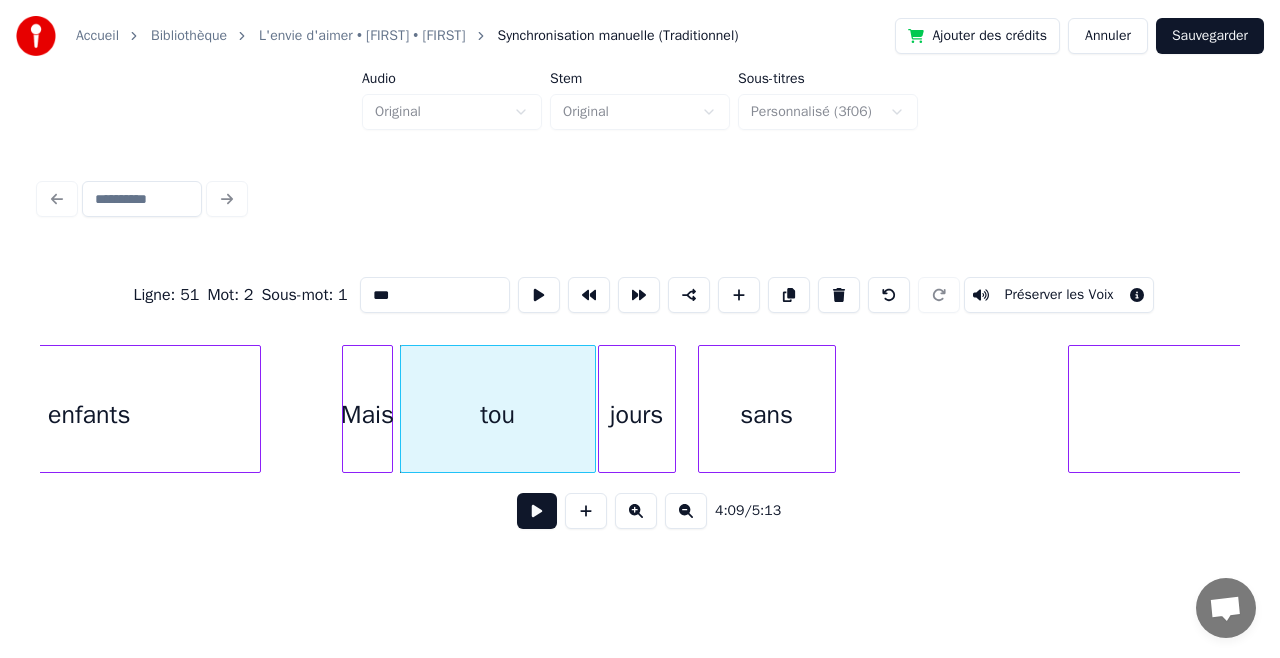 click on "jours" at bounding box center [637, 414] 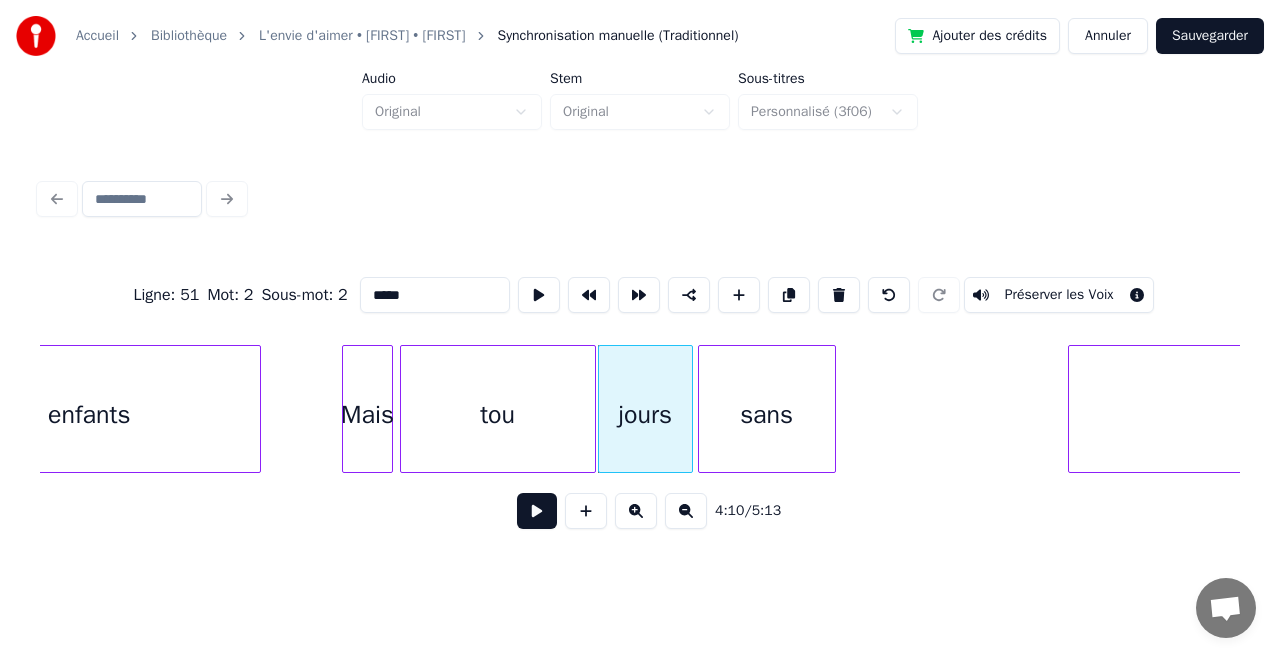 click at bounding box center (689, 409) 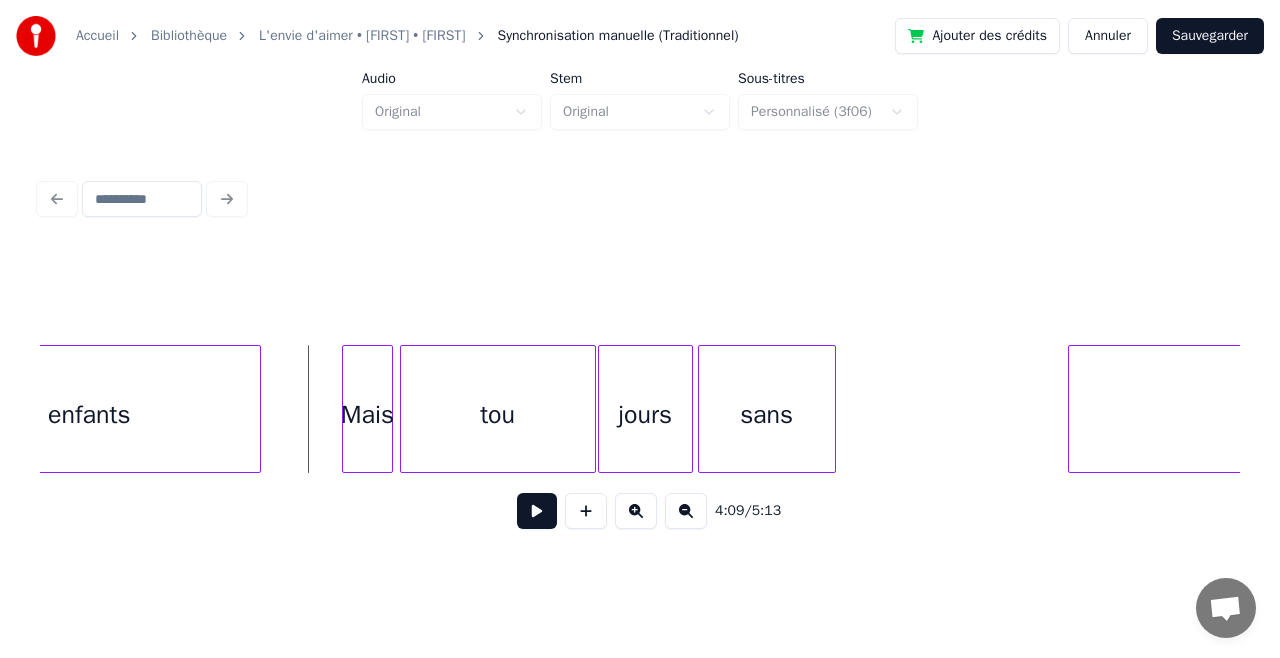click at bounding box center (537, 511) 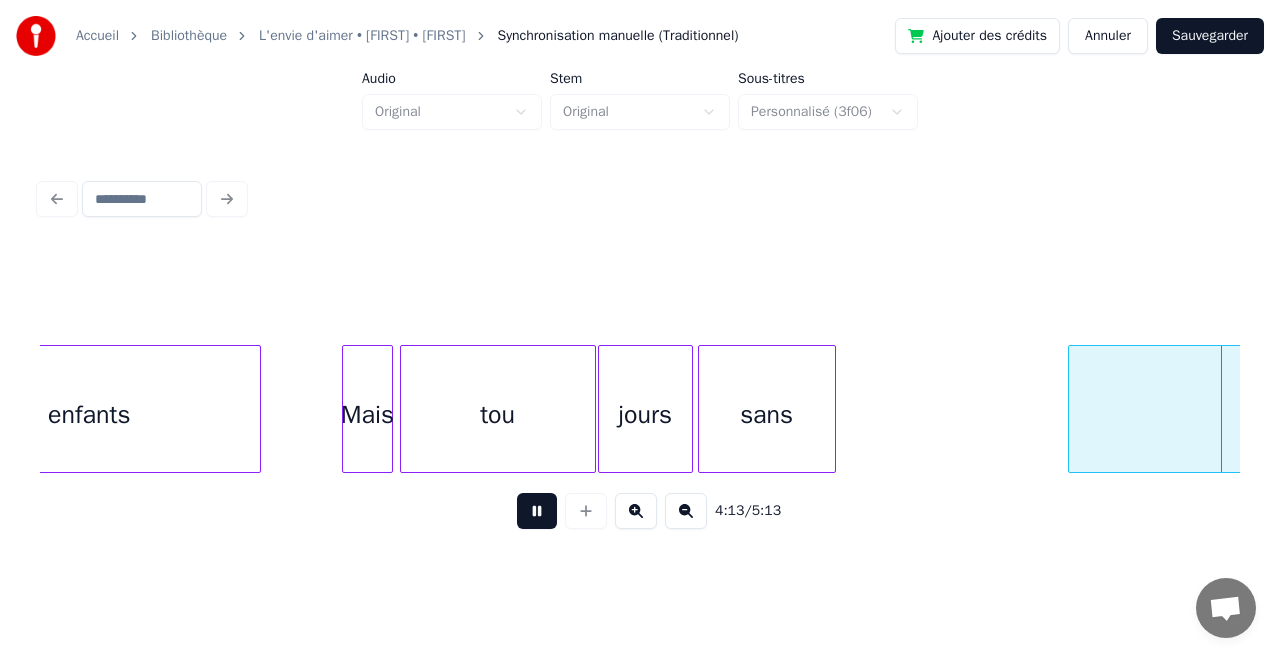 scroll, scrollTop: 0, scrollLeft: 50754, axis: horizontal 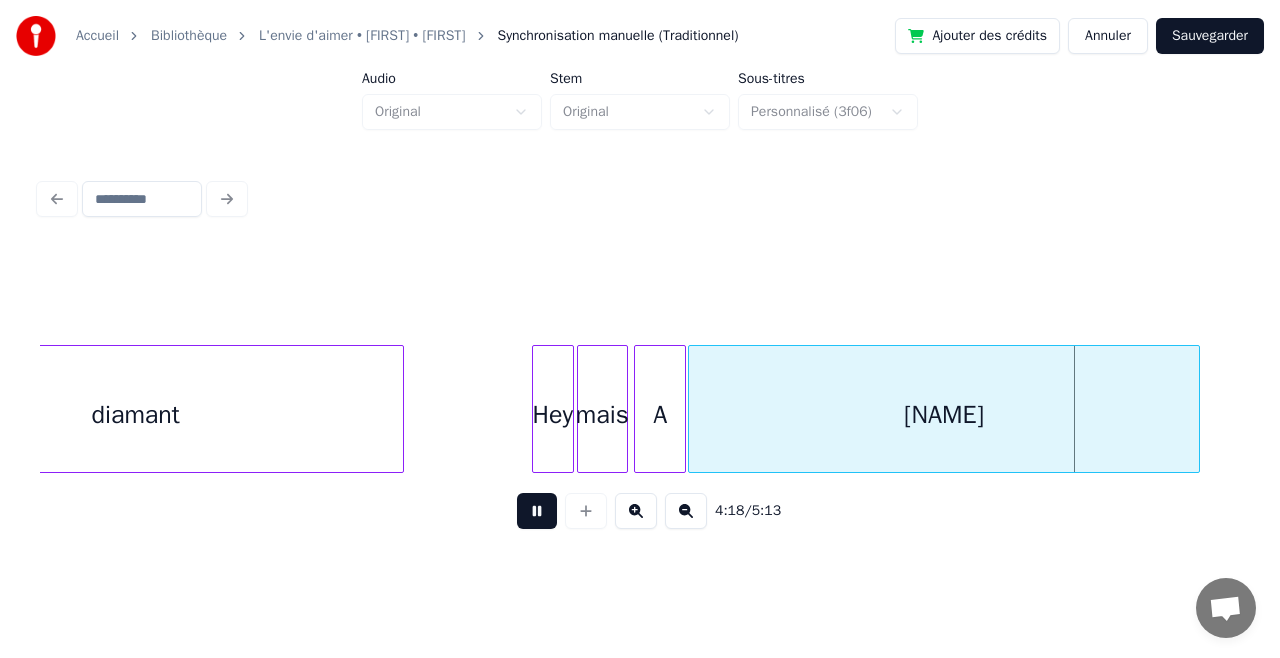 click at bounding box center [537, 511] 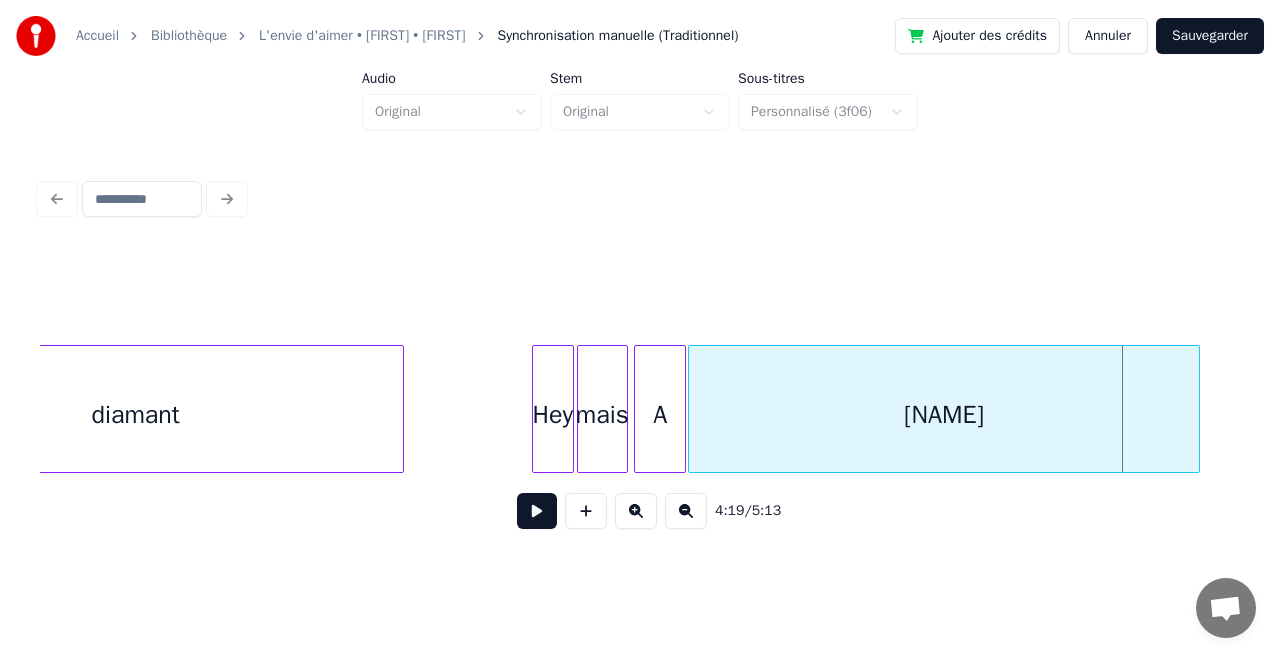 click on "Hey" at bounding box center (553, 414) 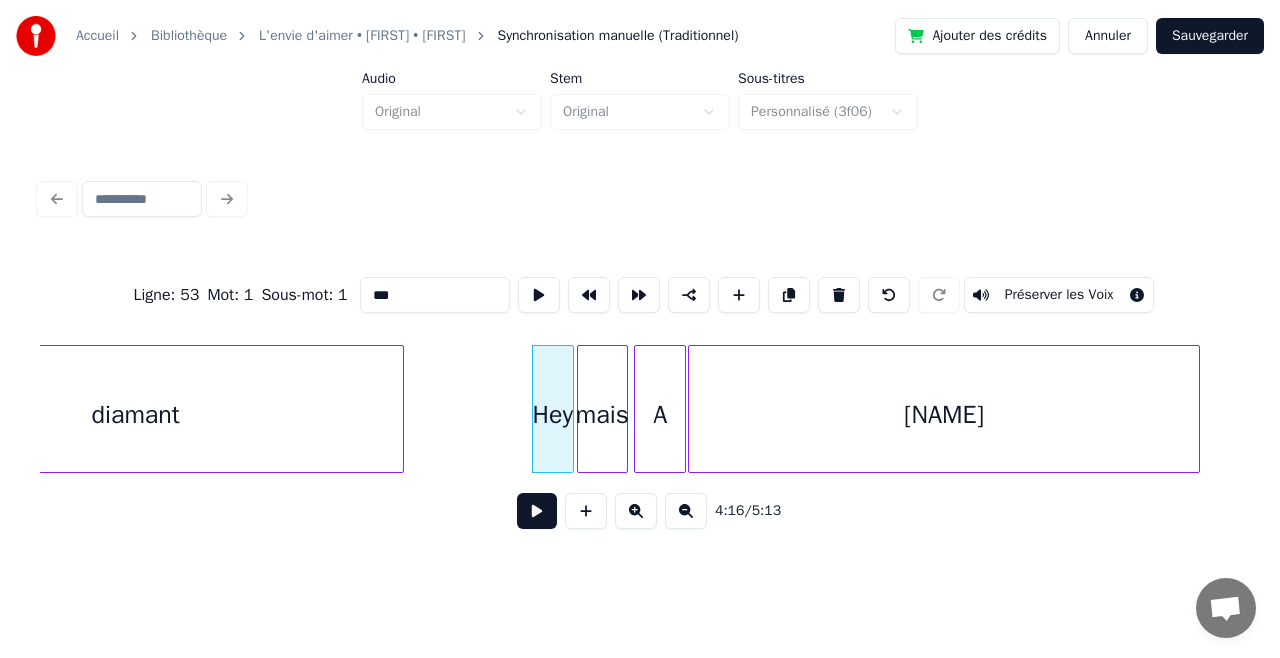 click on "***" at bounding box center (435, 295) 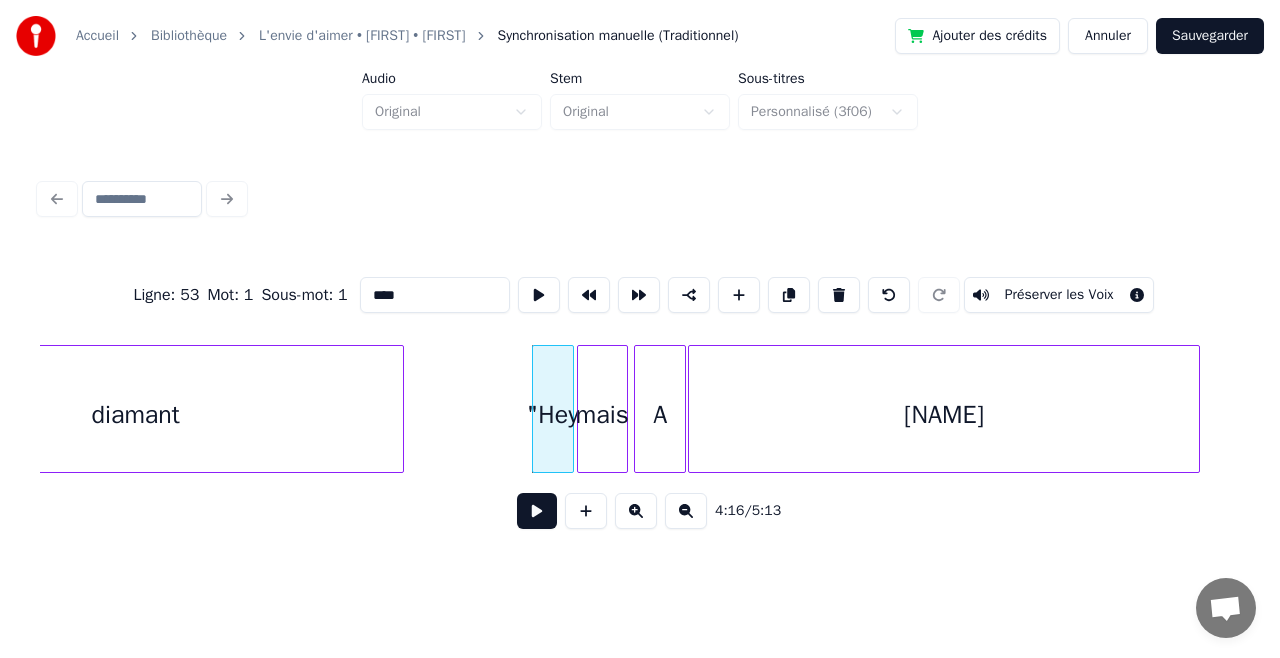 type on "****" 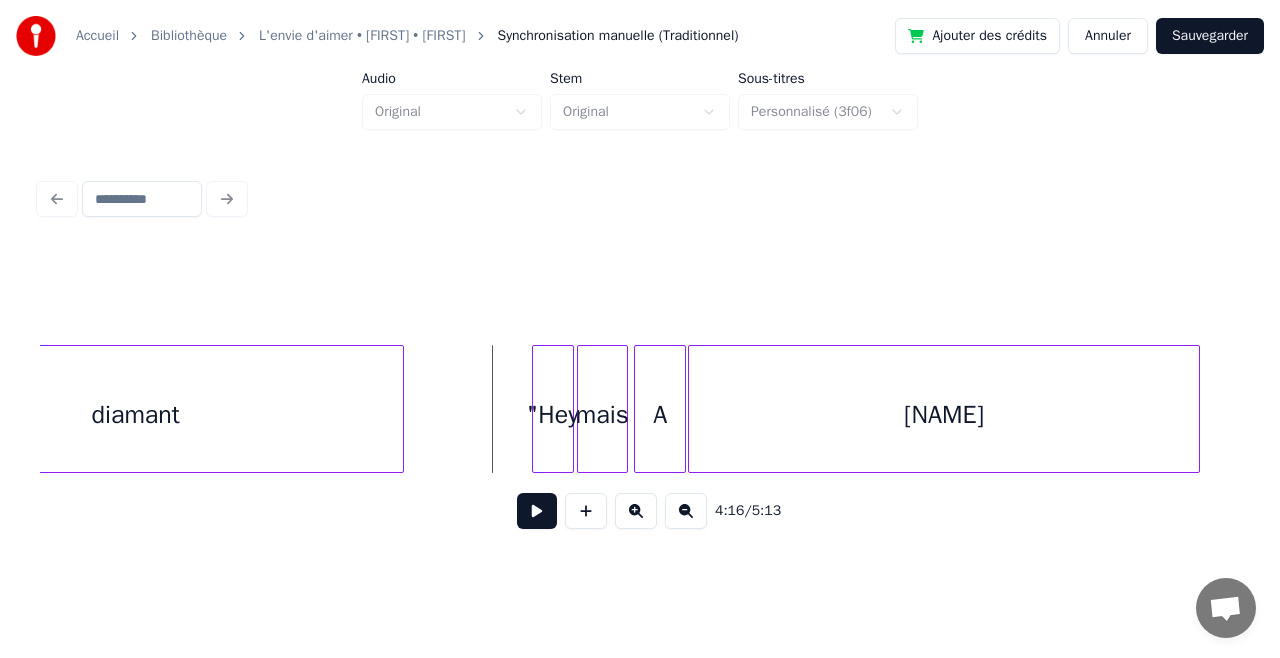 click at bounding box center (537, 511) 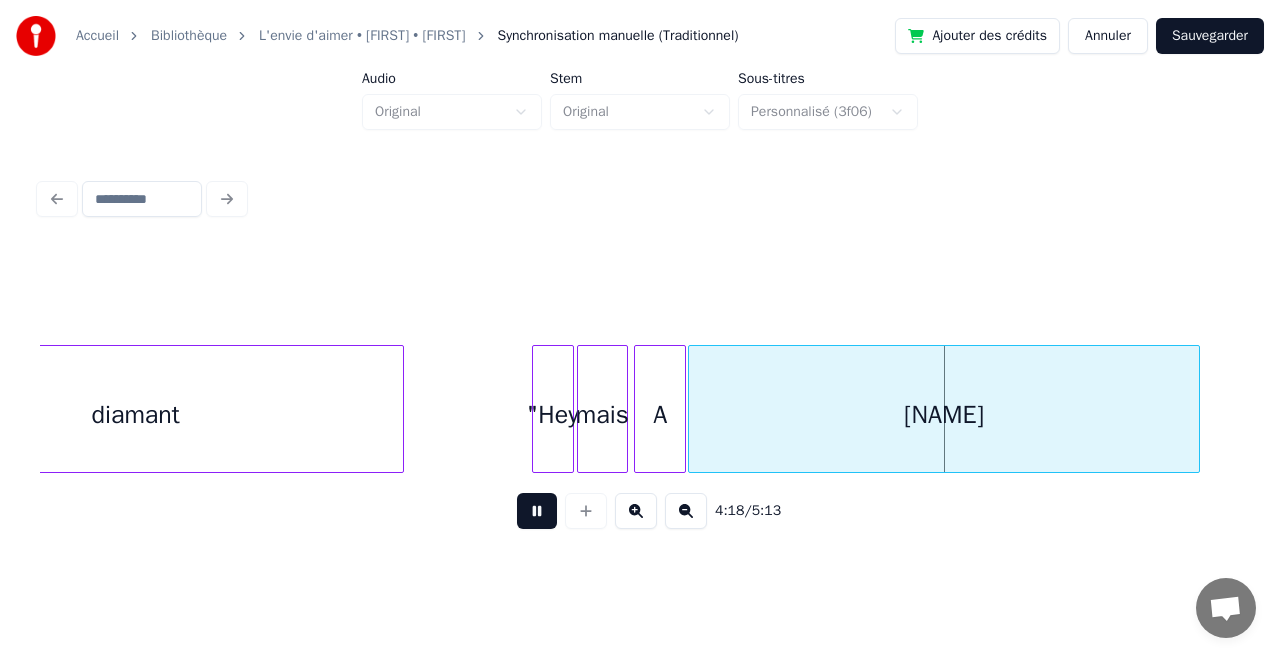 click at bounding box center (537, 511) 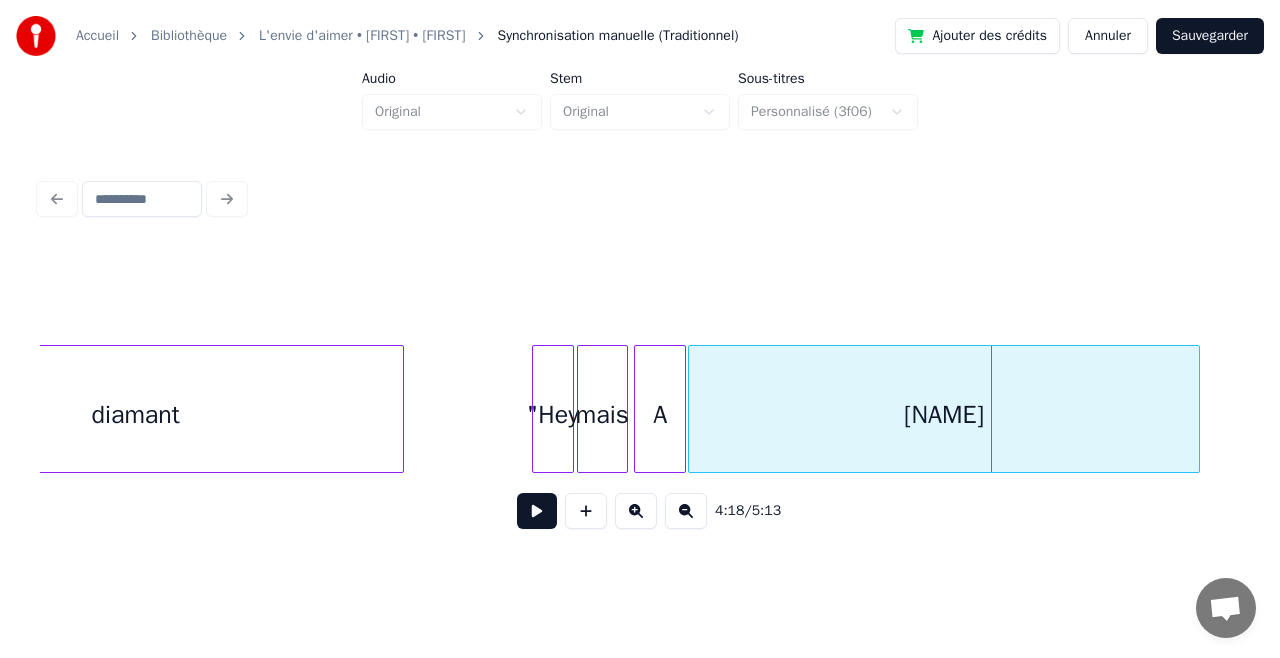 drag, startPoint x: 464, startPoint y: 399, endPoint x: 527, endPoint y: 516, distance: 132.8834 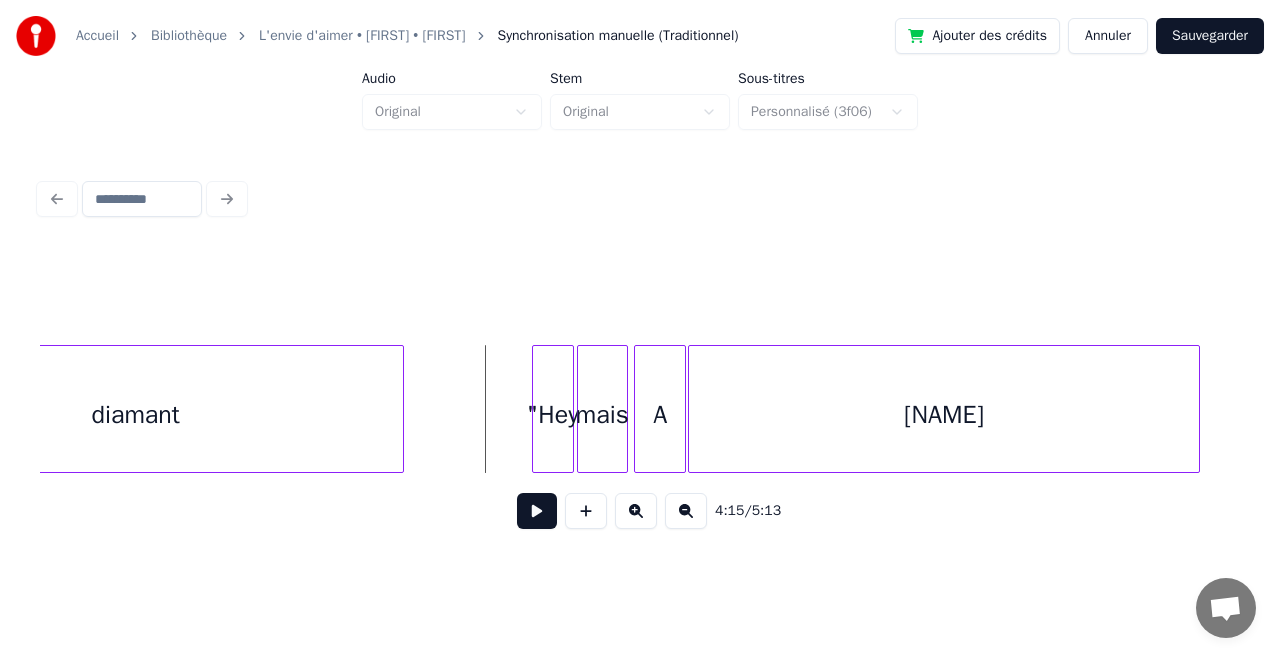 click at bounding box center [537, 511] 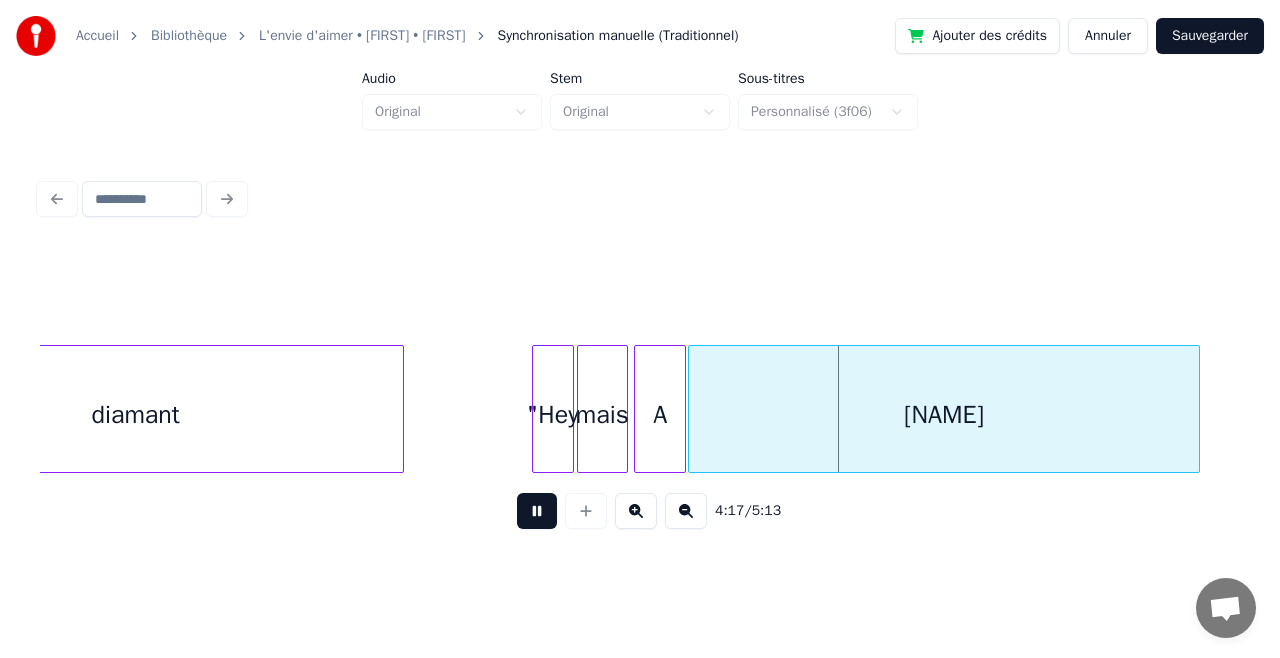click at bounding box center (537, 511) 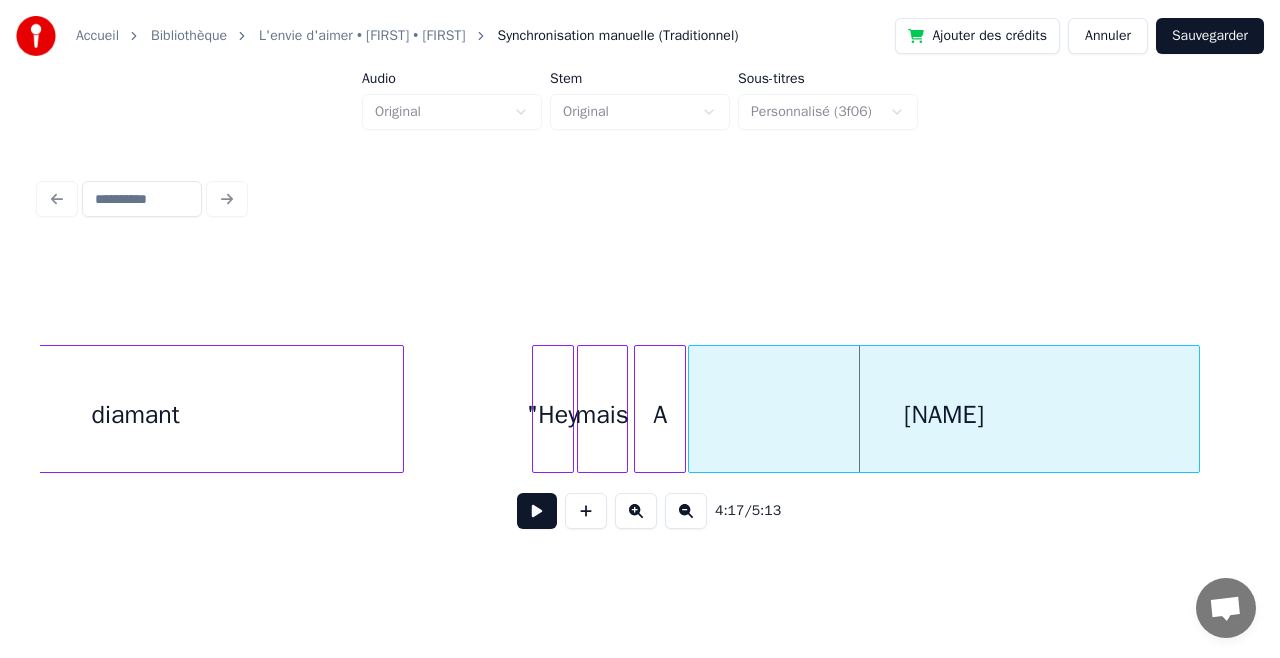click on "[NAME]" at bounding box center [943, 414] 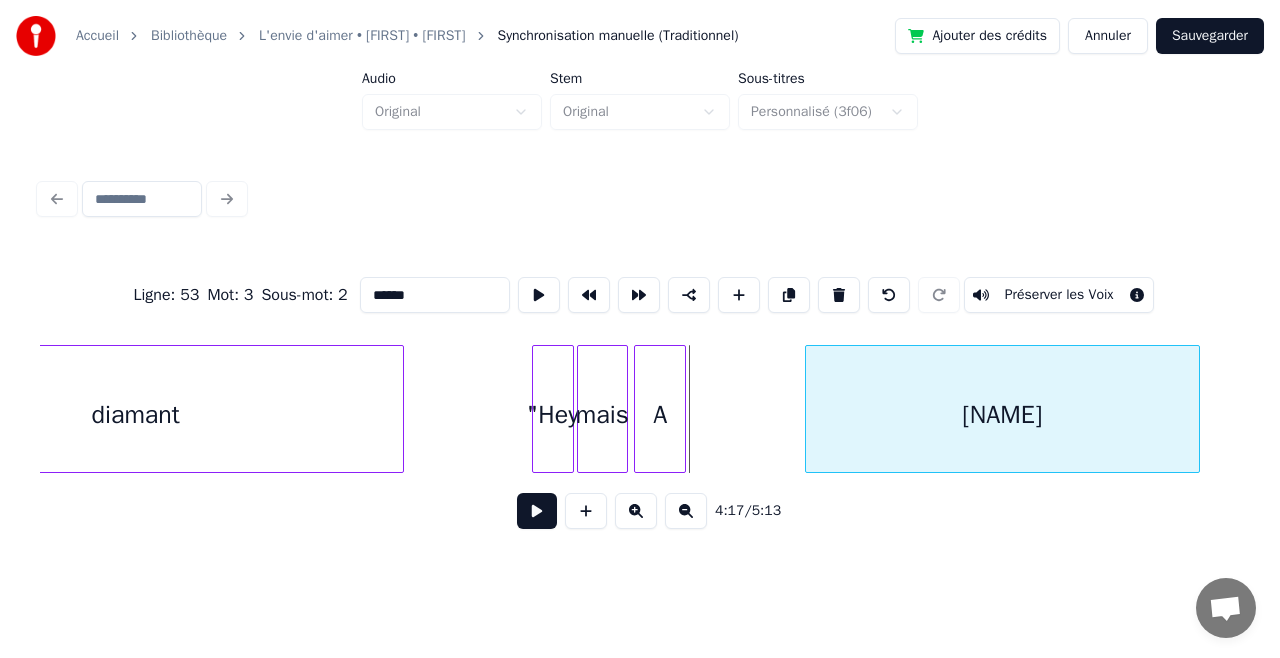 click at bounding box center [809, 409] 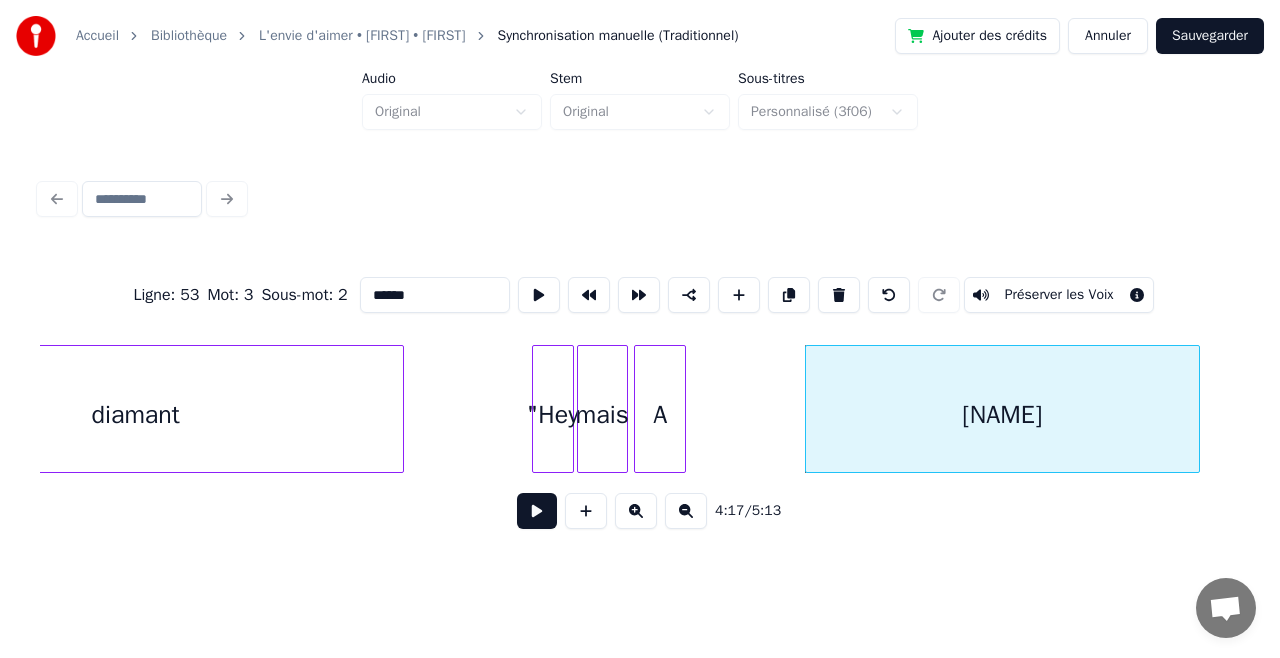 click on "A" at bounding box center [660, 414] 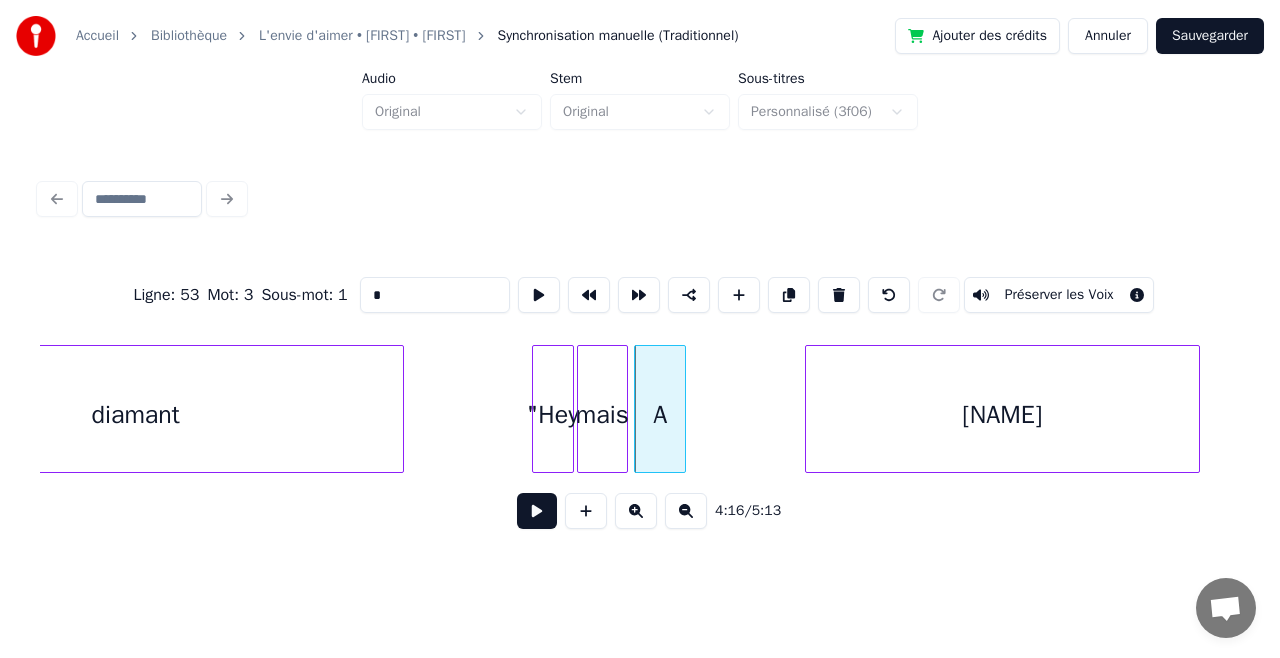click on "A" at bounding box center (660, 409) 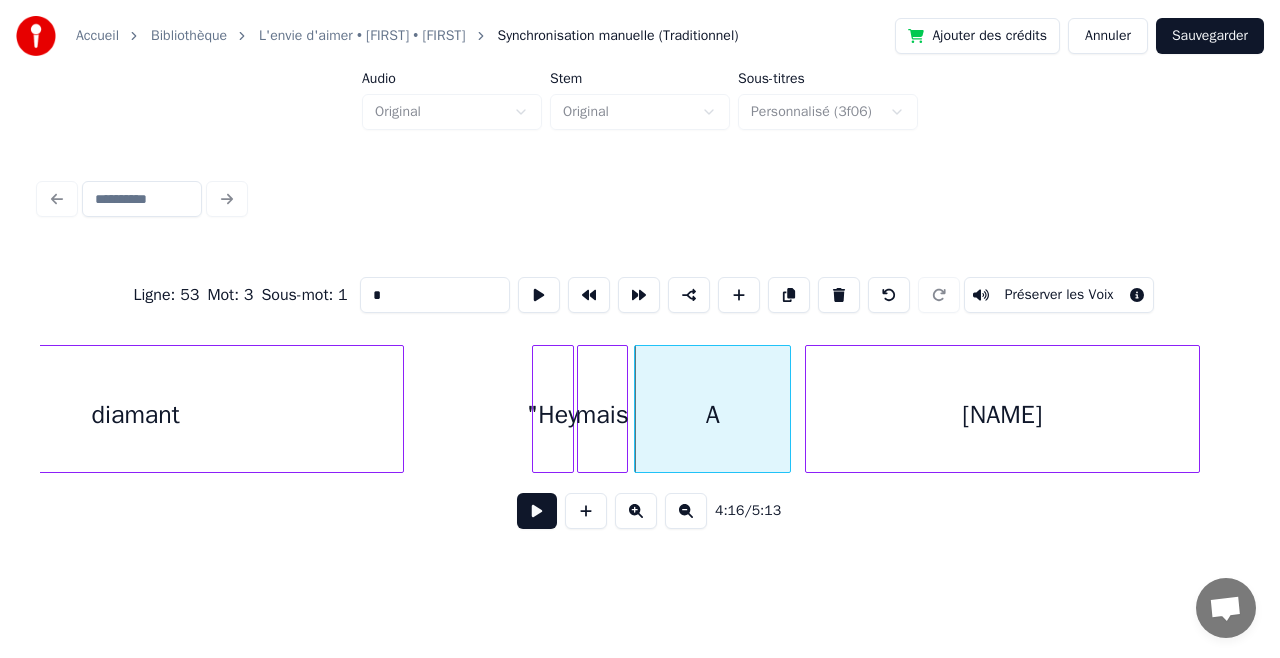 click at bounding box center [787, 409] 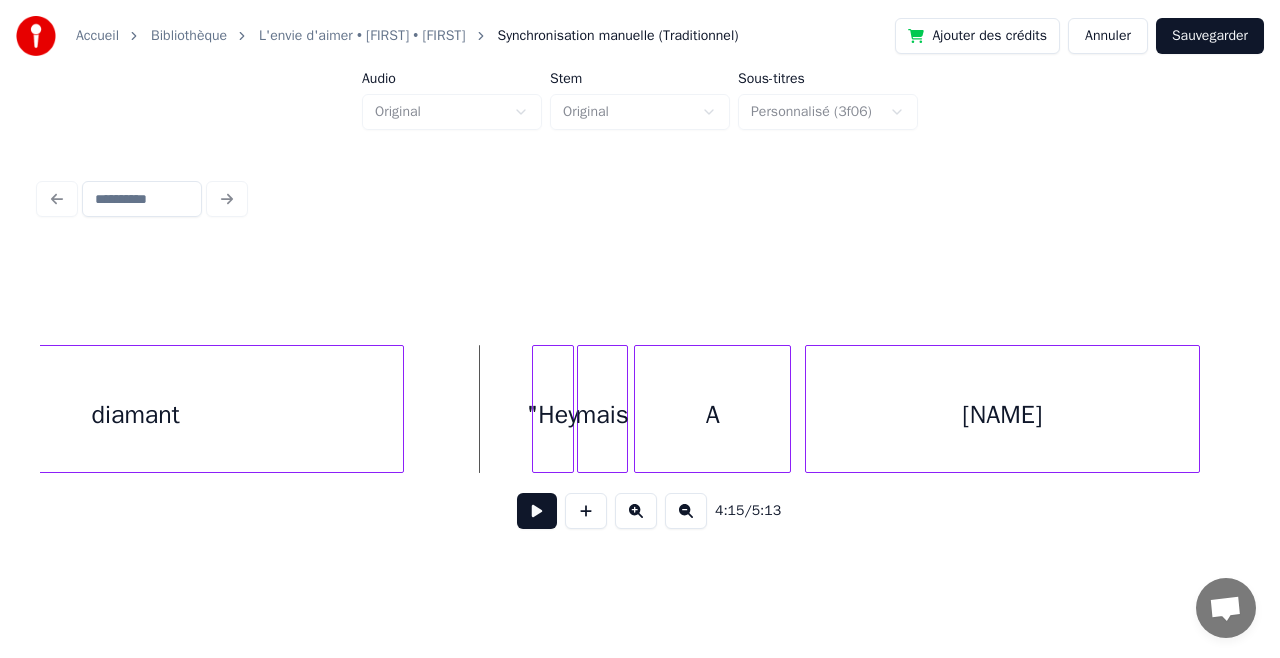 click at bounding box center [537, 511] 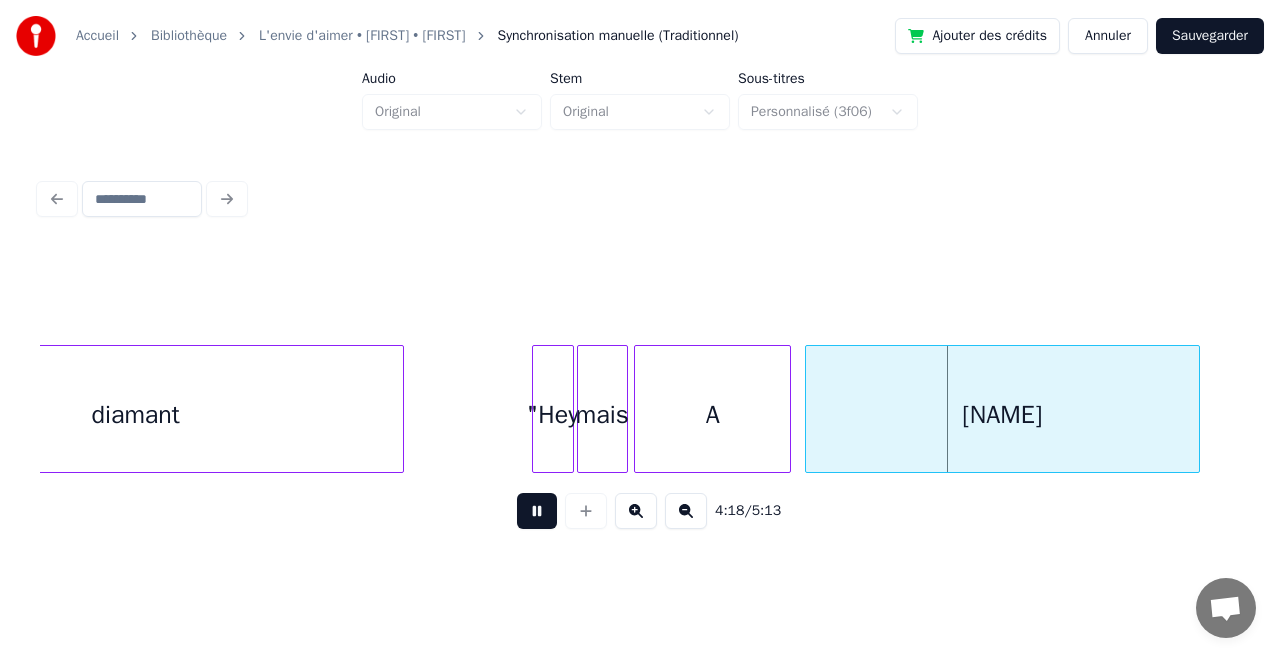 click at bounding box center [537, 511] 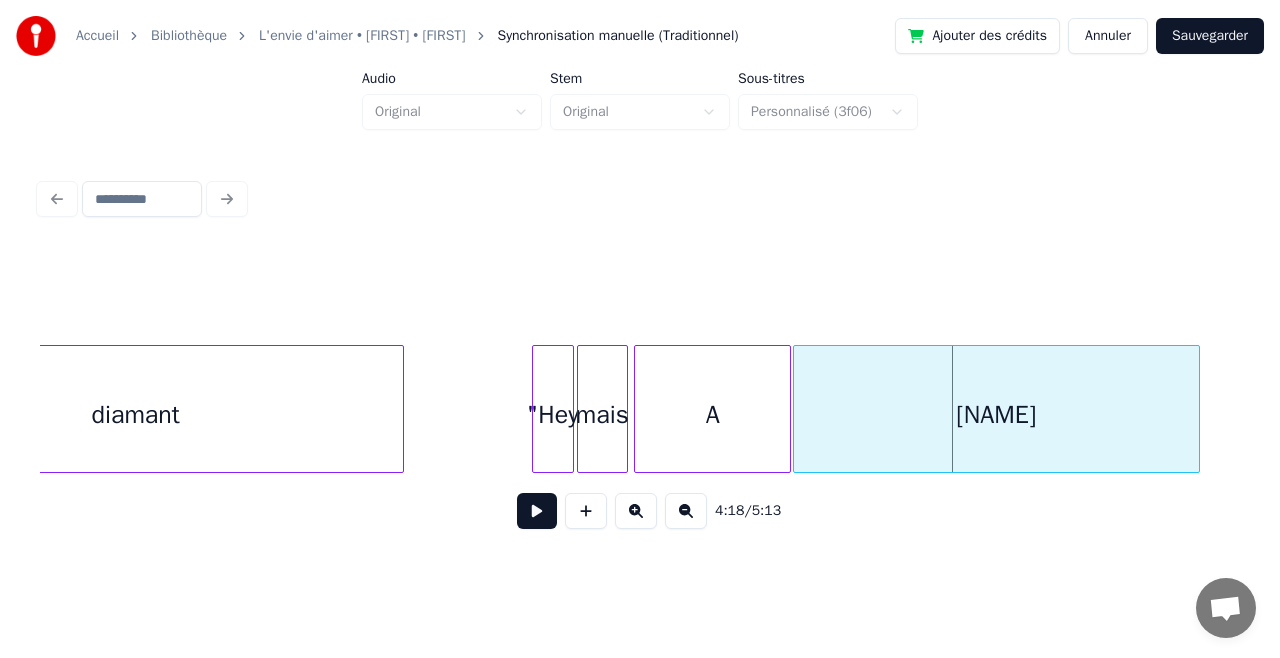 click at bounding box center [797, 409] 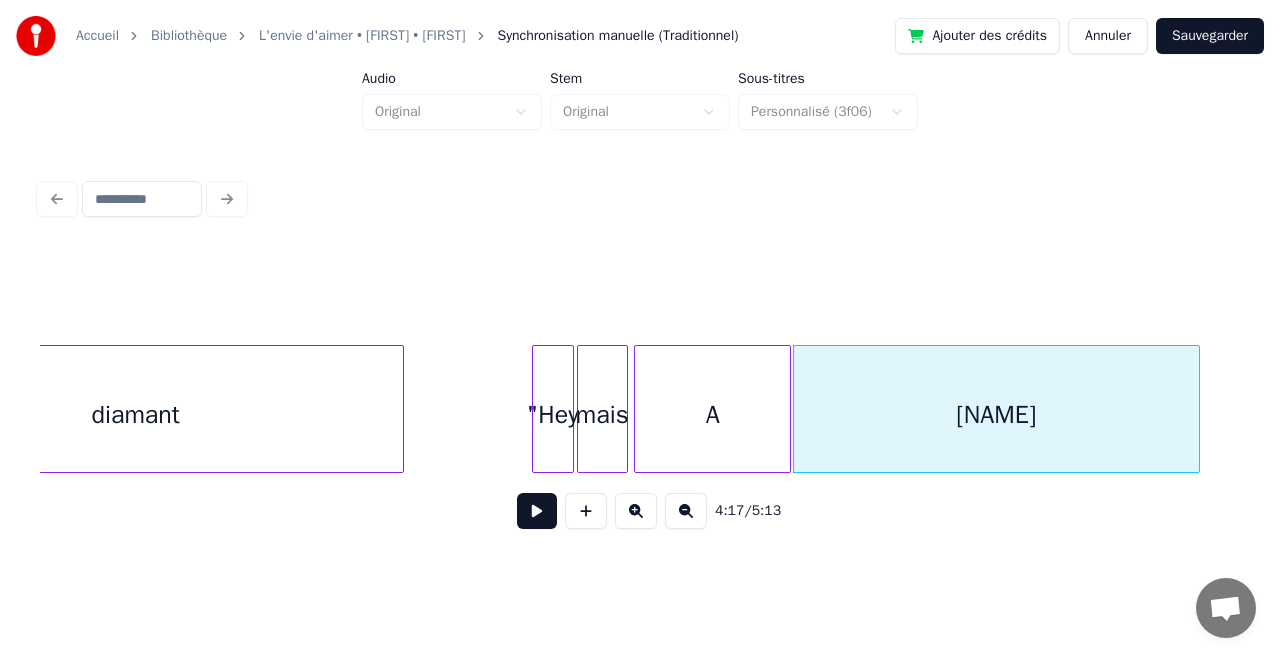 click on "diamant "Hey mais A [NAME]..."" at bounding box center (-19385, 409) 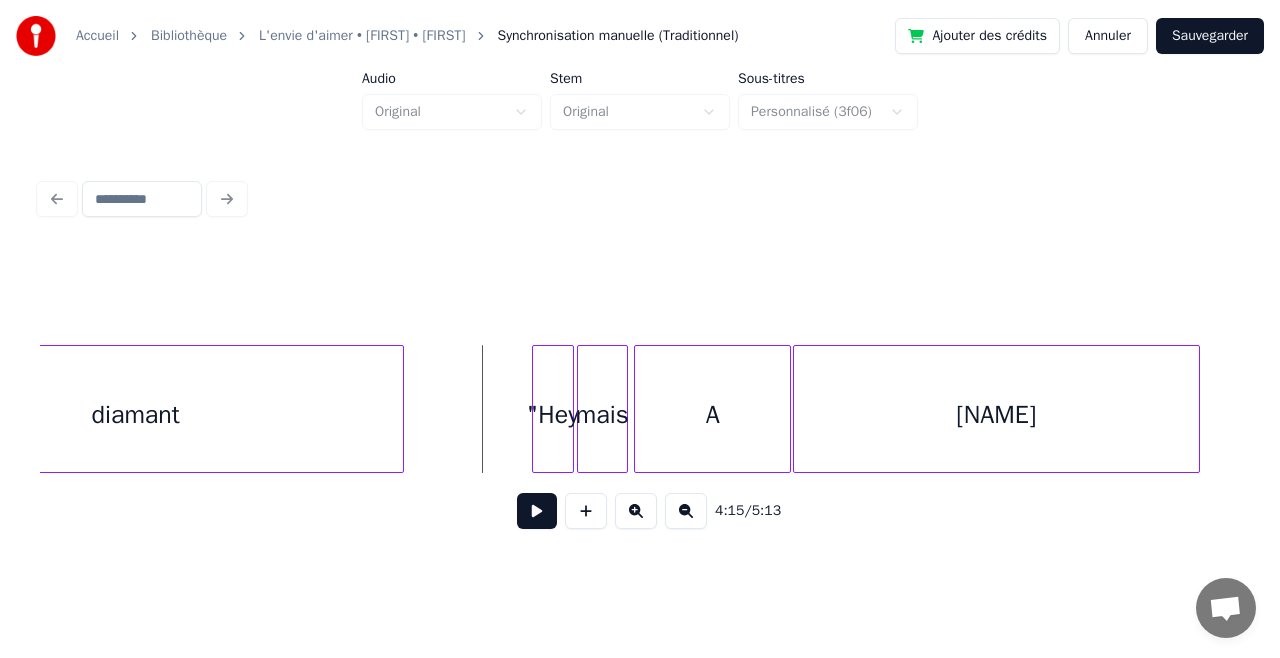click at bounding box center (537, 511) 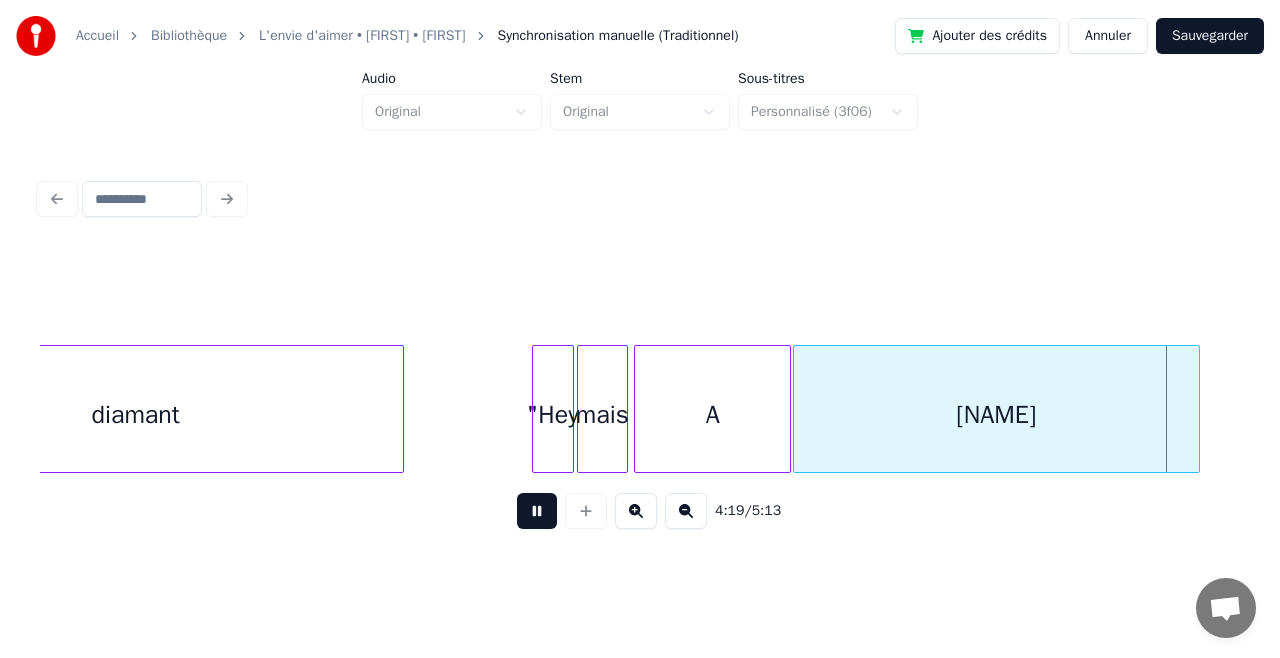 click at bounding box center (537, 511) 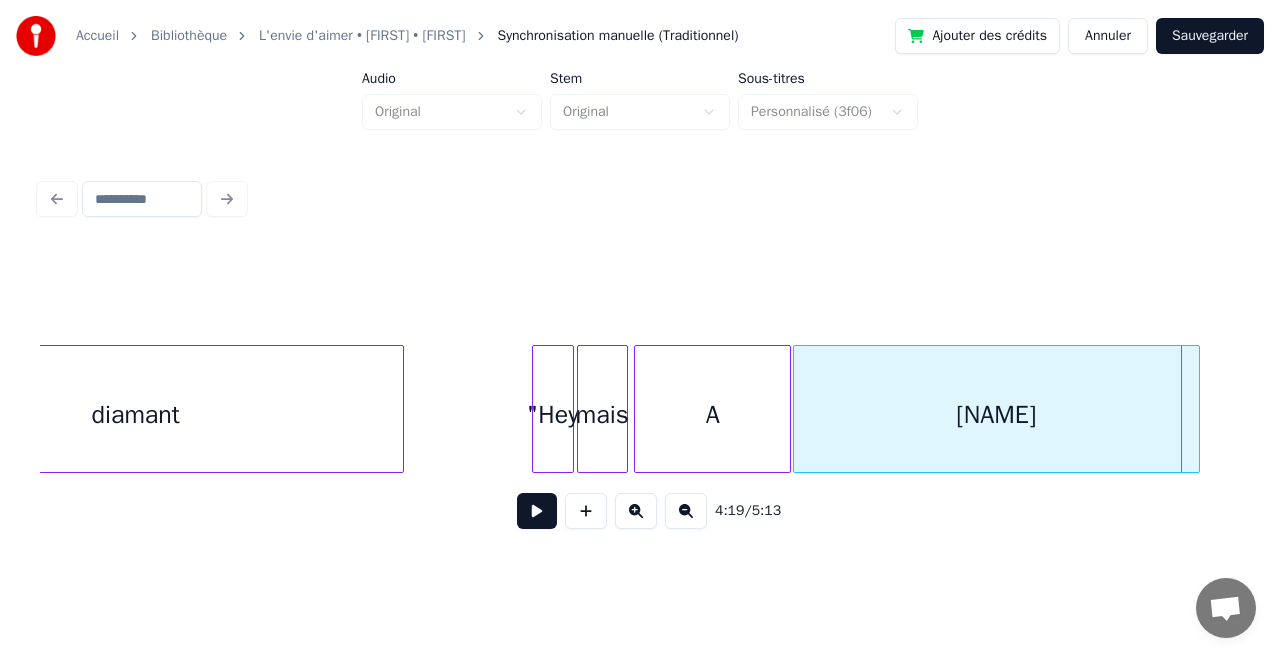 click on "[NAME]" at bounding box center (996, 414) 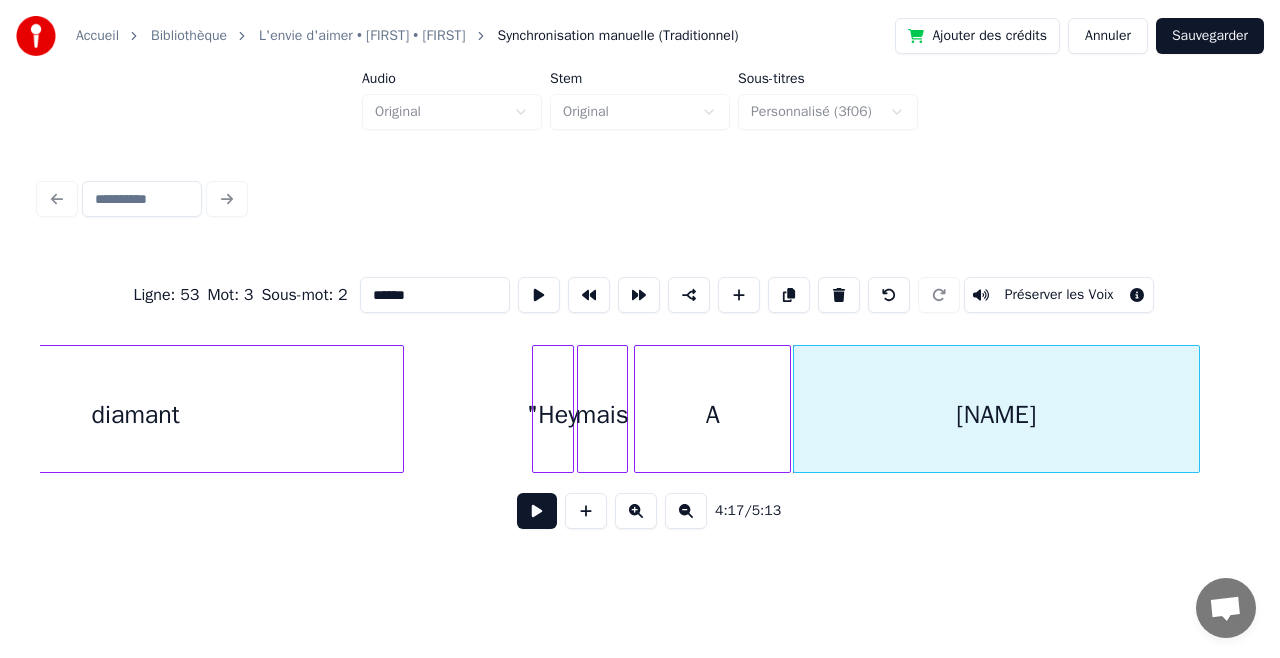 click on "******" at bounding box center (435, 295) 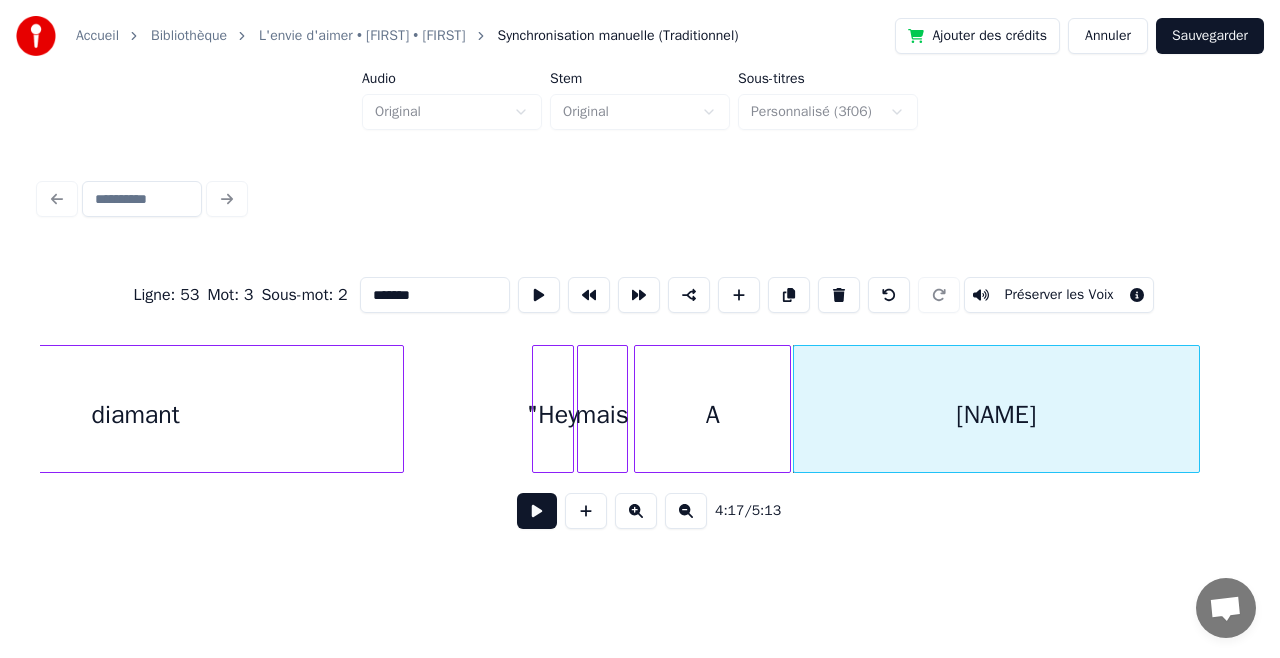 click on "*******" at bounding box center (435, 295) 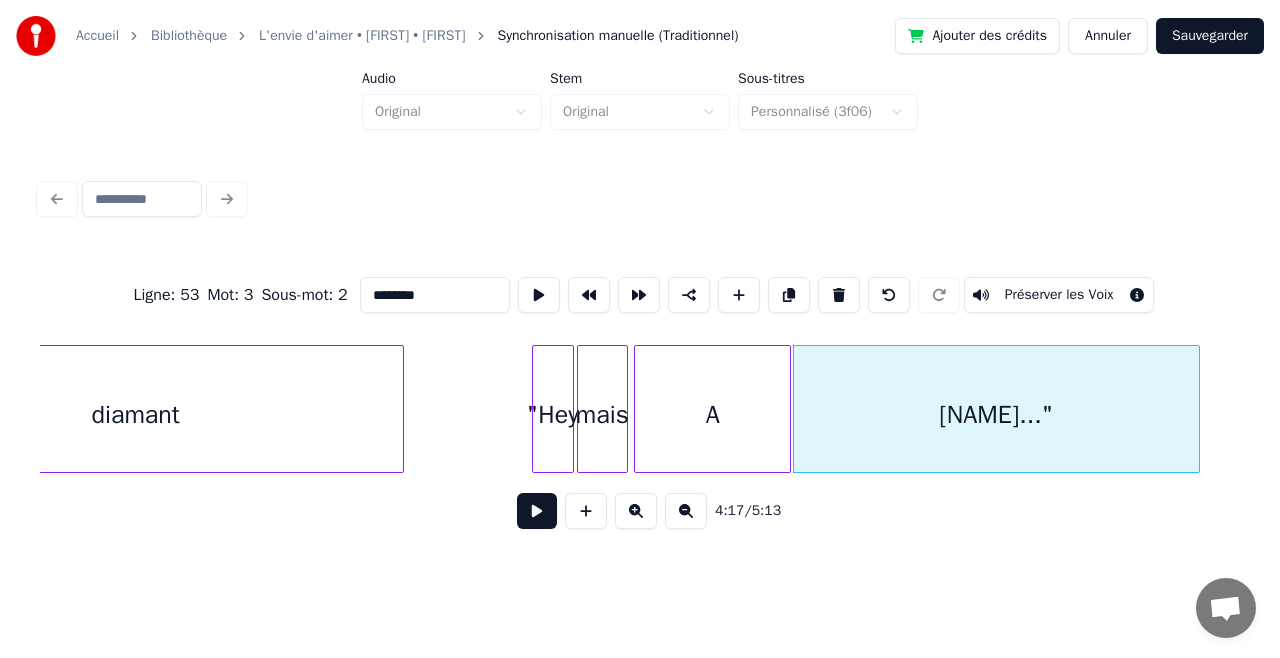 click on "********" at bounding box center [435, 295] 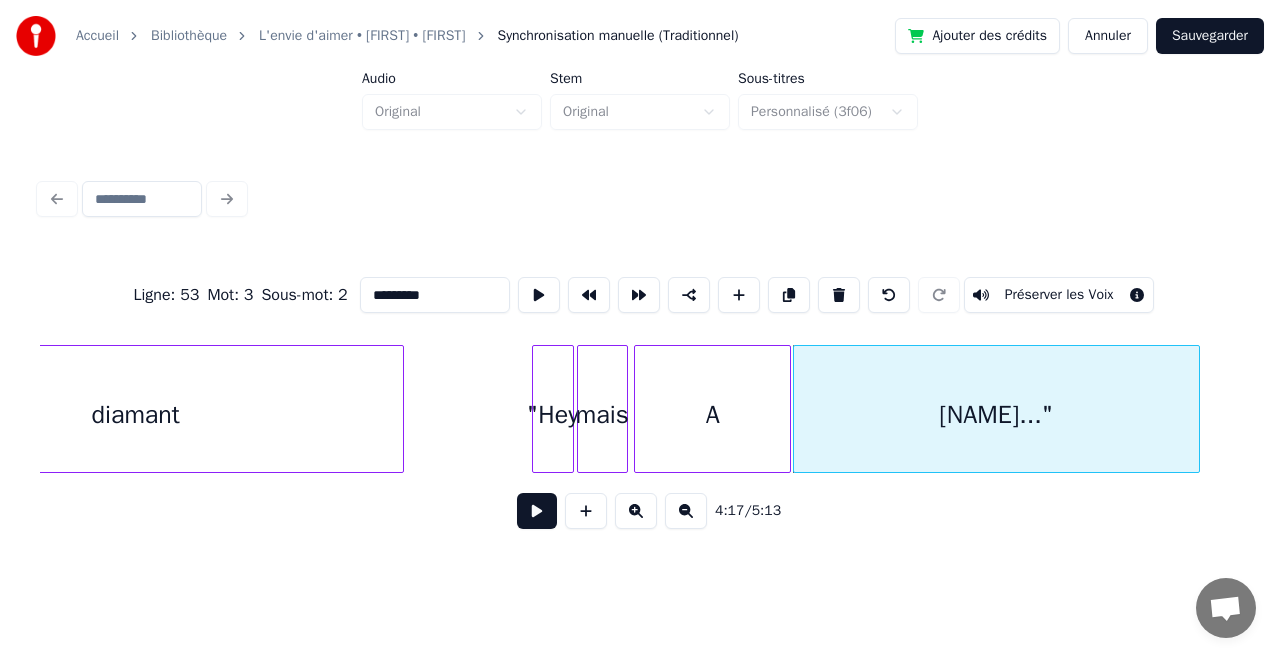type on "*********" 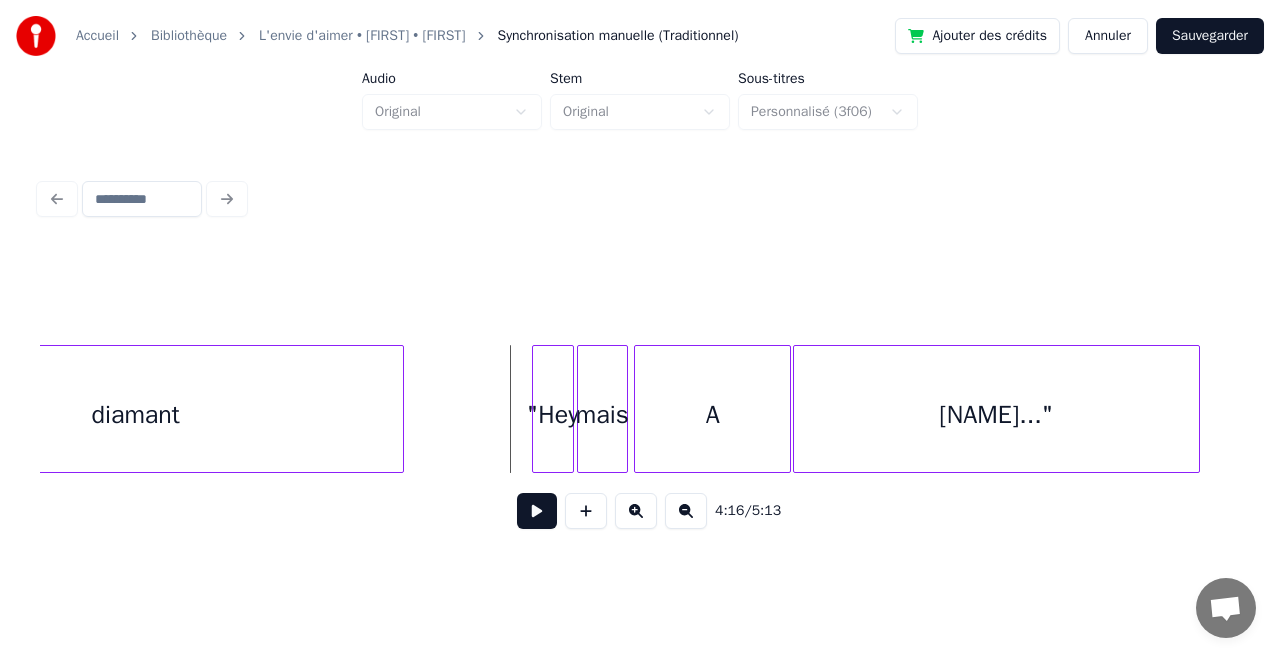 click at bounding box center [537, 511] 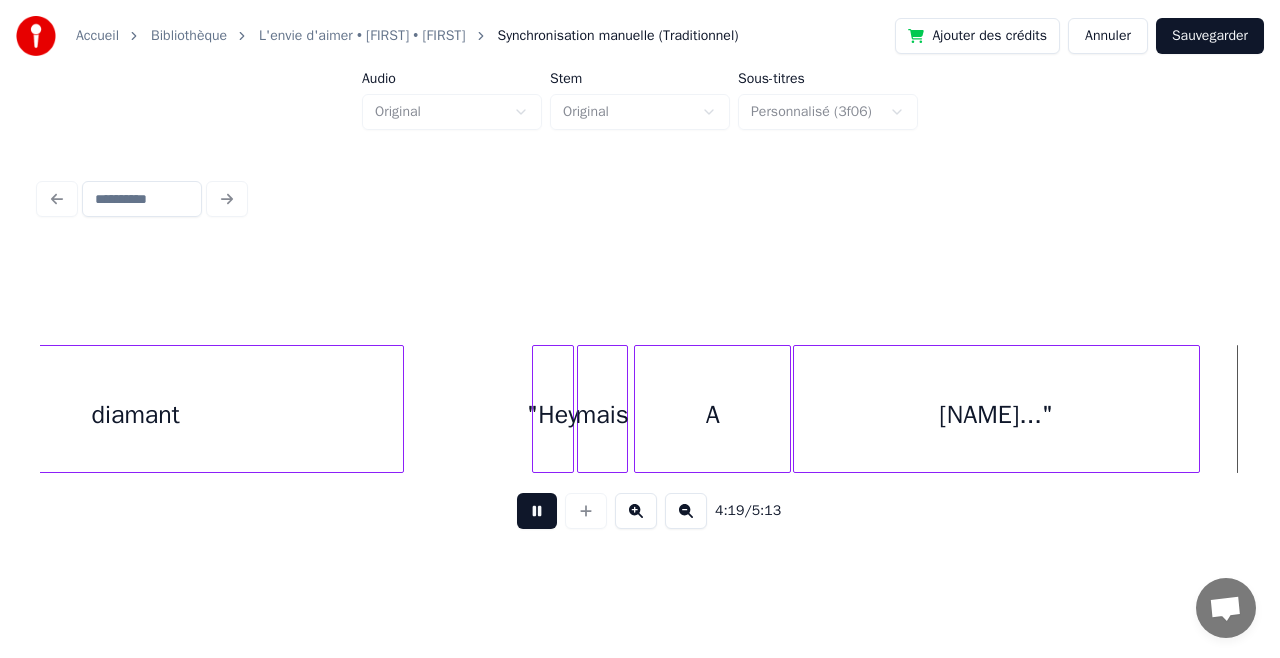 scroll, scrollTop: 0, scrollLeft: 51957, axis: horizontal 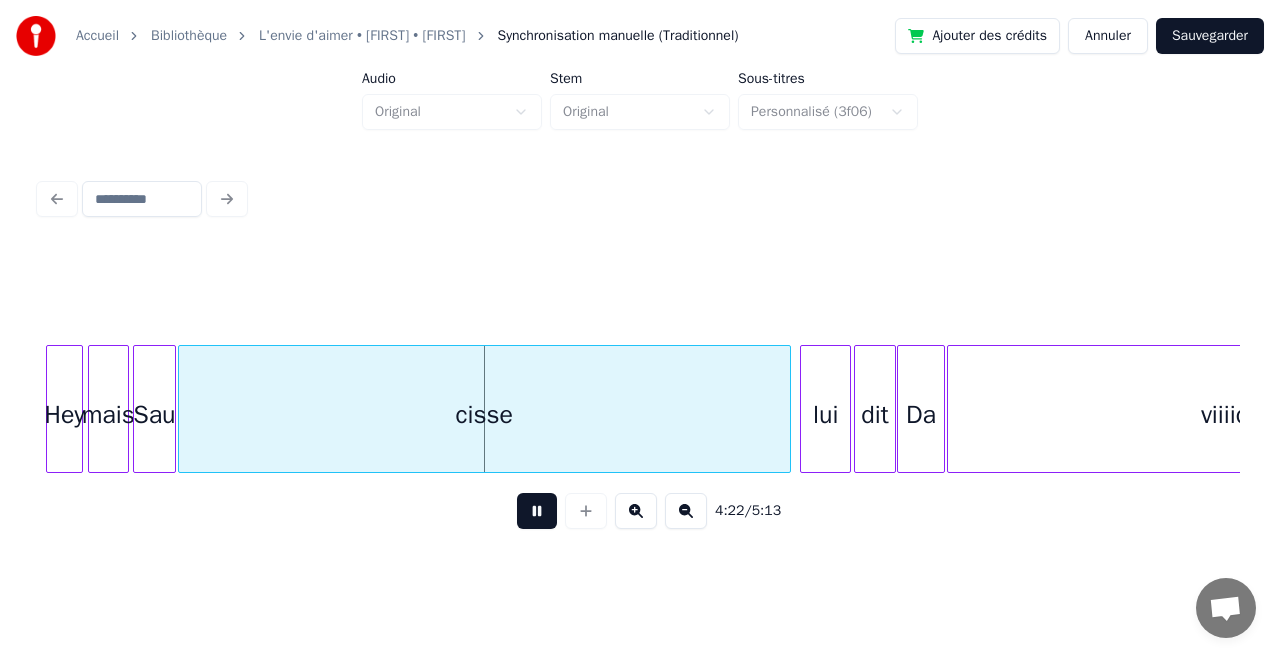 click at bounding box center (537, 511) 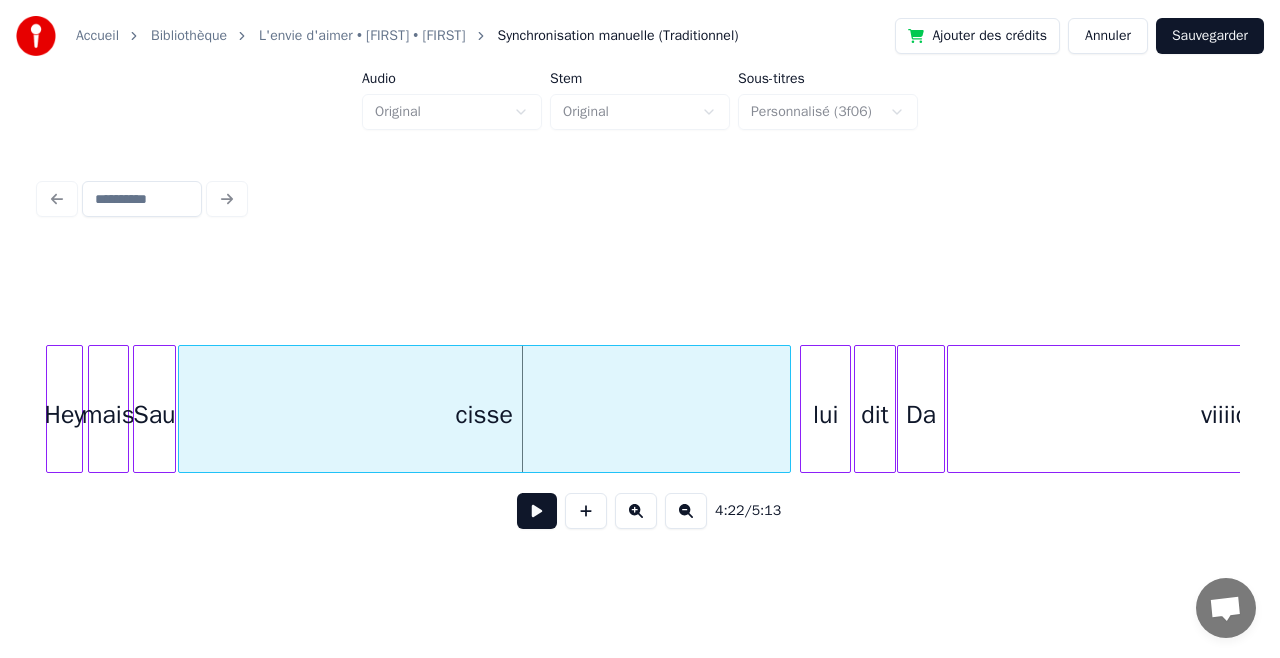 click at bounding box center (537, 511) 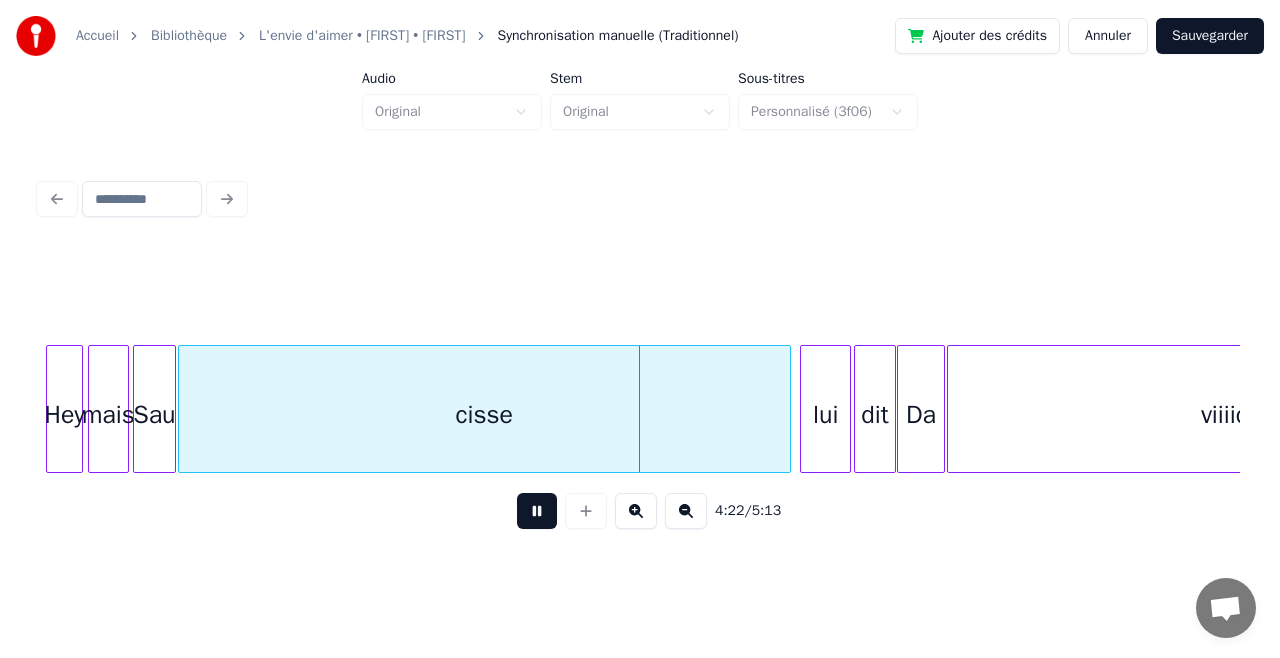 click at bounding box center (537, 511) 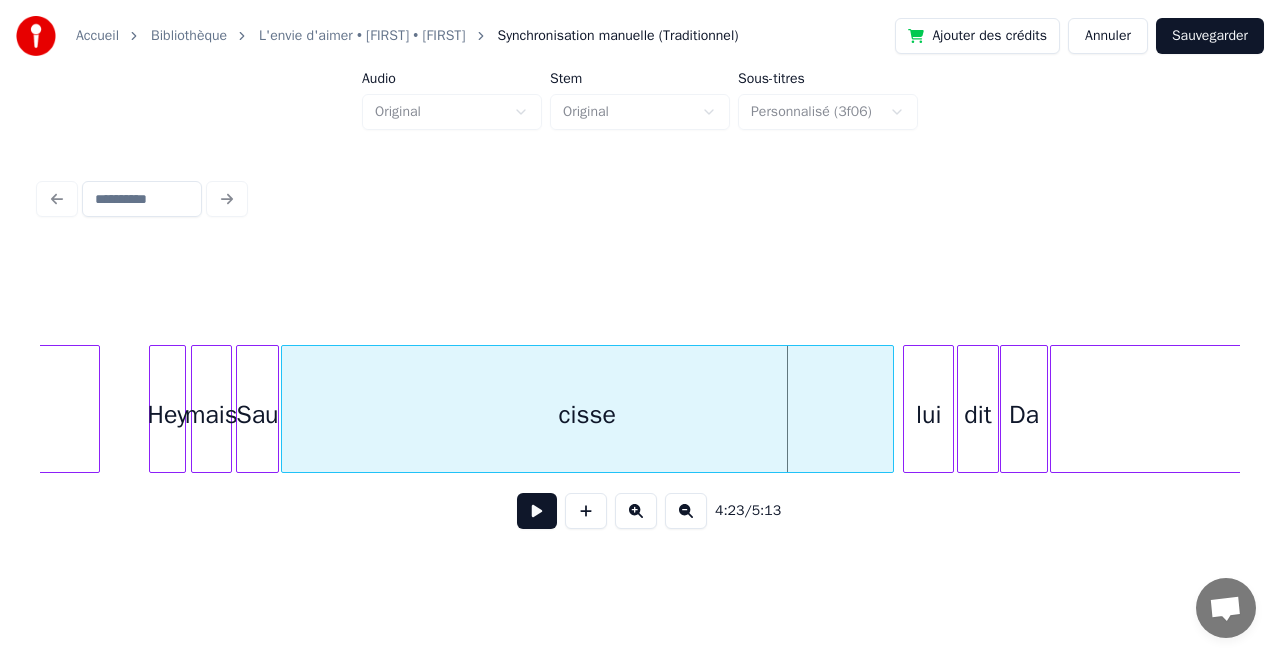 scroll, scrollTop: 0, scrollLeft: 51734, axis: horizontal 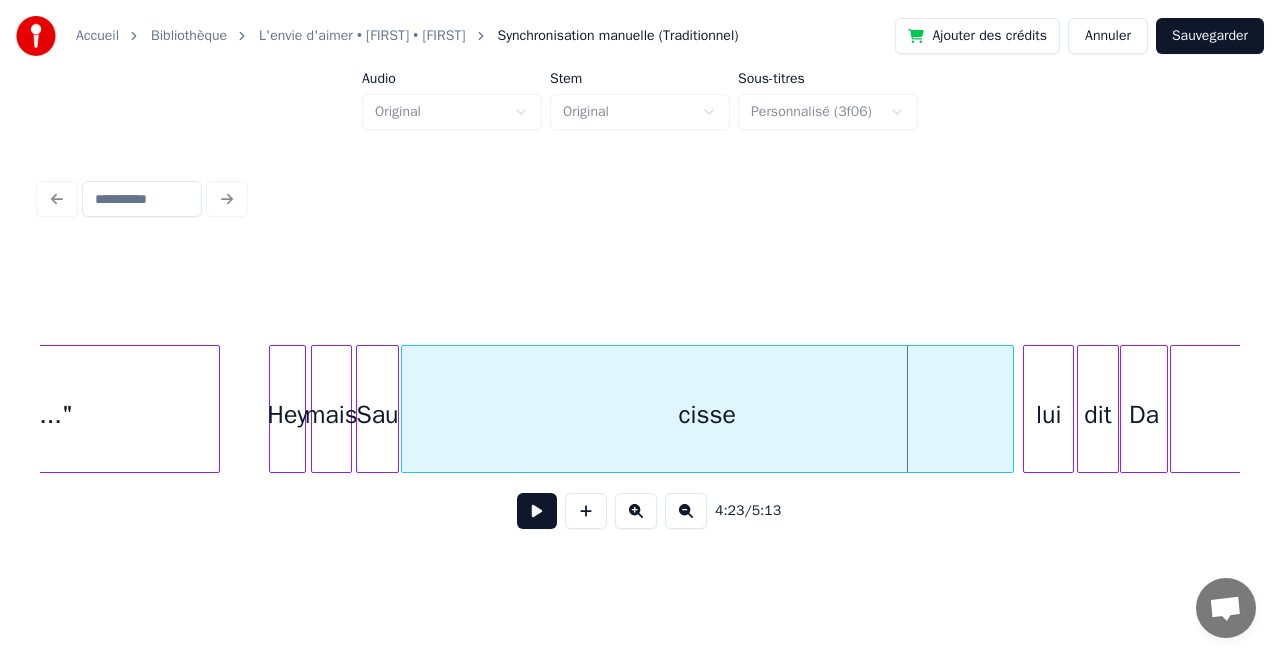 click on "Hey mais Sau cisse lui dit Da[NAME] [NAME]..."" at bounding box center (-20365, 409) 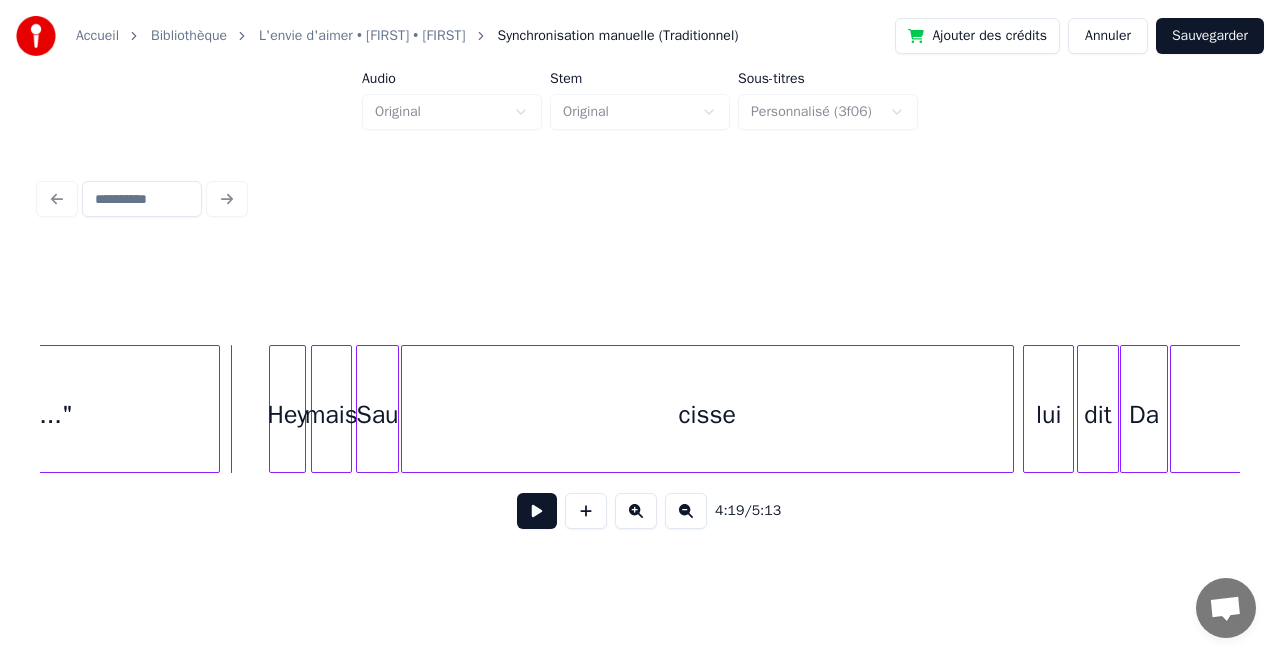 click on "Hey" at bounding box center [287, 414] 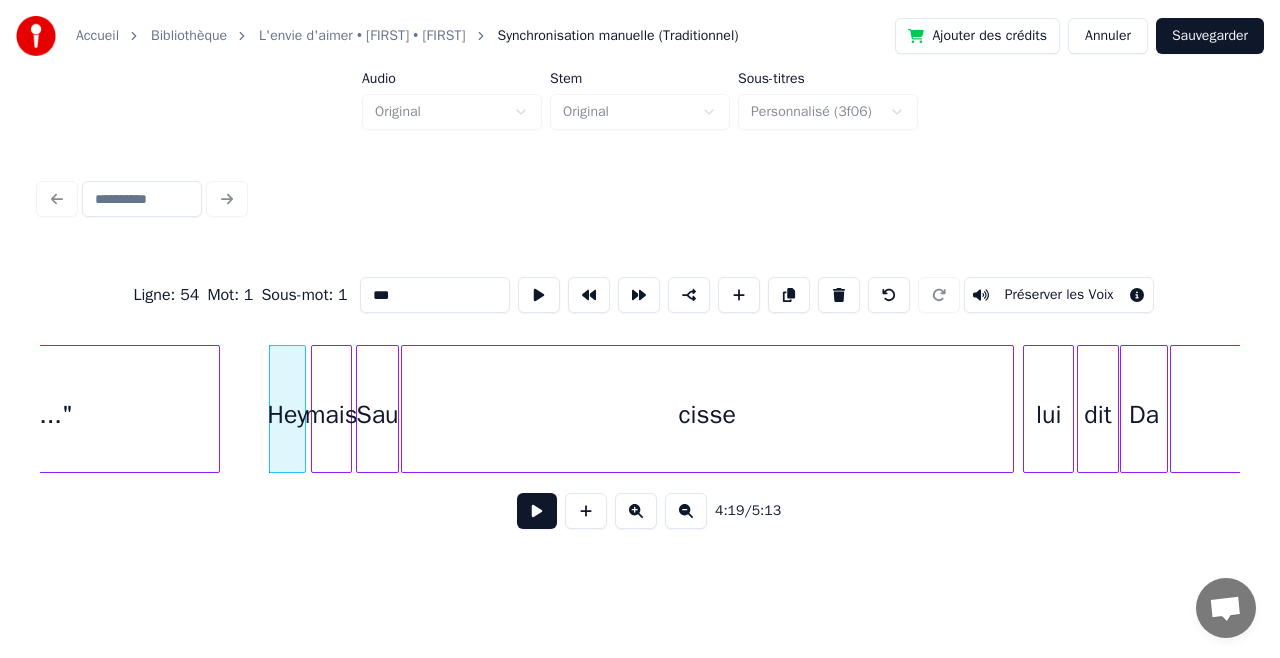 click on "***" at bounding box center [435, 295] 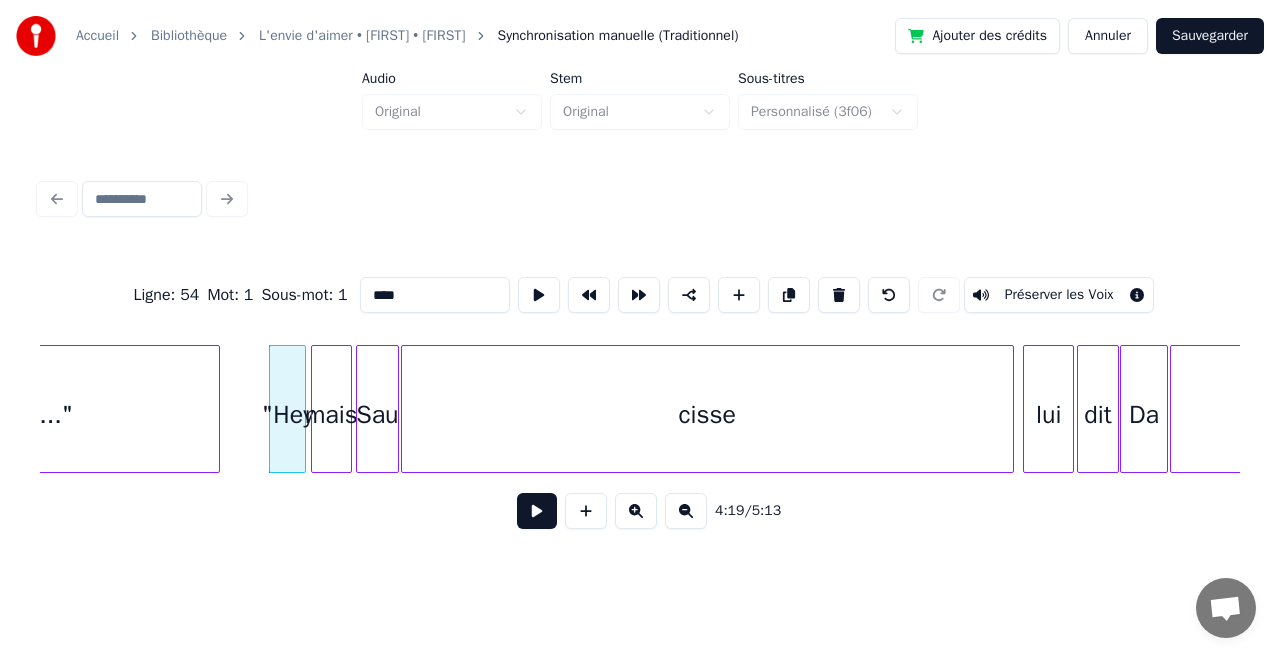 click on "cisse" at bounding box center [707, 414] 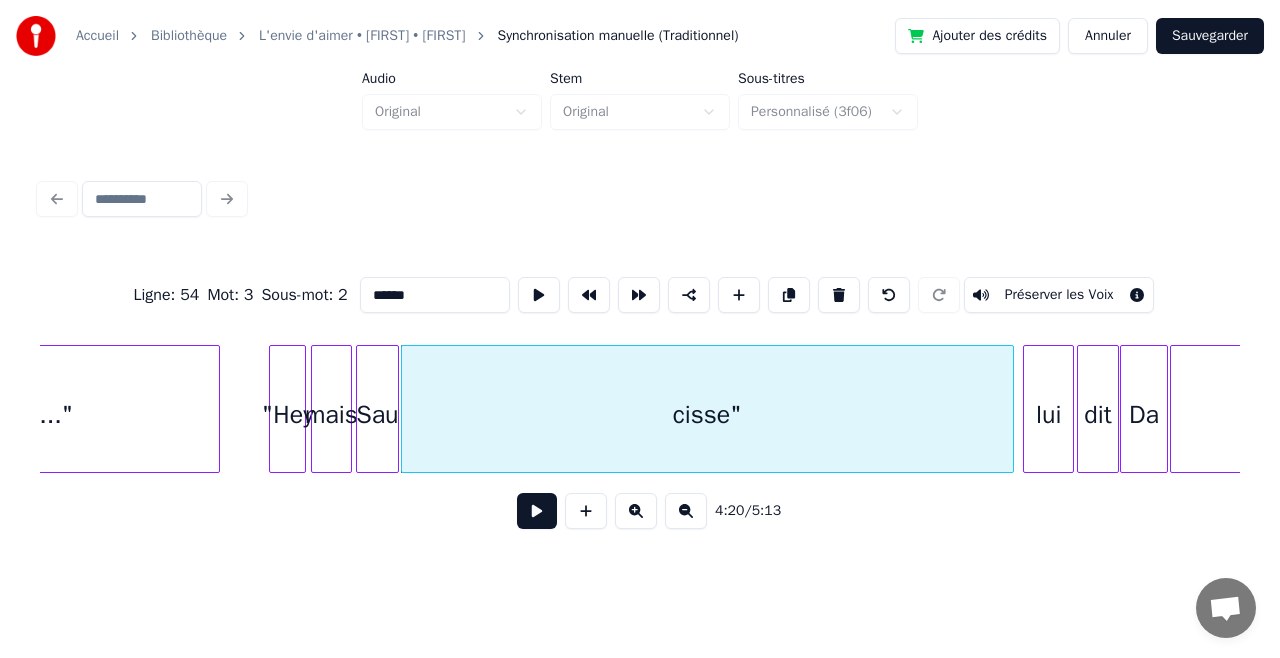 type on "******" 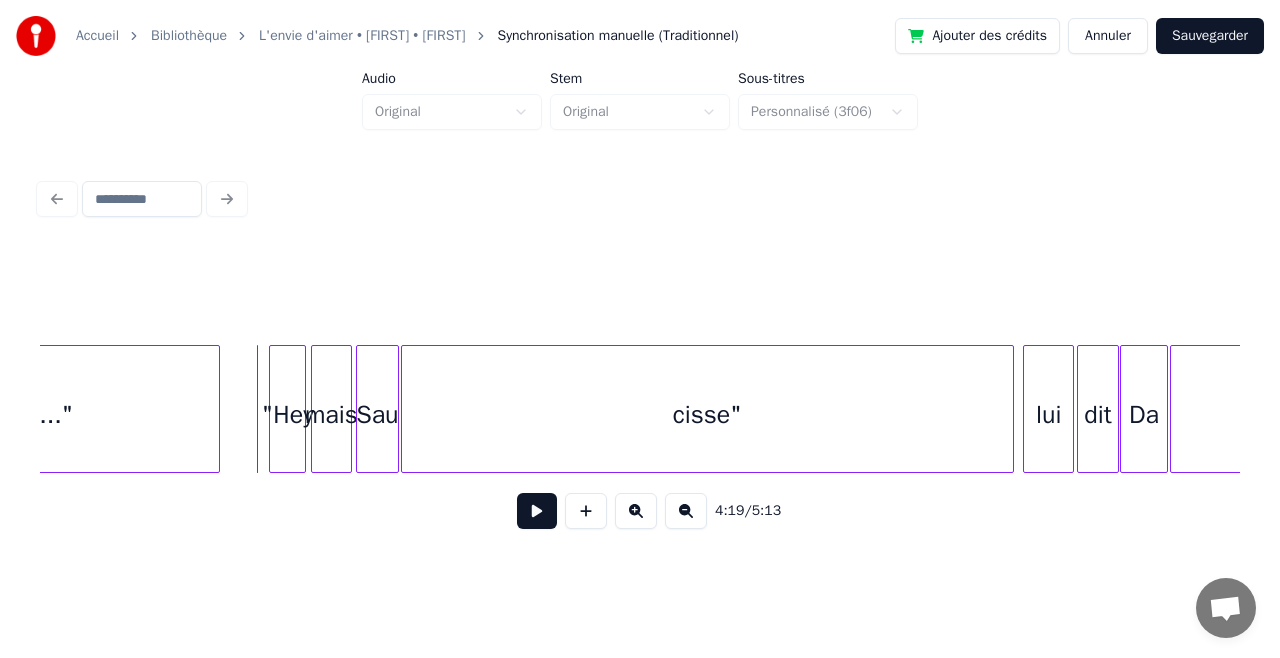 click at bounding box center [537, 511] 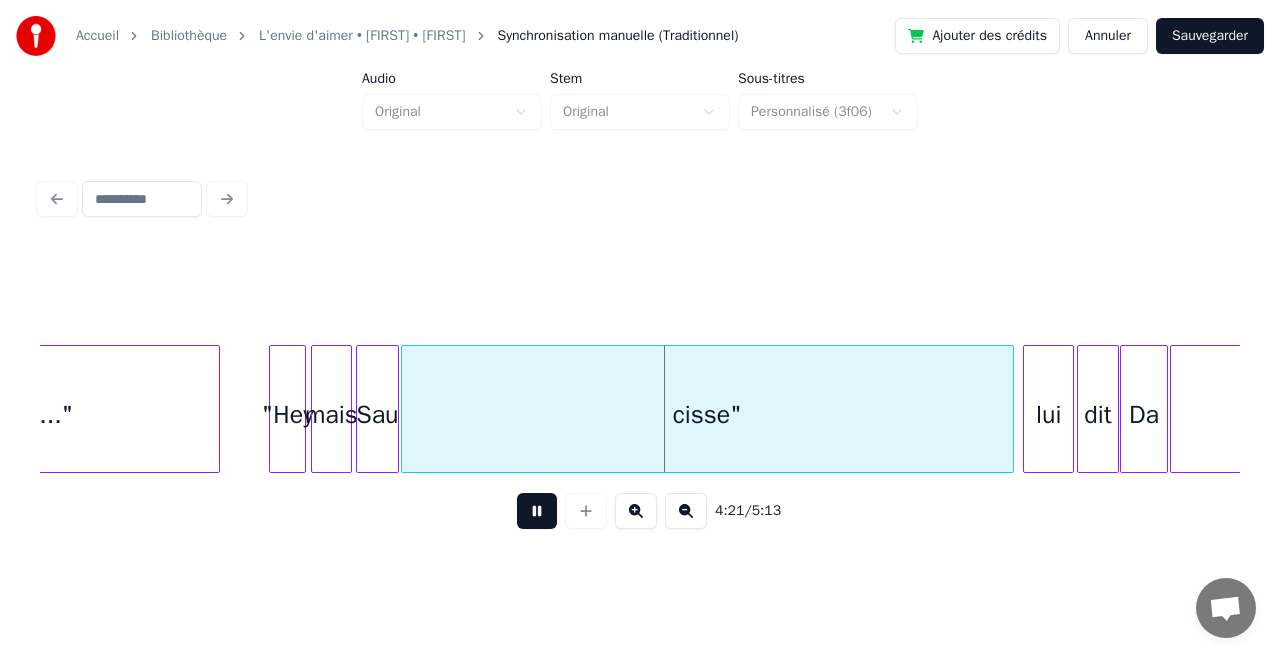 click on ""Hey mais Sau cisse" lui dit Da[NAME] [NAME]..."" at bounding box center (-20365, 409) 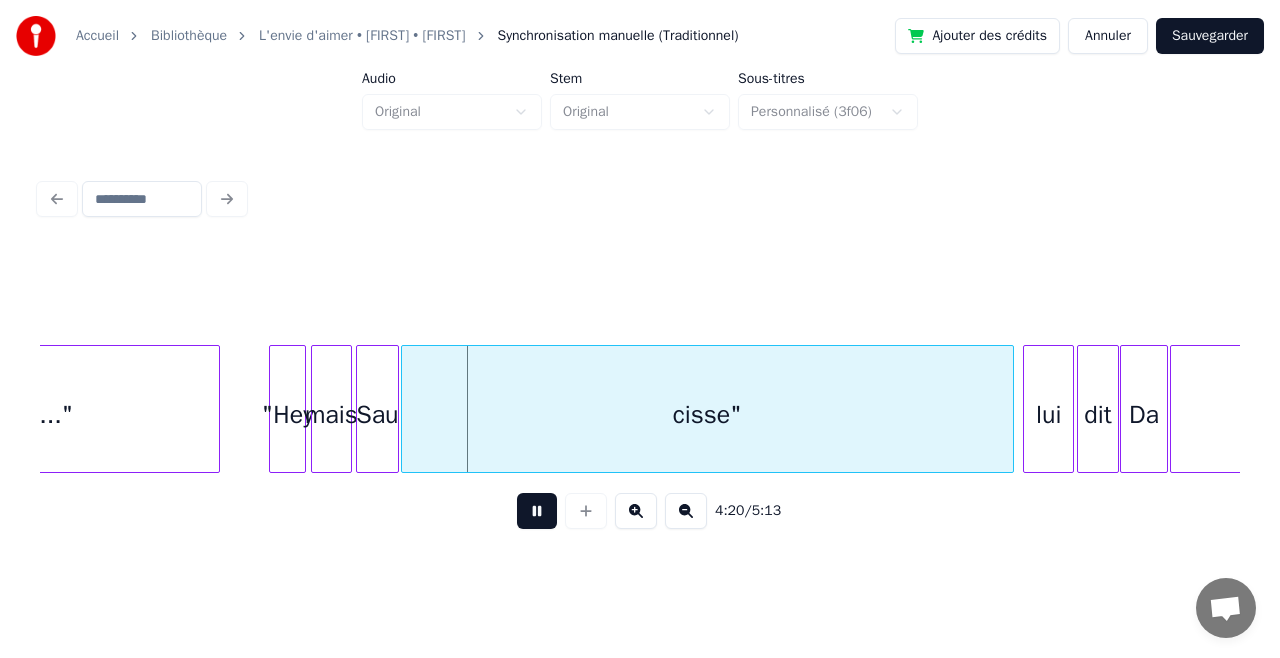 click on ""Hey mais Sau cisse" lui dit Da[NAME] [NAME]..."" at bounding box center [-20365, 409] 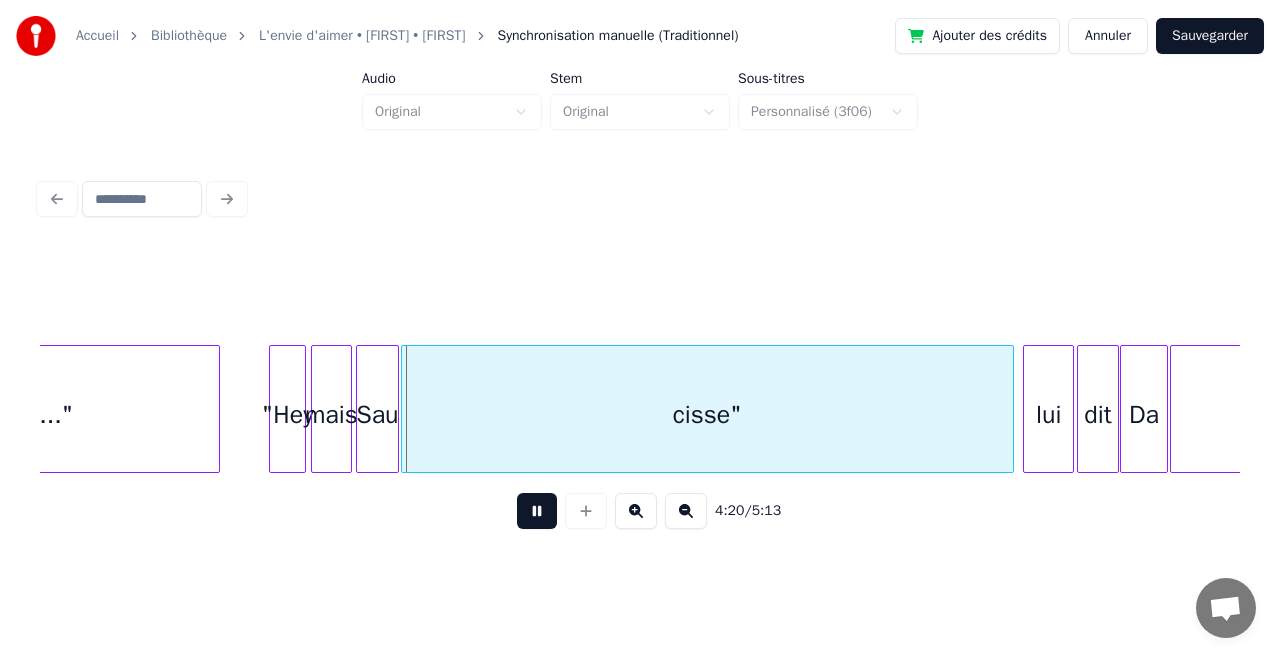click on ""Hey mais Sau cisse" lui dit Da[NAME] [NAME]..."" at bounding box center (-20365, 409) 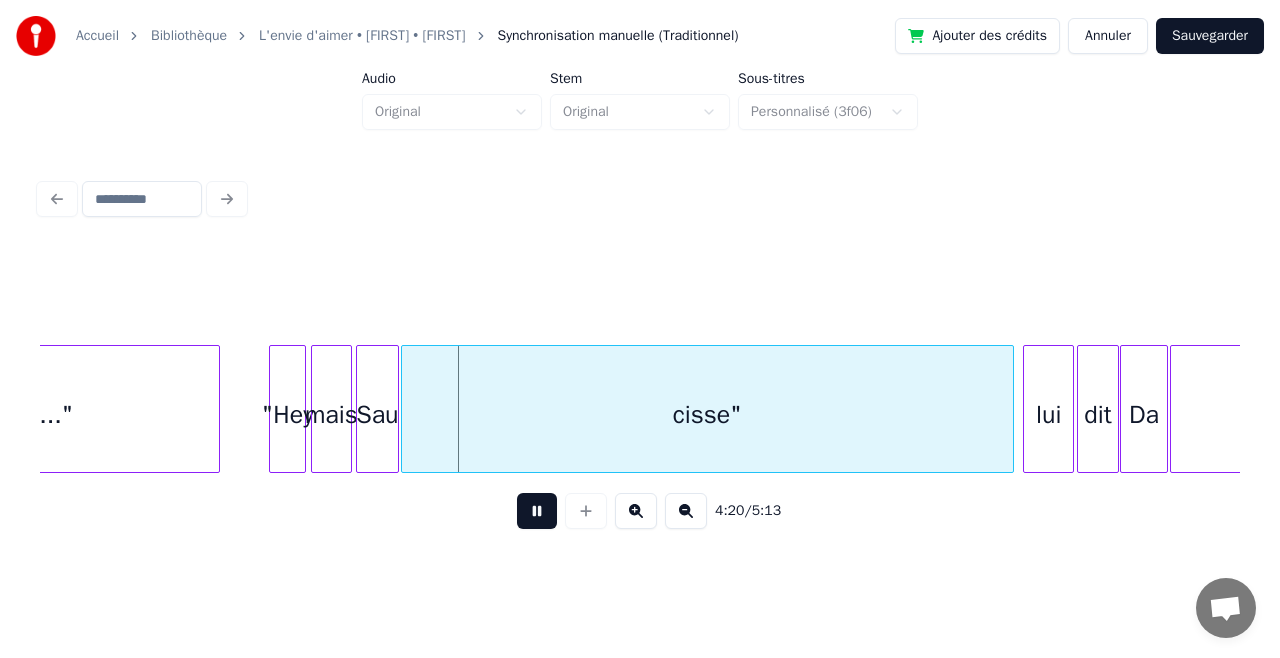 click at bounding box center [537, 511] 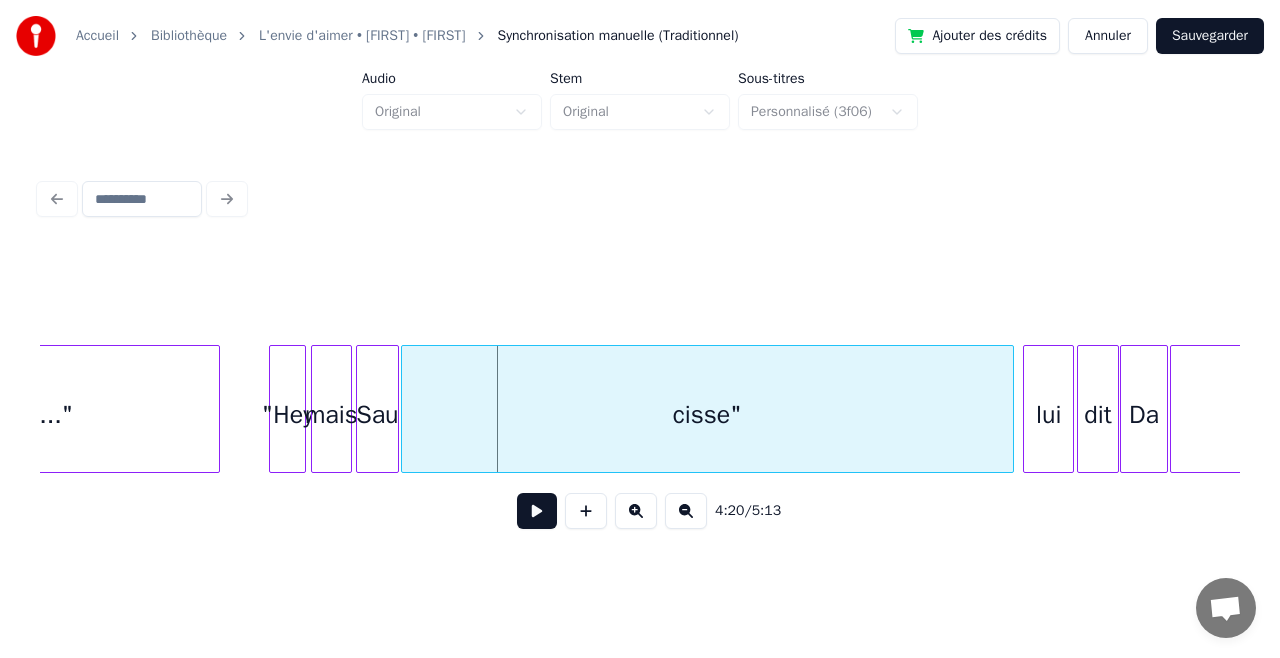 click at bounding box center [537, 511] 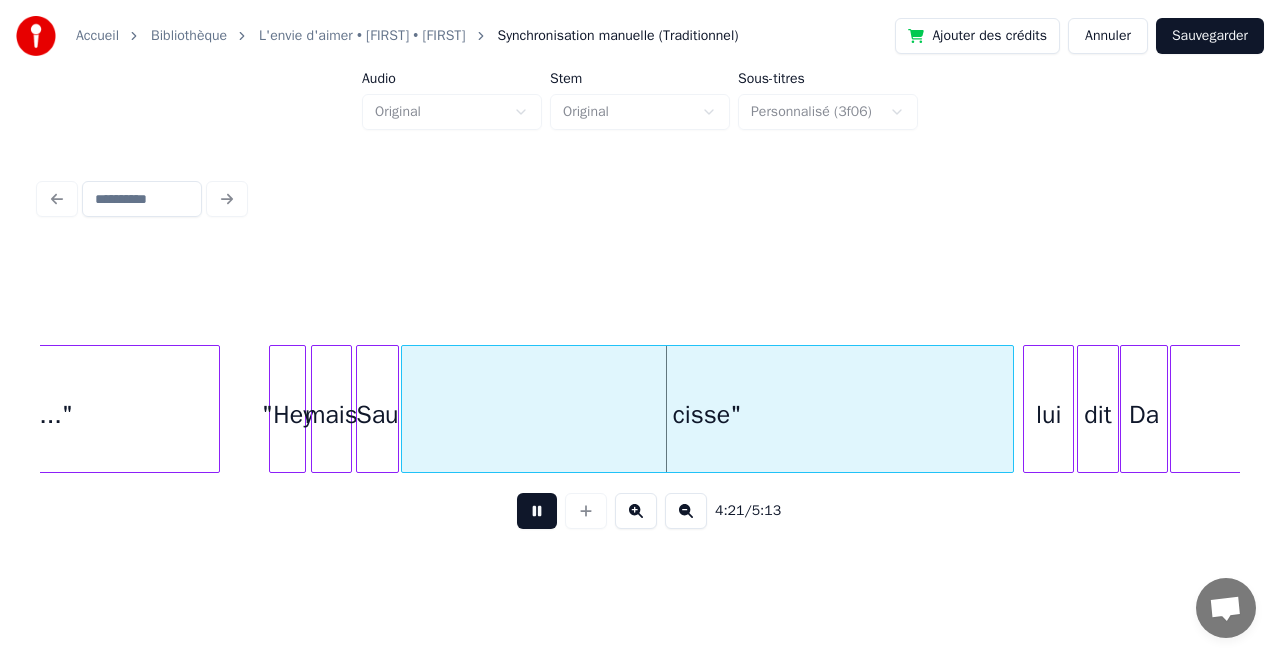 click at bounding box center [537, 511] 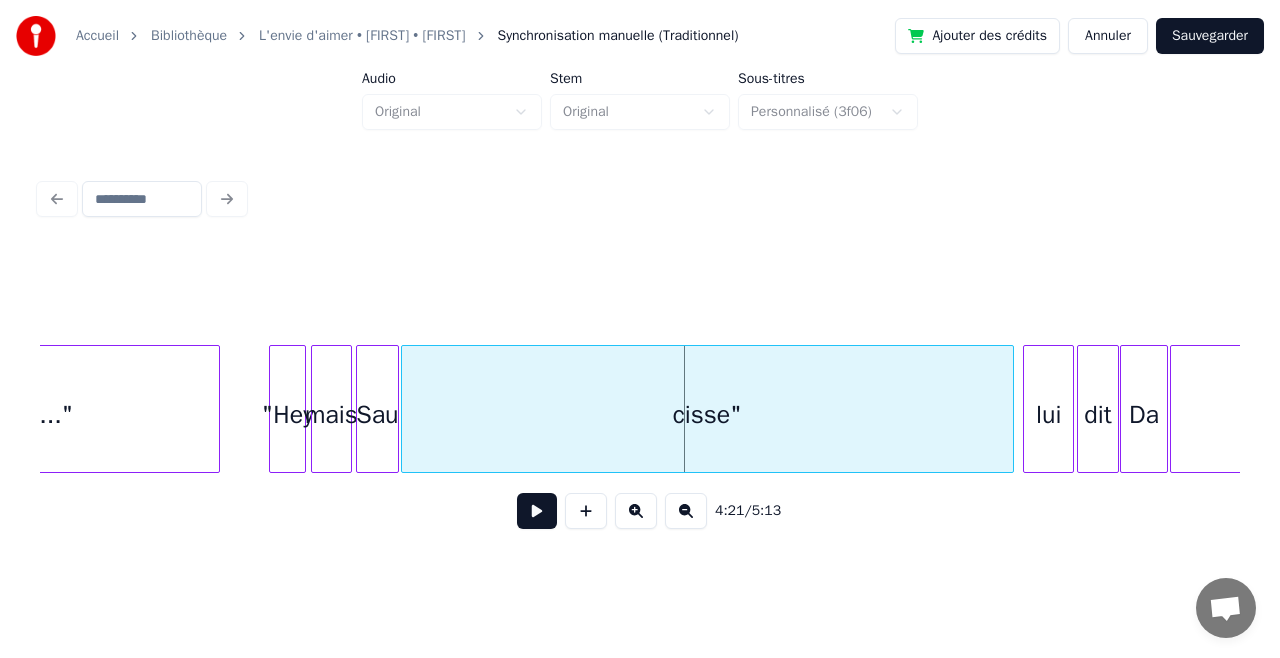 click on "cisse"" at bounding box center (707, 414) 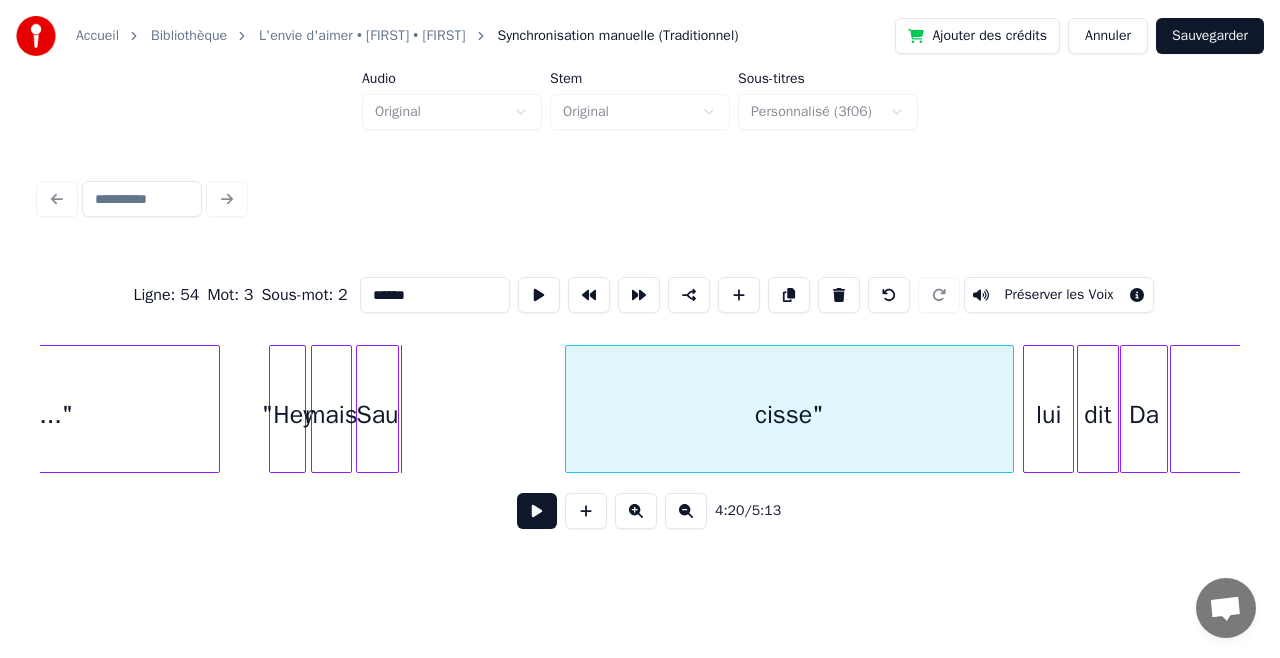 click at bounding box center (569, 409) 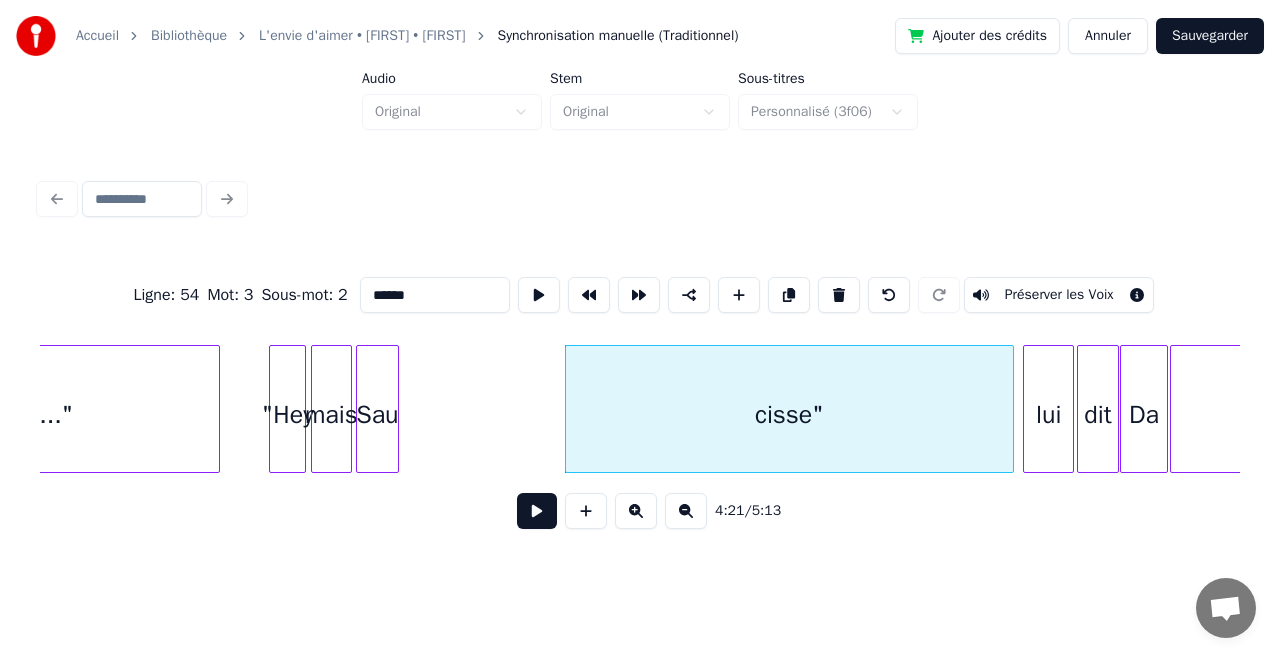 click on ""Hey mais Sau cisse" lui dit Da[NAME] [NAME]..."" at bounding box center (-20365, 409) 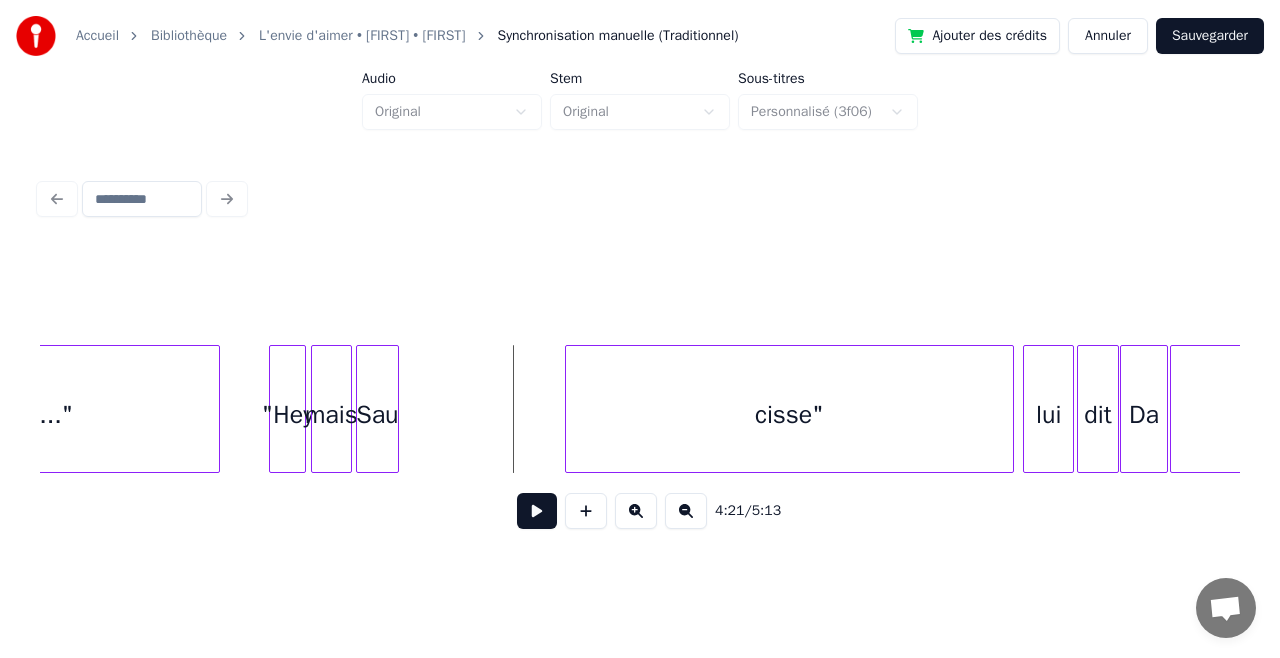 click at bounding box center [537, 511] 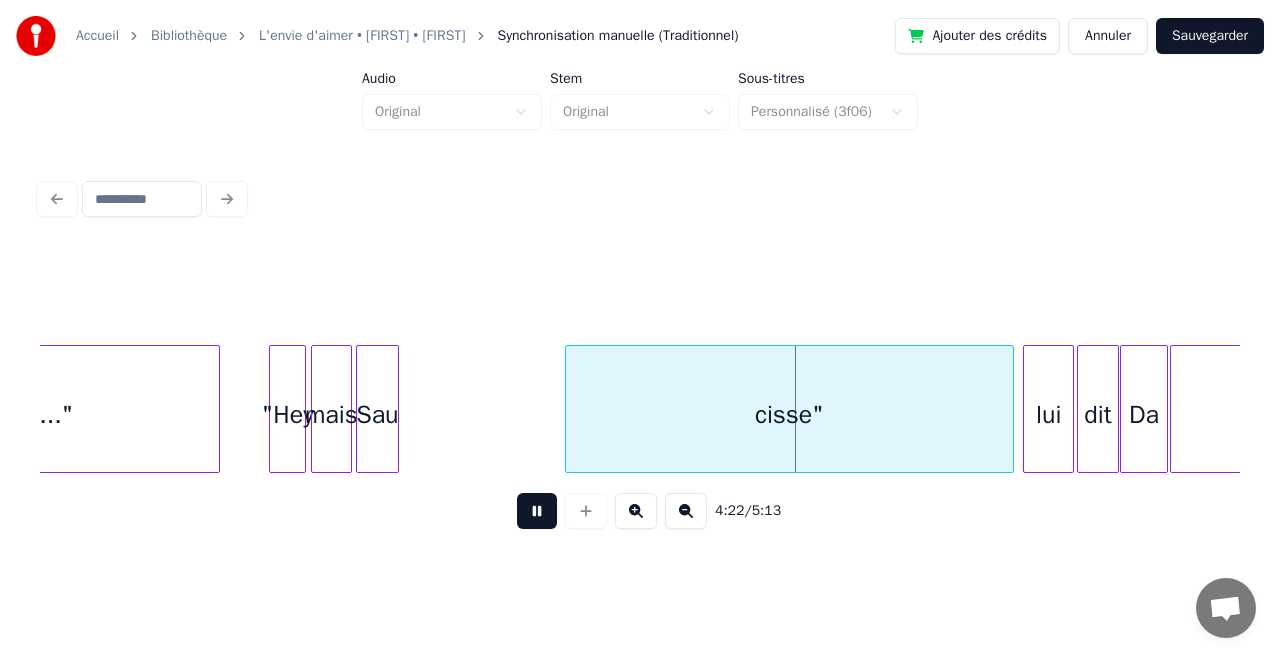 click on ""Hey mais Sau cisse" lui dit Da[NAME] [NAME]..."" at bounding box center [-20365, 409] 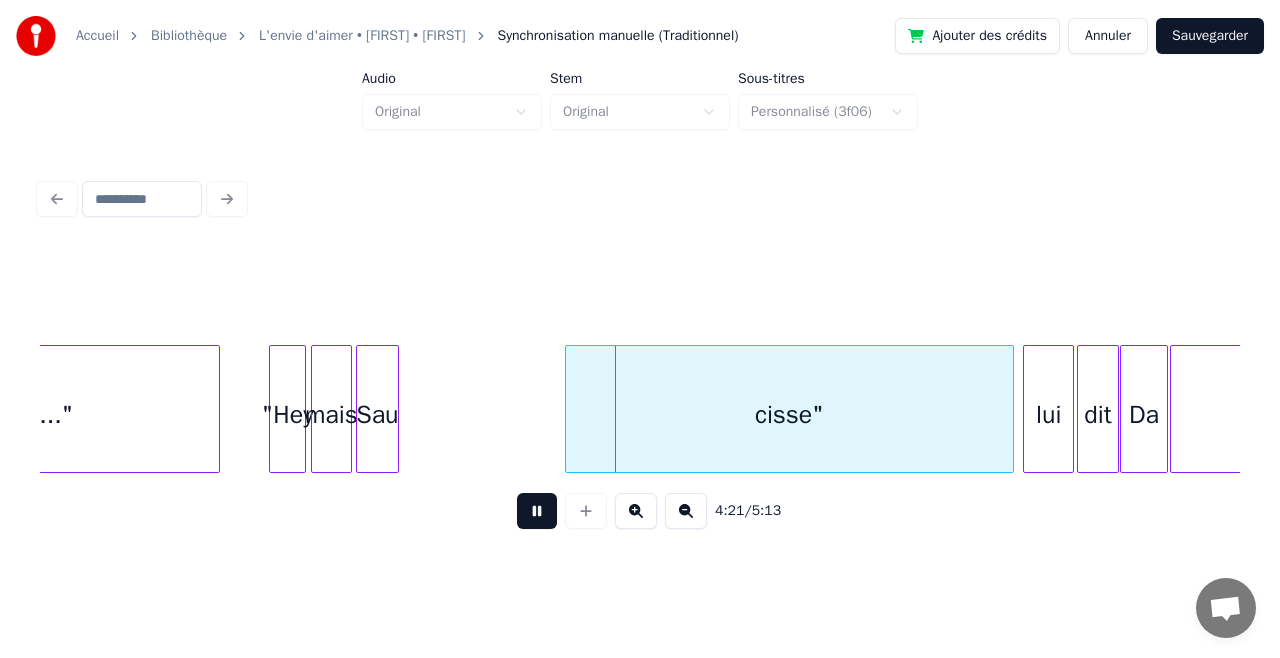 click on ""Hey mais Sau cisse" lui dit Da[NAME] [NAME]..."" at bounding box center (-20365, 409) 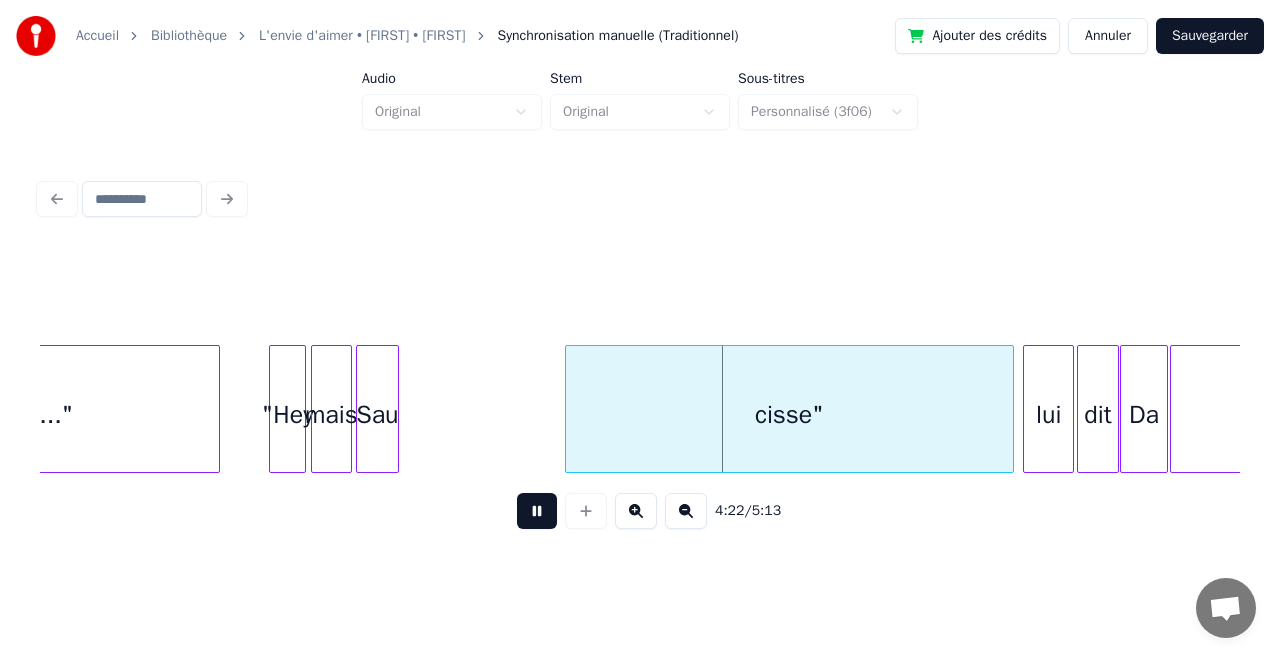 click on ""Hey mais Sau cisse" lui dit Da[NAME] [NAME]..."" at bounding box center (-20365, 409) 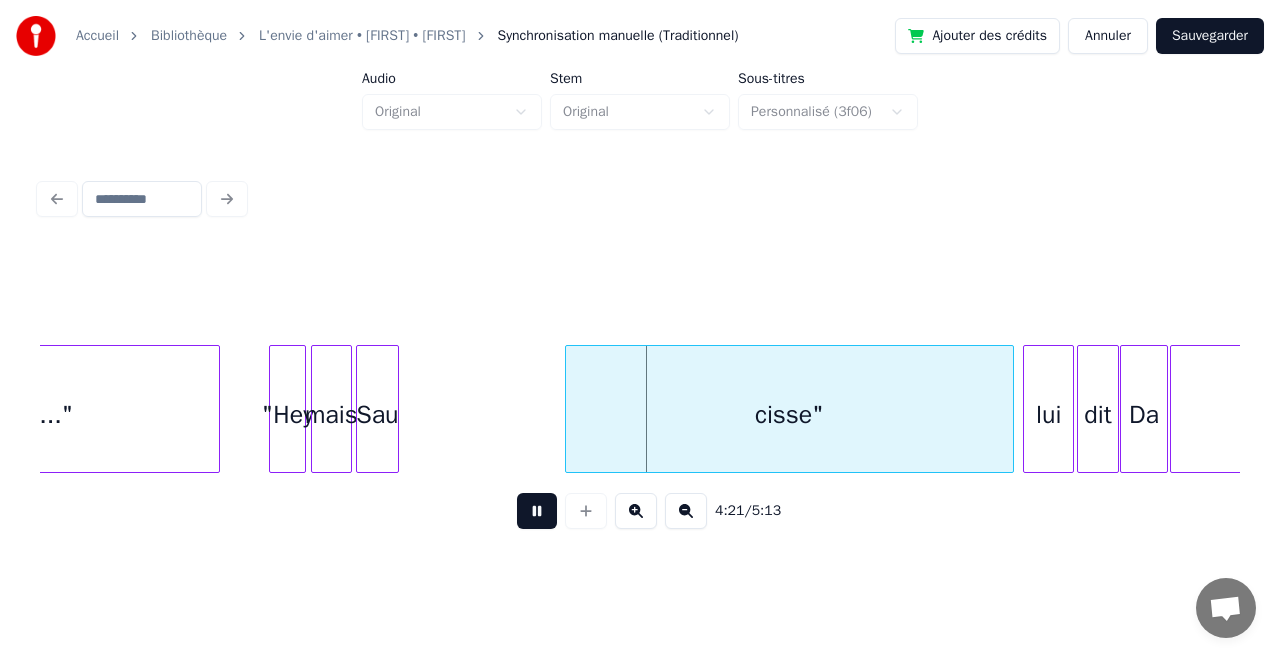 click on ""Hey mais Sau cisse" lui dit Da[NAME] [NAME]..."" at bounding box center [-20365, 409] 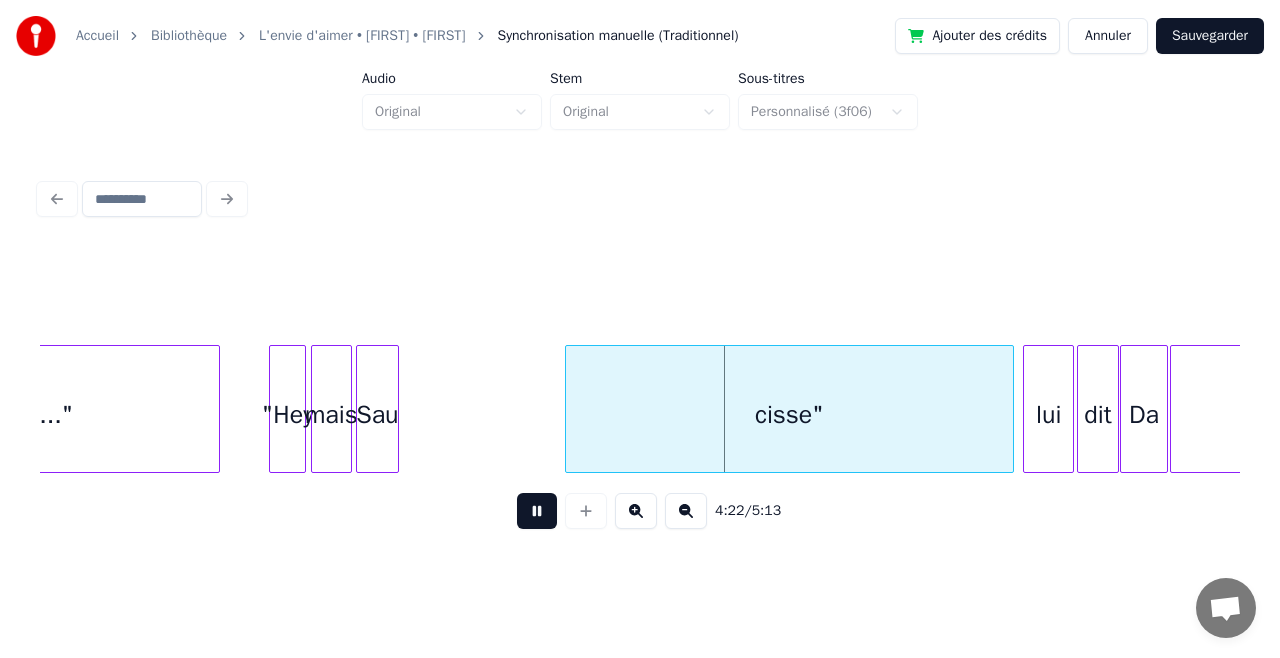 click on ""Hey mais Sau cisse" lui dit Da[NAME] [NAME]..."" at bounding box center (-20365, 409) 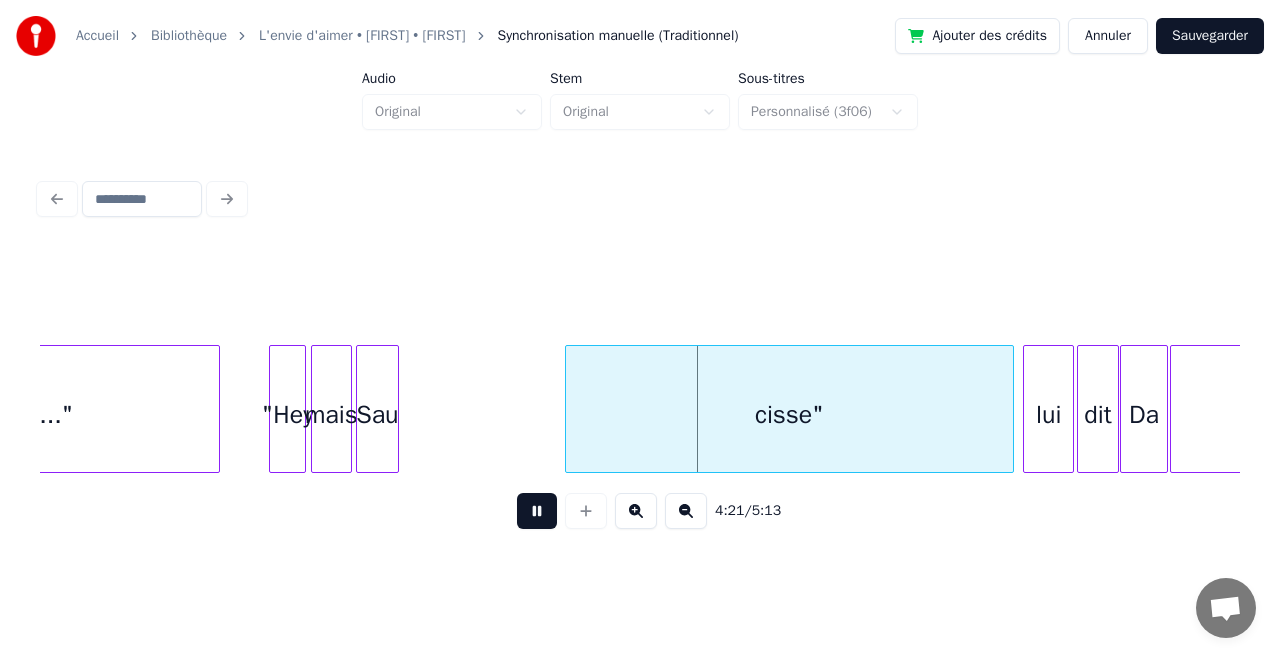 click at bounding box center [537, 511] 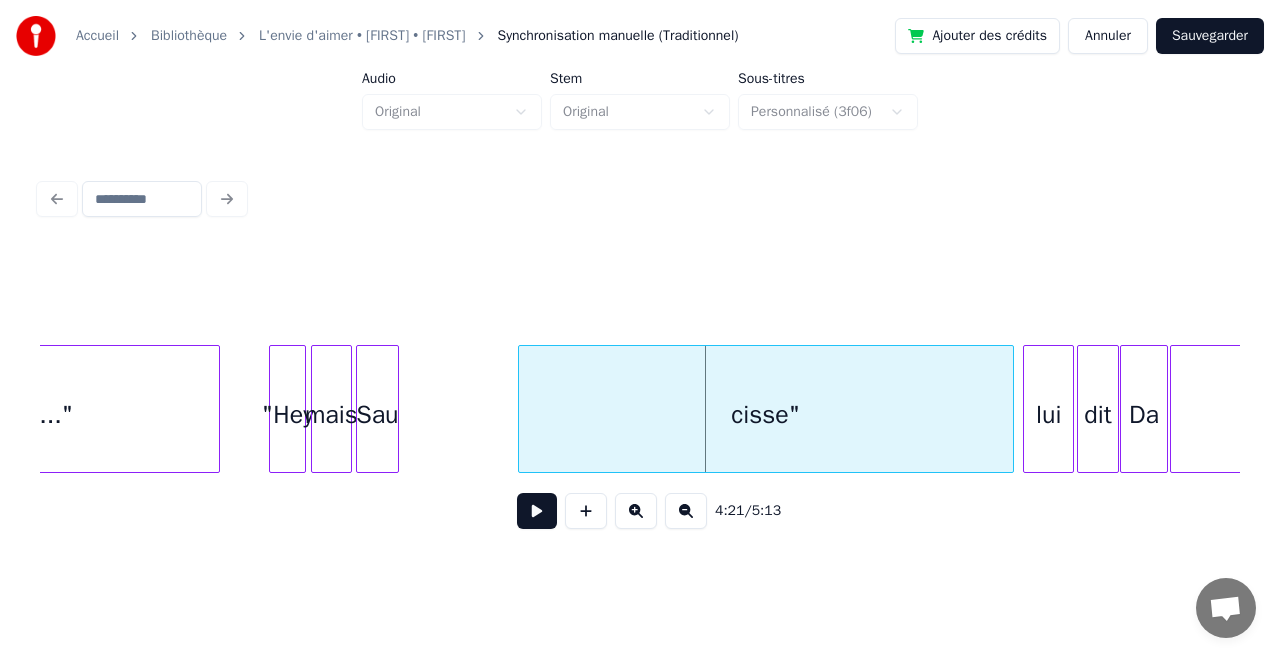 click at bounding box center [522, 409] 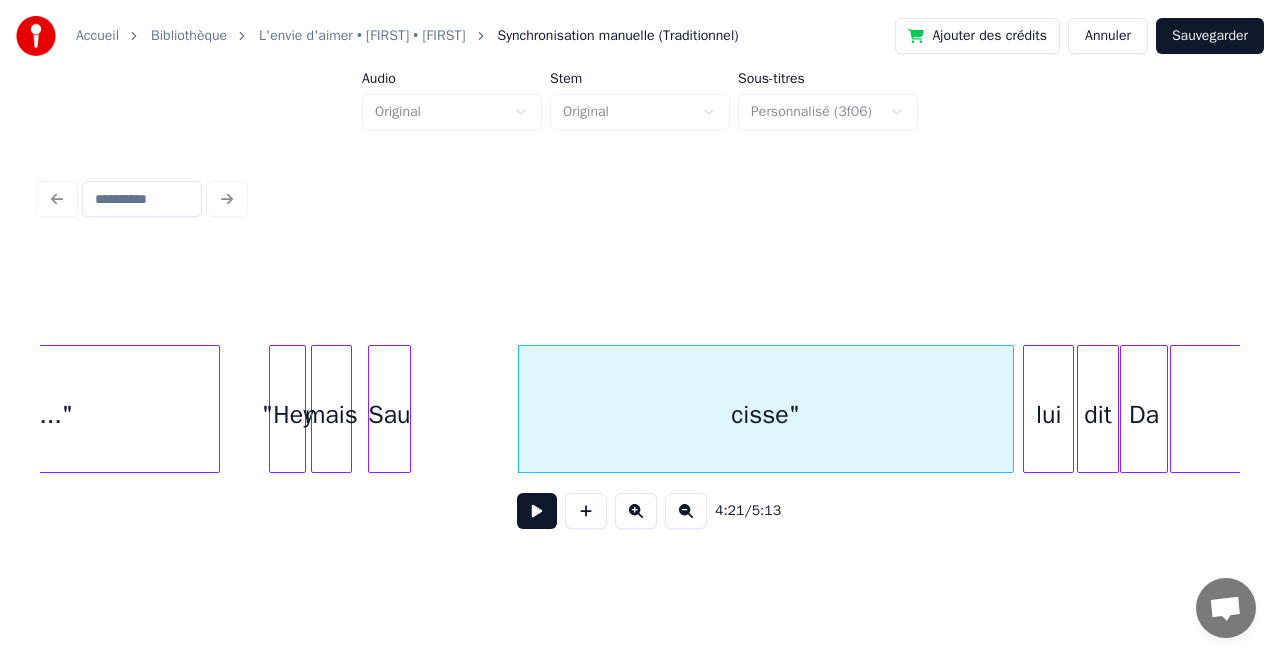 click on "Sau" at bounding box center (389, 414) 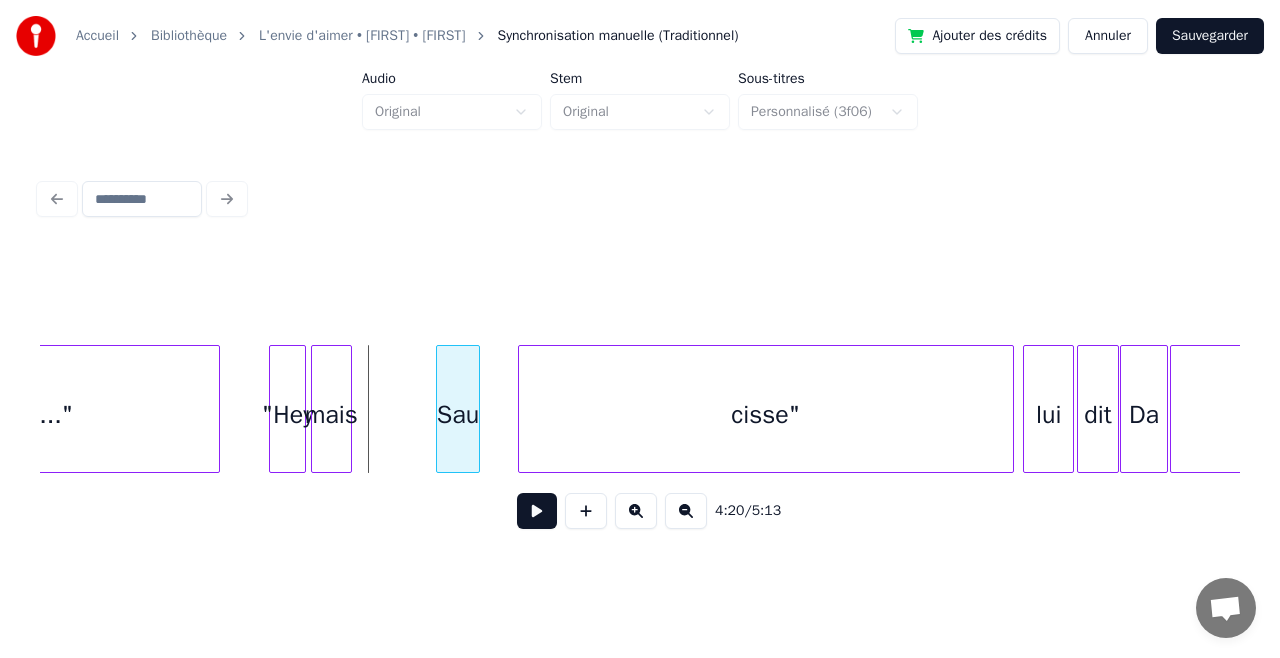 click on "Sau" at bounding box center [457, 414] 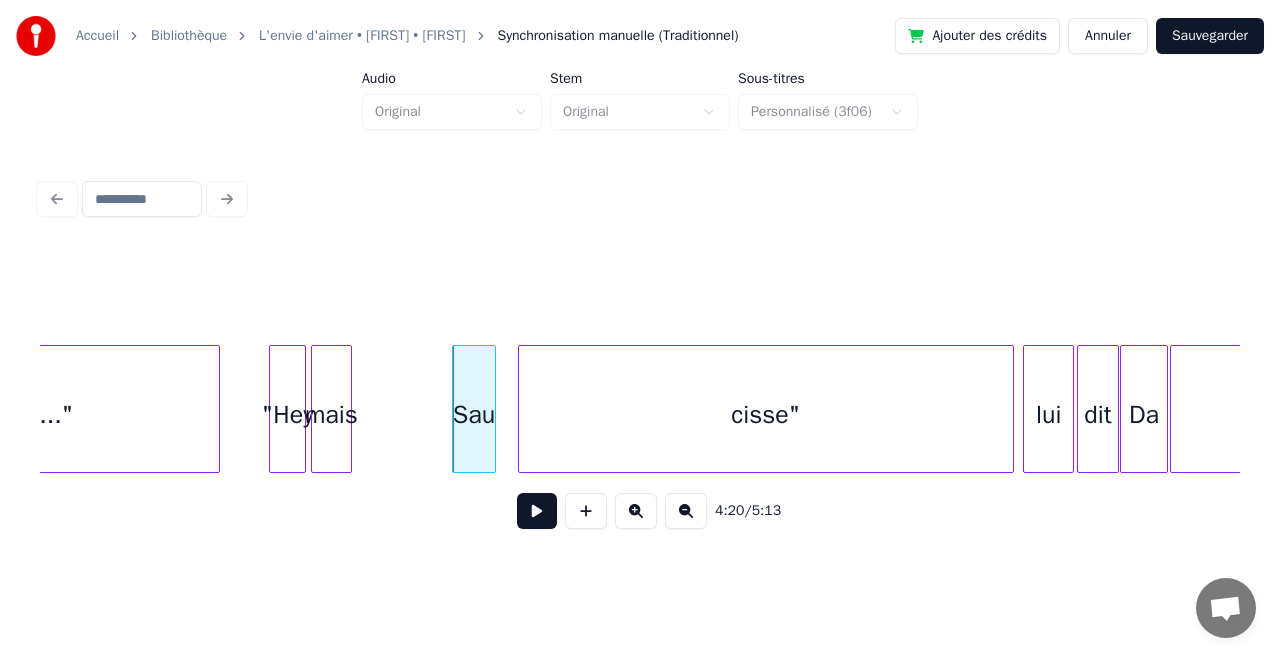 drag, startPoint x: 425, startPoint y: 413, endPoint x: 537, endPoint y: 519, distance: 154.20766 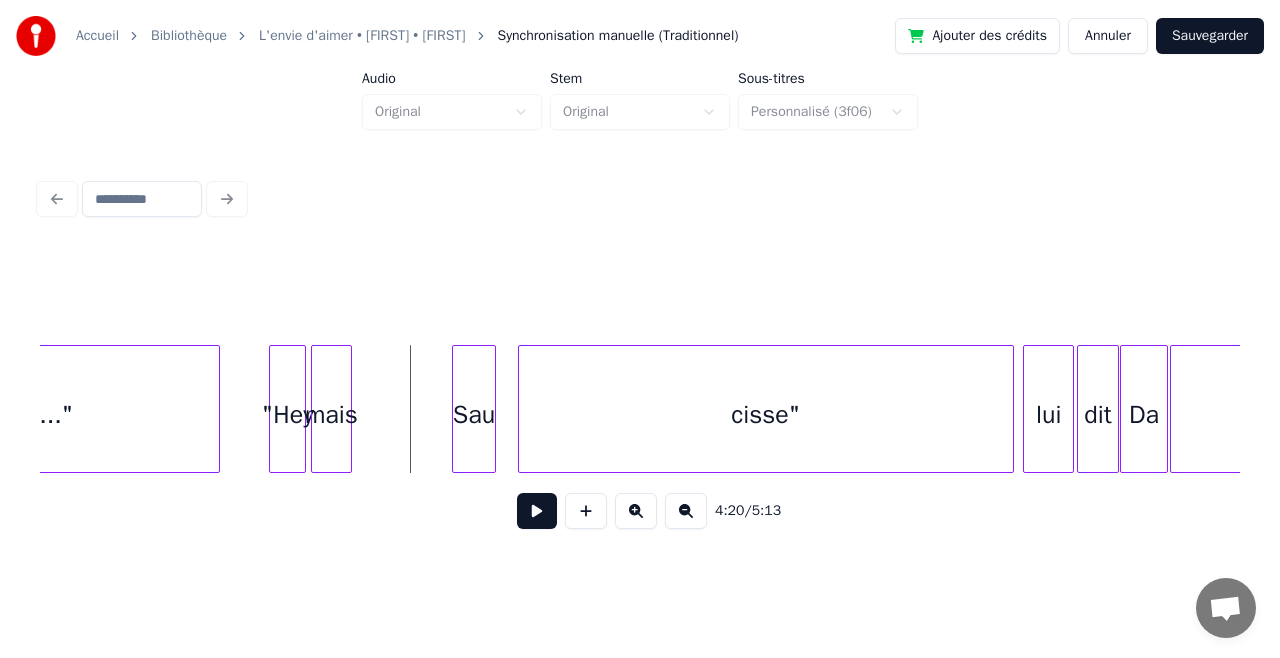 click at bounding box center [537, 511] 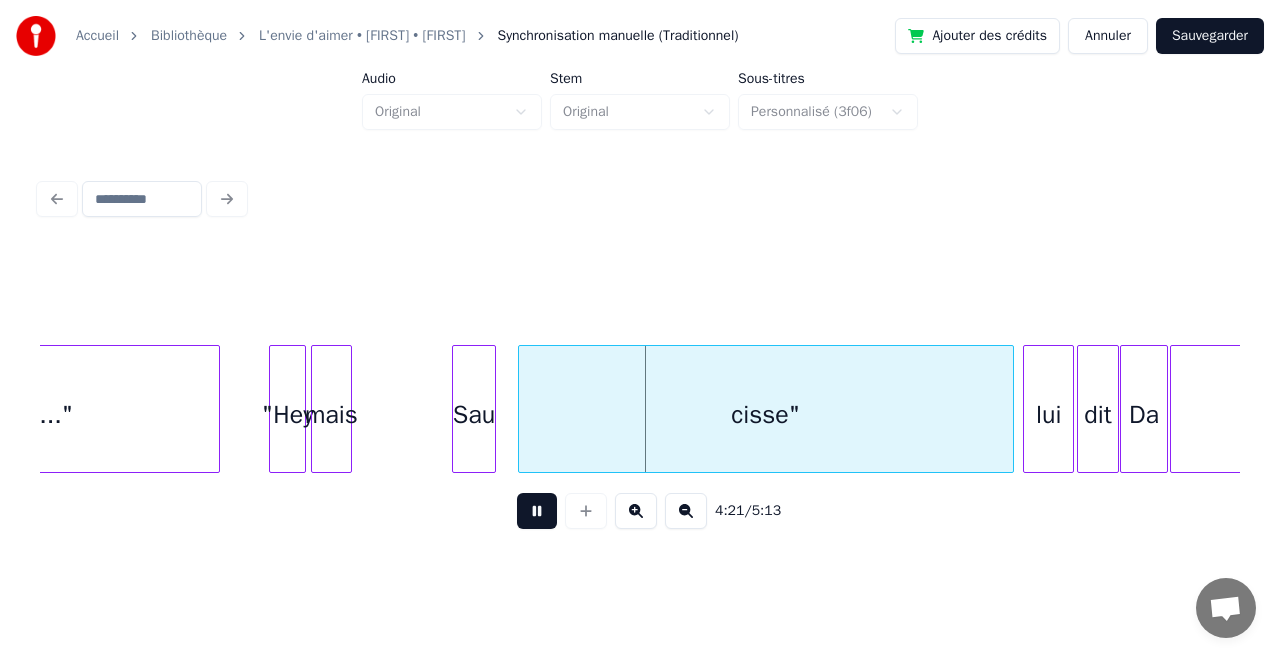 click on ""Hey mais Sau cisse" lui dit Da[NAME] [NAME]..."" at bounding box center [-20365, 409] 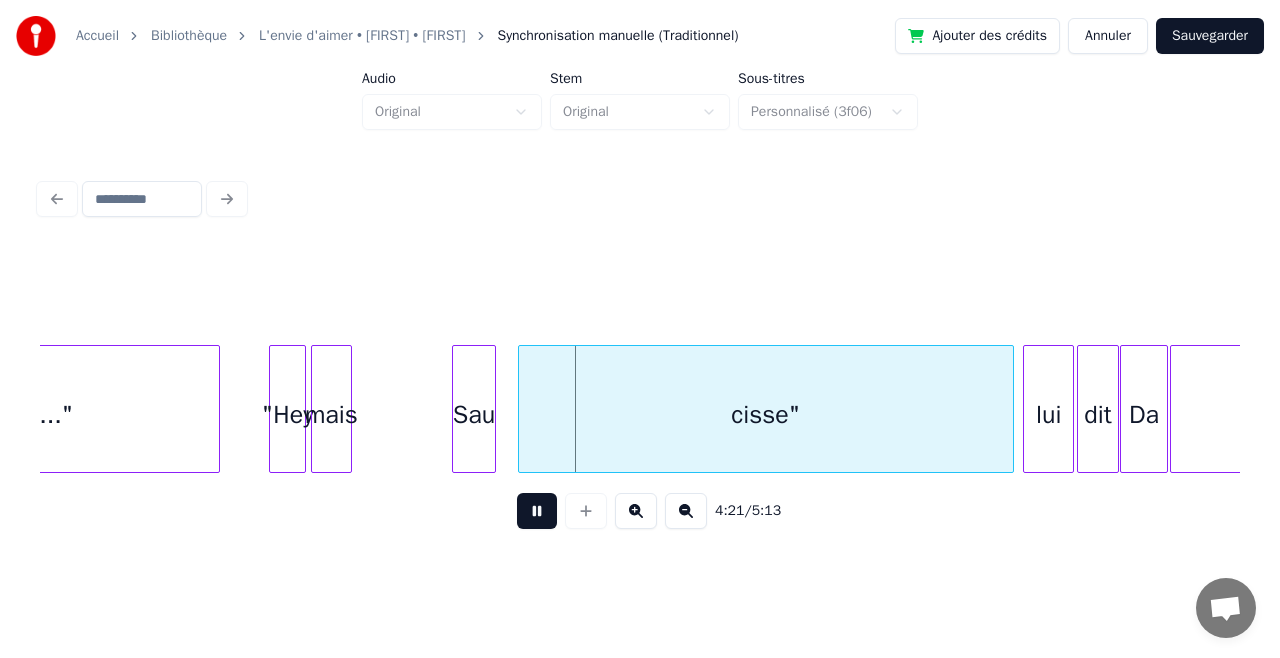 click on ""Hey mais Sau cisse" lui dit Da[NAME] [NAME]..."" at bounding box center [-20365, 409] 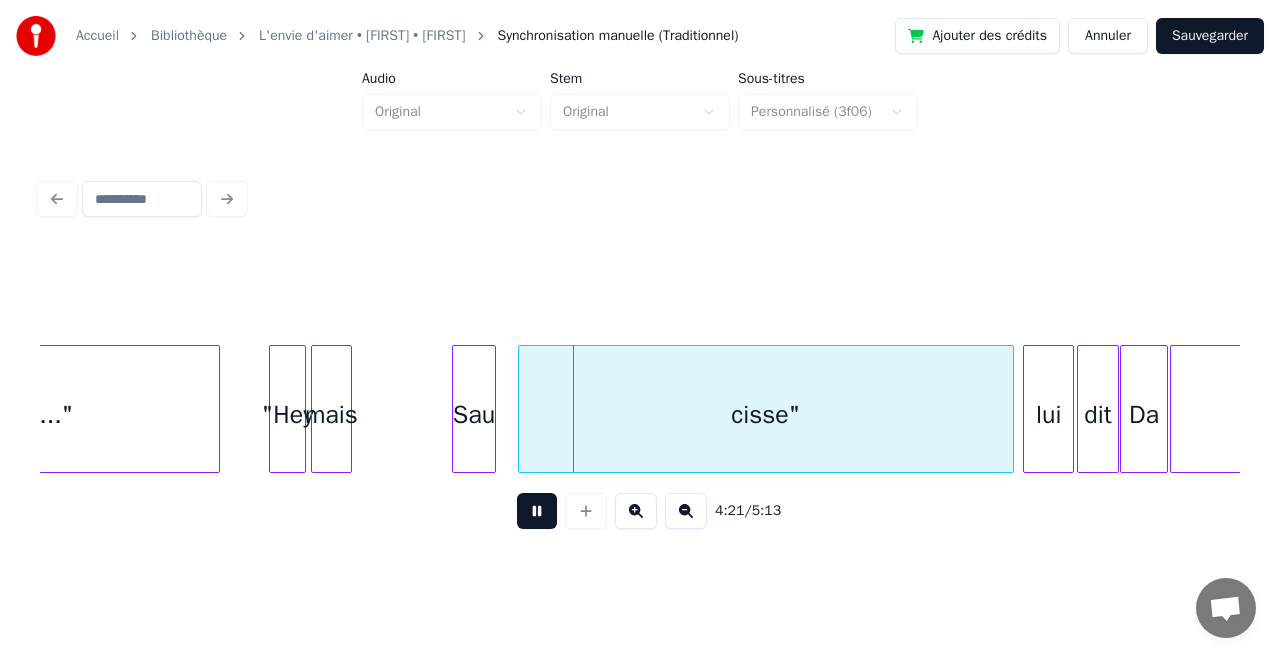 click on ""Hey mais Sau cisse" lui dit Da[NAME] [NAME]..."" at bounding box center [-20365, 409] 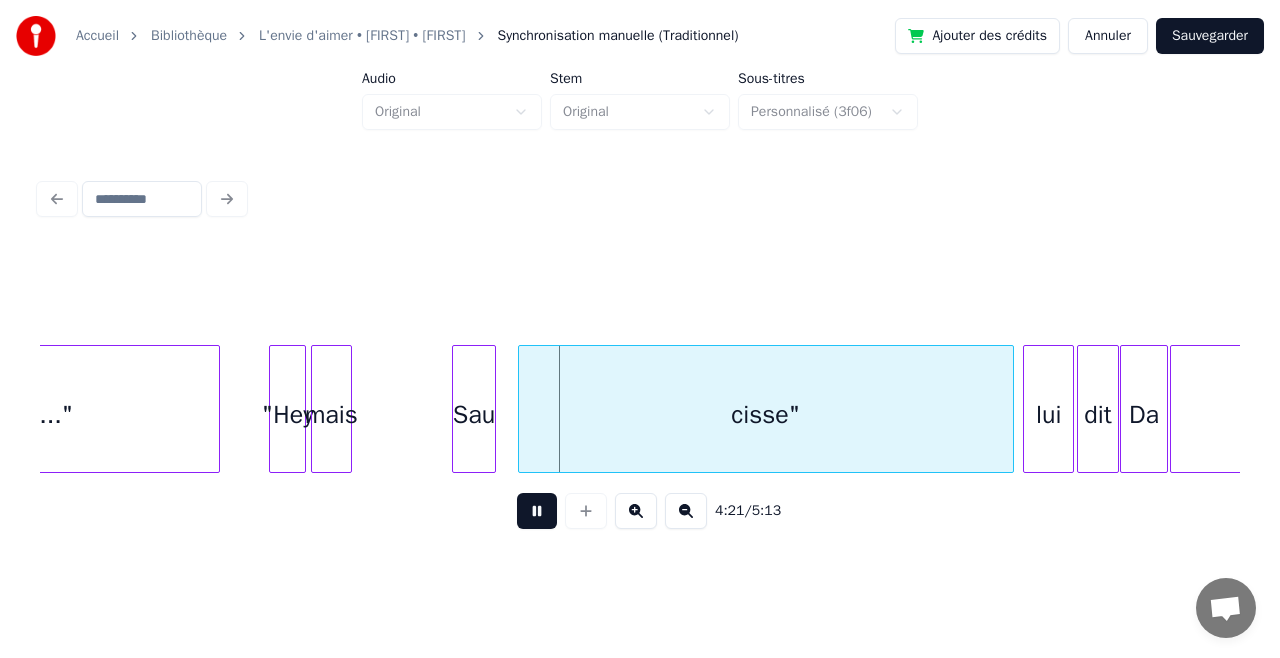 click on ""Hey mais Sau cisse" lui dit Da[NAME] [NAME]..."" at bounding box center (-20365, 409) 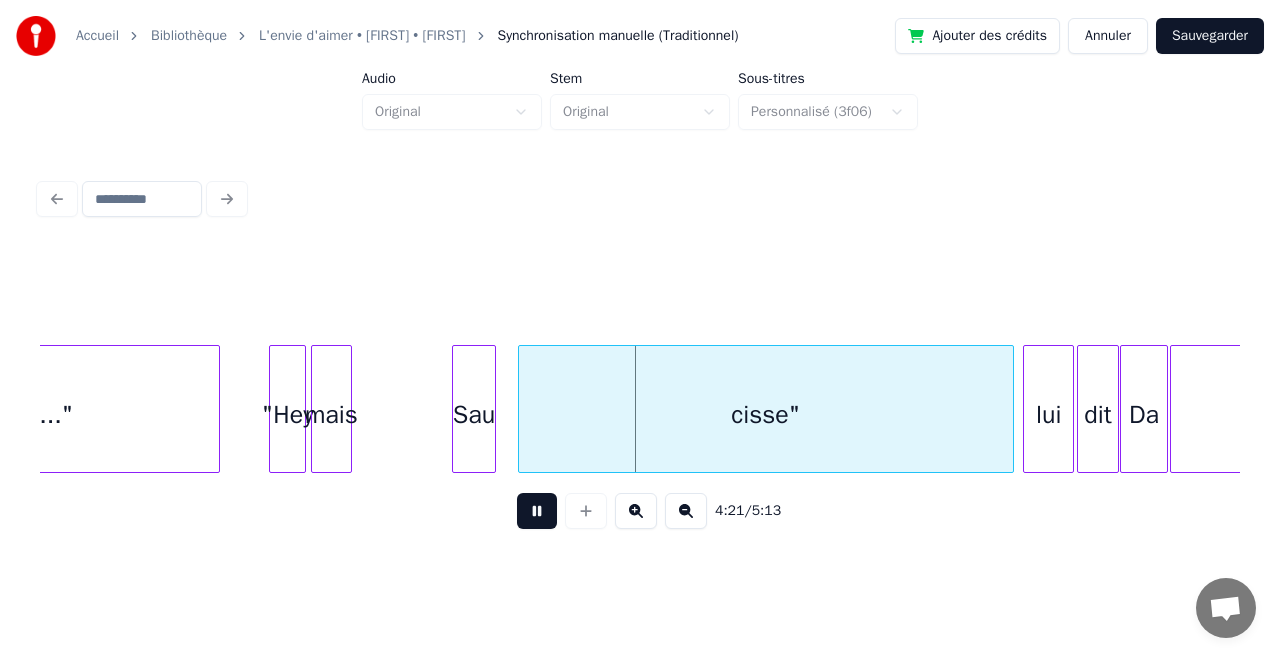 click on ""Hey mais Sau cisse" lui dit Da[NAME] [NAME]..."" at bounding box center (-20365, 409) 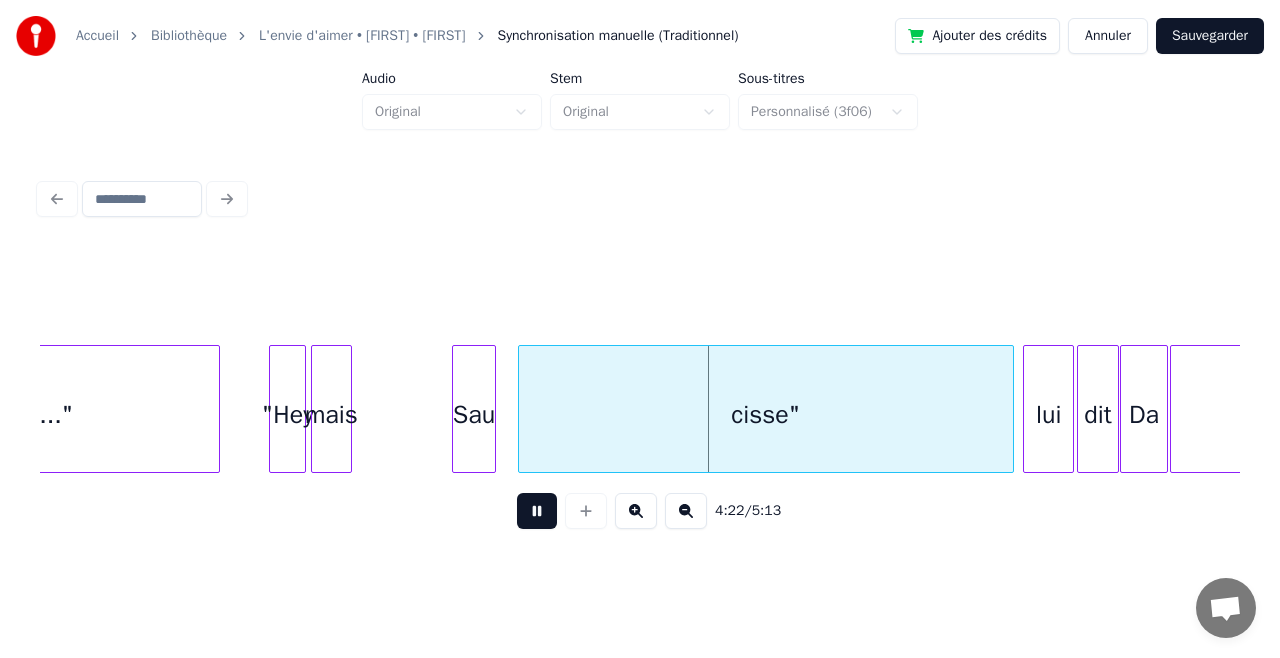 click at bounding box center [537, 511] 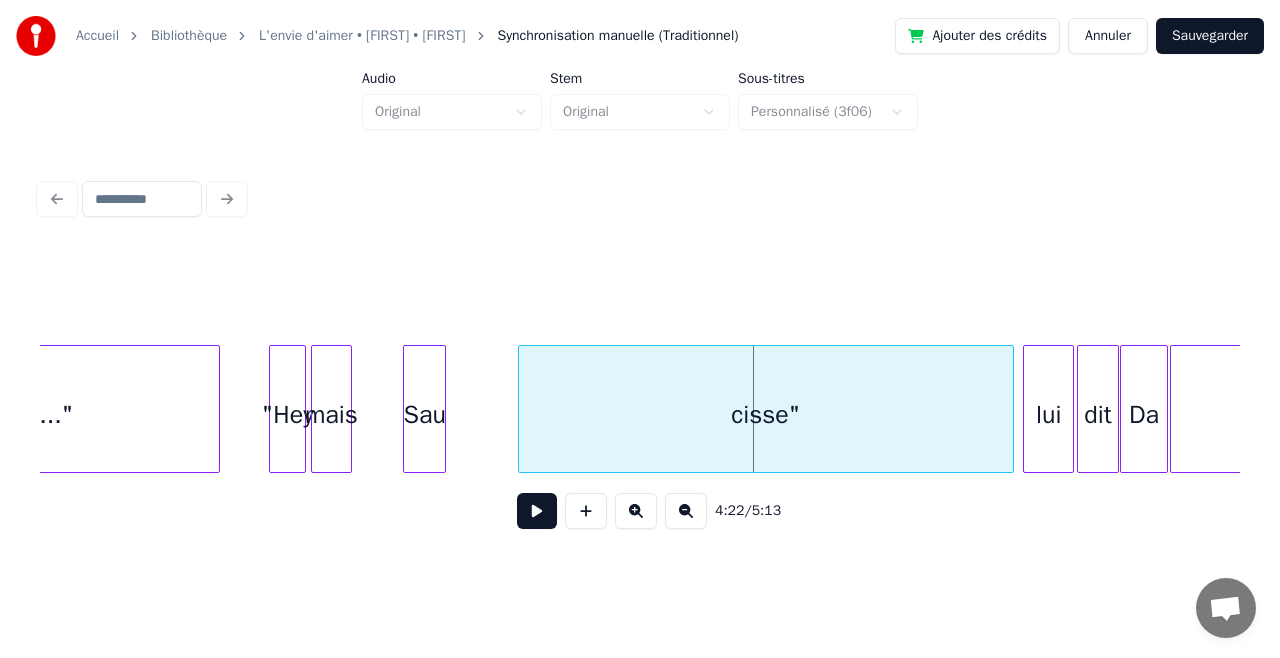click on "Sau" at bounding box center (424, 414) 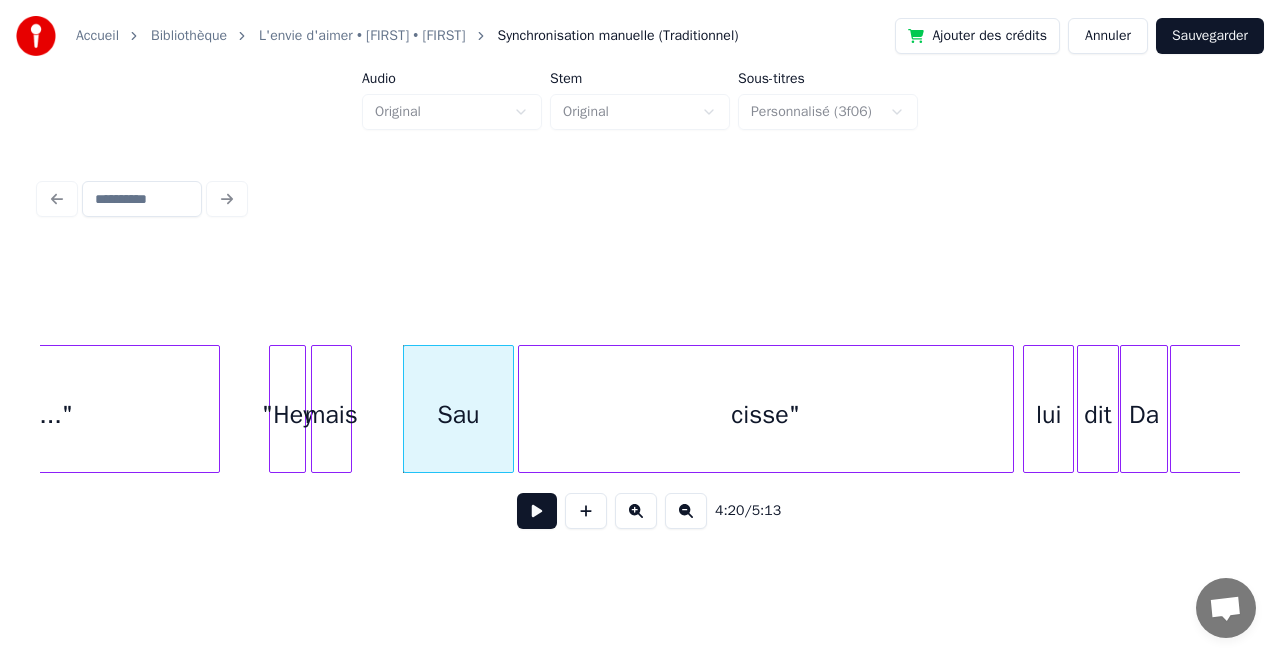 click at bounding box center [510, 409] 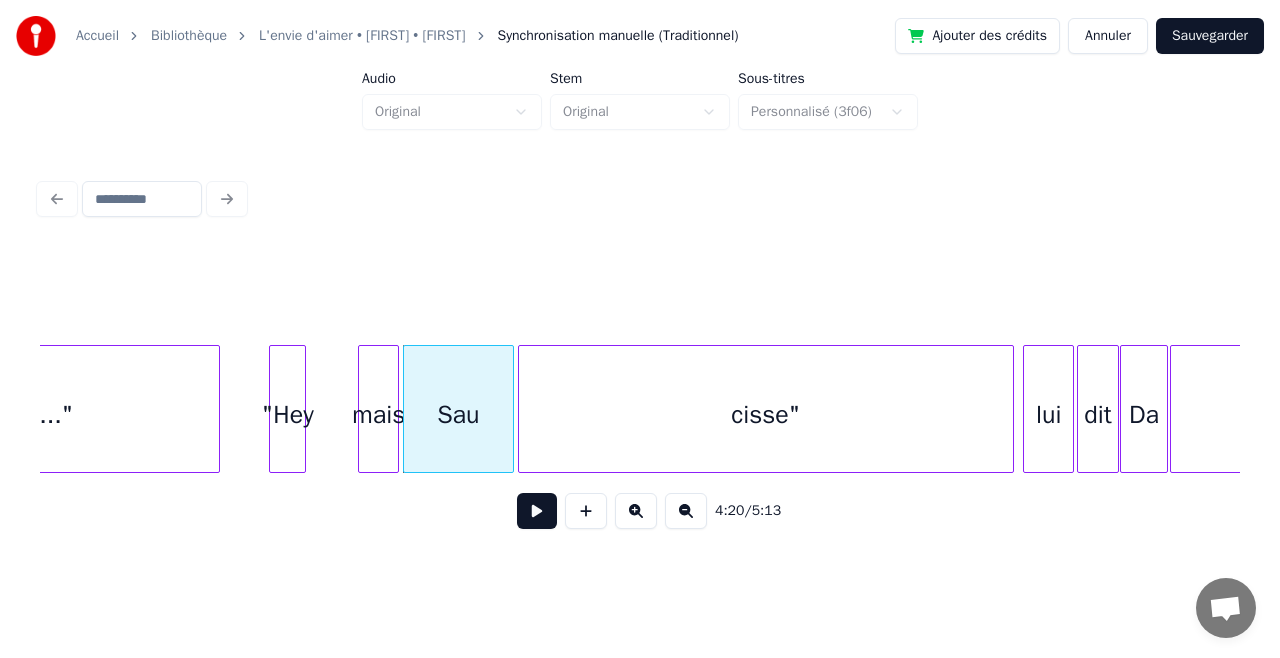 click on "mais" at bounding box center [378, 414] 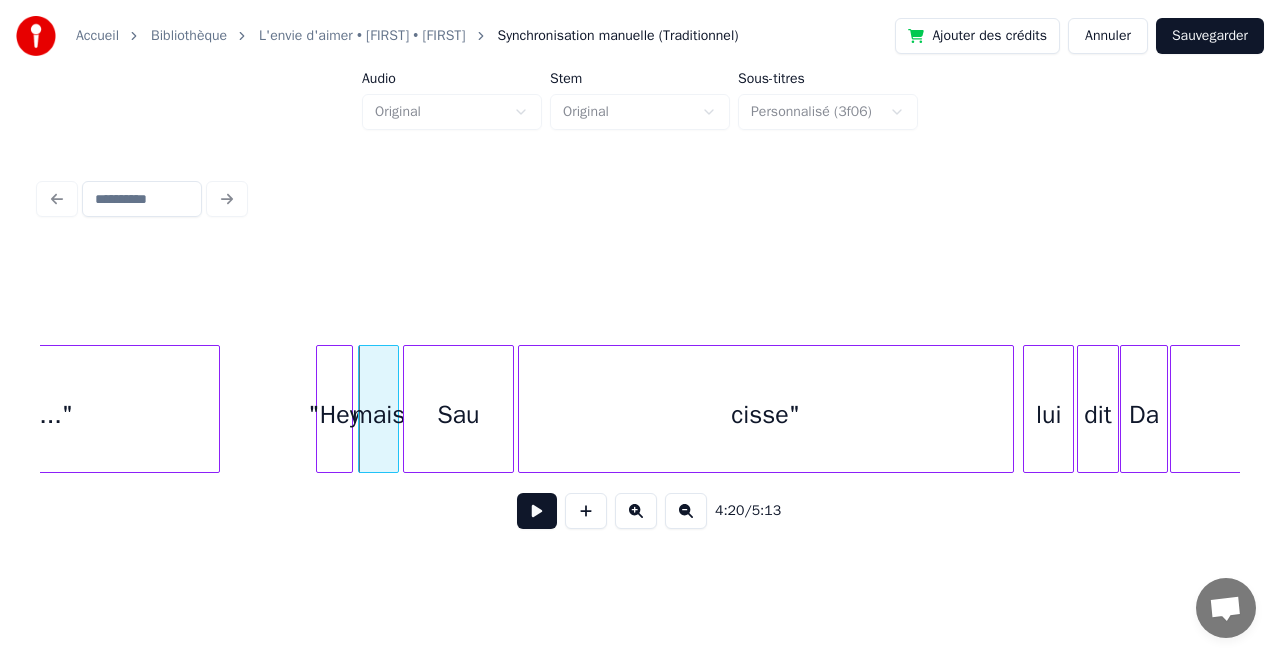 click on ""Hey" at bounding box center [334, 414] 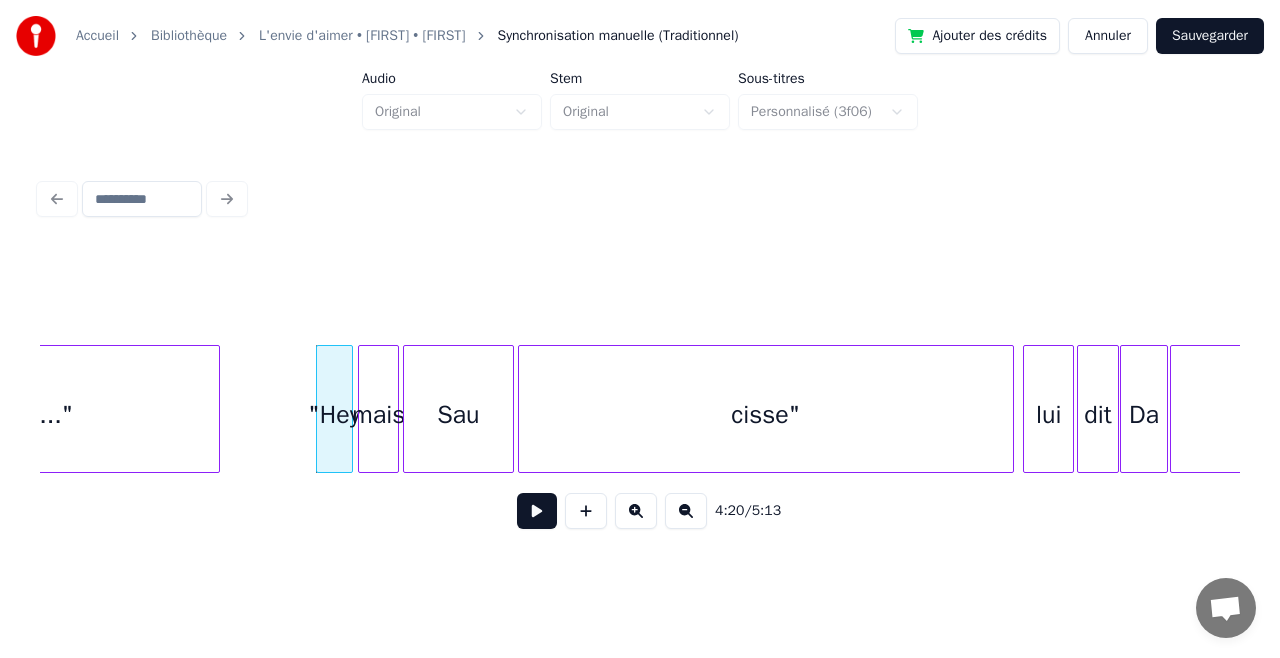 click on ""Hey mais Sau cisse" lui dit Da[NAME] [NAME]..."" at bounding box center (-20365, 409) 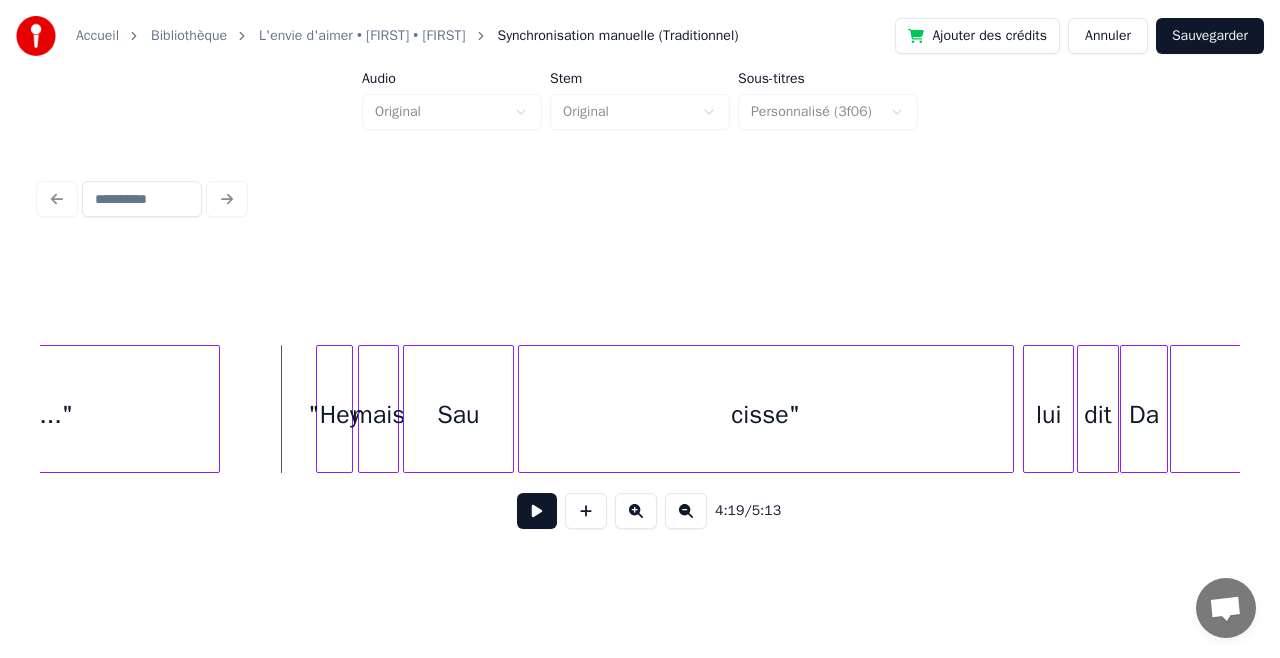 click at bounding box center (537, 511) 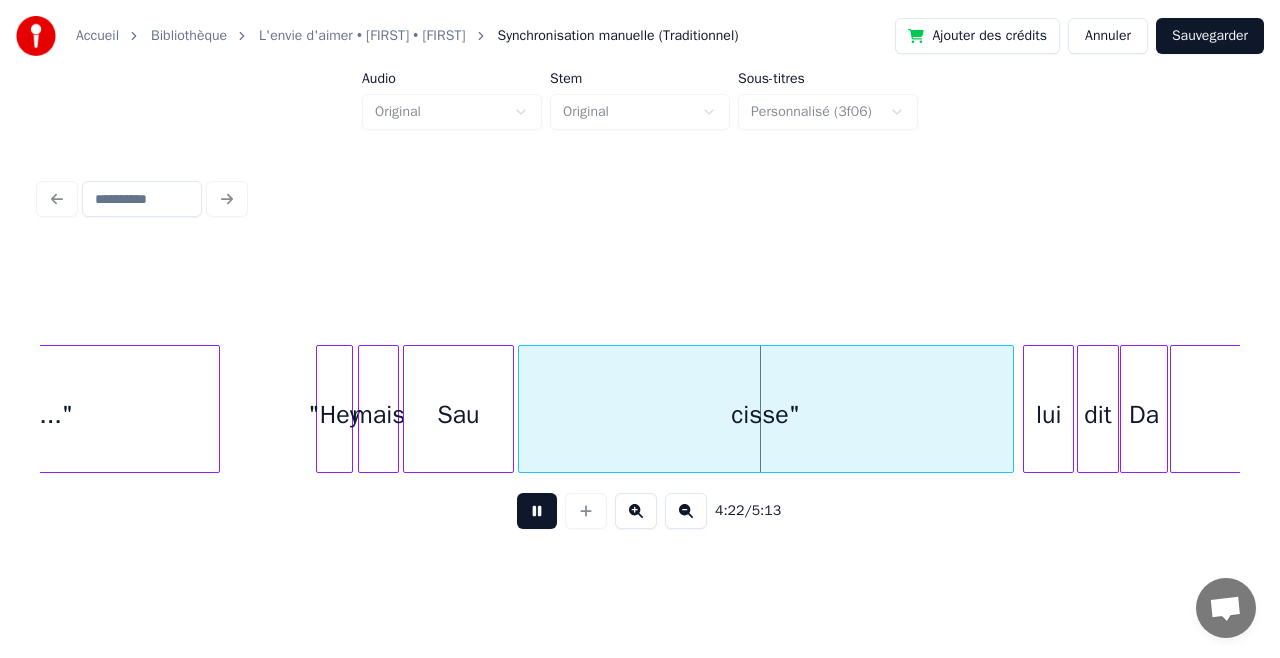 click on ""Hey mais Sau cisse" lui dit Da[NAME] [NAME]..."" at bounding box center (-20365, 409) 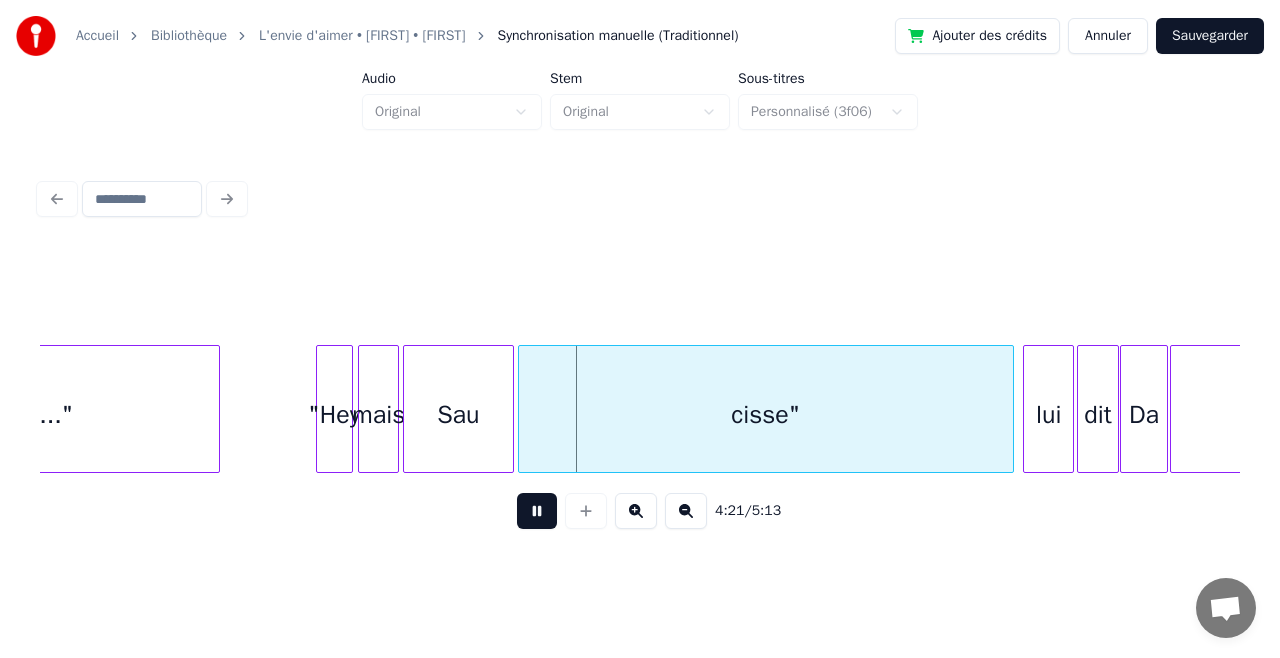 click on ""Hey mais Sau cisse" lui dit Da[NAME] [NAME]..."" at bounding box center (-20365, 409) 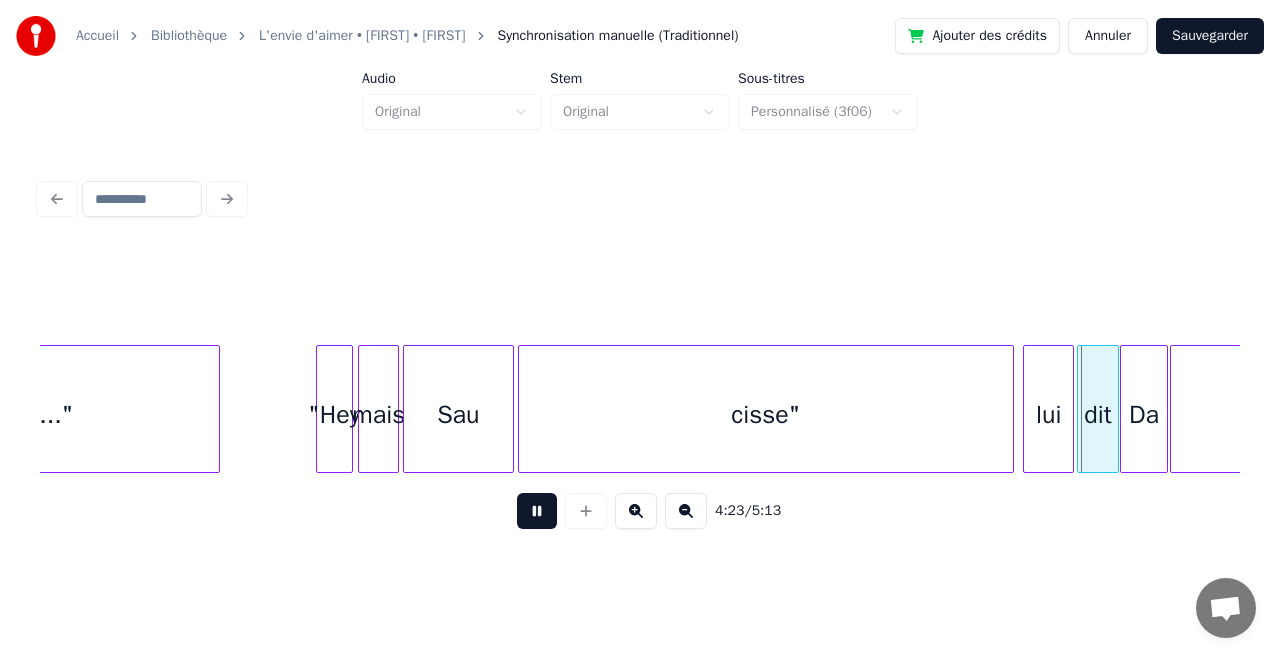 click at bounding box center [537, 511] 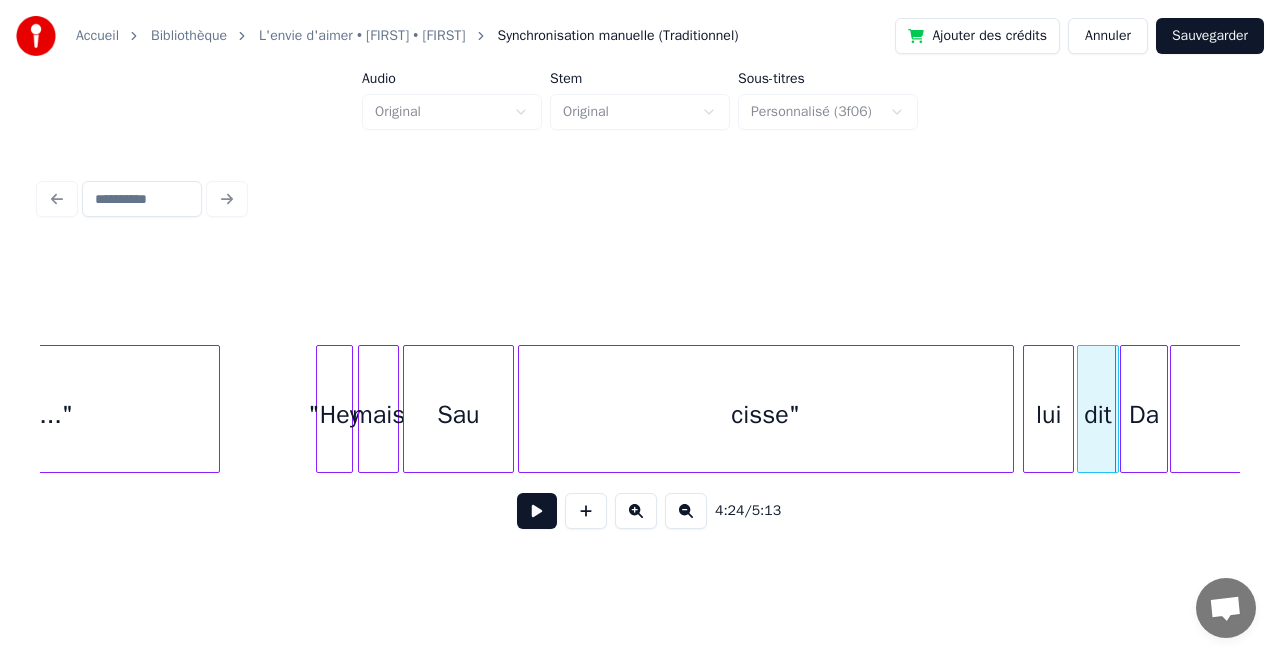 click on ""Hey mais Sau cisse" lui dit Da[NAME] [NAME]..."" at bounding box center [-20365, 409] 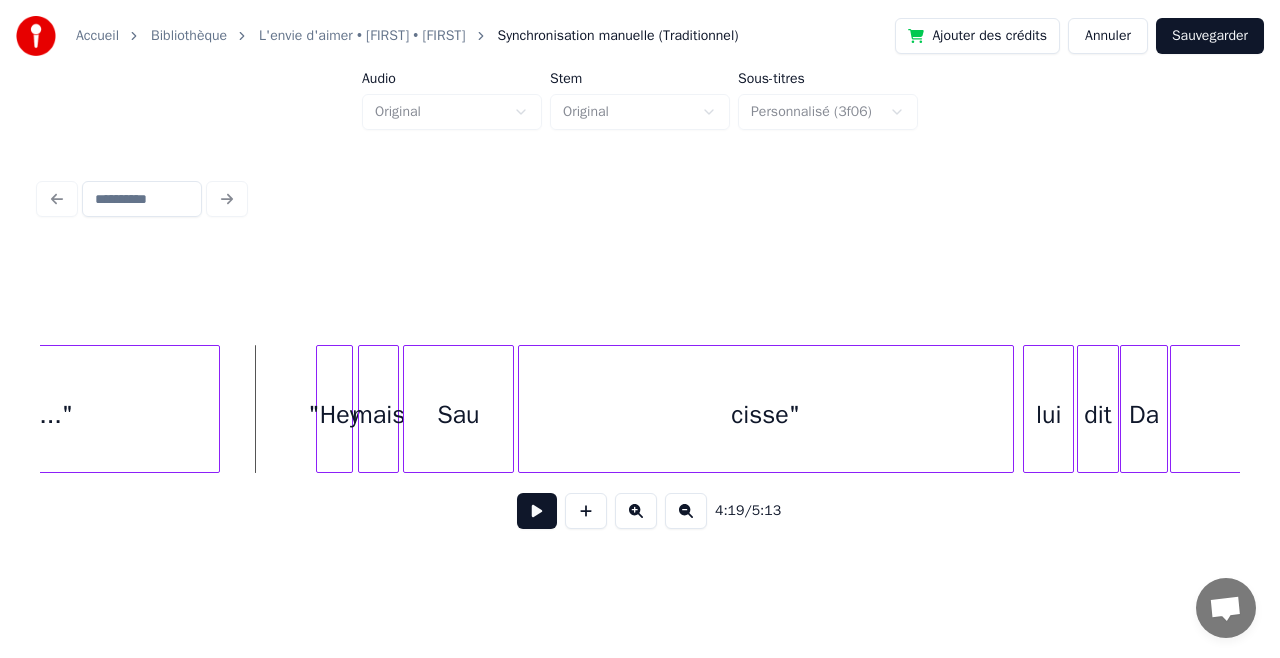 click at bounding box center [537, 511] 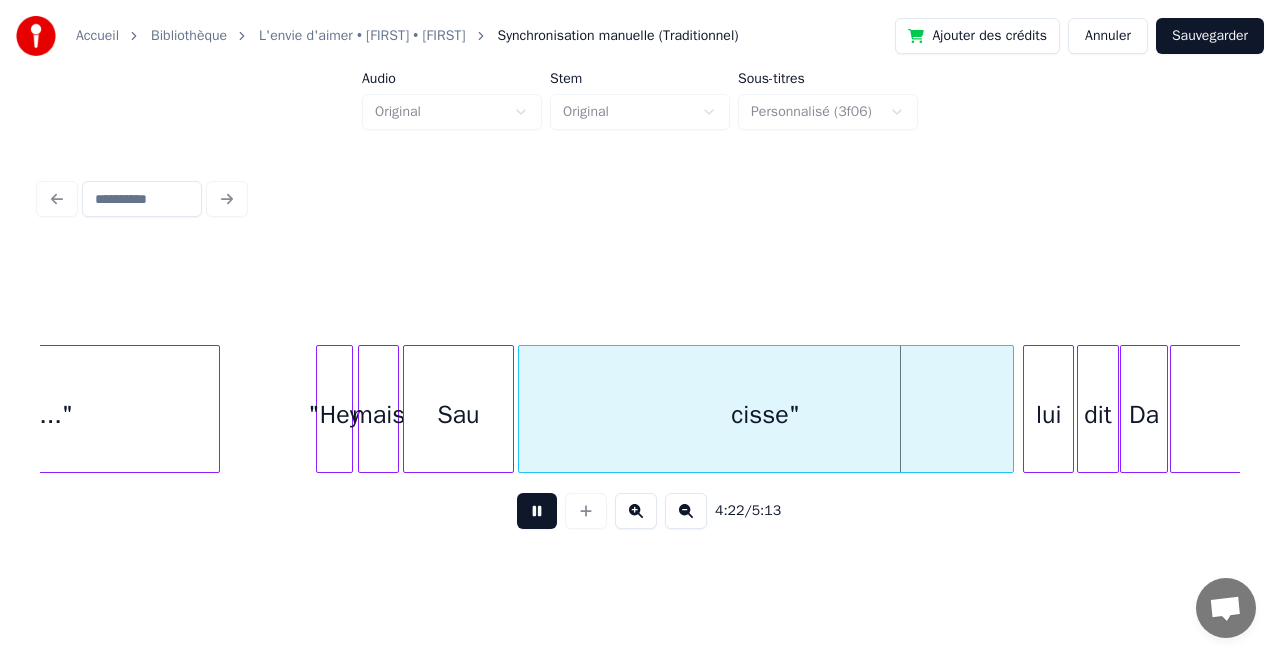 click at bounding box center (537, 511) 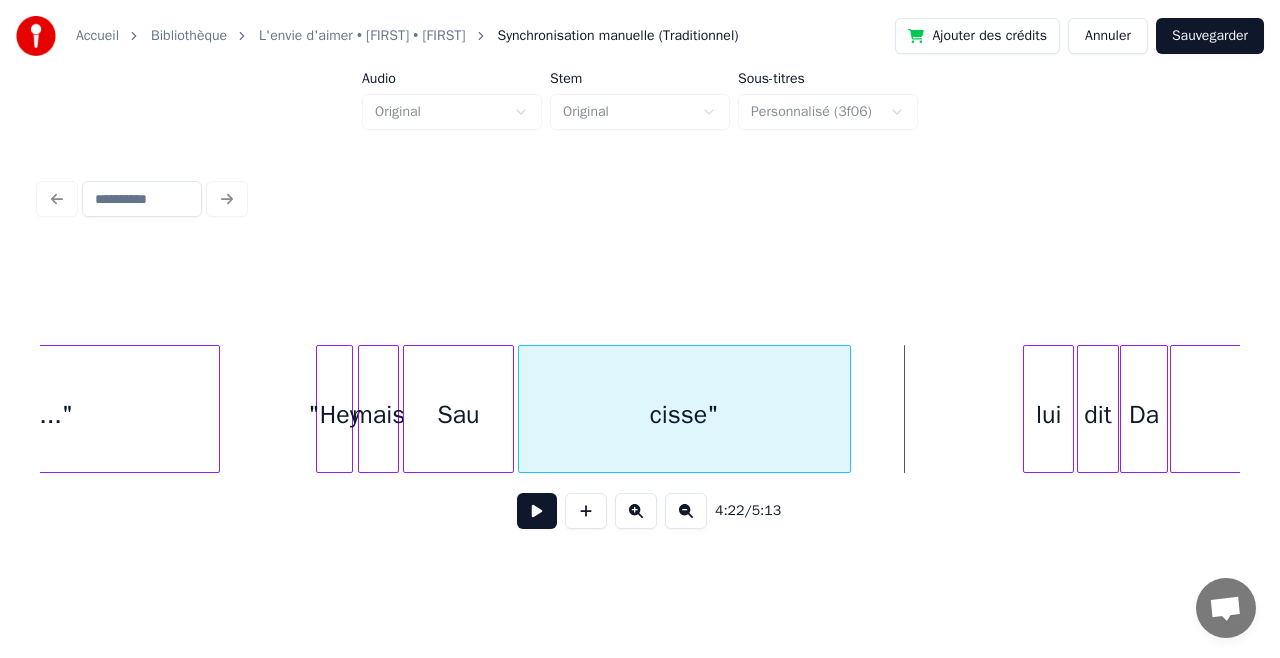 click at bounding box center [847, 409] 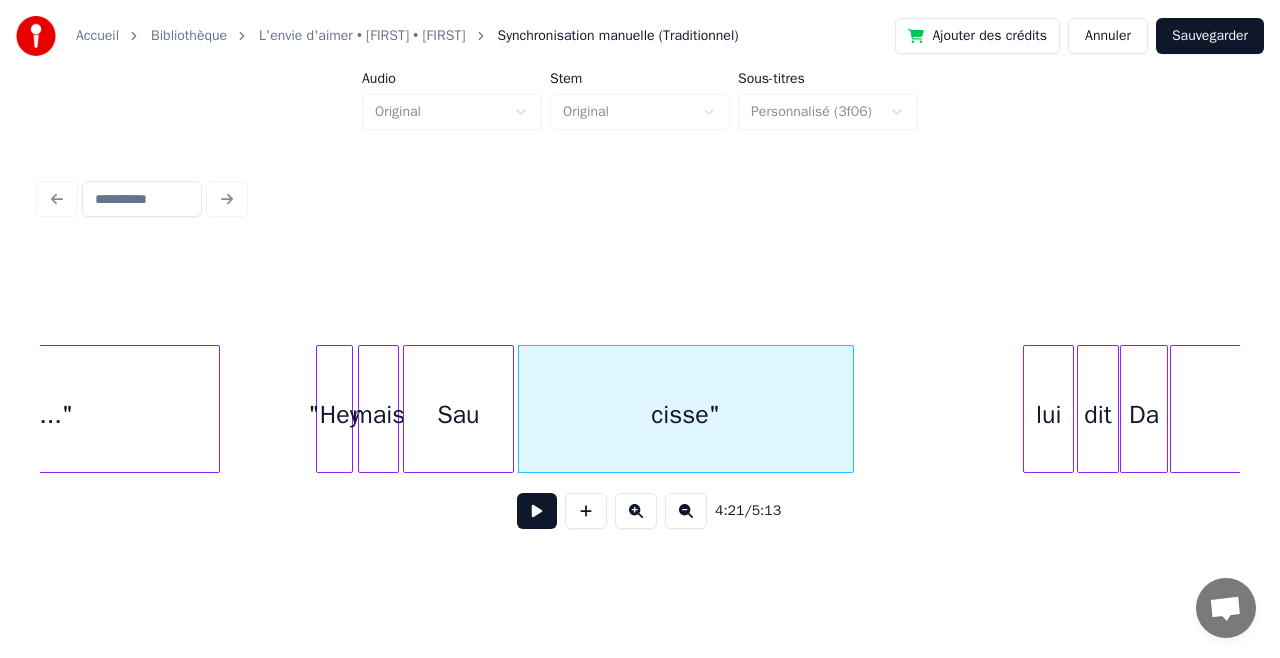 click on ""Hey mais Sau cisse" lui dit Da[NAME] [NAME]..."" at bounding box center (-20365, 409) 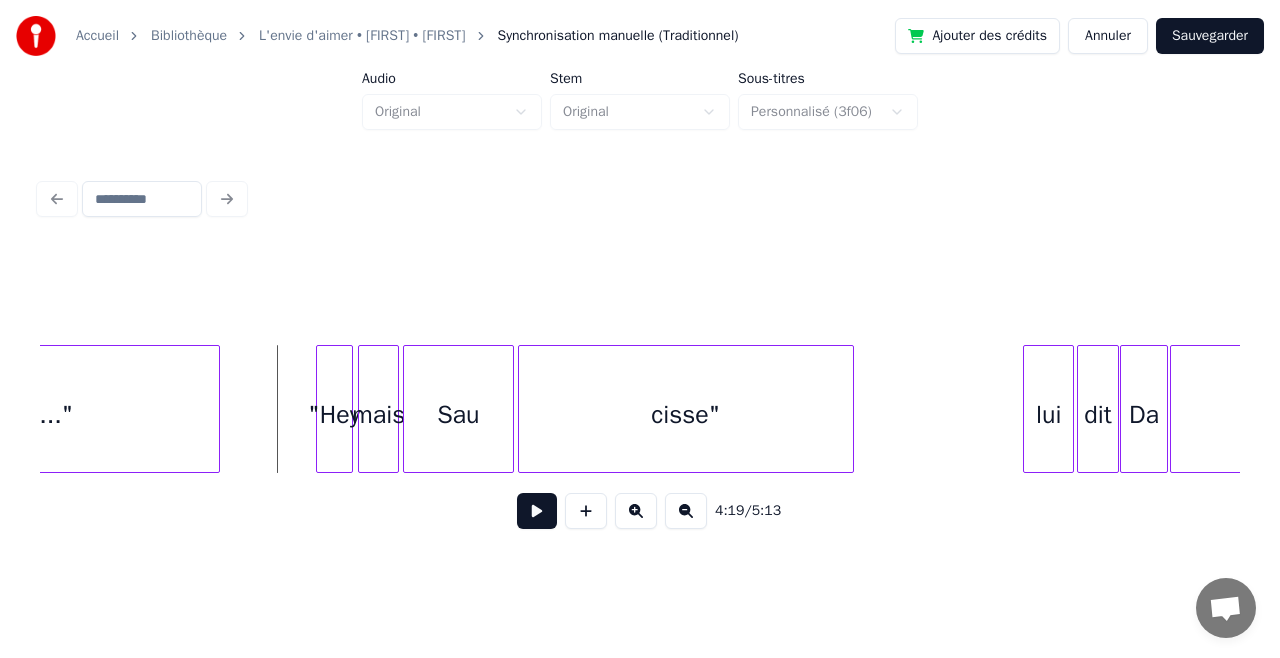 click at bounding box center (537, 511) 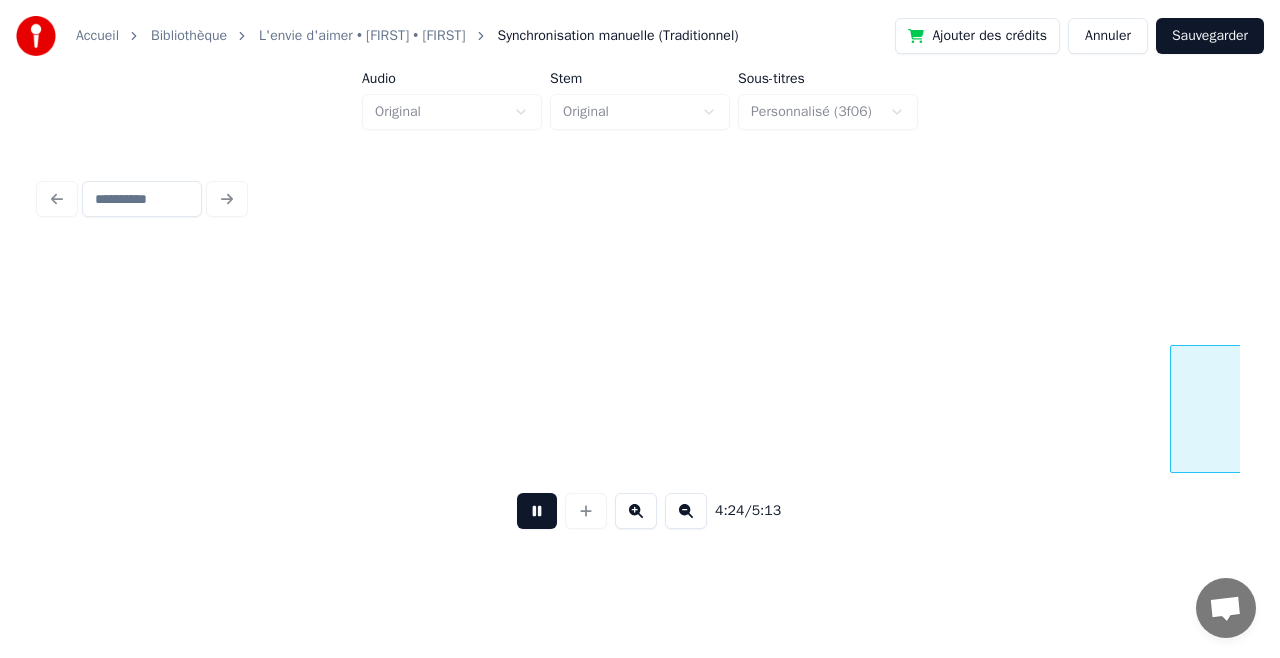 scroll, scrollTop: 0, scrollLeft: 52937, axis: horizontal 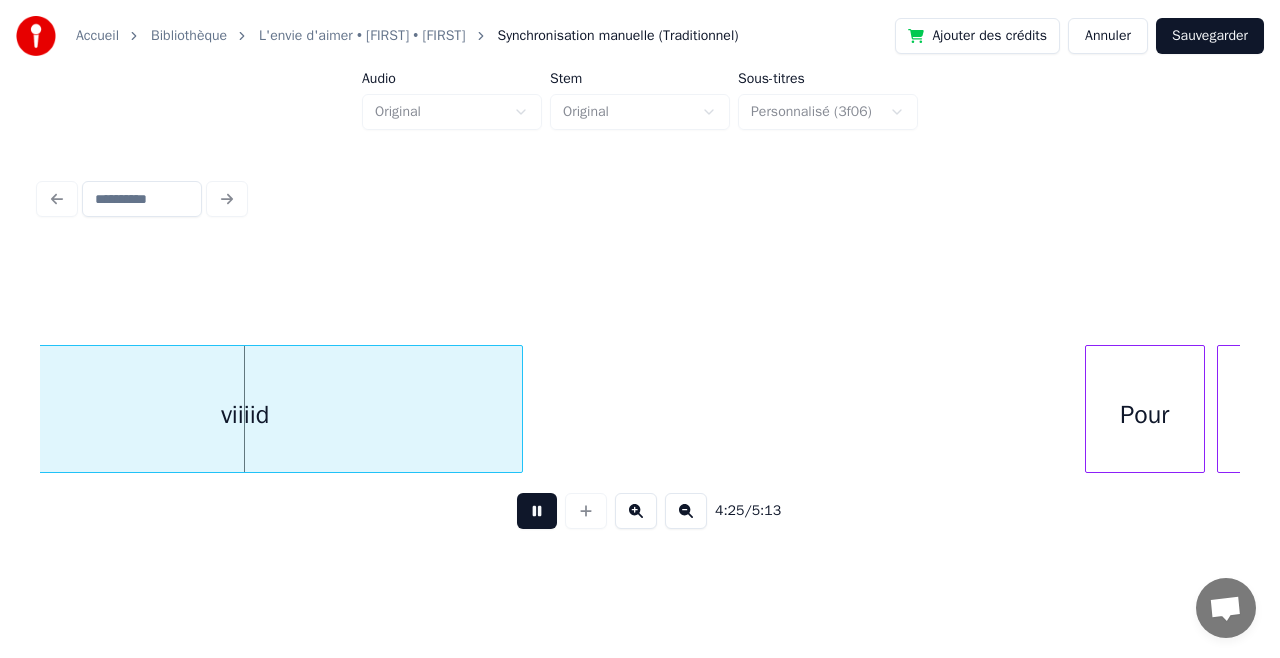 click at bounding box center [537, 511] 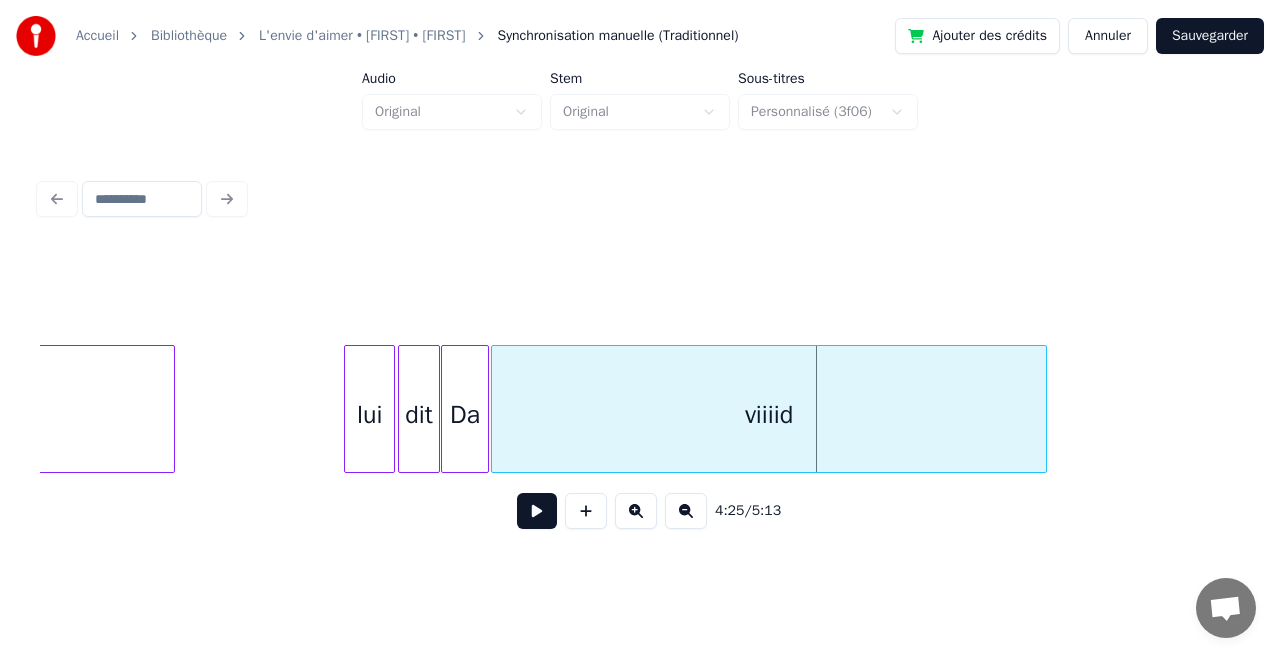 scroll, scrollTop: 0, scrollLeft: 52411, axis: horizontal 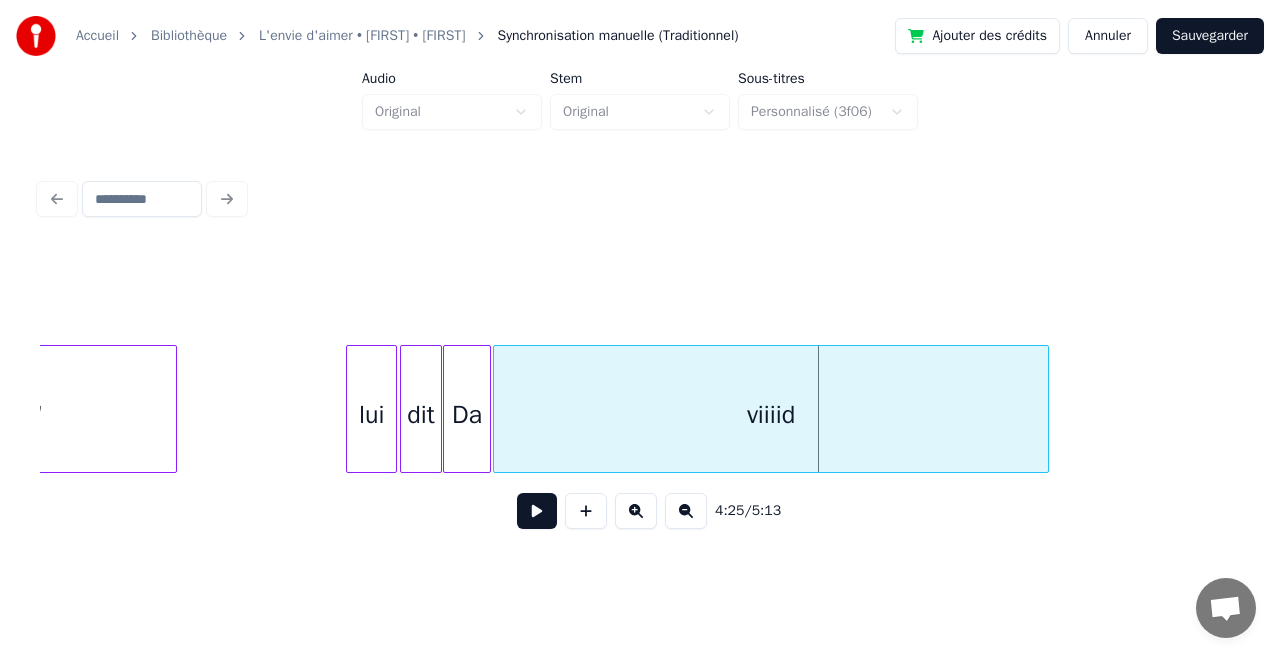 click on "viiiid Da dit lui cisse"" at bounding box center [-21042, 409] 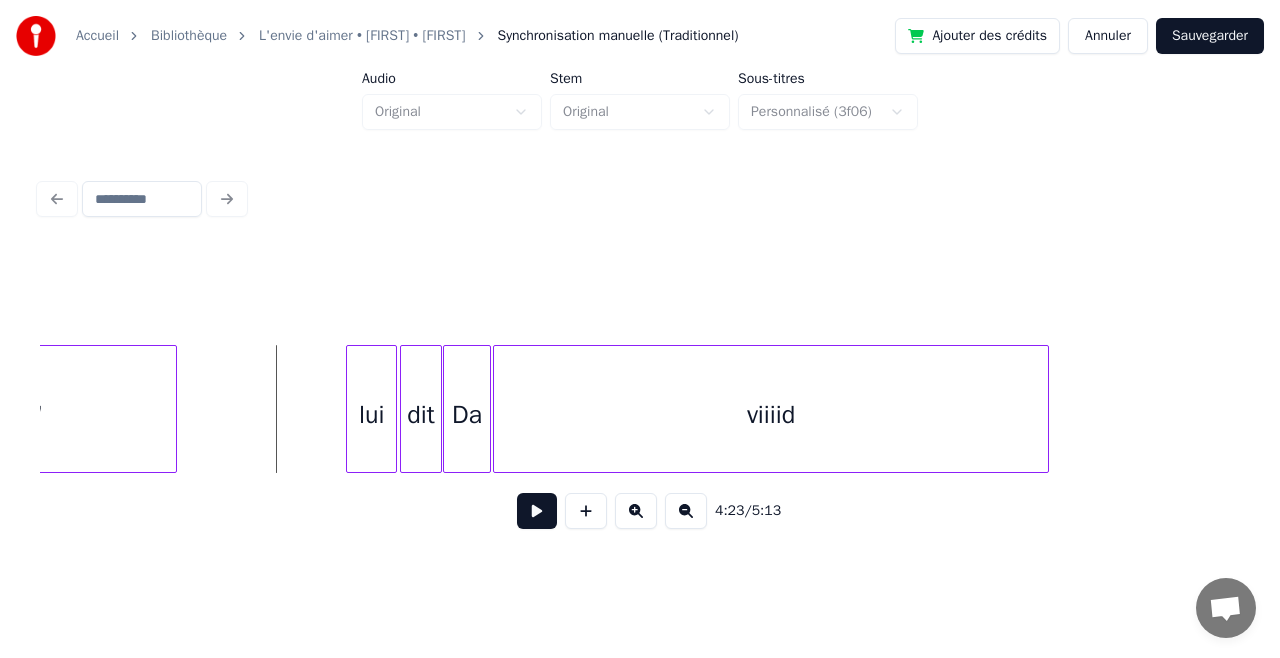 click at bounding box center [537, 511] 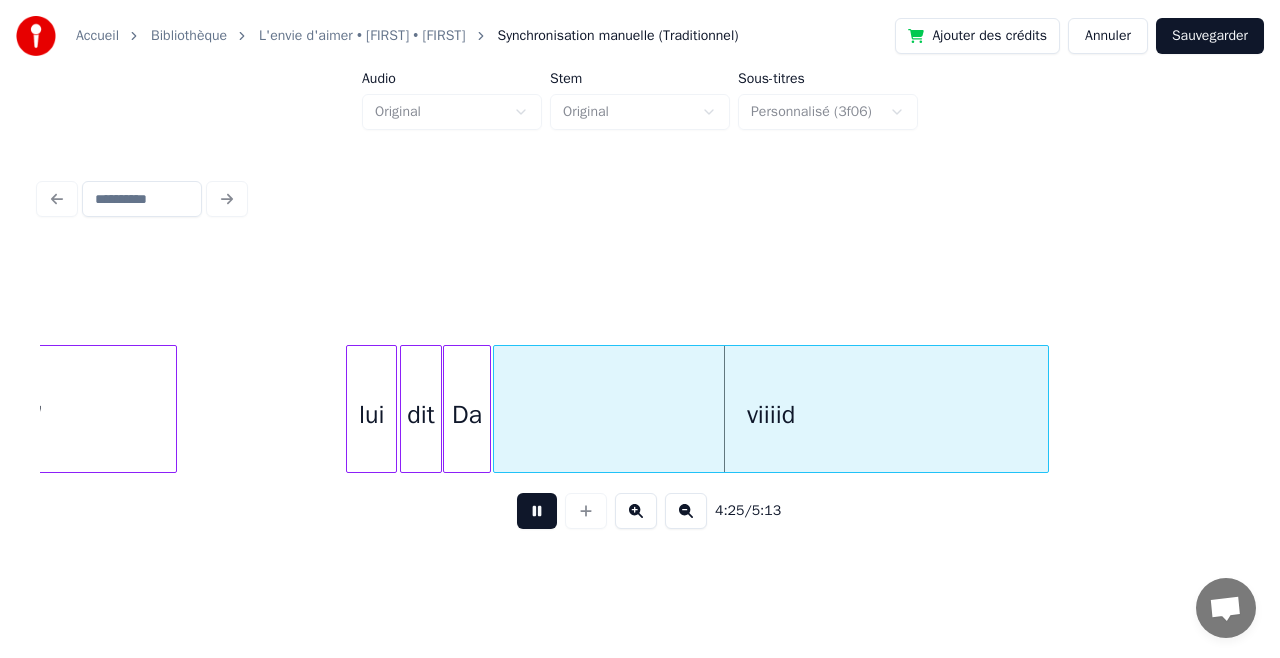 click at bounding box center (537, 511) 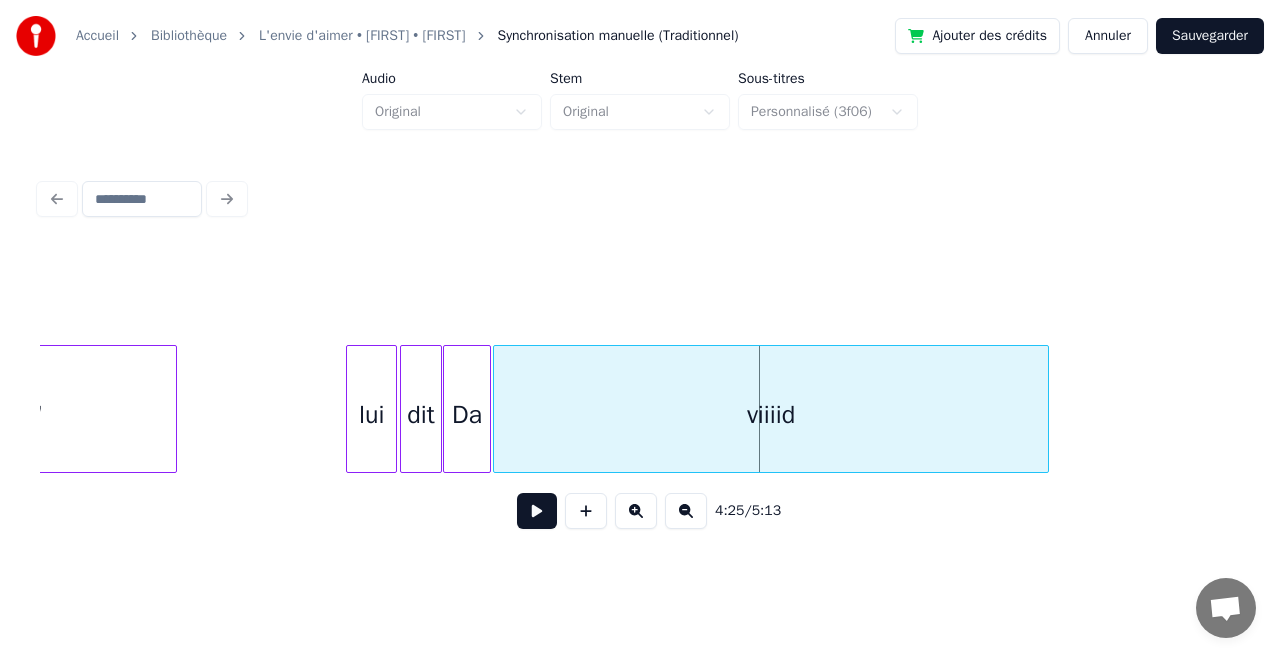 click on "Da" at bounding box center [466, 414] 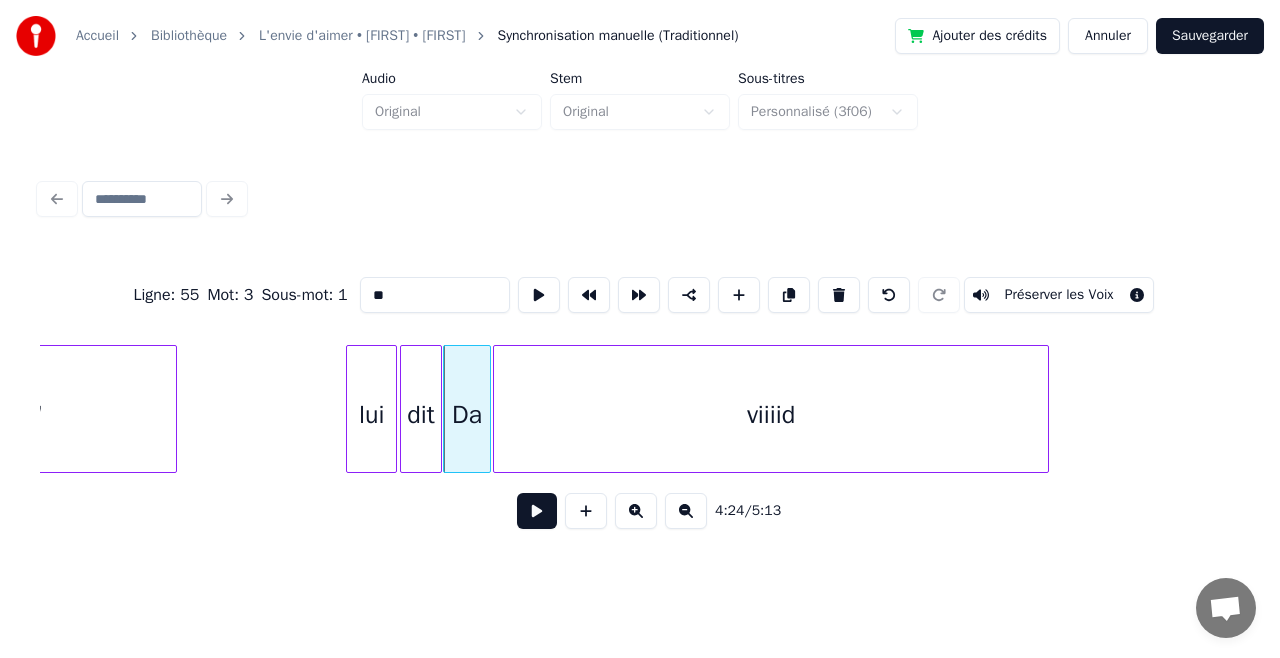 click on "**" at bounding box center (435, 295) 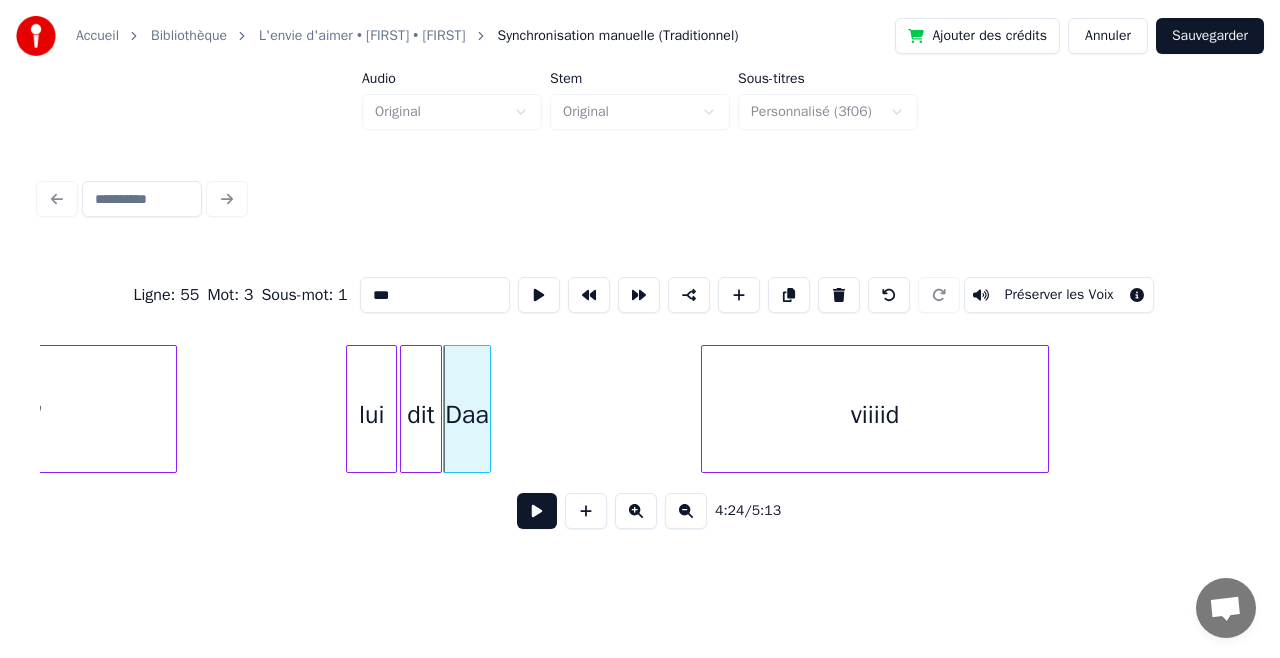 click at bounding box center [705, 409] 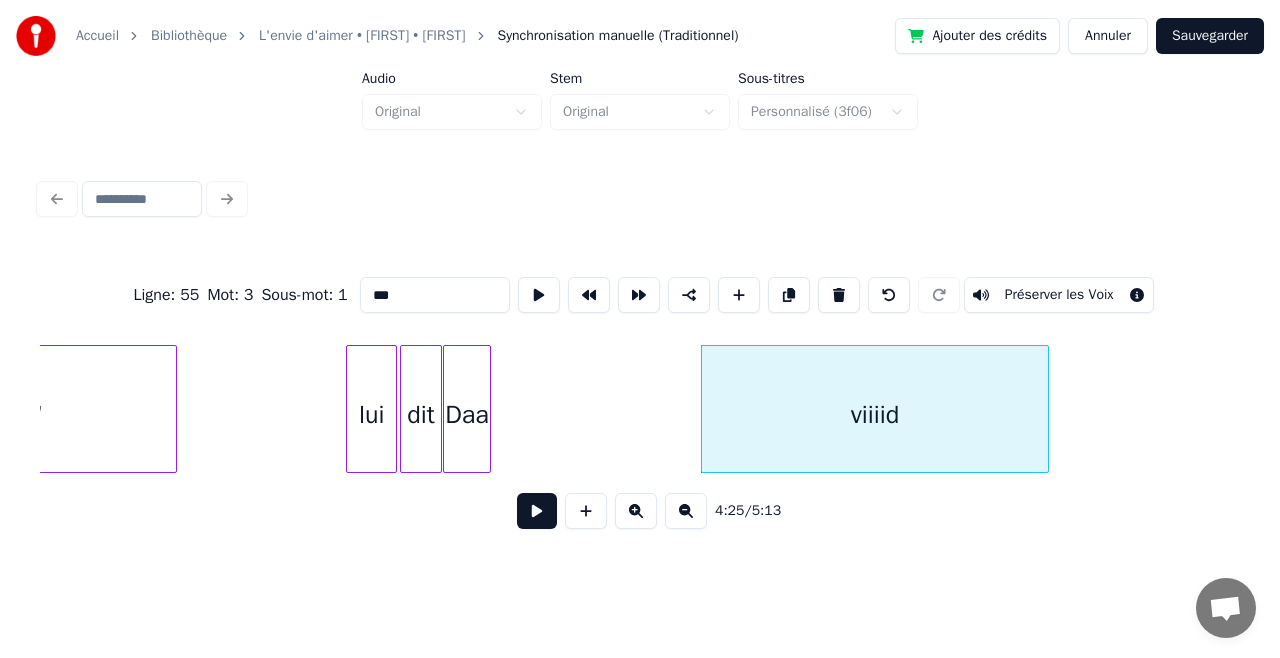 click at bounding box center (487, 409) 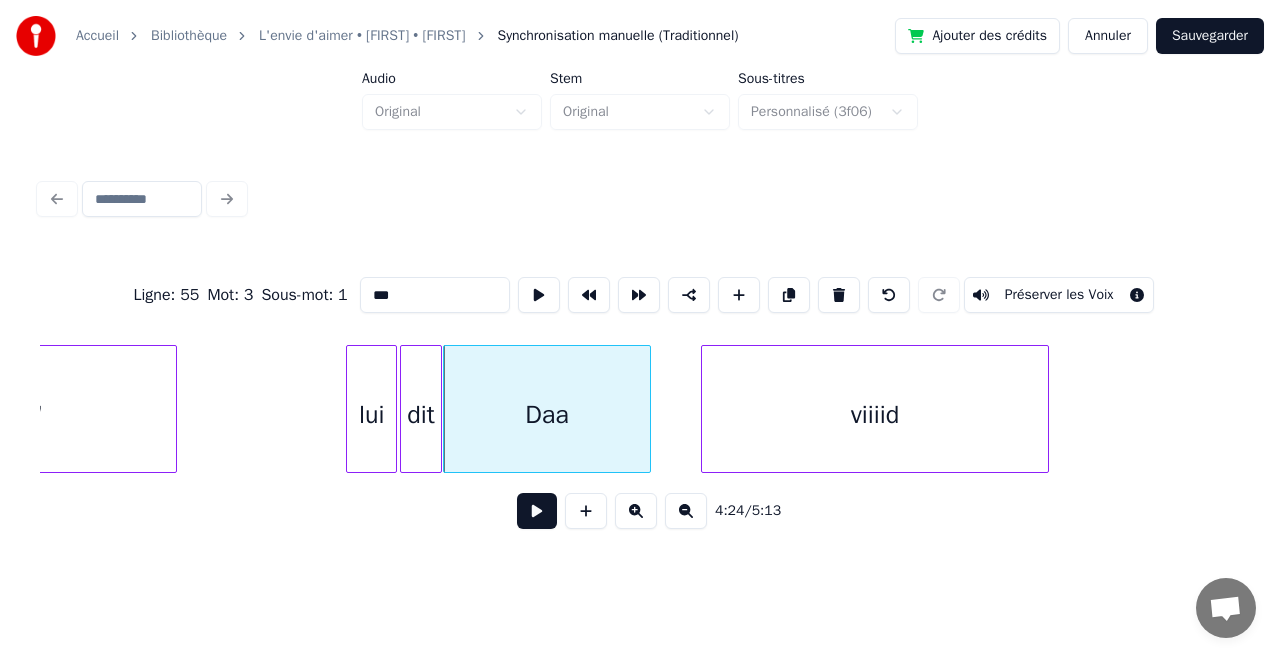 click at bounding box center (647, 409) 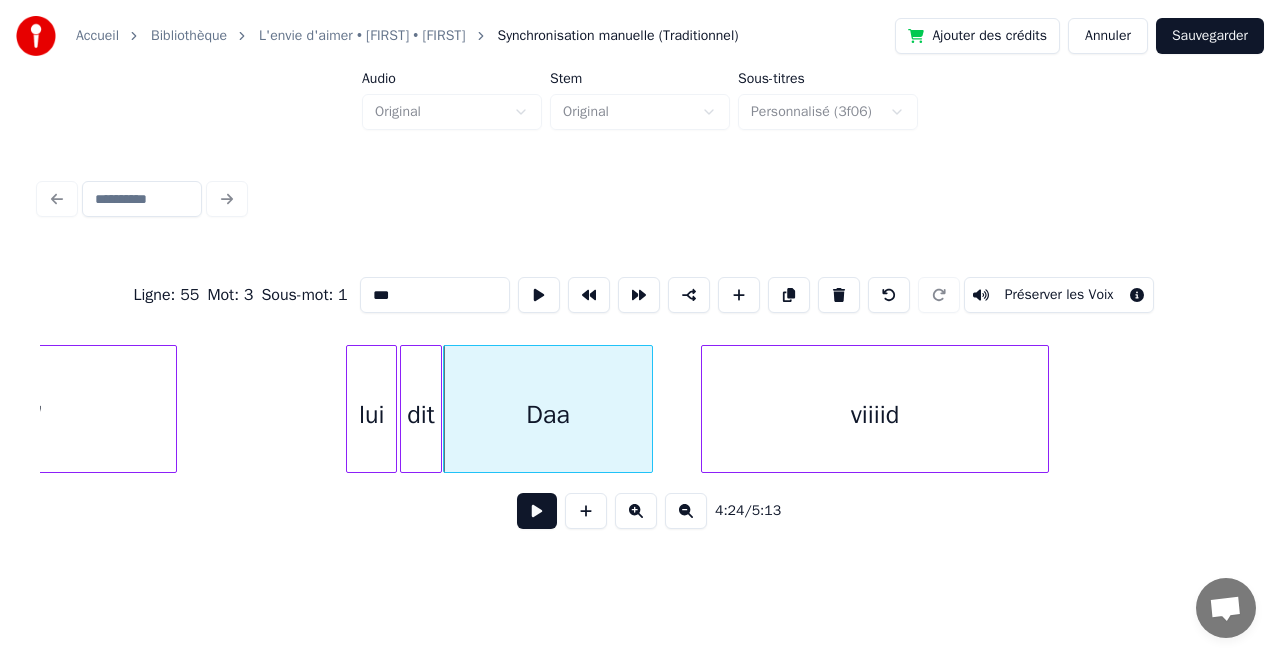 type on "***" 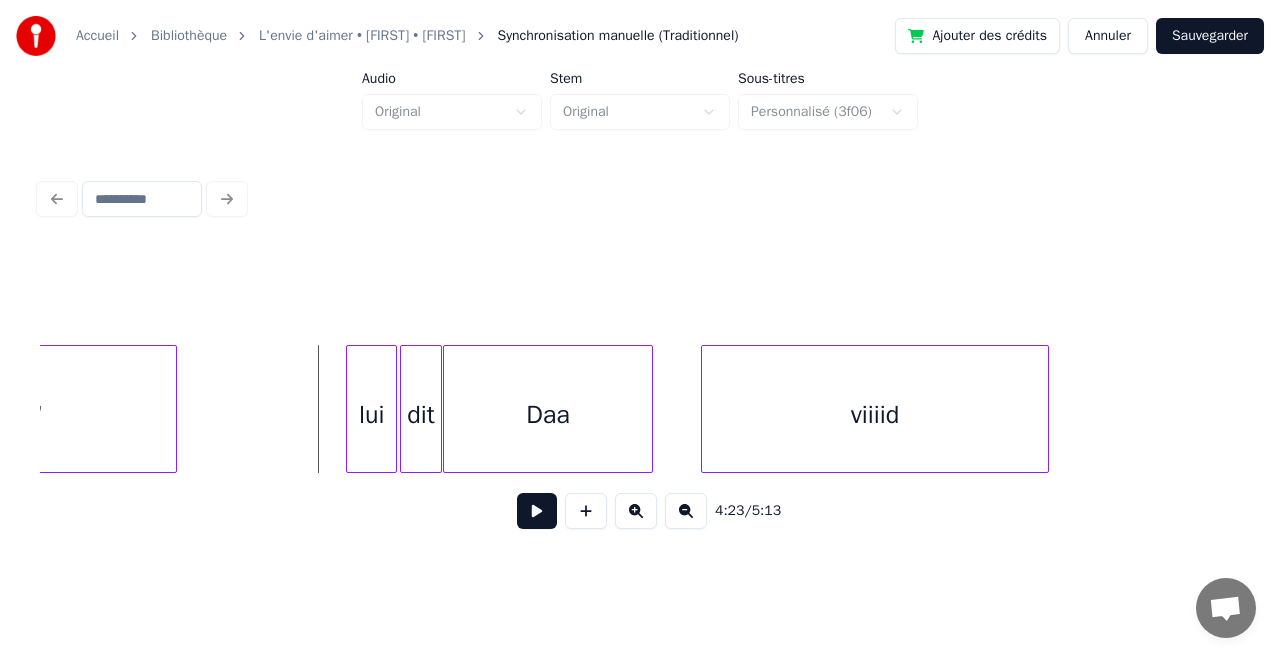 click at bounding box center [537, 511] 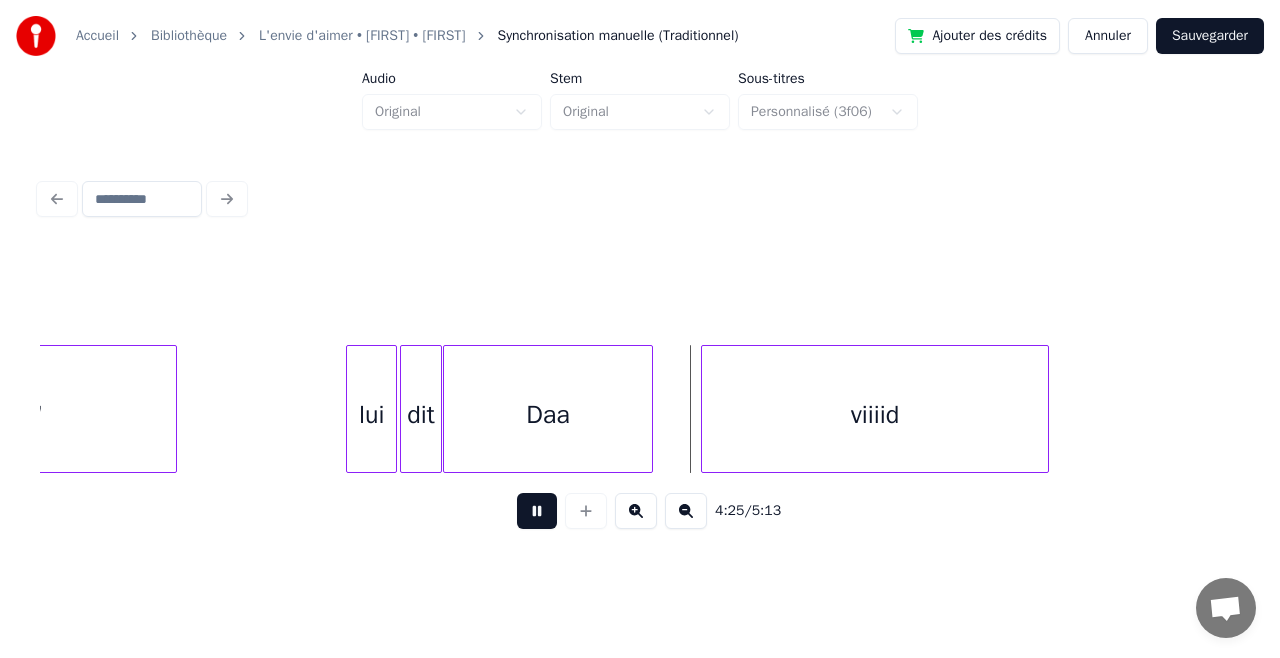 click at bounding box center (537, 511) 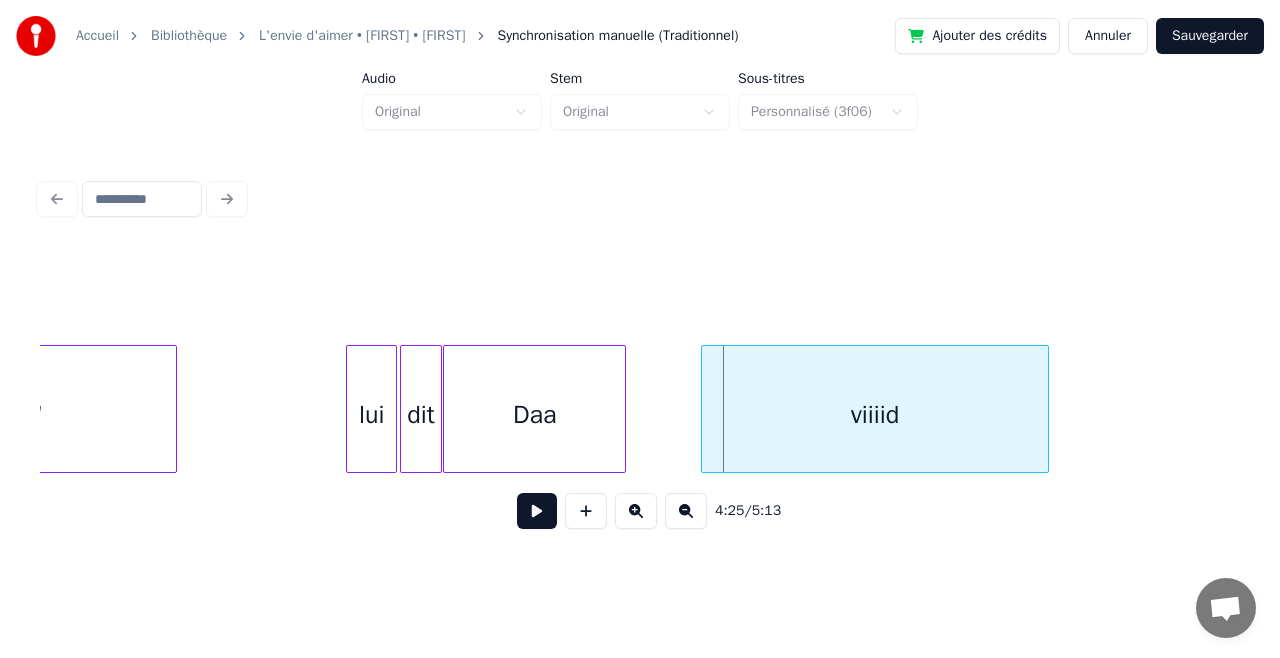 click at bounding box center [622, 409] 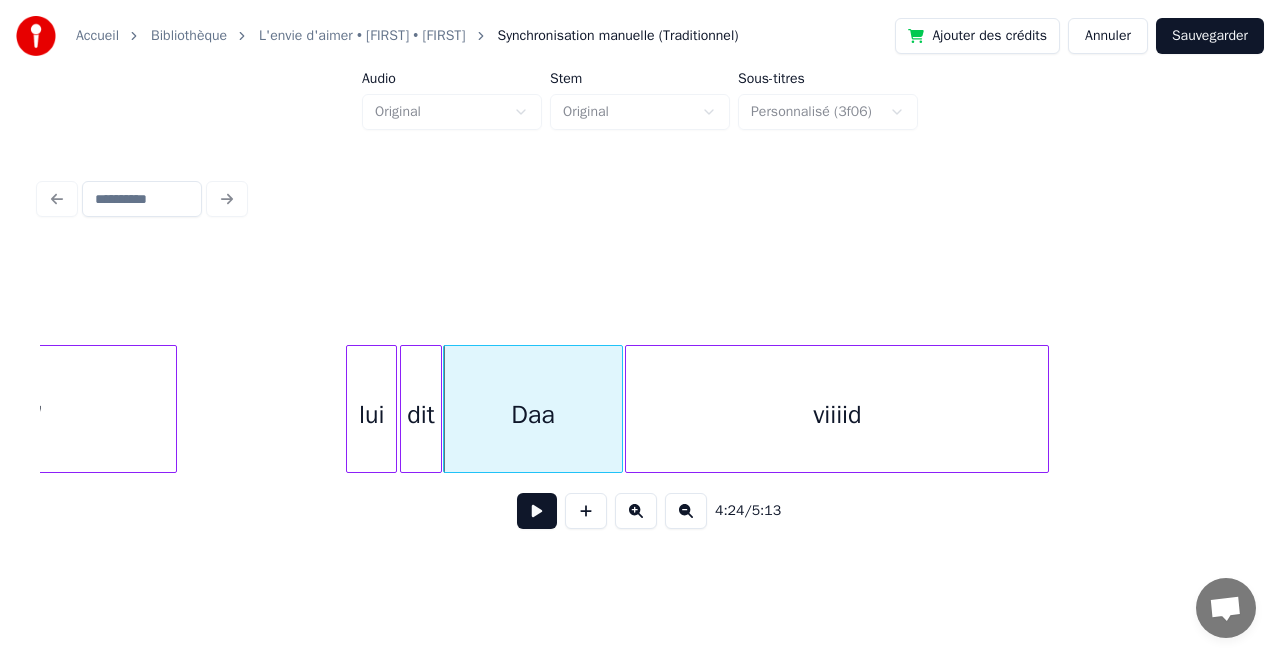 click at bounding box center [629, 409] 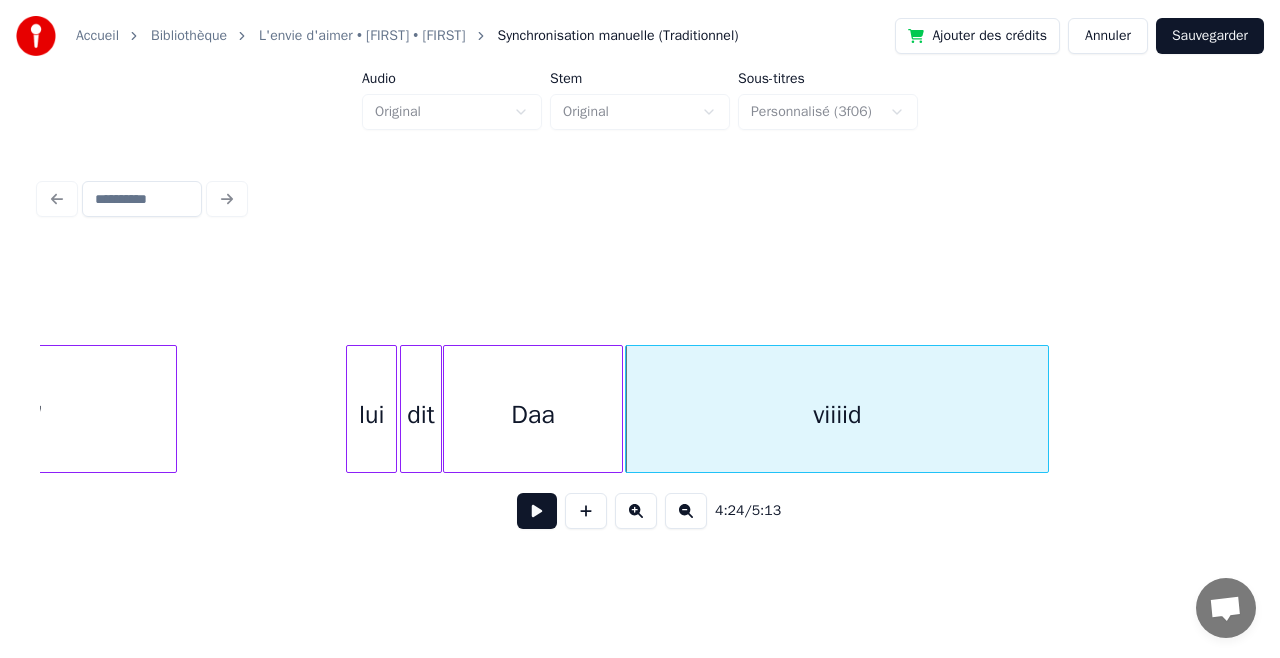 click on "viiiid Da dit lui cisse"" at bounding box center (-21042, 409) 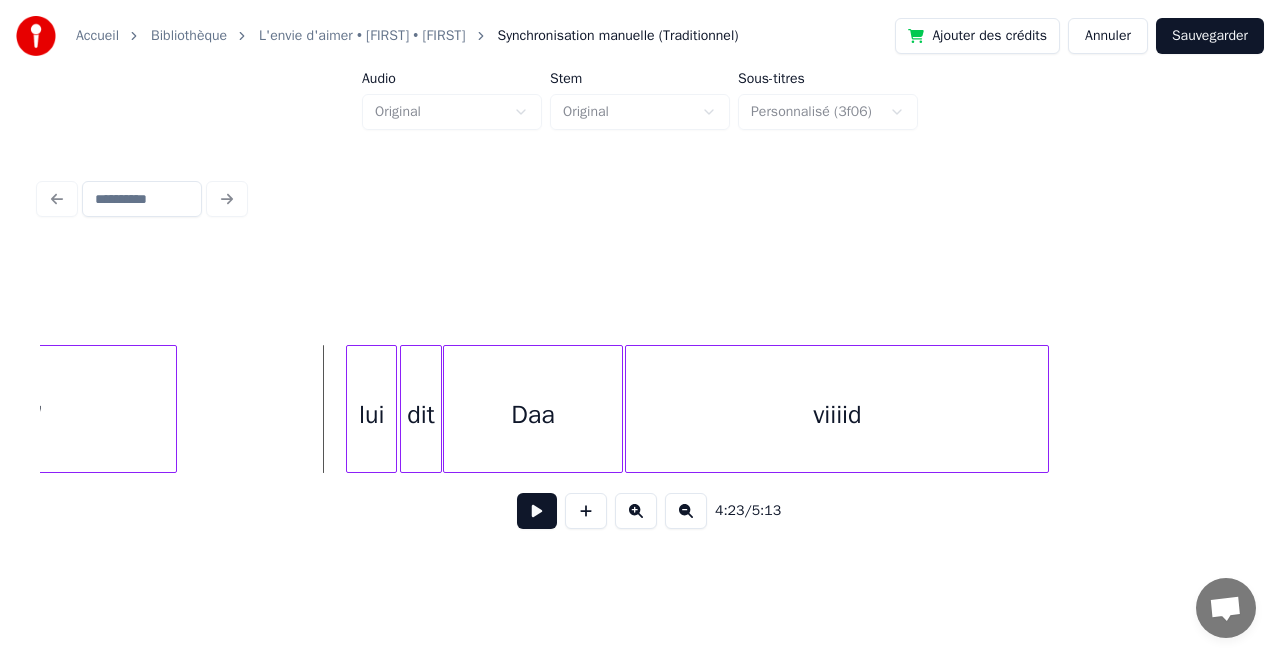 click at bounding box center (537, 511) 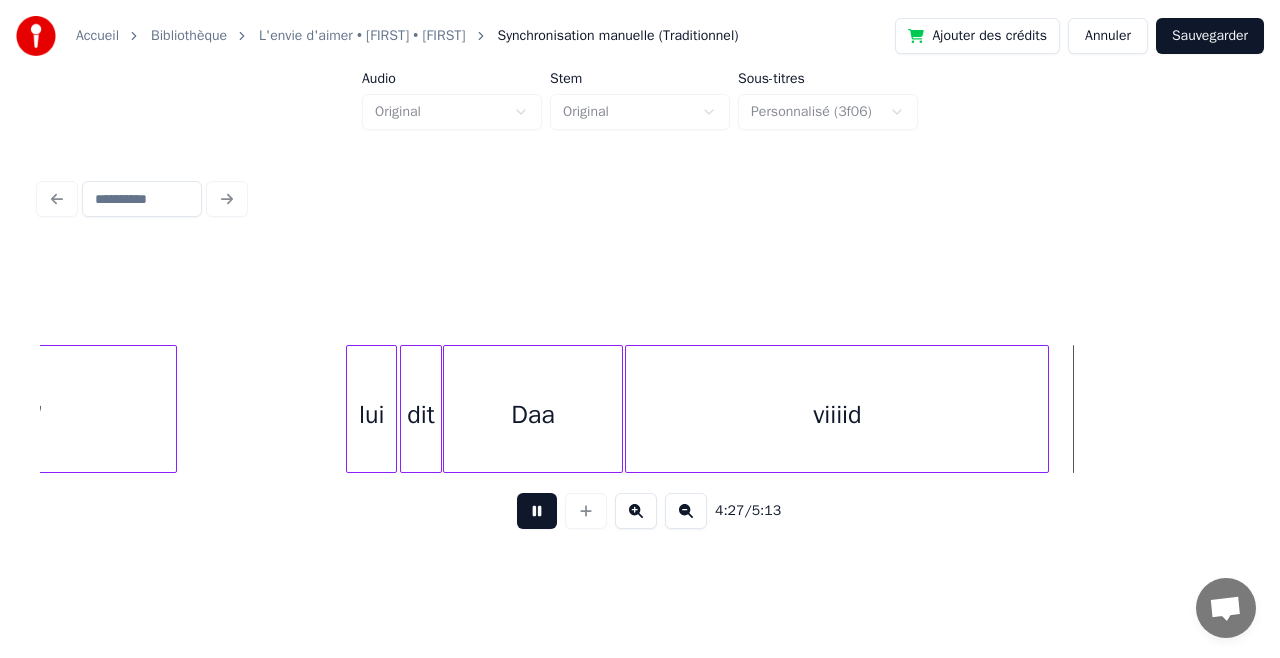 click at bounding box center (537, 511) 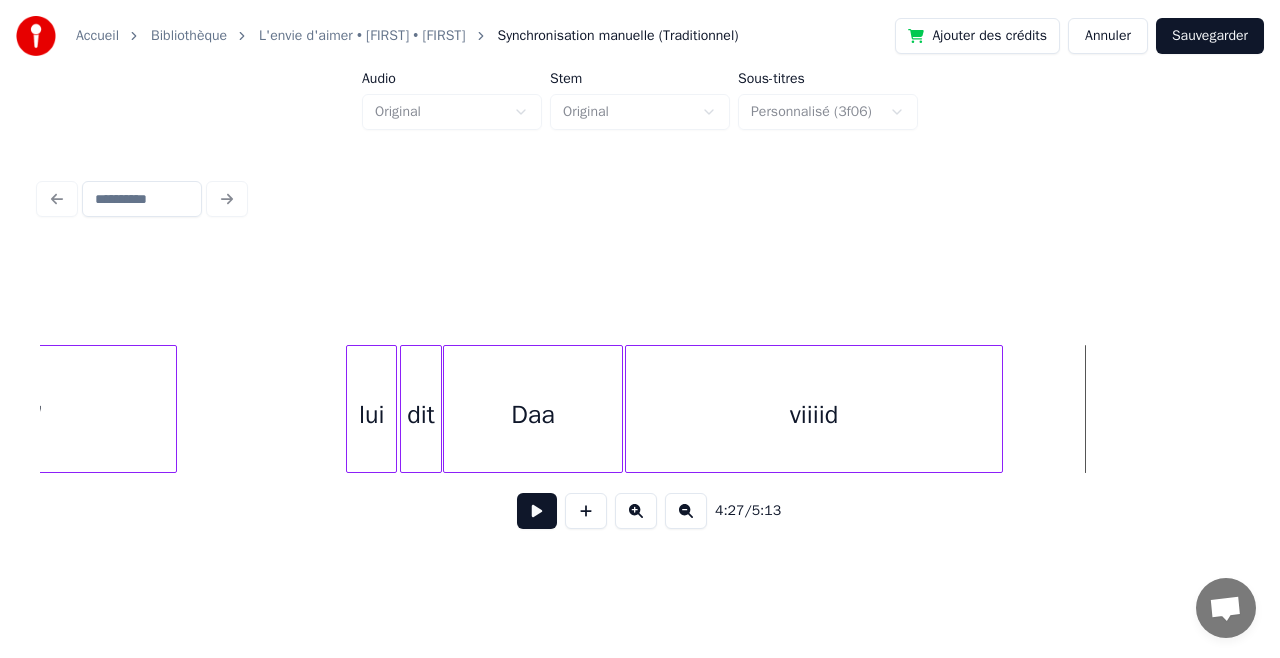 click at bounding box center [999, 409] 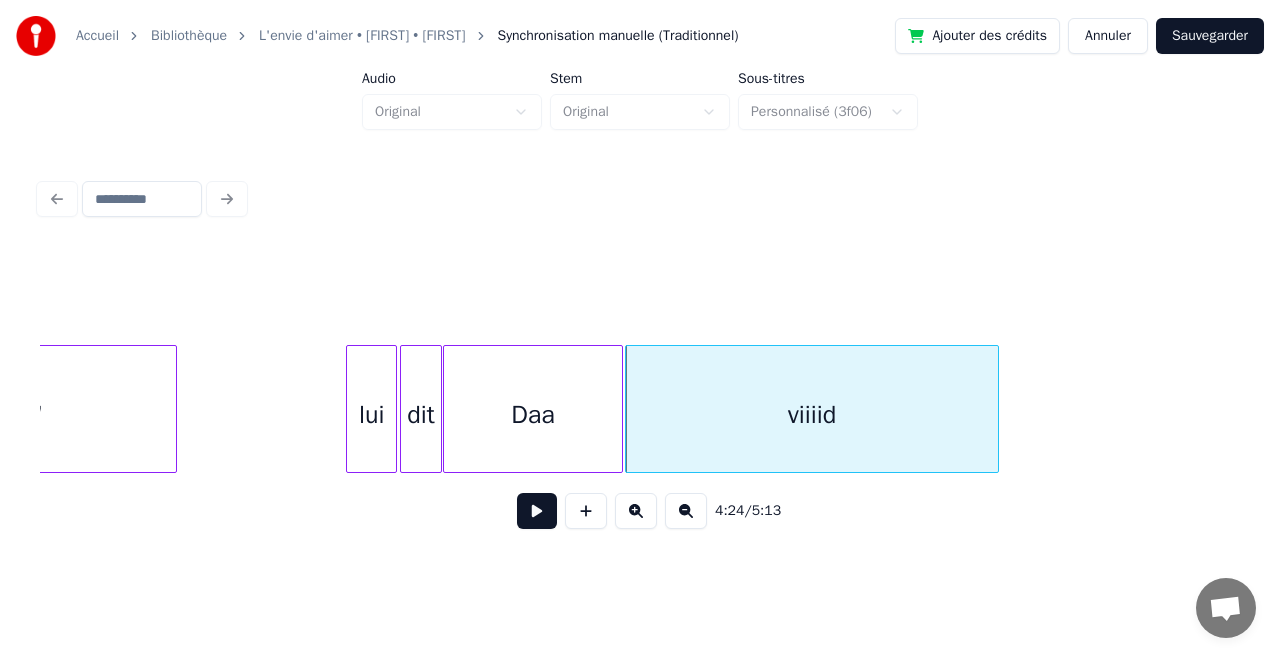 click on "4:24  /  5:13" at bounding box center (640, 511) 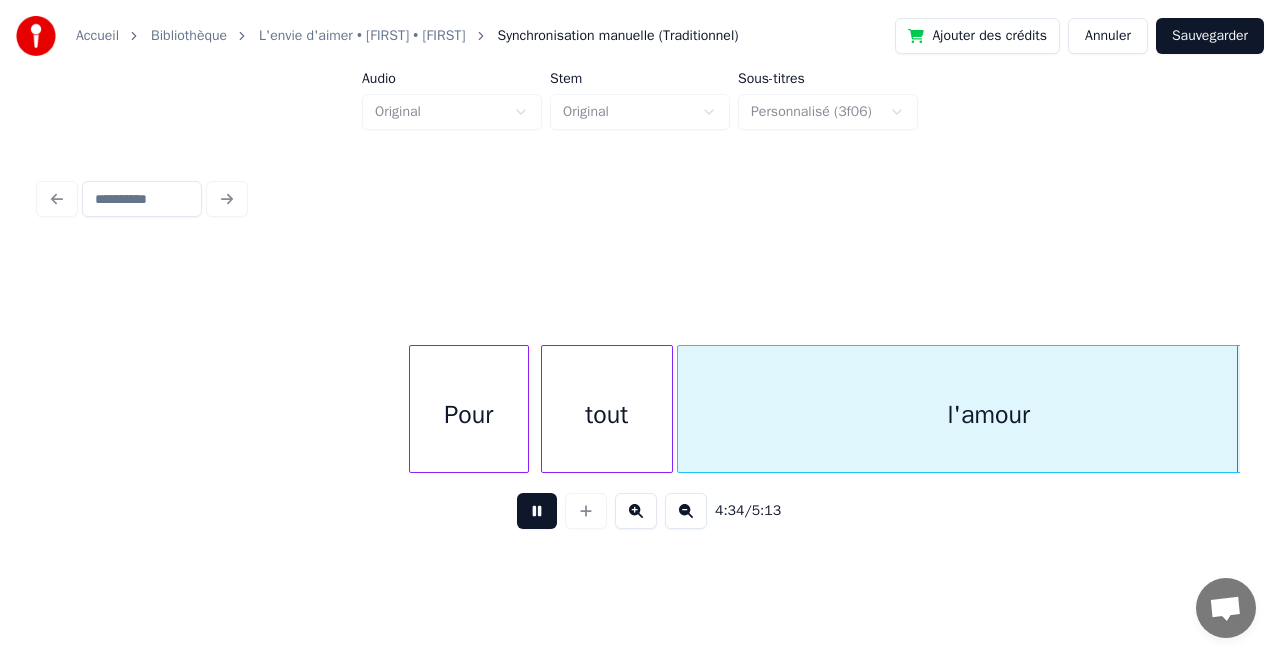 scroll, scrollTop: 0, scrollLeft: 54816, axis: horizontal 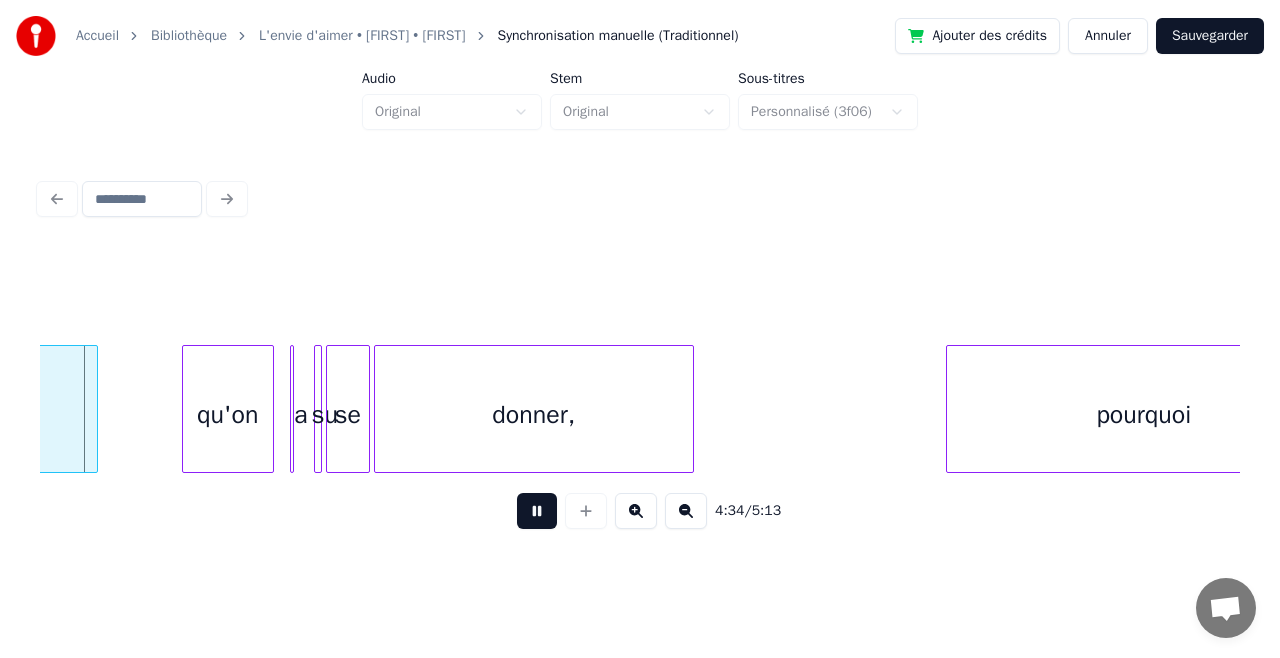 click at bounding box center (537, 511) 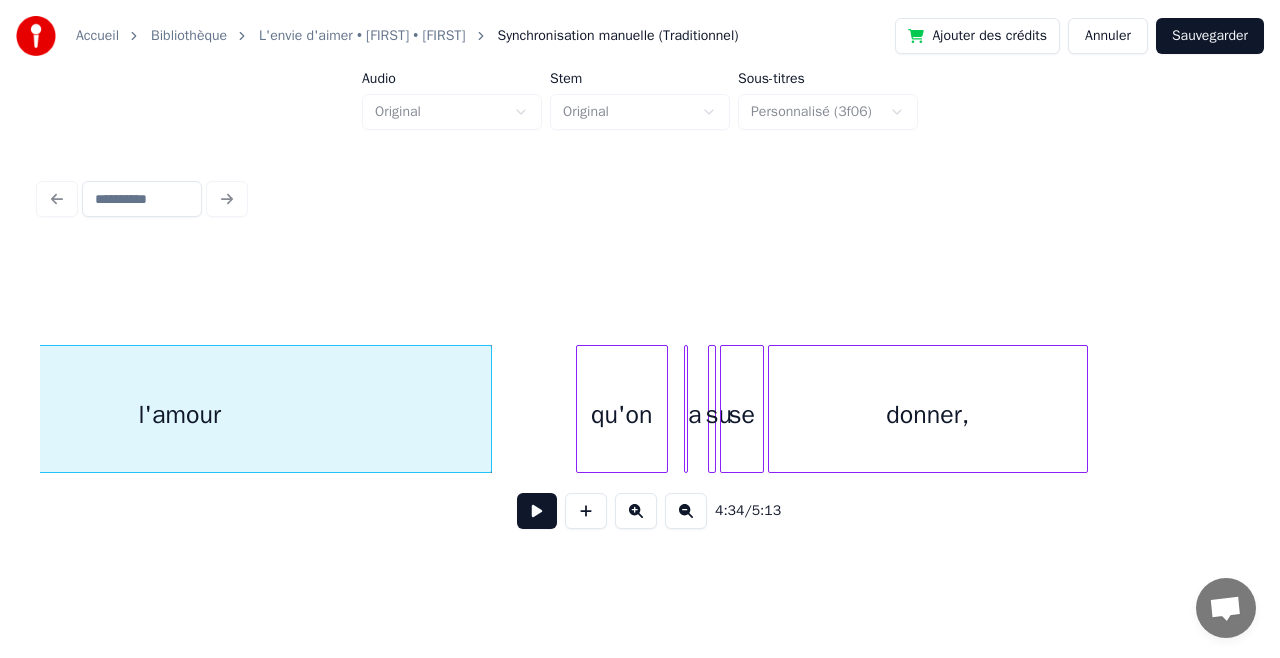 scroll, scrollTop: 0, scrollLeft: 54410, axis: horizontal 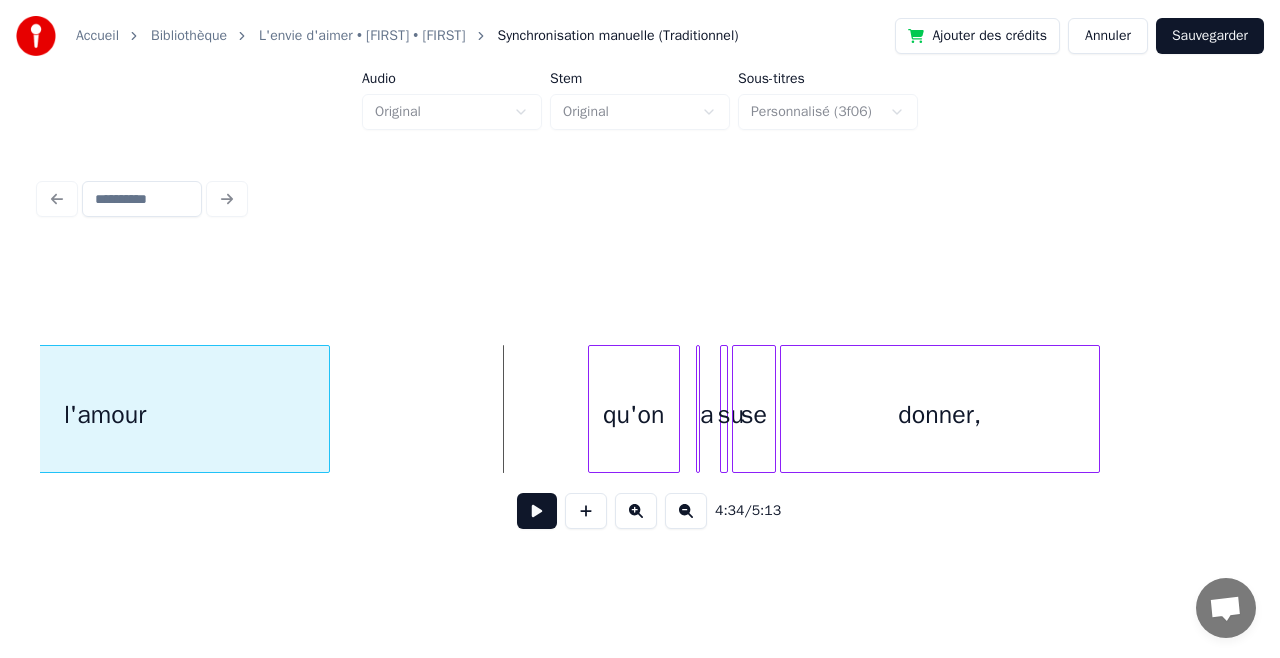 click at bounding box center [326, 409] 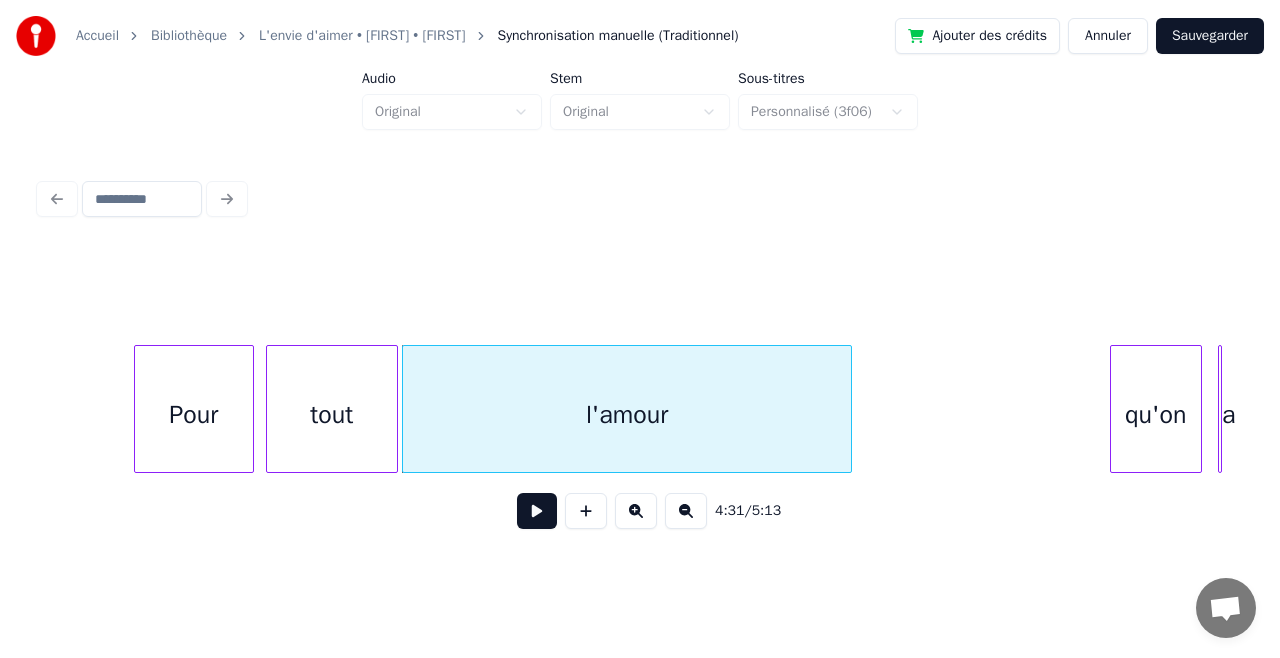 scroll, scrollTop: 0, scrollLeft: 53887, axis: horizontal 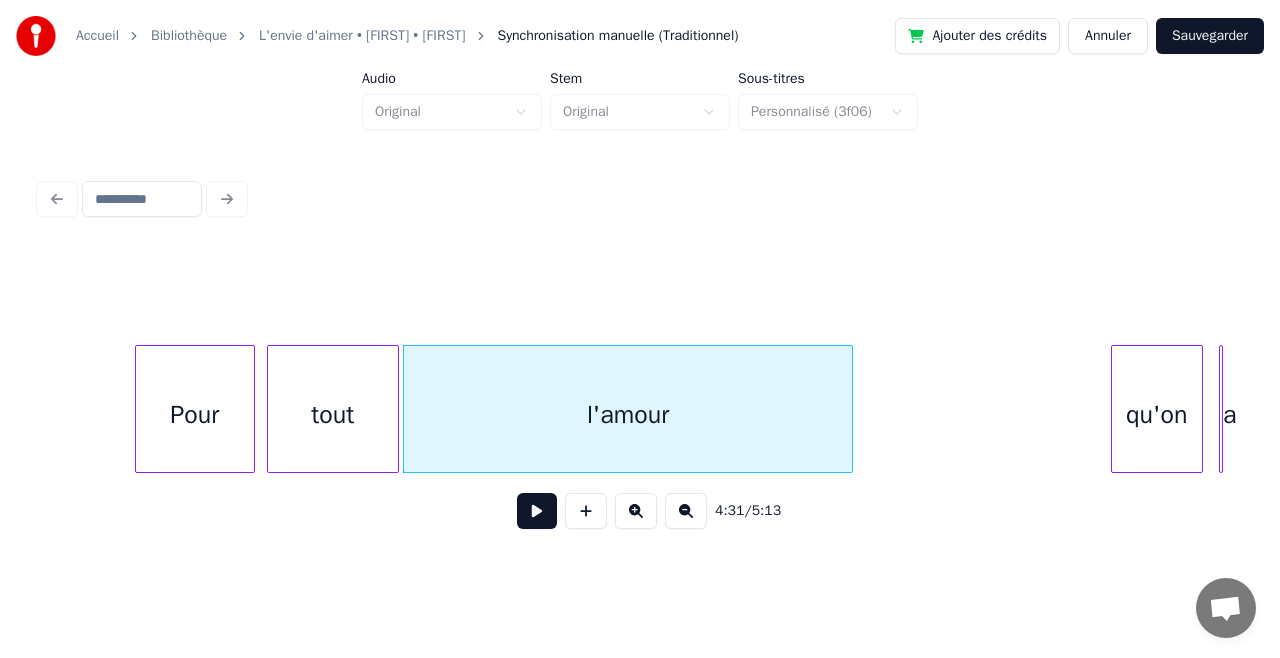 drag, startPoint x: 78, startPoint y: 416, endPoint x: 352, endPoint y: 466, distance: 278.5247 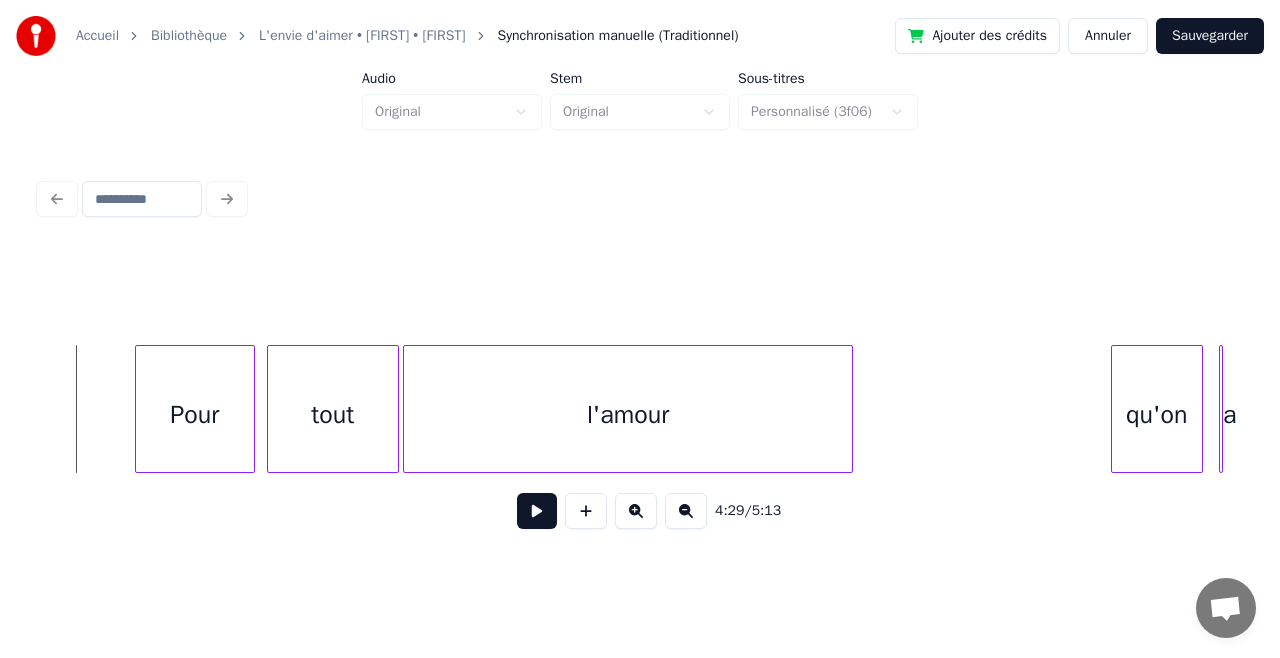 click at bounding box center [537, 511] 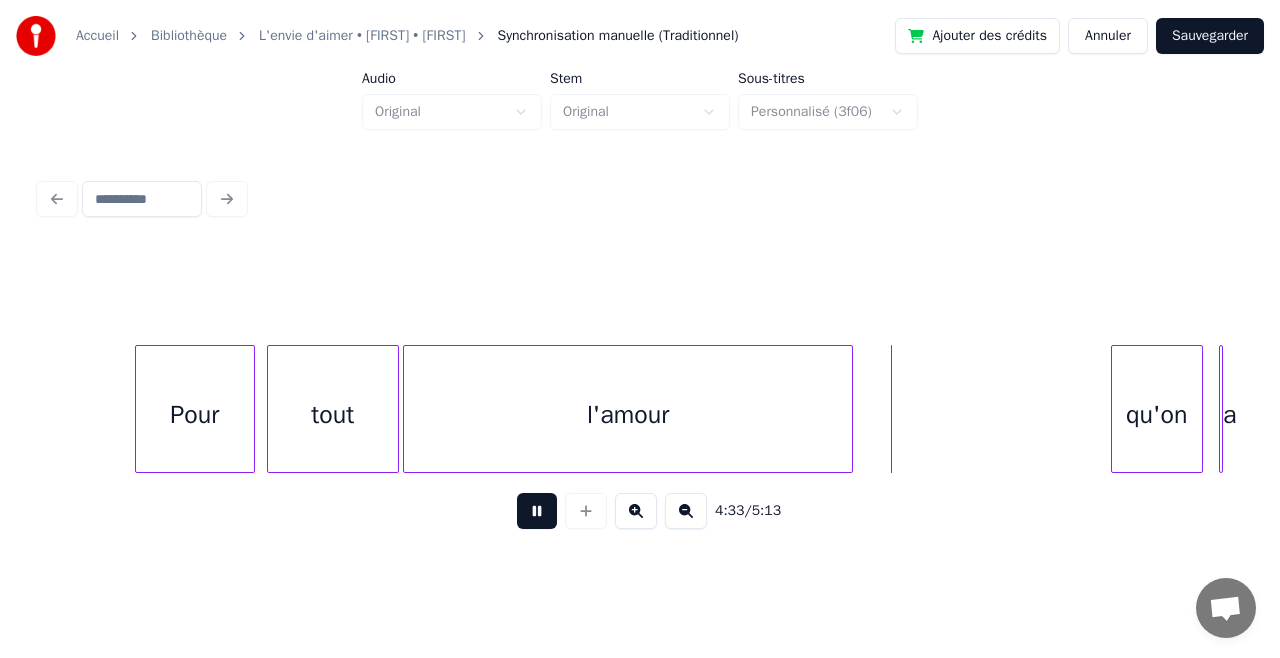 click at bounding box center [537, 511] 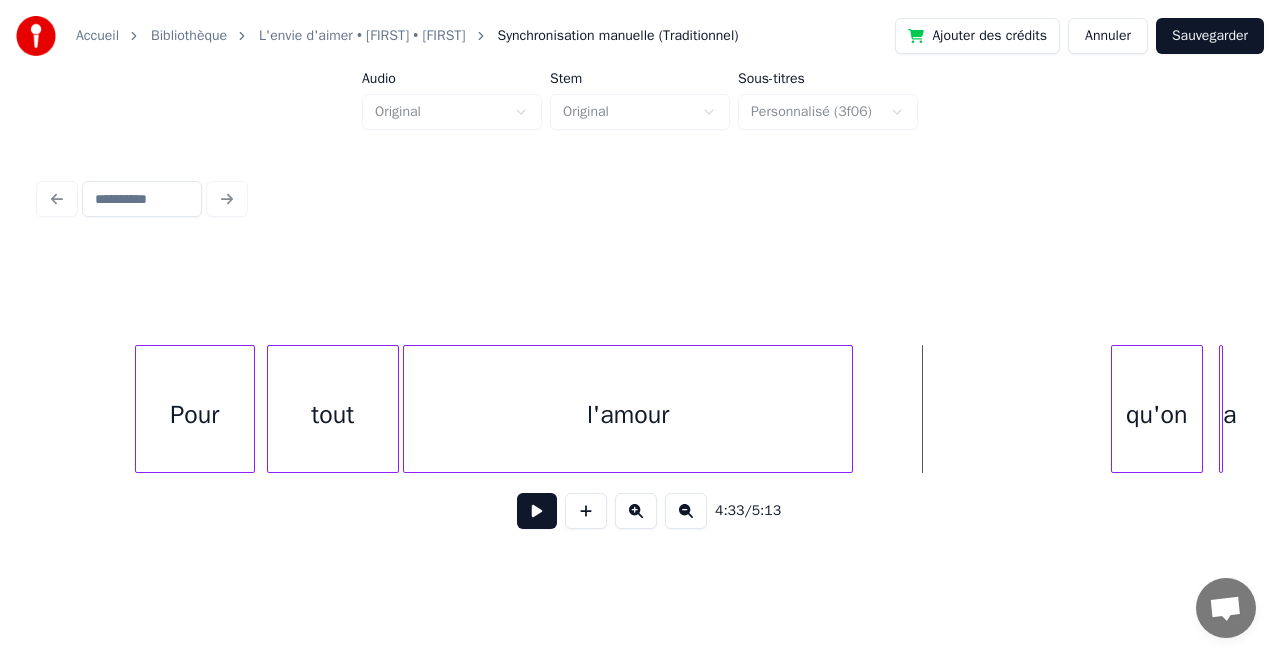click at bounding box center (537, 511) 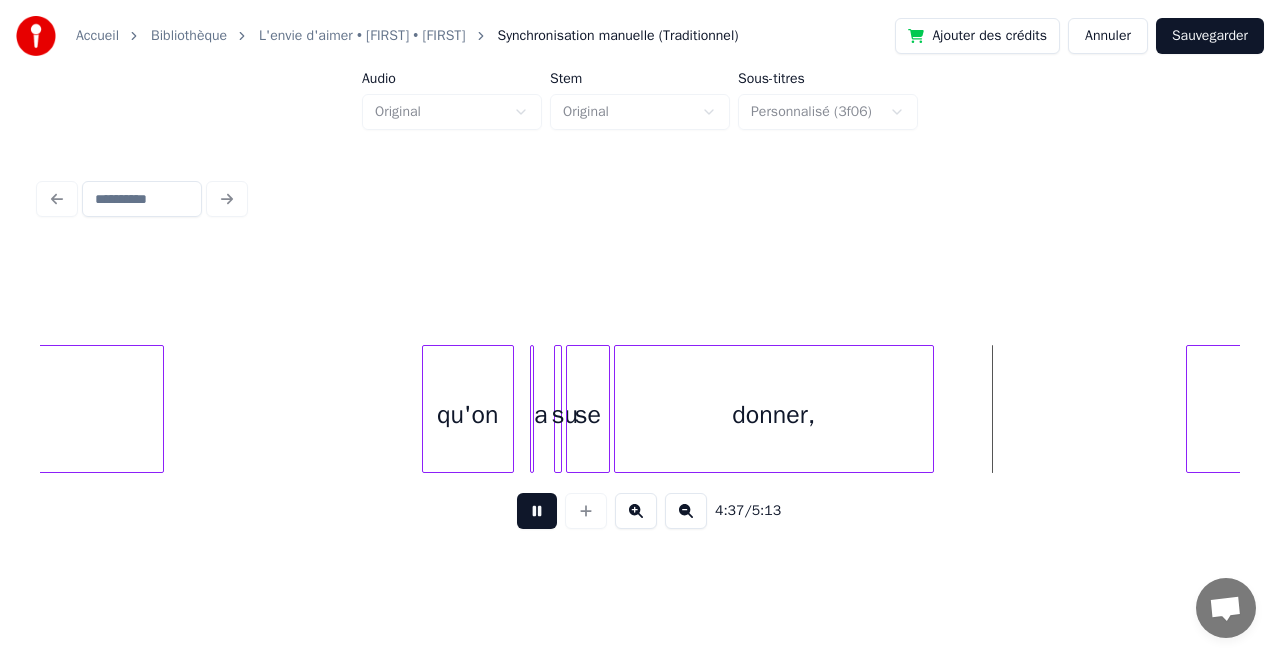 scroll, scrollTop: 0, scrollLeft: 54571, axis: horizontal 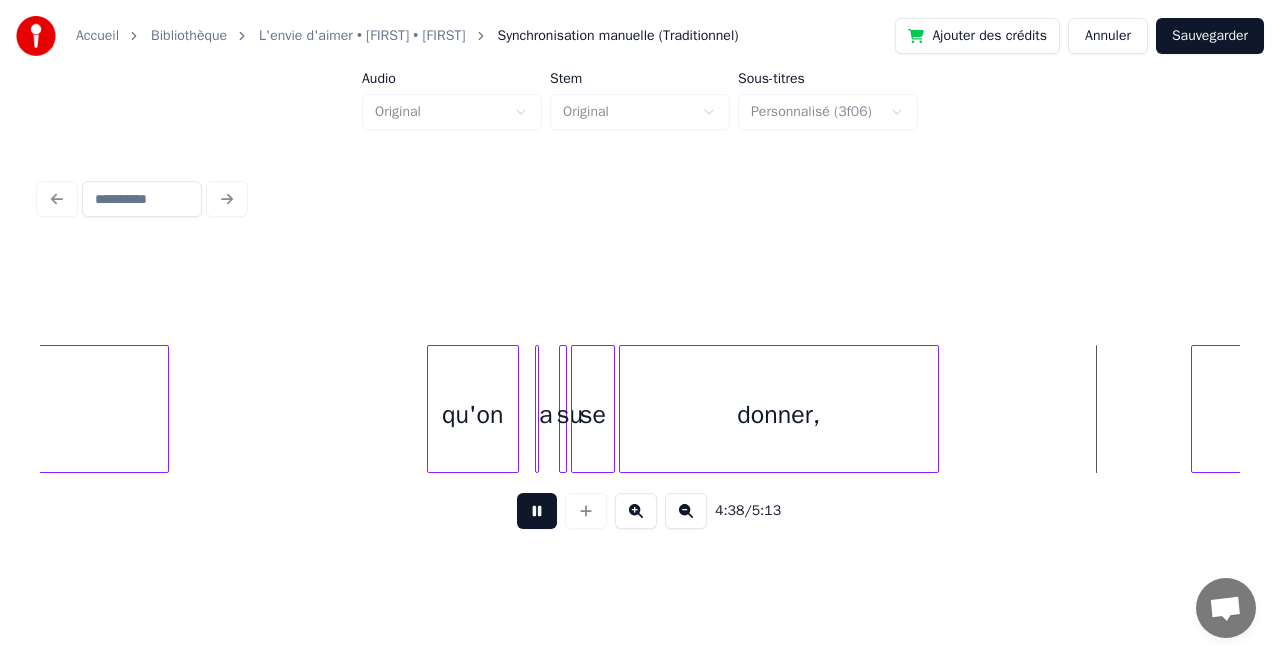 click on "su se donner, pourquoi qu'on a l'amour" at bounding box center [-23202, 409] 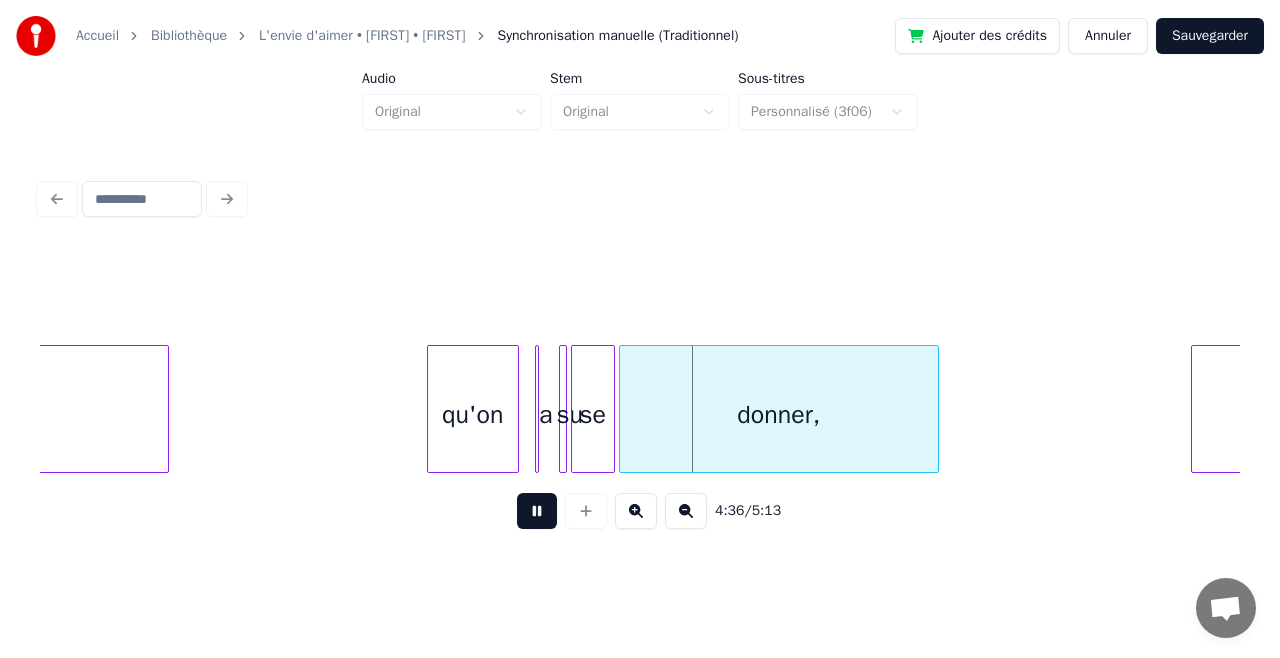 click on "su se donner, pourquoi qu'on a l'amour" at bounding box center [-23202, 409] 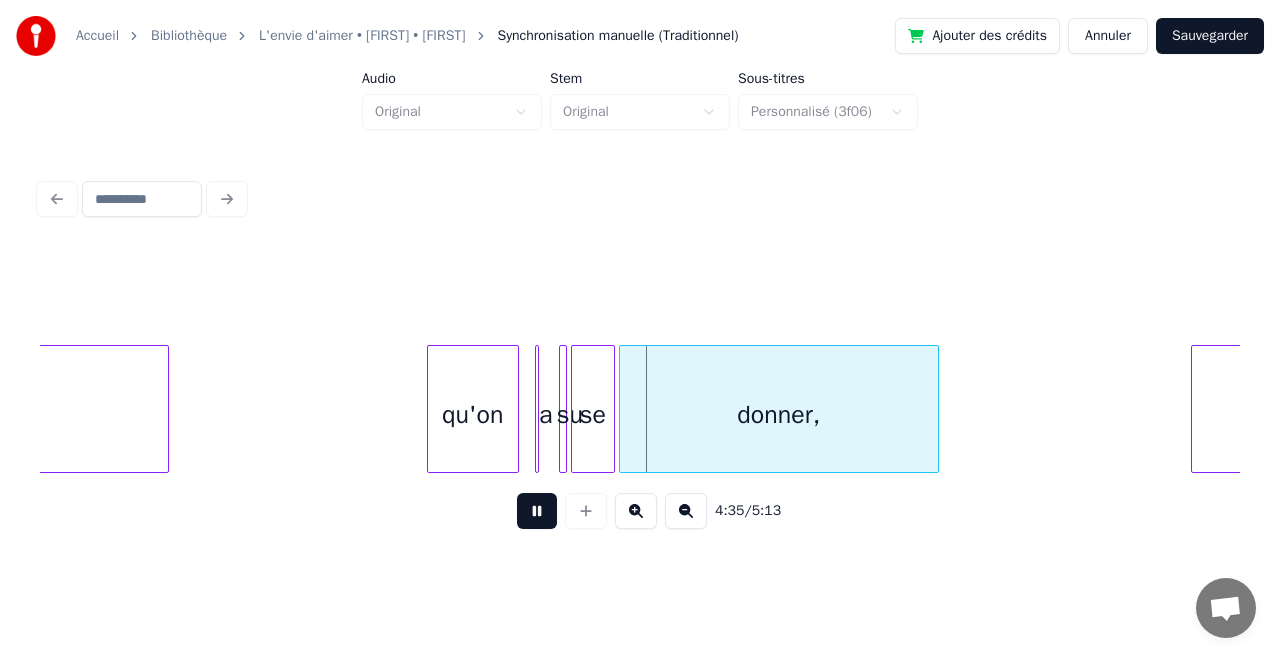 click on "su se donner, pourquoi qu'on a l'amour" at bounding box center [-23202, 409] 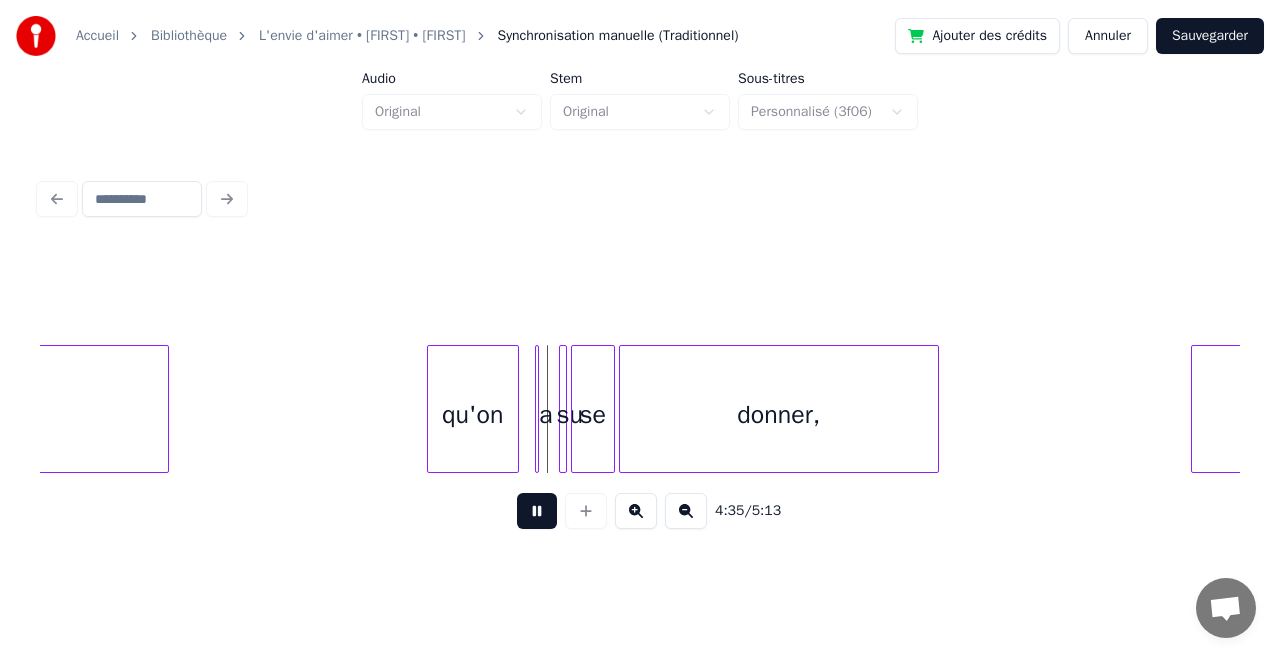 click at bounding box center (537, 511) 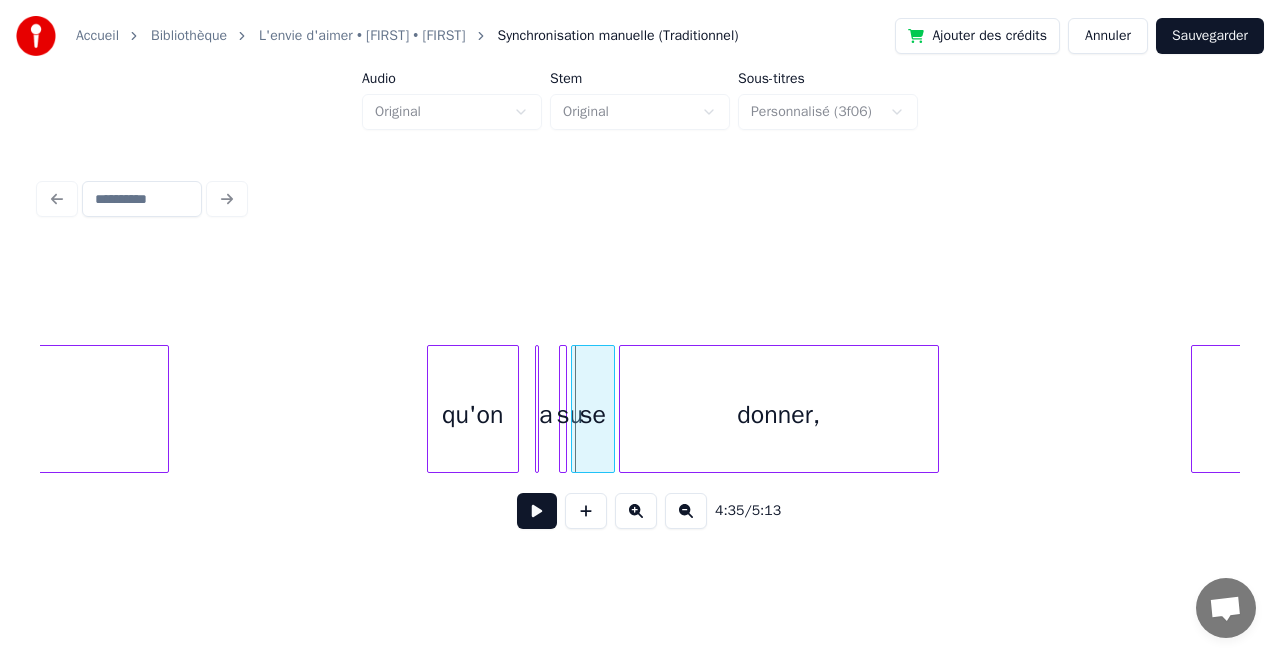 click on "su se donner, pourquoi qu'on a l'amour" at bounding box center [-23202, 409] 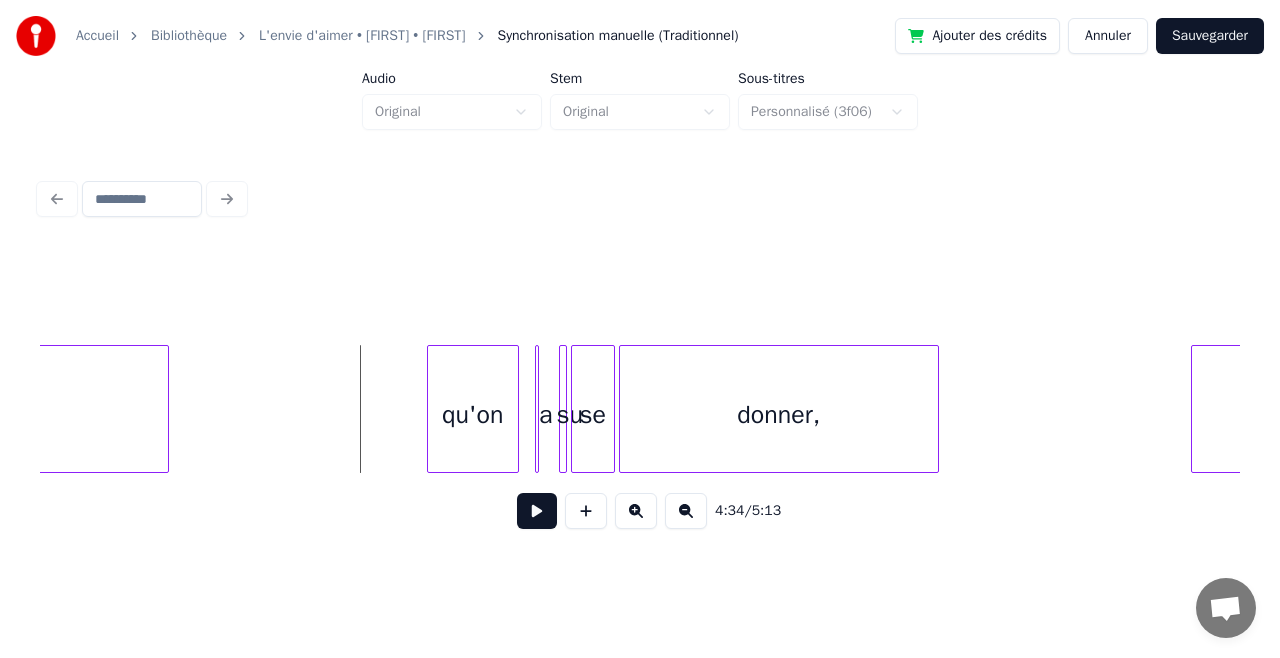 click at bounding box center (537, 511) 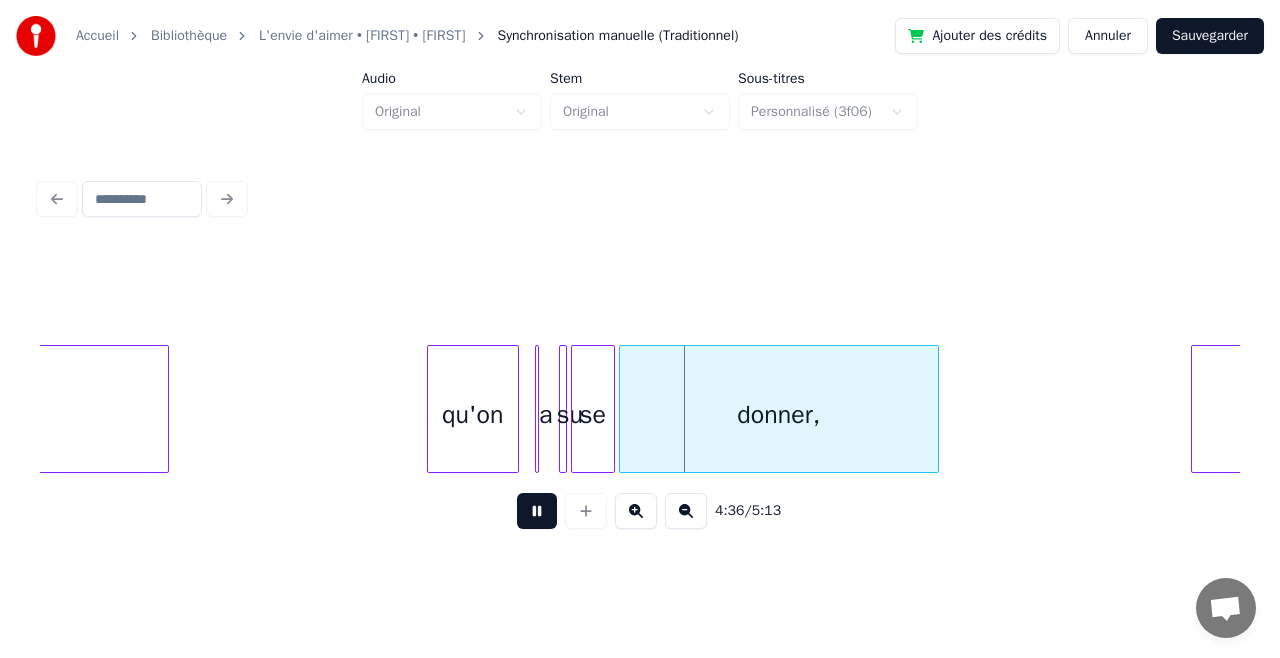 click on "su se donner, pourquoi qu'on a l'amour" at bounding box center [-23202, 409] 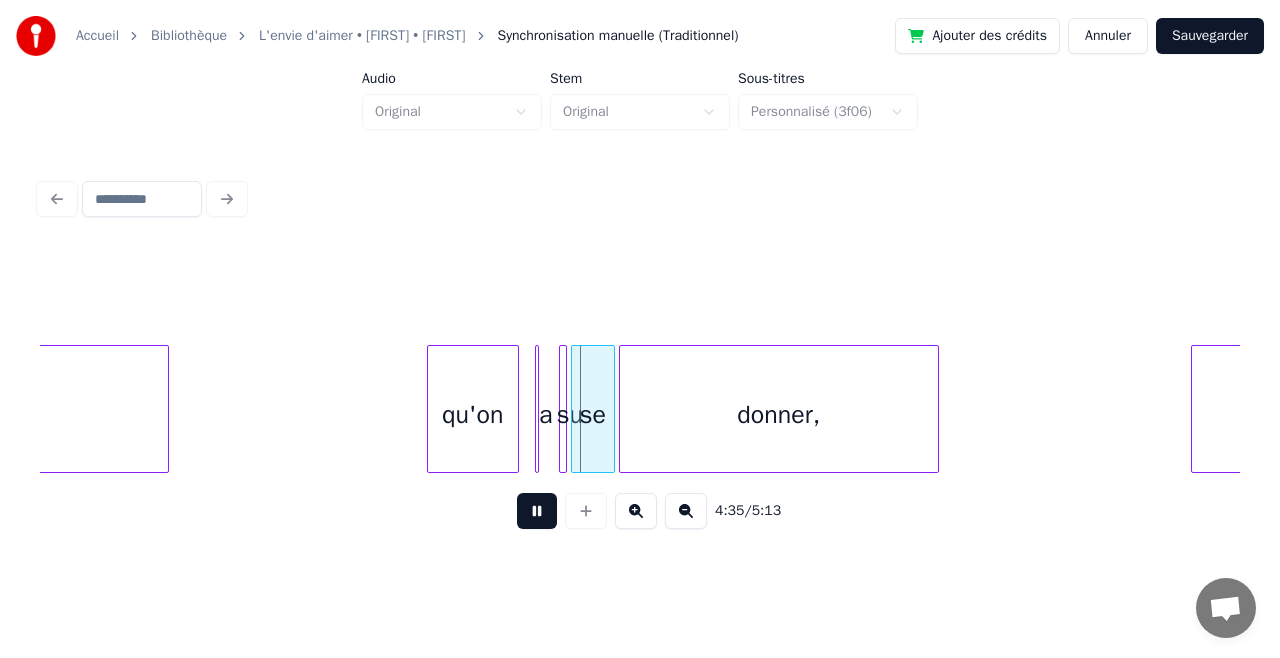 click on "qu'on" at bounding box center [473, 414] 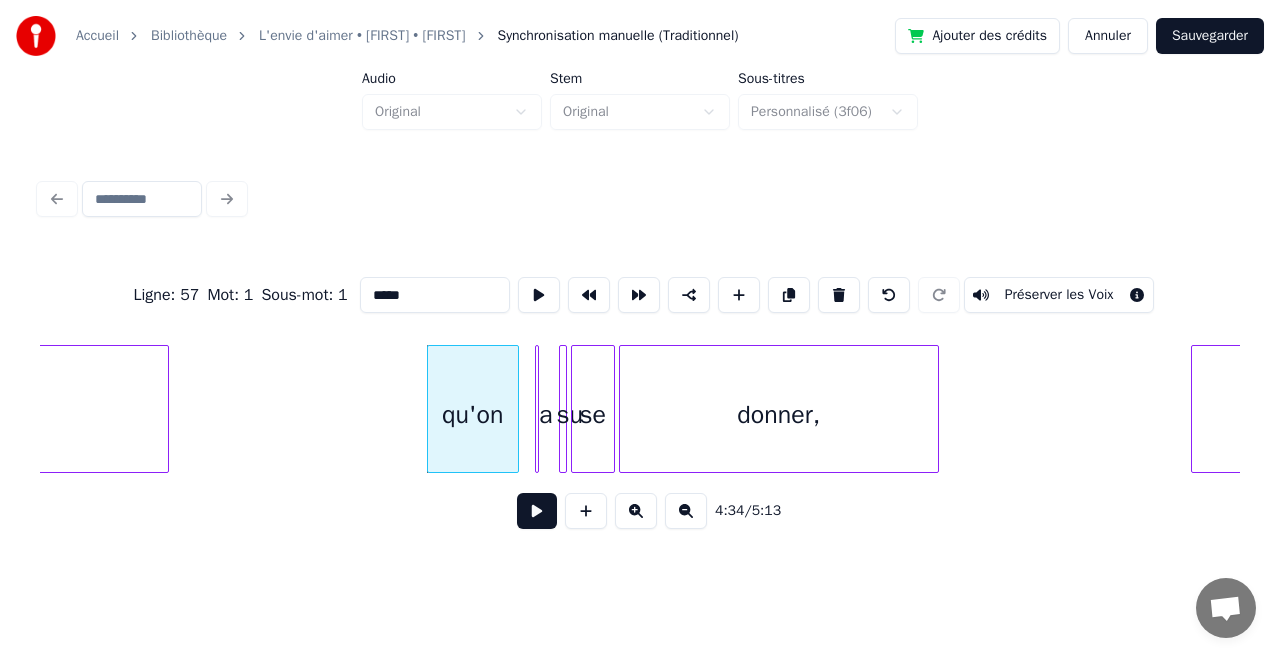 click on "qu'on" at bounding box center (473, 414) 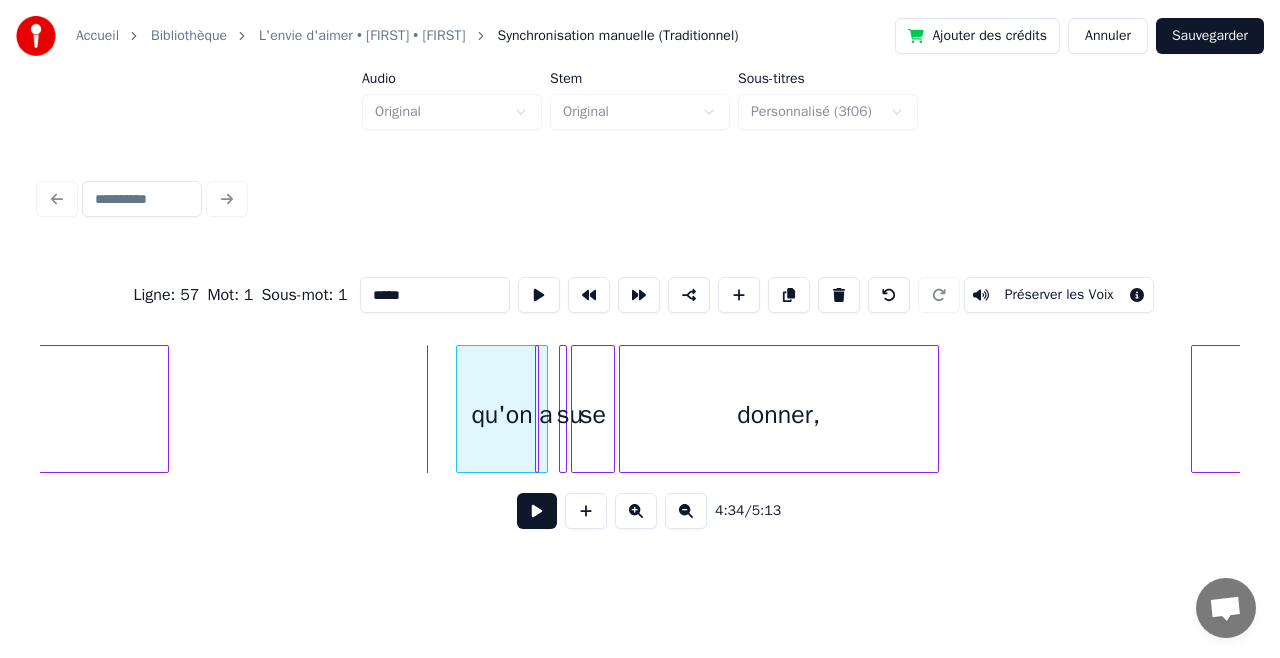 click on "qu'on" at bounding box center [502, 414] 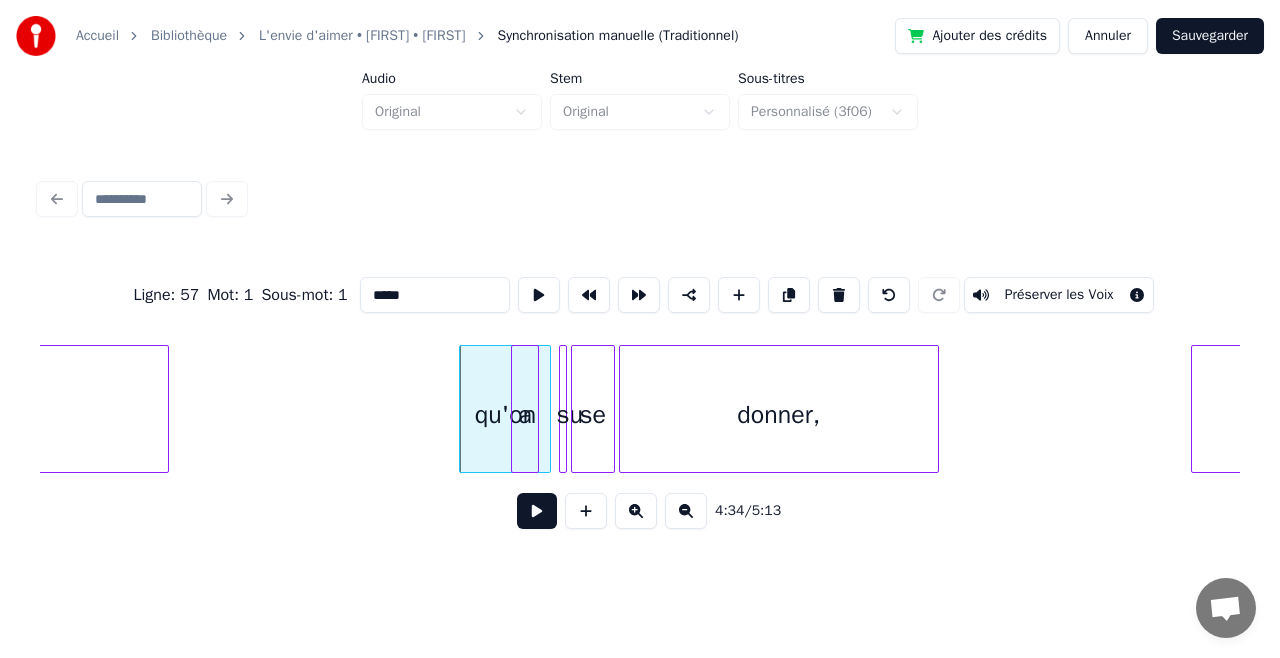click on "a" at bounding box center (524, 409) 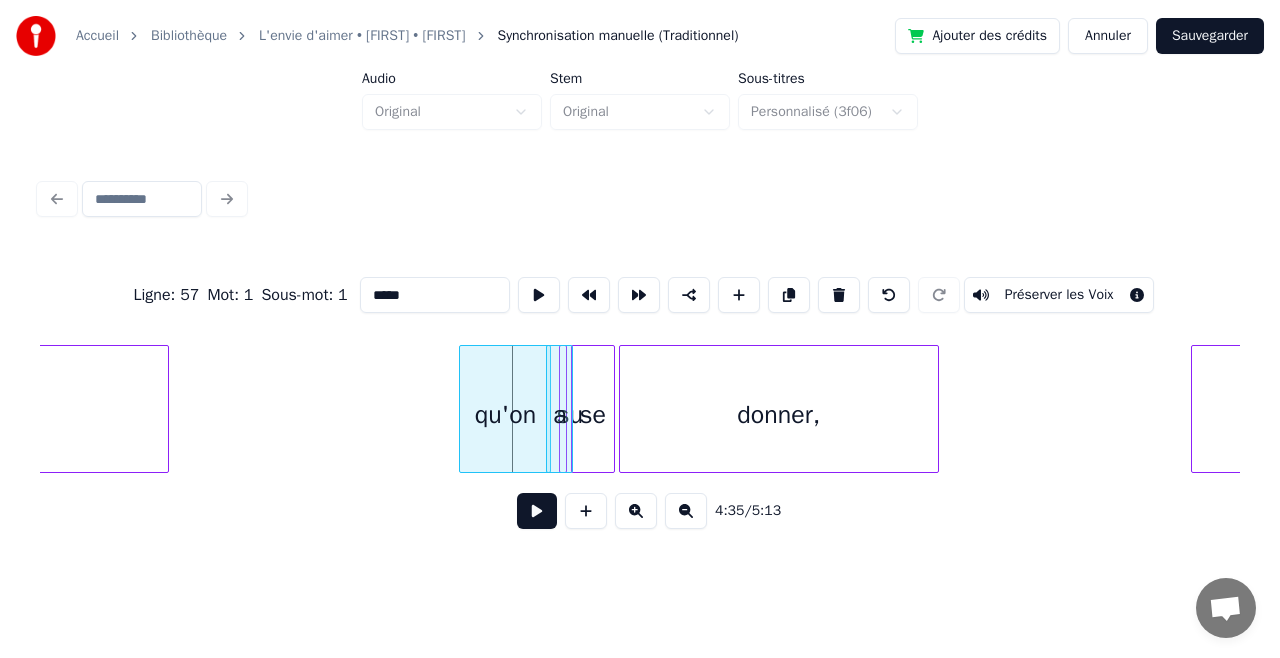 click on "a" at bounding box center (559, 414) 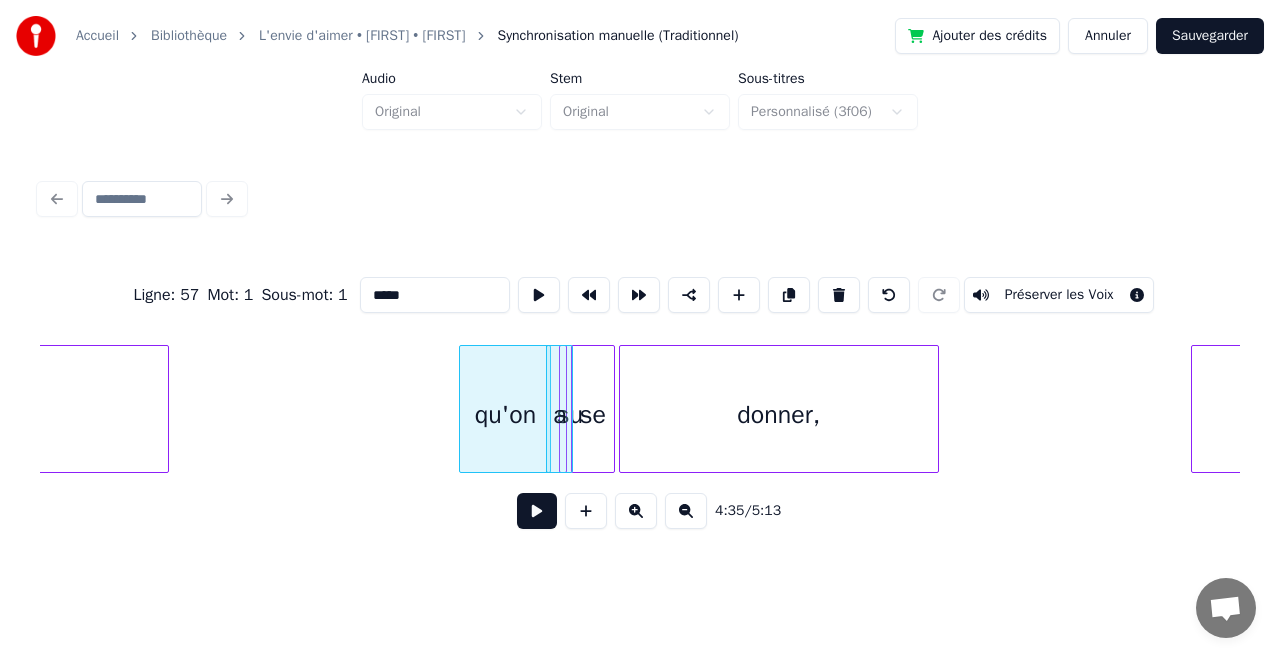 click on "qu'on" at bounding box center (505, 414) 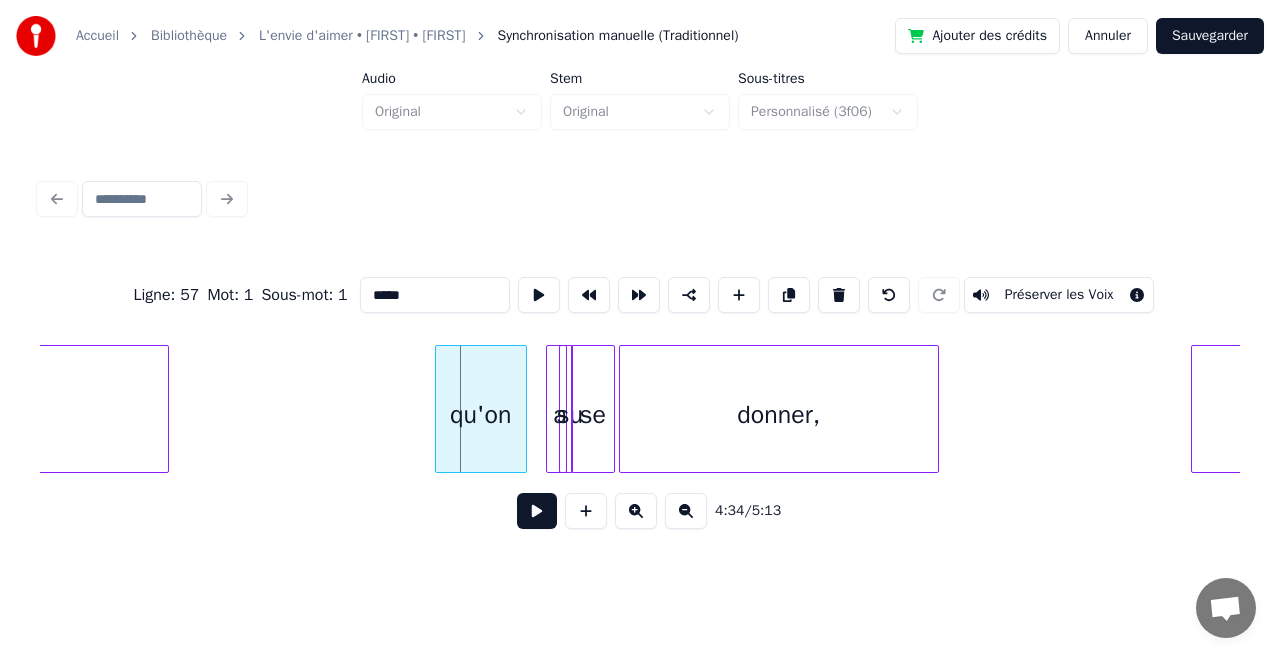 click on "qu'on" at bounding box center [481, 414] 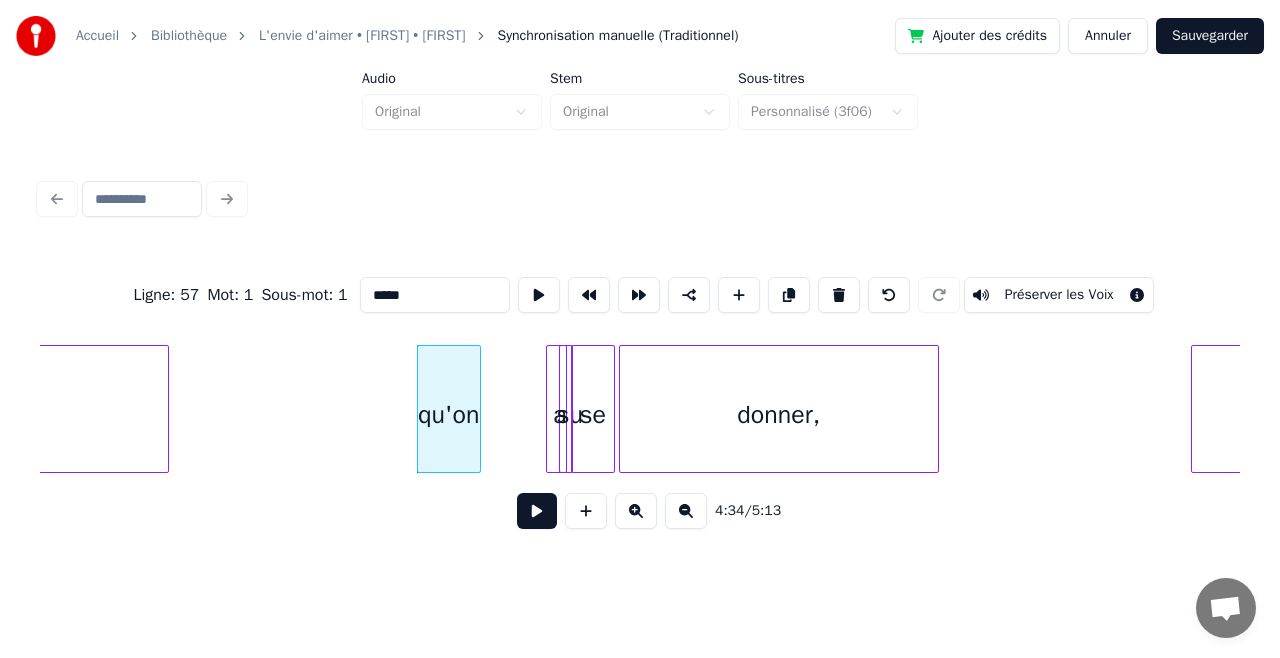 click at bounding box center [477, 409] 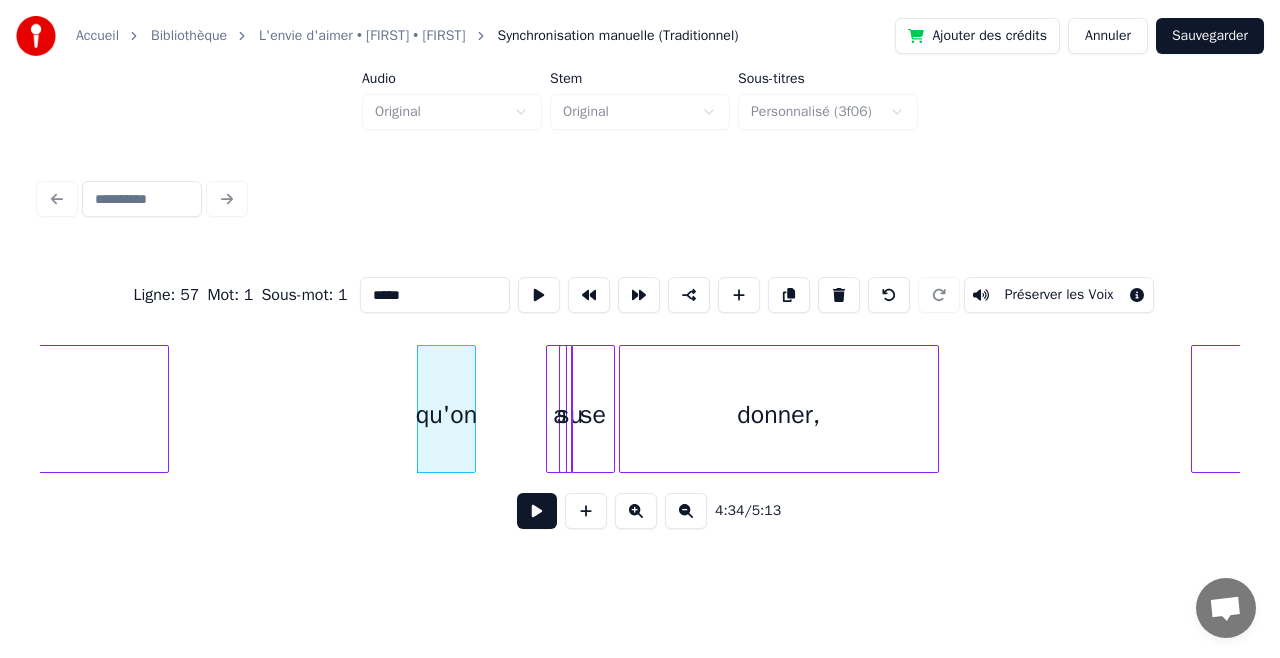 click on "su se donner, pourquoi qu'on a l'amour" at bounding box center [-23202, 409] 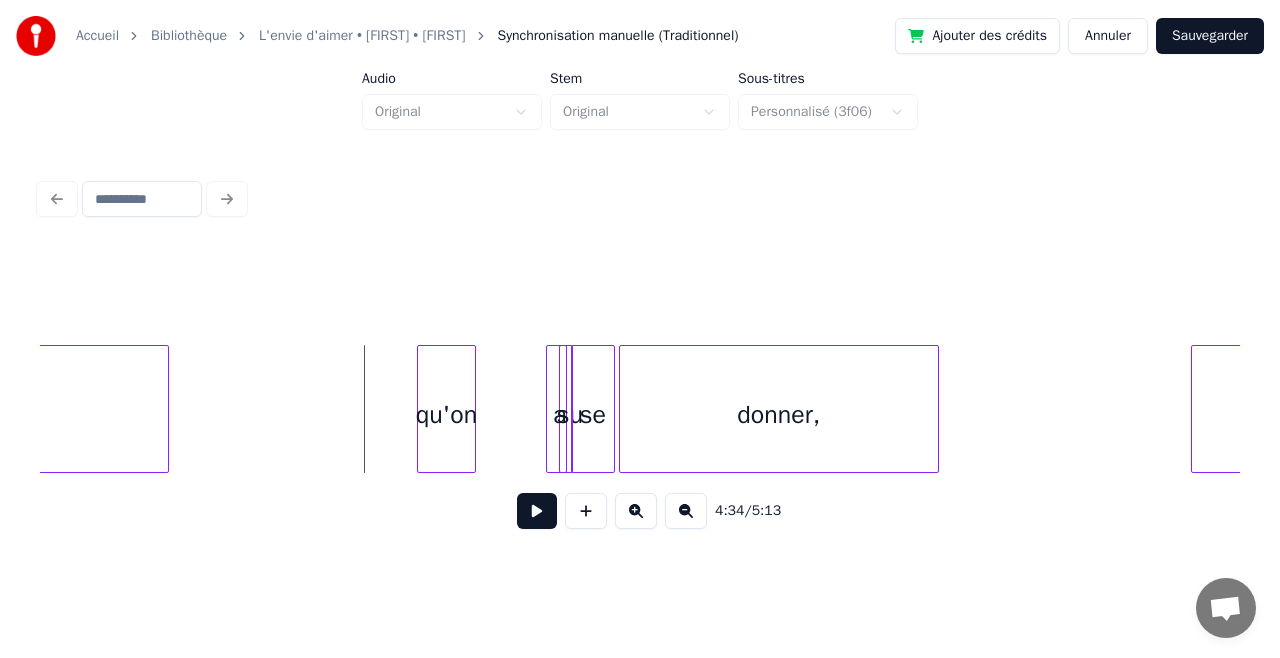 click at bounding box center (537, 511) 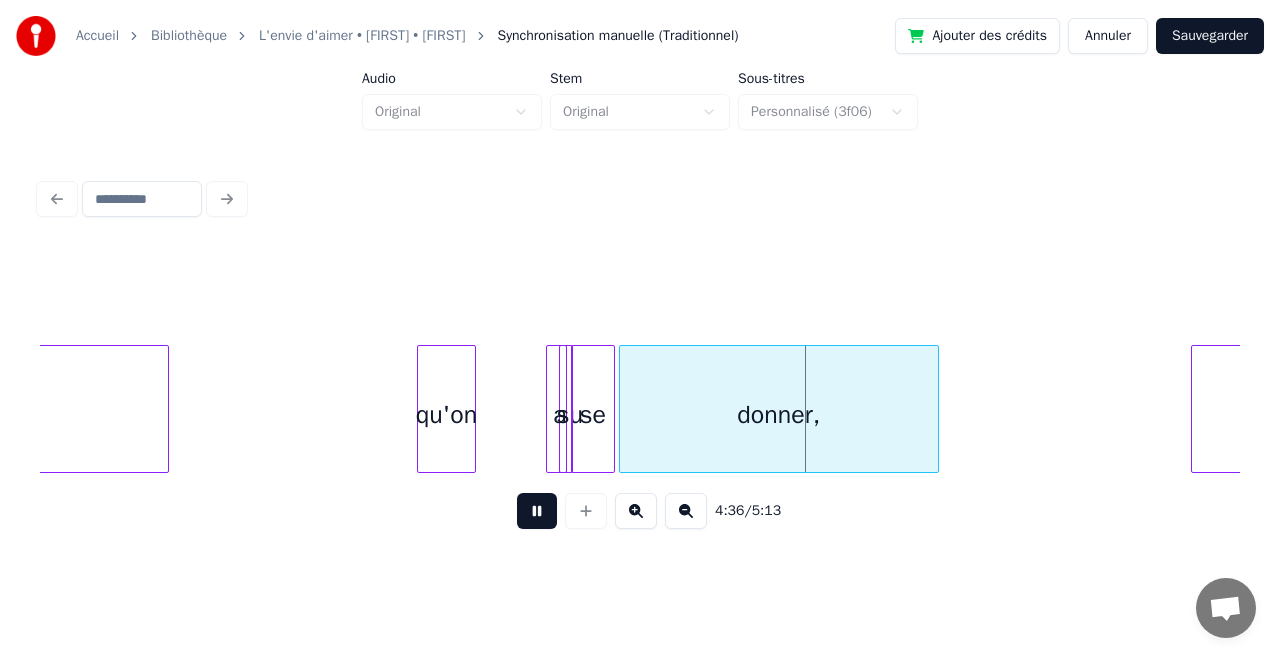 click on "su se donner, pourquoi qu'on a l'amour" at bounding box center [-23202, 409] 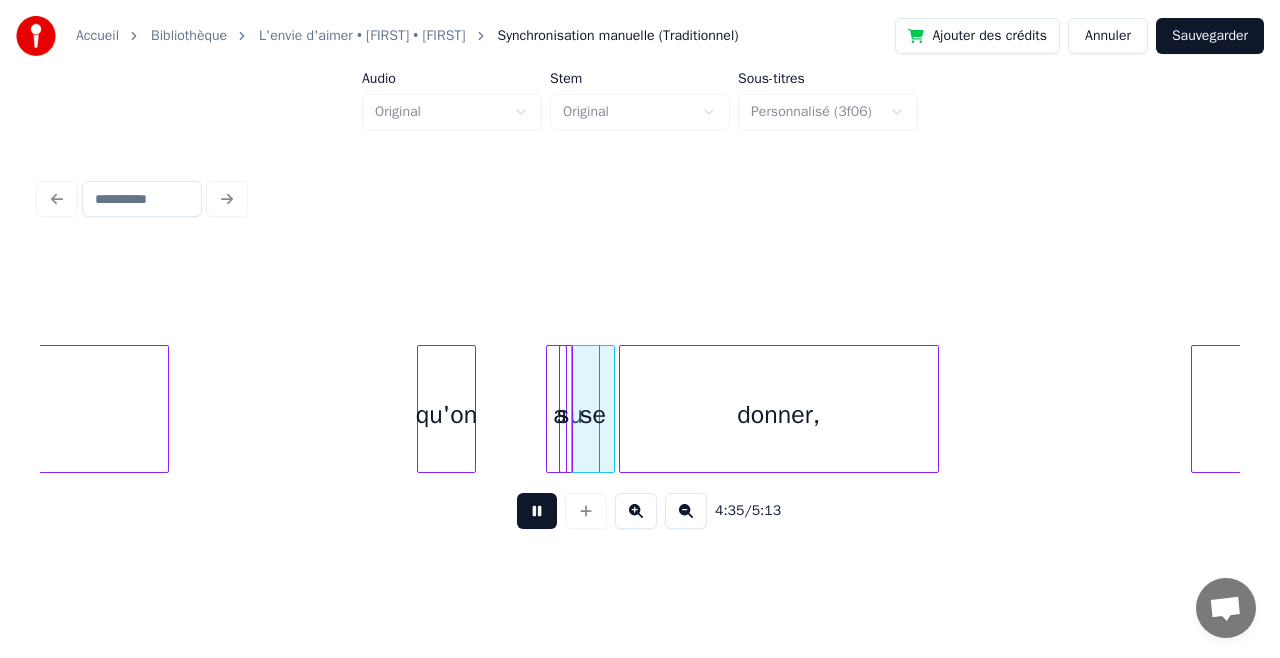 click on "su se donner, pourquoi qu'on a l'amour" at bounding box center [-23202, 409] 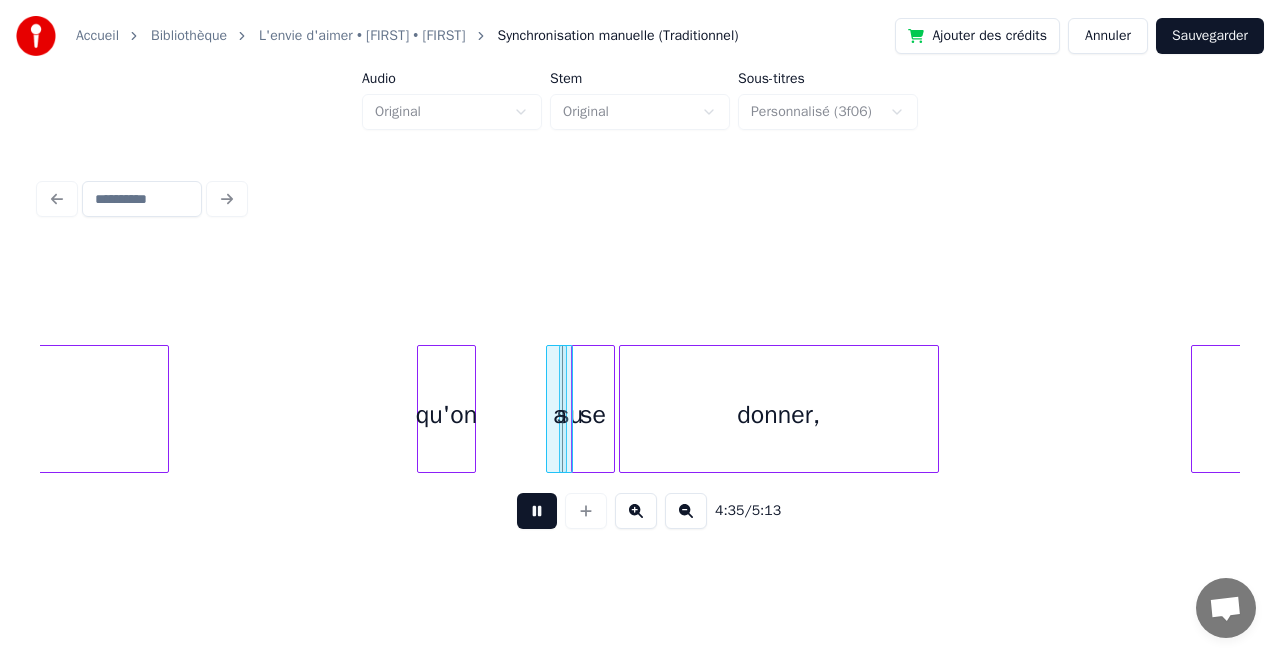 click on "su se donner, pourquoi qu'on a l'amour" at bounding box center (-23202, 409) 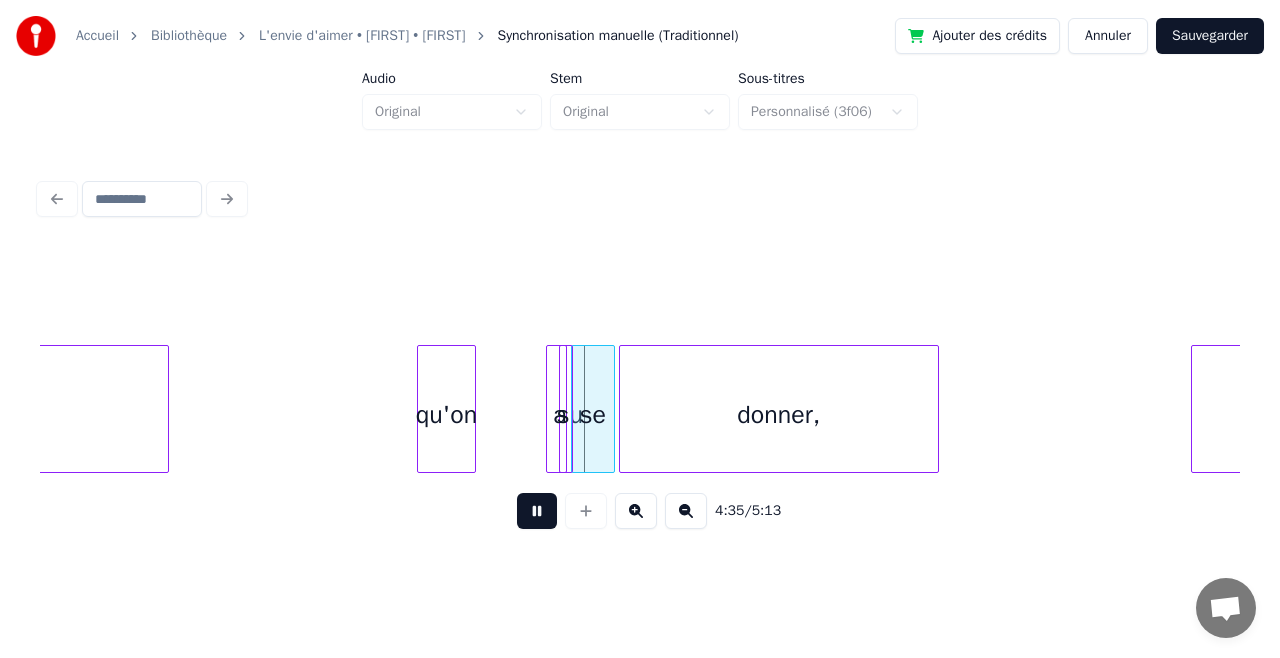 click at bounding box center (537, 511) 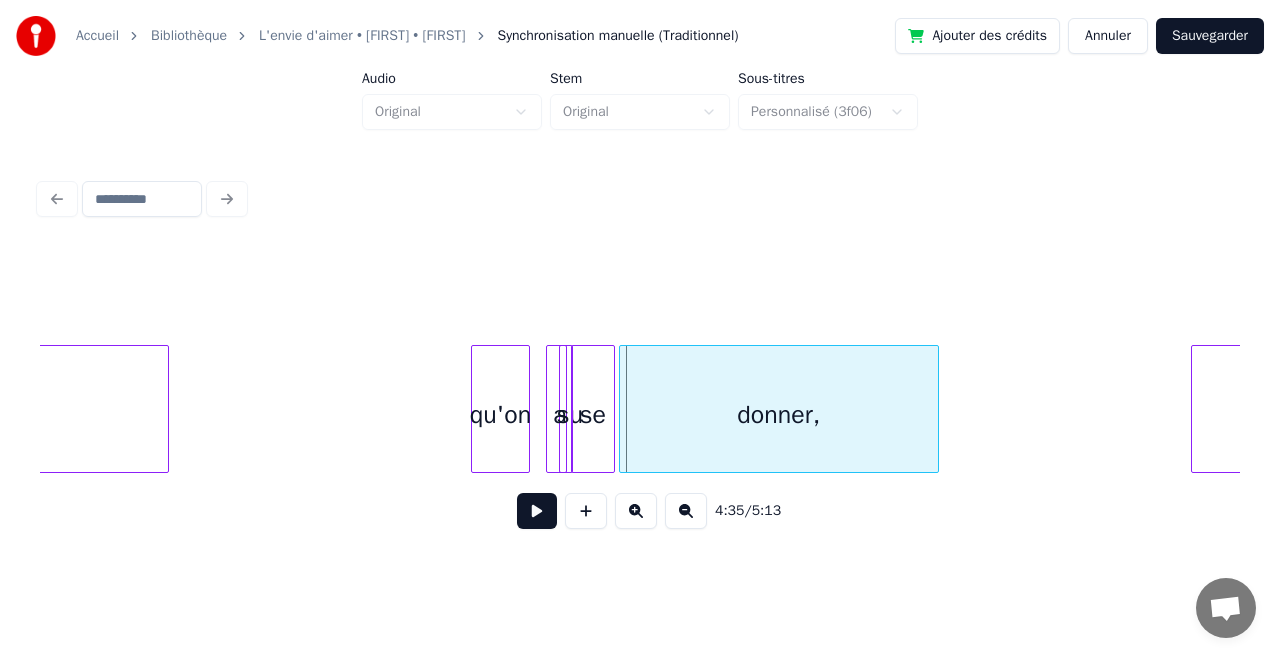 click on "qu'on" at bounding box center (500, 414) 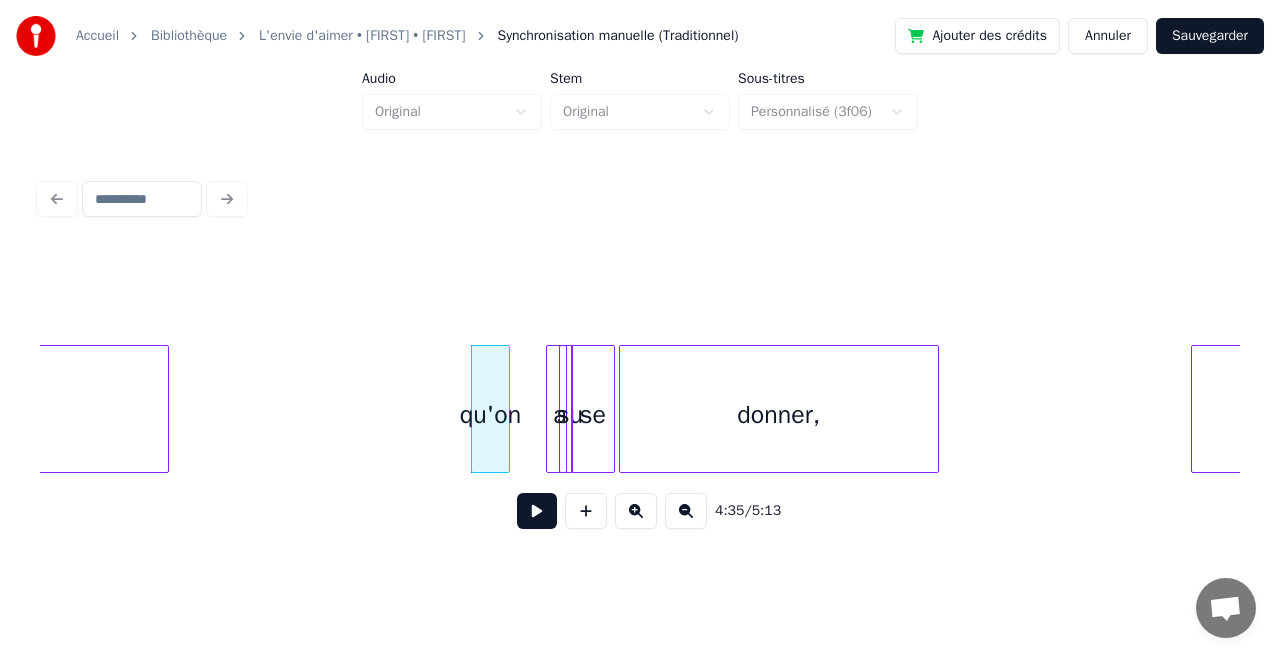 click at bounding box center (506, 409) 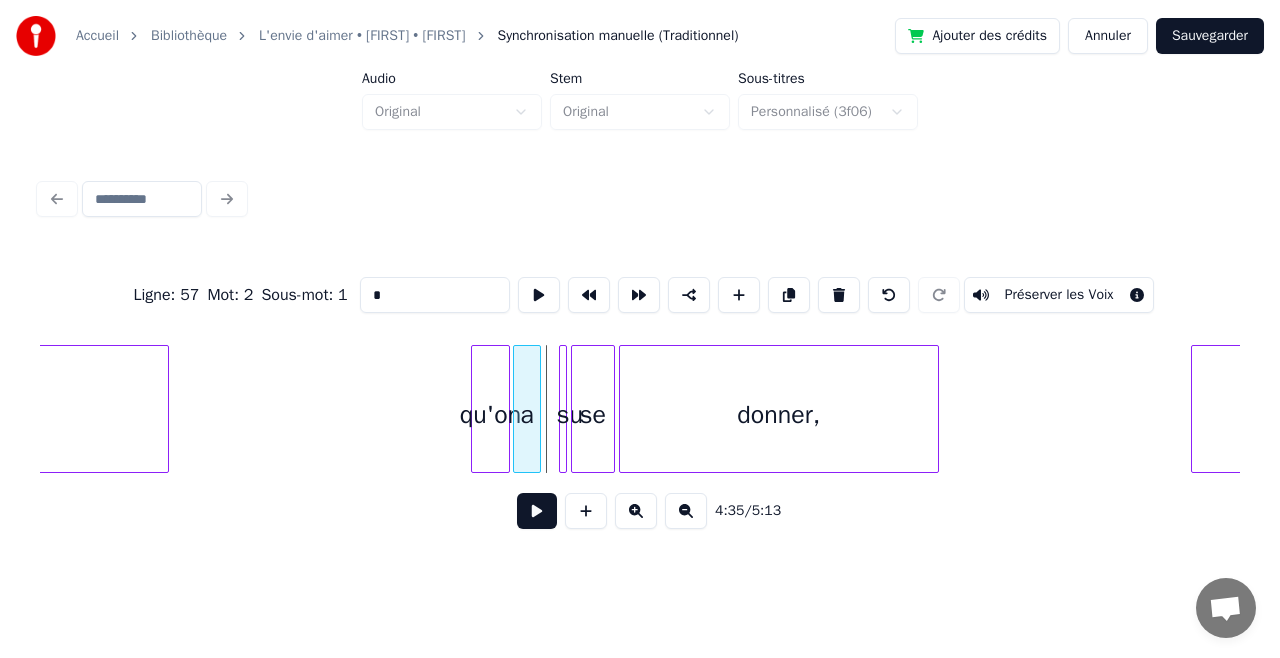 click on "a" at bounding box center [526, 414] 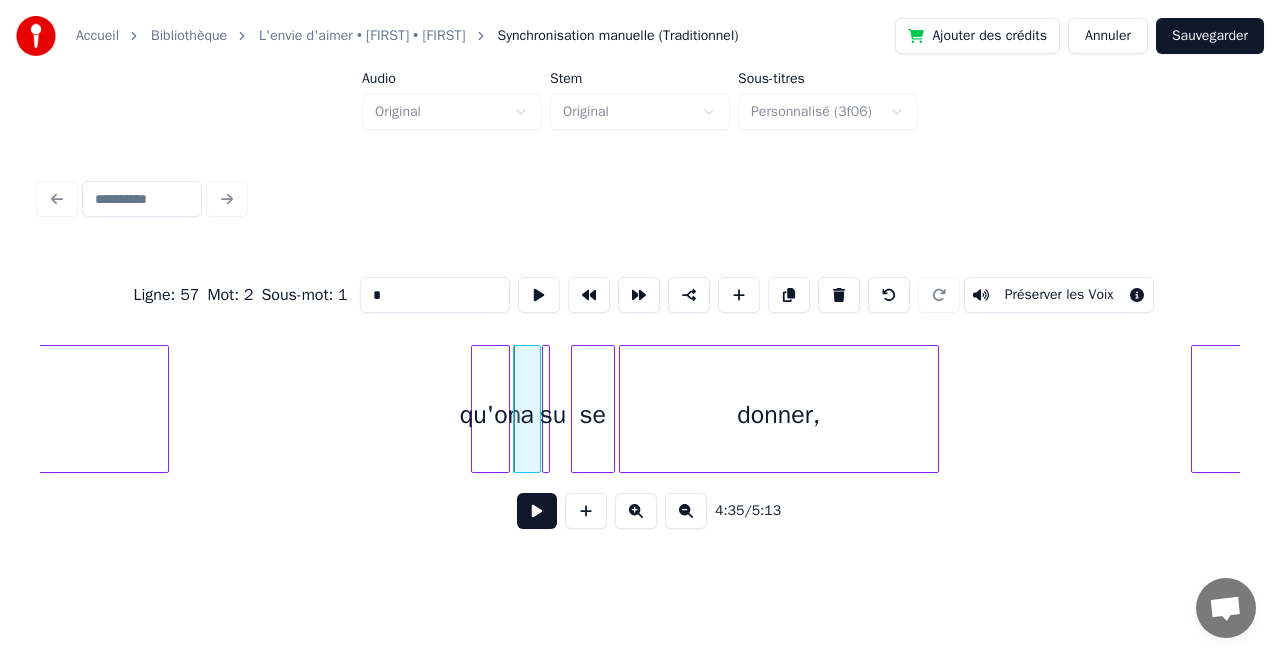 click on "su" at bounding box center (553, 414) 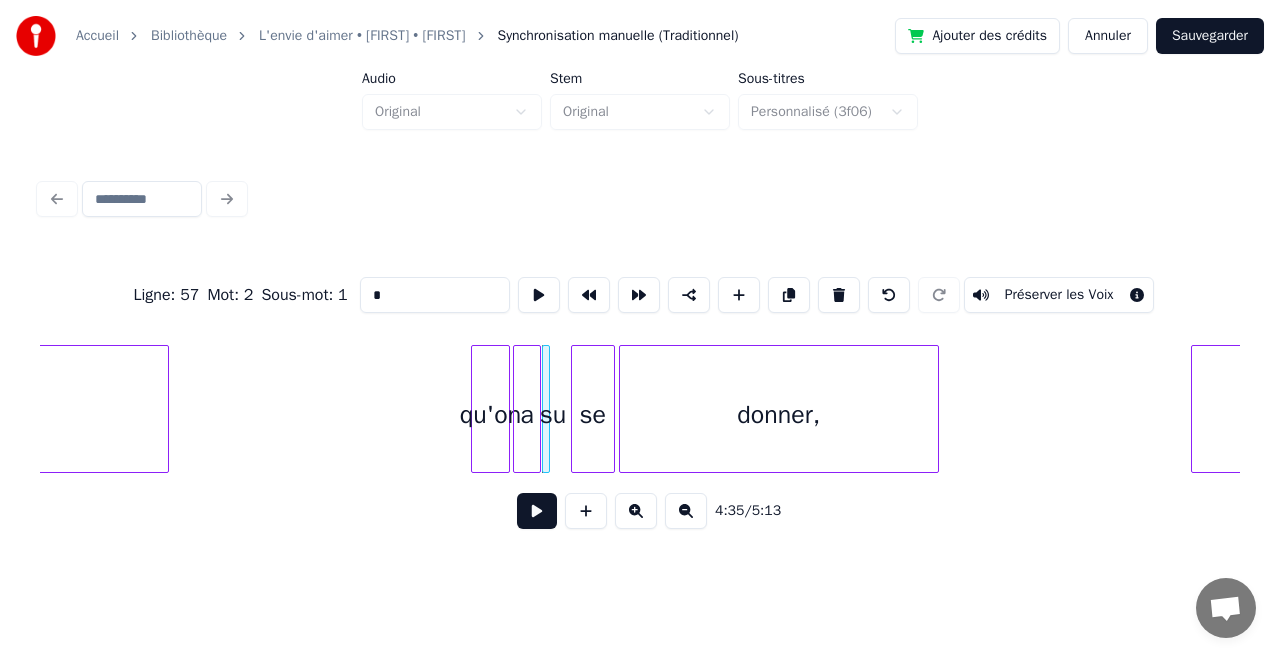click on "su" at bounding box center (553, 414) 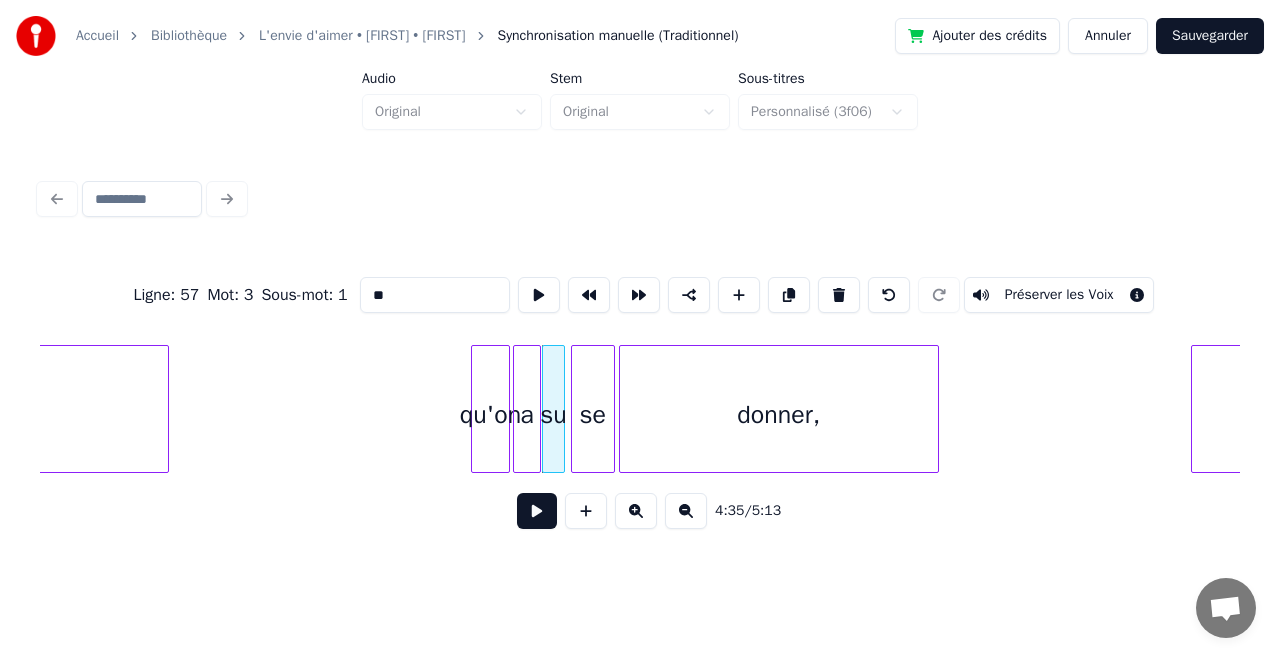click at bounding box center [561, 409] 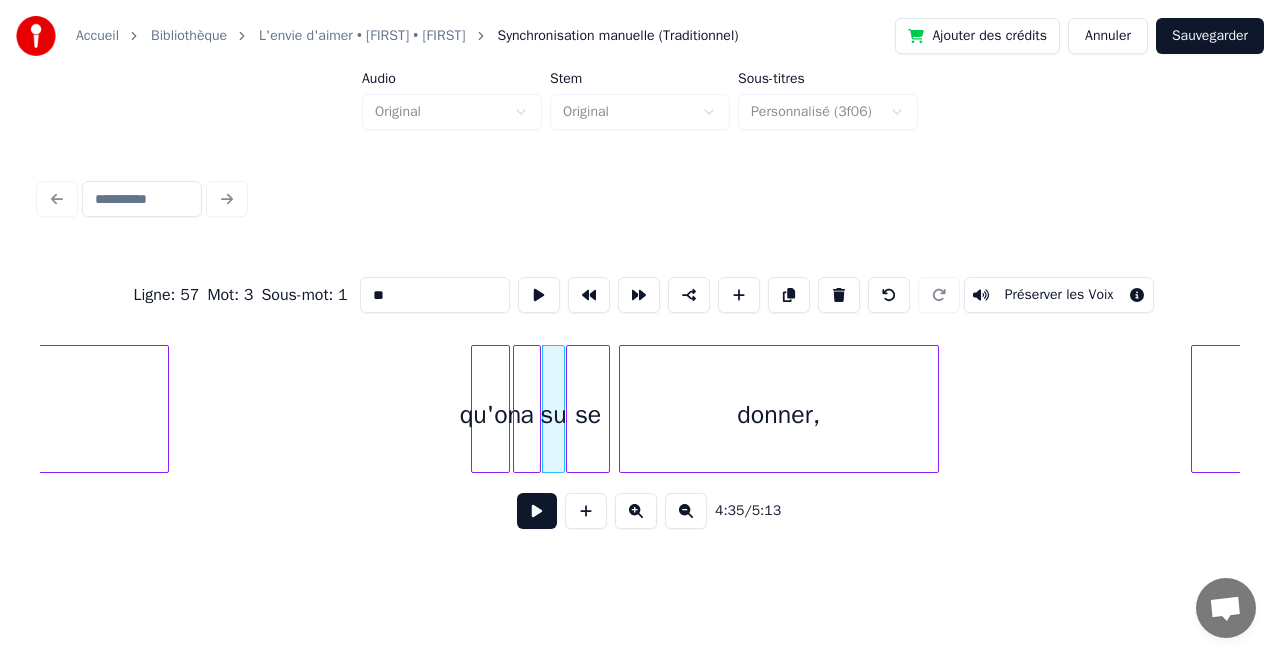 click on "se" at bounding box center [588, 414] 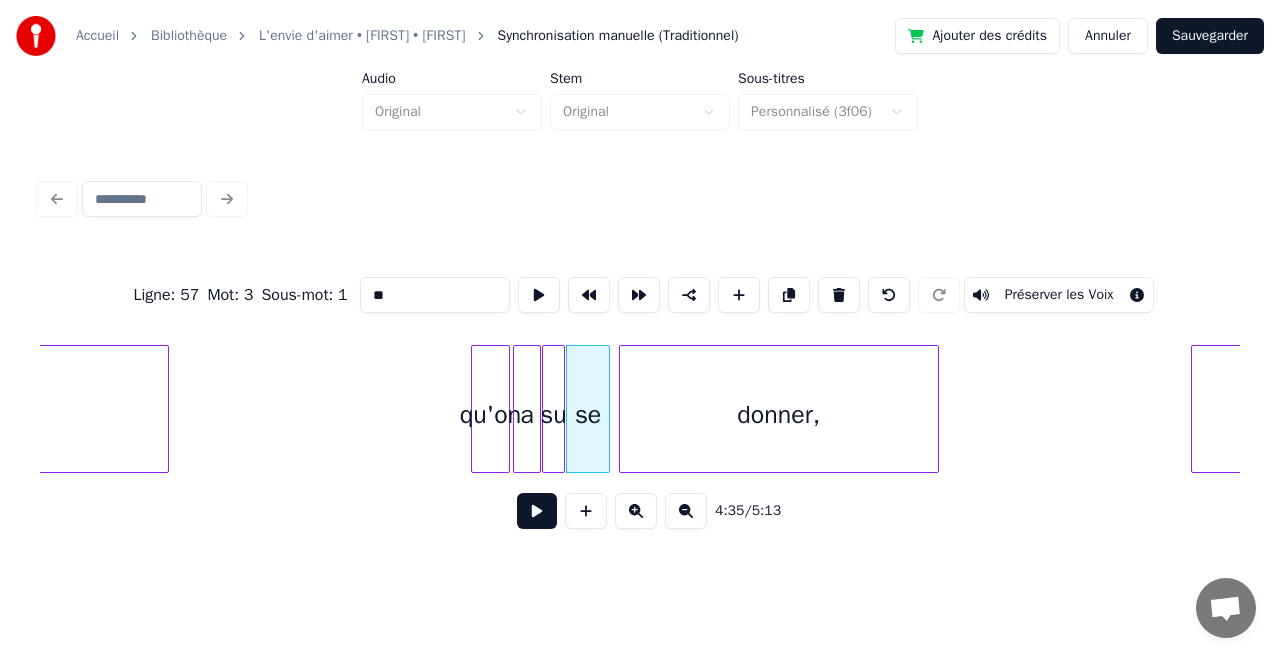 click on "su se donner, pourquoi qu'on a l'amour" at bounding box center (-23202, 409) 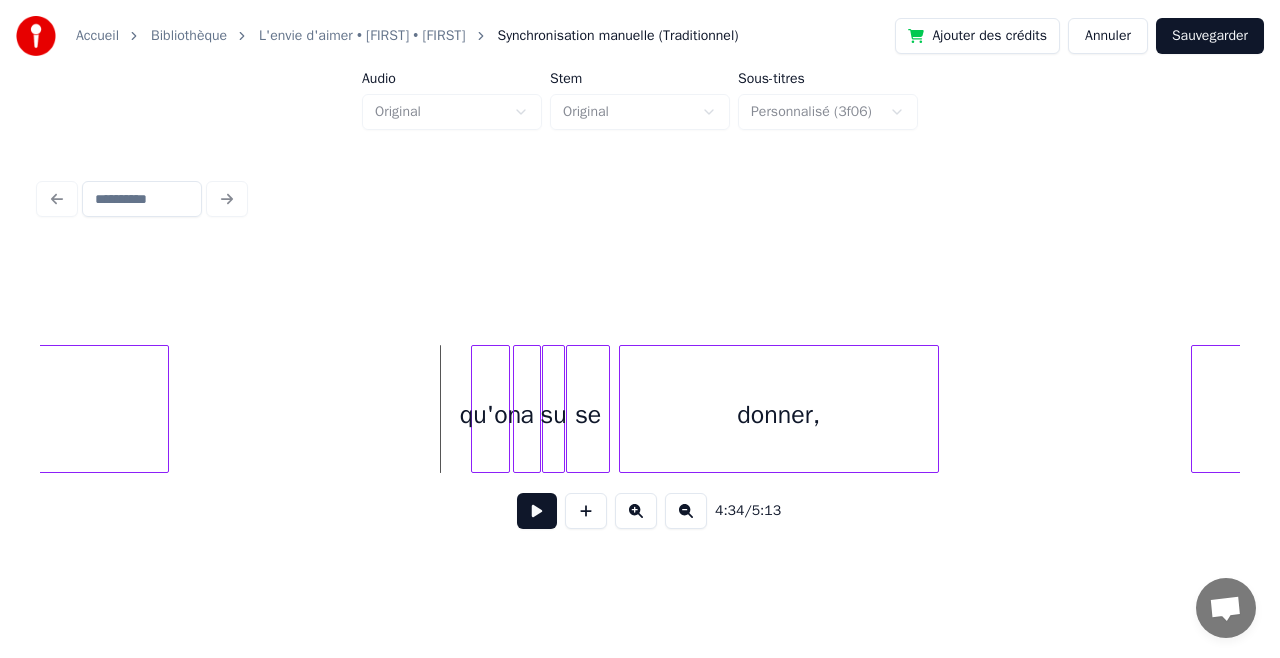 click at bounding box center [537, 511] 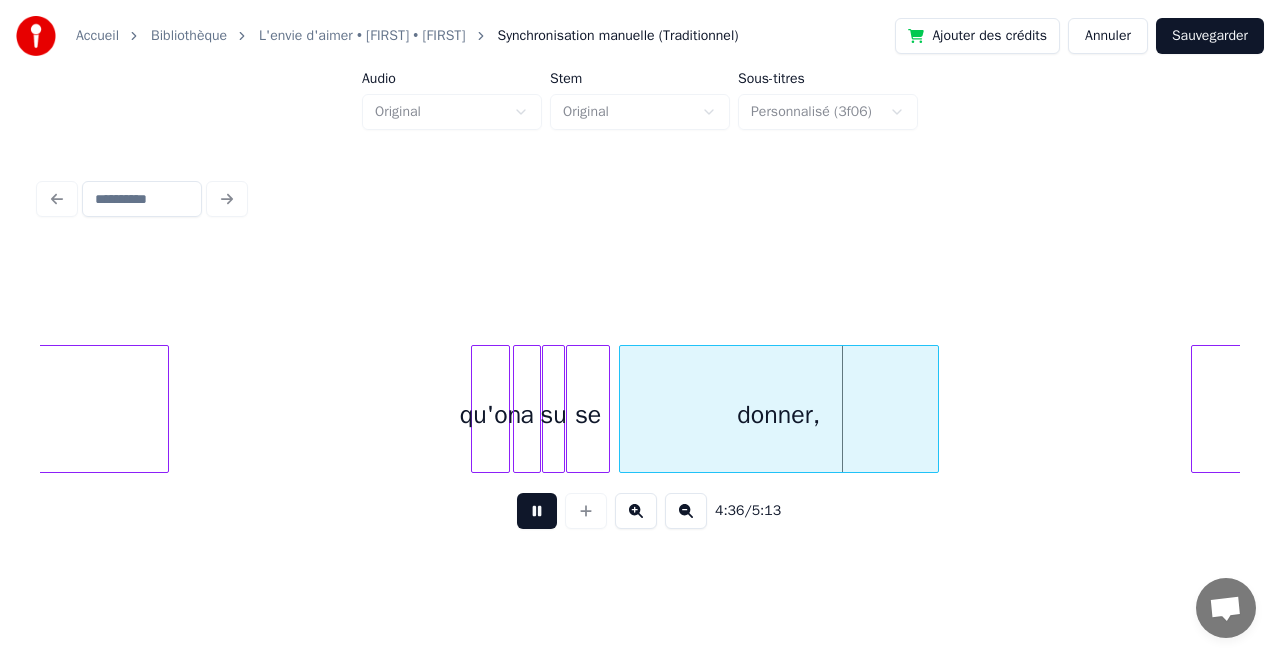 click on "su se donner, pourquoi qu'on a l'amour" at bounding box center [-23202, 409] 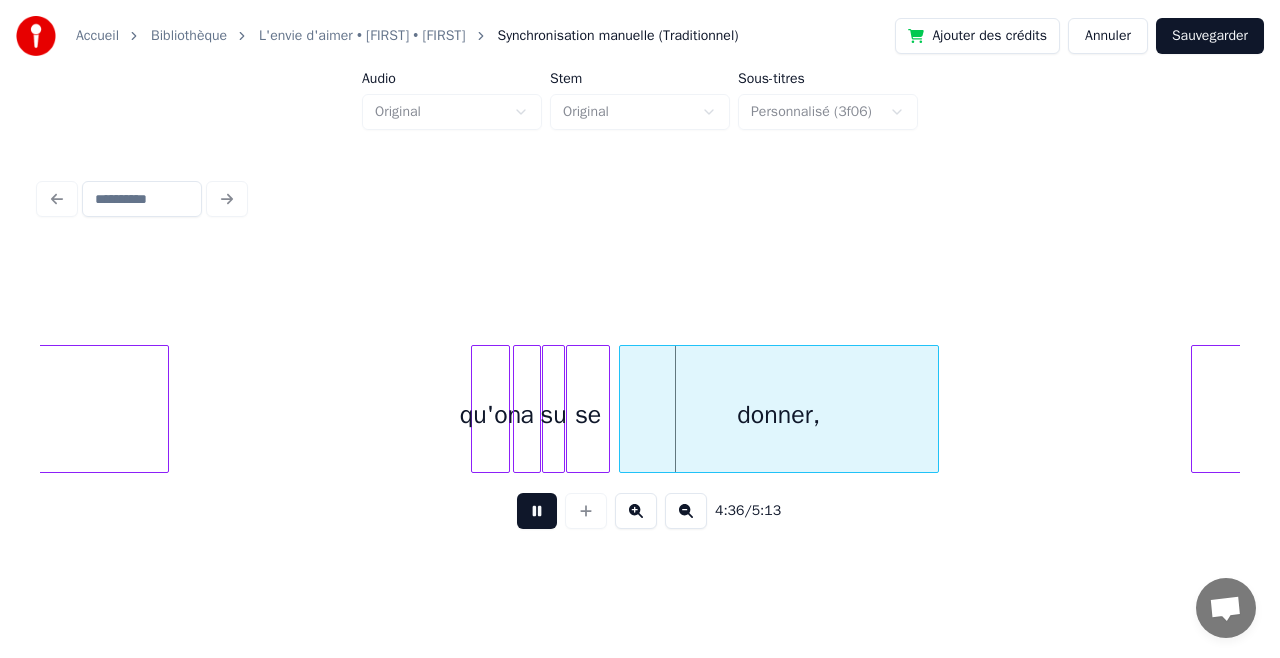 click on "su se donner, pourquoi qu'on a l'amour" at bounding box center (-23202, 409) 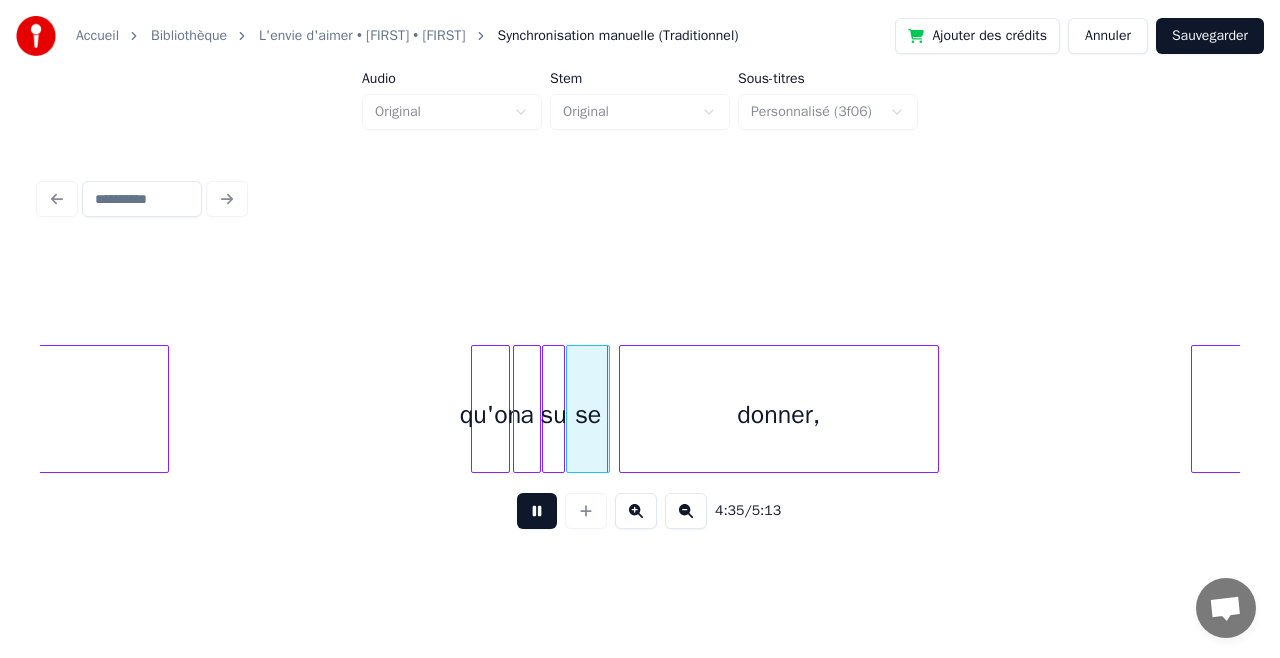 click on "su se donner, pourquoi qu'on a l'amour" at bounding box center [-23202, 409] 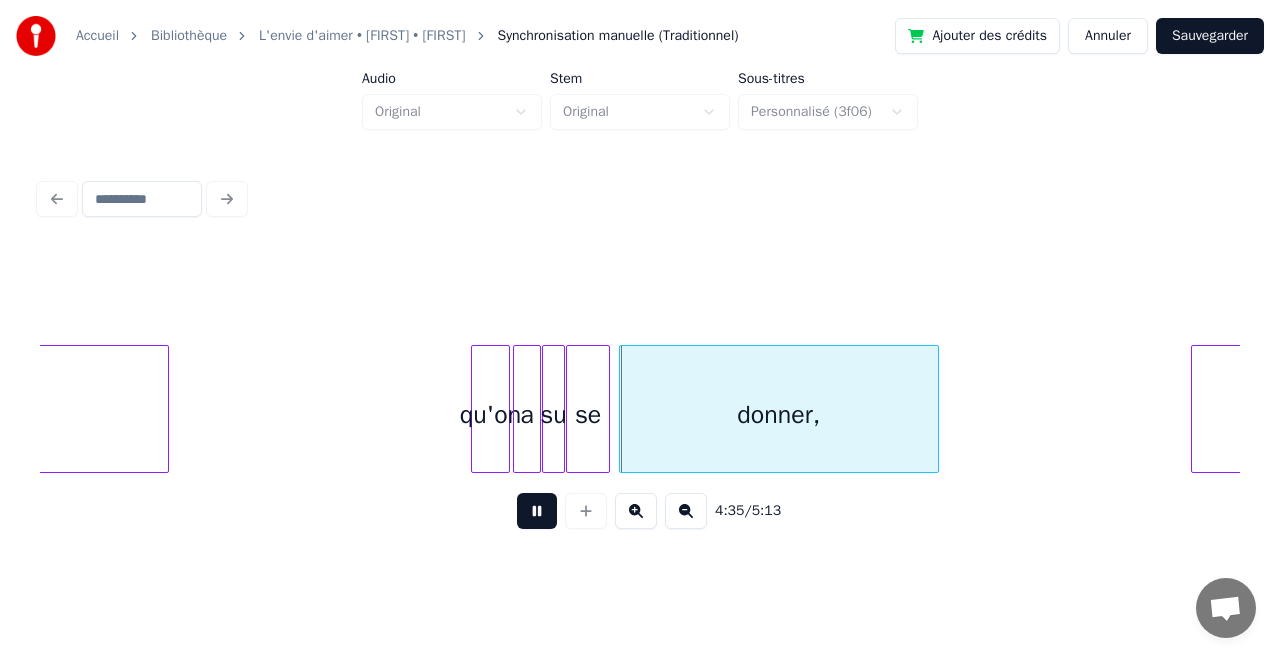 click at bounding box center (537, 511) 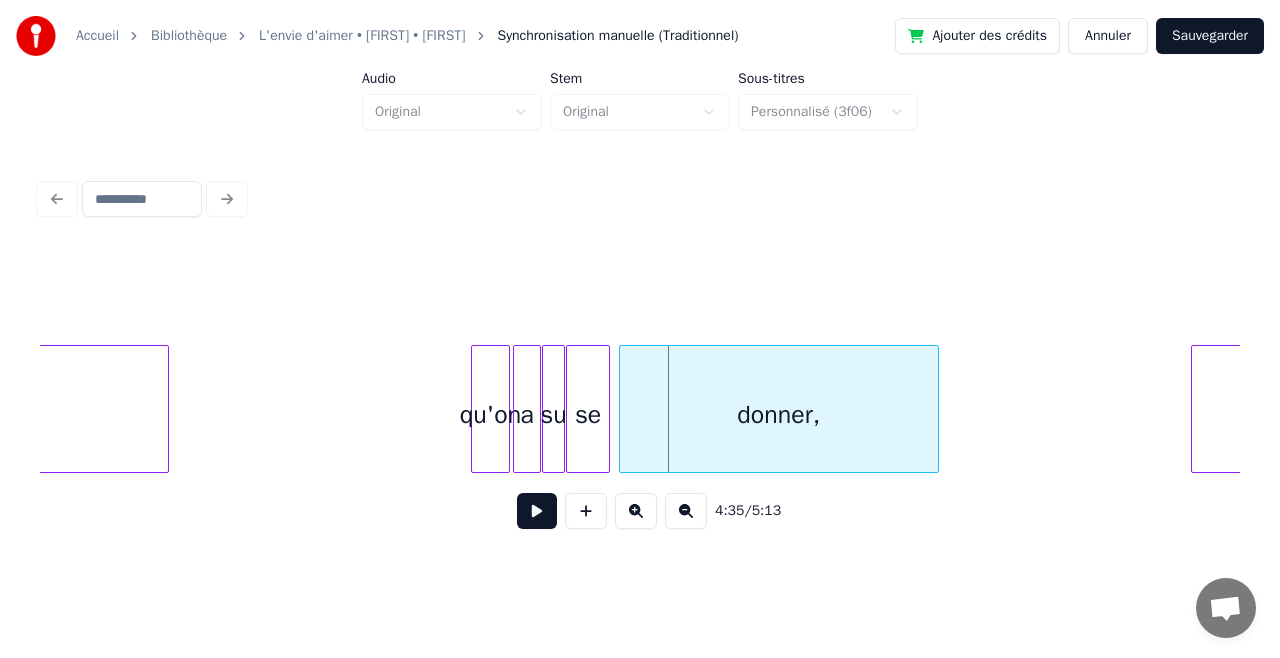 click on "su se donner, pourquoi qu'on a l'amour" at bounding box center (-23202, 409) 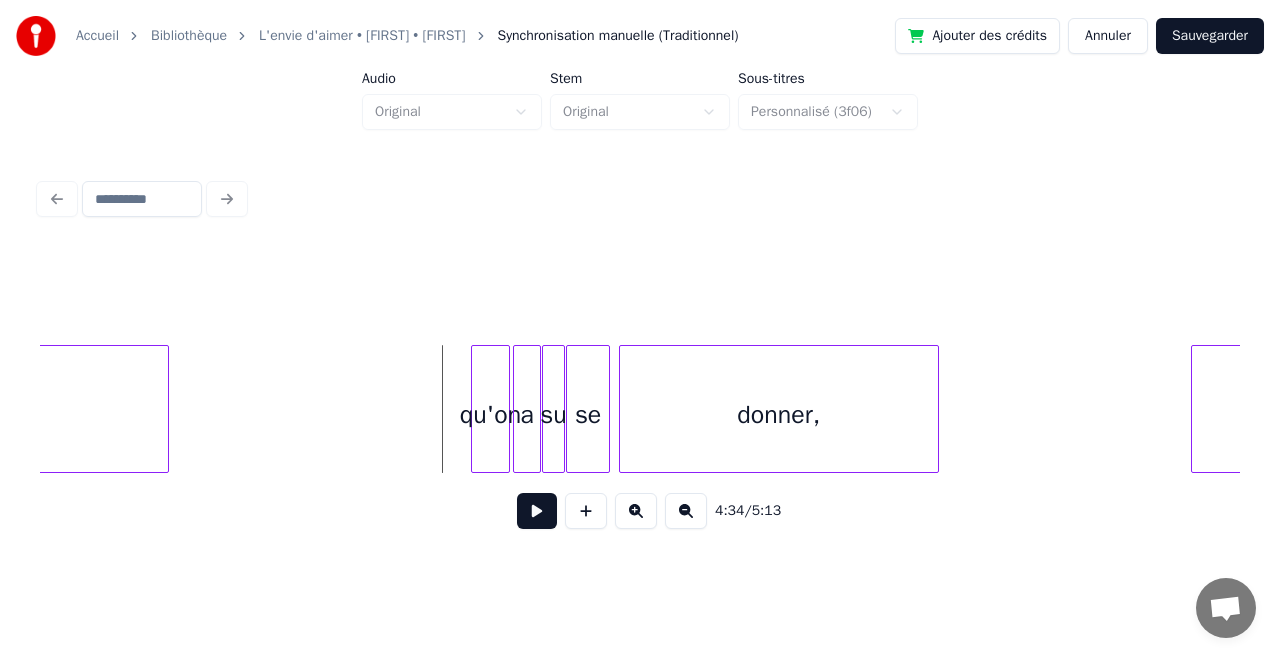 click at bounding box center (537, 511) 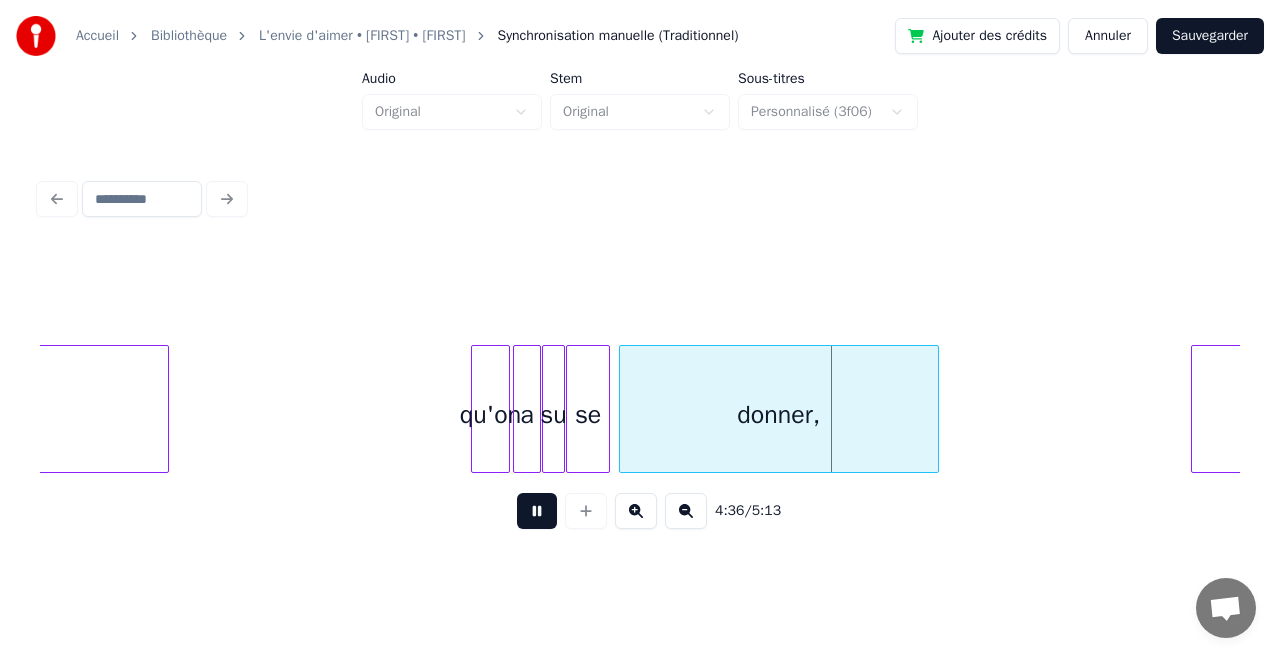 click on "su se donner, pourquoi qu'on a l'amour" at bounding box center [-23202, 409] 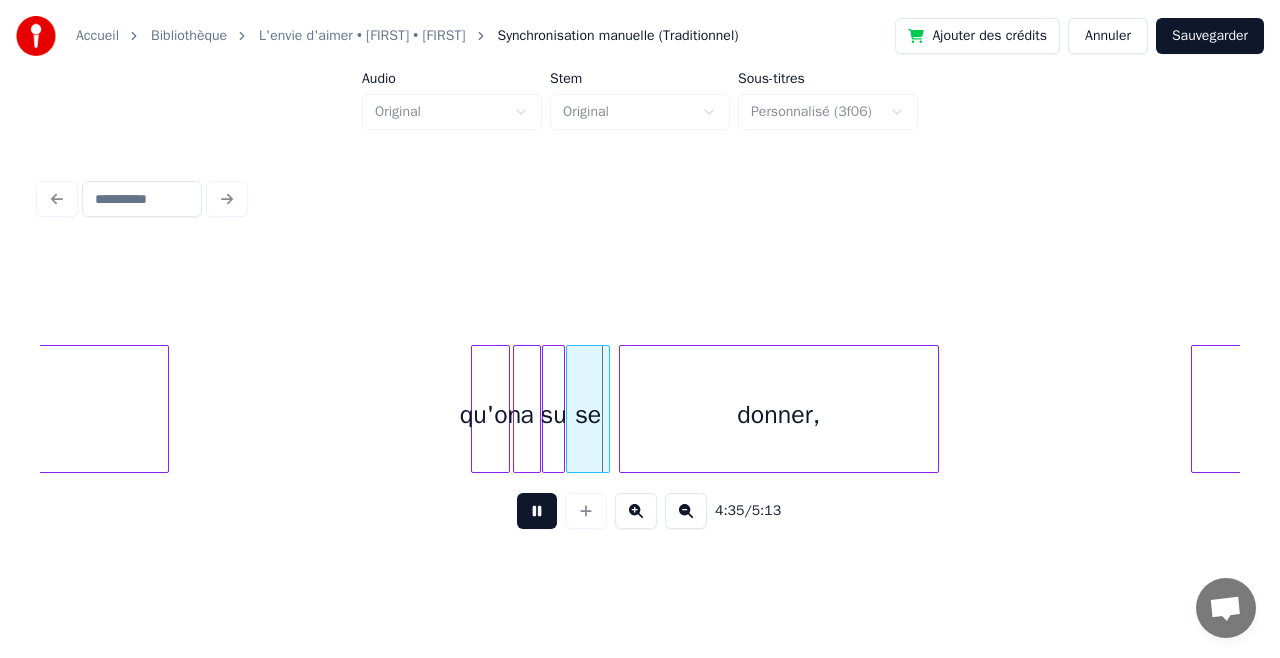 click on "su se donner, pourquoi qu'on a l'amour" at bounding box center (-23202, 409) 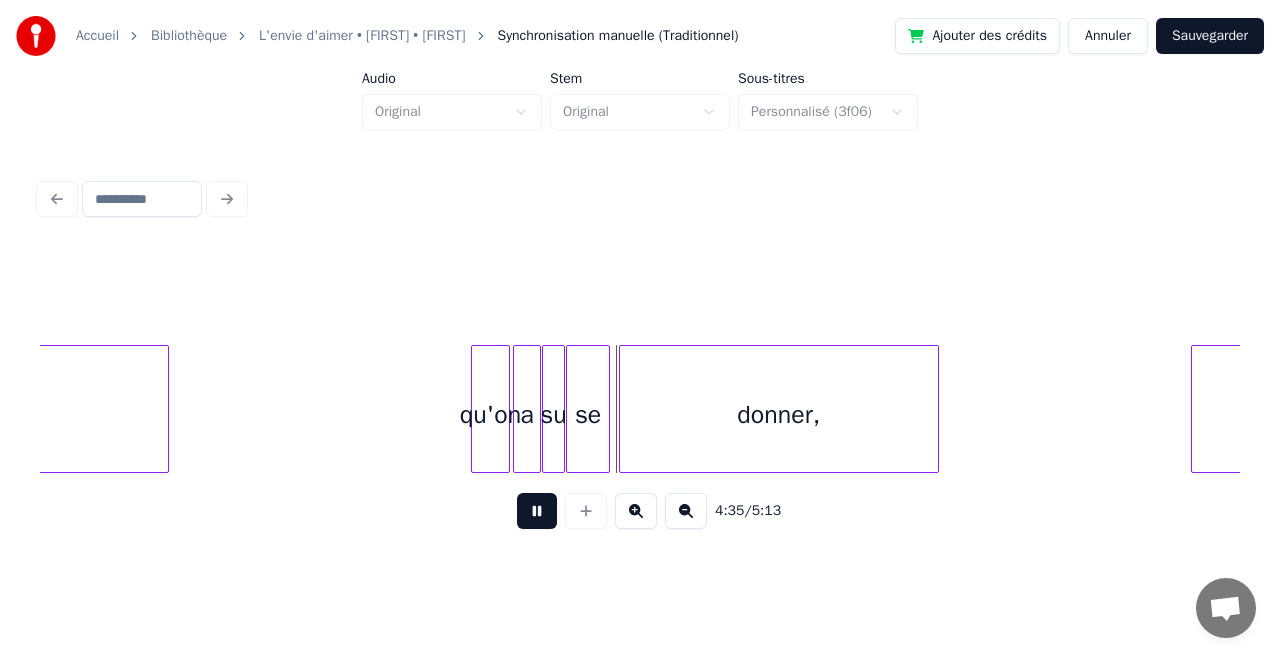 click on "su se donner, pourquoi qu'on a l'amour" at bounding box center (-23202, 409) 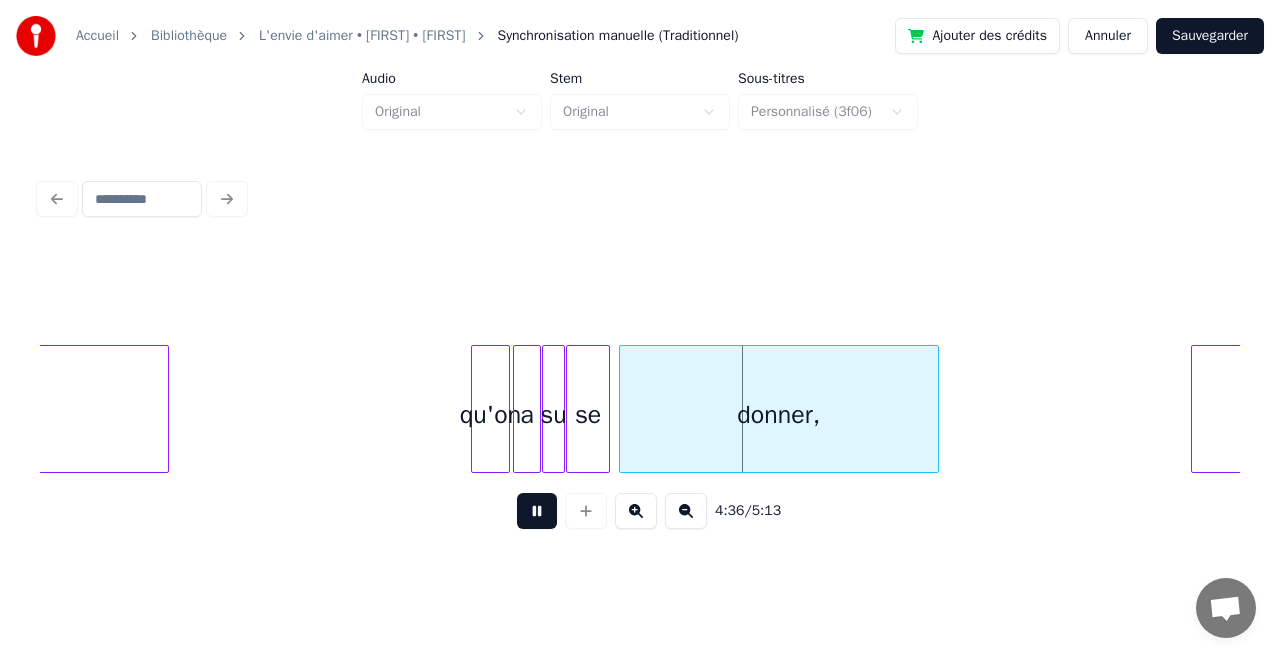 drag, startPoint x: 544, startPoint y: 539, endPoint x: 534, endPoint y: 521, distance: 20.59126 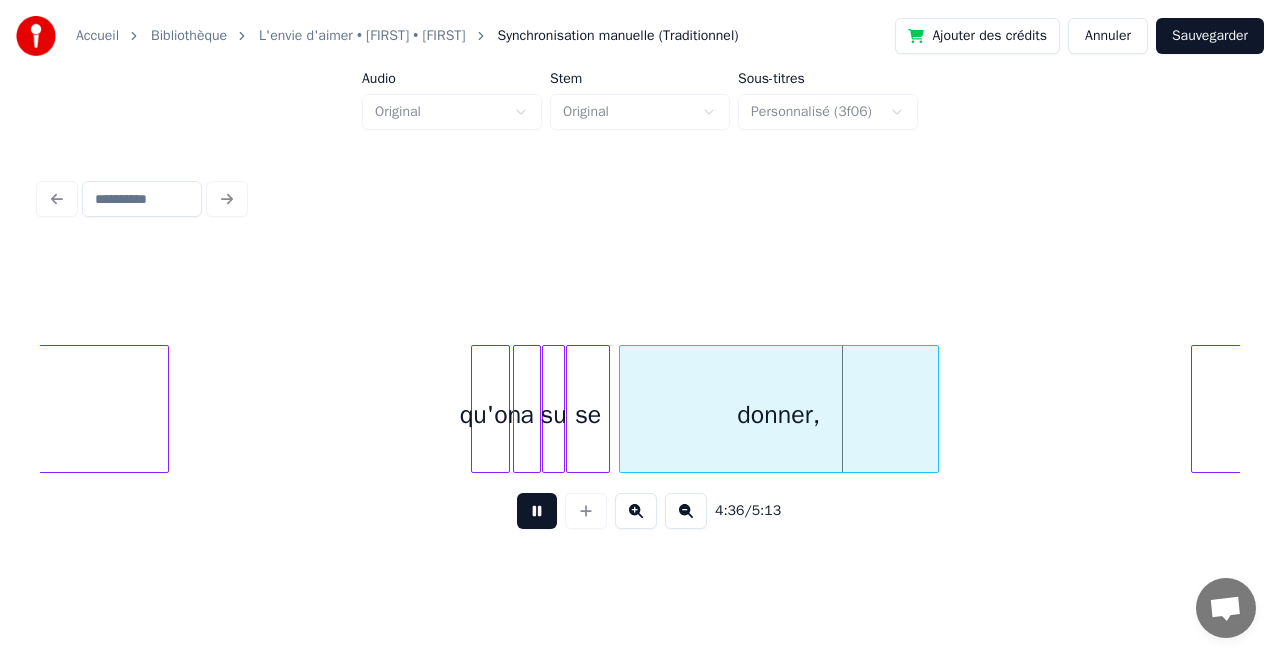 click at bounding box center (537, 511) 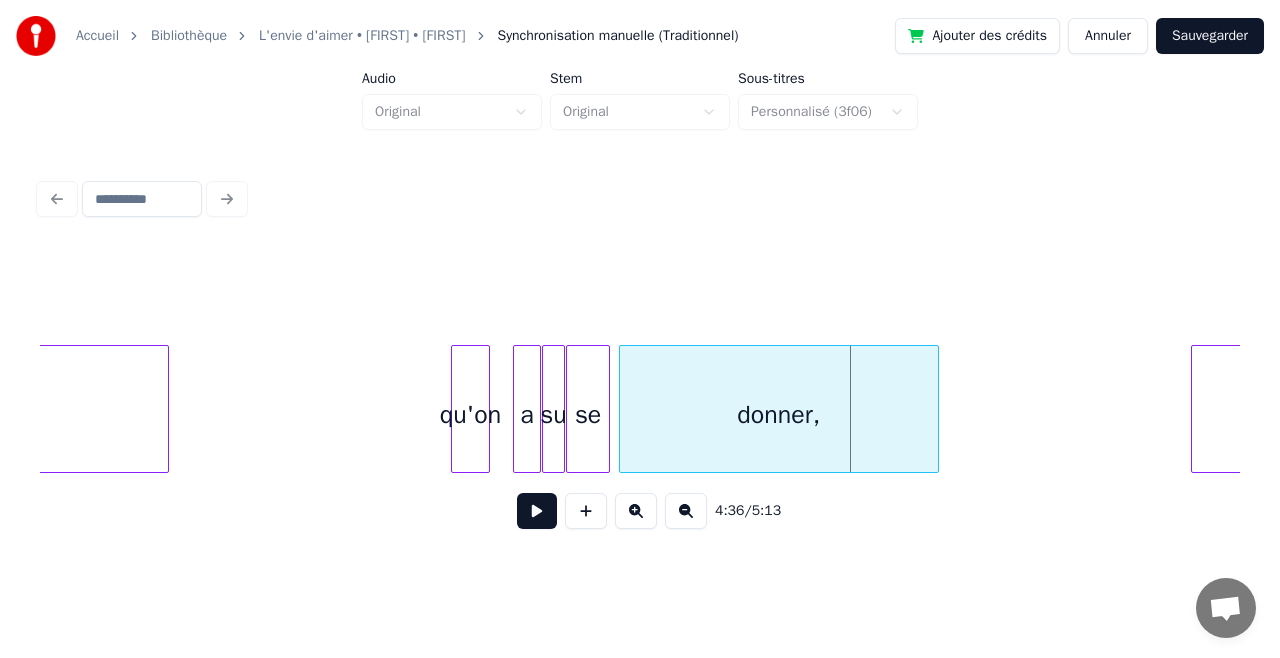 click on "qu'on" at bounding box center [470, 414] 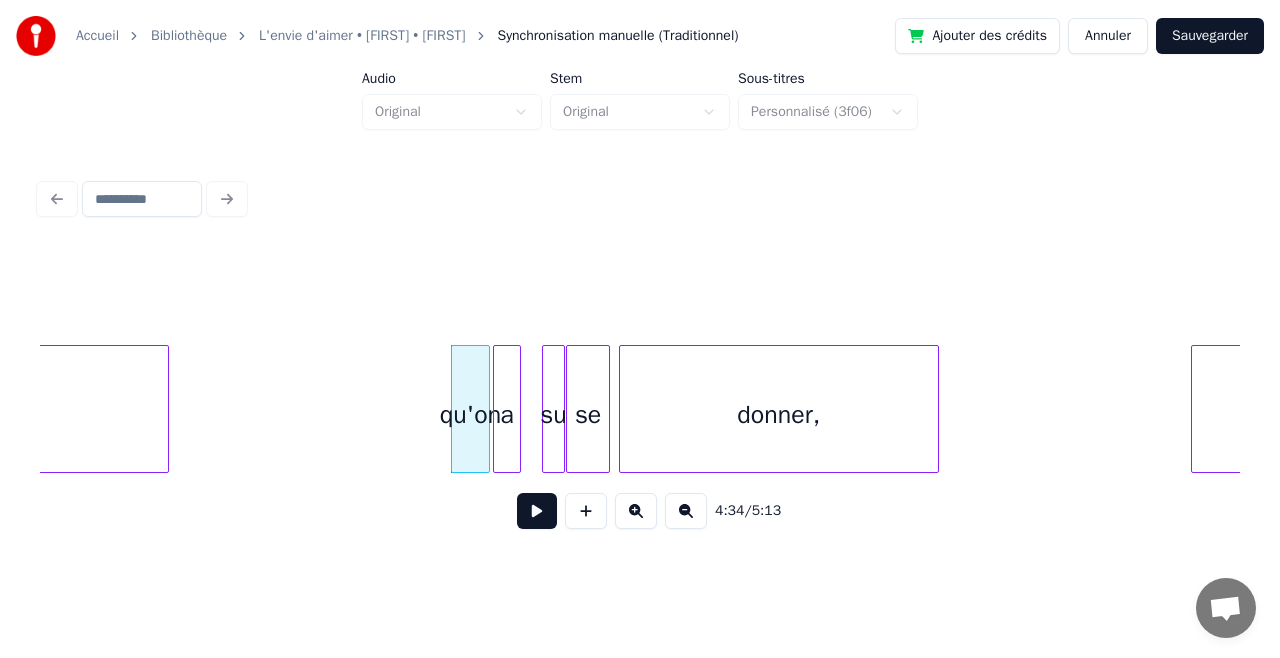 click on "a" at bounding box center (506, 414) 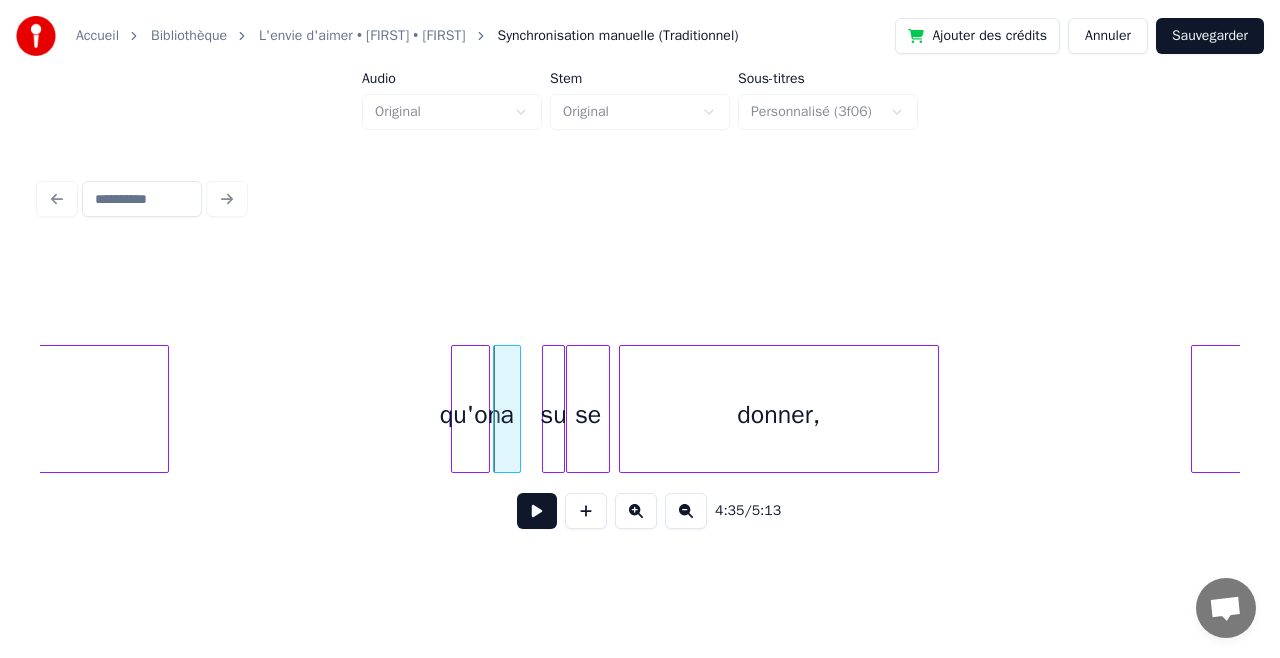 click at bounding box center [546, 409] 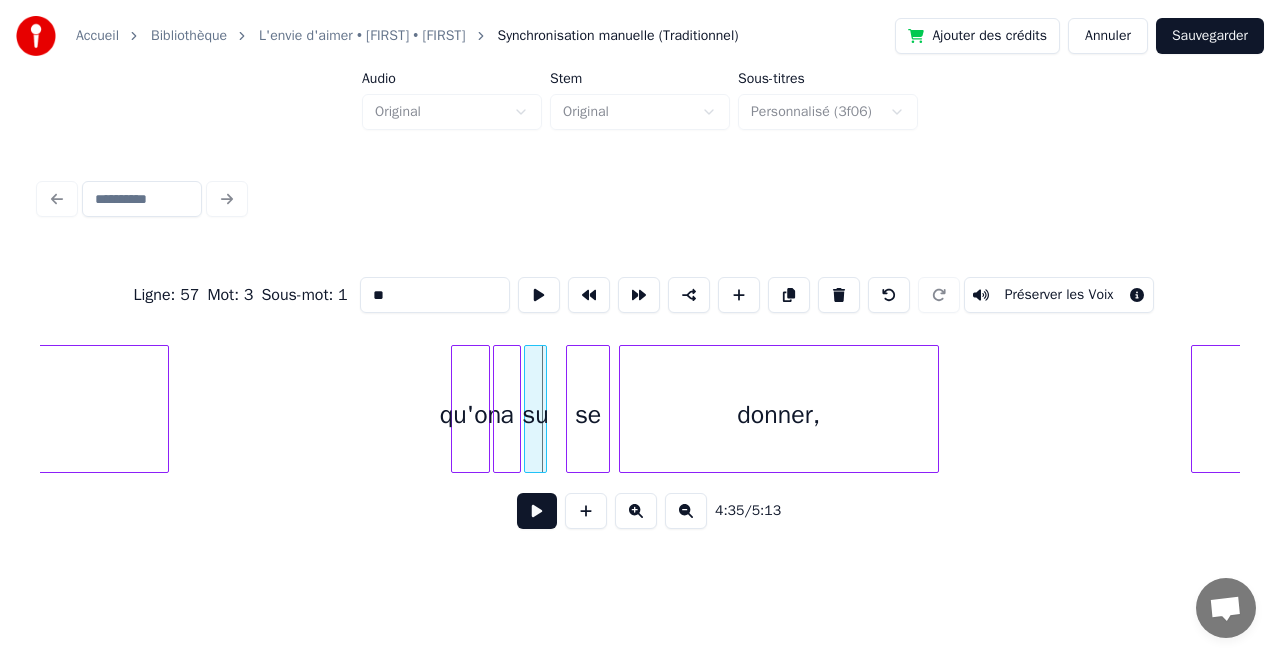 click on "su" at bounding box center (535, 414) 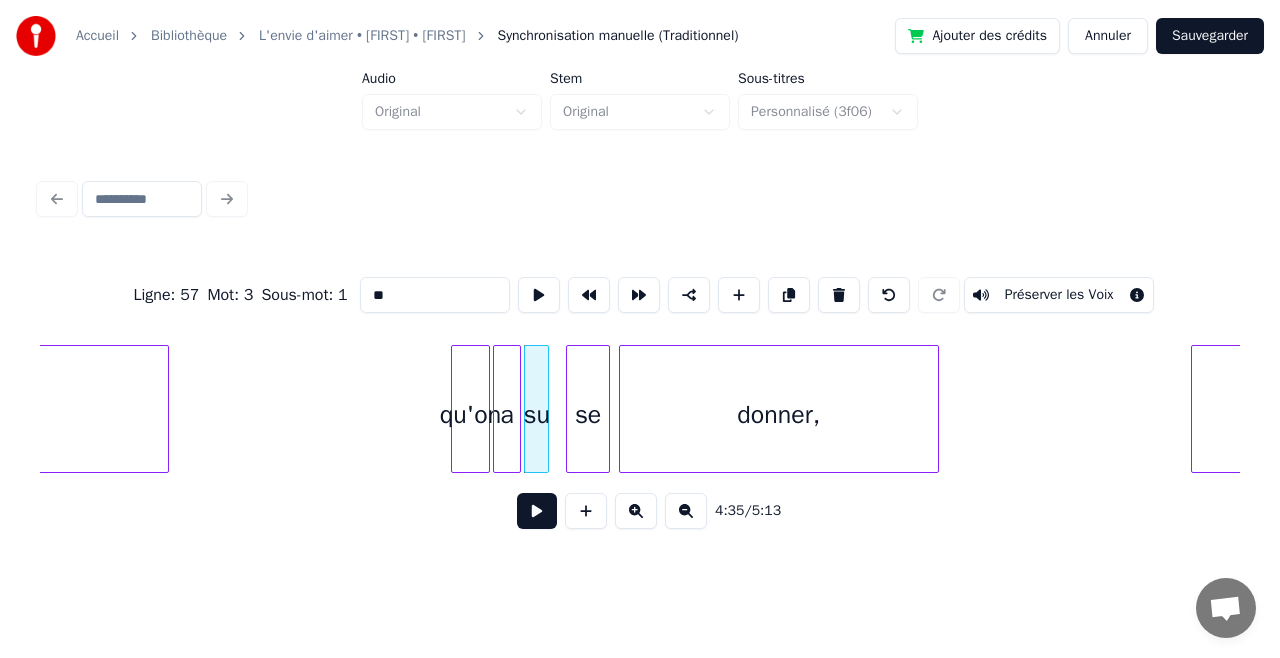 click at bounding box center [545, 409] 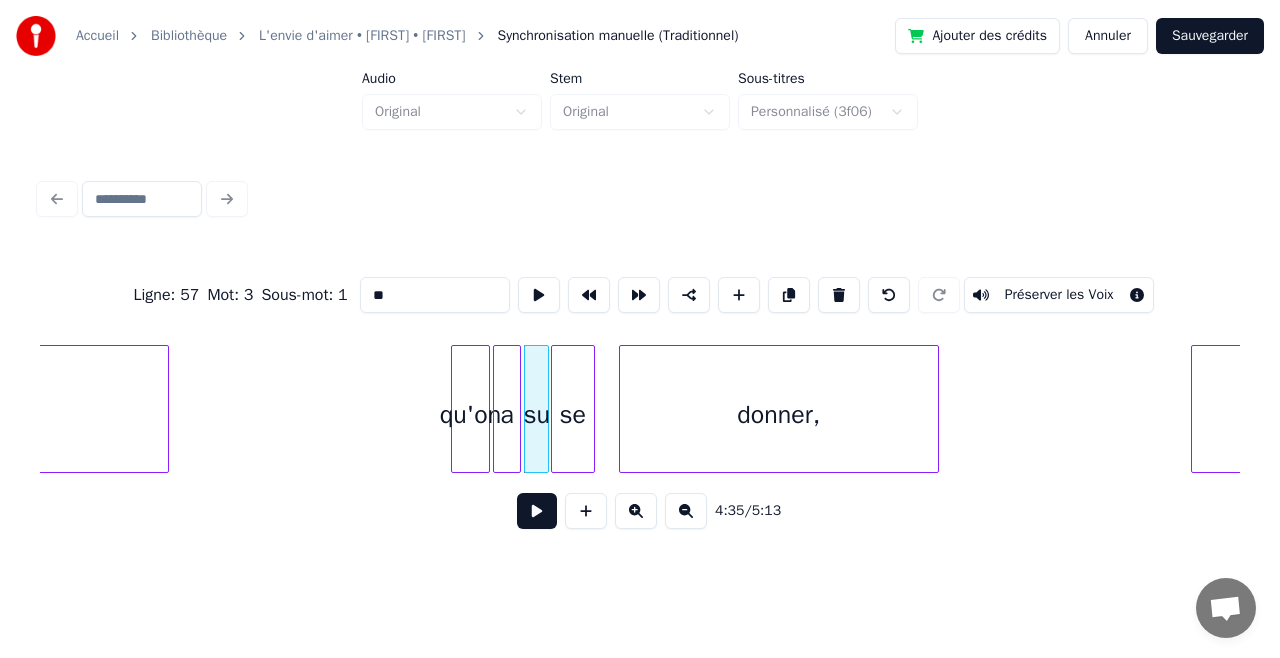 click on "se" at bounding box center (573, 414) 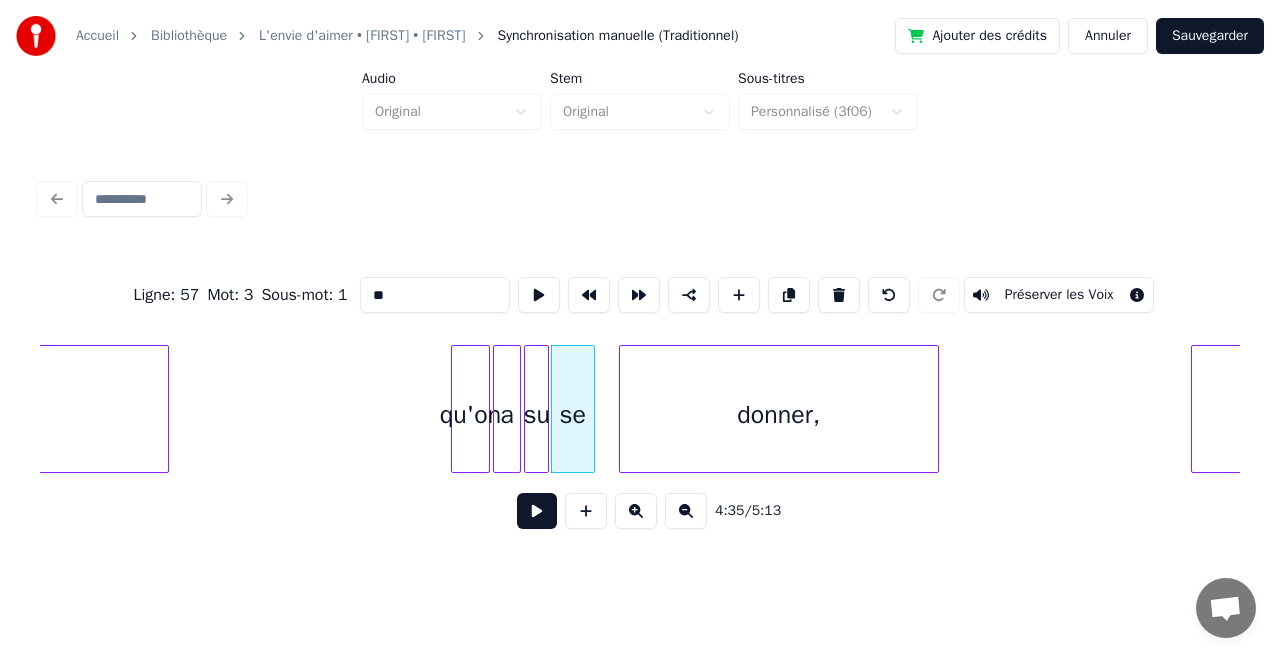 drag, startPoint x: 418, startPoint y: 444, endPoint x: 428, endPoint y: 425, distance: 21.470911 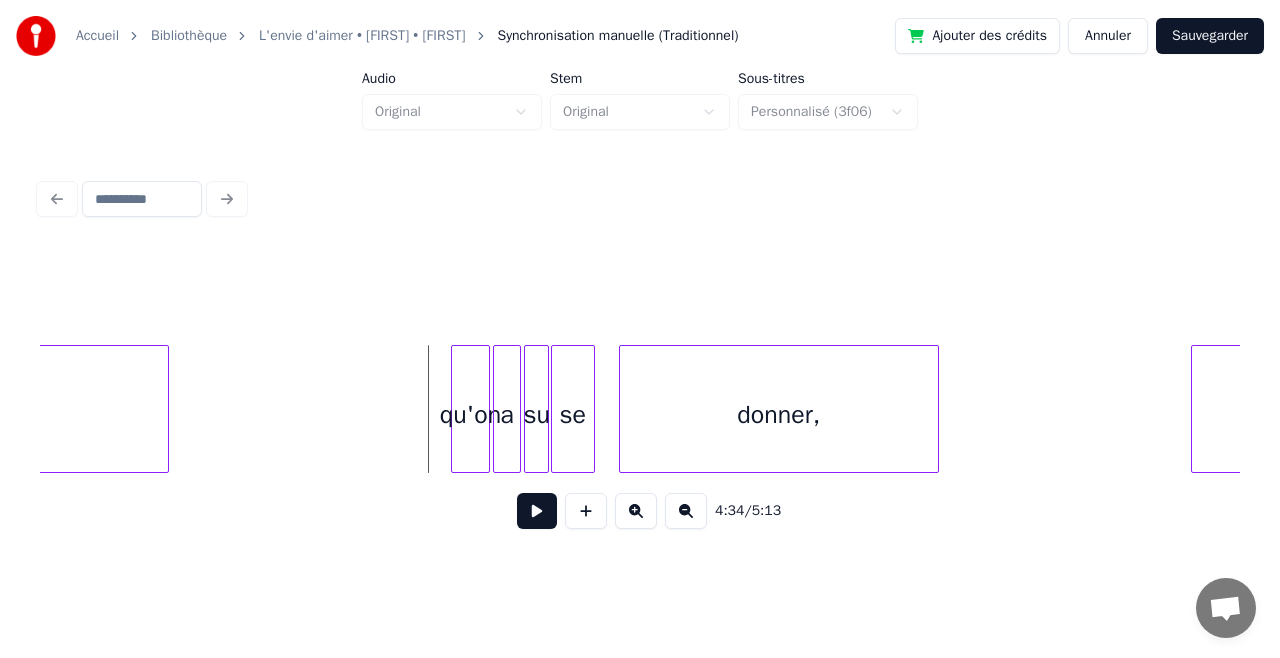 click at bounding box center (537, 511) 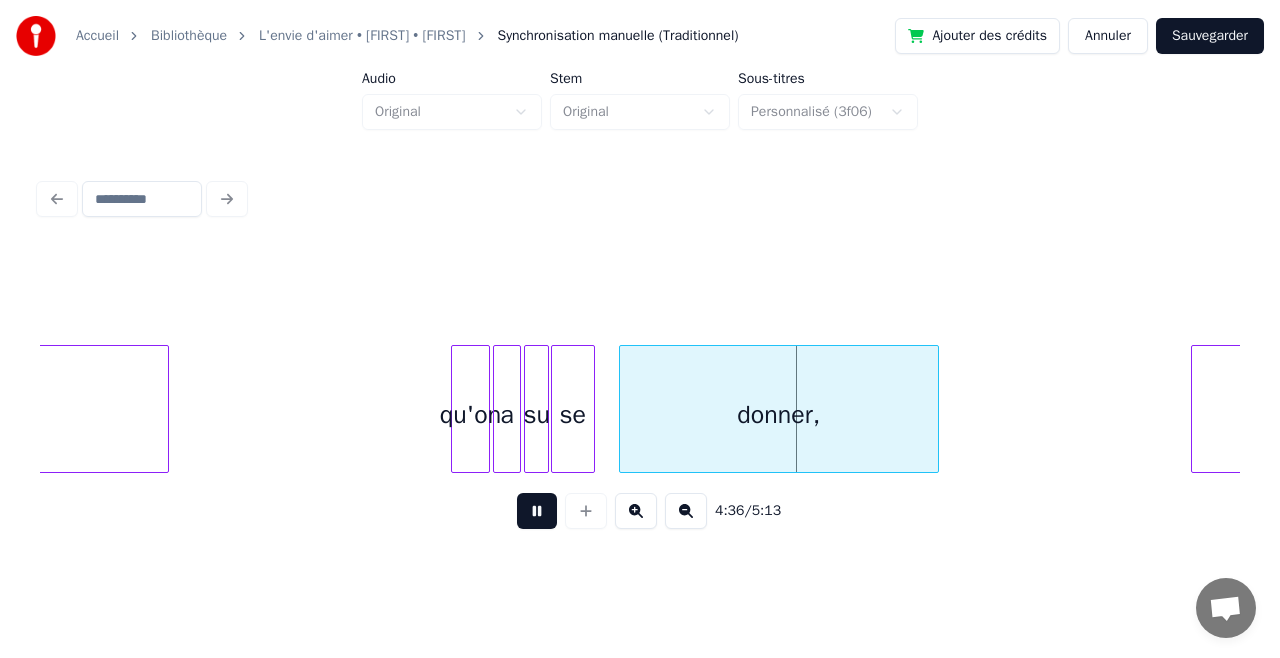 click on "su se donner, pourquoi qu'on a l'amour" at bounding box center [-23202, 409] 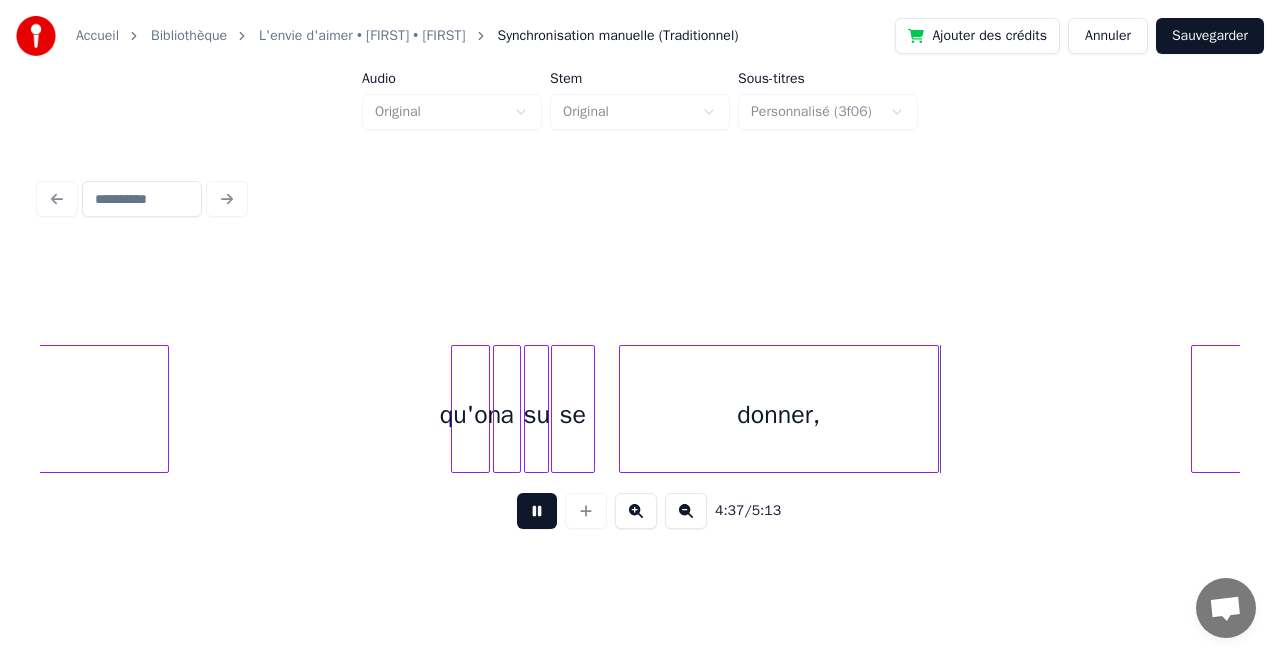 click on "su se donner, pourquoi qu'on a l'amour" at bounding box center (-23202, 409) 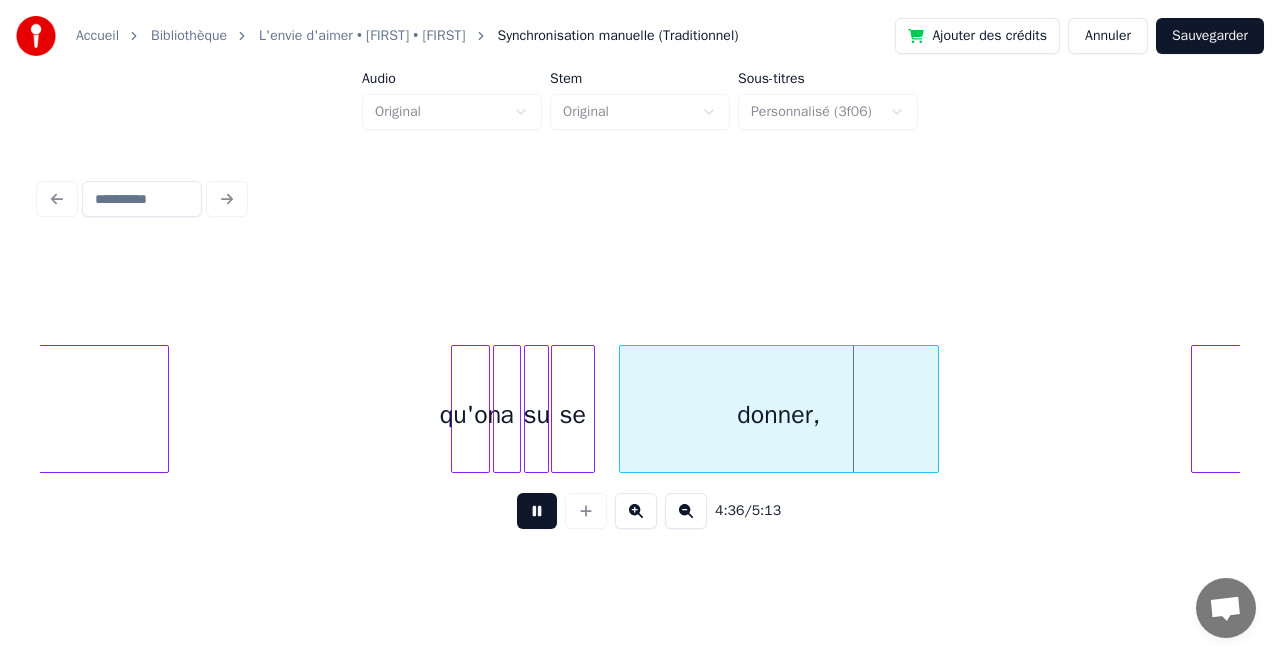 click on "su se donner, pourquoi qu'on a l'amour" at bounding box center [-23202, 409] 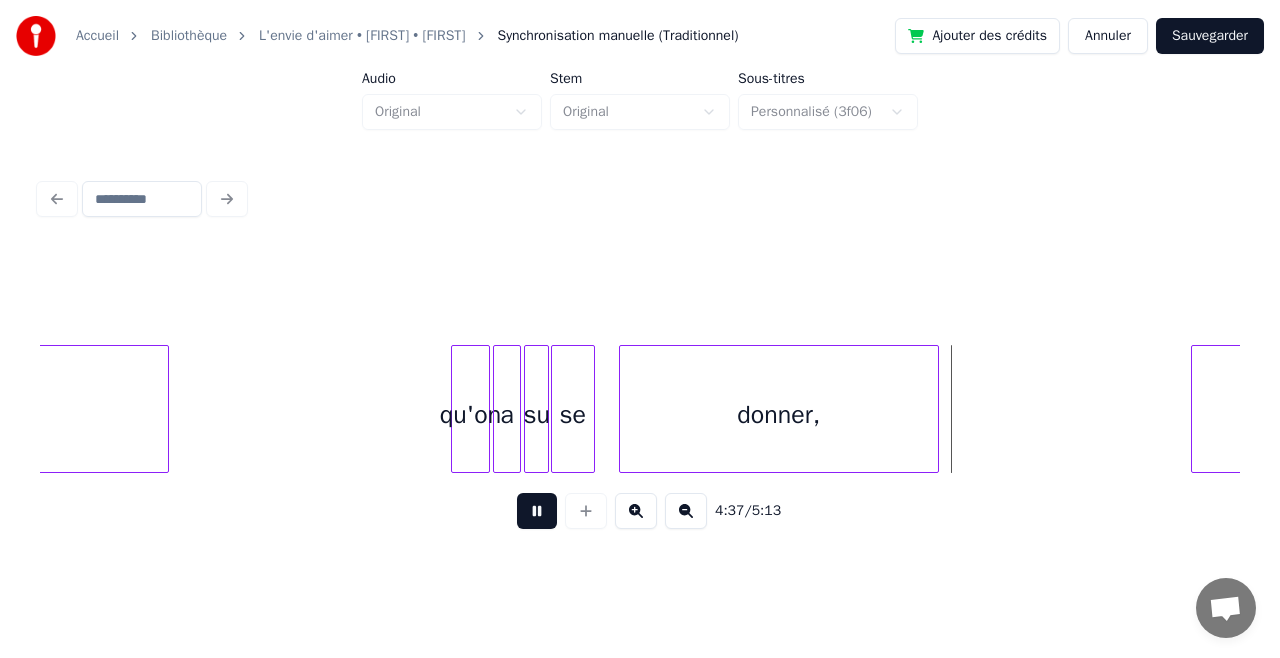 click on "su se donner, pourquoi qu'on a l'amour" at bounding box center (-23202, 409) 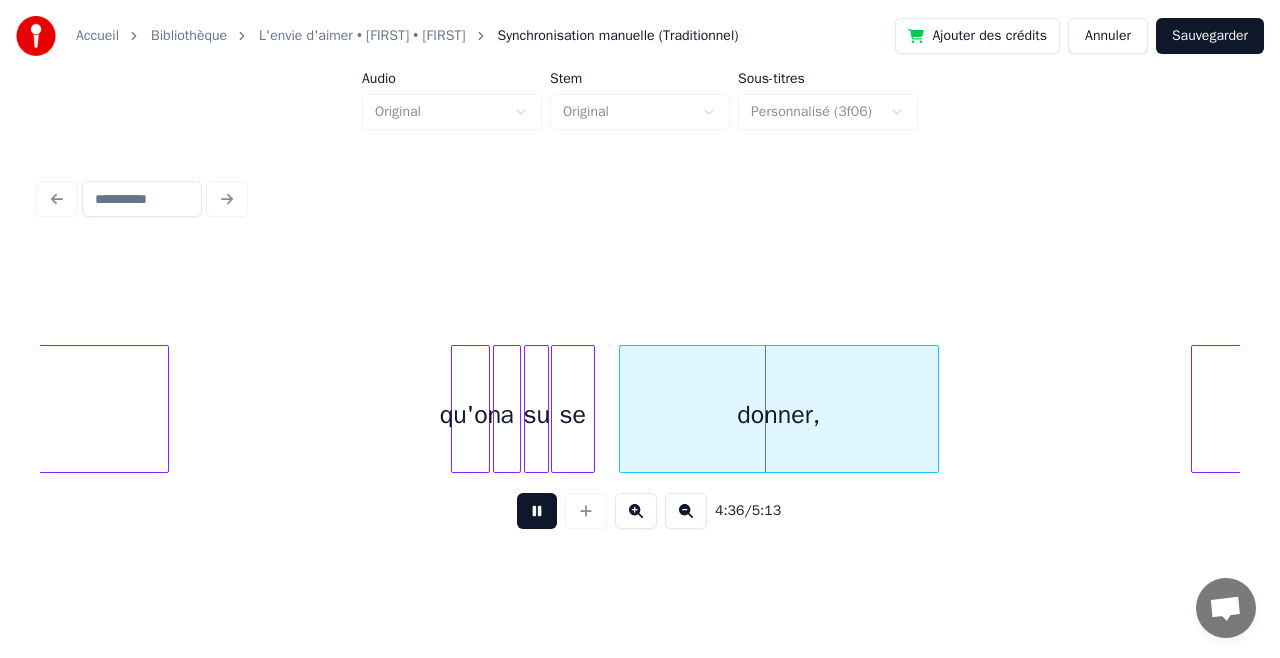 click on "su se donner, pourquoi qu'on a l'amour" at bounding box center (-23202, 409) 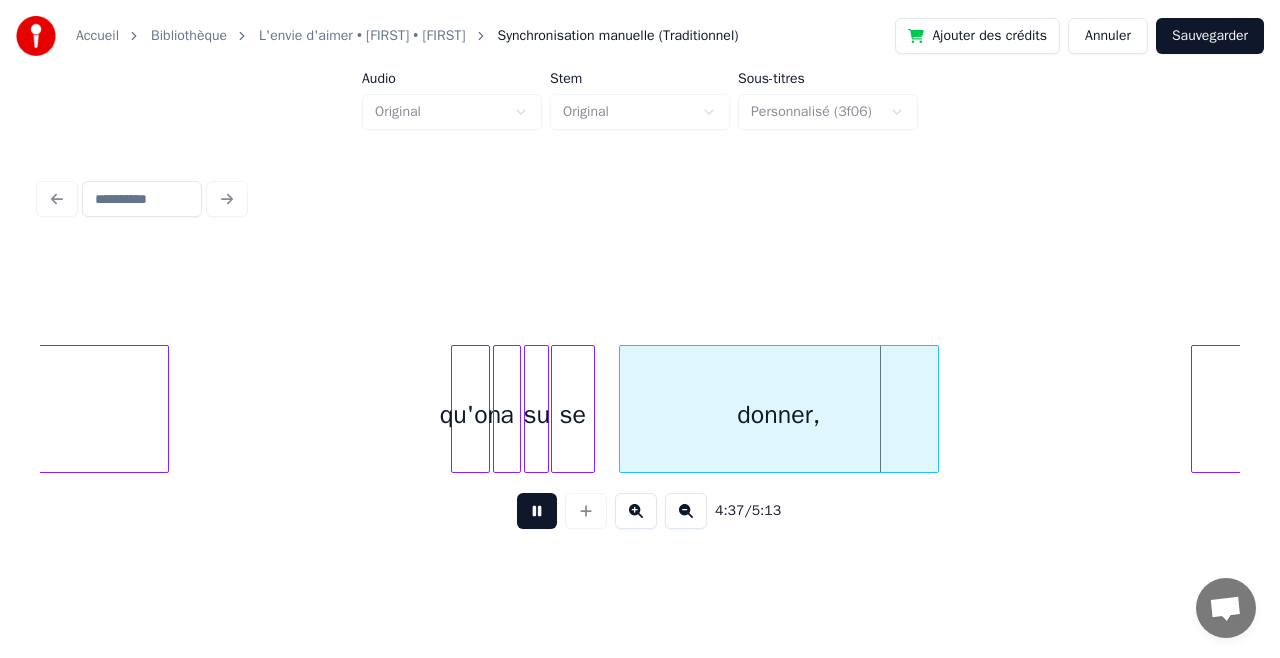 drag, startPoint x: 610, startPoint y: 426, endPoint x: 541, endPoint y: 528, distance: 123.146255 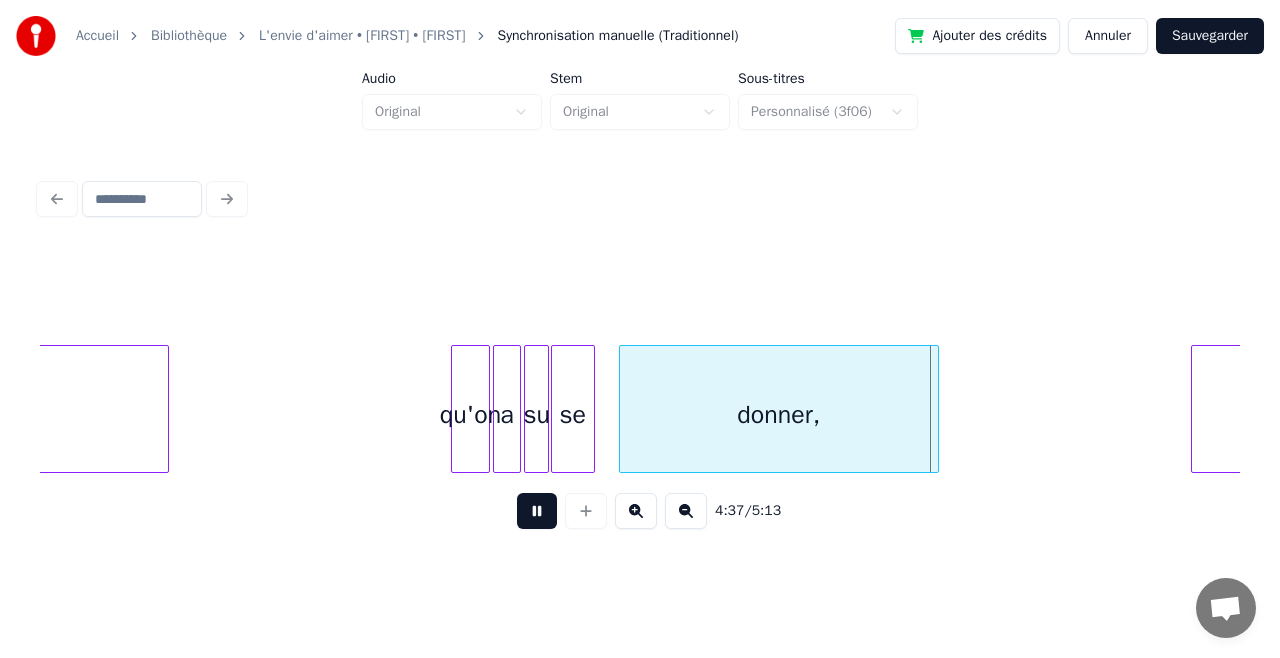 click at bounding box center (537, 511) 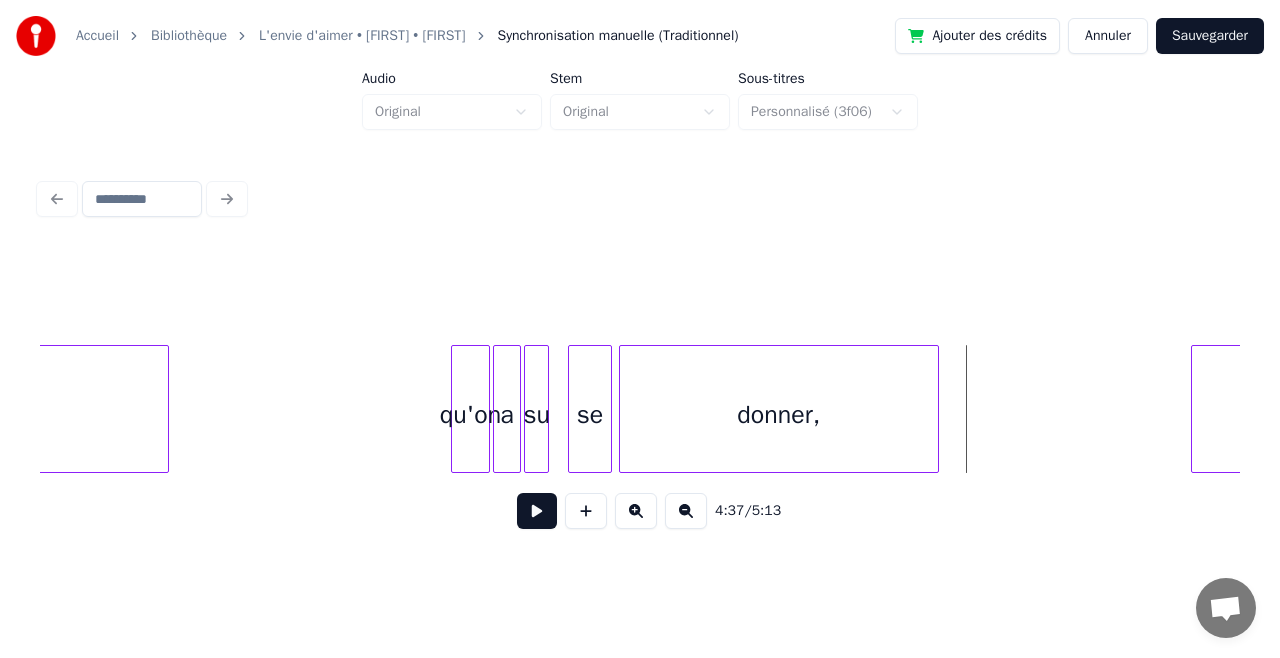 click on "se" at bounding box center [590, 414] 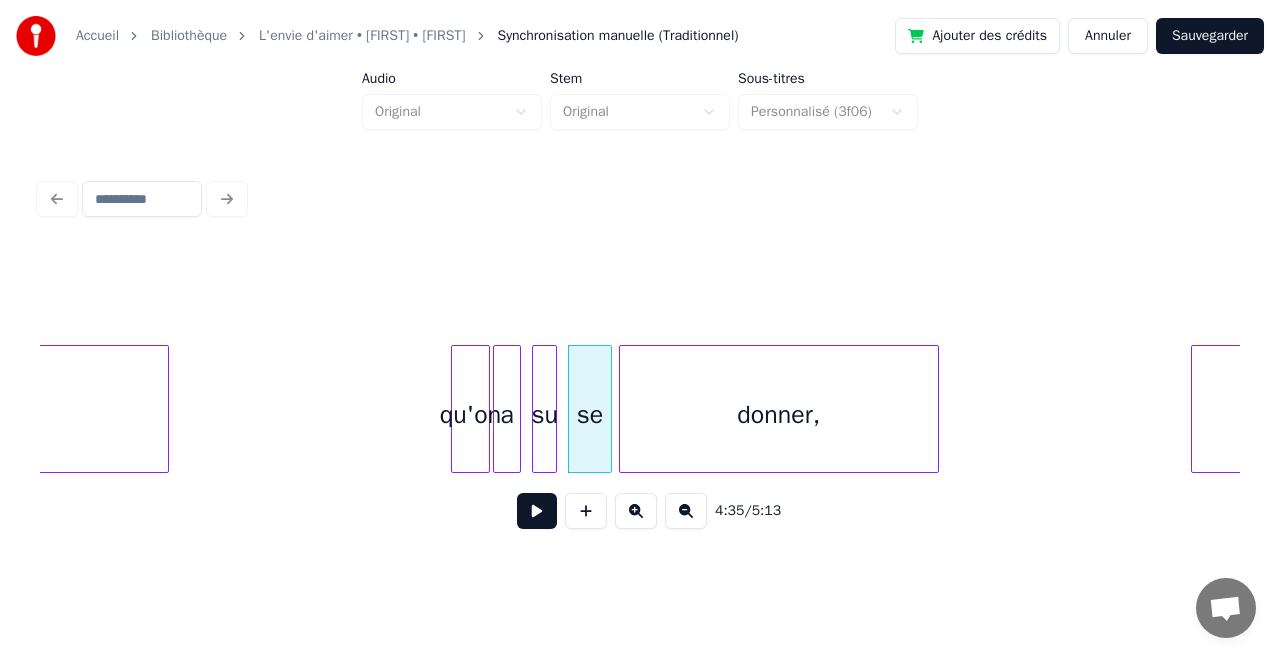 click on "su" at bounding box center [544, 414] 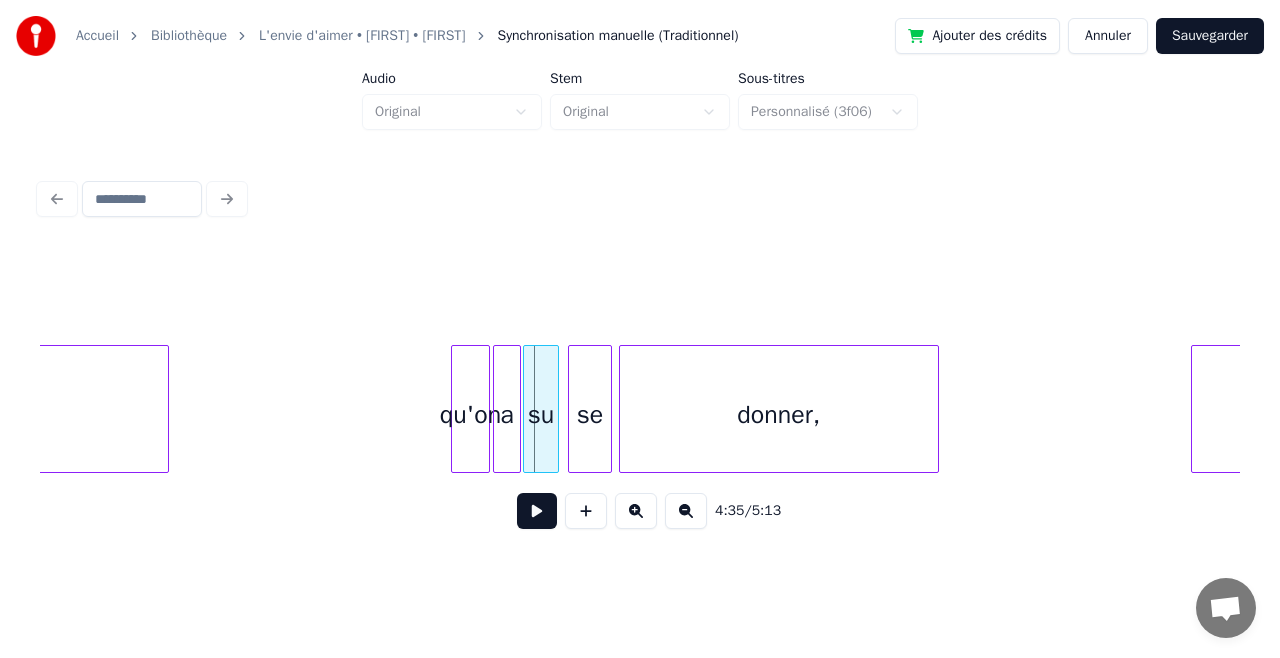 click at bounding box center [527, 409] 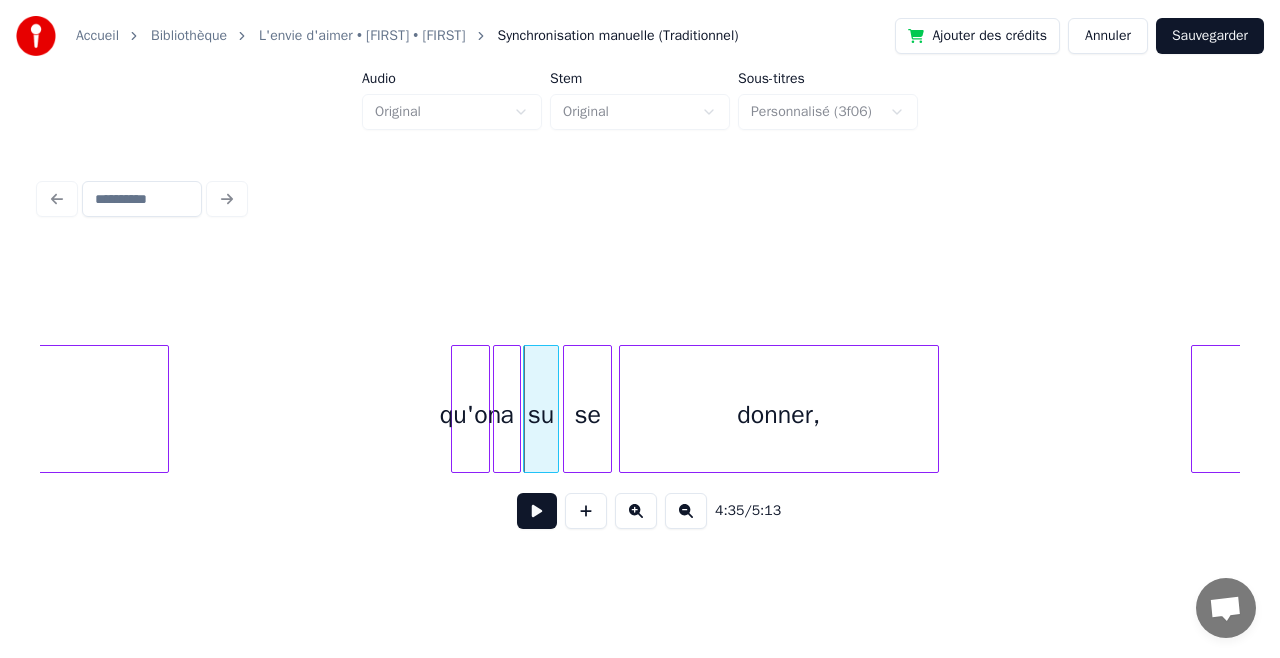 click at bounding box center (567, 409) 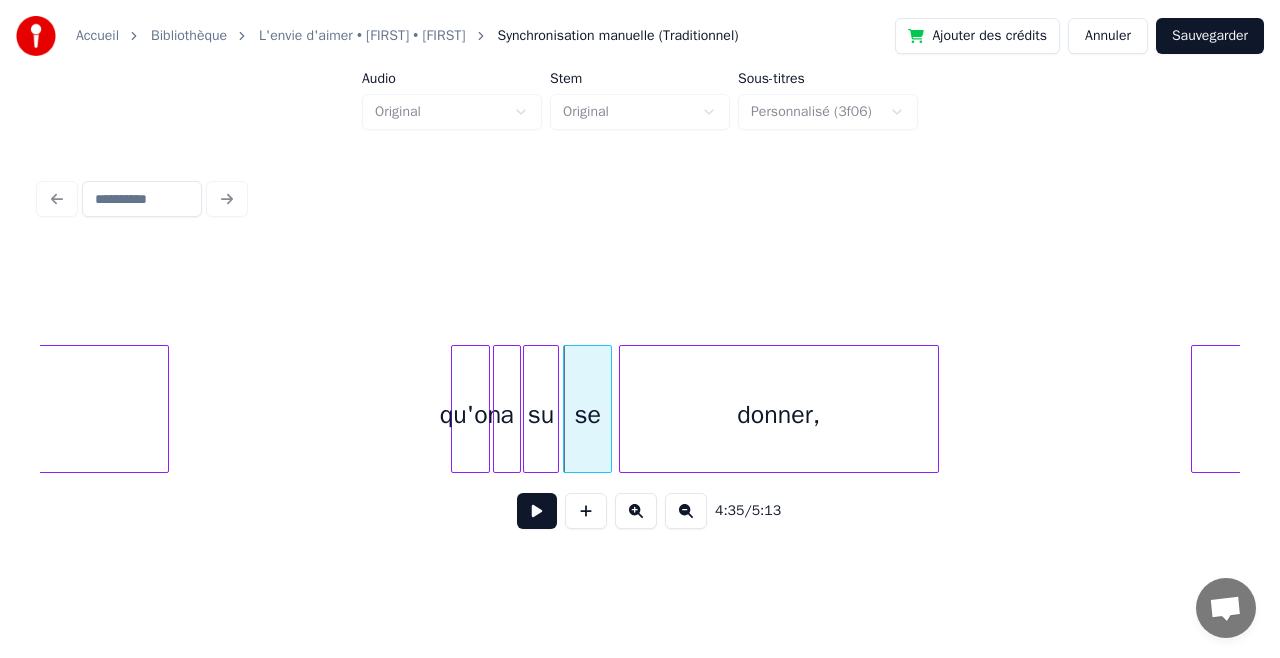 click on "su se donner, pourquoi qu'on a l'amour" at bounding box center [-23202, 409] 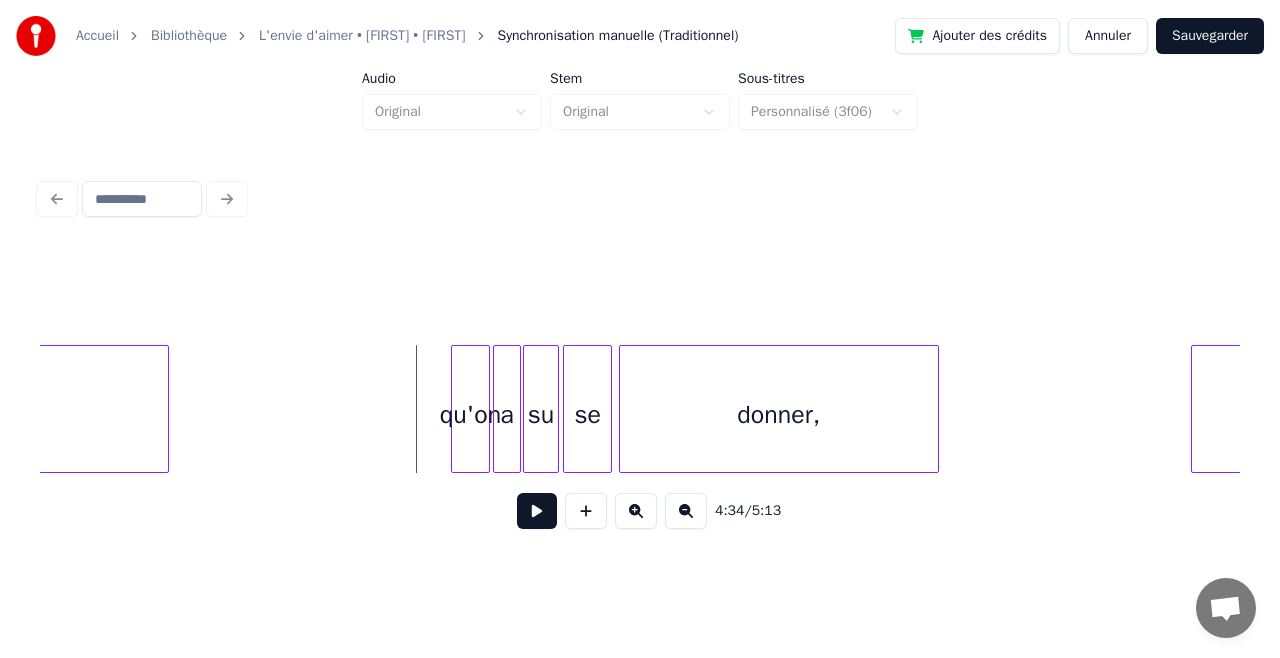 click at bounding box center (537, 511) 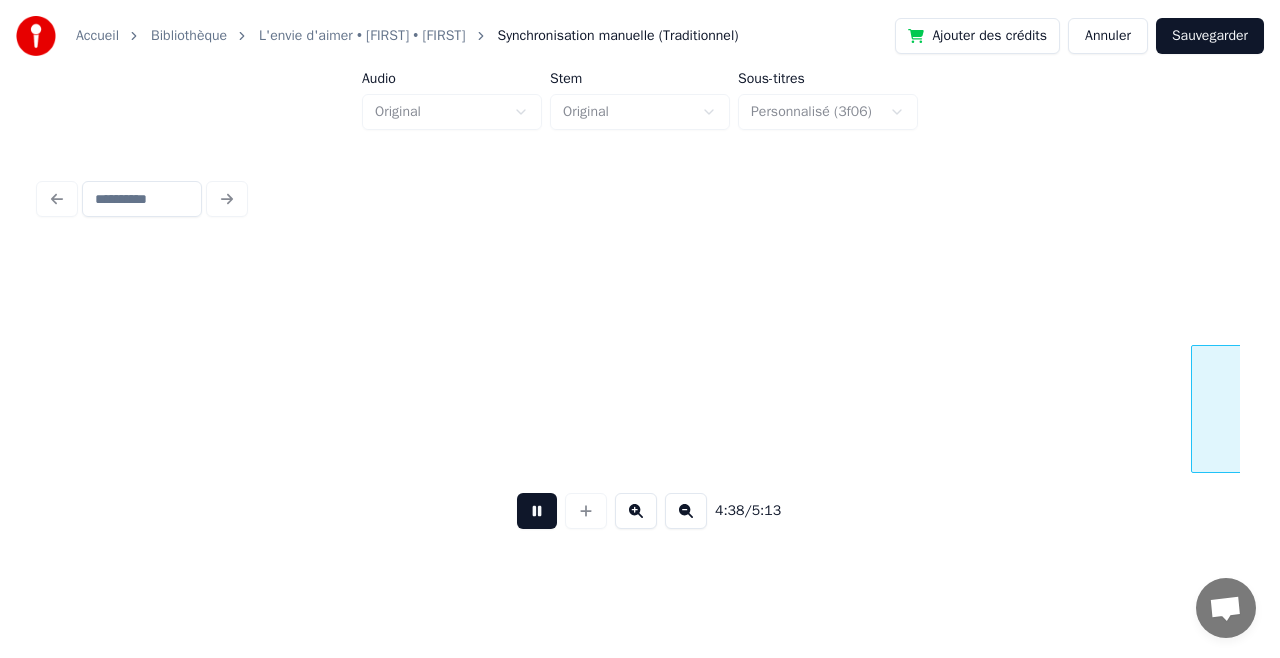 scroll, scrollTop: 0, scrollLeft: 55773, axis: horizontal 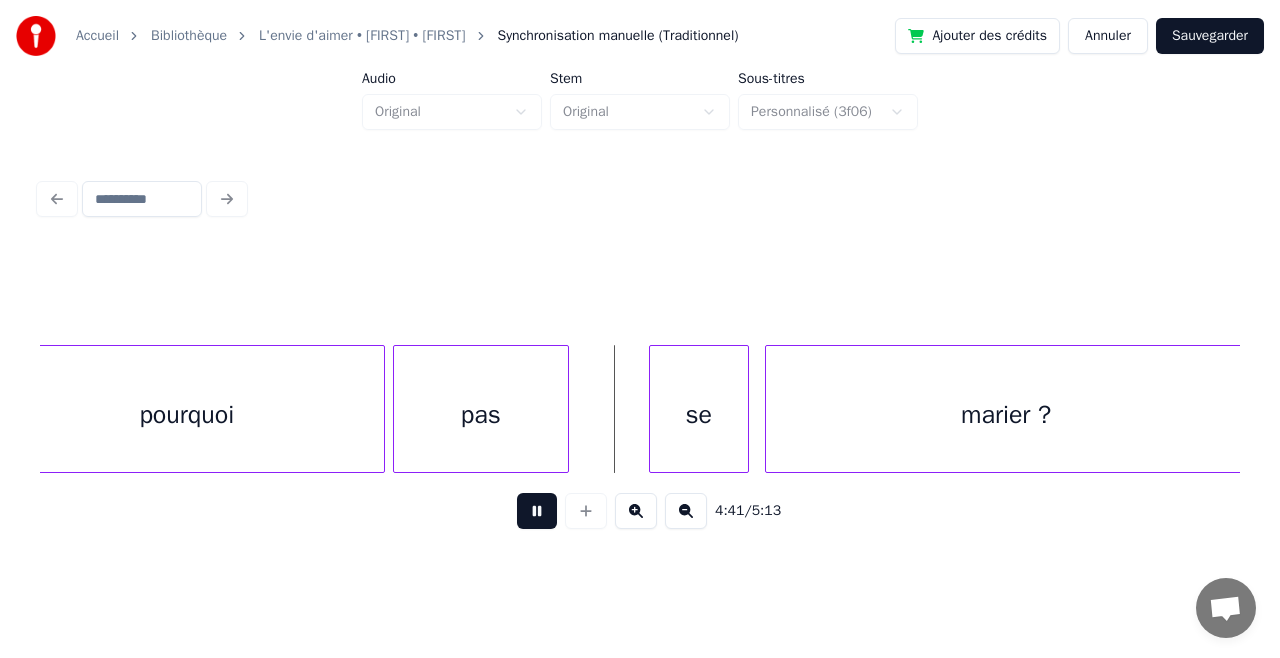 click at bounding box center [537, 511] 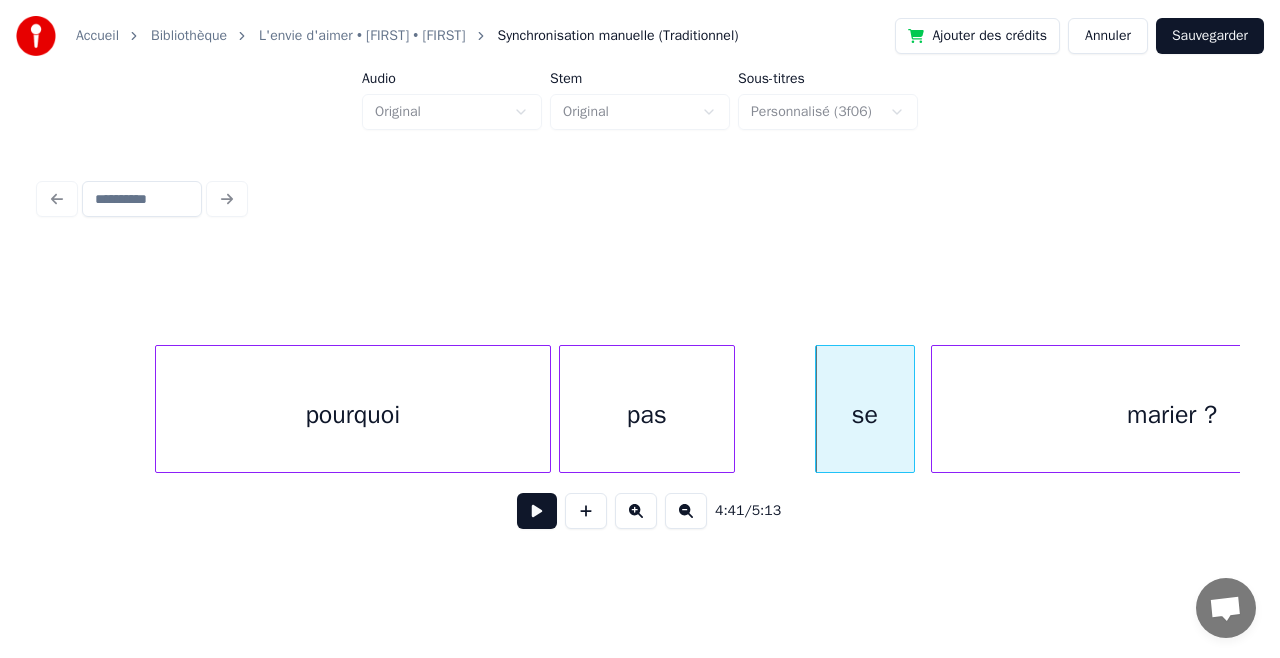 scroll, scrollTop: 0, scrollLeft: 55604, axis: horizontal 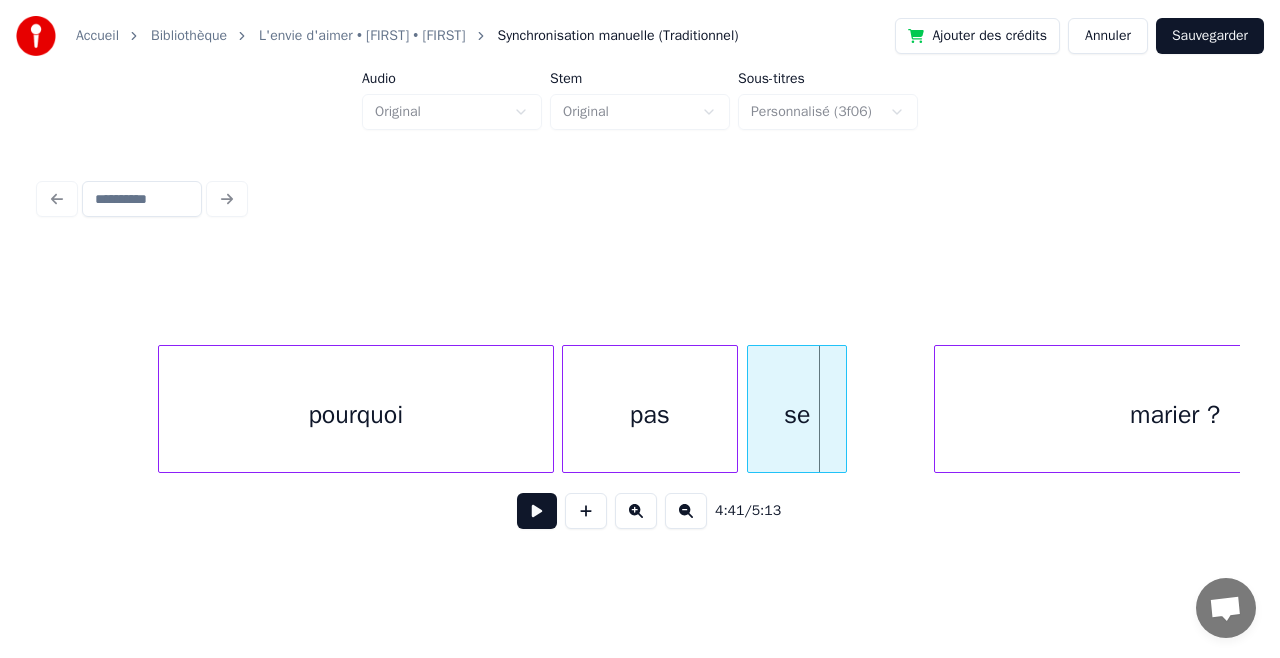 click on "se" at bounding box center [797, 414] 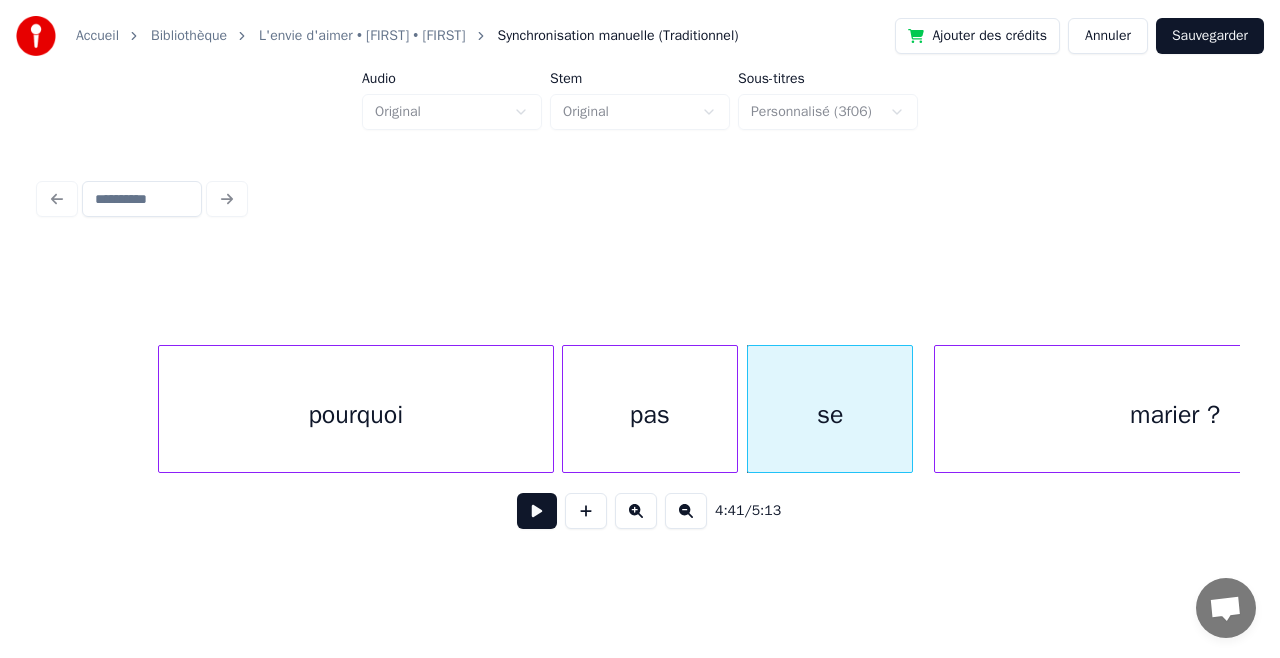 click at bounding box center (909, 409) 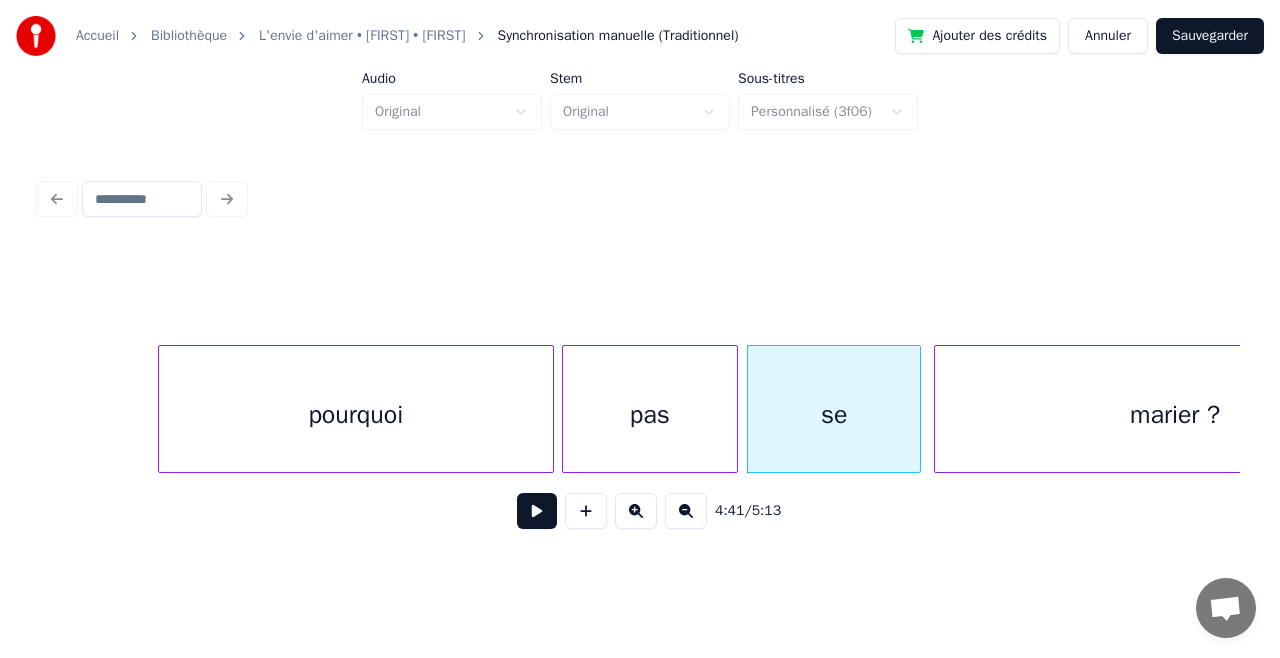 drag, startPoint x: 130, startPoint y: 412, endPoint x: 387, endPoint y: 462, distance: 261.81863 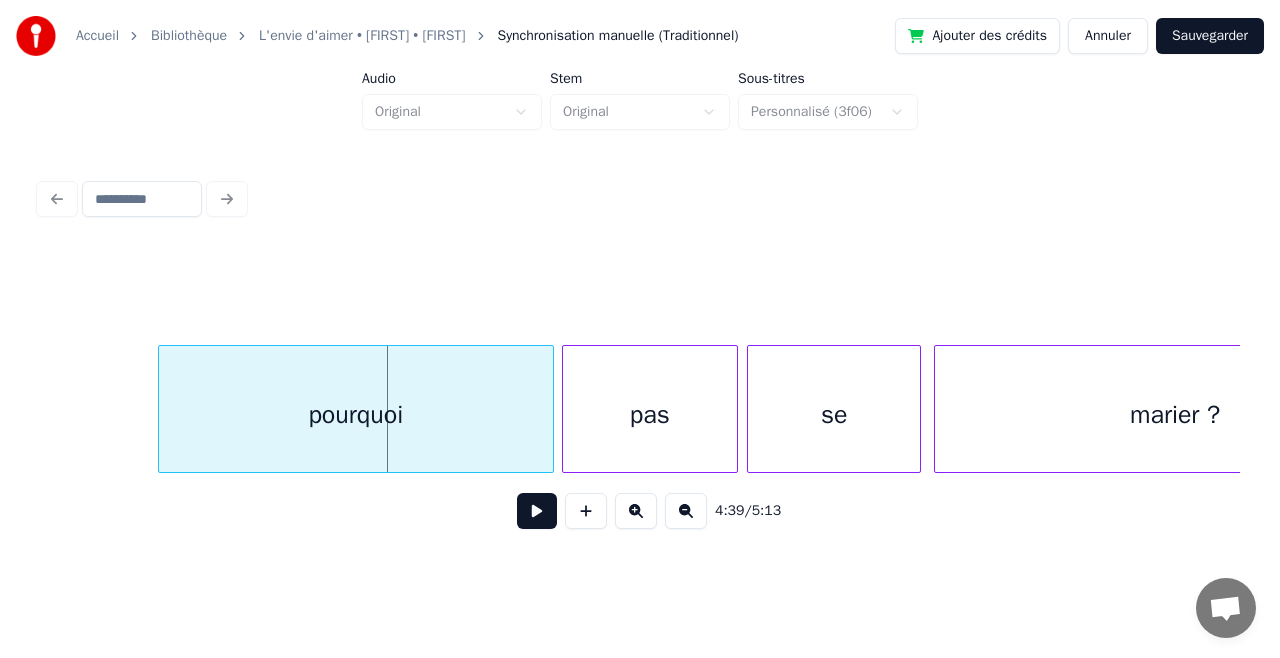 click on "pourquoi pas se marier ?" at bounding box center (-24235, 409) 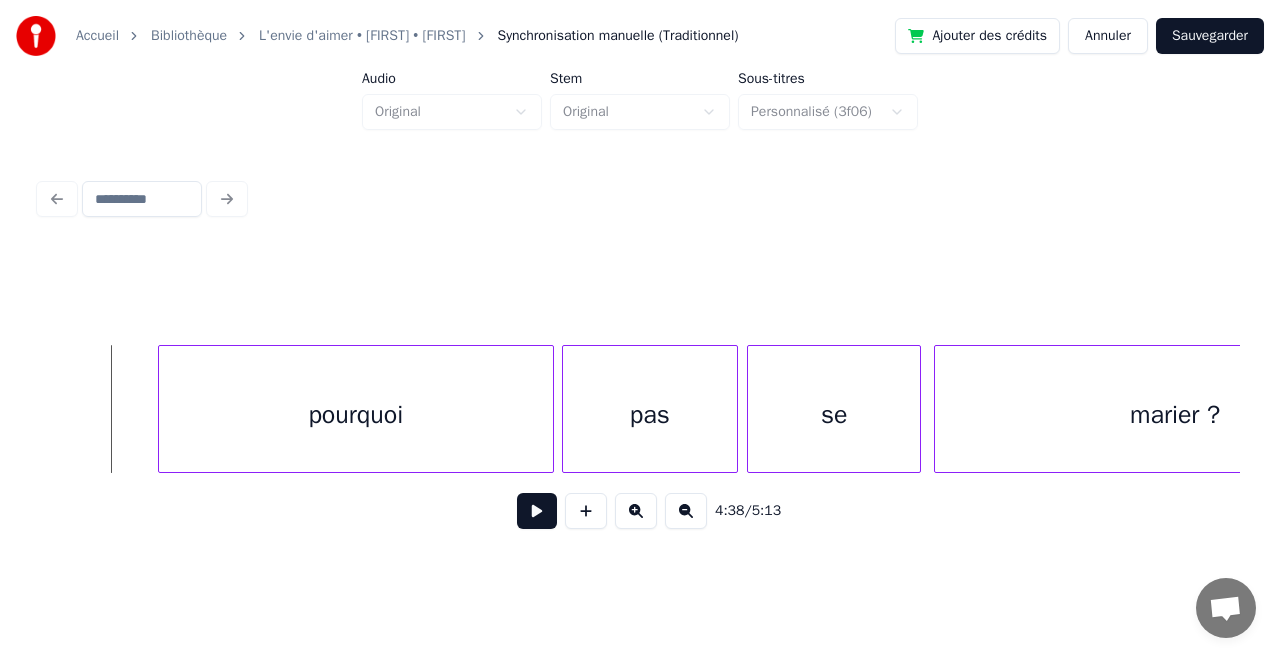 click at bounding box center (537, 511) 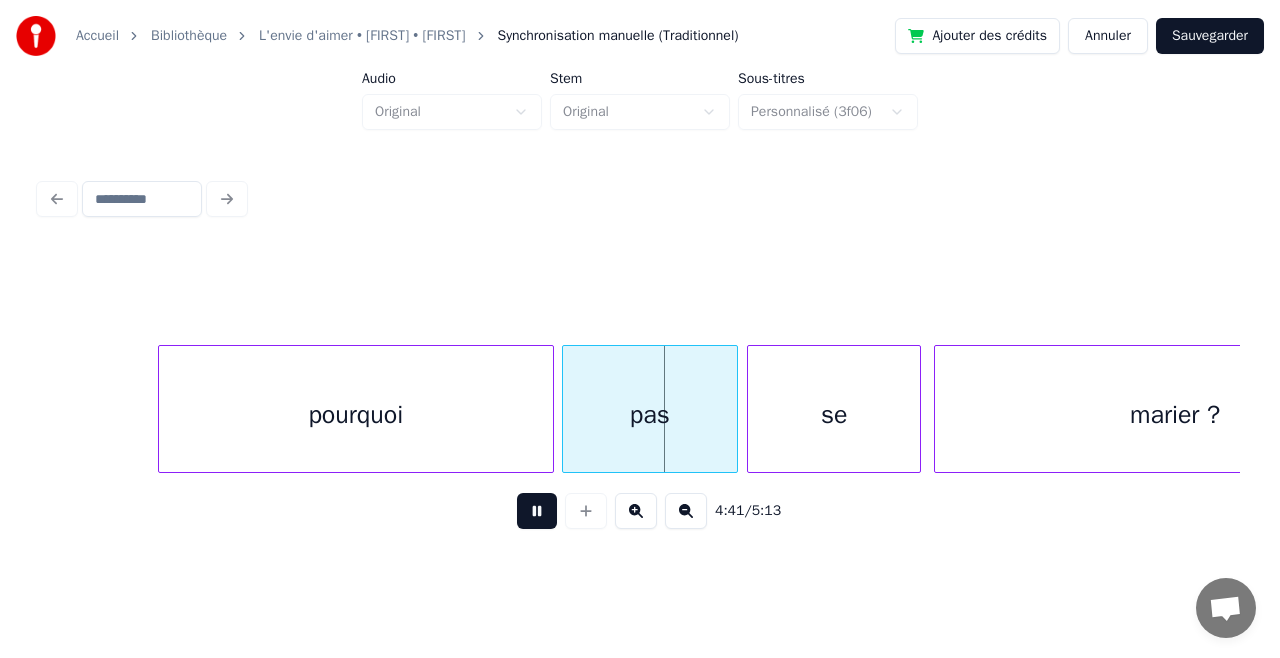 click at bounding box center (537, 511) 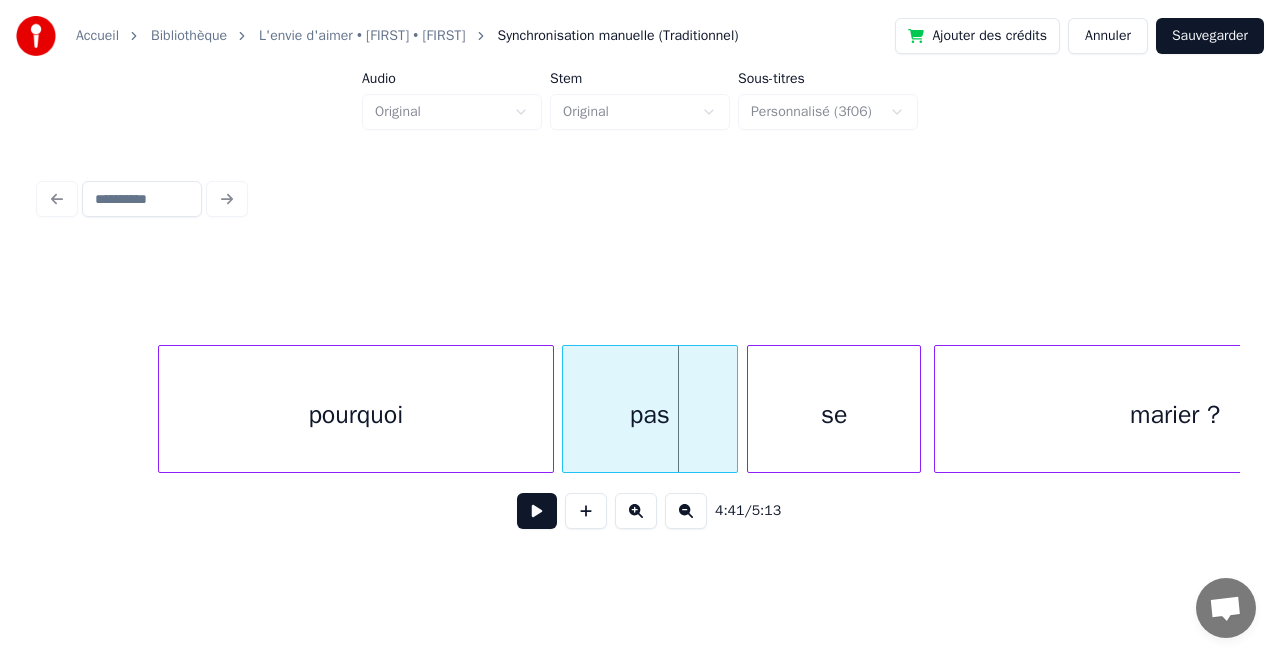 click on "pourquoi" at bounding box center (356, 414) 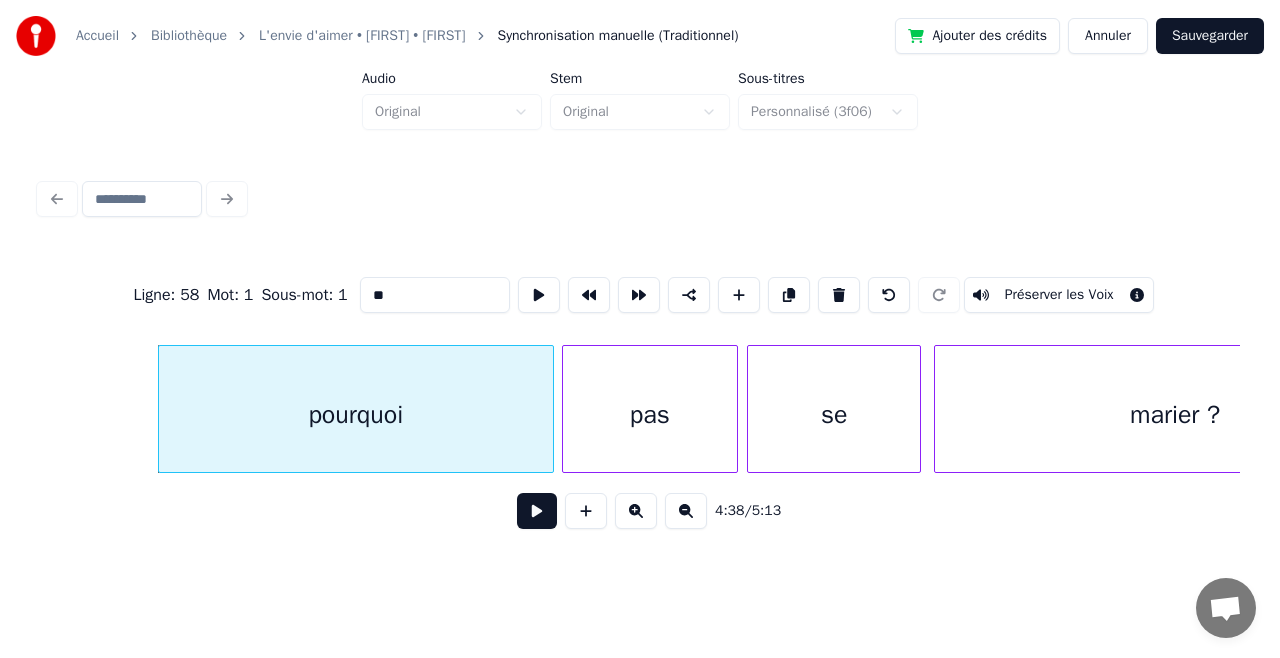 type on "********" 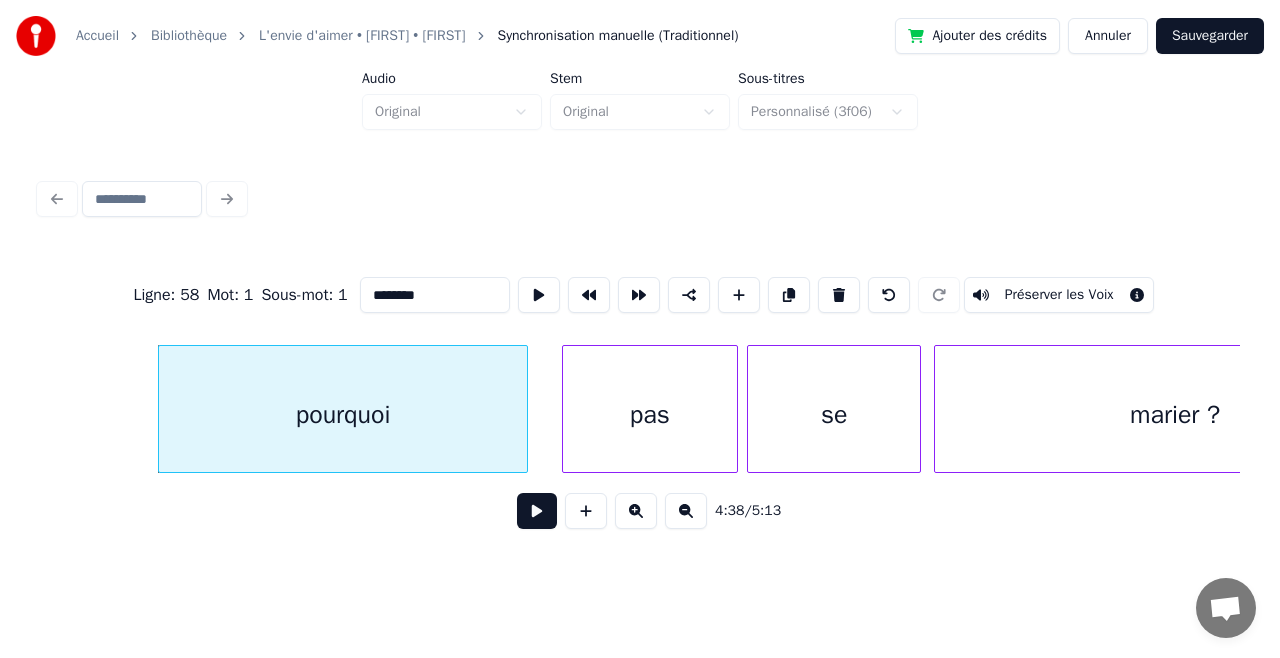 click at bounding box center [524, 409] 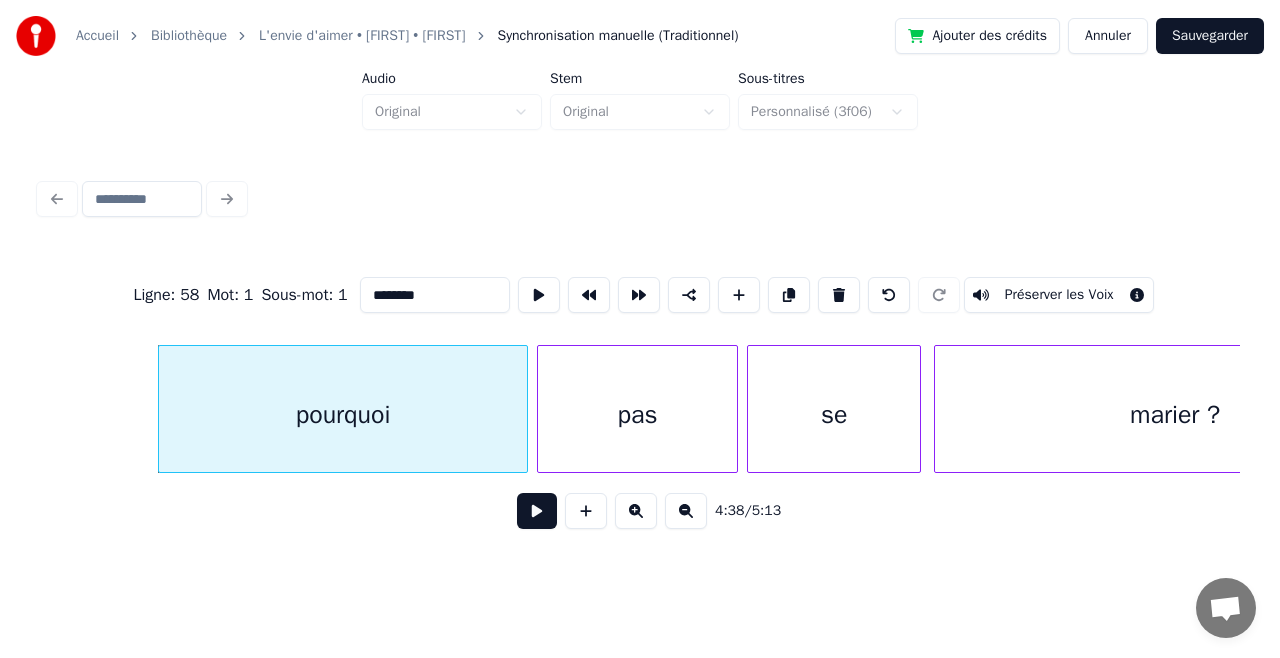 click at bounding box center (541, 409) 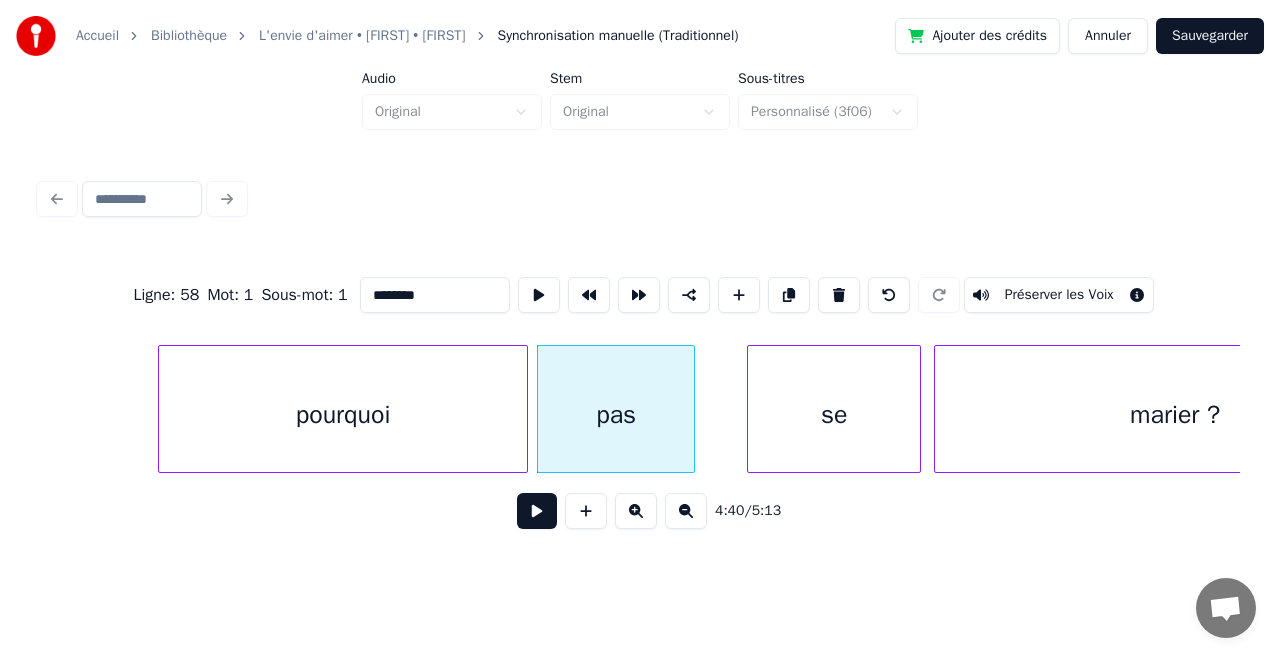 click at bounding box center [691, 409] 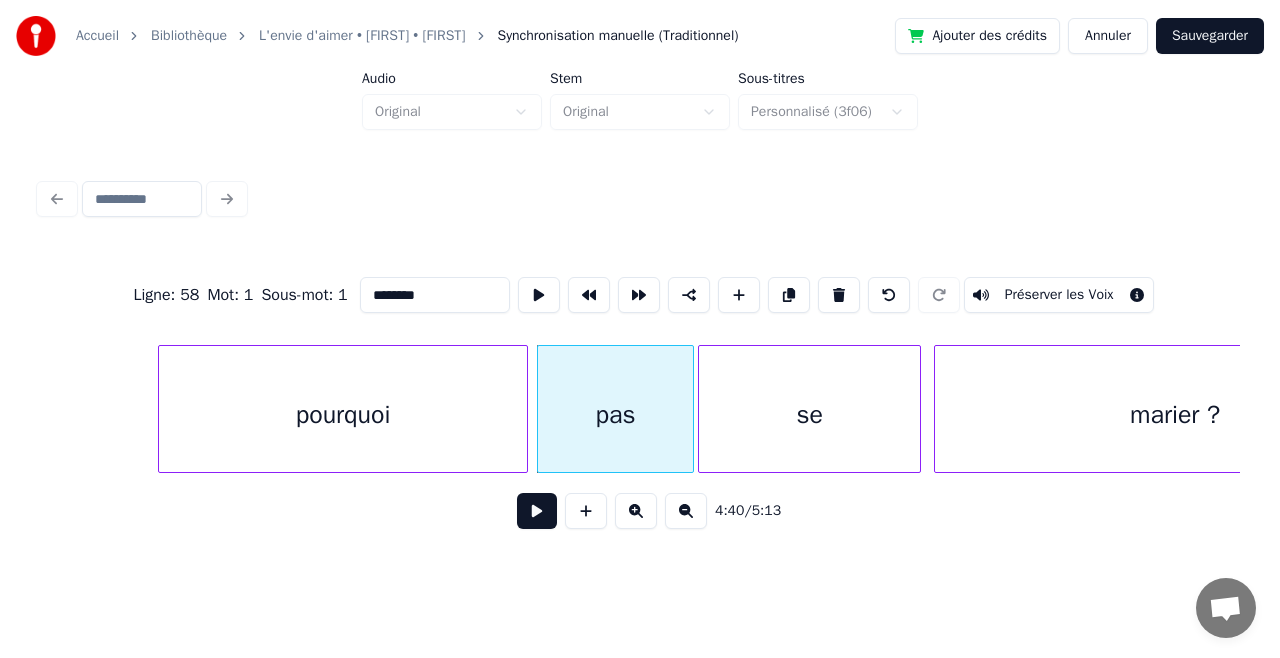 click at bounding box center (702, 409) 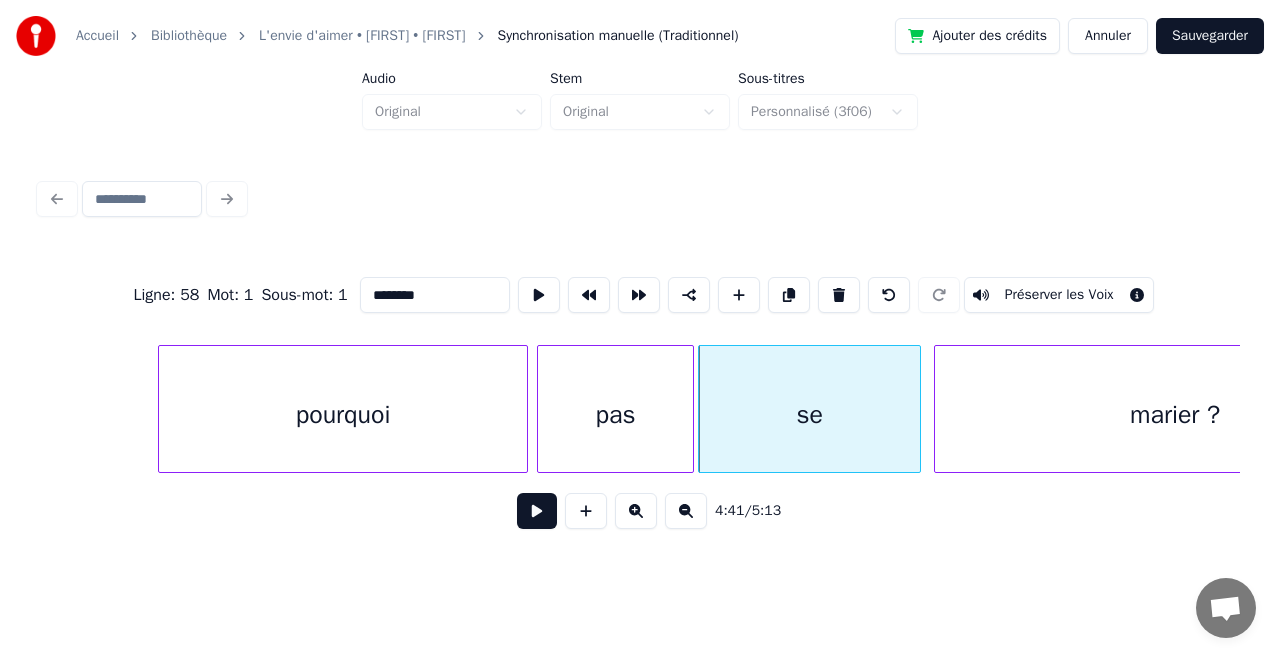 click on "pourquoi pas se marier ?" at bounding box center [-24235, 409] 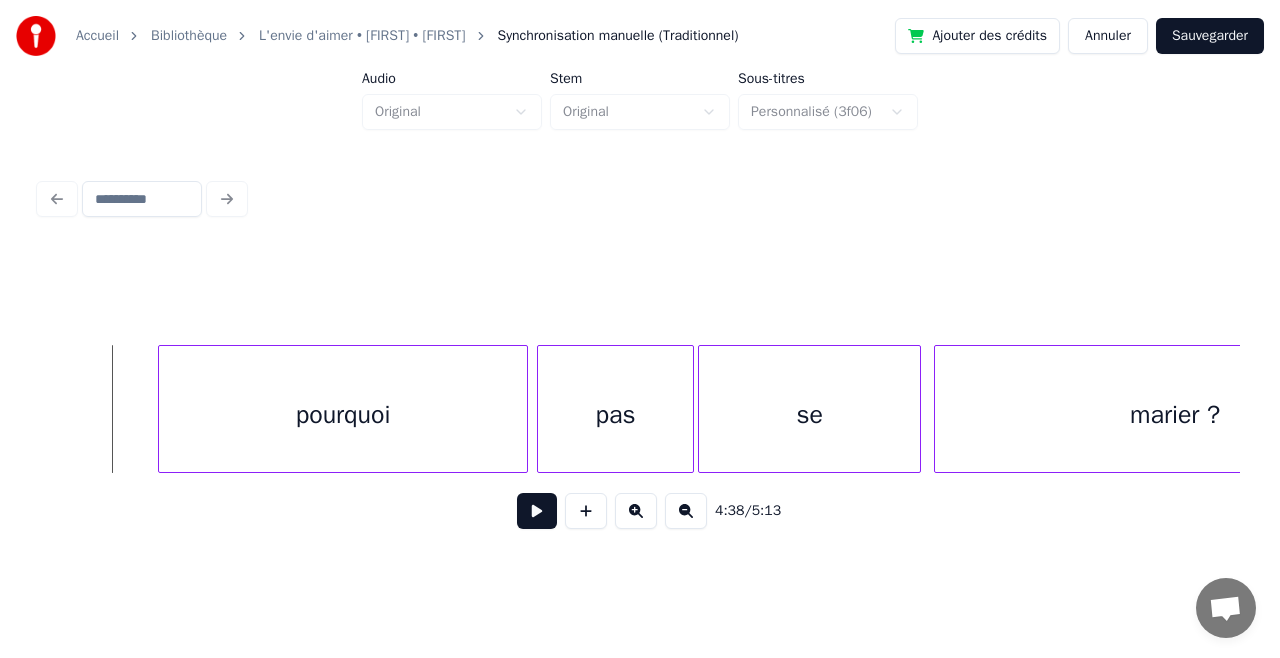 click at bounding box center [537, 511] 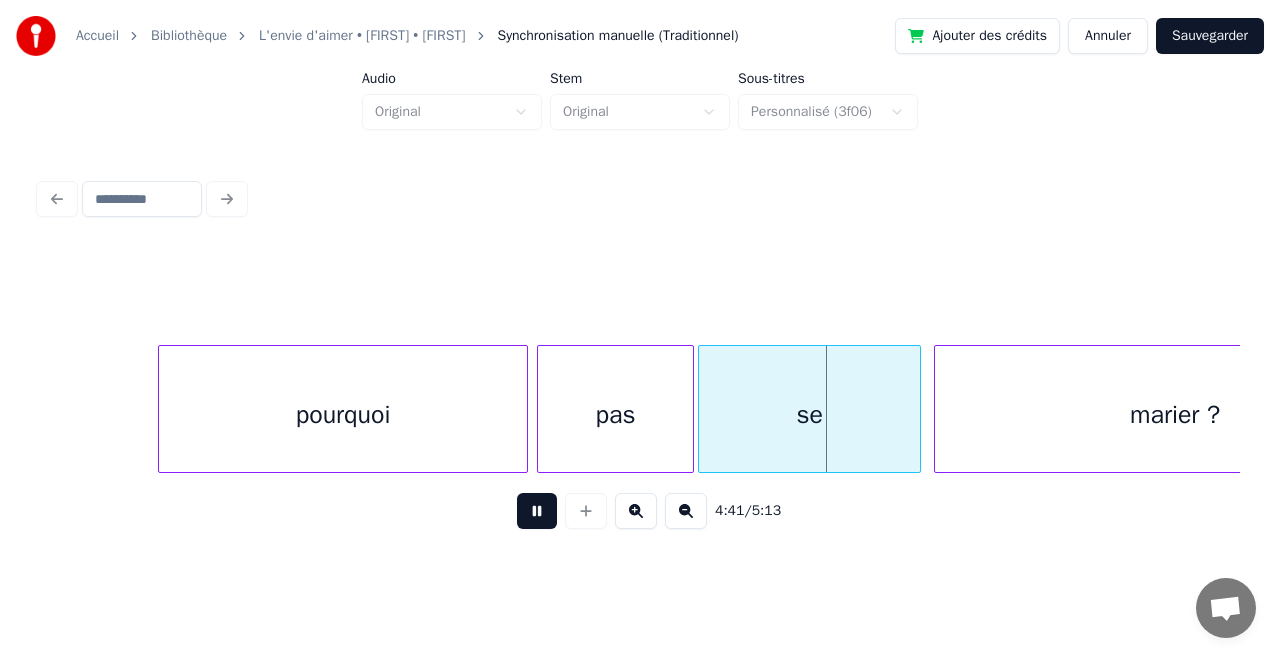 click at bounding box center (537, 511) 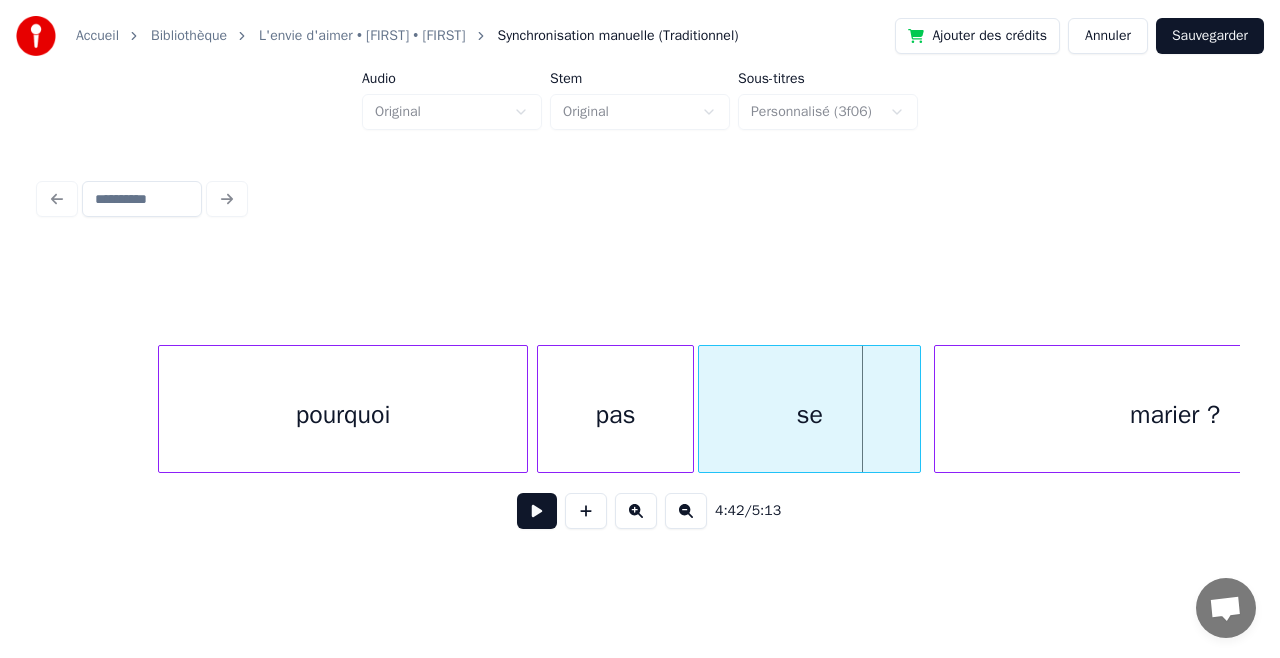 click on "pourquoi" at bounding box center (343, 414) 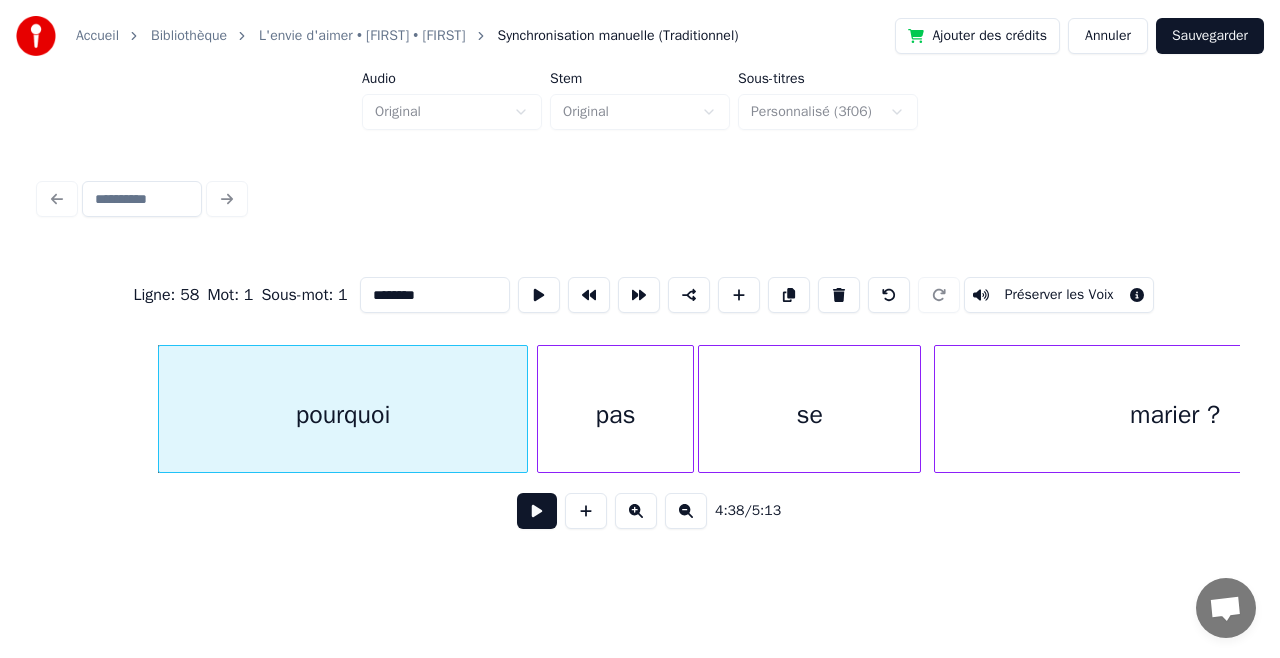 click on "pourquoi" at bounding box center [343, 409] 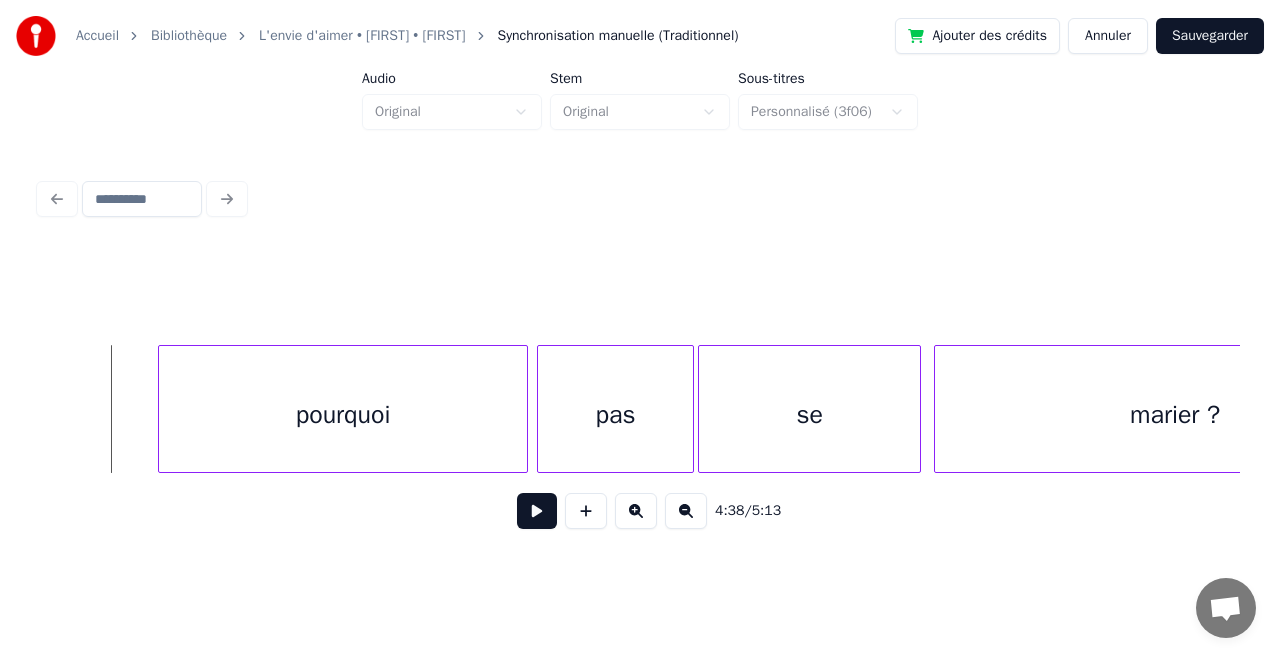 click on "4:38  /  5:13" at bounding box center [640, 511] 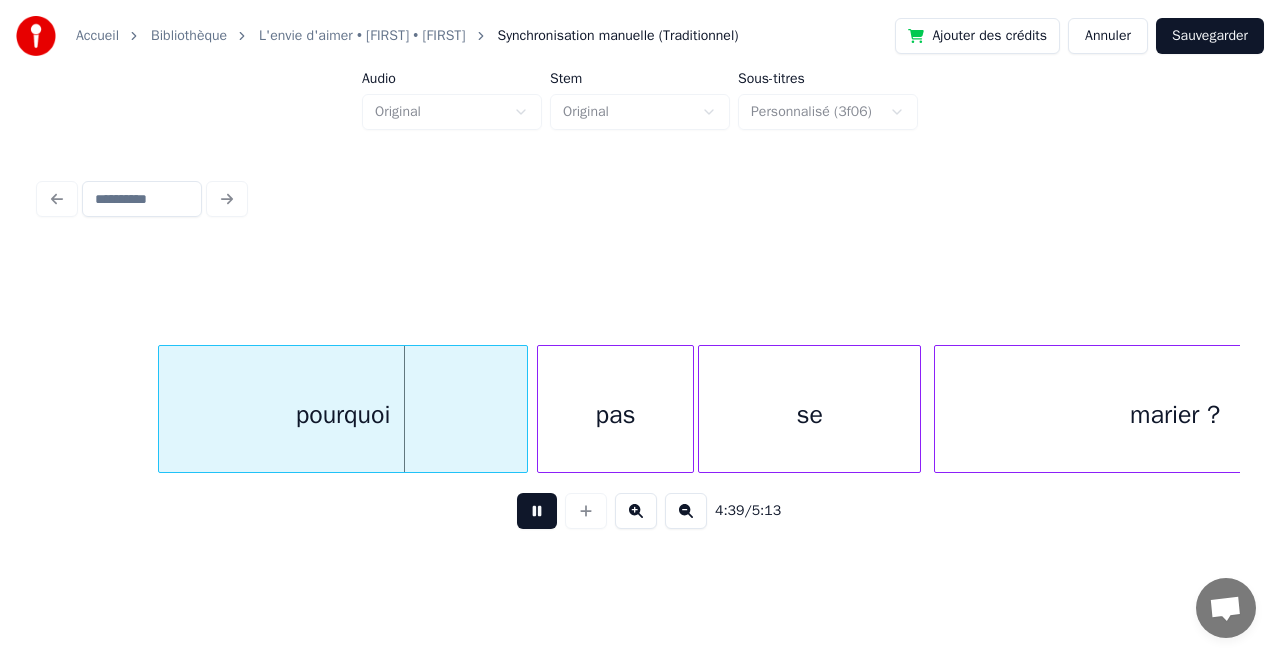 click on "pourquoi pas se marier ?" at bounding box center (-24235, 409) 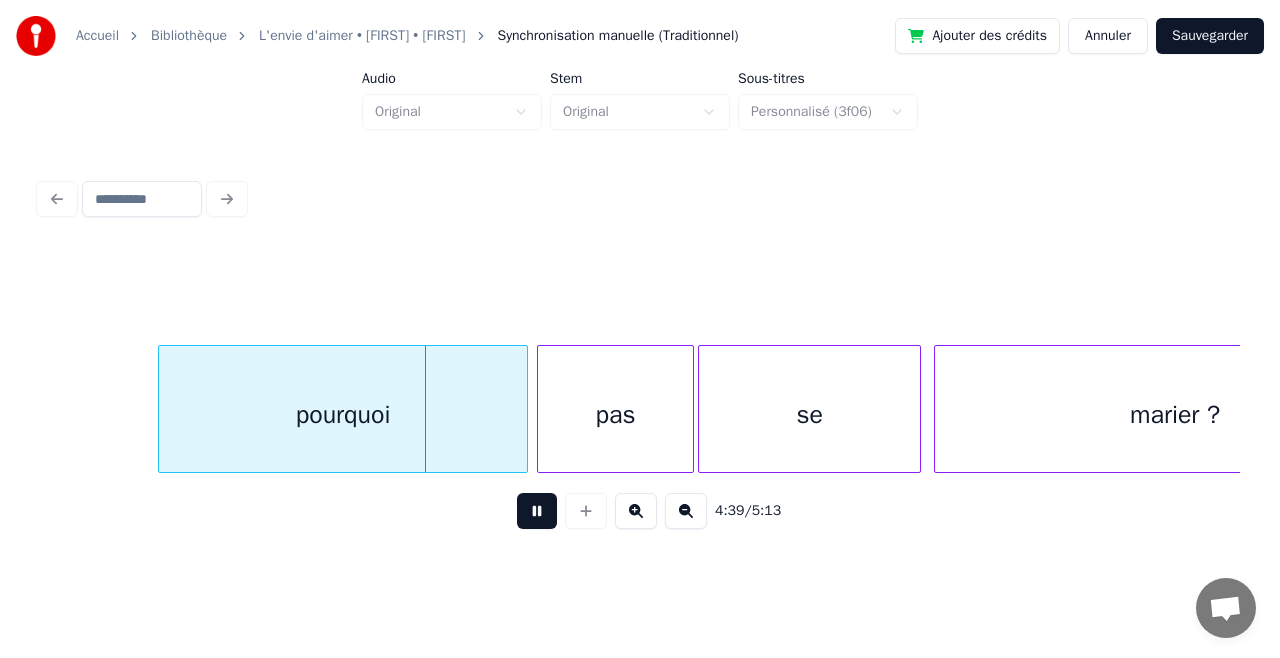 click on "pourquoi pas se marier ?" at bounding box center [-24235, 409] 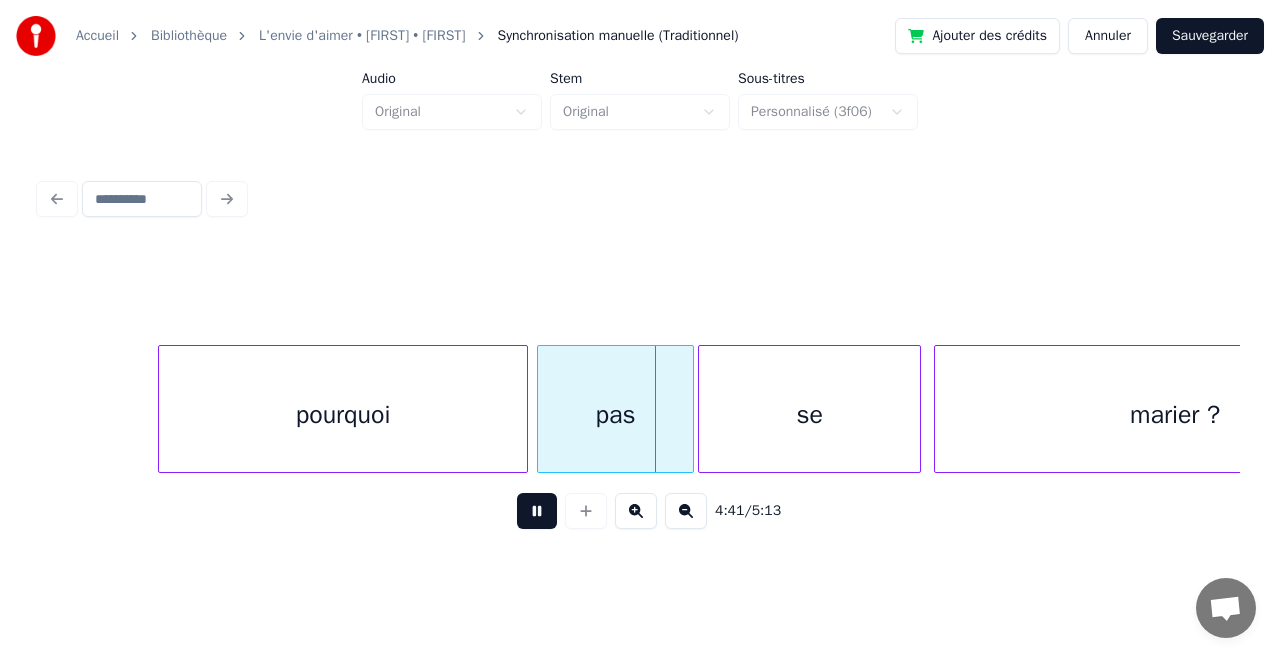 click at bounding box center (537, 511) 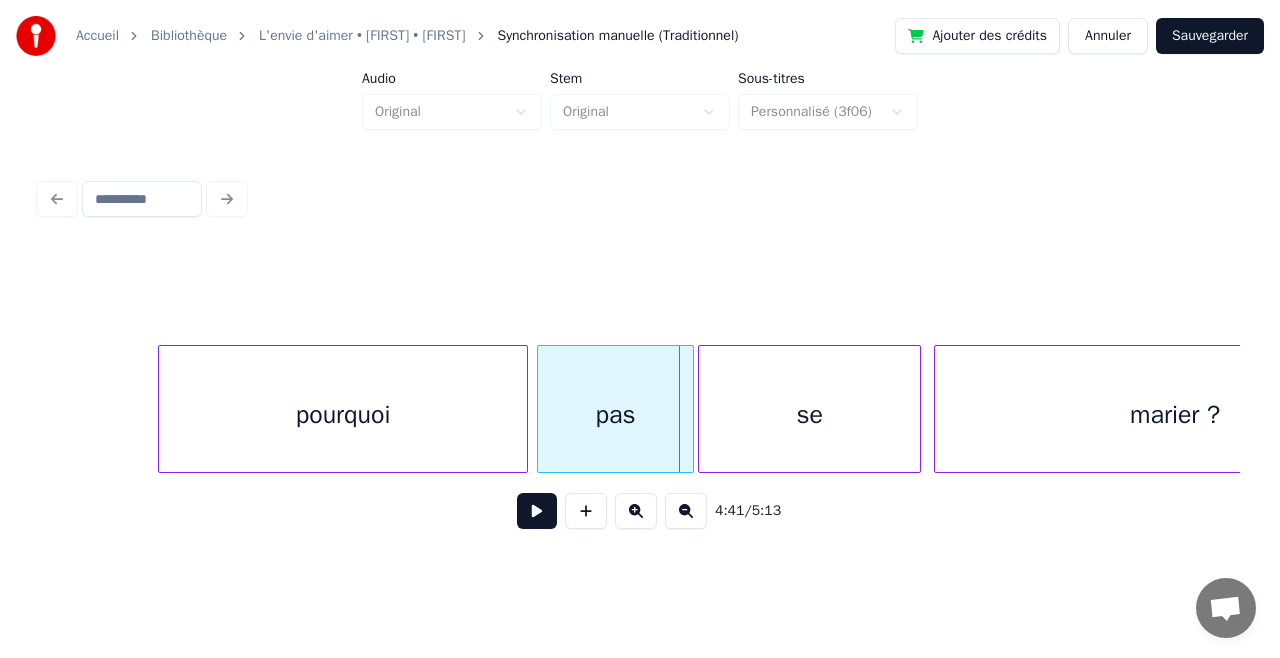 click on "pourquoi" at bounding box center (343, 414) 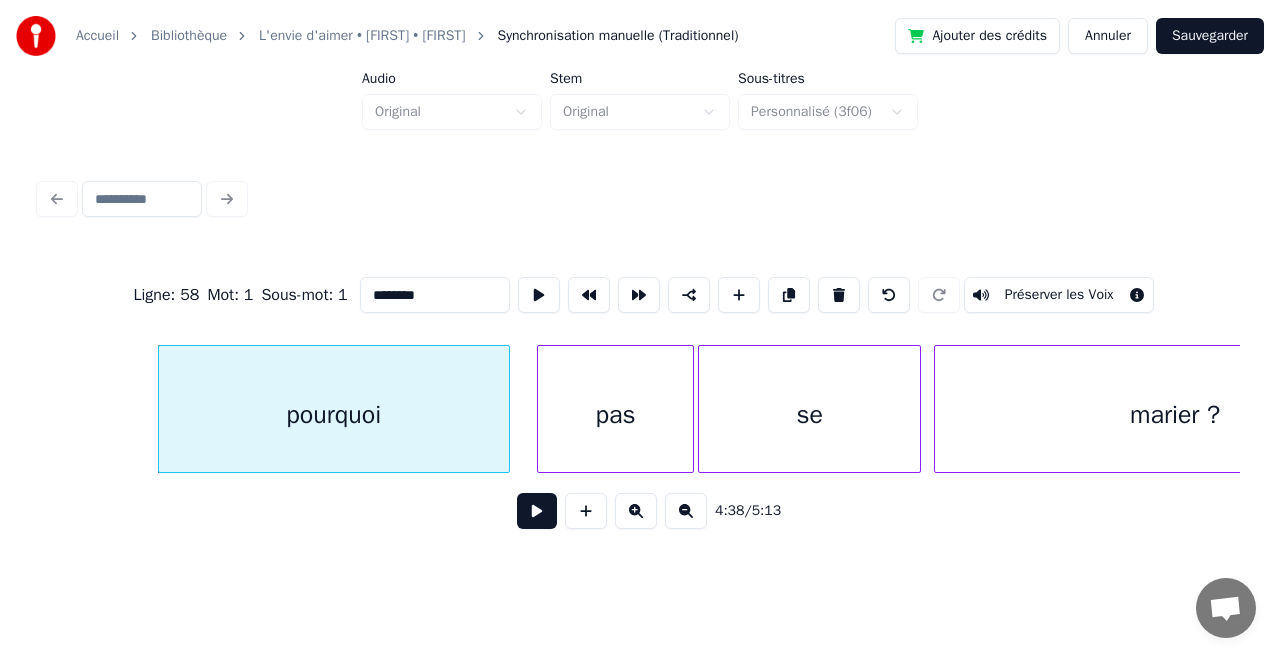 click at bounding box center (506, 409) 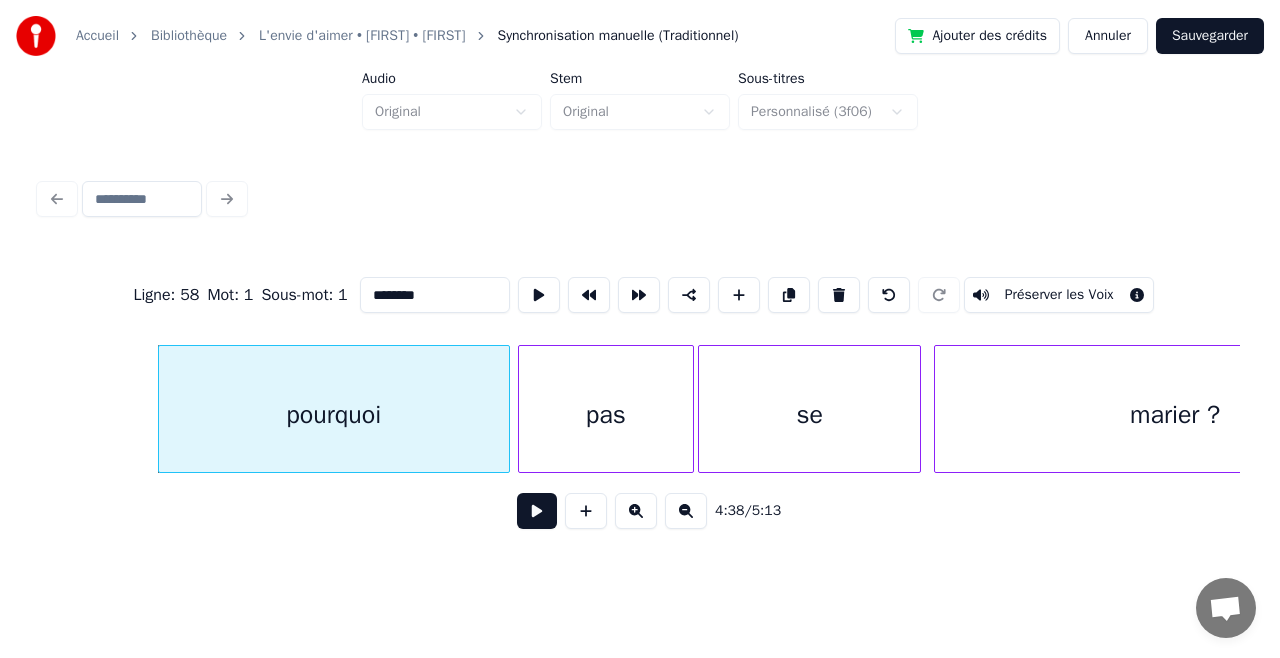 click at bounding box center (522, 409) 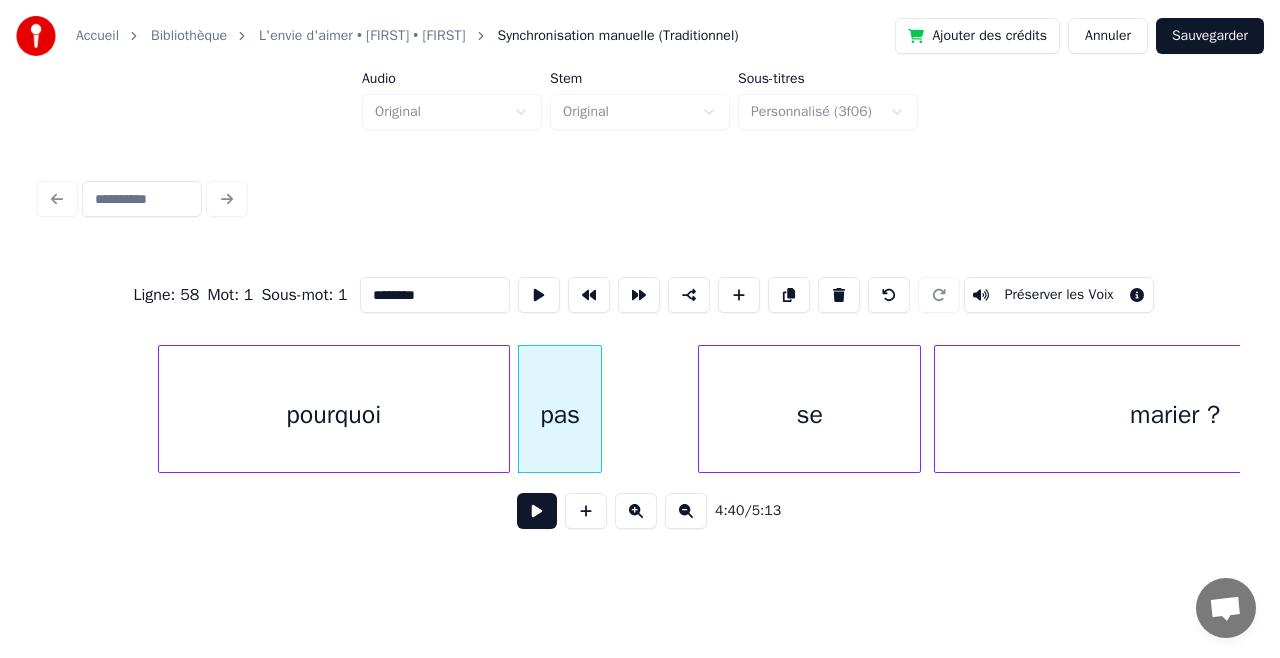 click at bounding box center (598, 409) 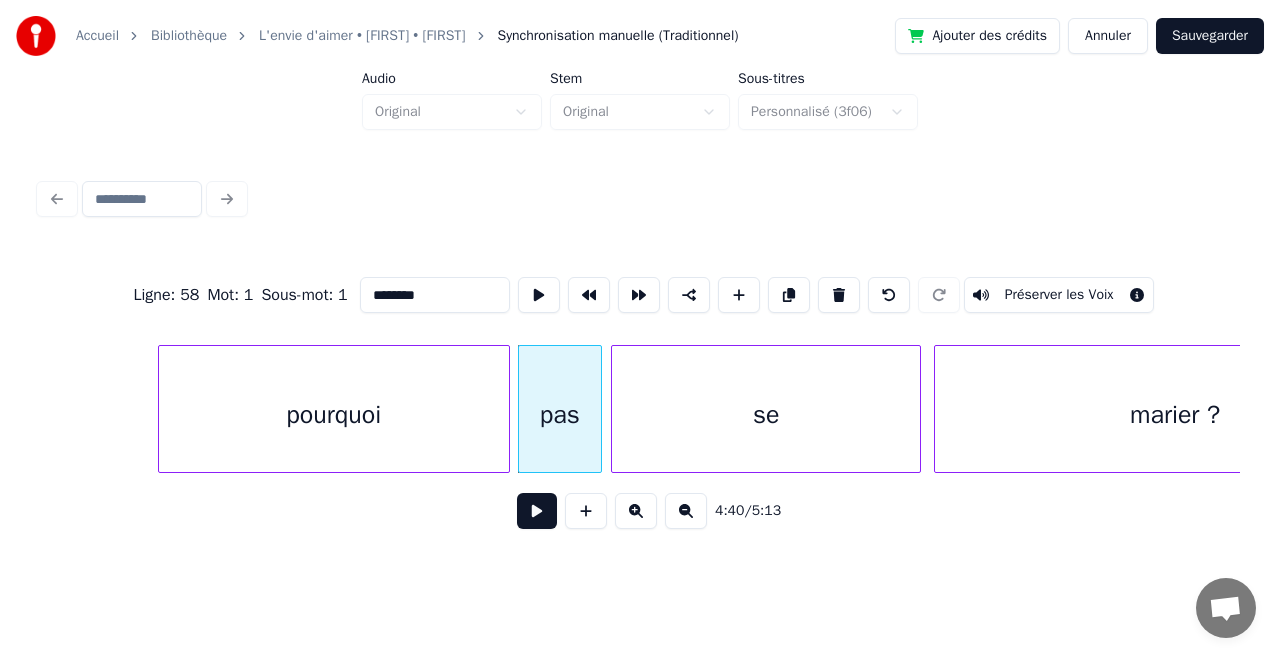 click at bounding box center (615, 409) 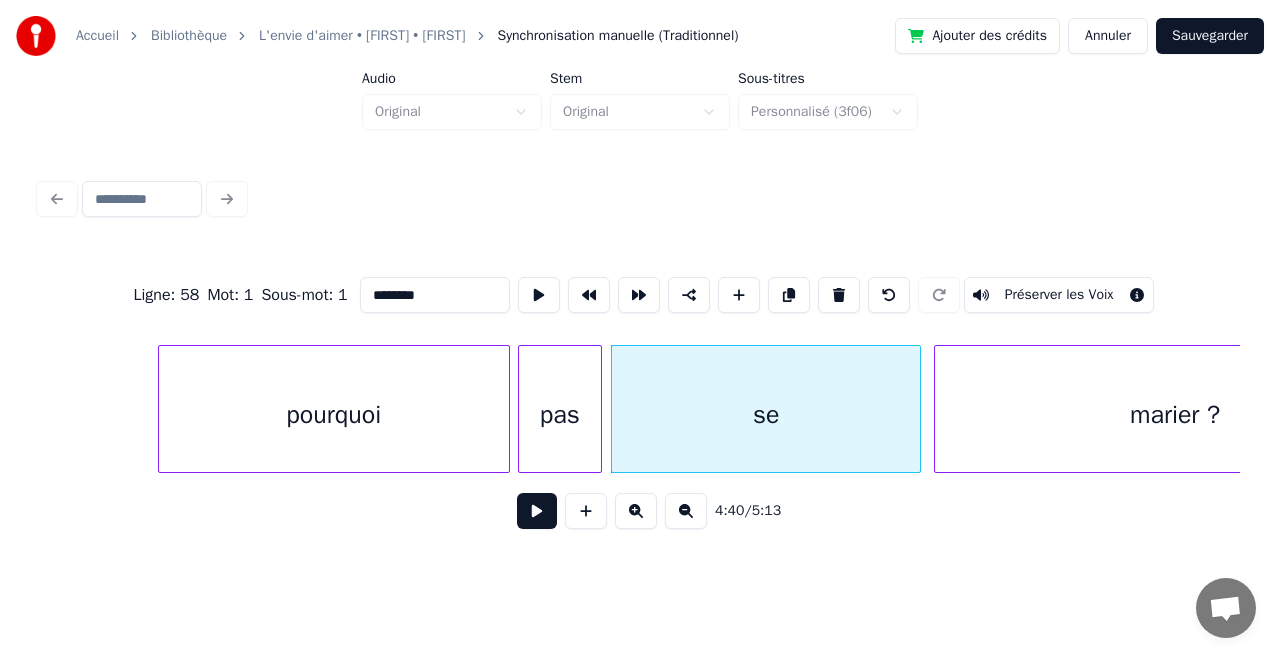 click on "pourquoi pas se marier ?" at bounding box center (-24235, 409) 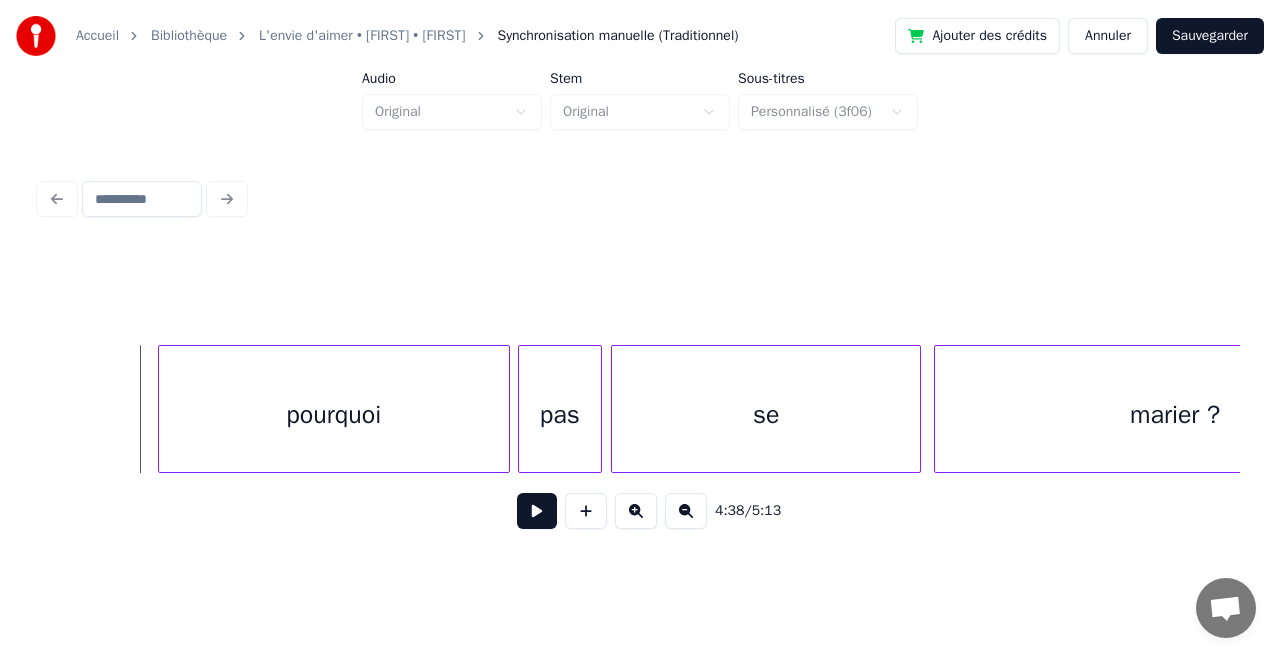 click at bounding box center (537, 511) 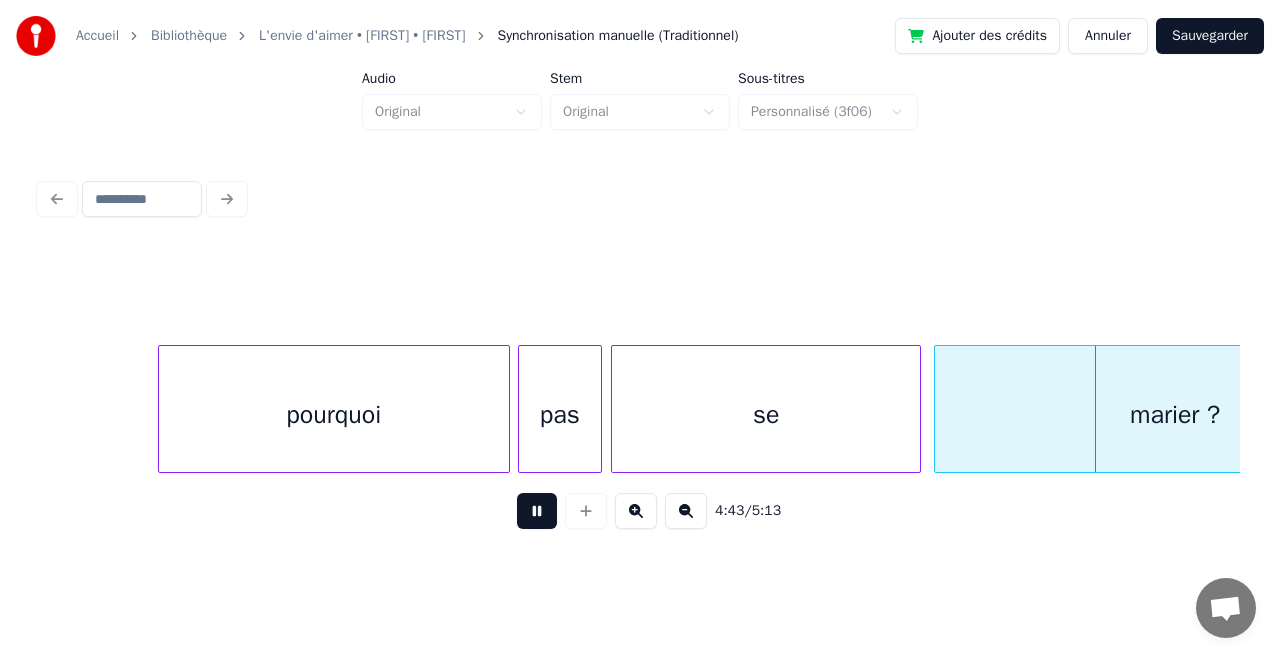 click on "pourquoi pas se marier ?" at bounding box center (-24235, 409) 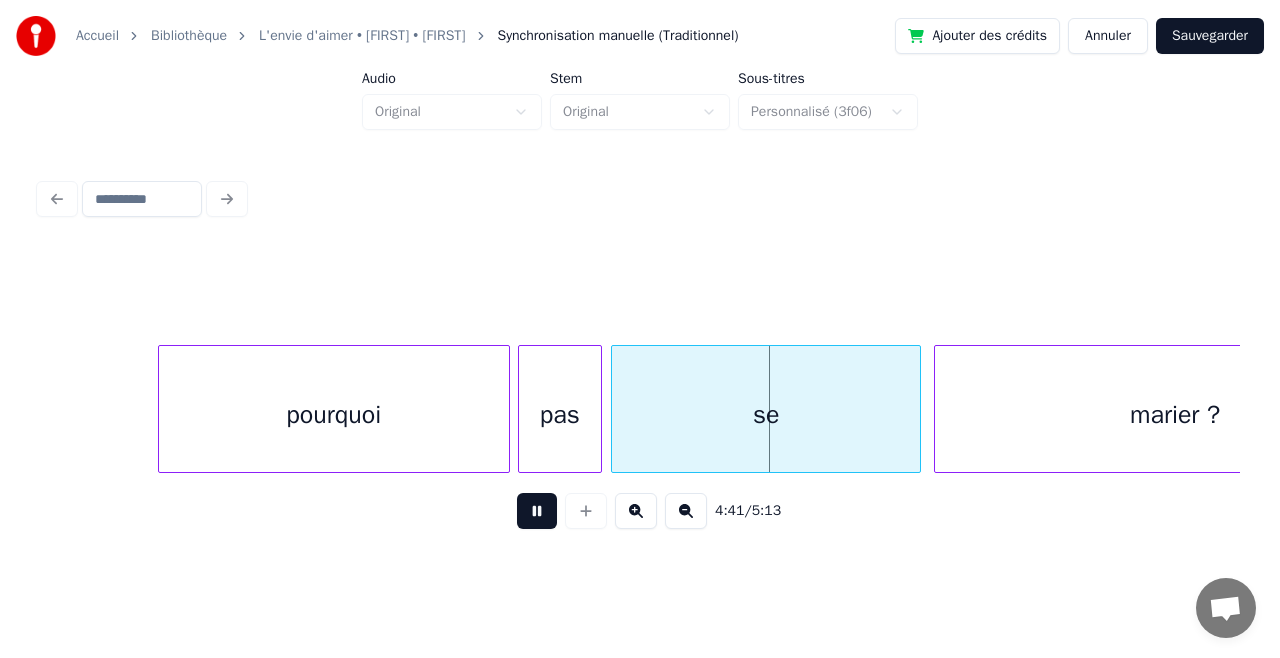 click at bounding box center [537, 511] 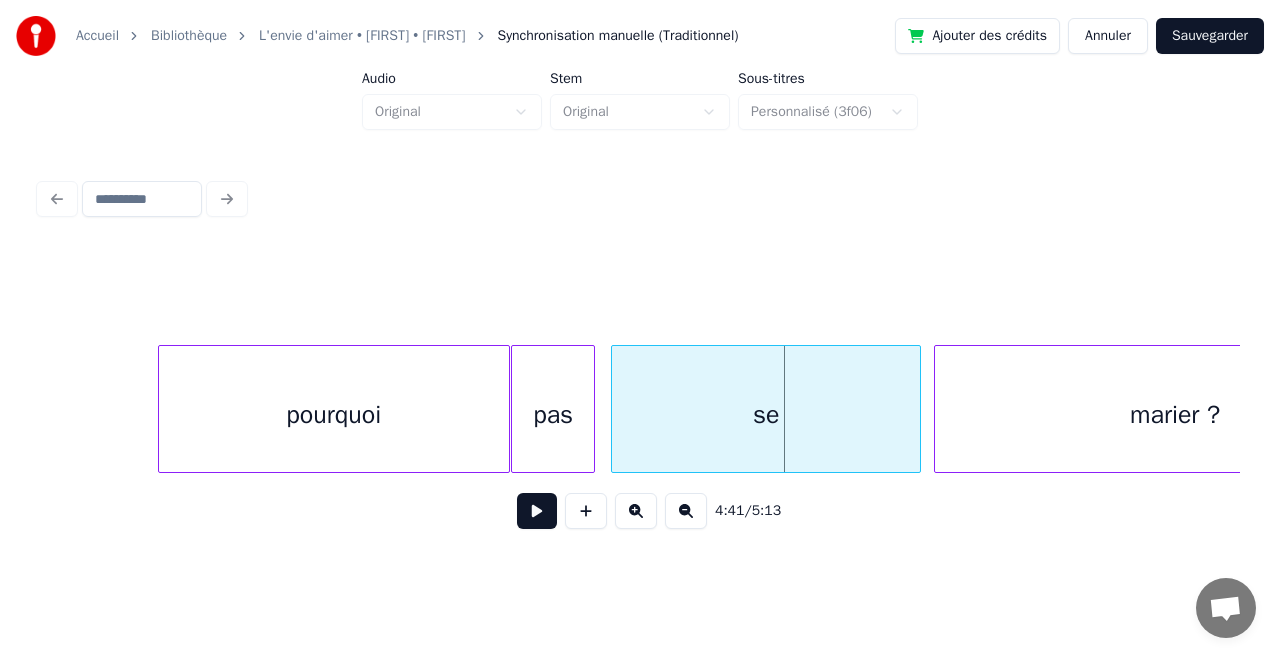 click on "pas" at bounding box center [553, 414] 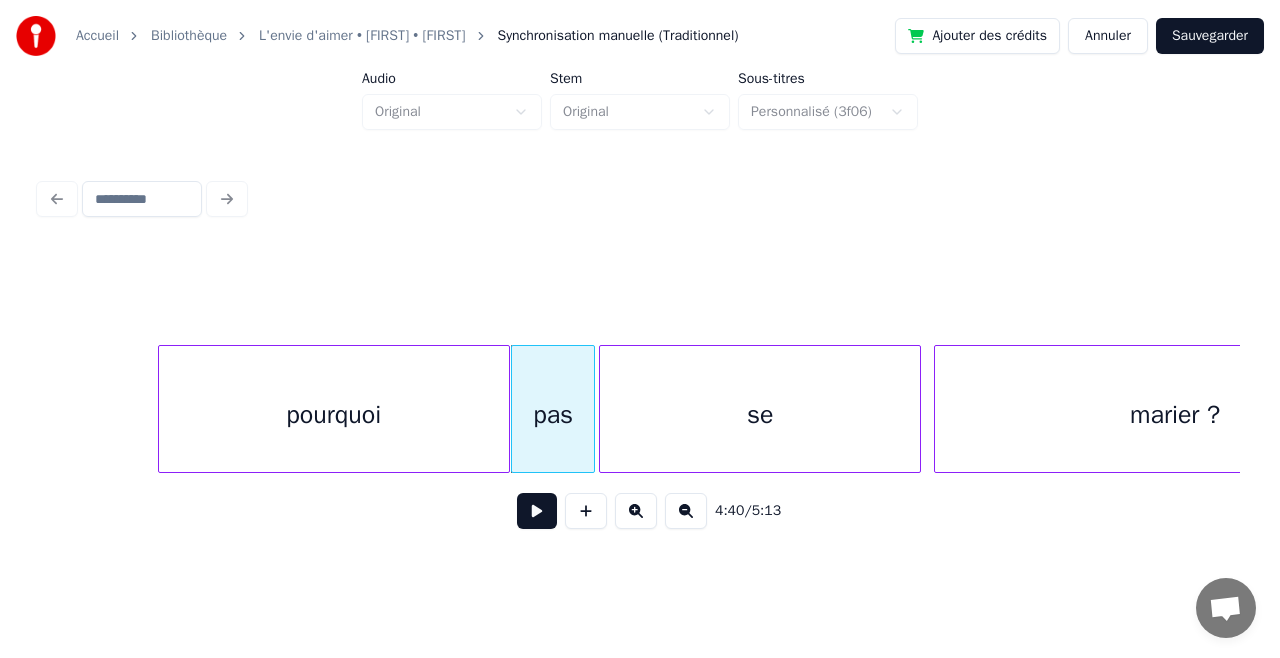 click at bounding box center [603, 409] 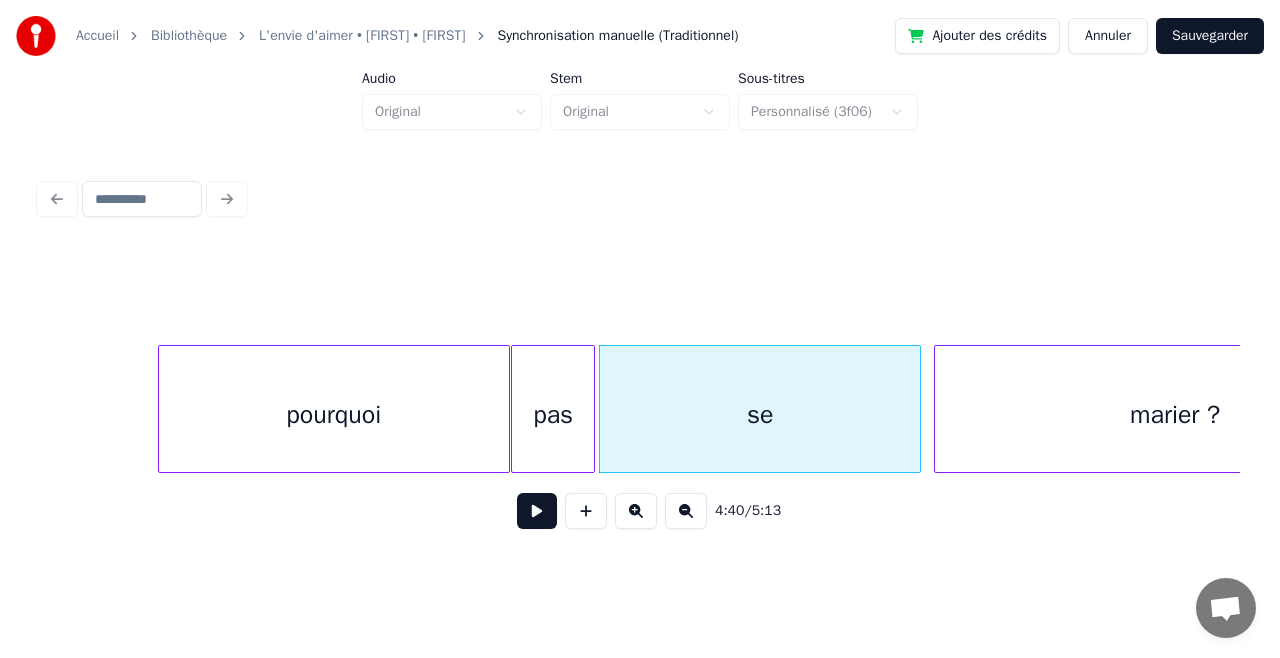 drag, startPoint x: 98, startPoint y: 392, endPoint x: 114, endPoint y: 385, distance: 17.464249 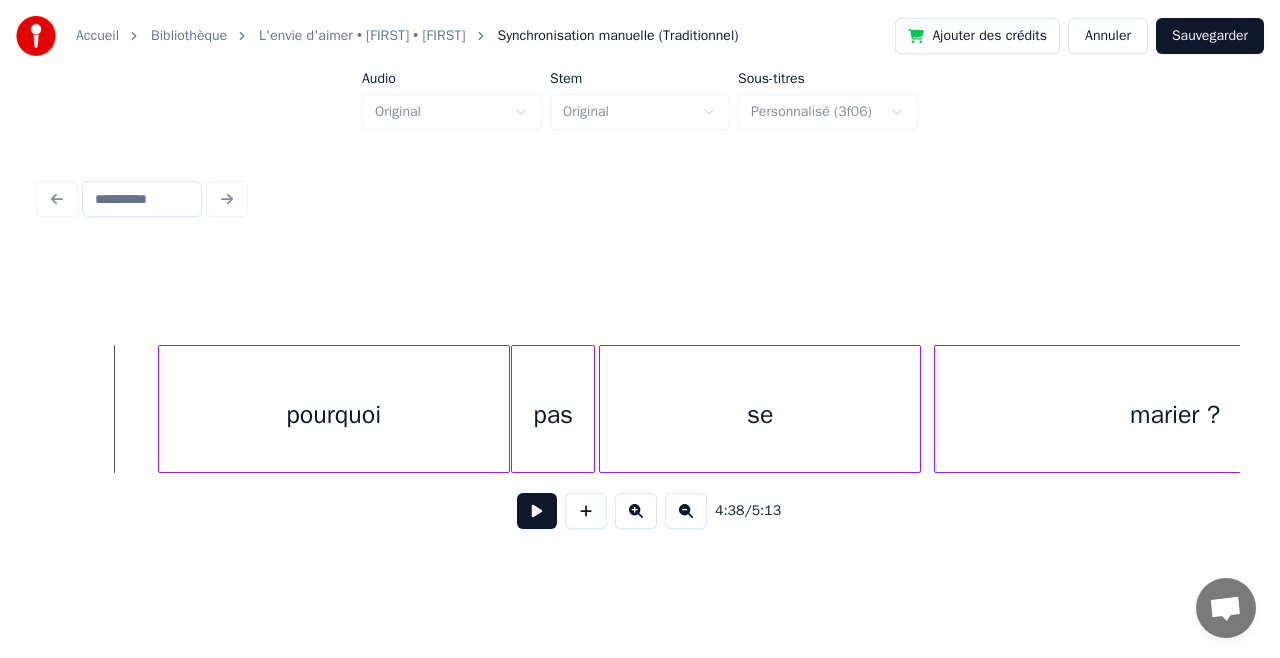 click at bounding box center (537, 511) 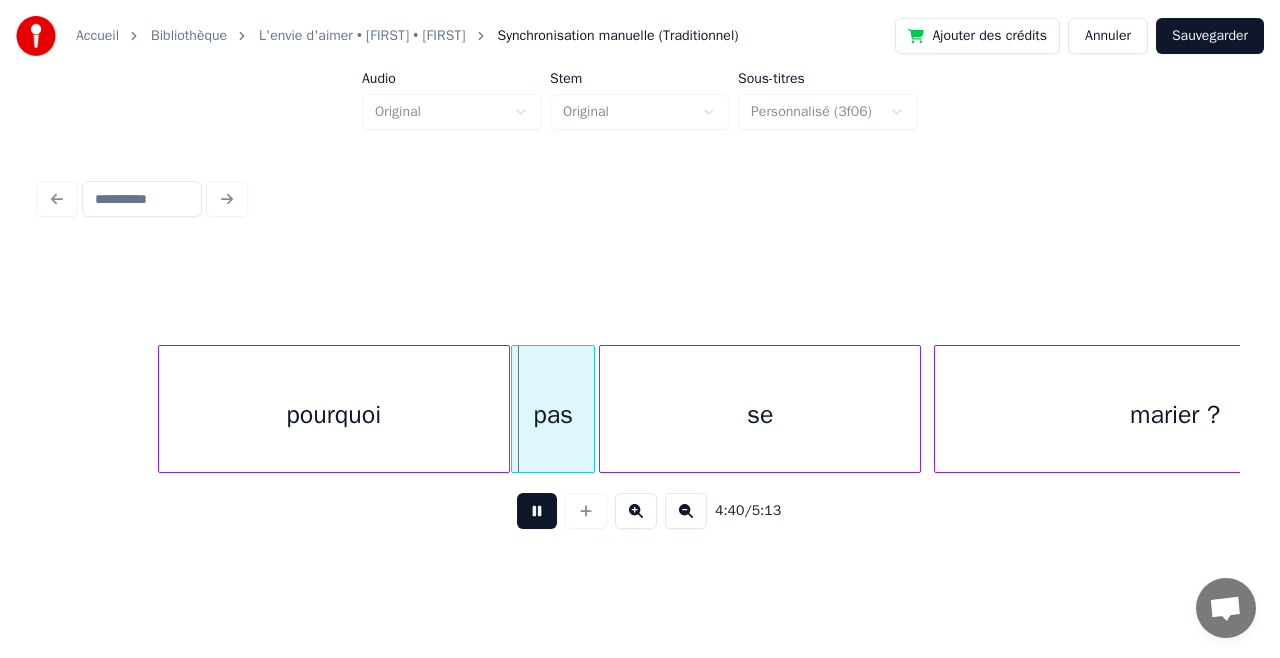 drag, startPoint x: 536, startPoint y: 513, endPoint x: 166, endPoint y: 411, distance: 383.80203 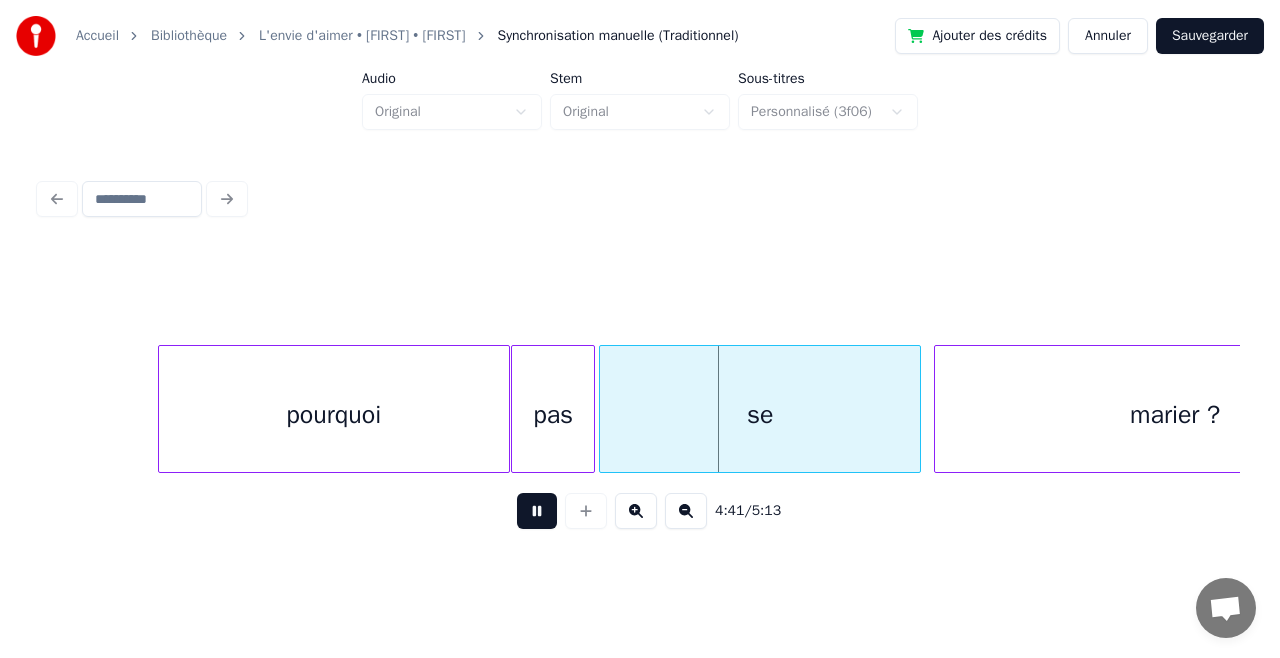 click on "pourquoi pas se marier ?" at bounding box center (-24235, 409) 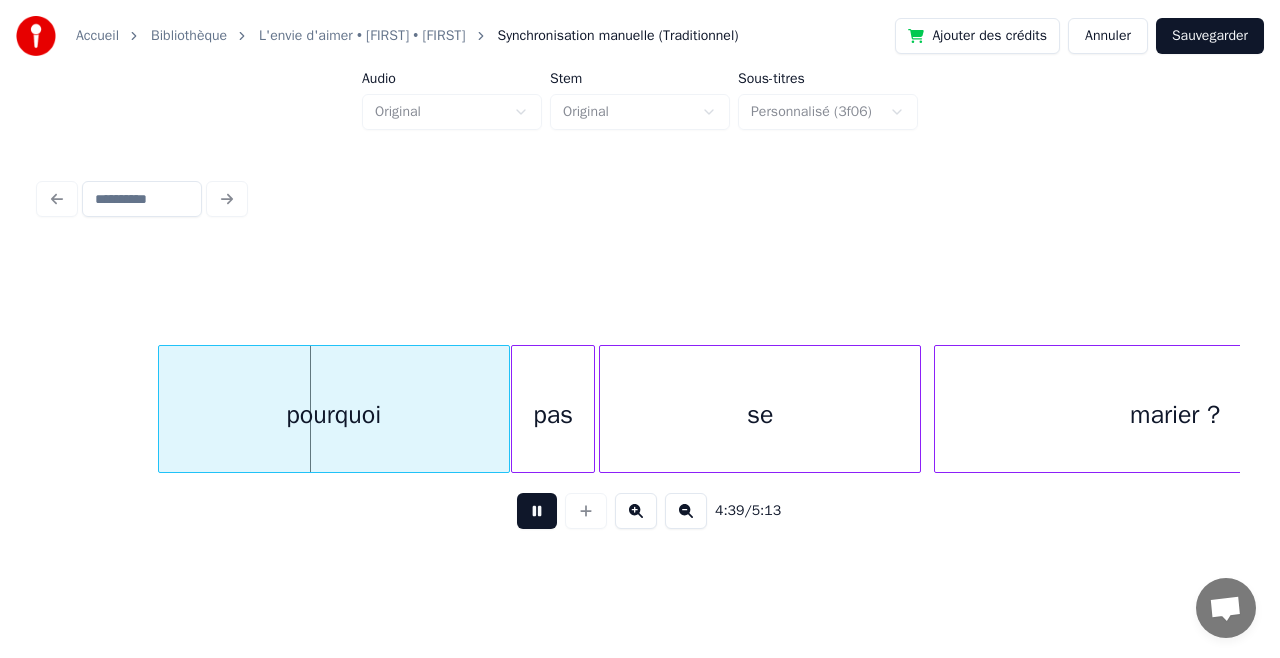 click on "pourquoi pas se marier ?" at bounding box center (-24235, 409) 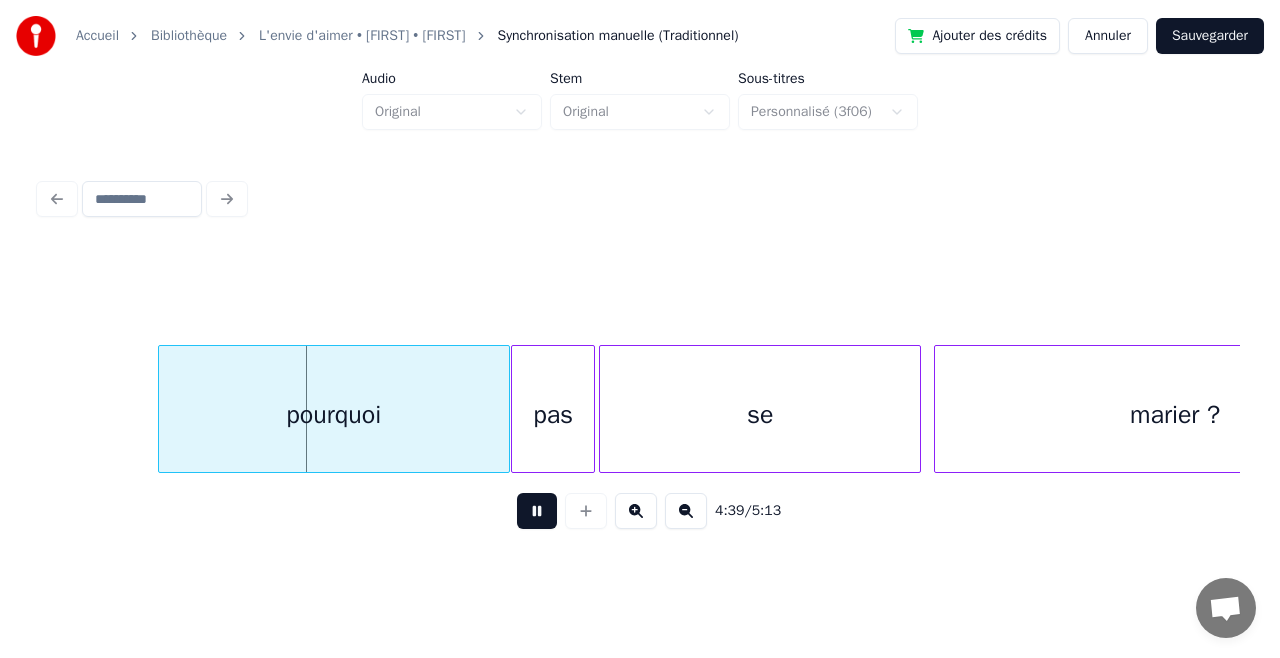 click on "pourquoi pas se marier ?" at bounding box center (-24235, 409) 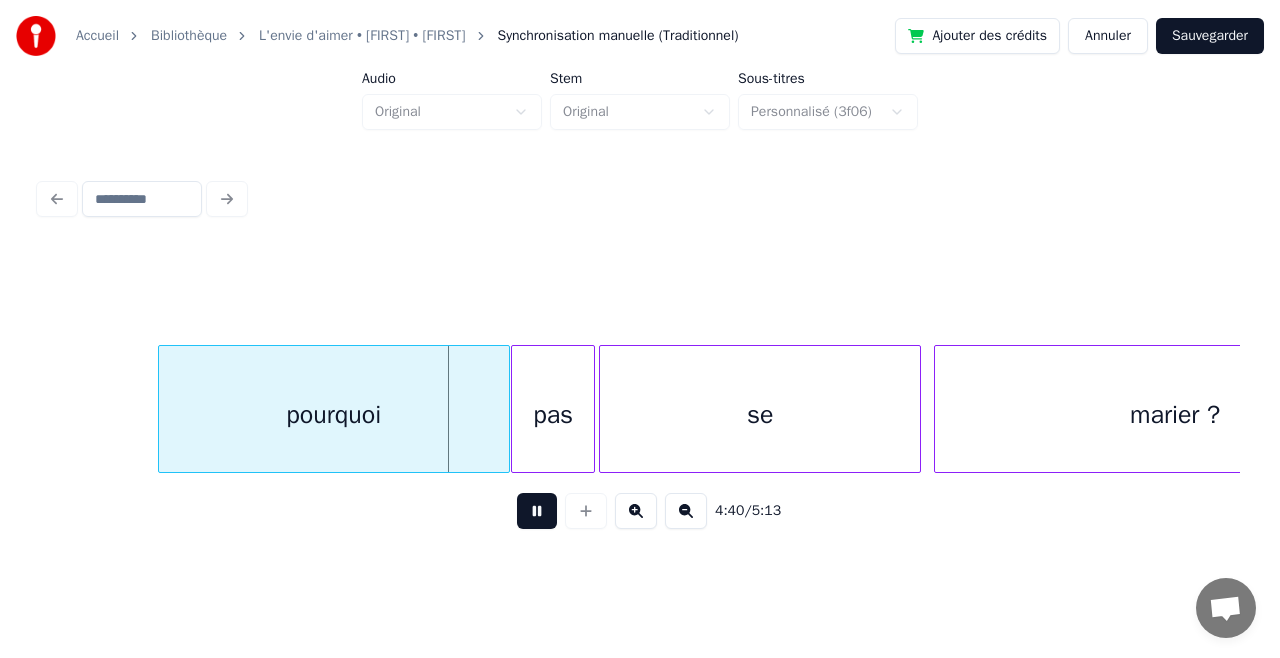 click at bounding box center (537, 511) 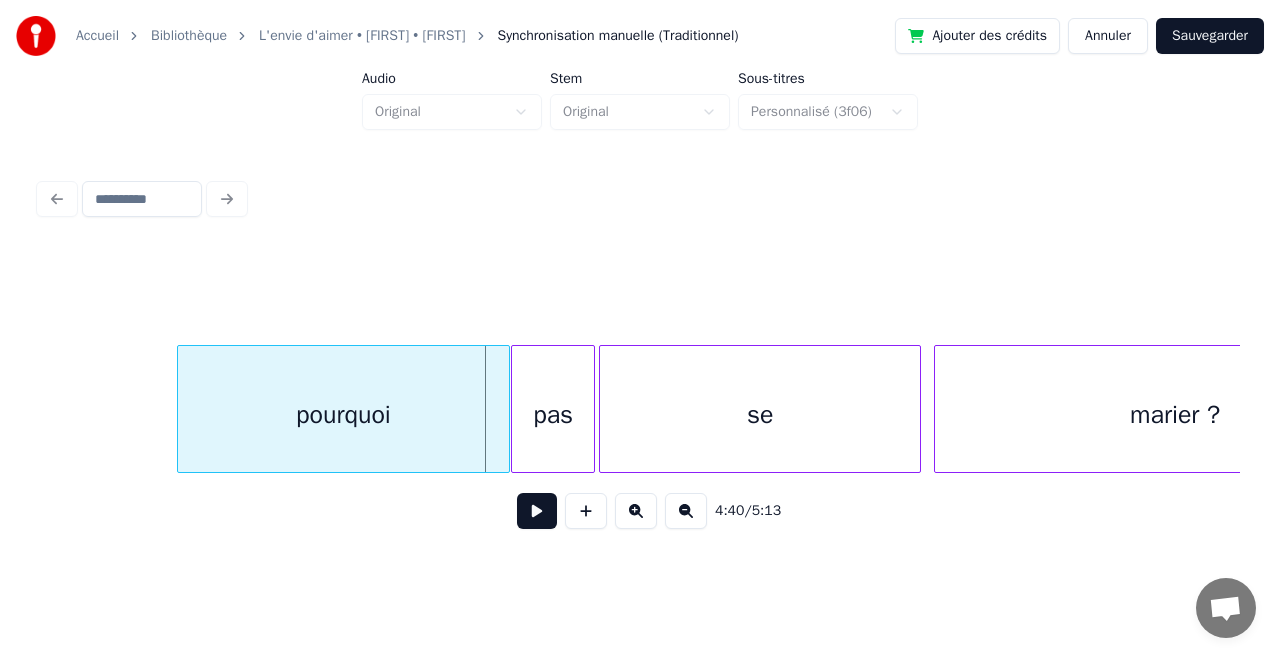 click at bounding box center [181, 409] 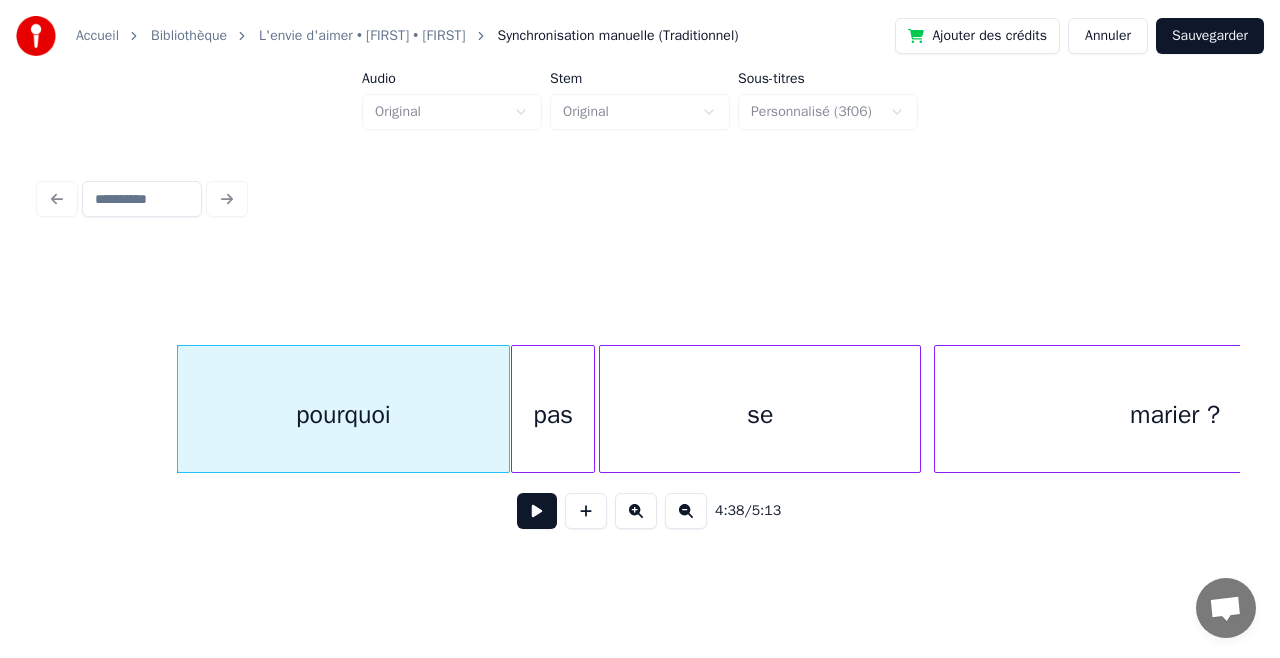 click on "pourquoi pas se marier ?" at bounding box center [-24235, 409] 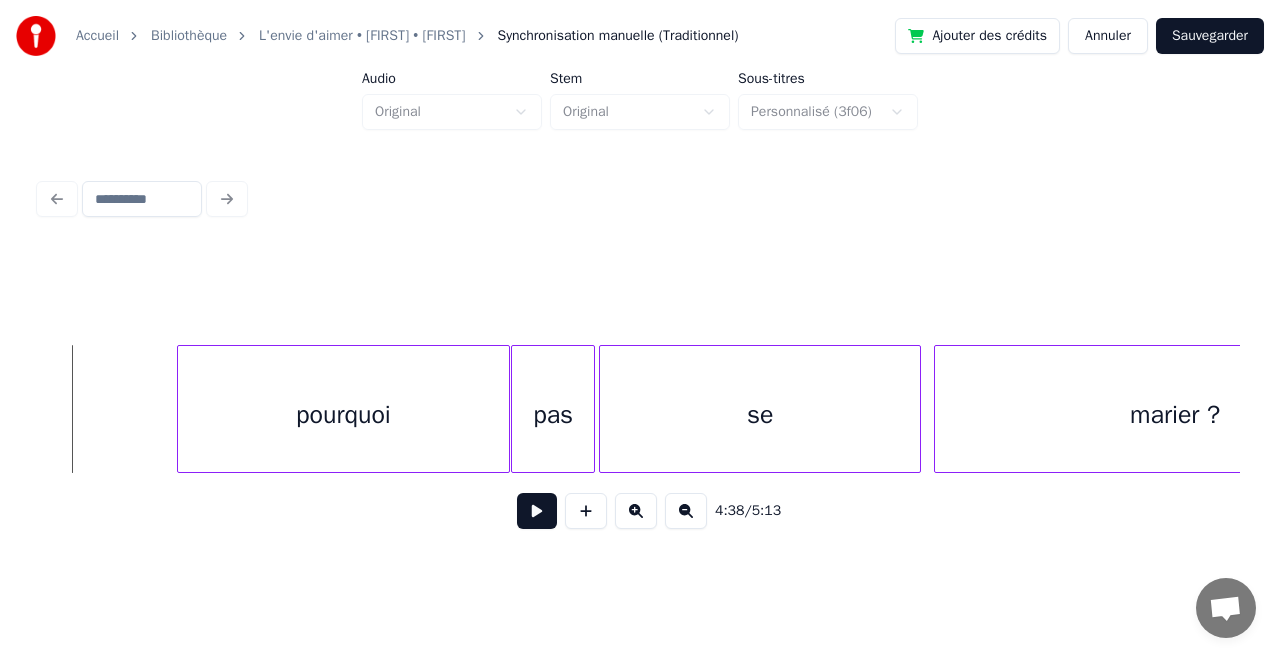 click at bounding box center (537, 511) 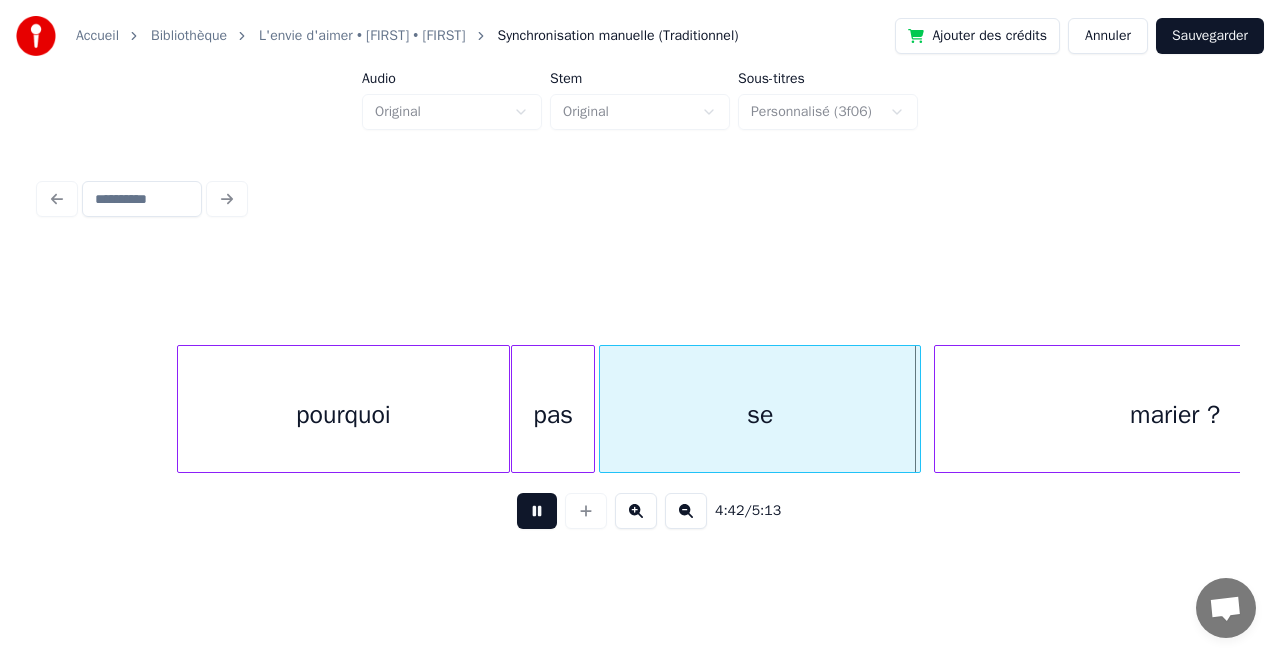 click at bounding box center (537, 511) 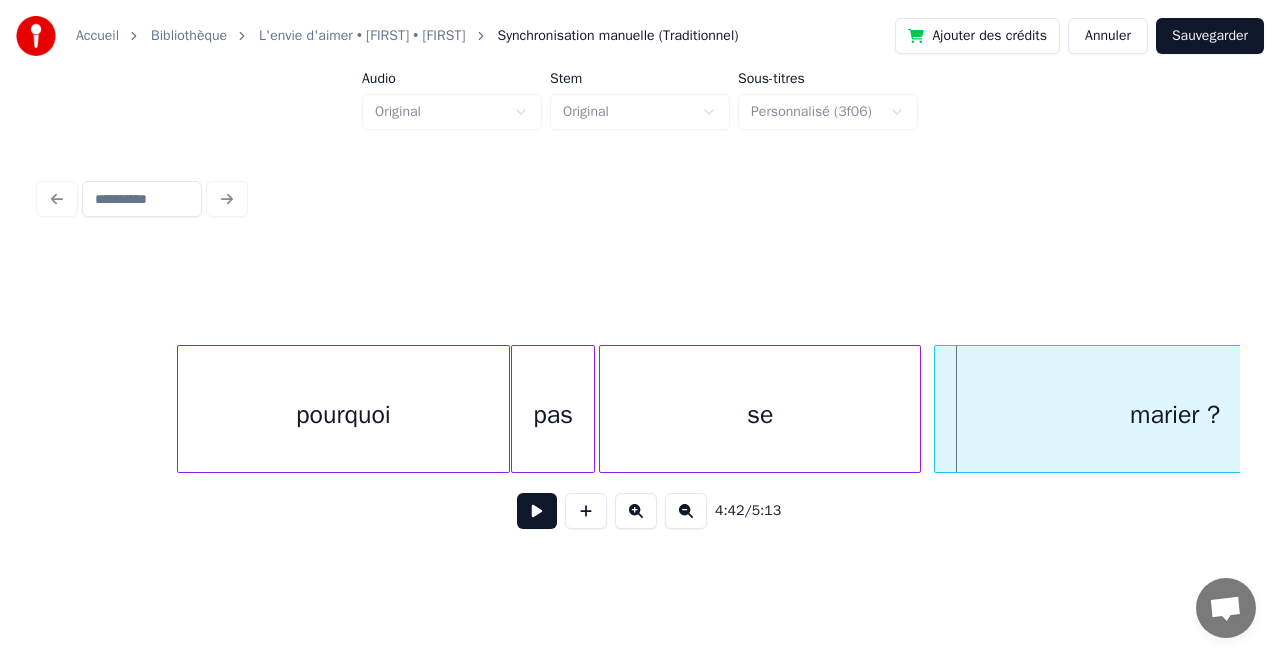 click on "se" at bounding box center (760, 414) 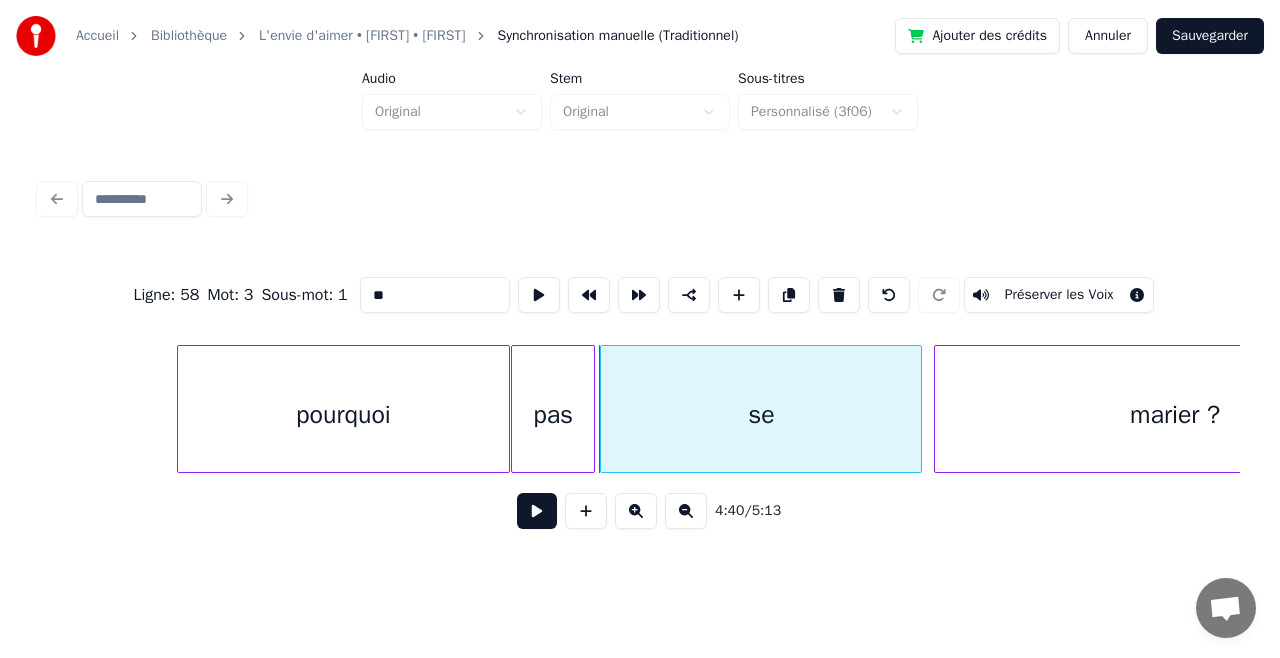 click on "se" at bounding box center (761, 409) 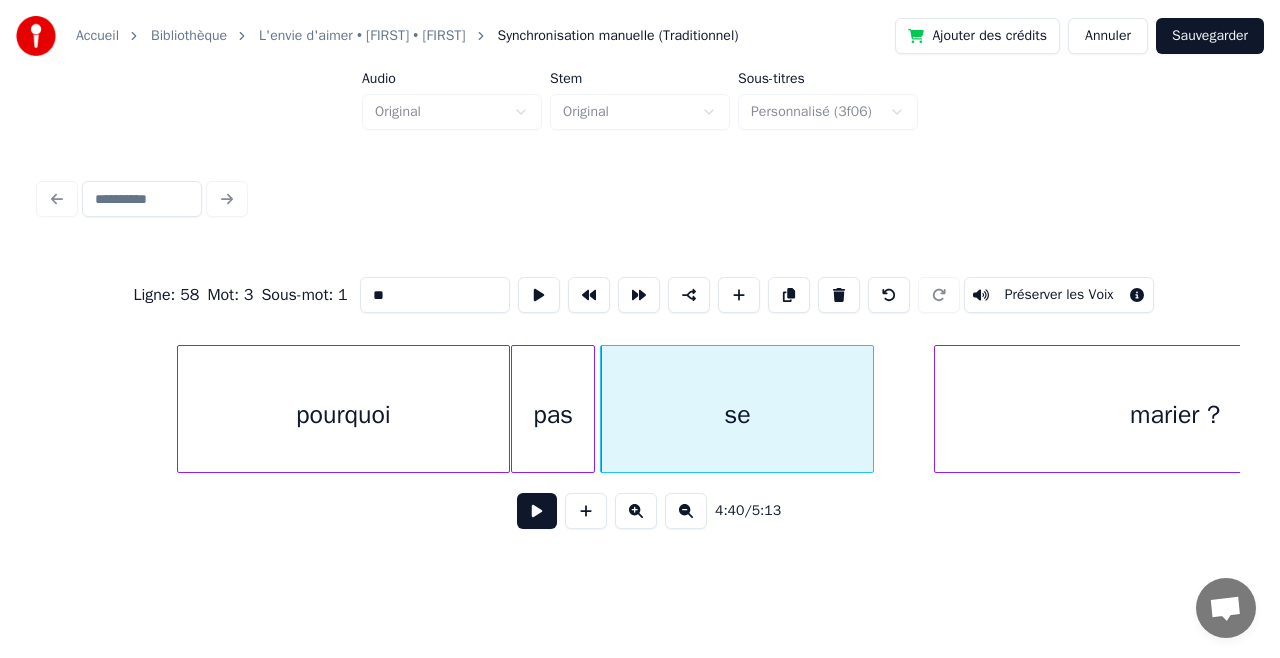 click at bounding box center [870, 409] 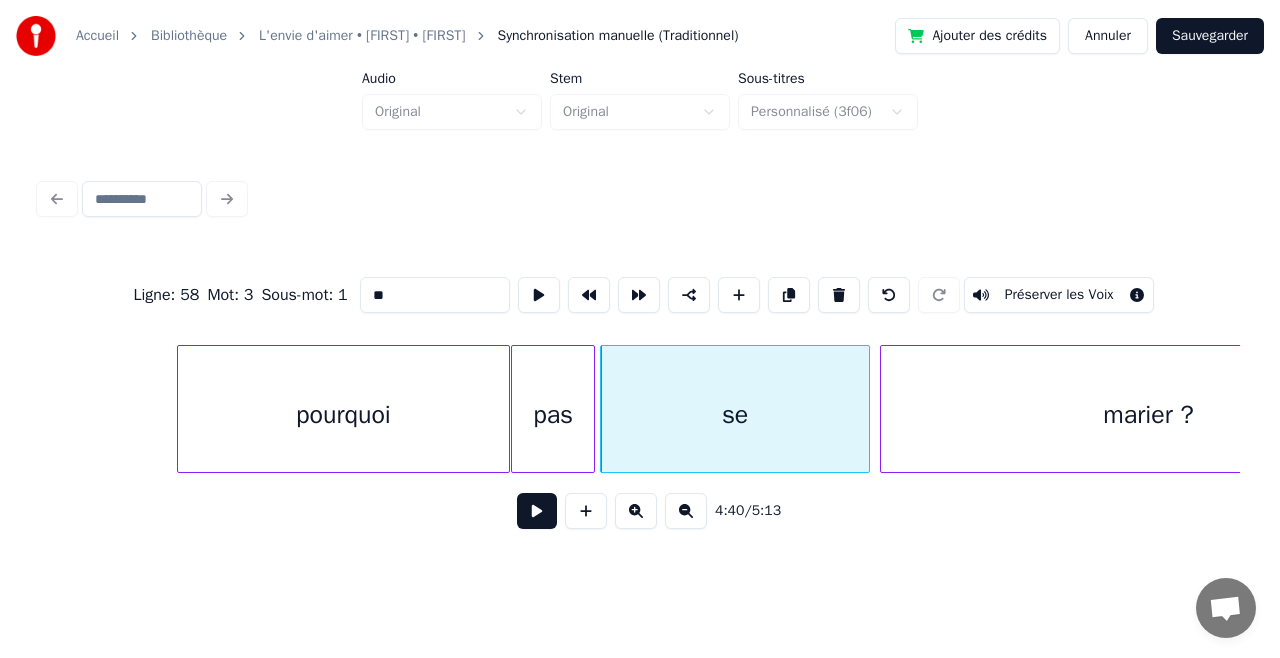 click at bounding box center [884, 409] 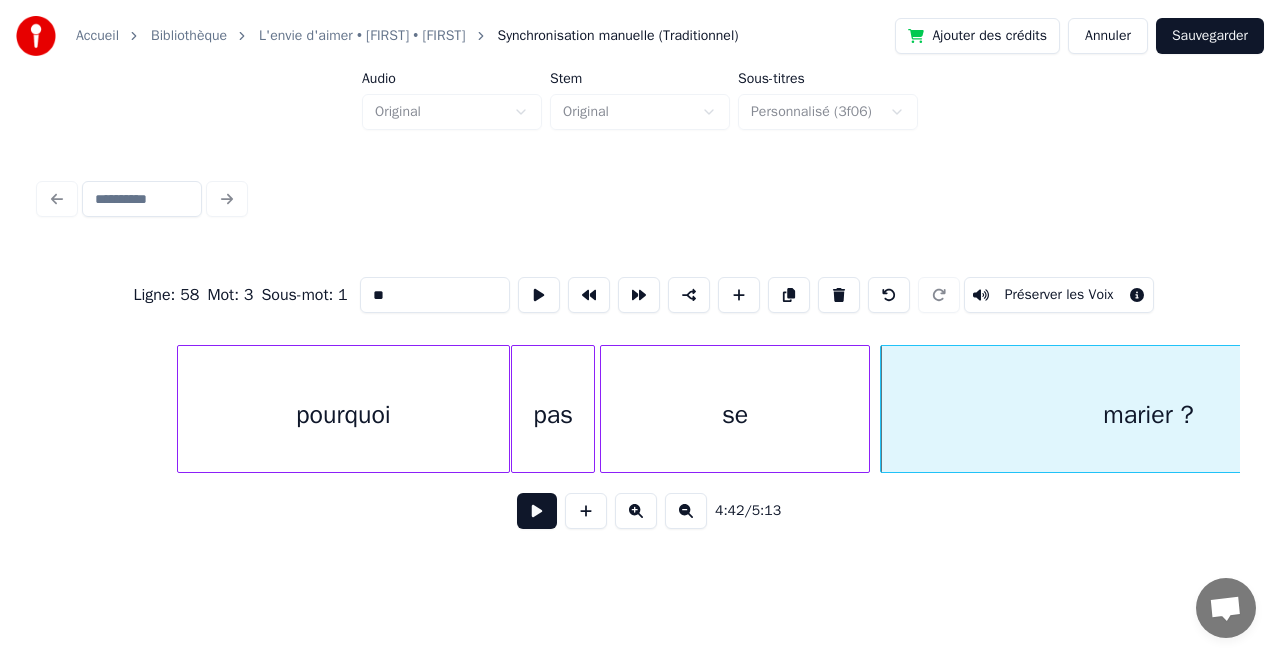 click on "pourquoi pas se marier ?" at bounding box center [-24235, 409] 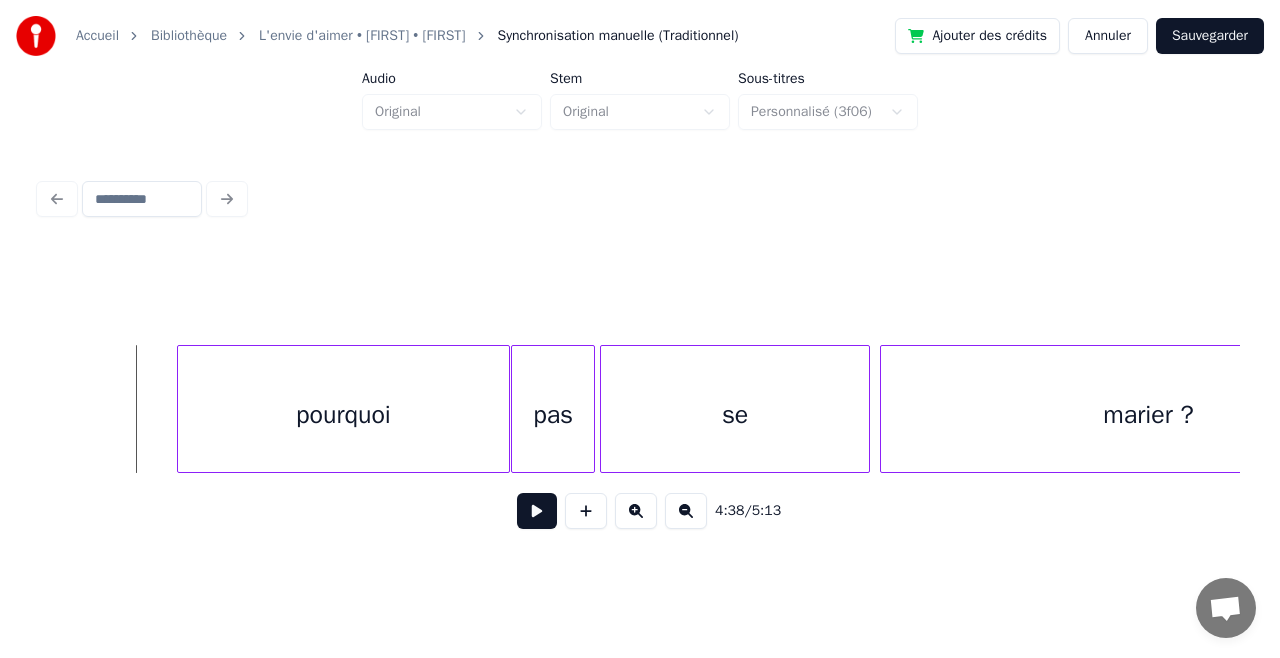 click at bounding box center (537, 511) 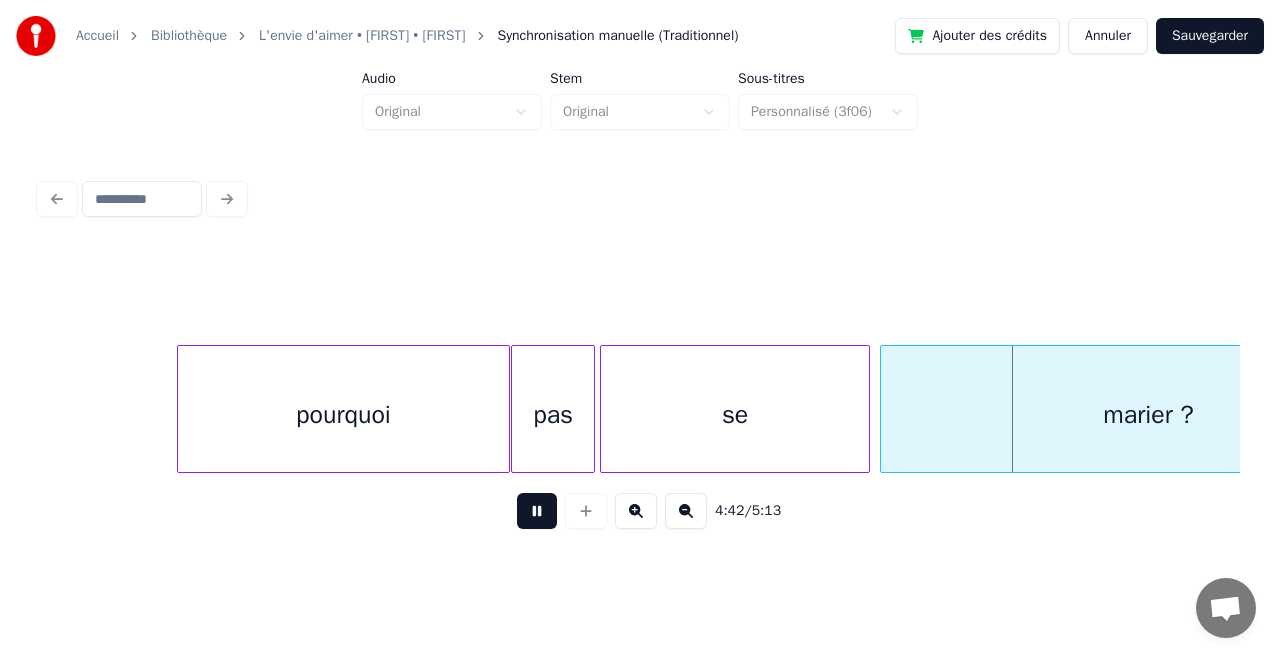 click at bounding box center [537, 511] 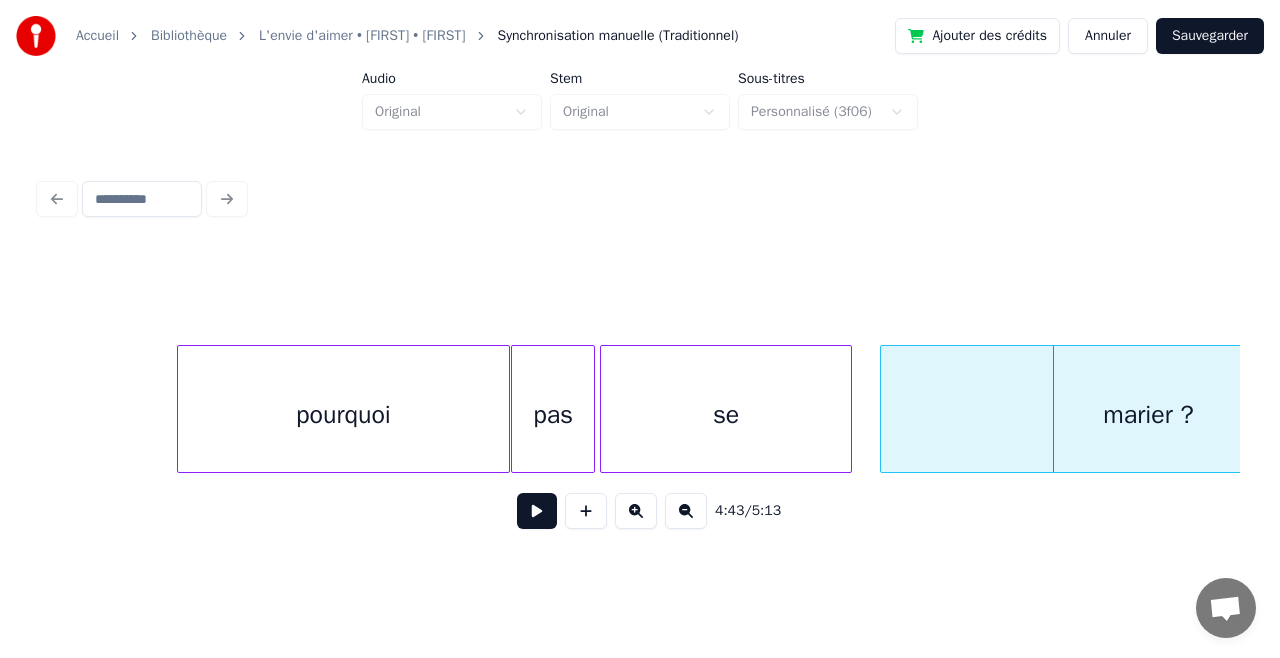 click at bounding box center [848, 409] 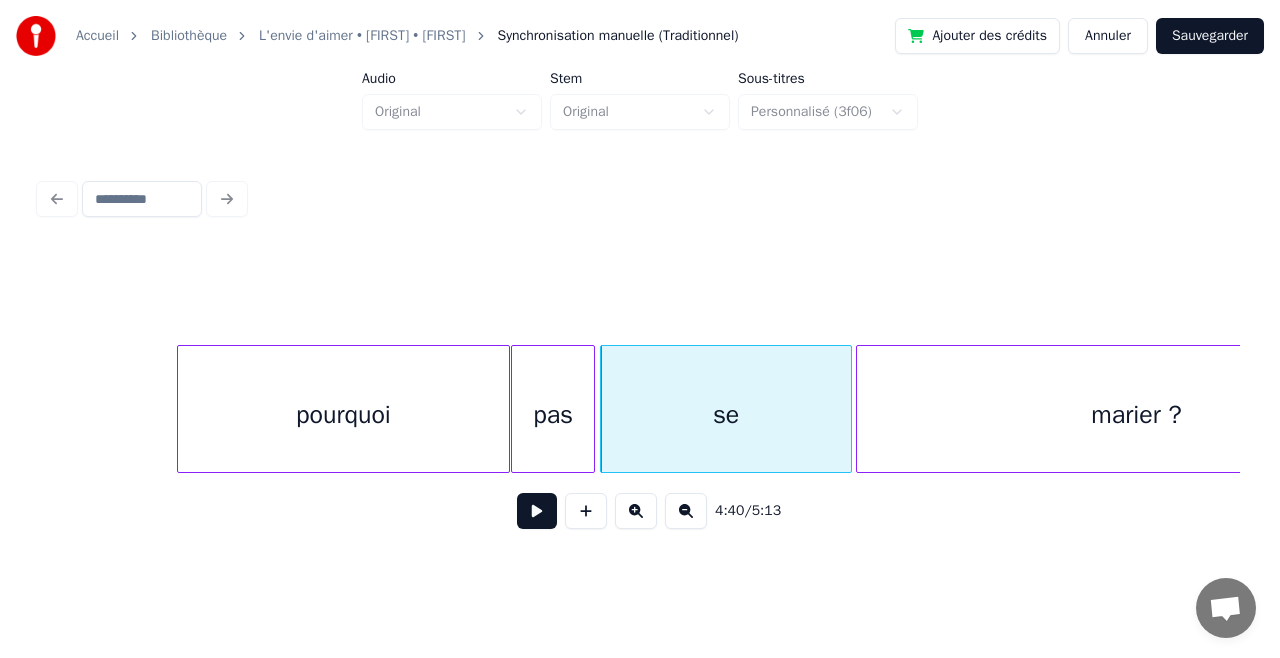 click at bounding box center (860, 409) 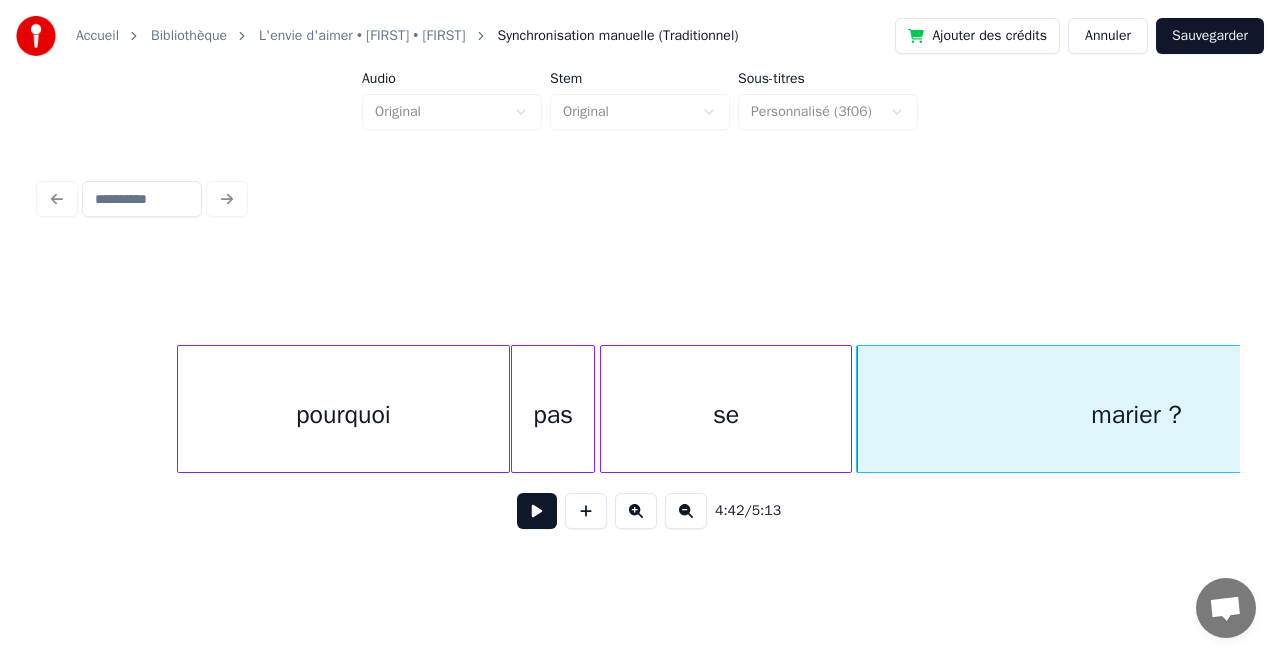 click on "pourquoi pas se marier ?" at bounding box center (-24235, 409) 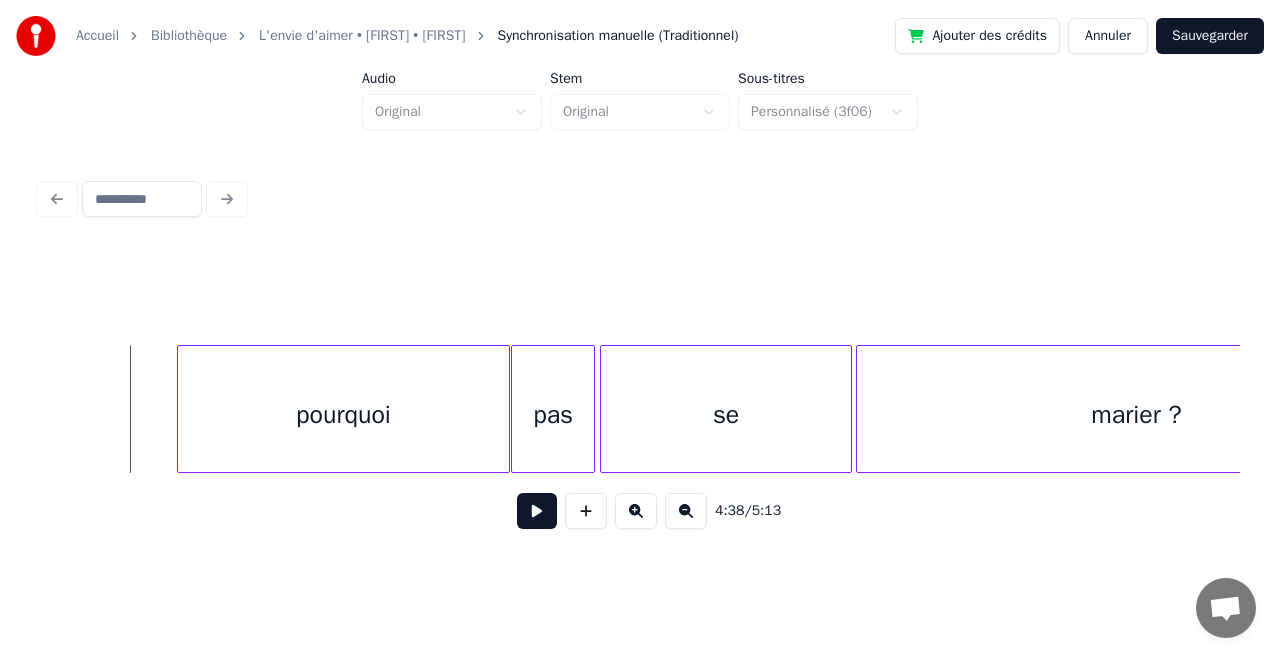 click at bounding box center (537, 511) 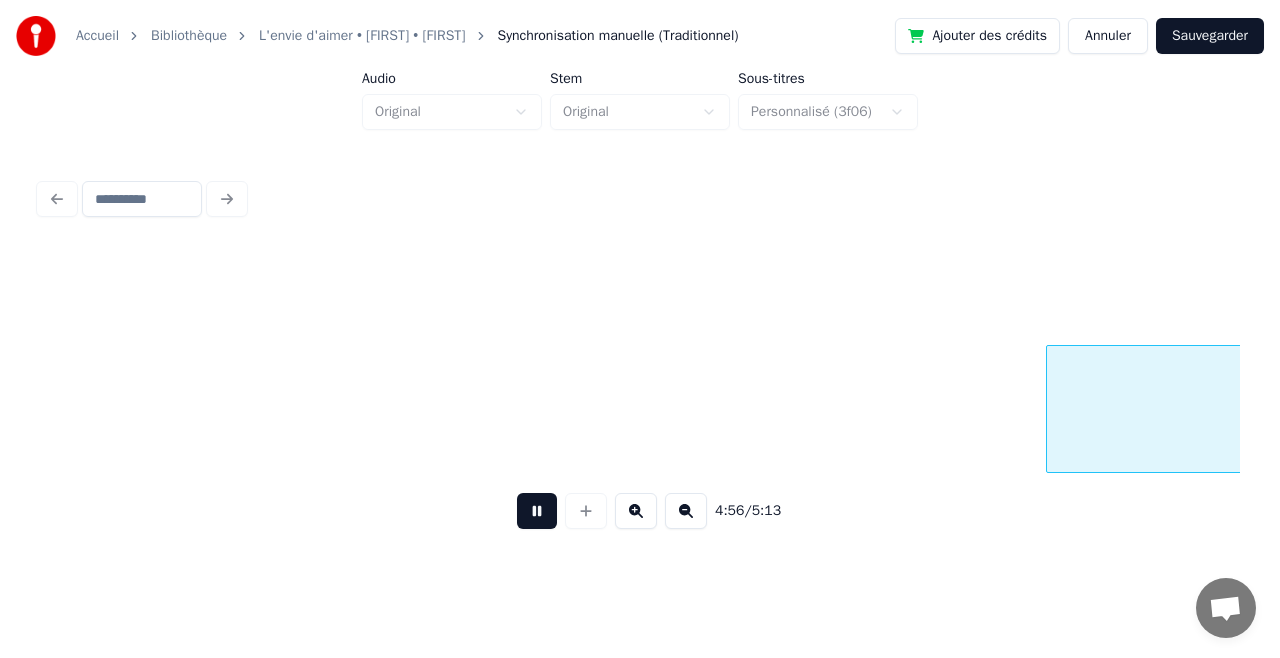 scroll, scrollTop: 0, scrollLeft: 59210, axis: horizontal 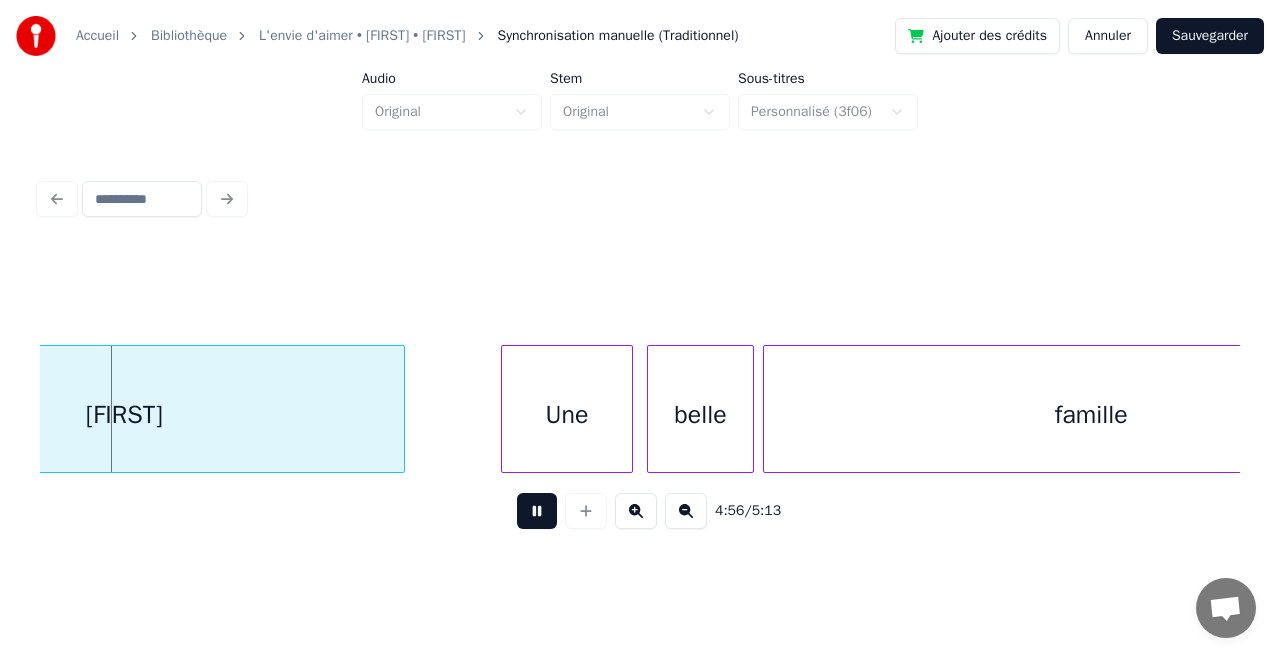 click at bounding box center [537, 511] 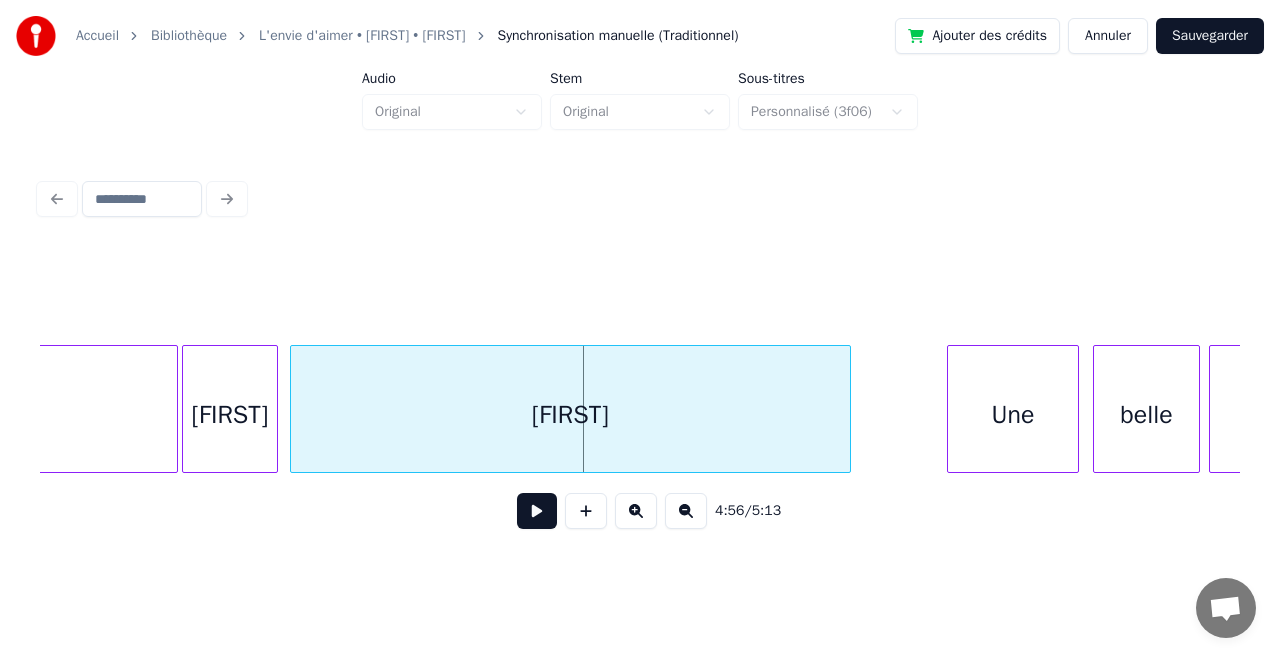 scroll, scrollTop: 0, scrollLeft: 58766, axis: horizontal 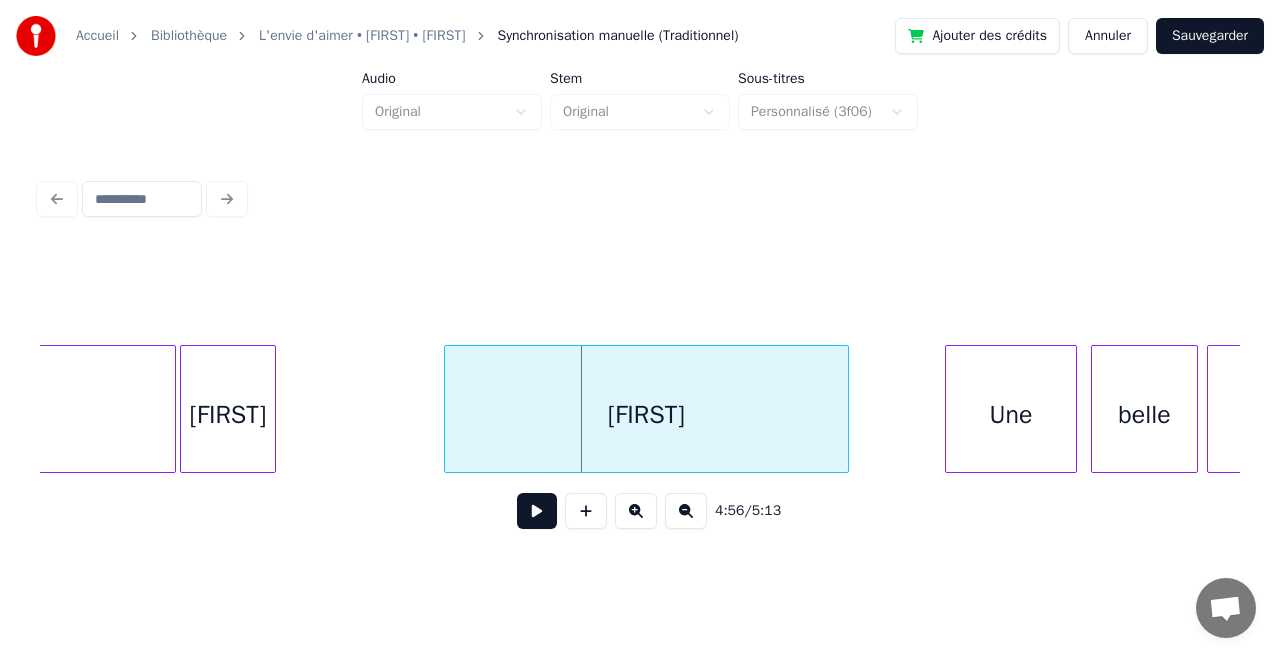 click at bounding box center (448, 409) 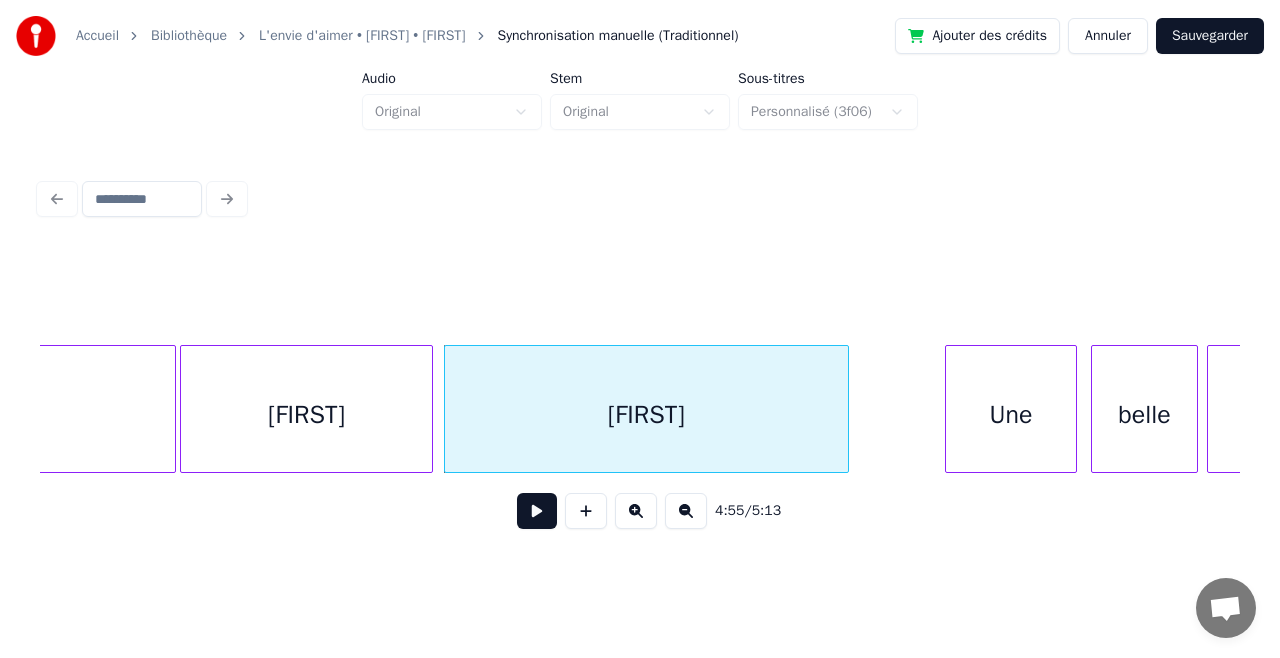click at bounding box center [429, 409] 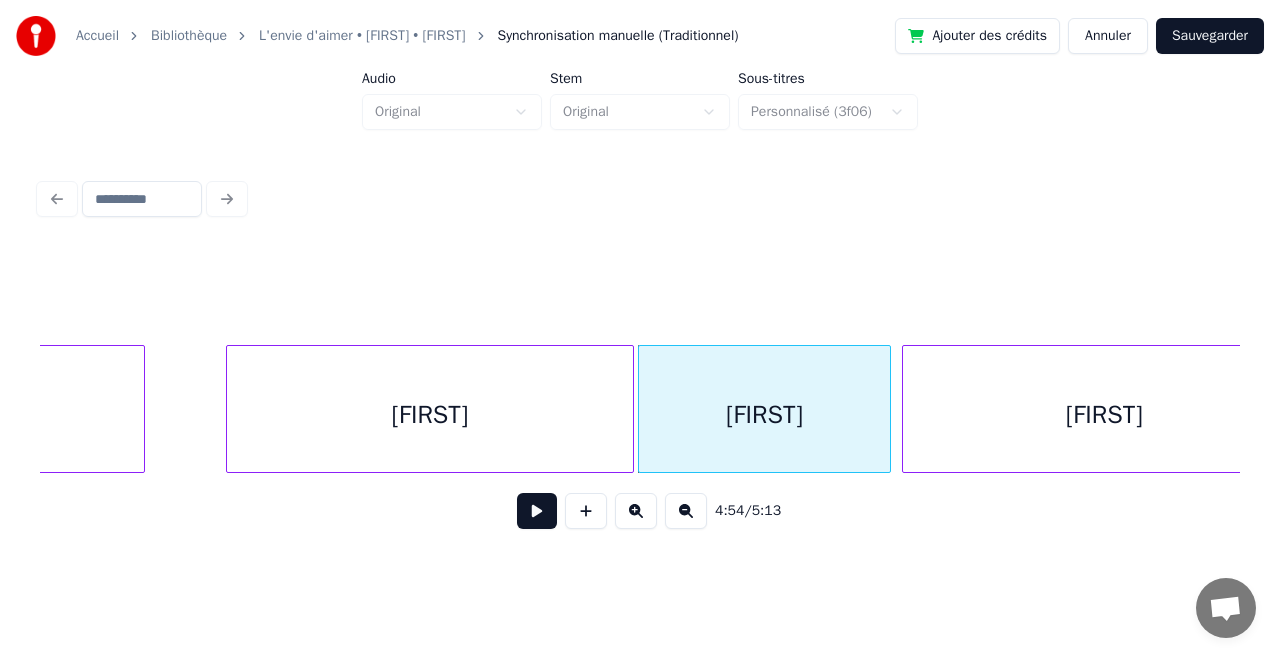 scroll, scrollTop: 0, scrollLeft: 58306, axis: horizontal 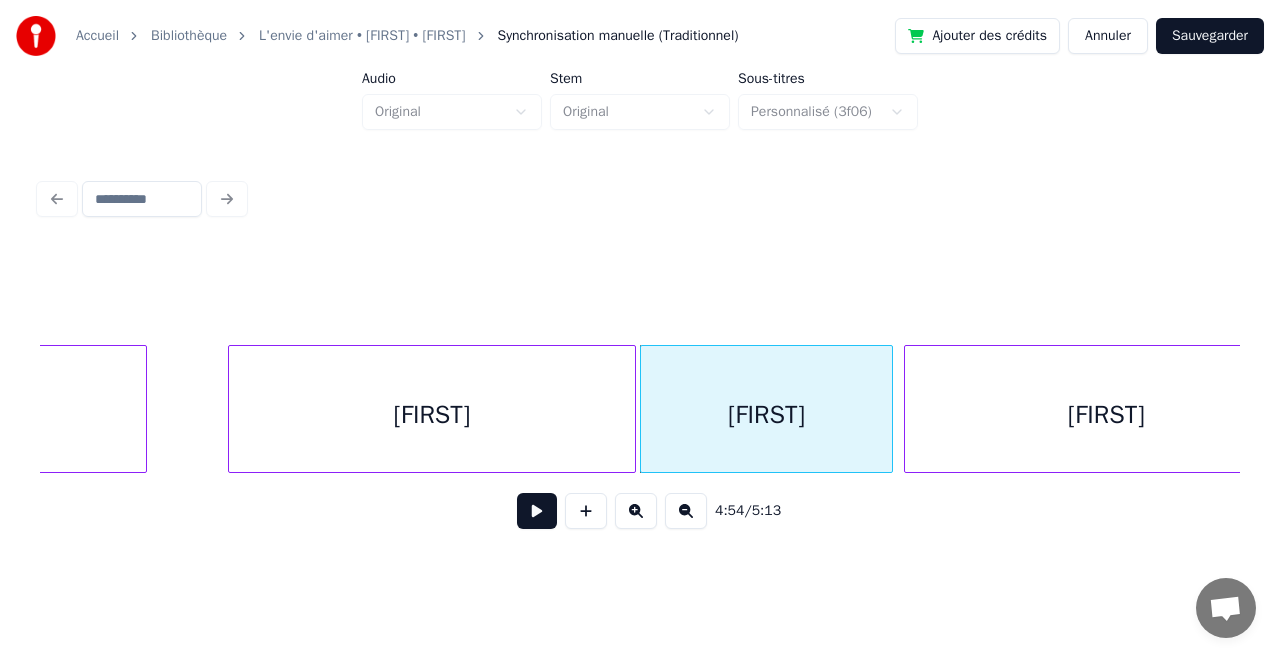 click on "[FIRST] [LAST] [FIRST] [FIRST]" at bounding box center (-26937, 409) 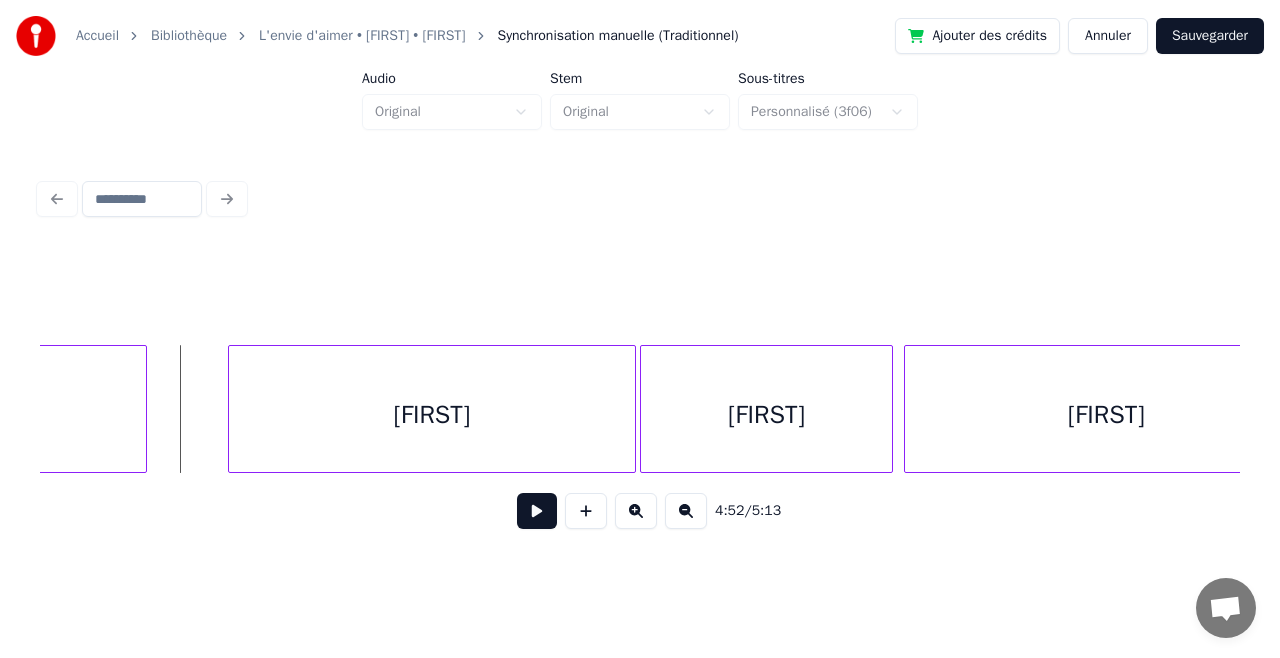 click at bounding box center (537, 511) 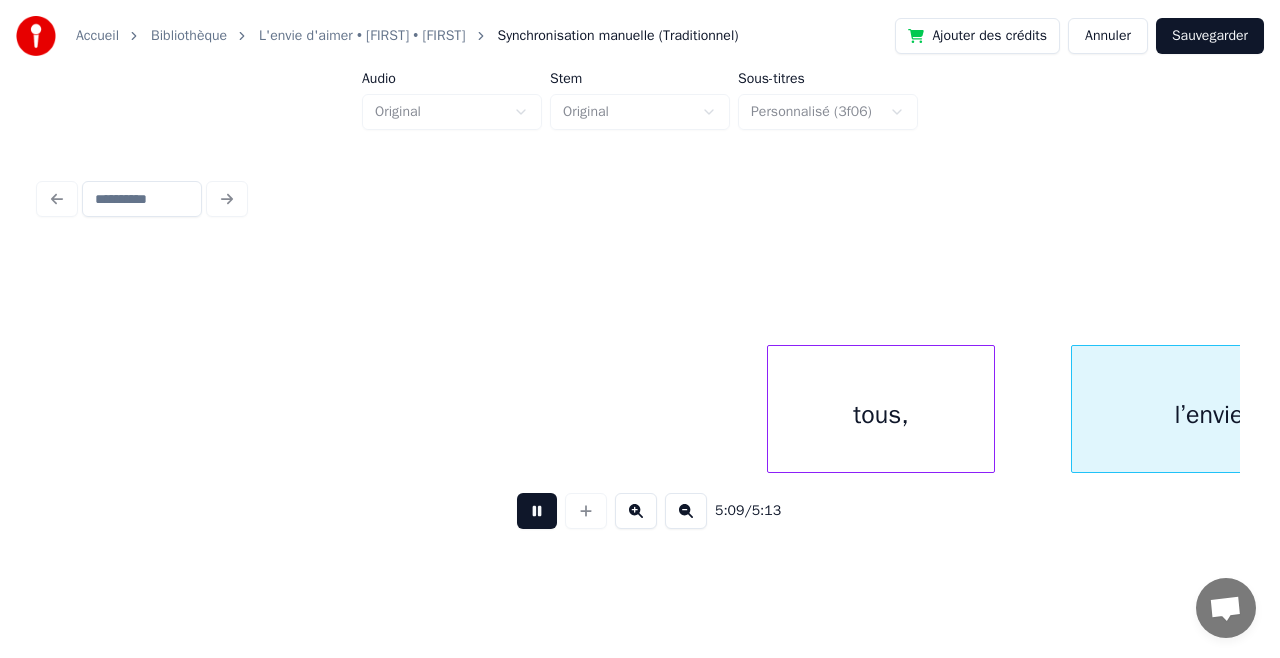 scroll, scrollTop: 0, scrollLeft: 61458, axis: horizontal 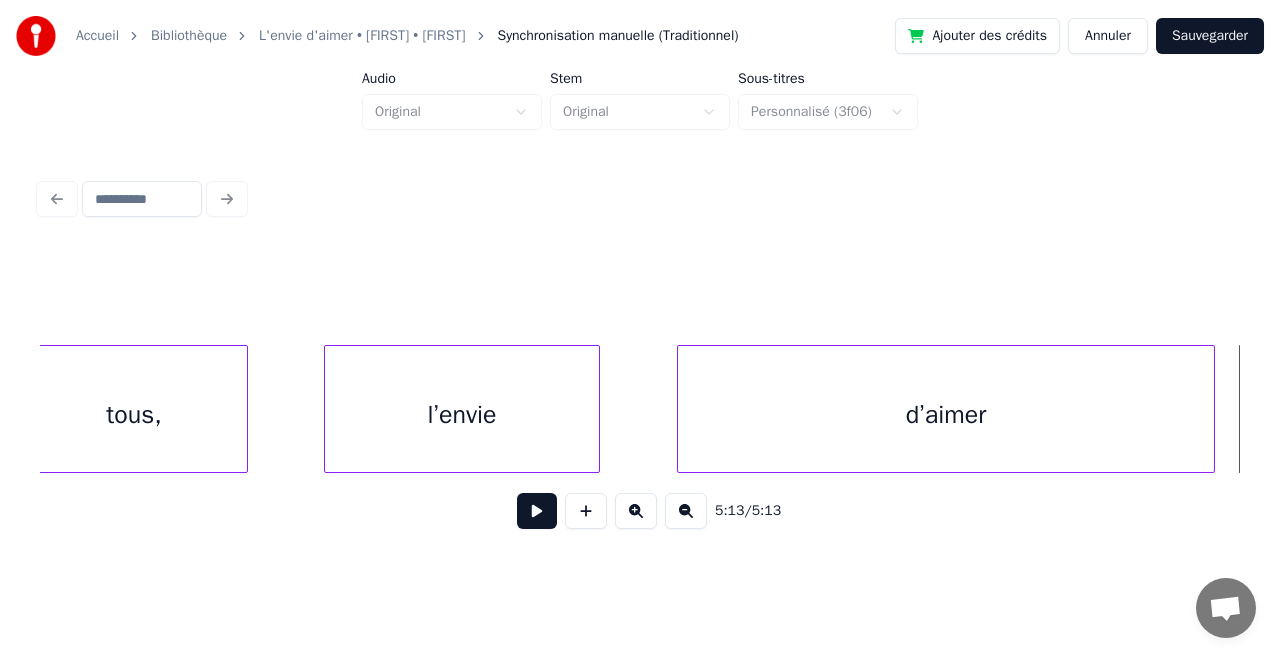 click on "Sauvegarder" at bounding box center [1210, 36] 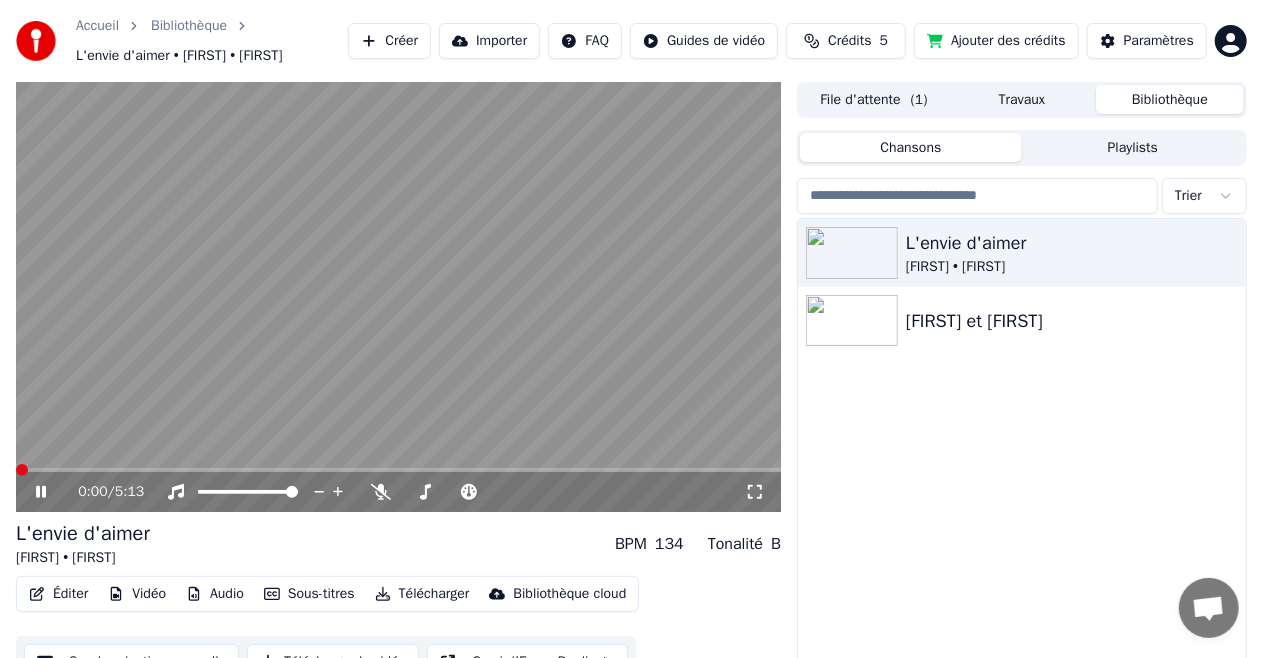click at bounding box center (22, 470) 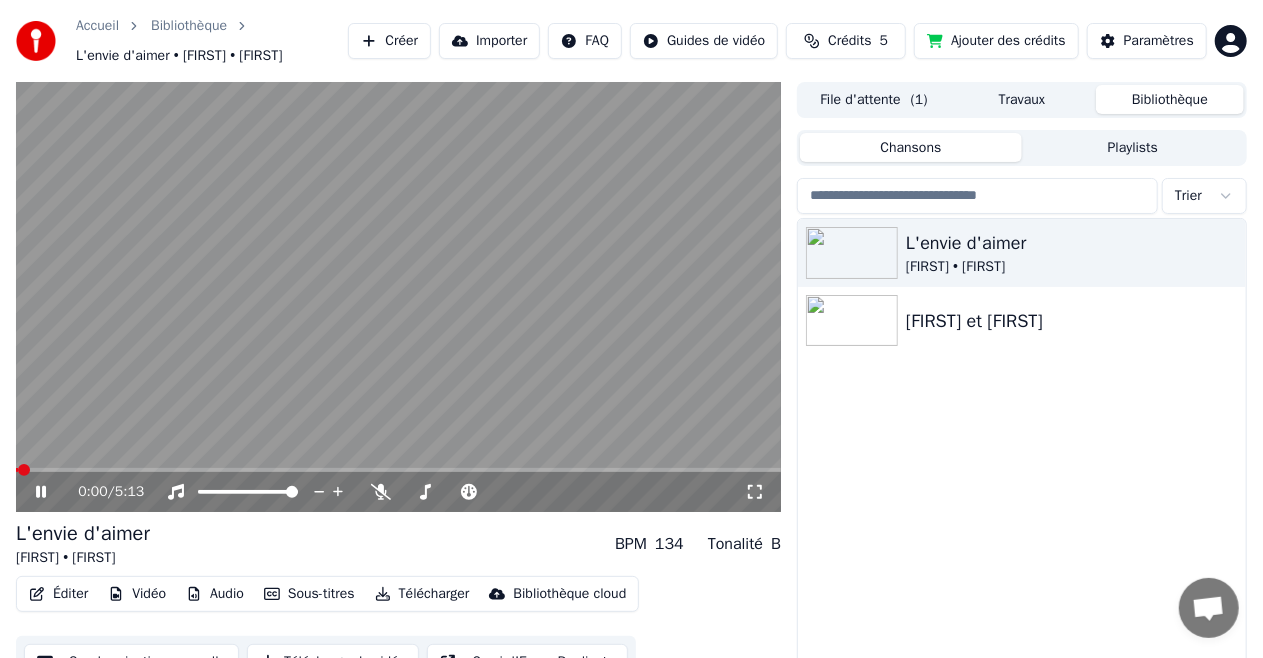 click on "0:00  /  5:13" at bounding box center [398, 492] 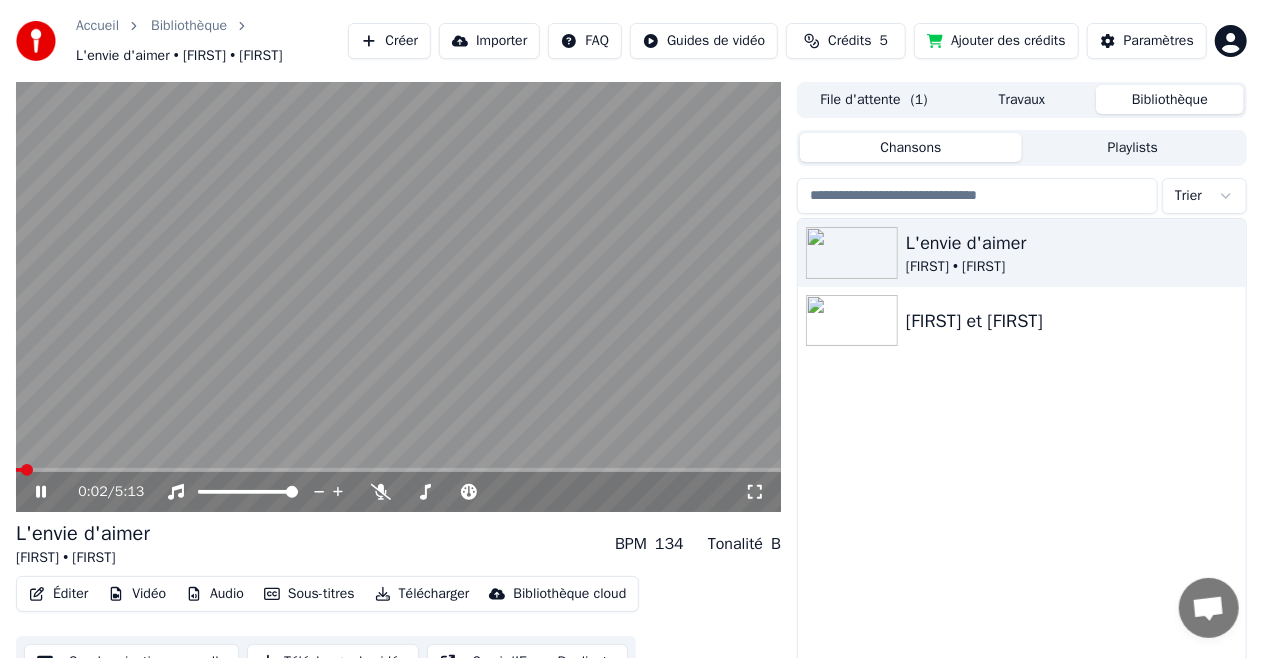 click 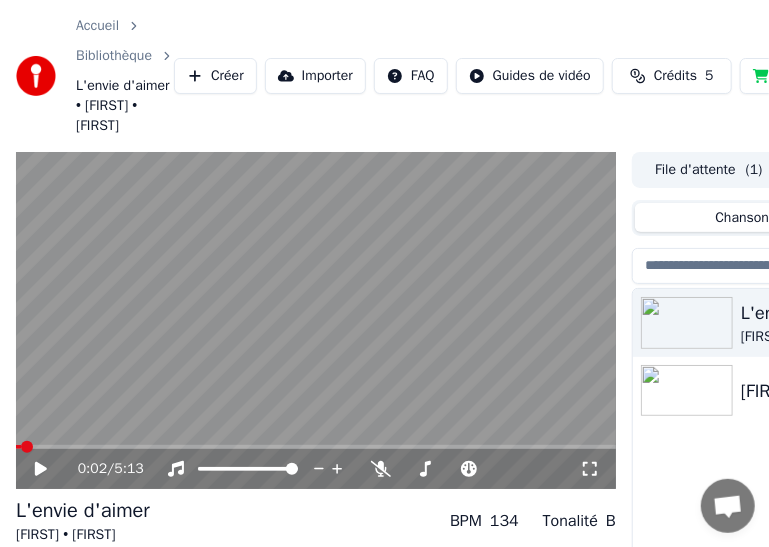 click on "L'envie d'aimer [FIRST] • [FIRST] BPM 134 Tonalité B" at bounding box center (316, 521) 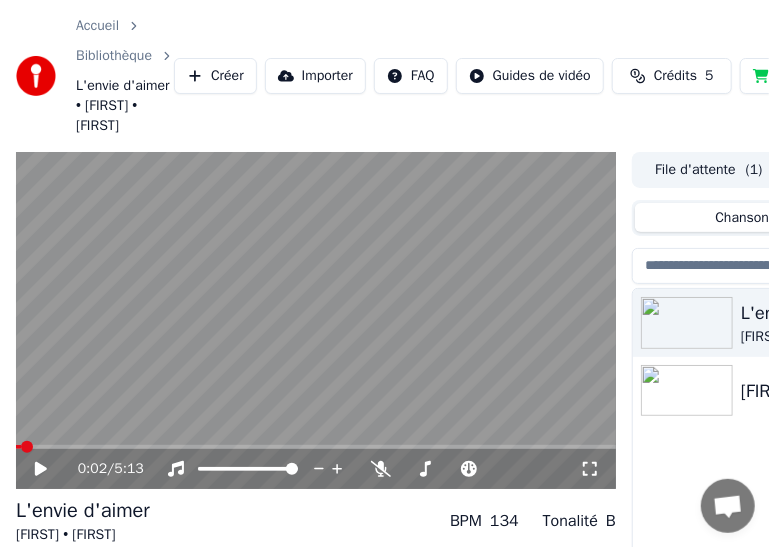 click on "L'envie d'aimer [FIRST] • [FIRST] BPM 134 Tonalité B" at bounding box center (316, 521) 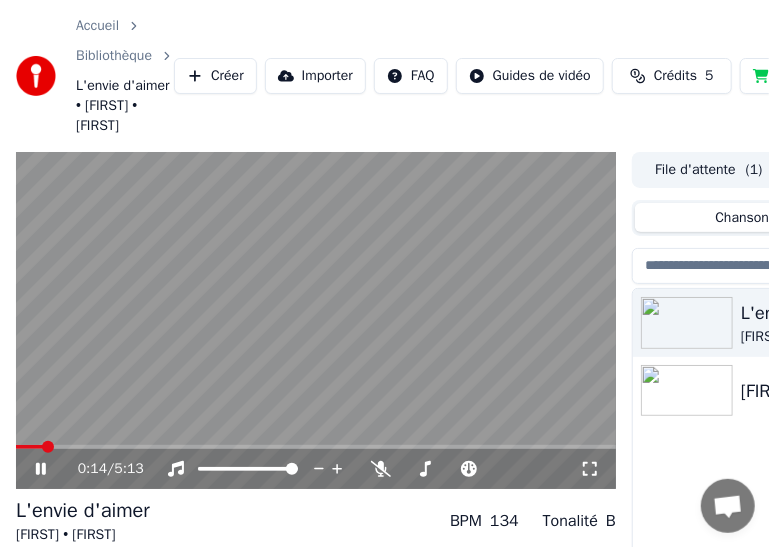 click 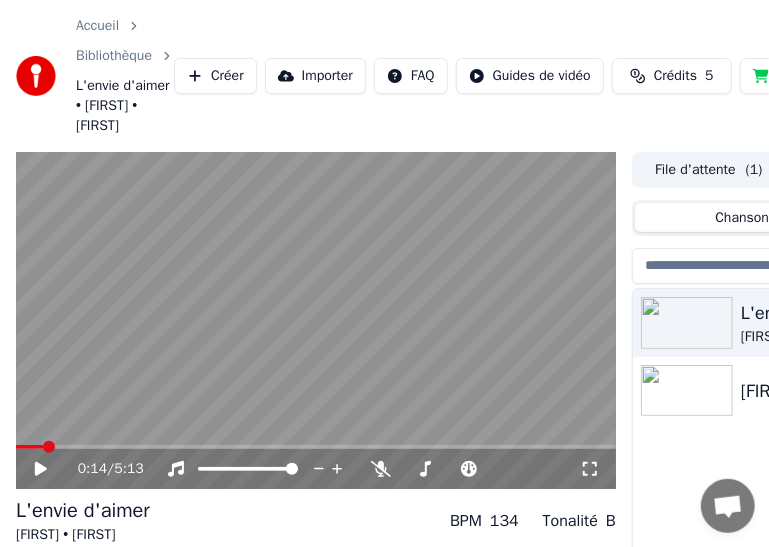 click on "0:14  /  5:13" at bounding box center [316, 321] 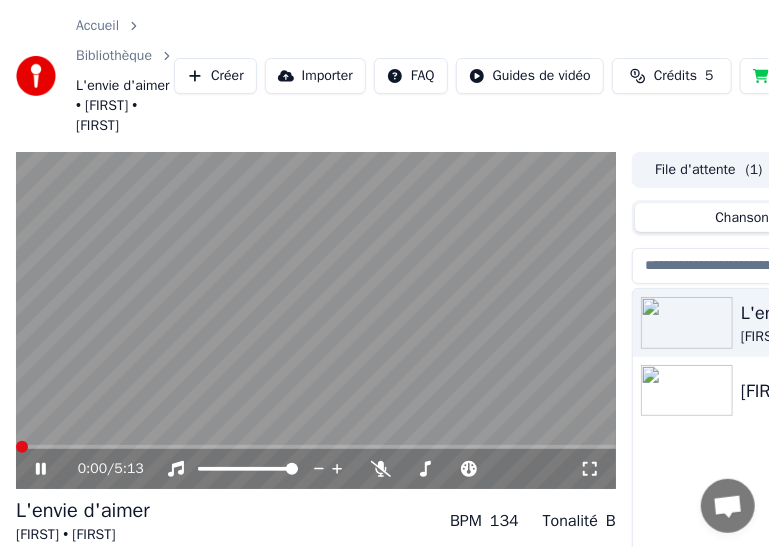 click at bounding box center [22, 447] 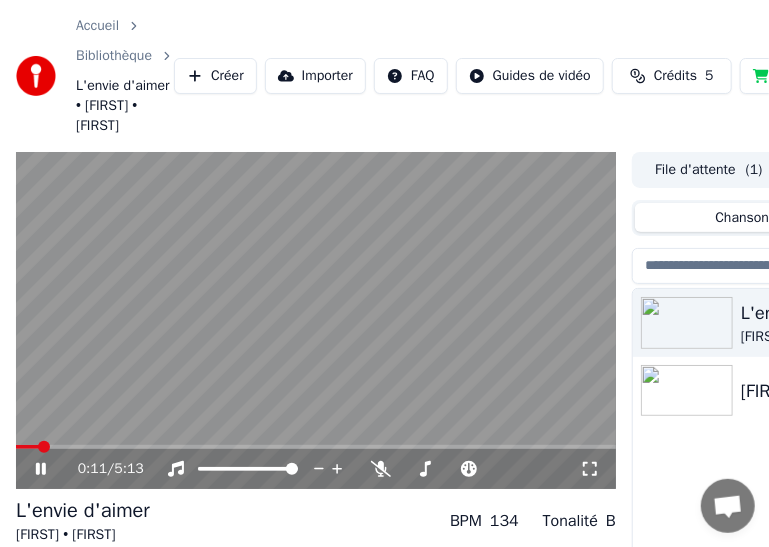 click on "L'envie d'aimer [FIRST] • [FIRST] BPM 134 Tonalité B" at bounding box center [316, 521] 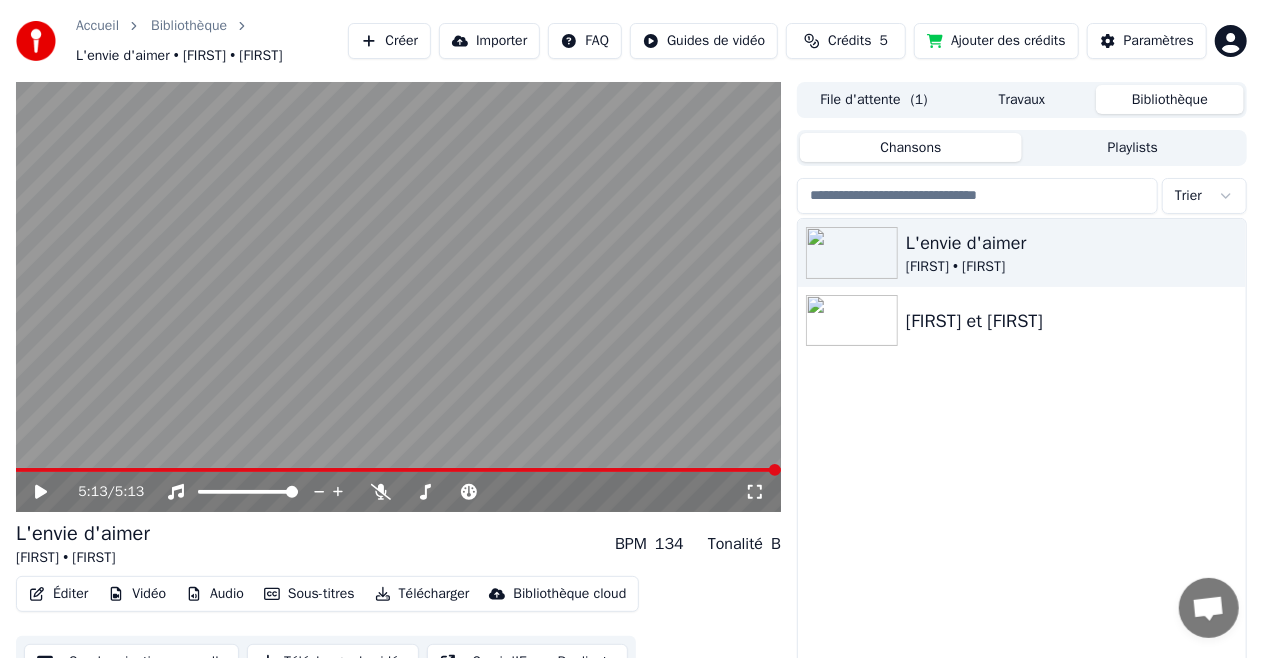 click on "5:13  /  5:13" at bounding box center (398, 492) 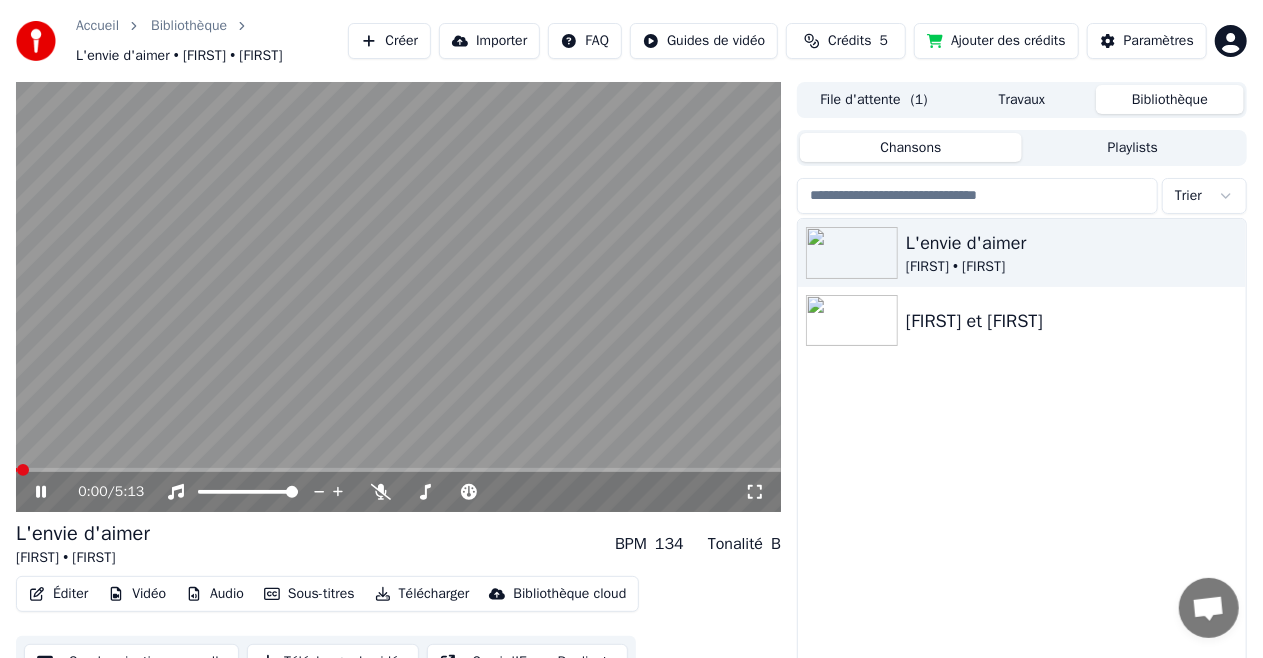 click on "0:00  /  5:13" at bounding box center (398, 492) 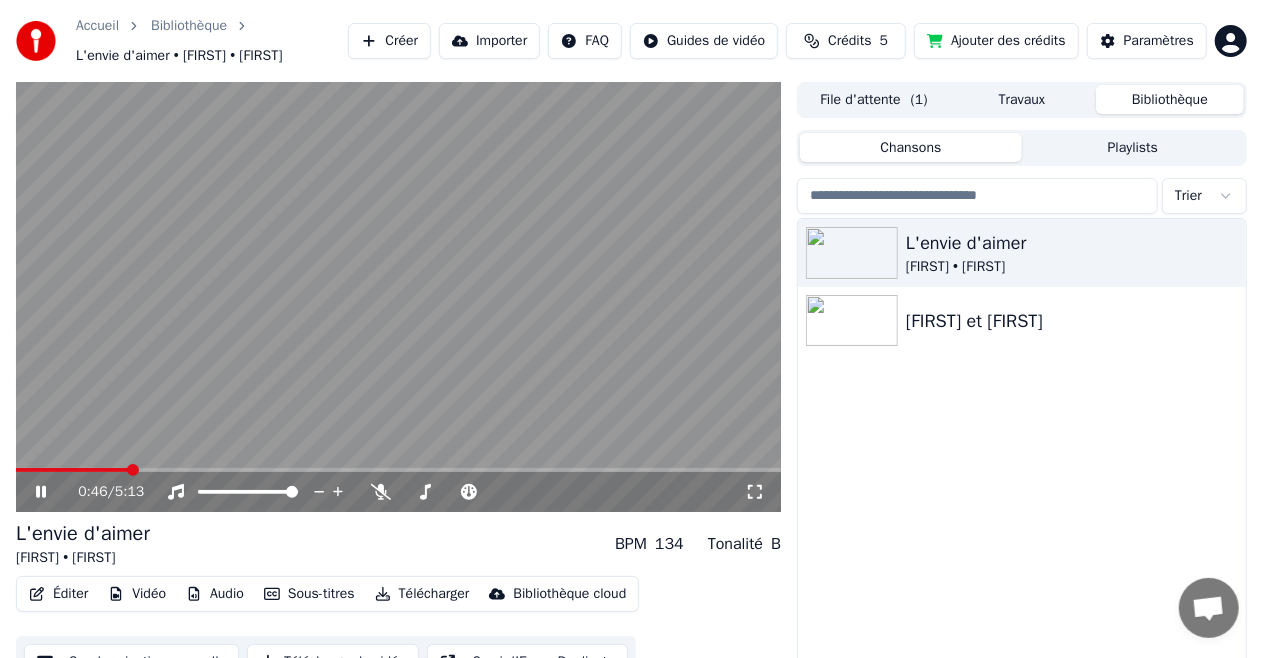 click at bounding box center [398, 470] 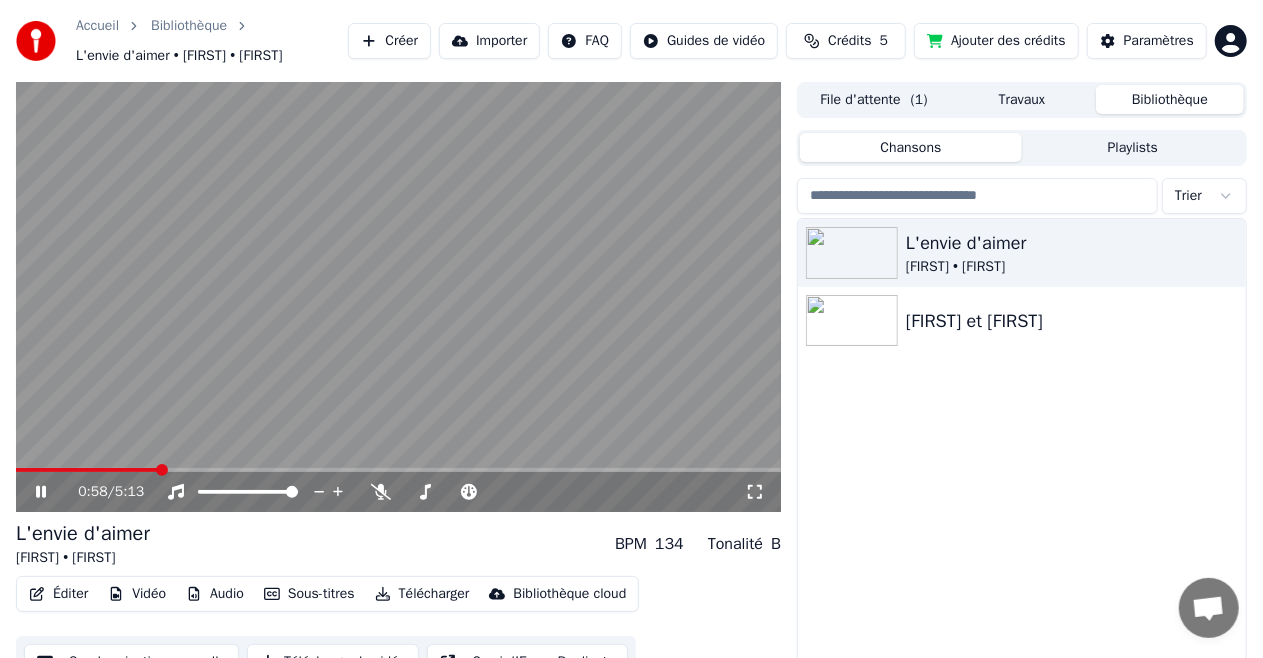 click 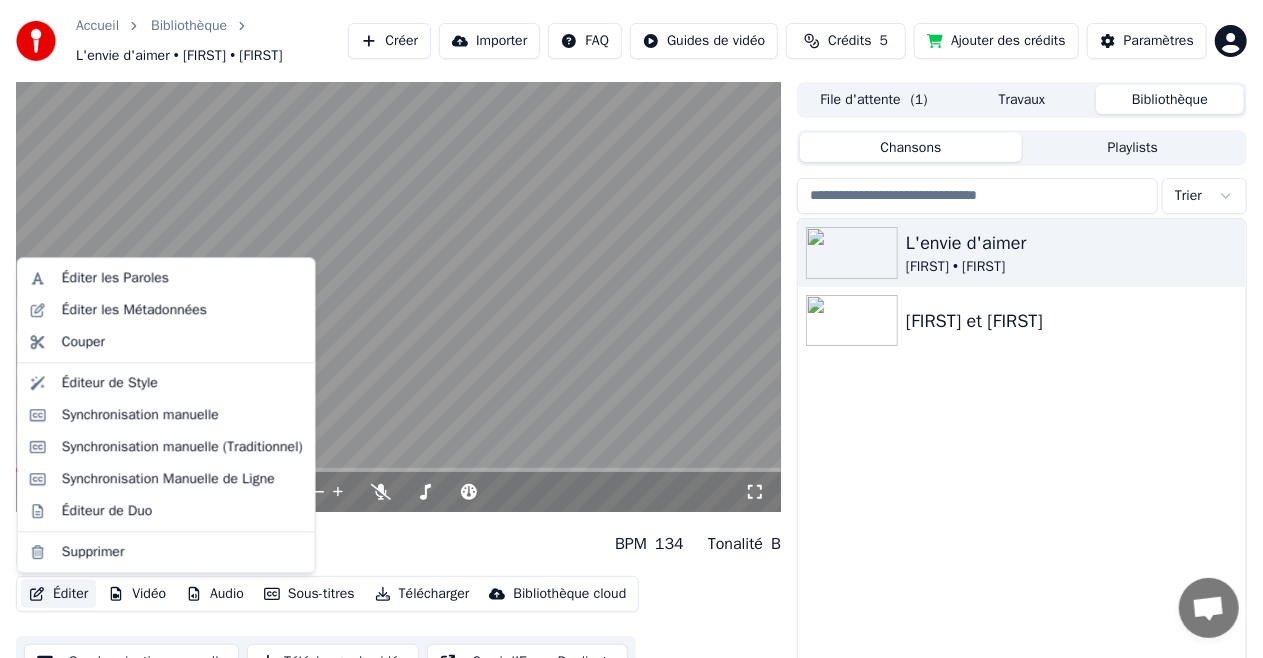 click on "Éditer" at bounding box center [58, 594] 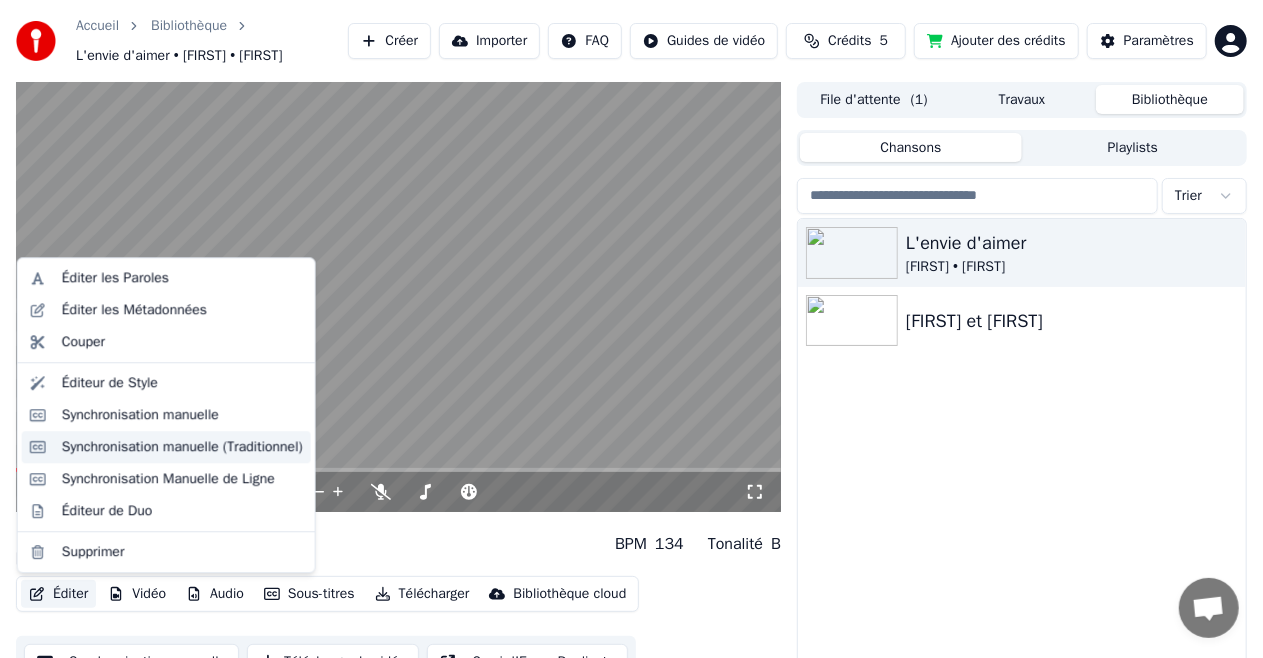 click on "Synchronisation manuelle (Traditionnel)" at bounding box center [182, 447] 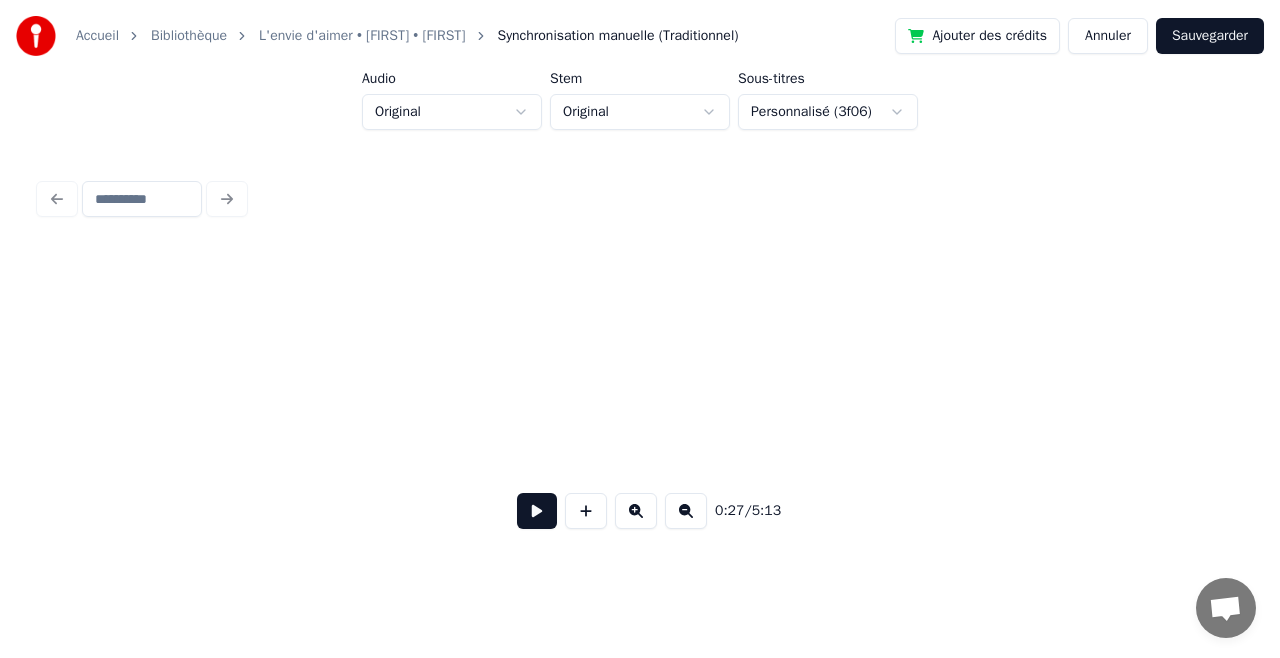 scroll, scrollTop: 0, scrollLeft: 5588, axis: horizontal 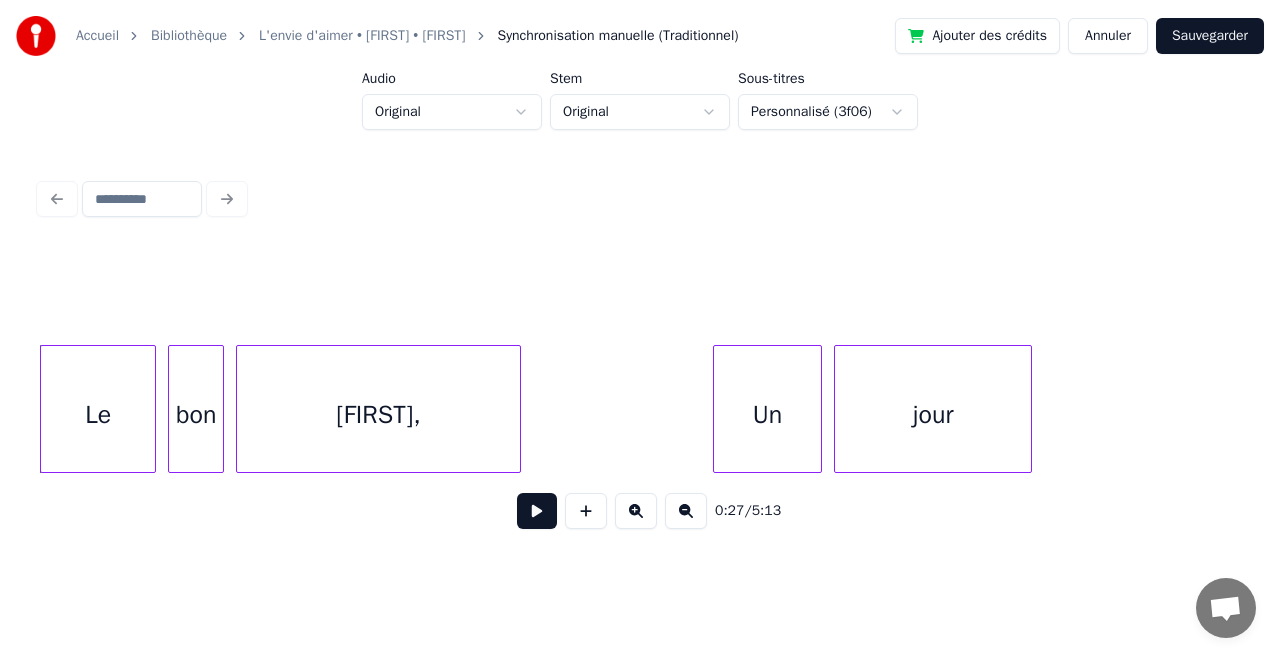 click on "Accueil Bibliothèque L'envie d'aimer • [FIRST] • [FIRST] Synchronisation manuelle (Traditionnel) Ajouter des crédits Annuler Sauvegarder Audio Original Stem Original Sous-titres Personnalisé (3f06) 0:27 / 5:13" at bounding box center [640, 278] 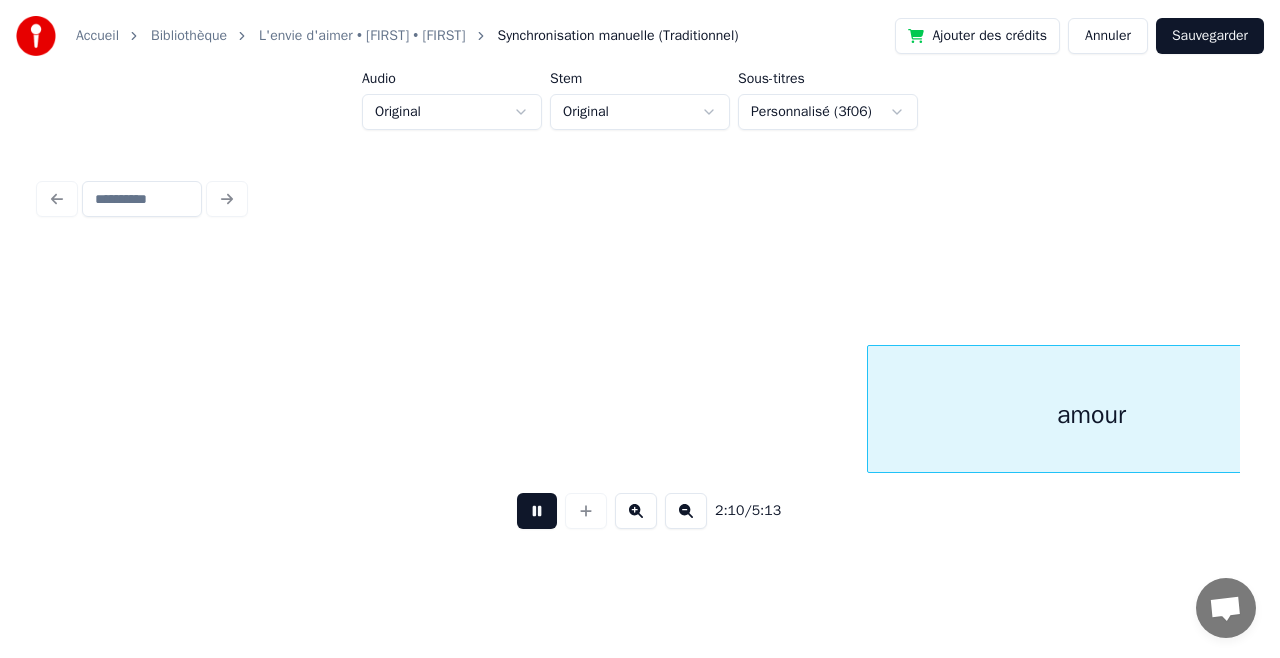 scroll, scrollTop: 0, scrollLeft: 26019, axis: horizontal 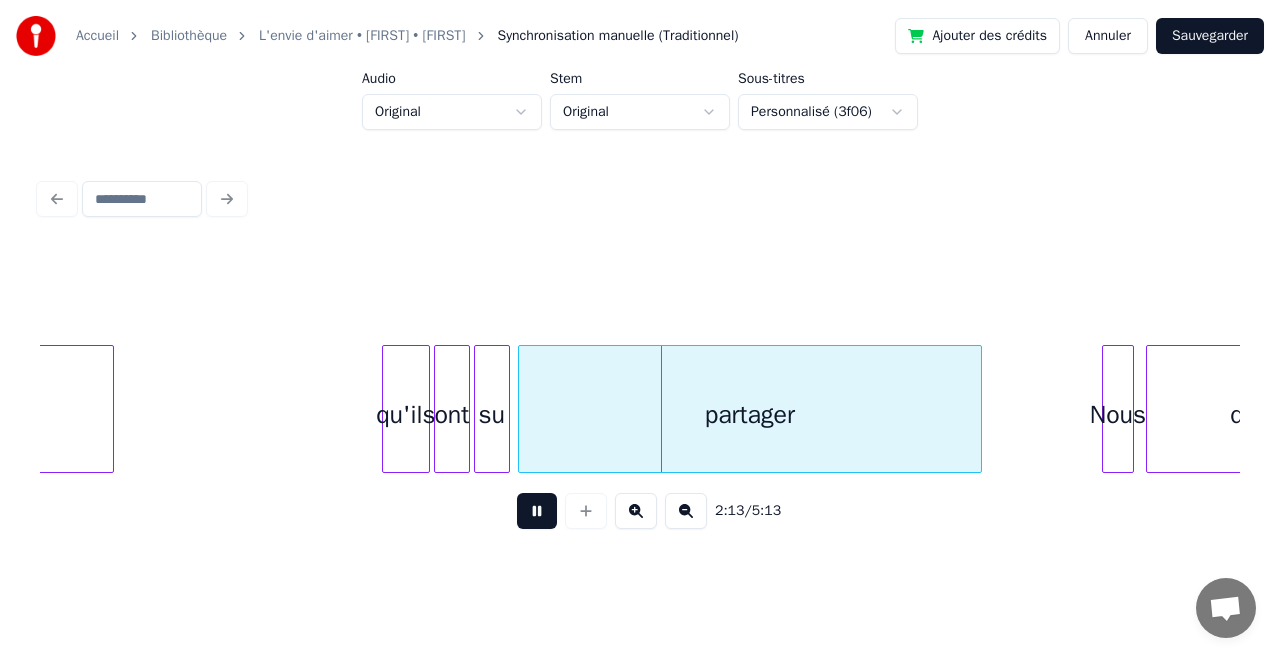drag, startPoint x: 513, startPoint y: 543, endPoint x: 535, endPoint y: 526, distance: 27.802877 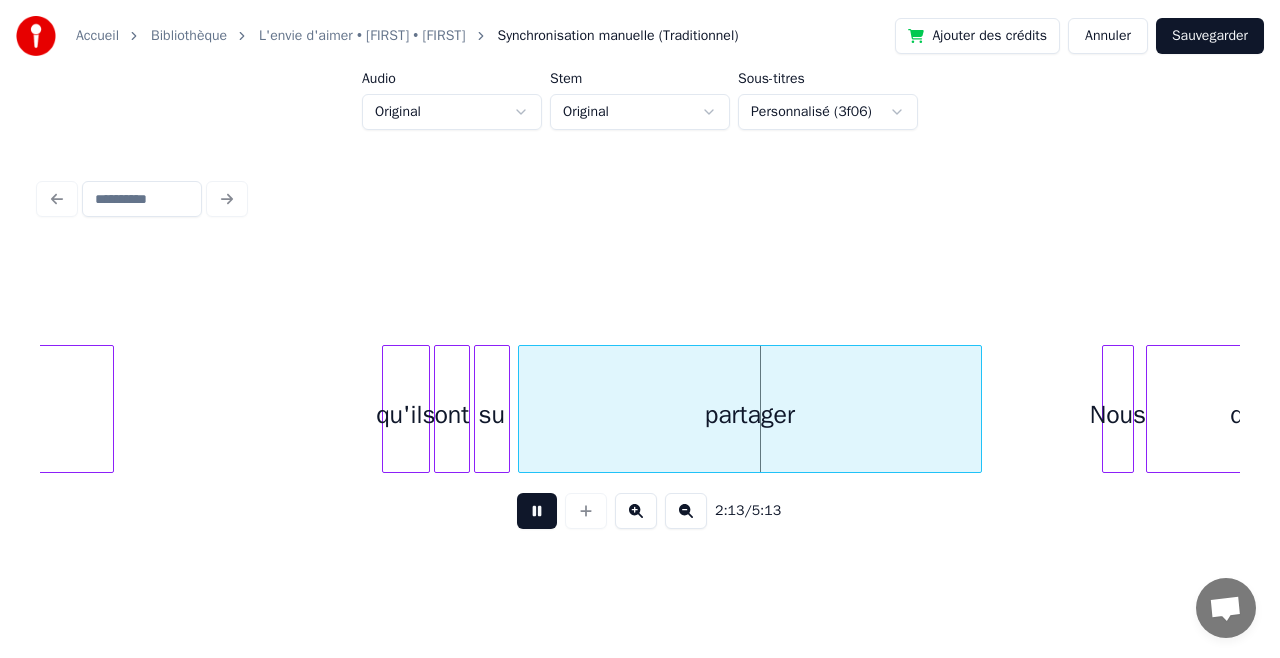 click at bounding box center [537, 511] 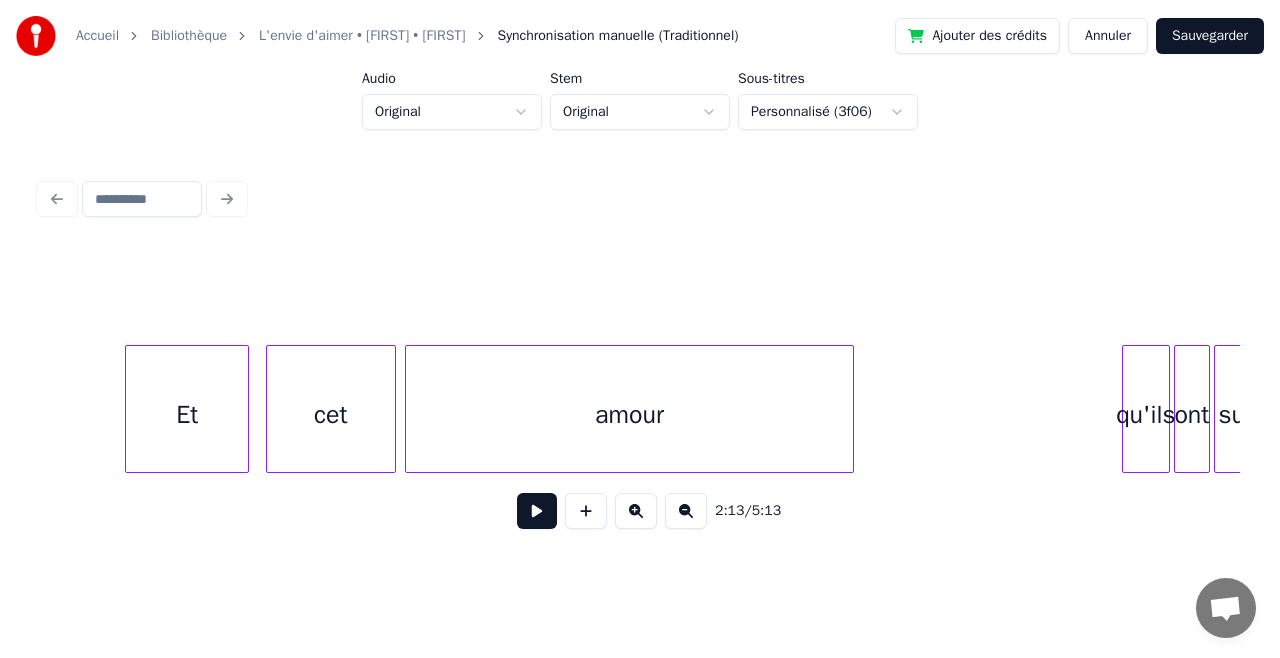 scroll, scrollTop: 0, scrollLeft: 25276, axis: horizontal 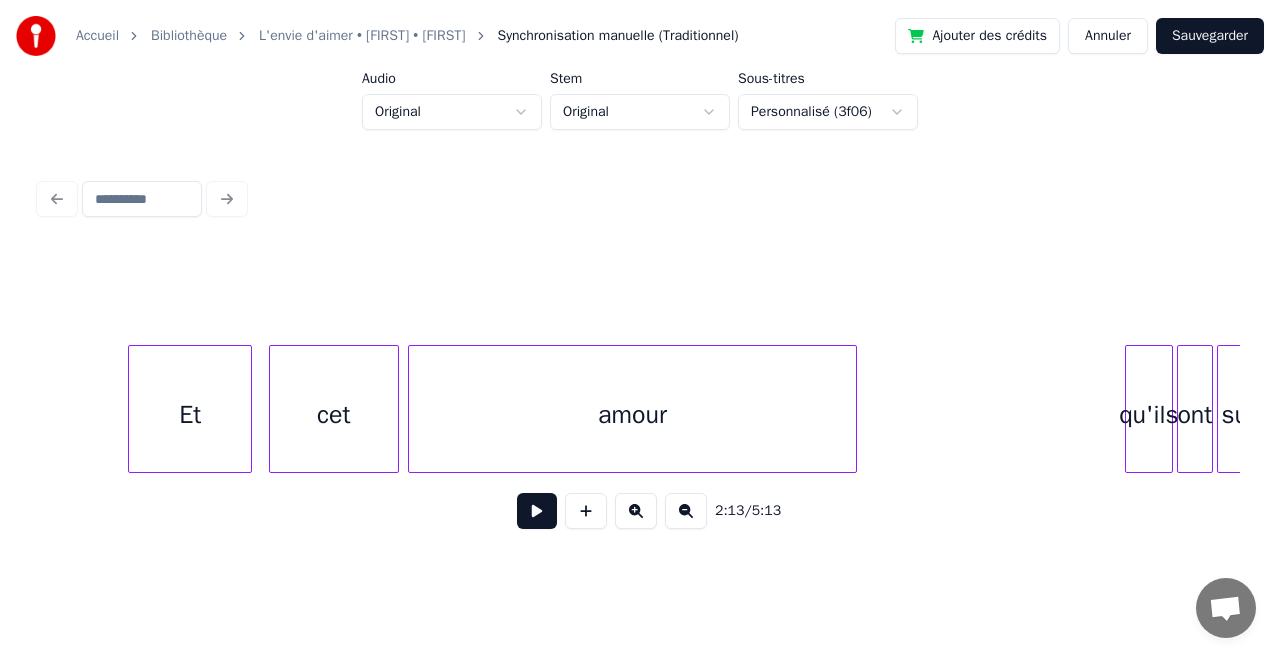 click on "amour qu'ils ont su cet Et" at bounding box center [6093, 409] 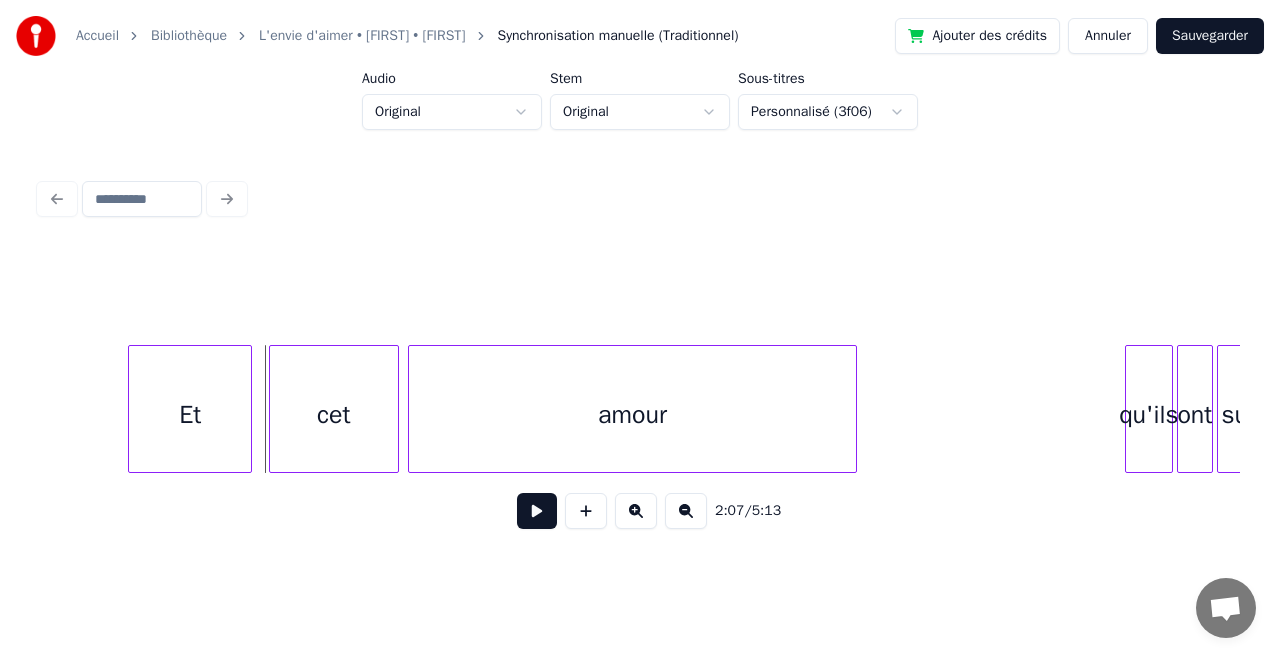 click at bounding box center [537, 511] 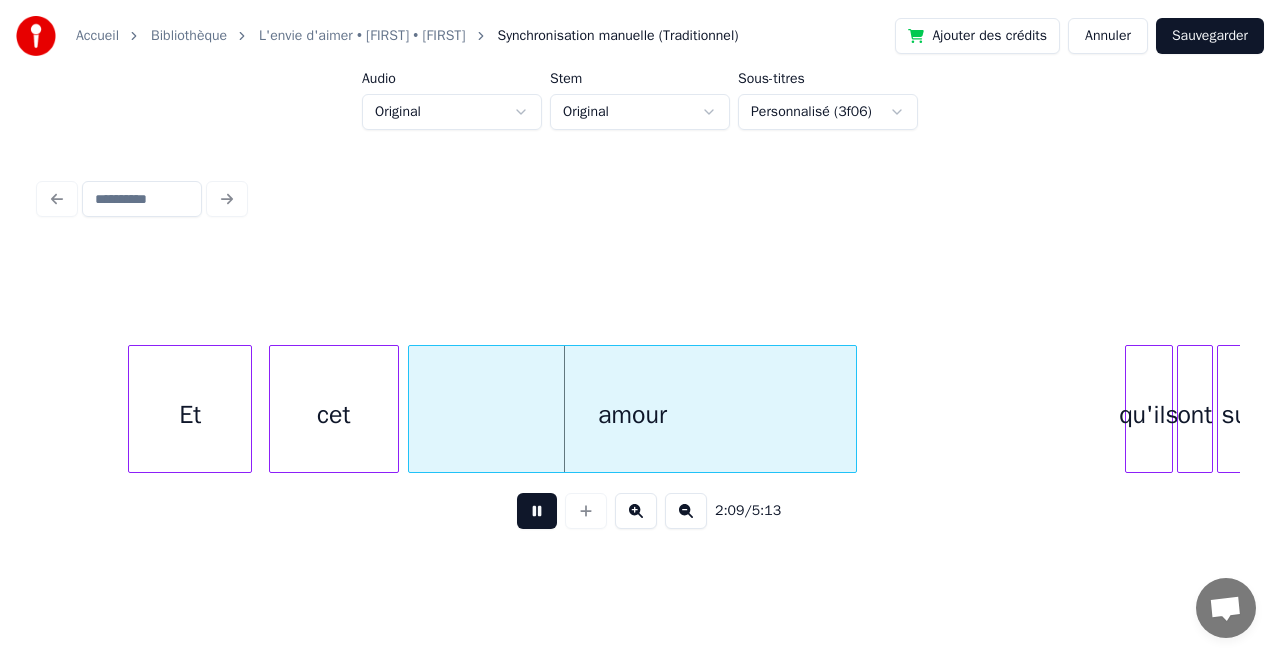 click at bounding box center [537, 511] 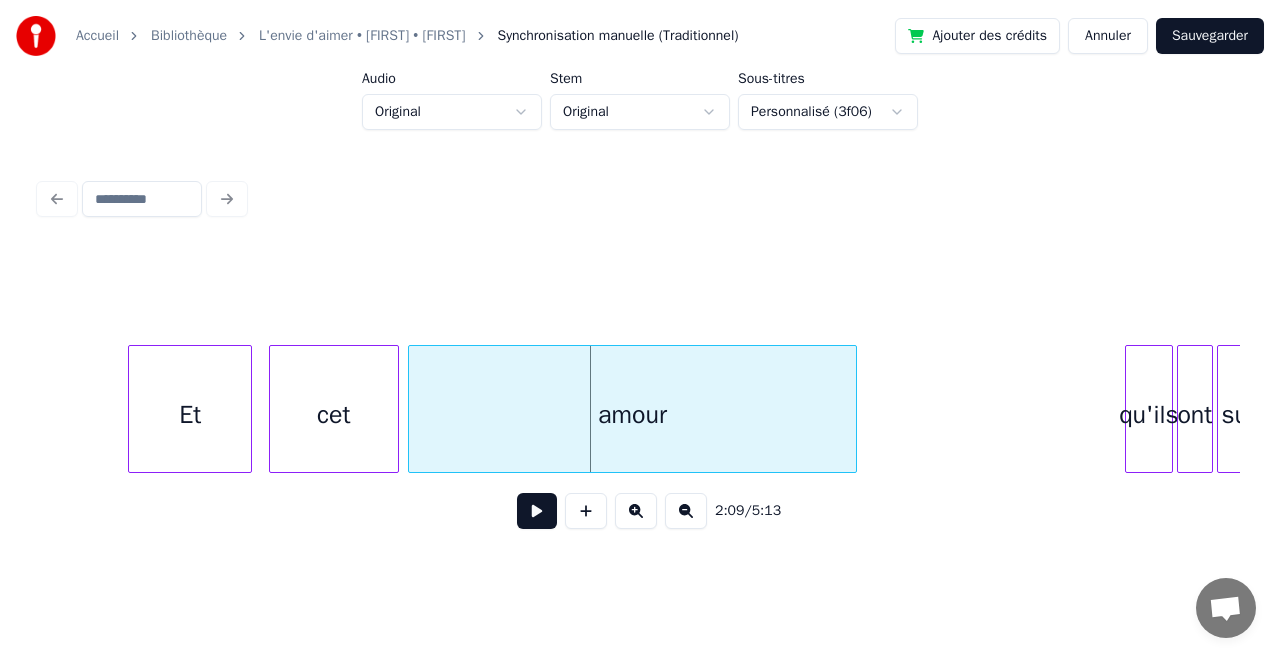 click on "amour" at bounding box center (632, 414) 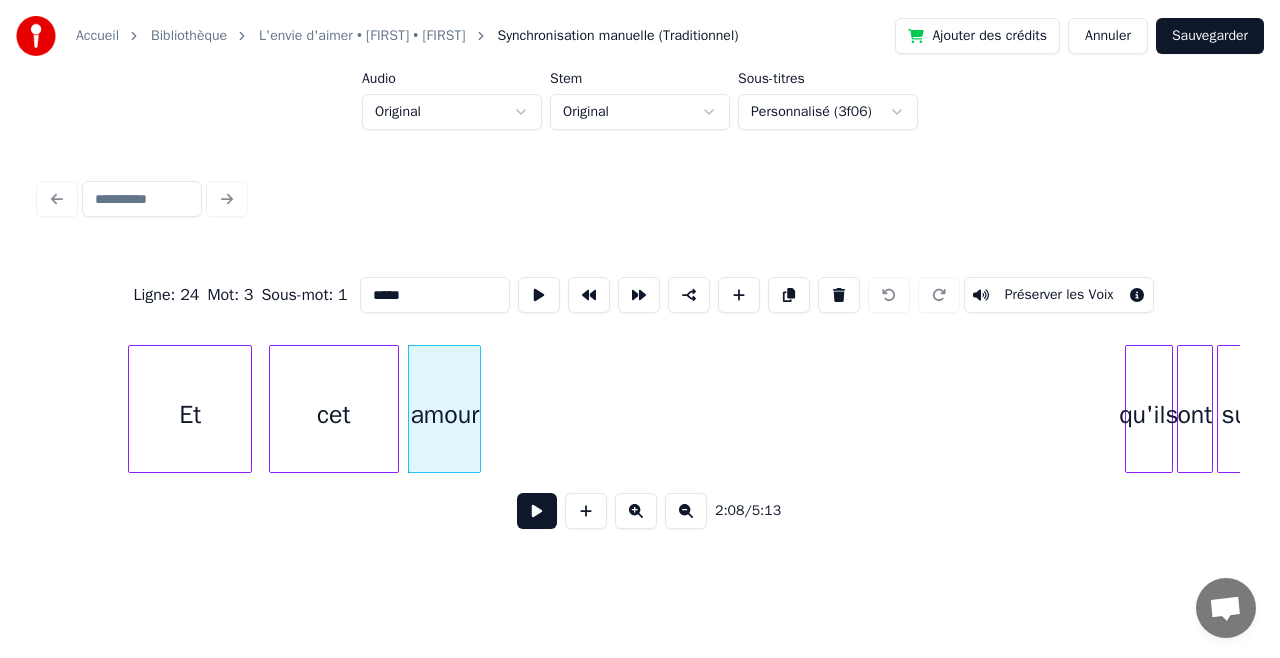 click at bounding box center (477, 409) 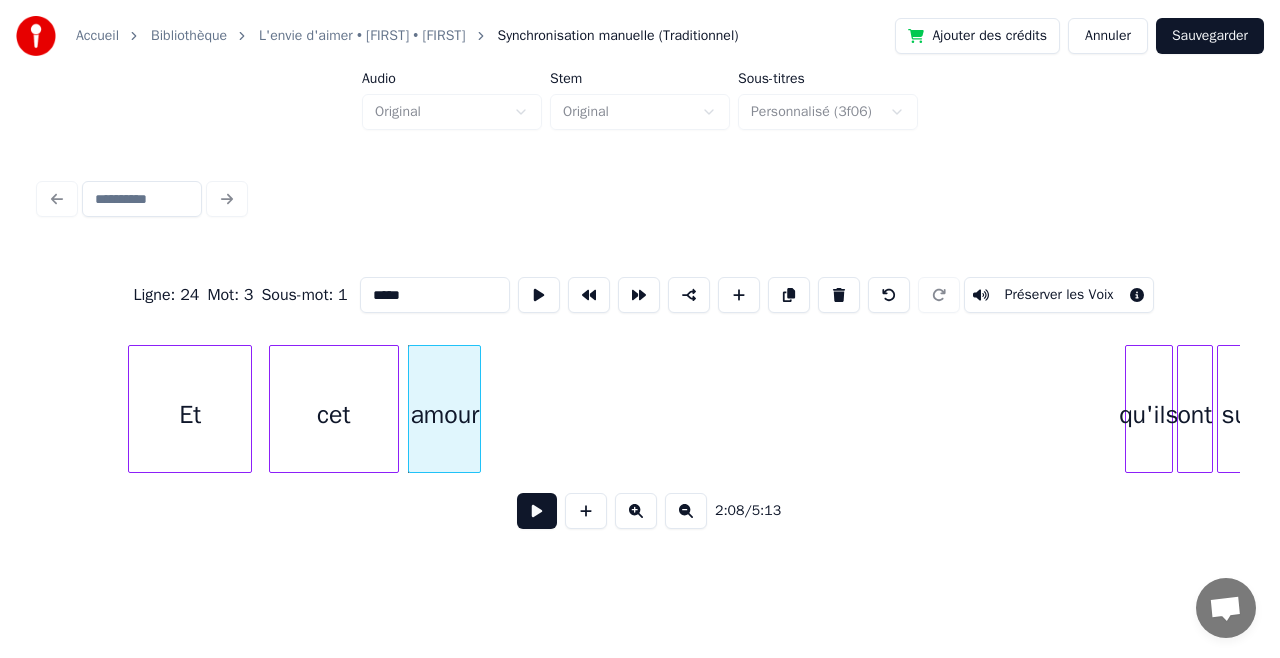 click on "amour" at bounding box center [444, 414] 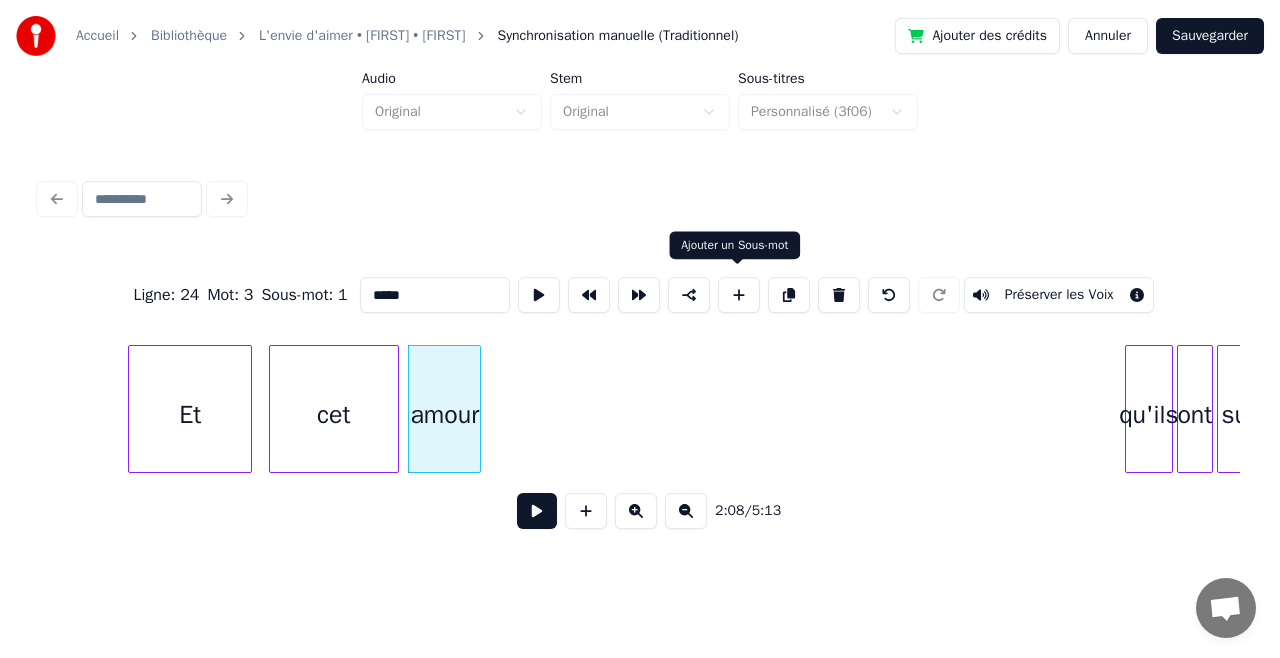 click at bounding box center (739, 295) 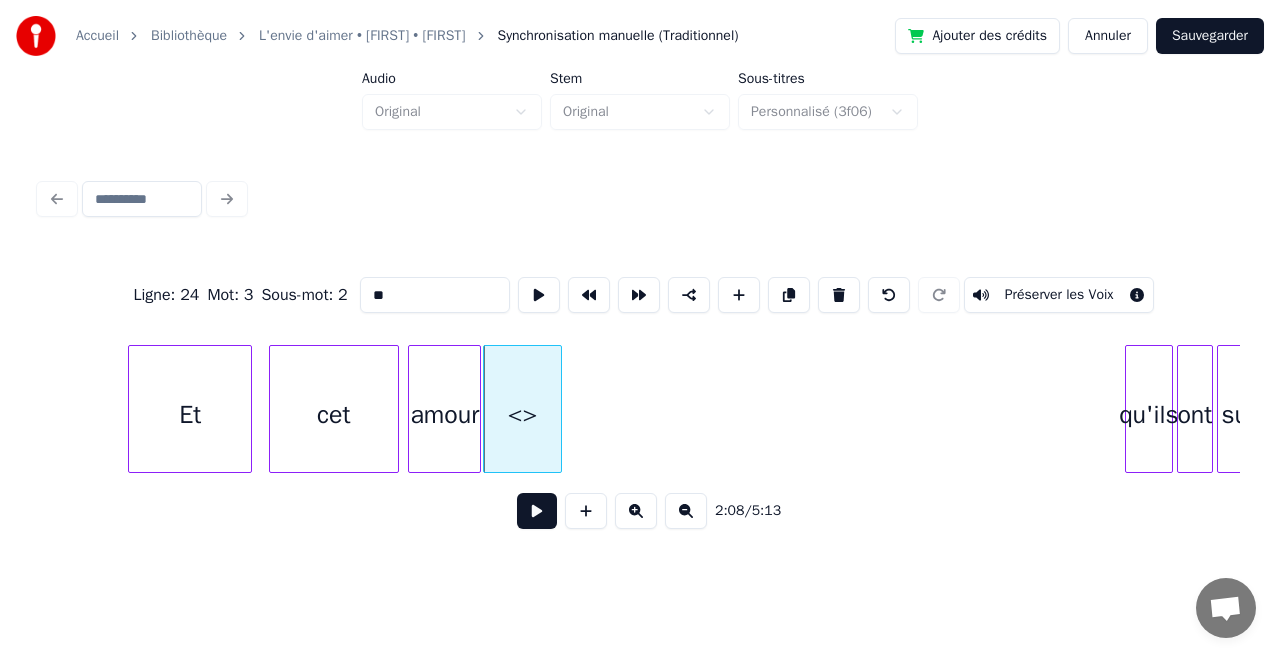 click on "**" at bounding box center (435, 295) 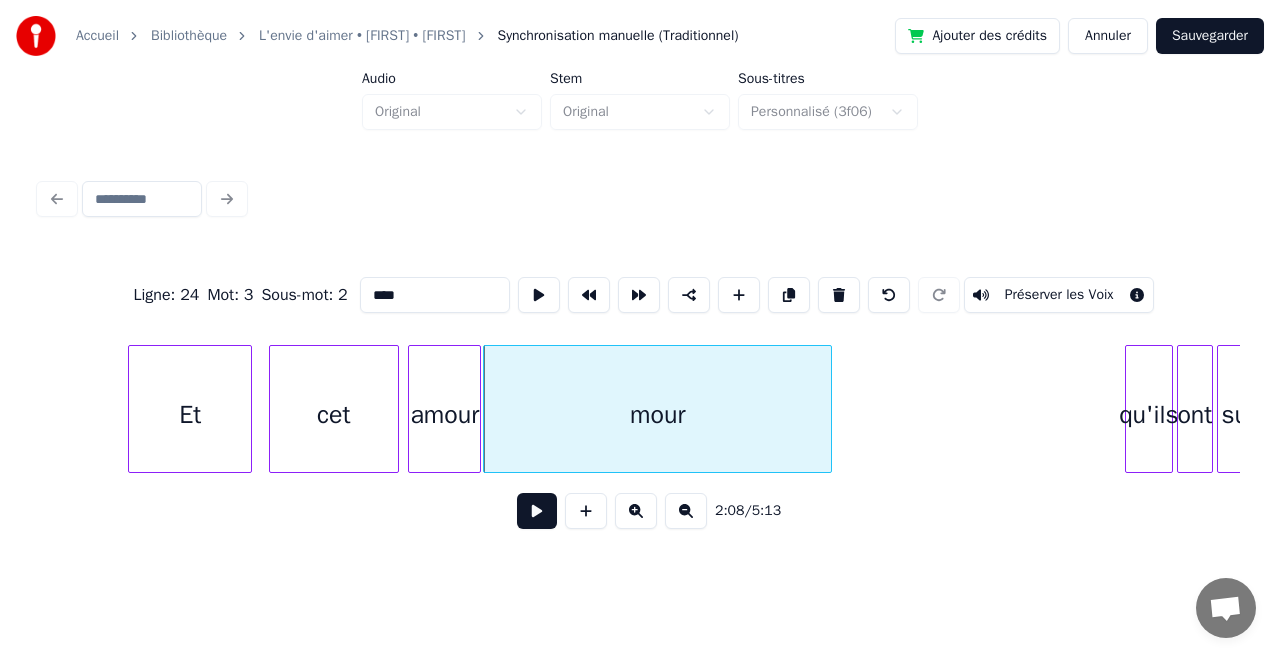 click at bounding box center [828, 409] 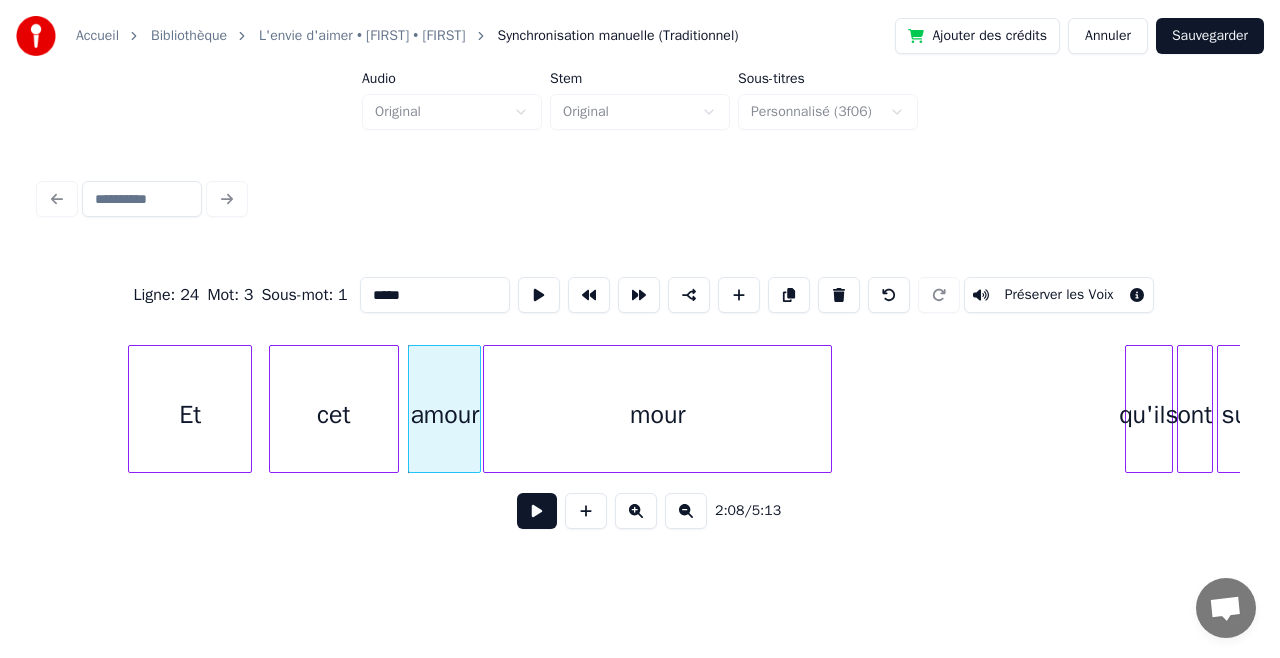 click on "*****" at bounding box center (435, 295) 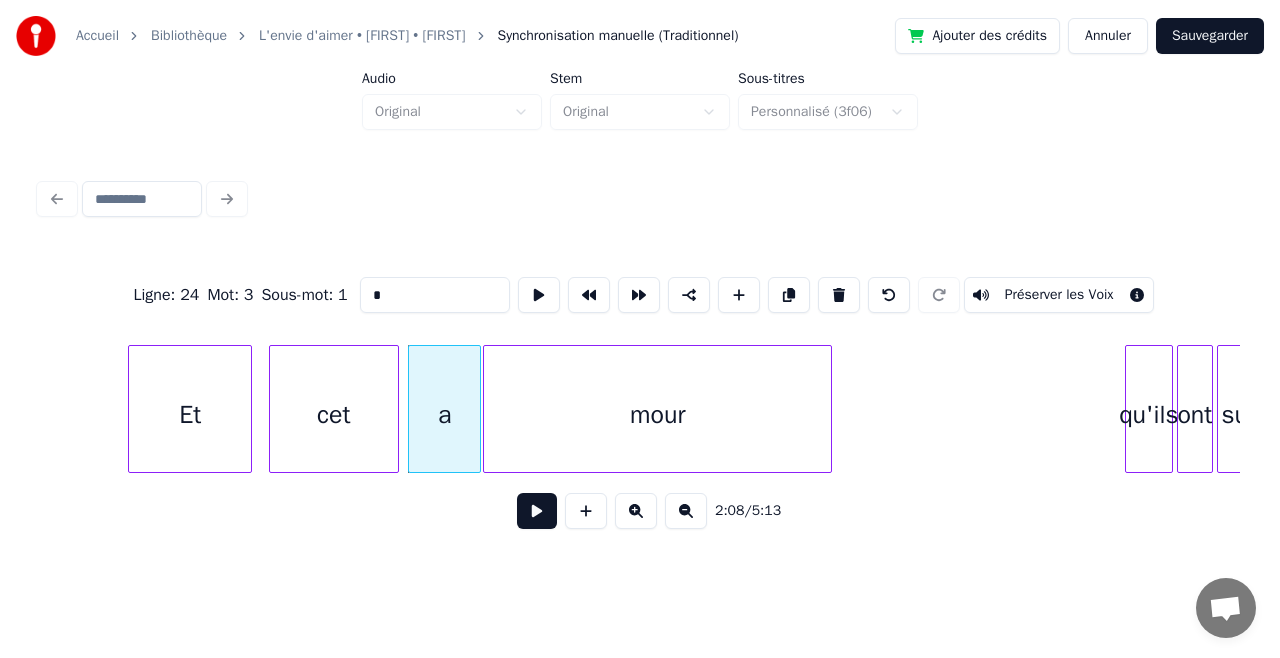 click at bounding box center (132, 409) 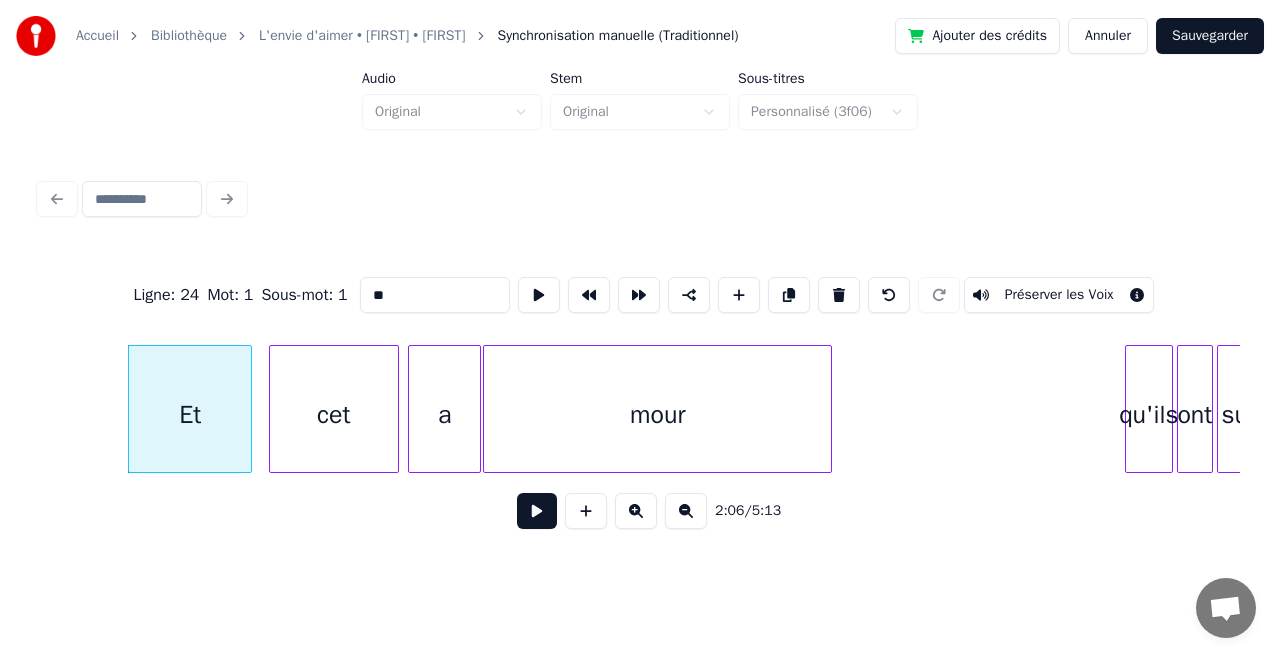 type on "**" 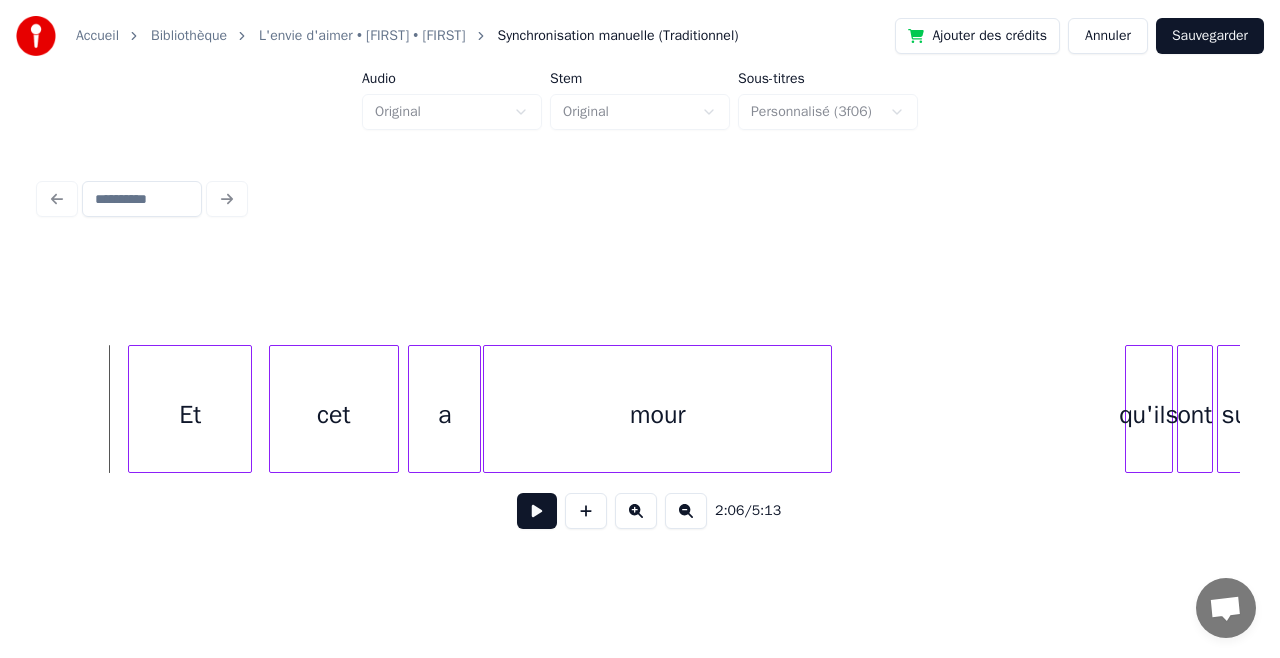 click at bounding box center (537, 511) 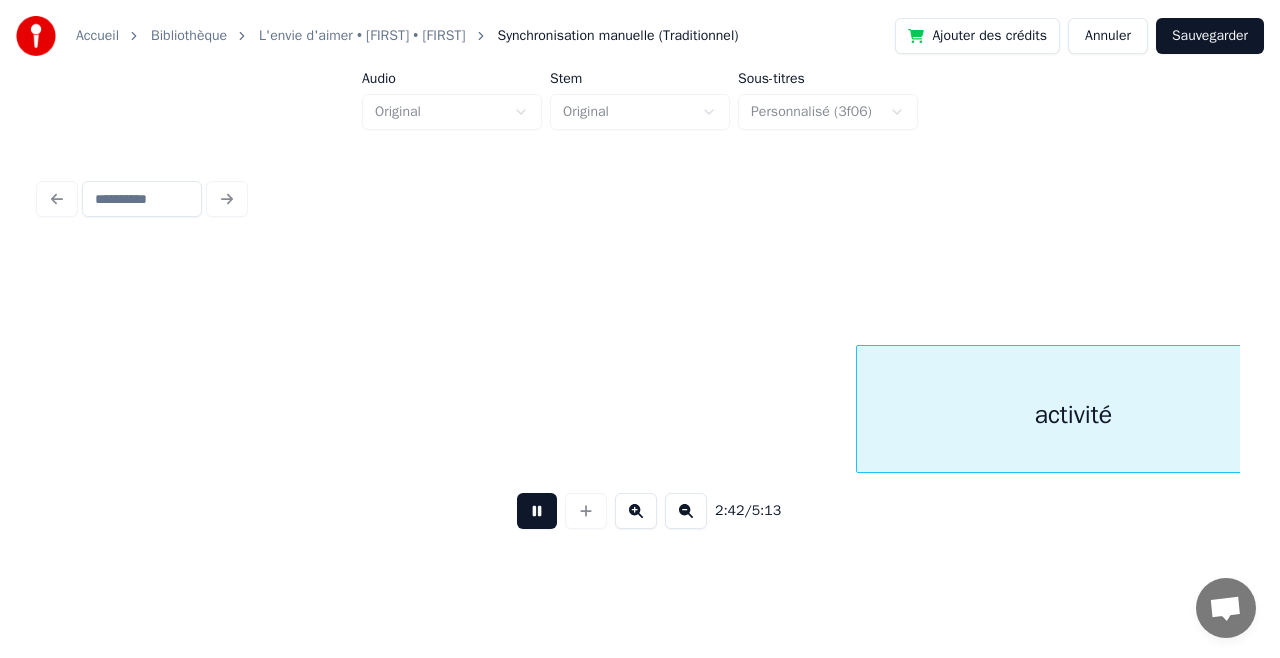 scroll, scrollTop: 0, scrollLeft: 32488, axis: horizontal 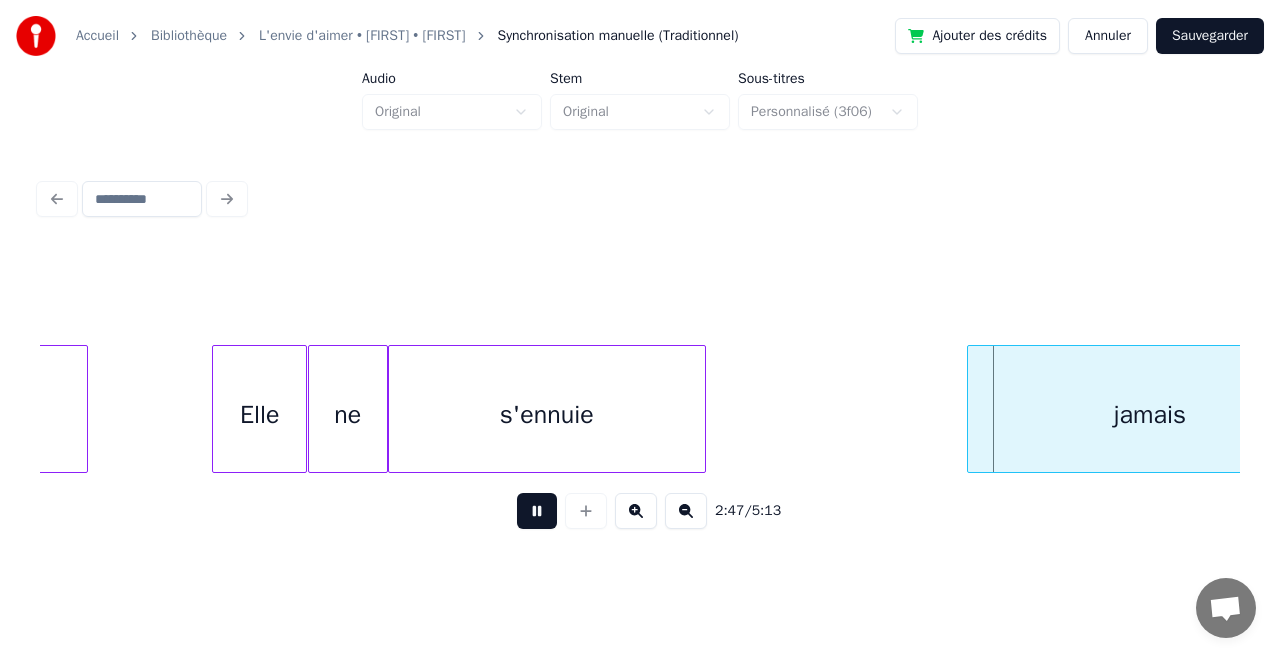 click on "activité Elle ne s'ennuie jamais" at bounding box center [-1119, 409] 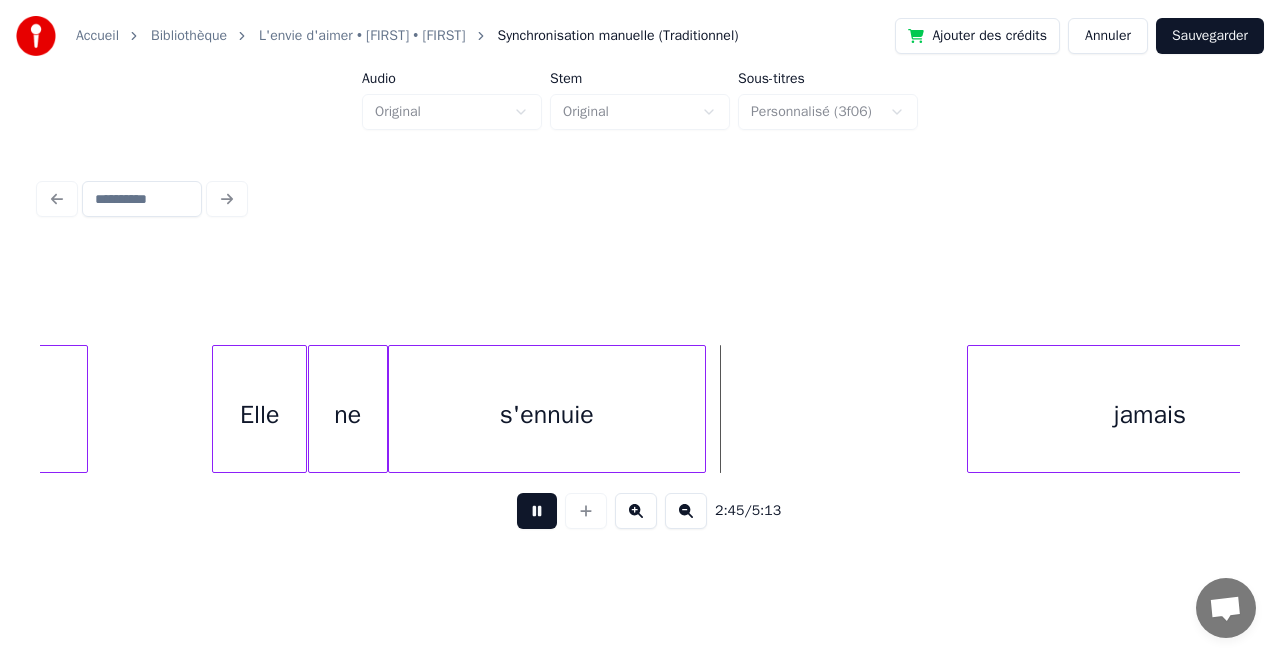 click at bounding box center (537, 511) 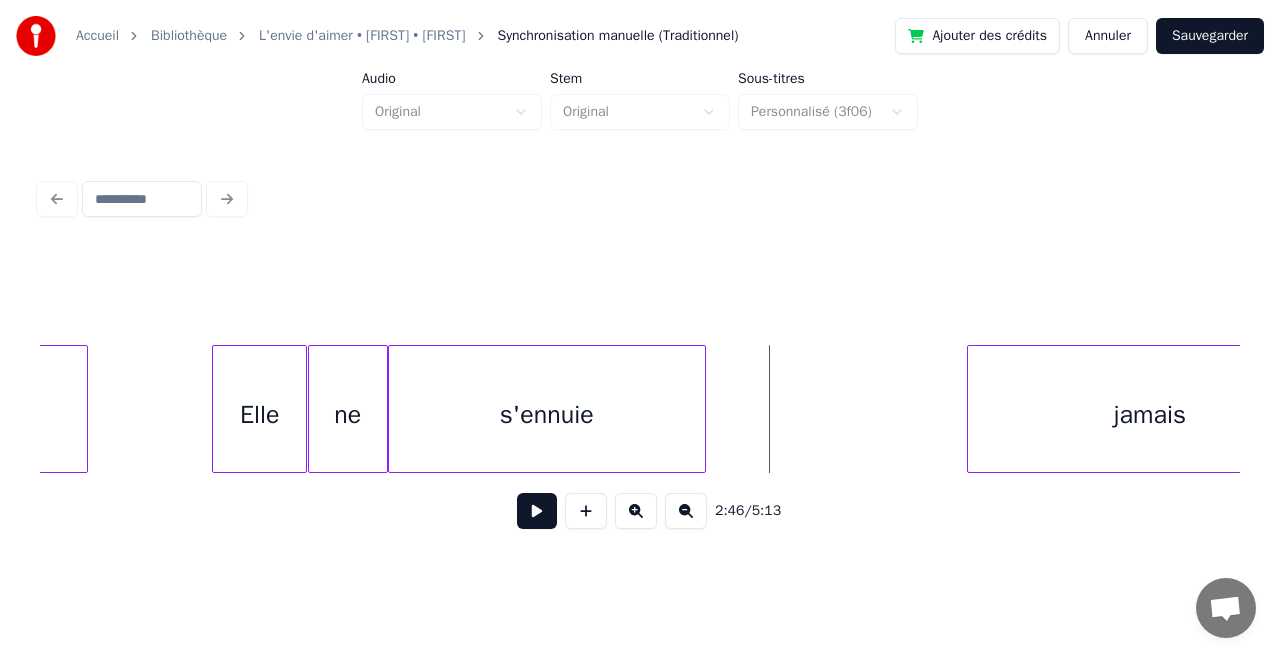 click on "activité Elle ne s'ennuie jamais" at bounding box center [-1119, 409] 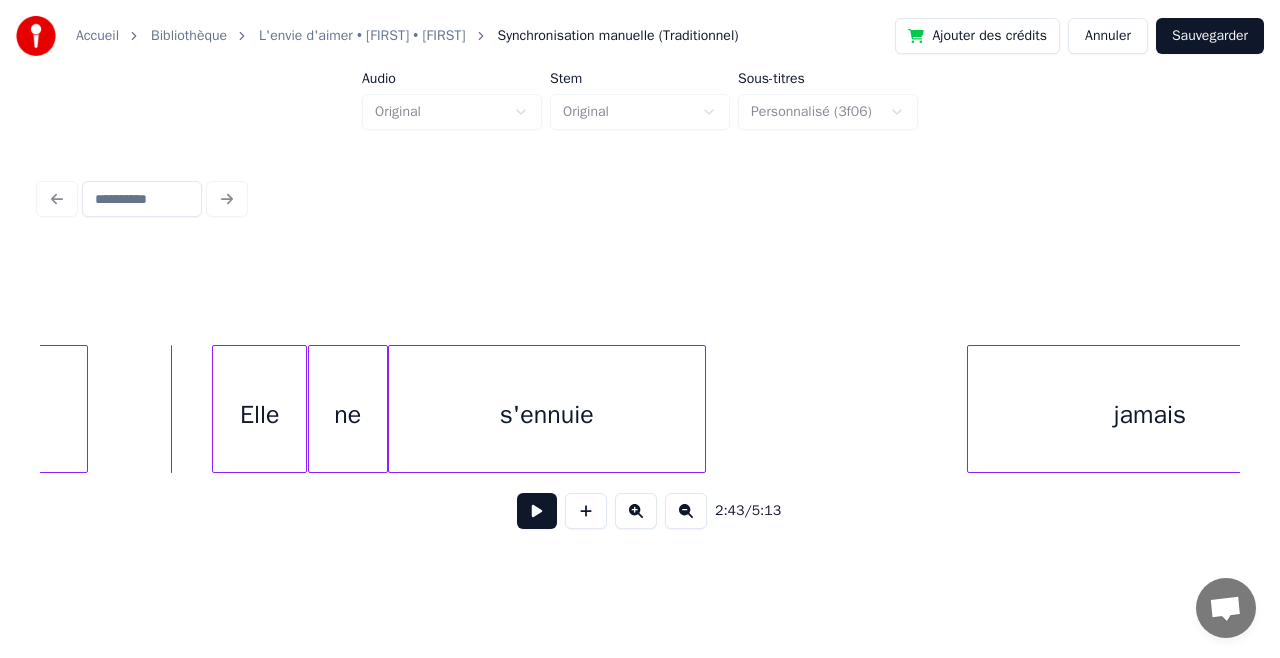 click at bounding box center (537, 511) 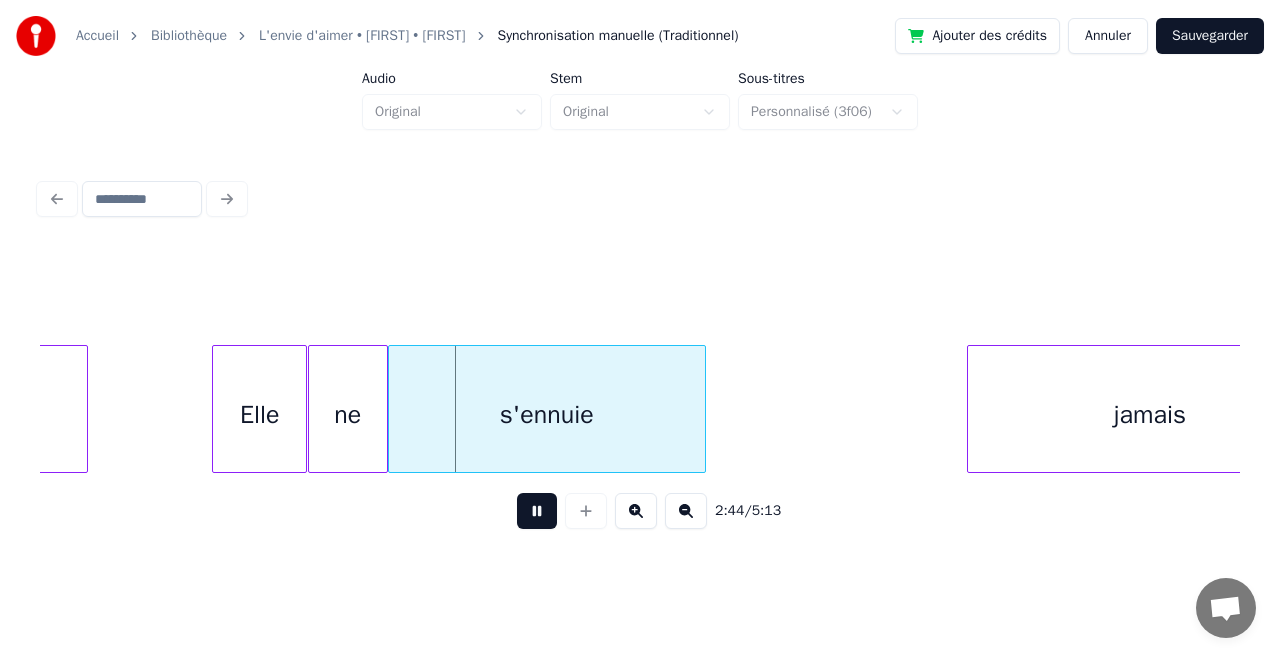 click at bounding box center (537, 511) 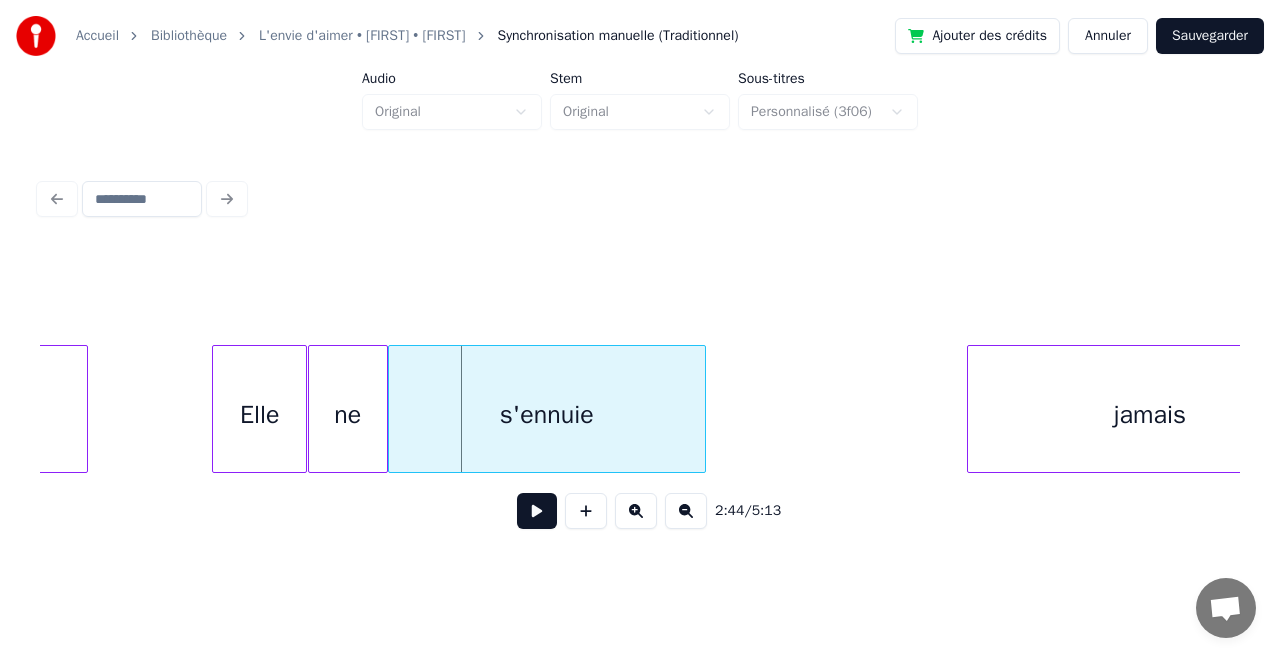 click on "activité Elle ne s'ennuie jamais" at bounding box center [-1119, 409] 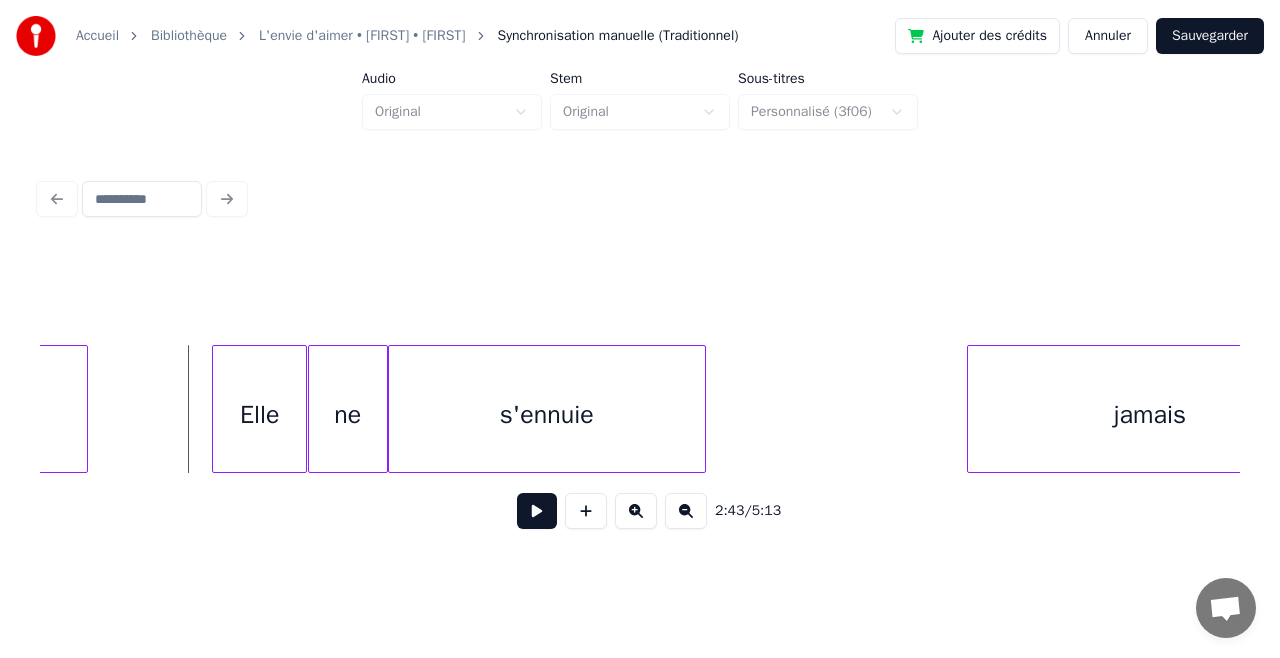 click at bounding box center [537, 511] 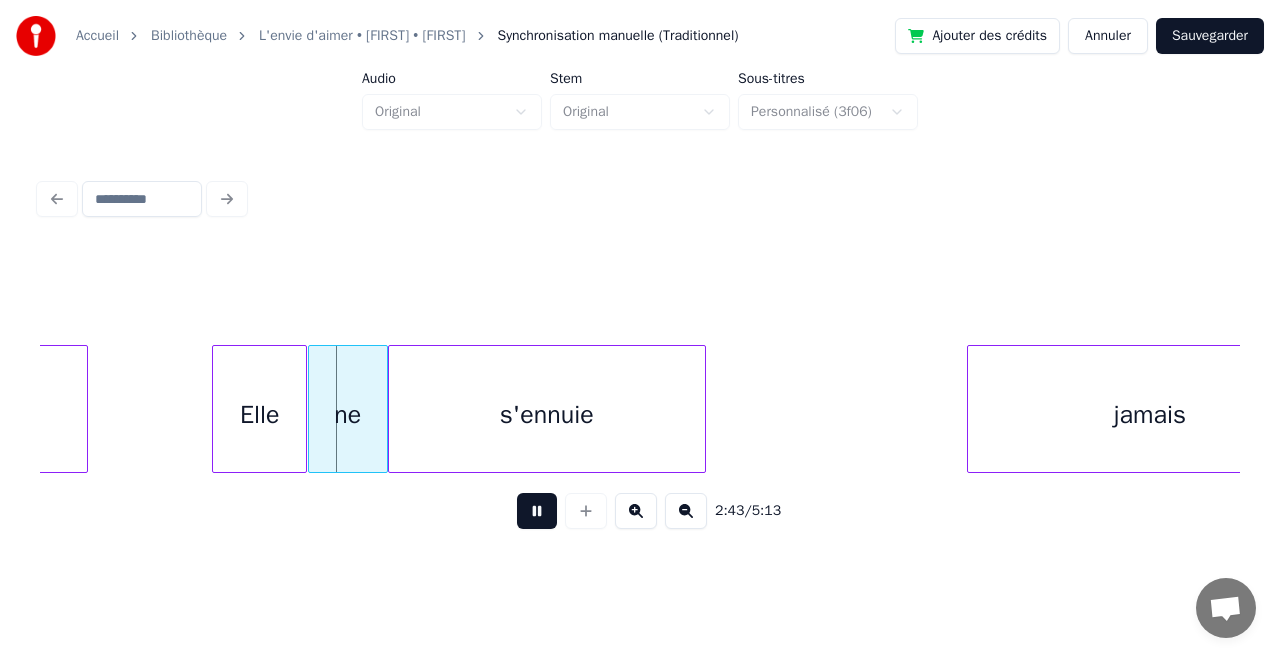 click at bounding box center (537, 511) 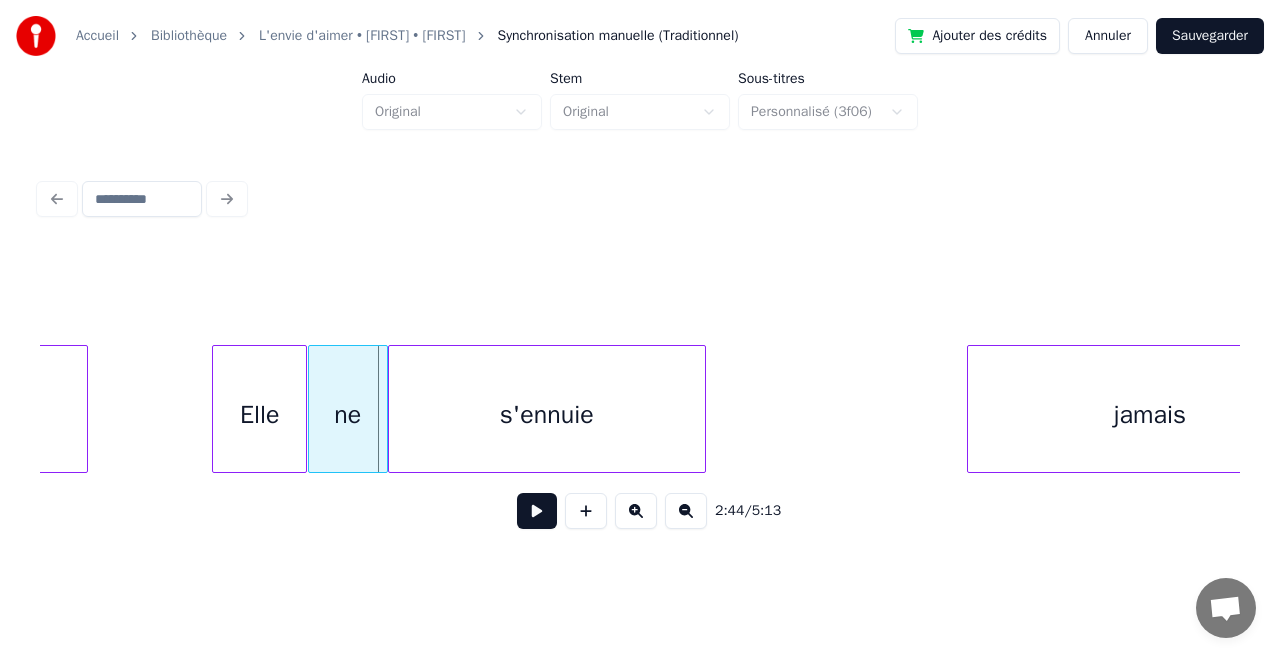 click at bounding box center [537, 511] 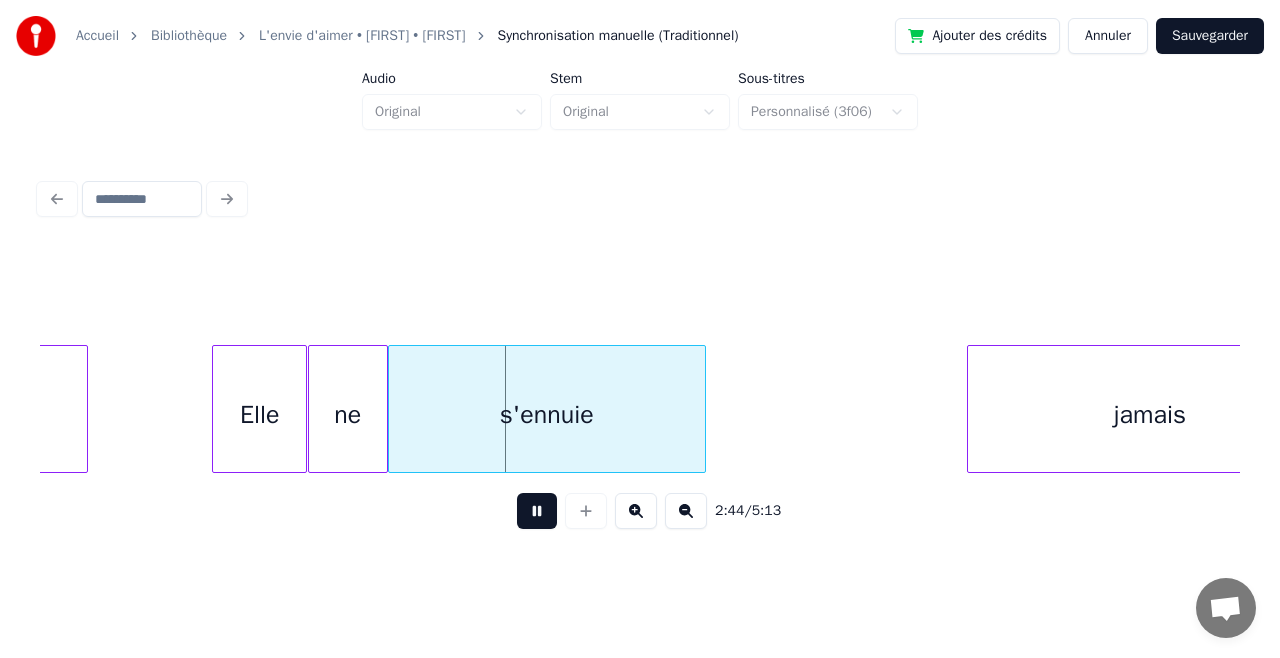 click at bounding box center [537, 511] 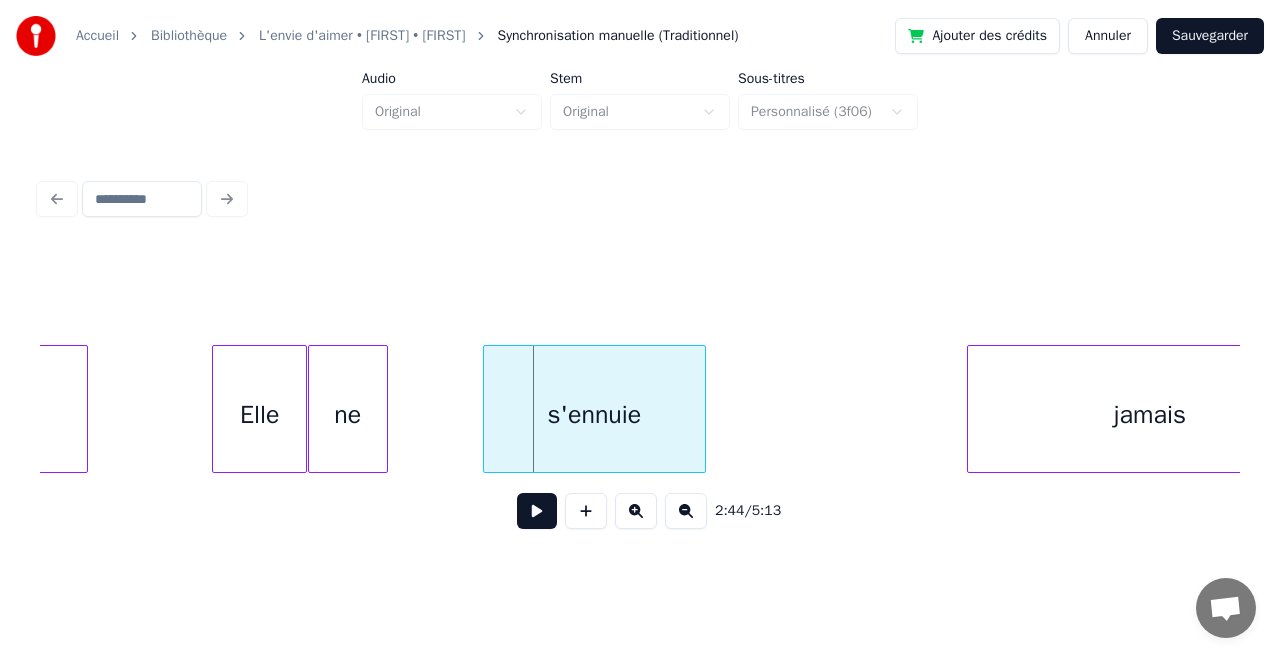 click at bounding box center (487, 409) 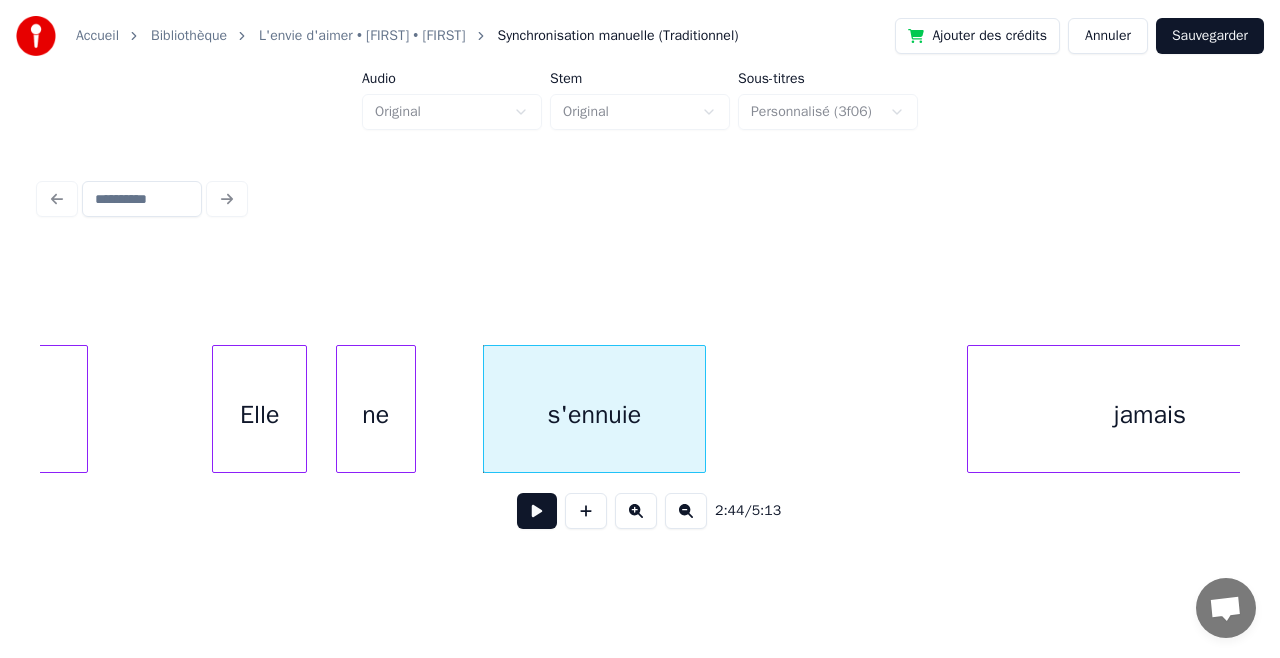 click on "ne" at bounding box center (376, 414) 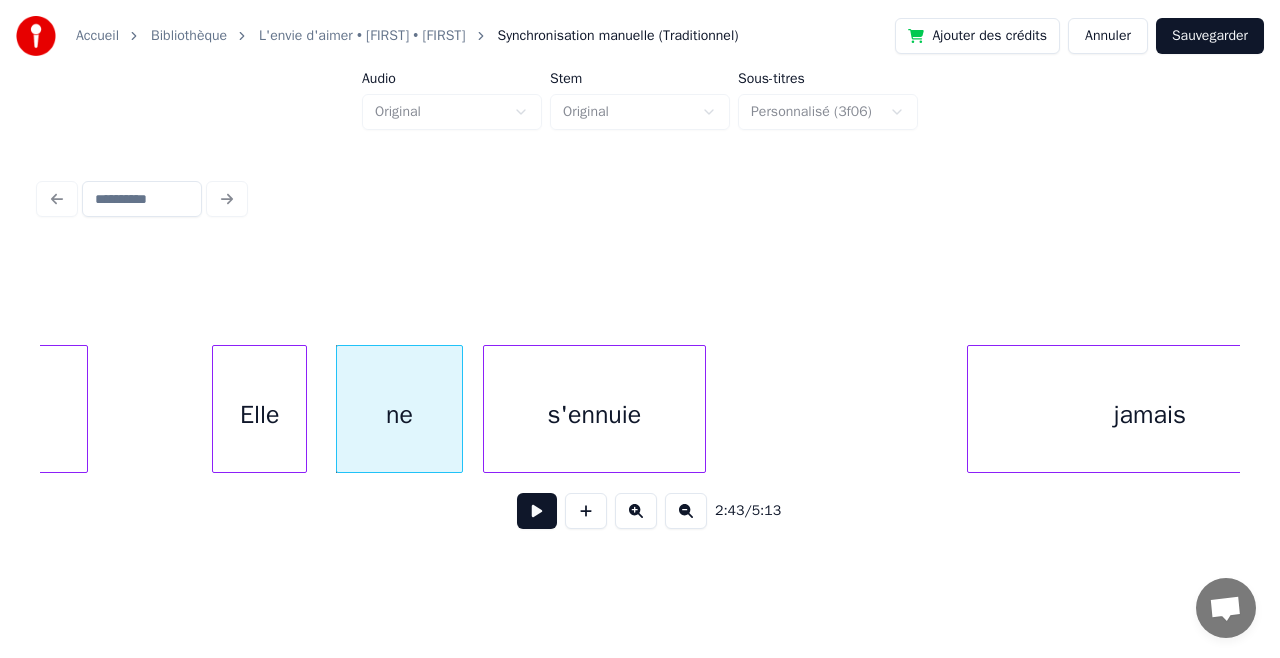 click at bounding box center [459, 409] 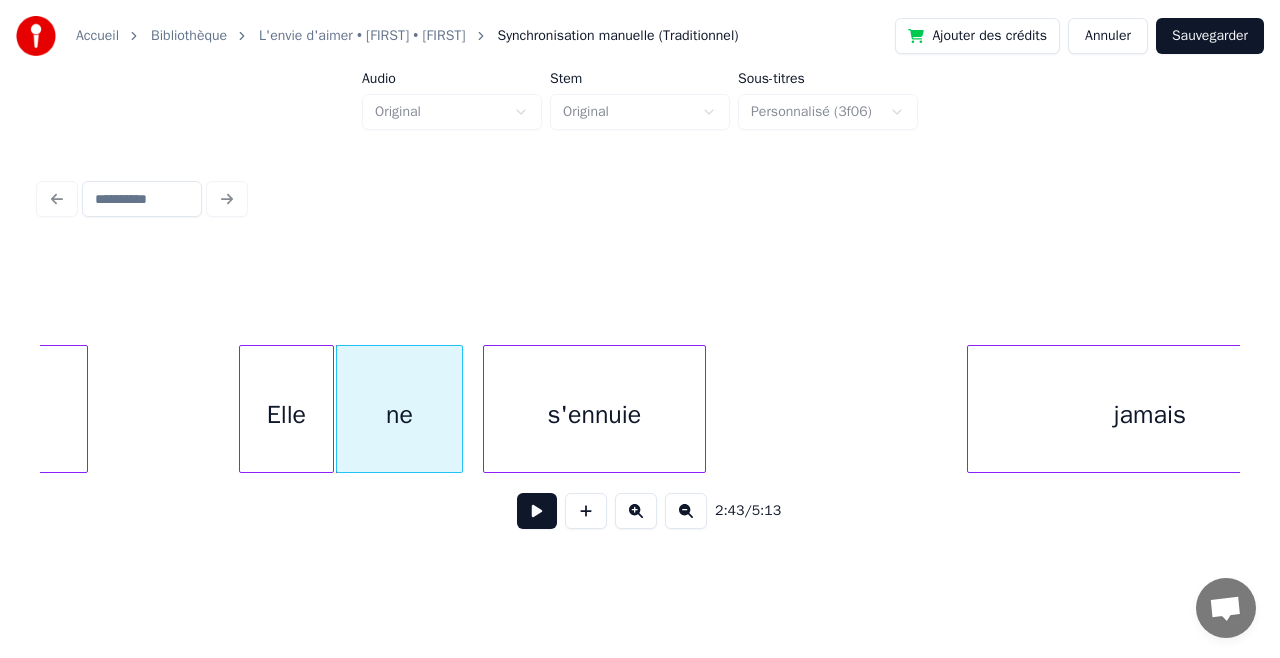 click on "Elle" at bounding box center (286, 414) 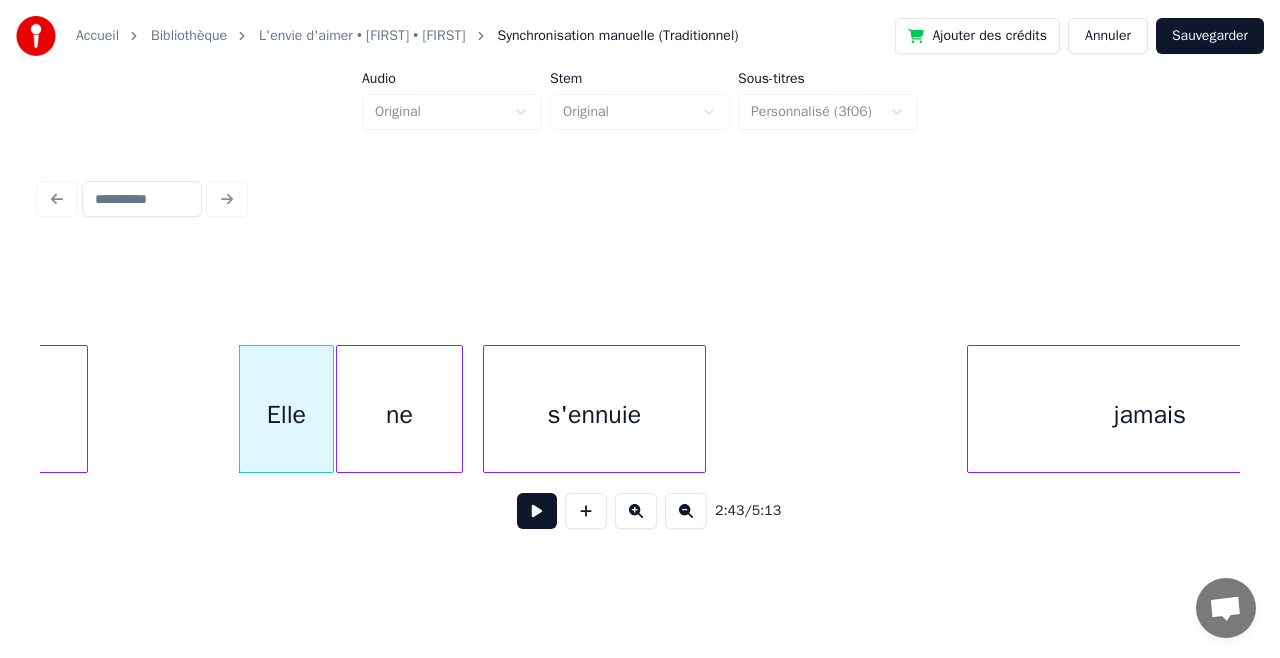 click on "activité Elle ne s'ennuie jamais" at bounding box center [-1119, 409] 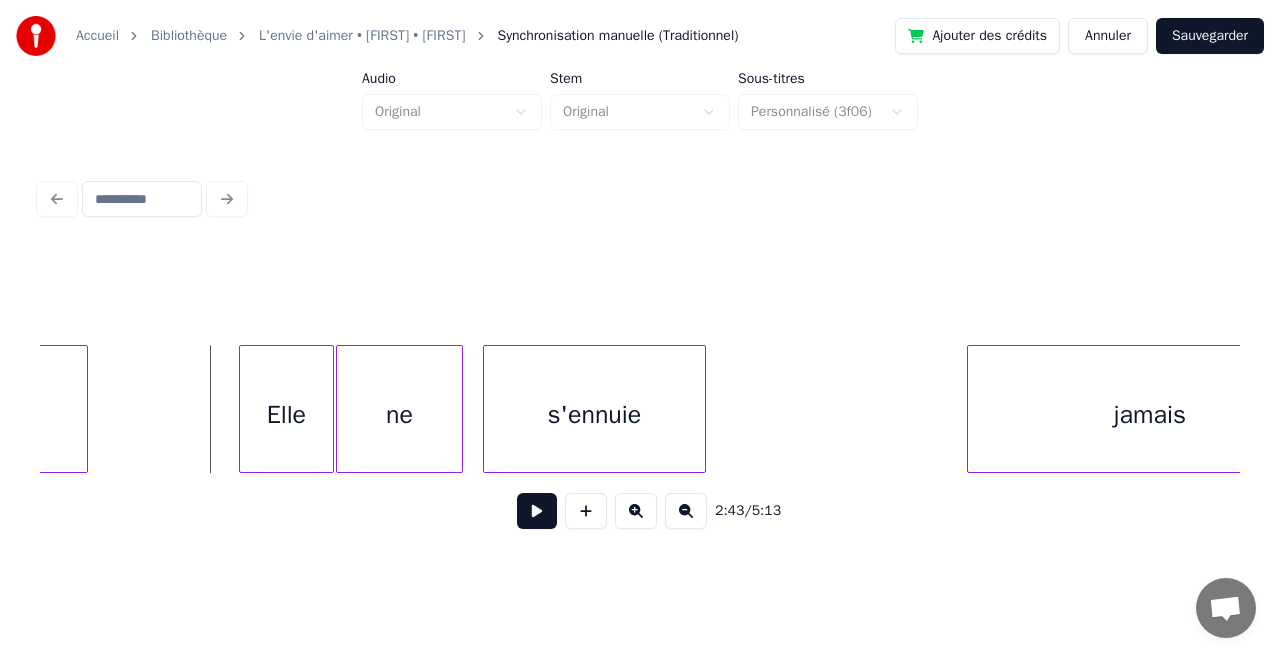 click at bounding box center [537, 511] 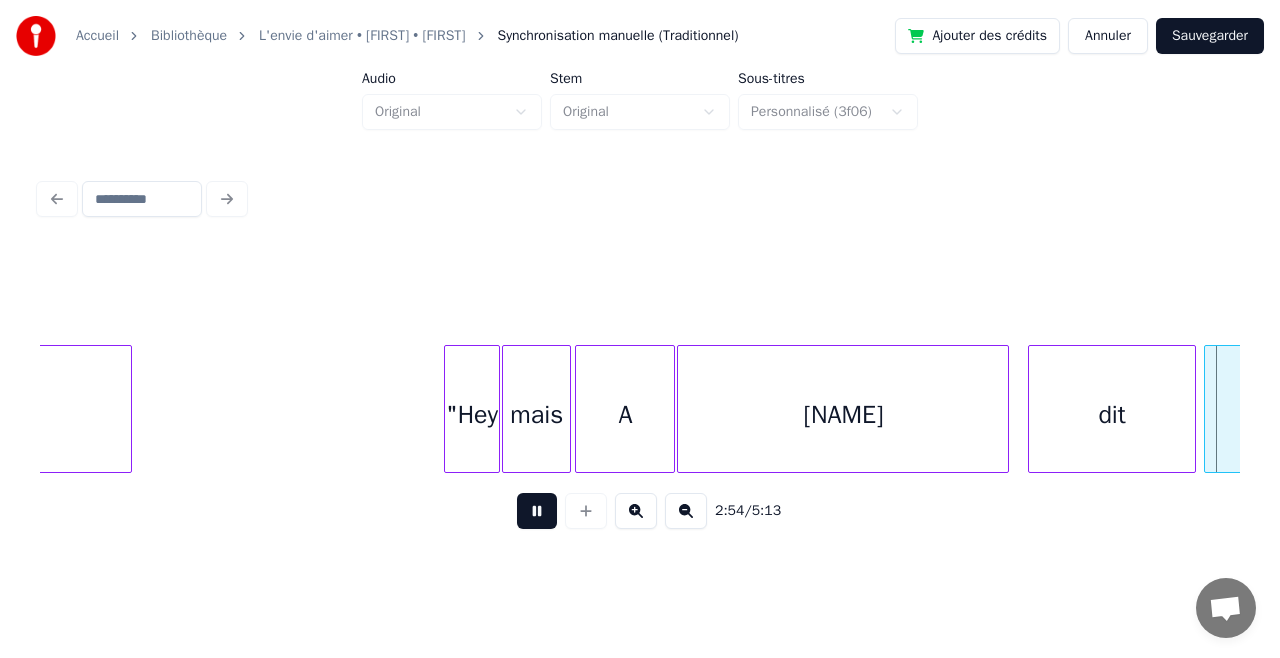 scroll, scrollTop: 0, scrollLeft: 34891, axis: horizontal 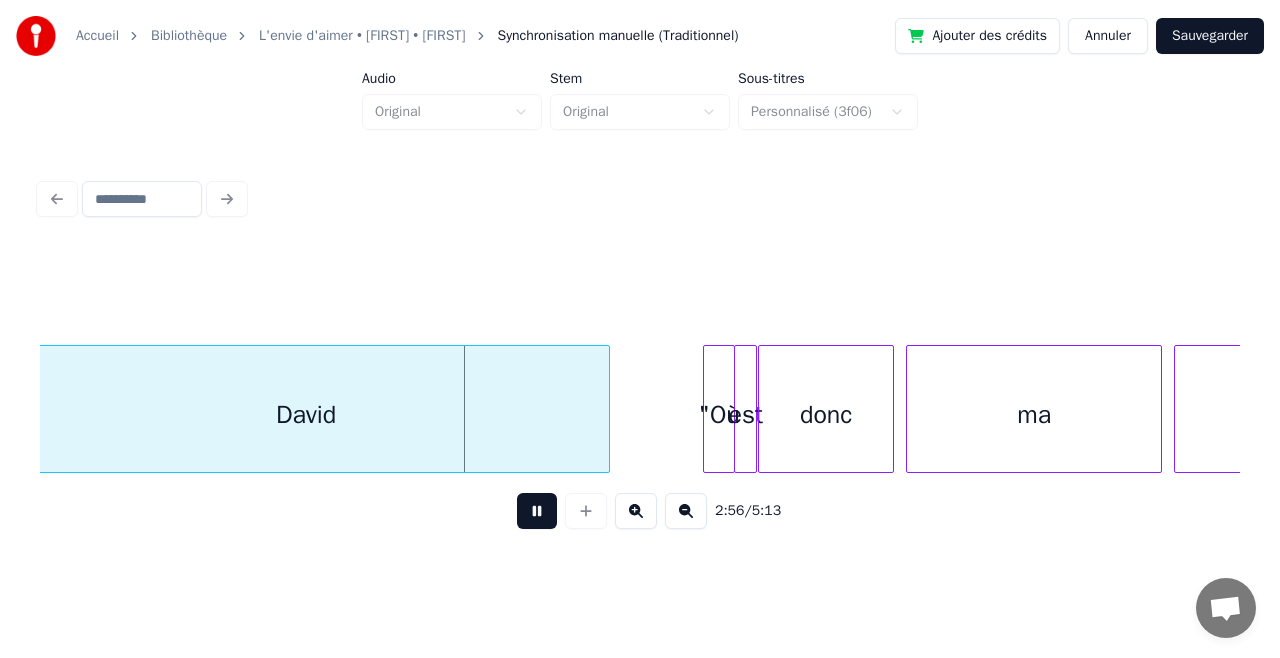 click at bounding box center [537, 511] 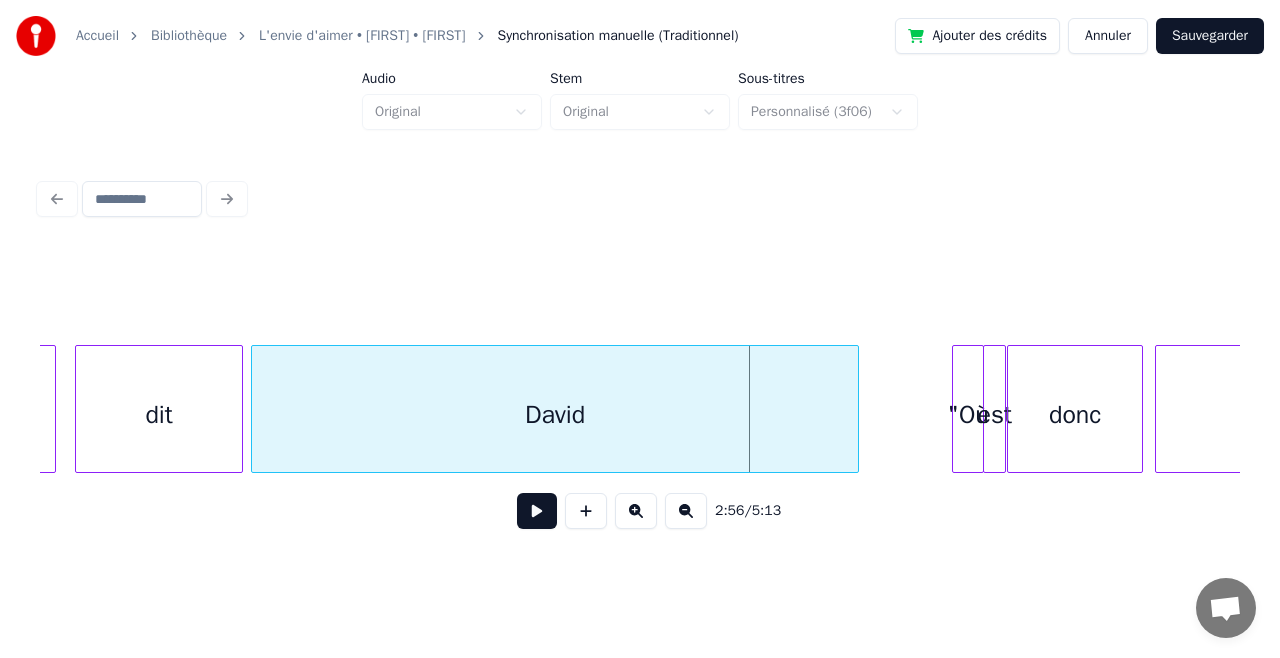 scroll, scrollTop: 0, scrollLeft: 34616, axis: horizontal 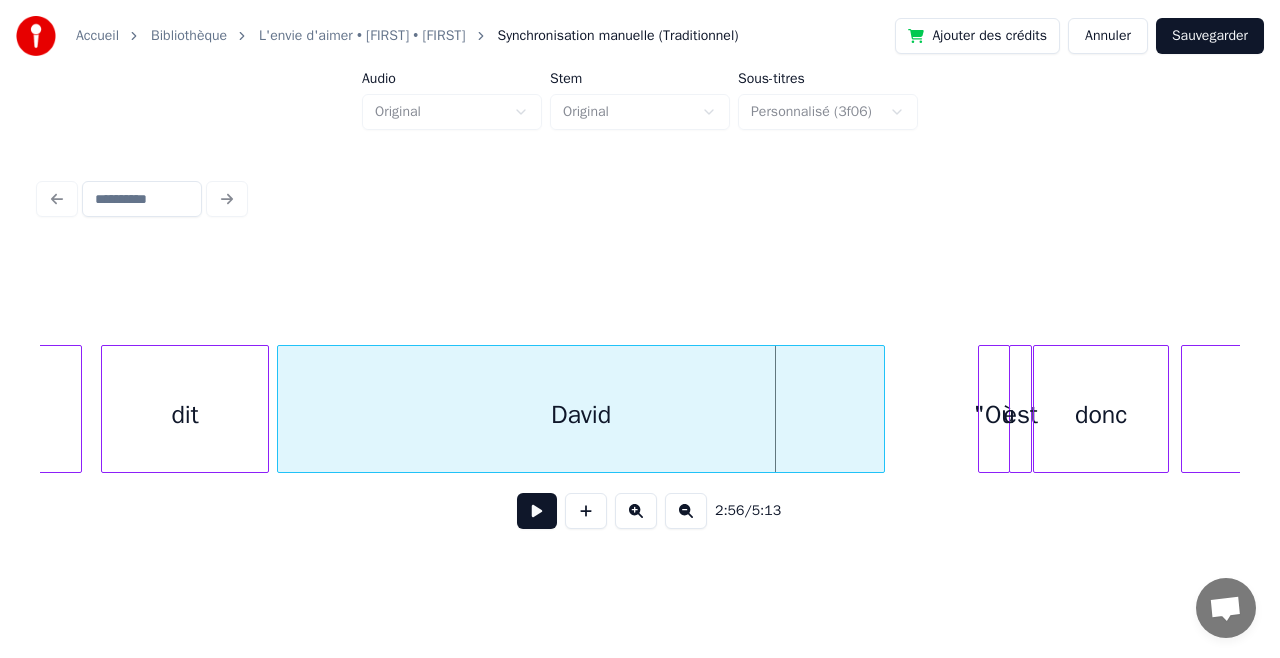 click on "David" at bounding box center (581, 414) 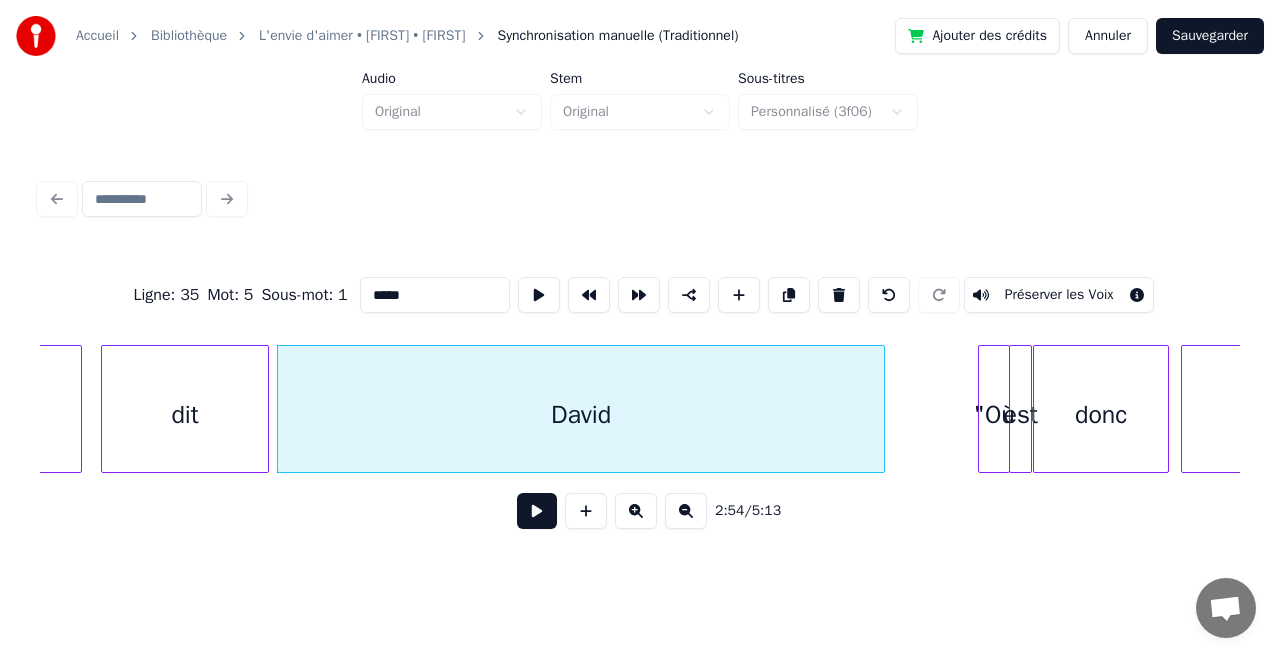 click on "[FIRST] "Où est donc ma dit [NAME]"" at bounding box center (-3247, 409) 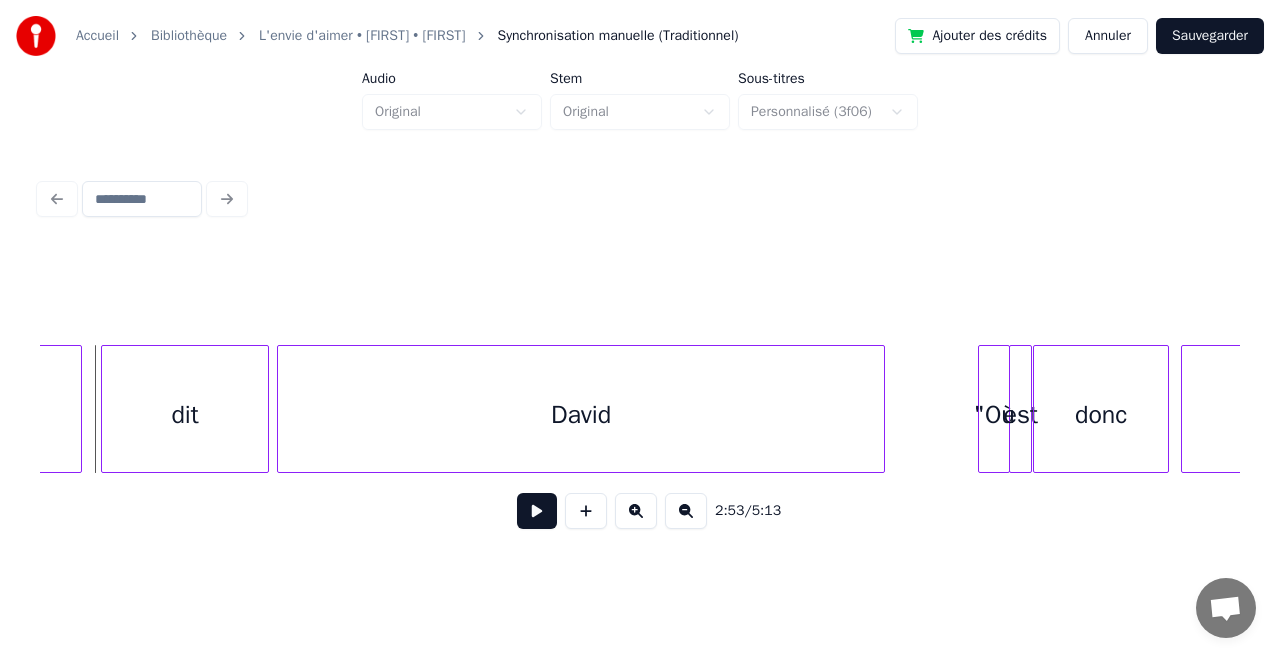 click at bounding box center (537, 511) 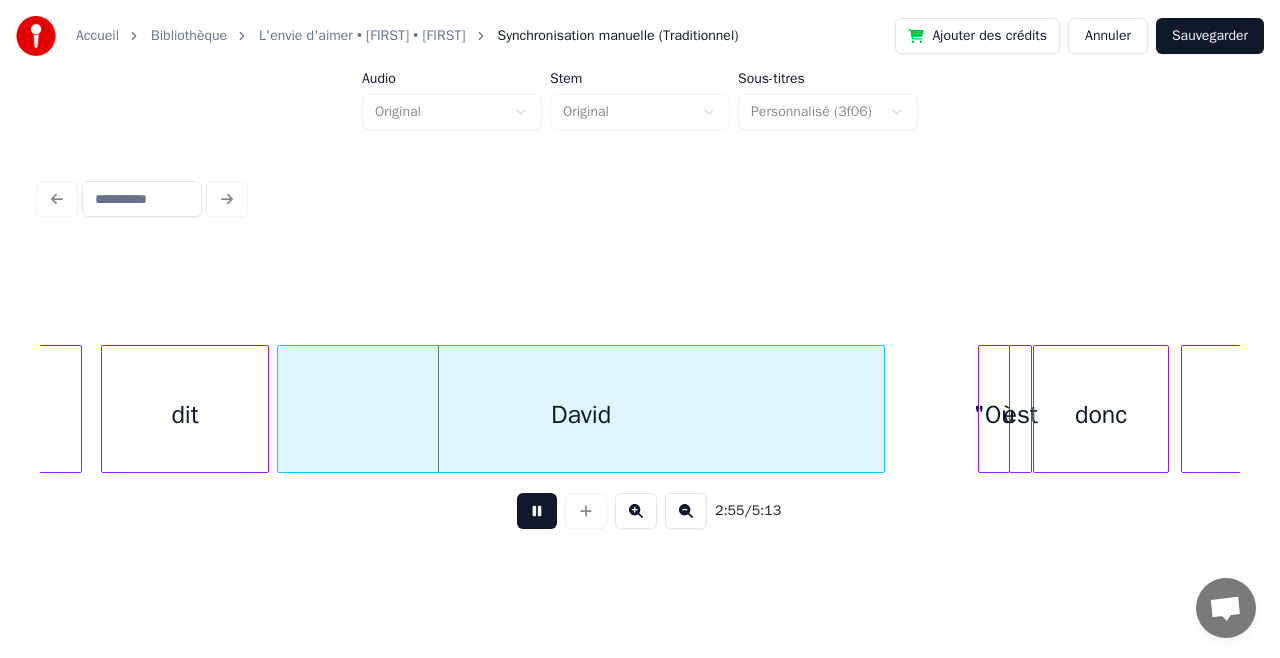 click at bounding box center [537, 511] 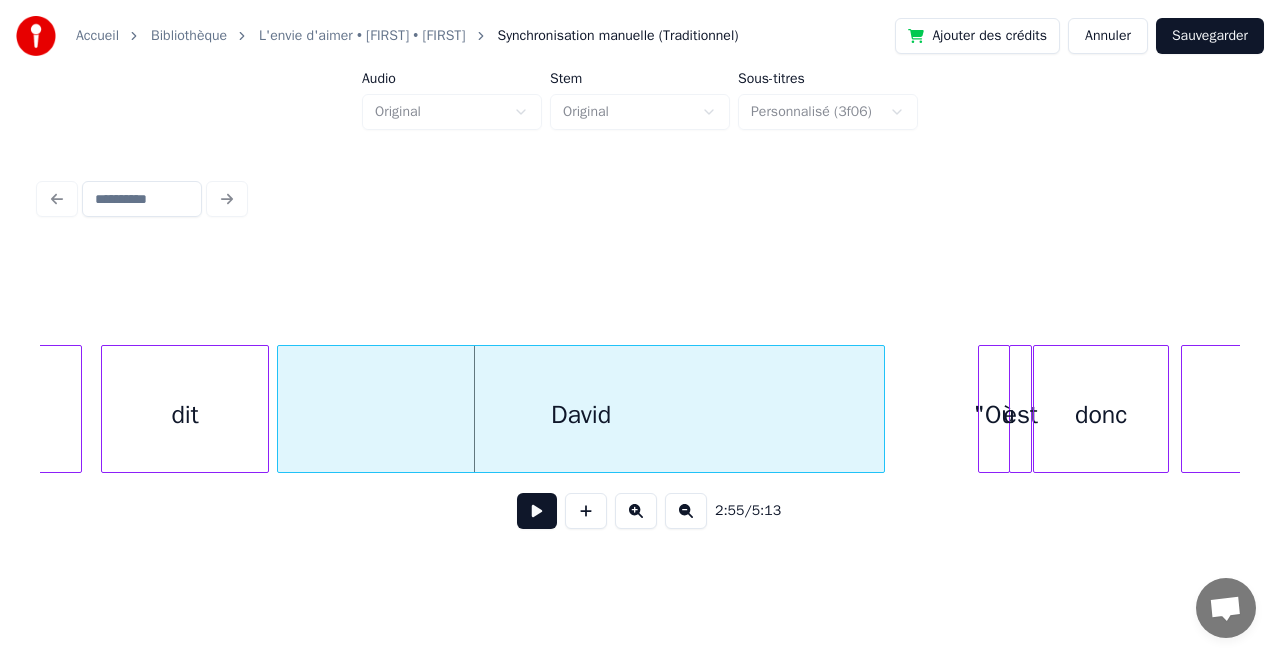 click on "David" at bounding box center [581, 414] 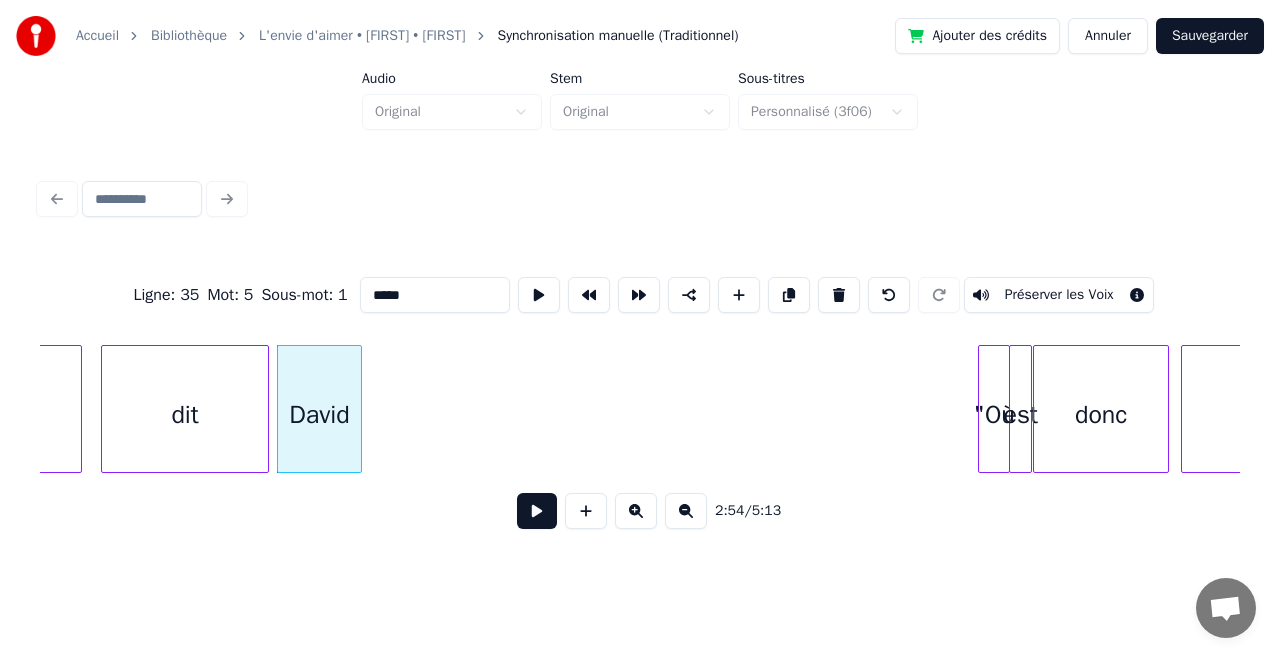 click at bounding box center [358, 409] 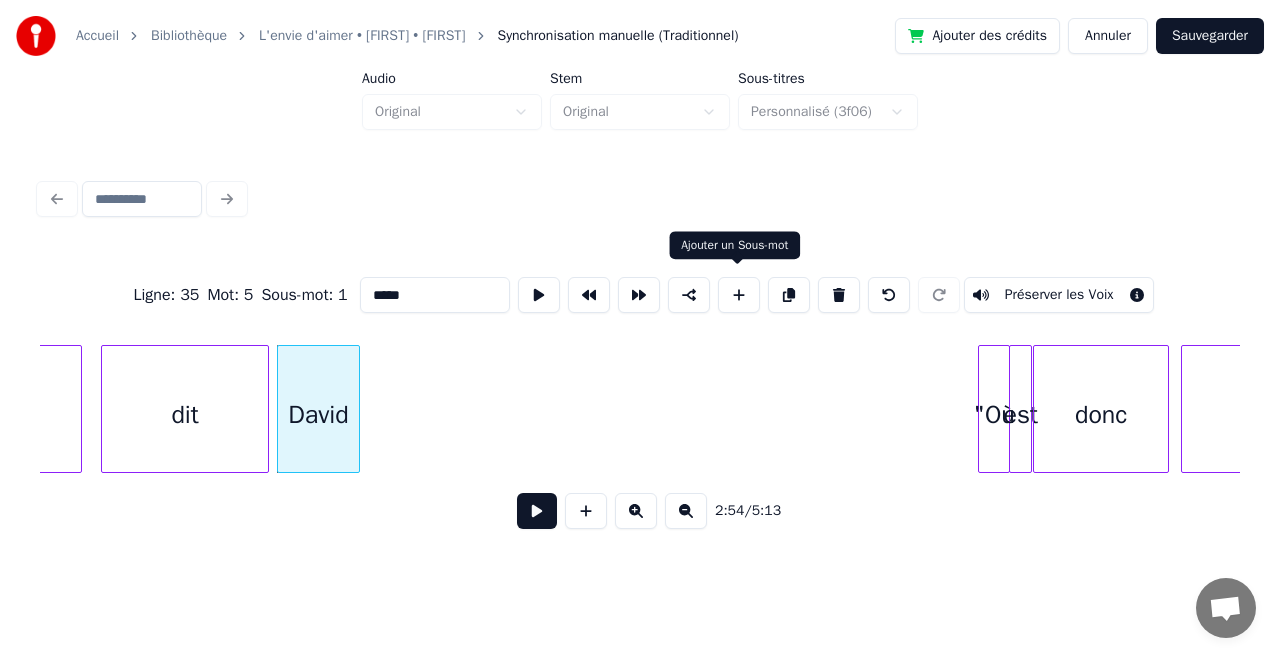 click at bounding box center (739, 295) 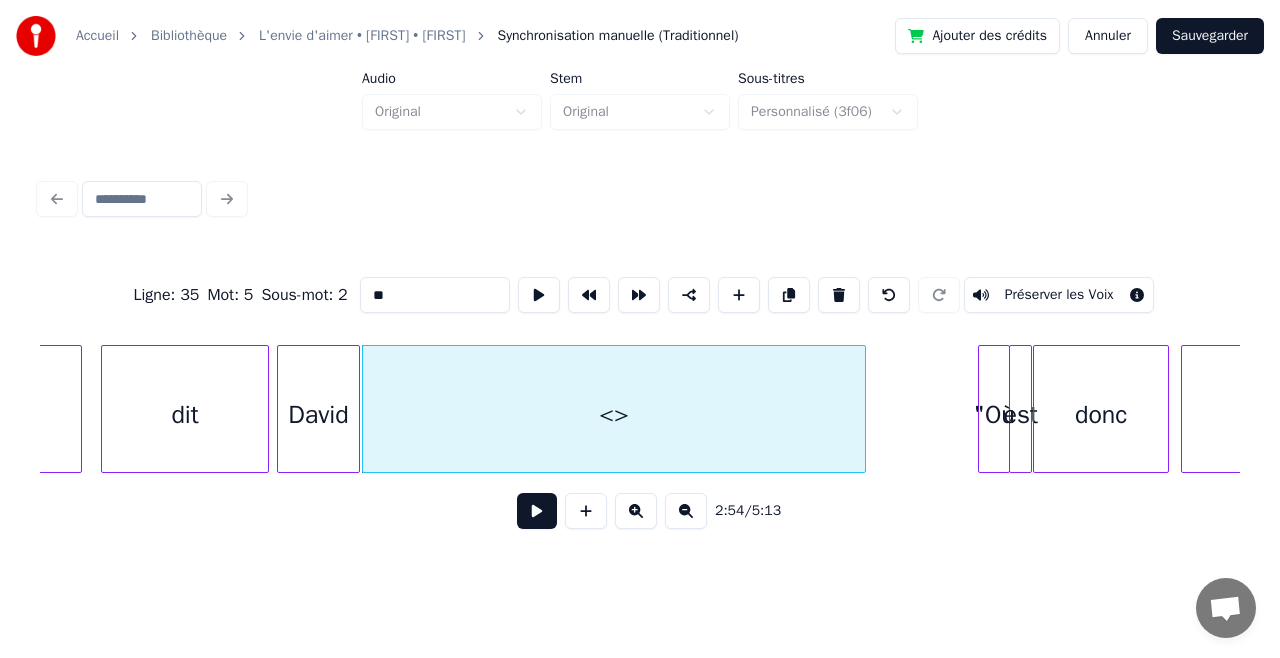 click at bounding box center [862, 409] 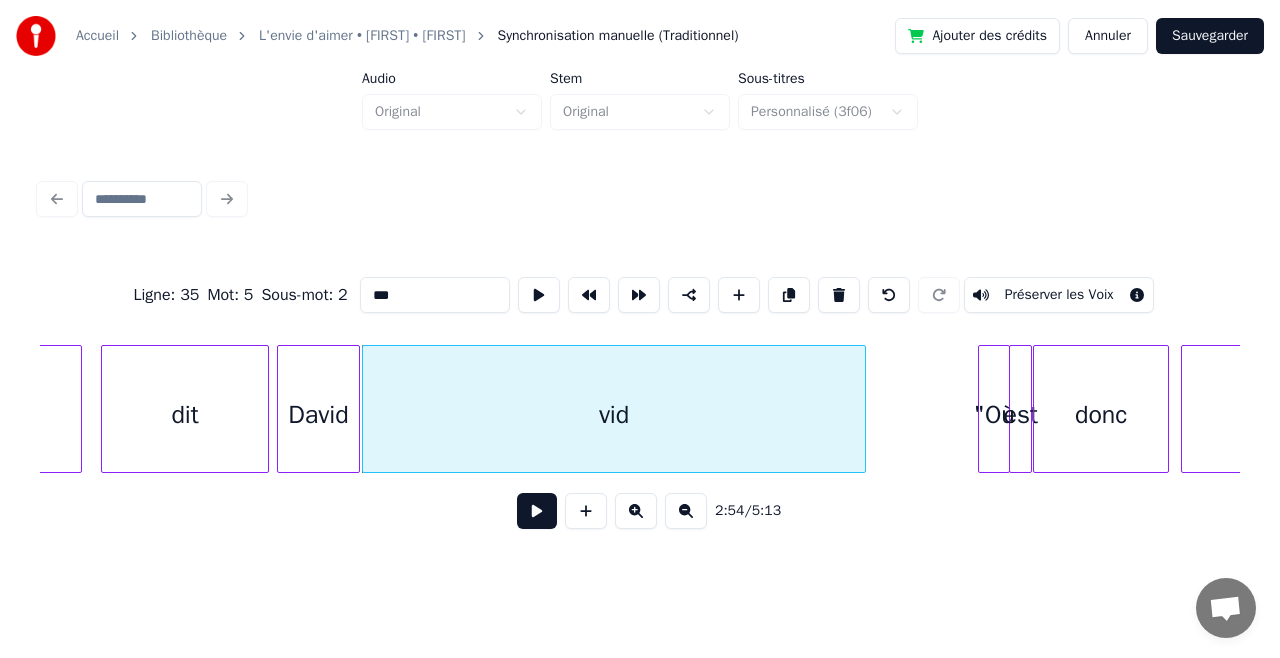 click on "David" at bounding box center [318, 414] 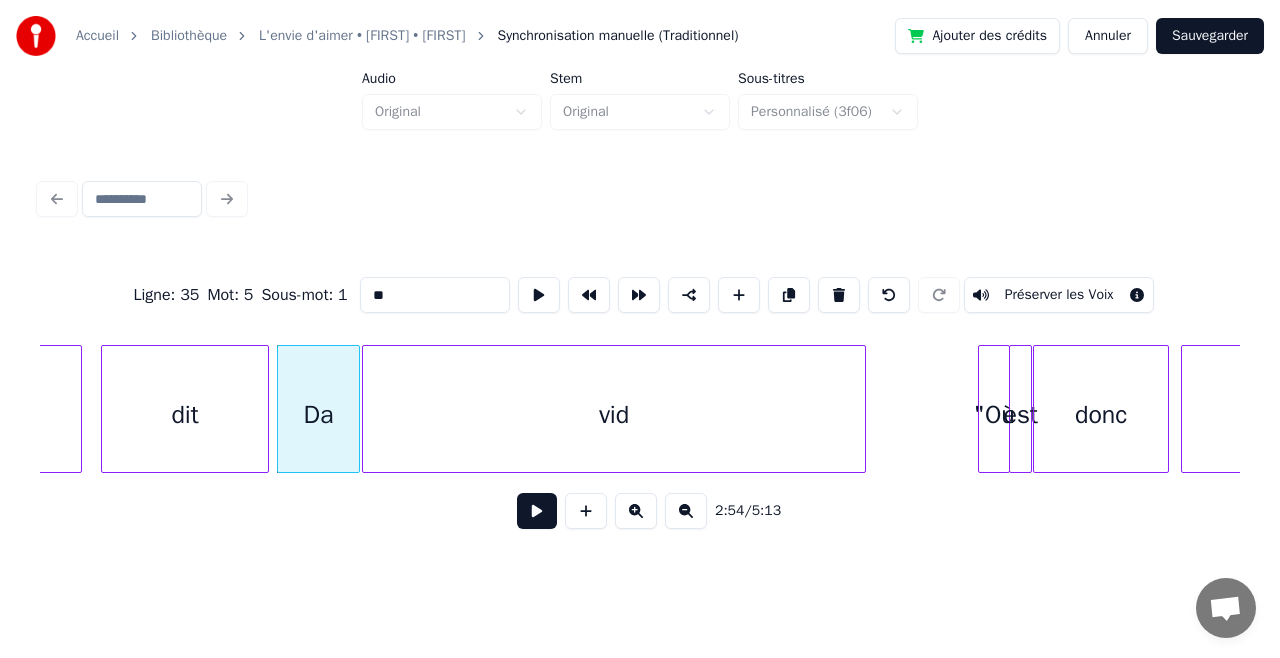 type on "**" 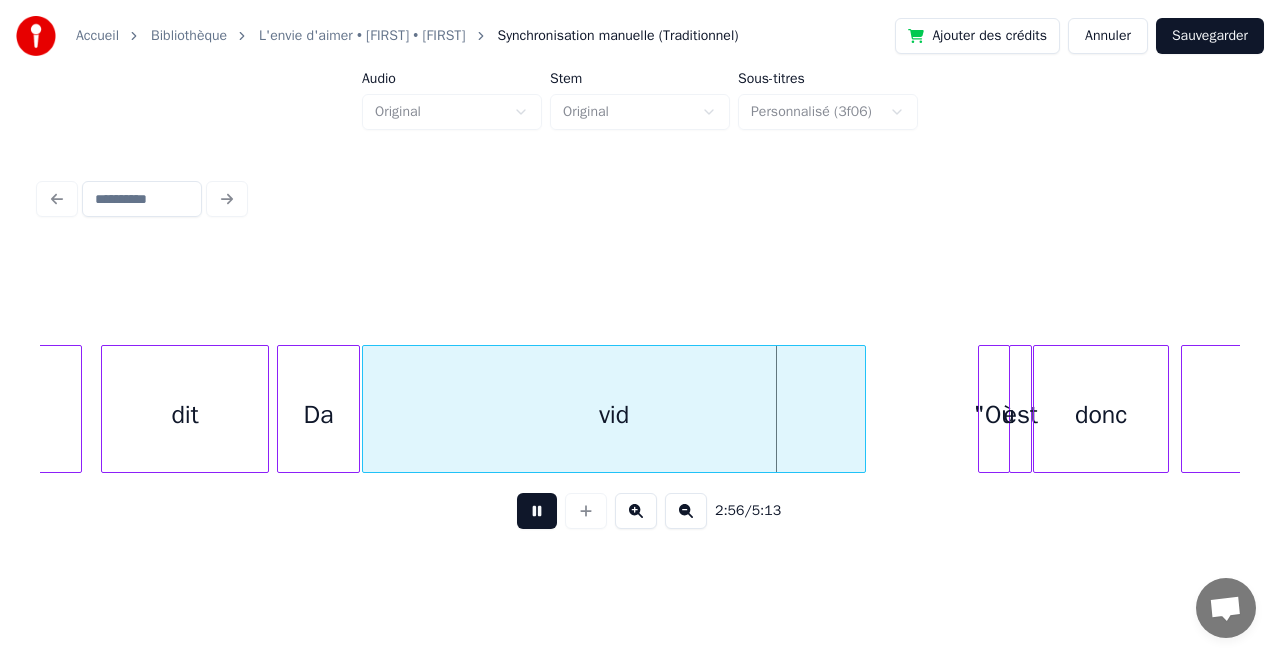 drag, startPoint x: 536, startPoint y: 519, endPoint x: 273, endPoint y: 432, distance: 277.01624 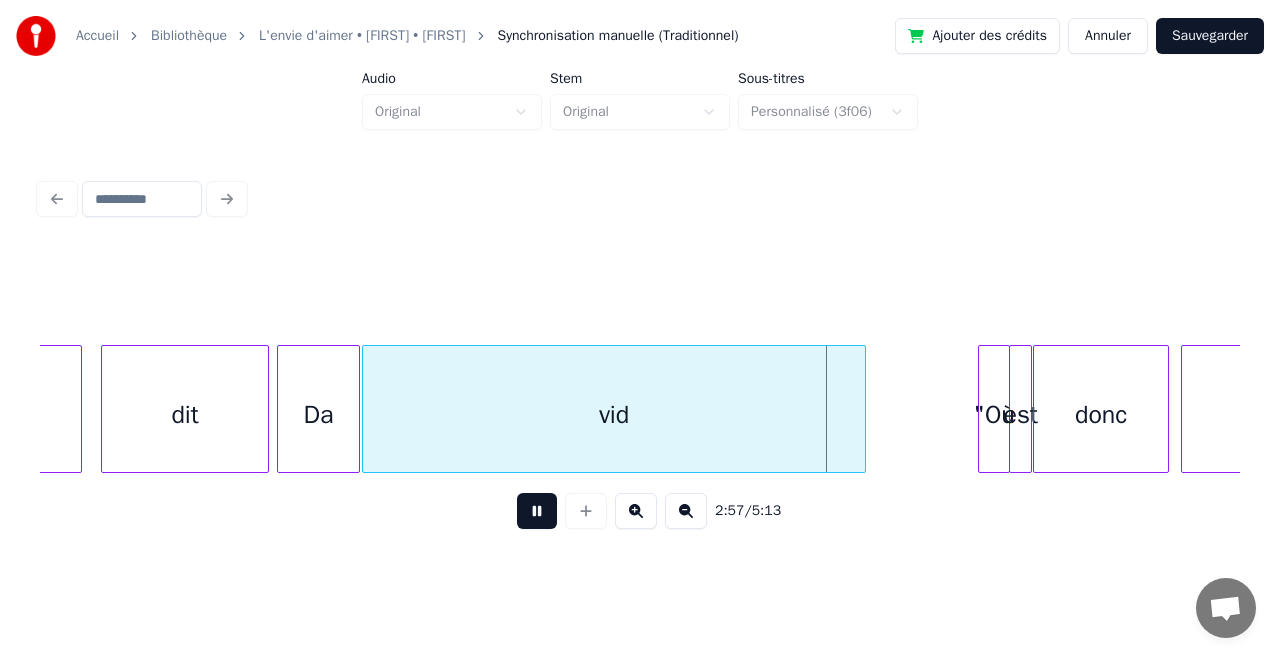 click on "Da "Où est donc ma dit [NAME]" vid" at bounding box center (-3247, 409) 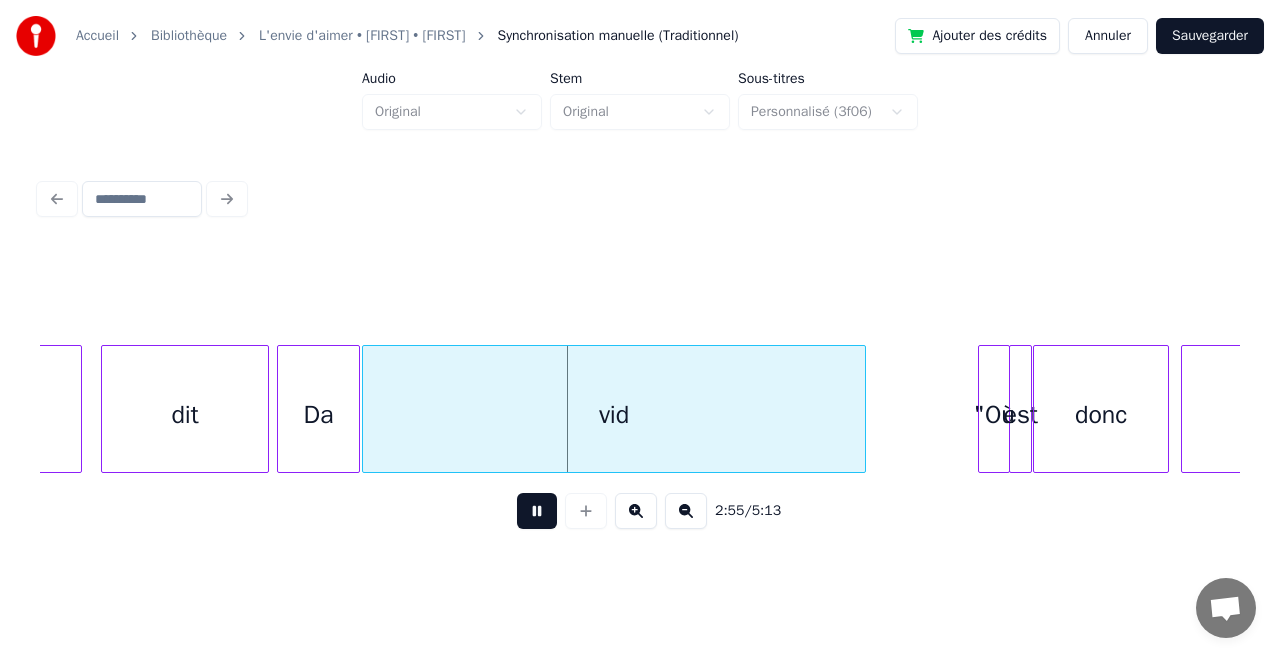 click on "Da "Où est donc ma dit [NAME]" vid" at bounding box center (-3247, 409) 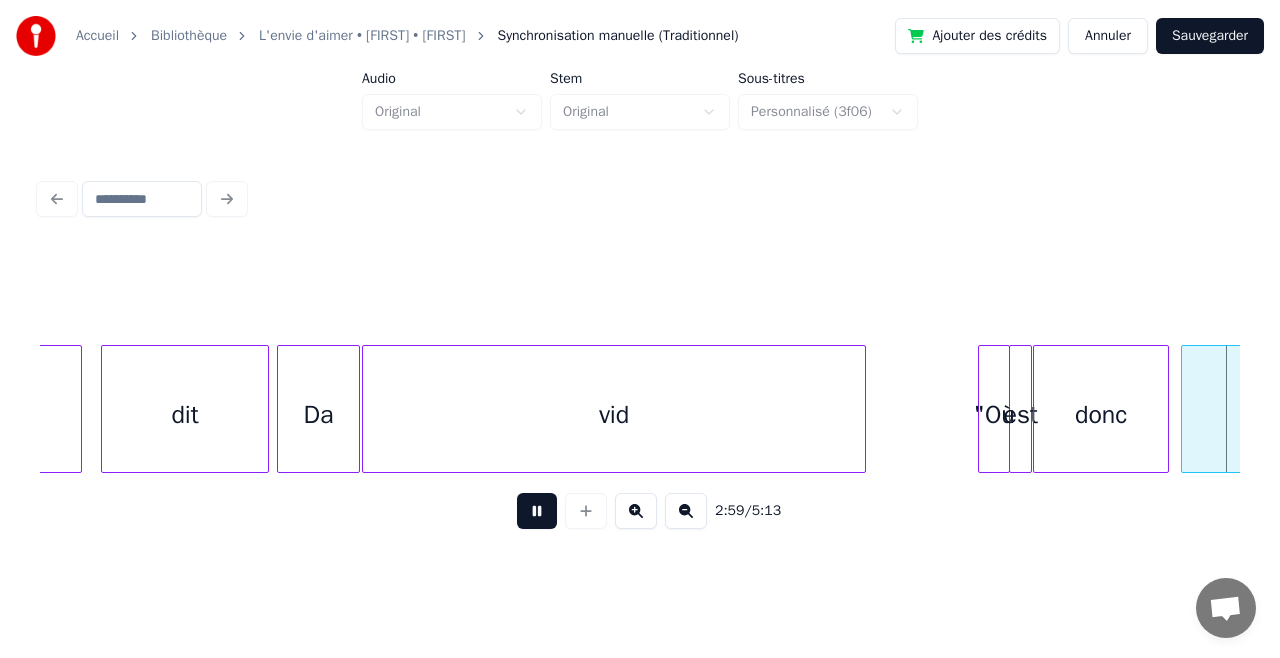 scroll, scrollTop: 0, scrollLeft: 35818, axis: horizontal 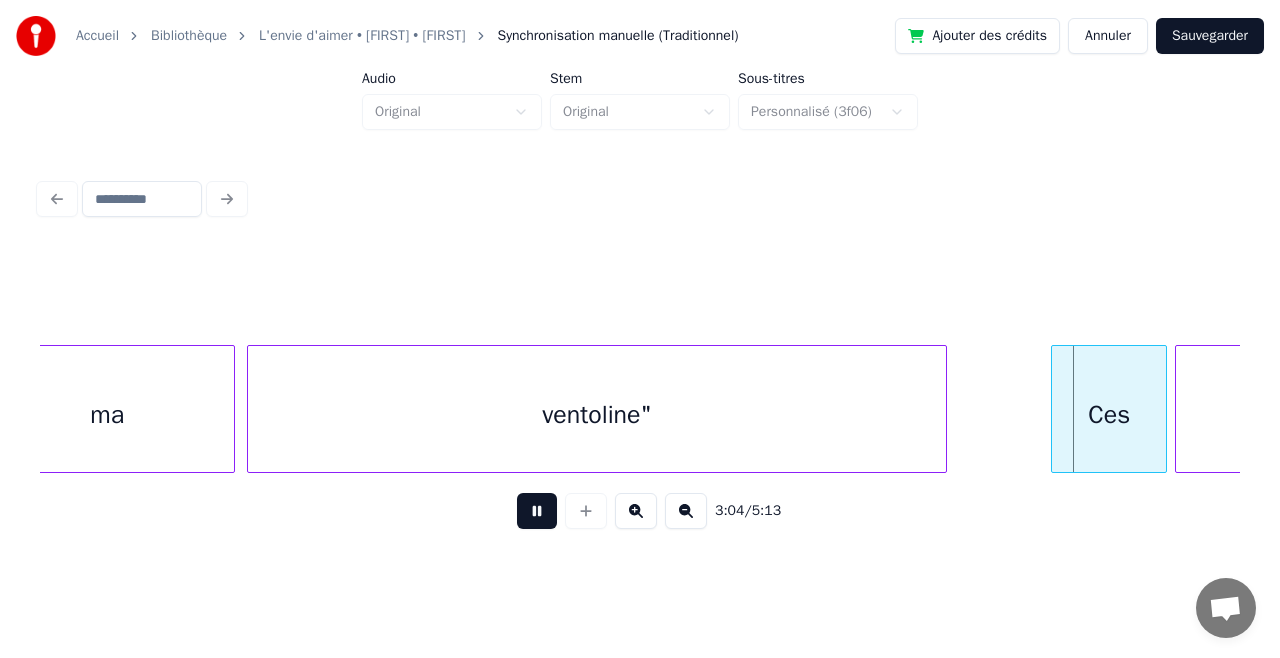 click on "ma ventoline" Ces zigotos" at bounding box center (-4449, 409) 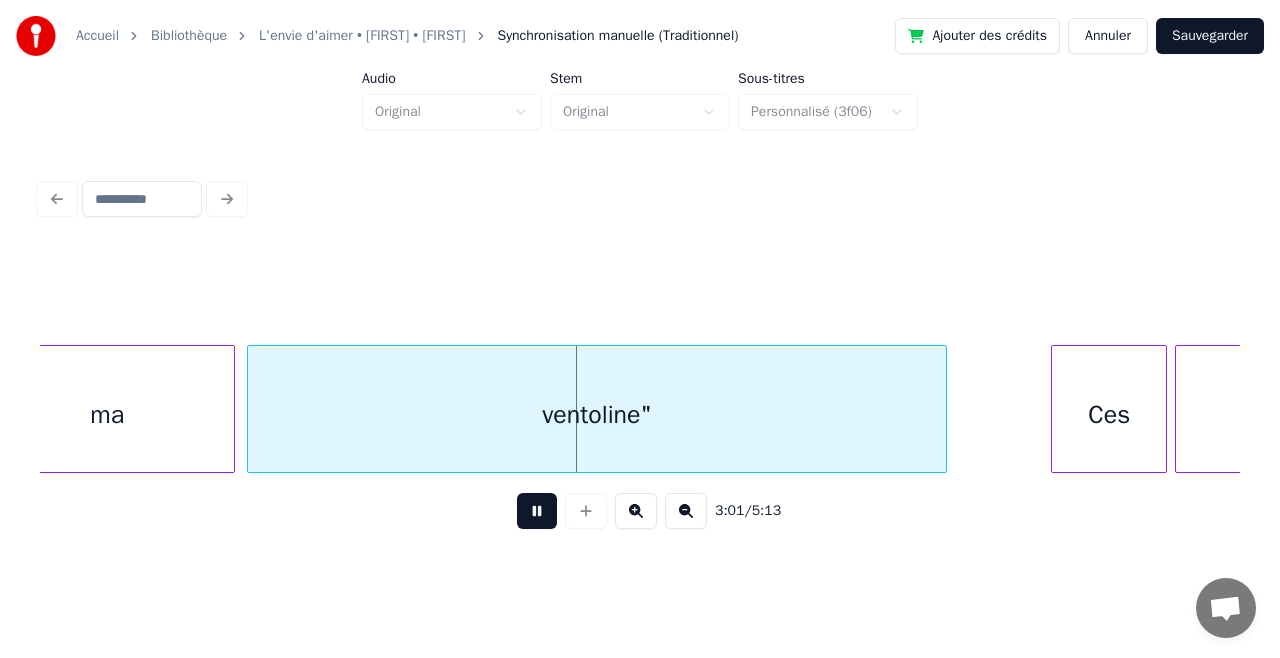 click at bounding box center [537, 511] 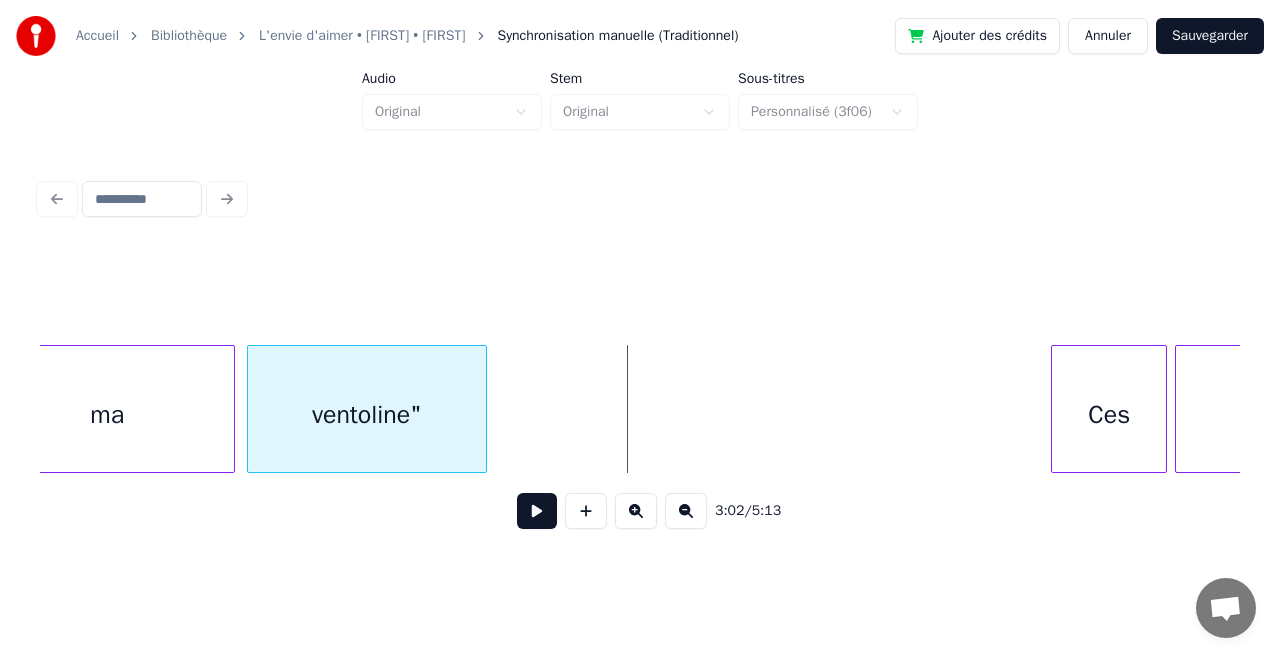 click at bounding box center (483, 409) 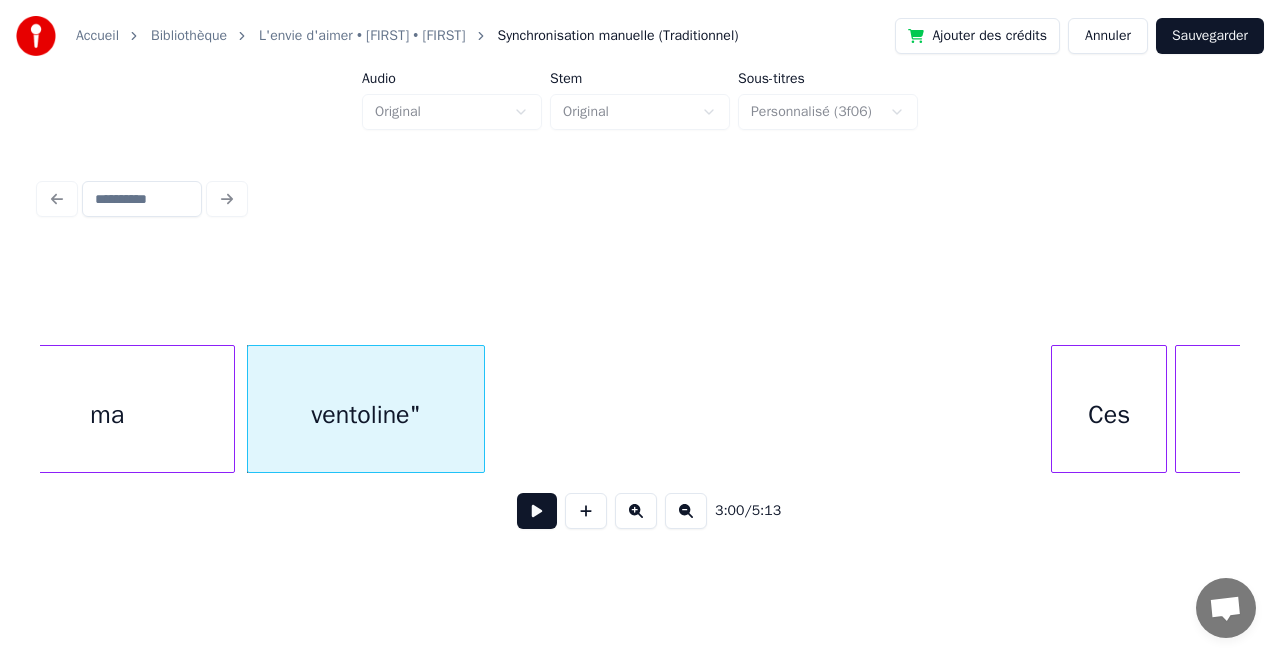 click on "ma ventoline" Ces zigotos" at bounding box center [-4449, 409] 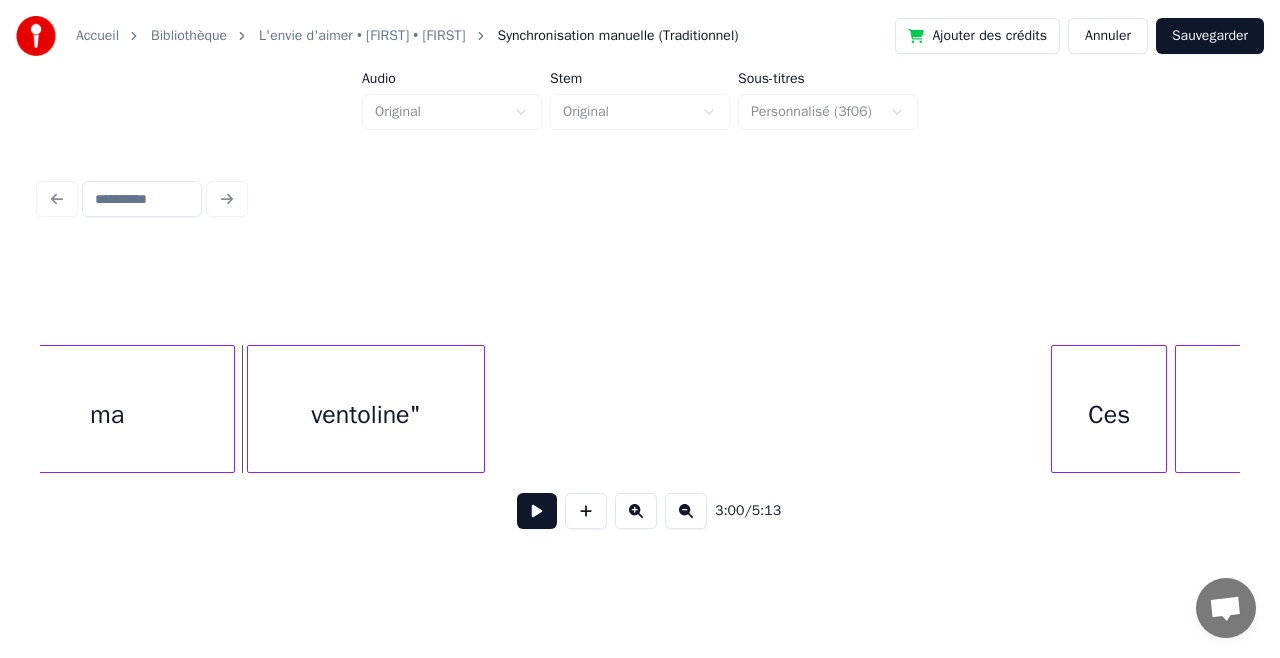 click at bounding box center (537, 511) 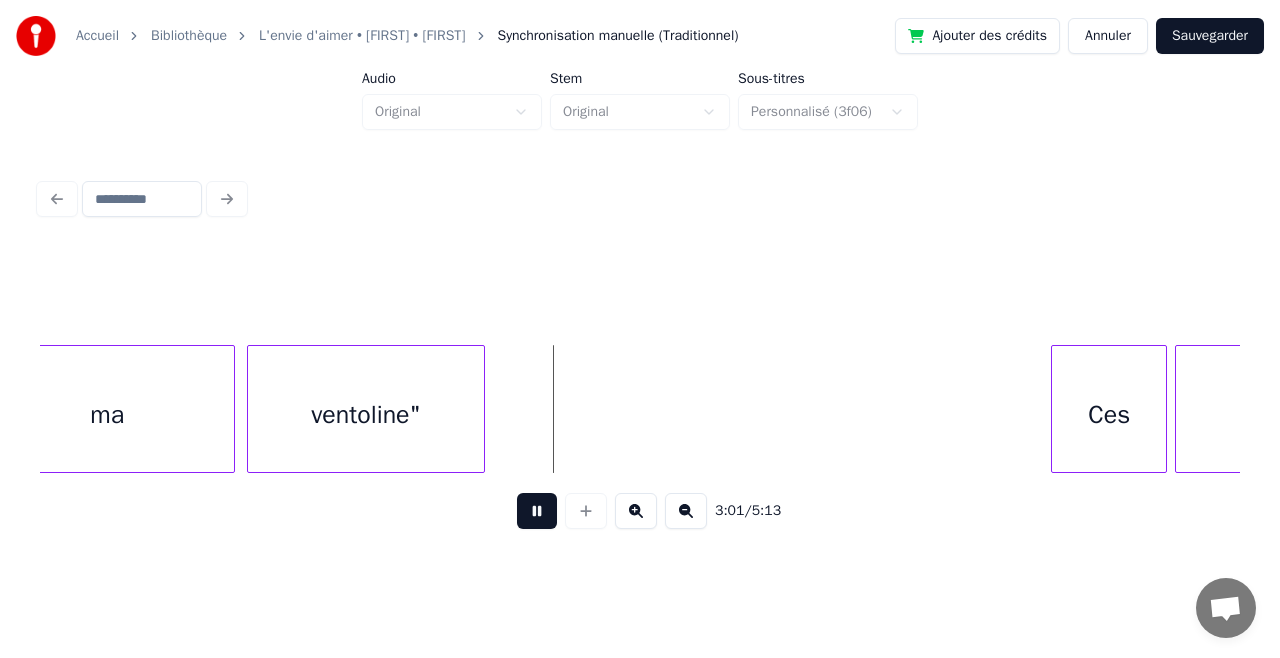 click at bounding box center [537, 511] 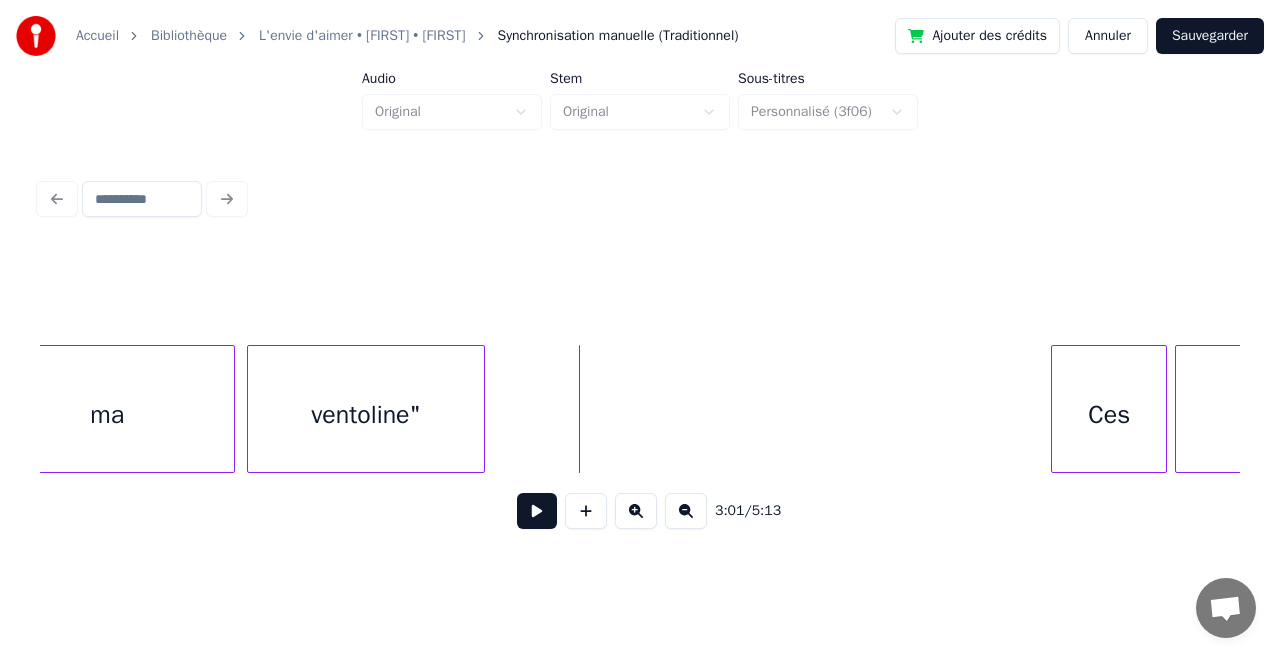 click on "ventoline"" at bounding box center [366, 414] 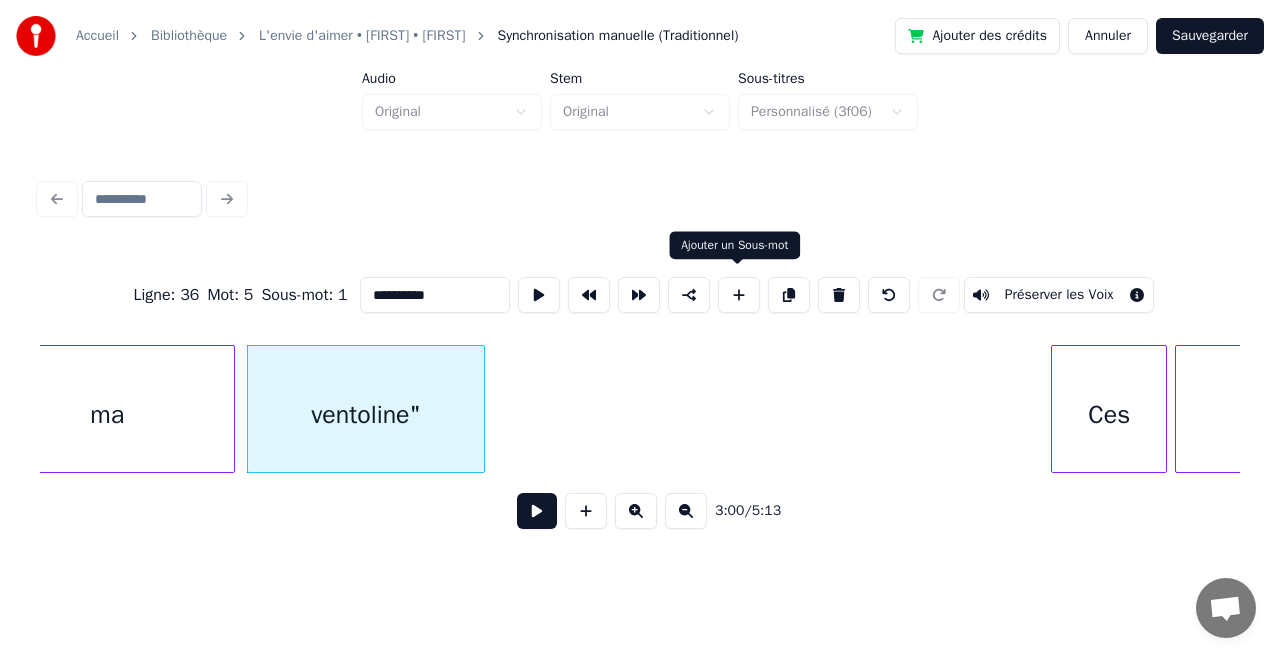 click at bounding box center [739, 295] 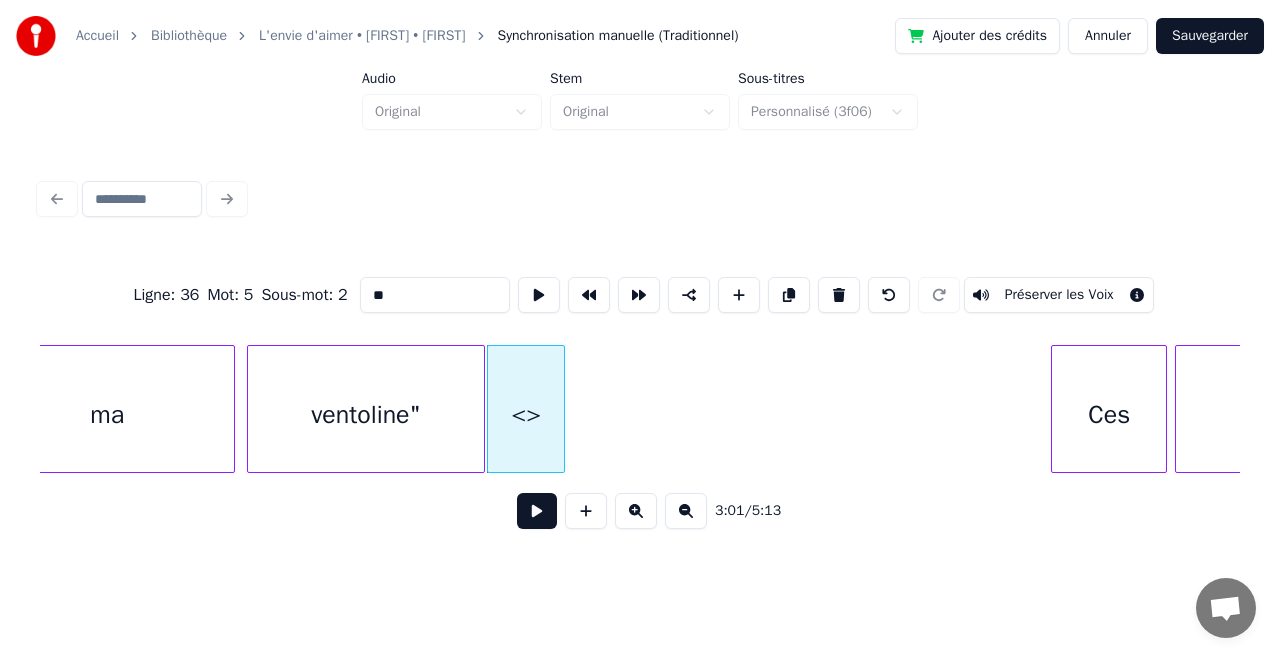 drag, startPoint x: 434, startPoint y: 308, endPoint x: 437, endPoint y: 298, distance: 10.440307 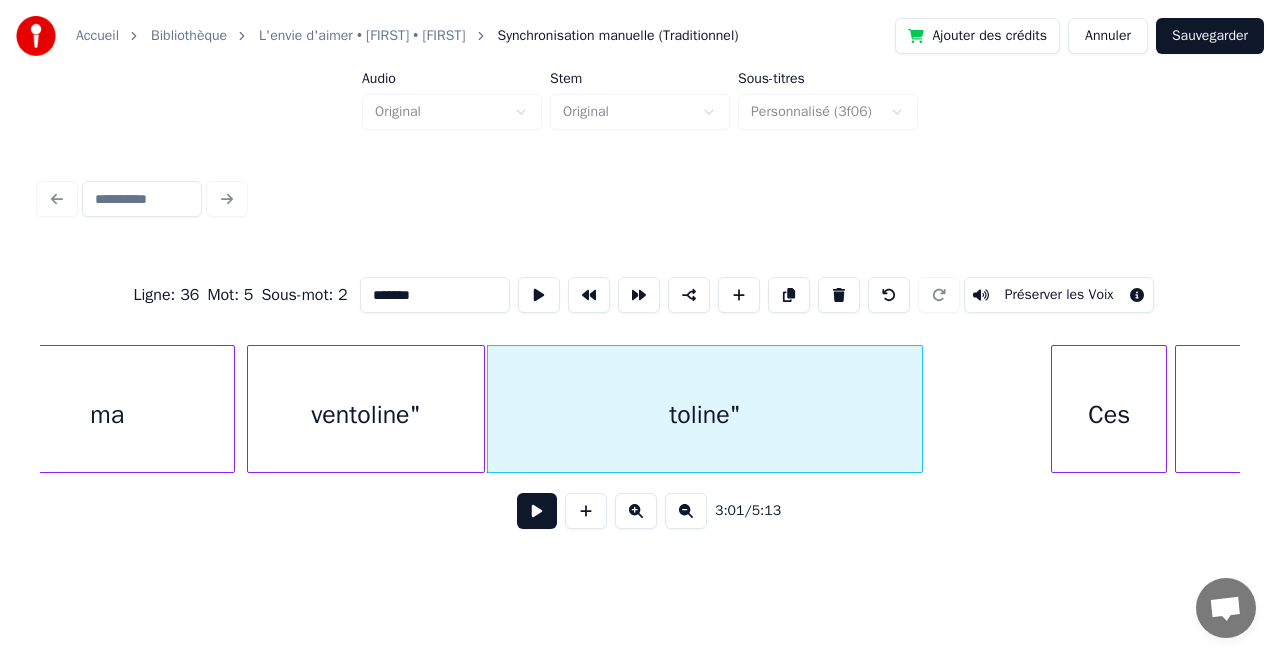 click at bounding box center (919, 409) 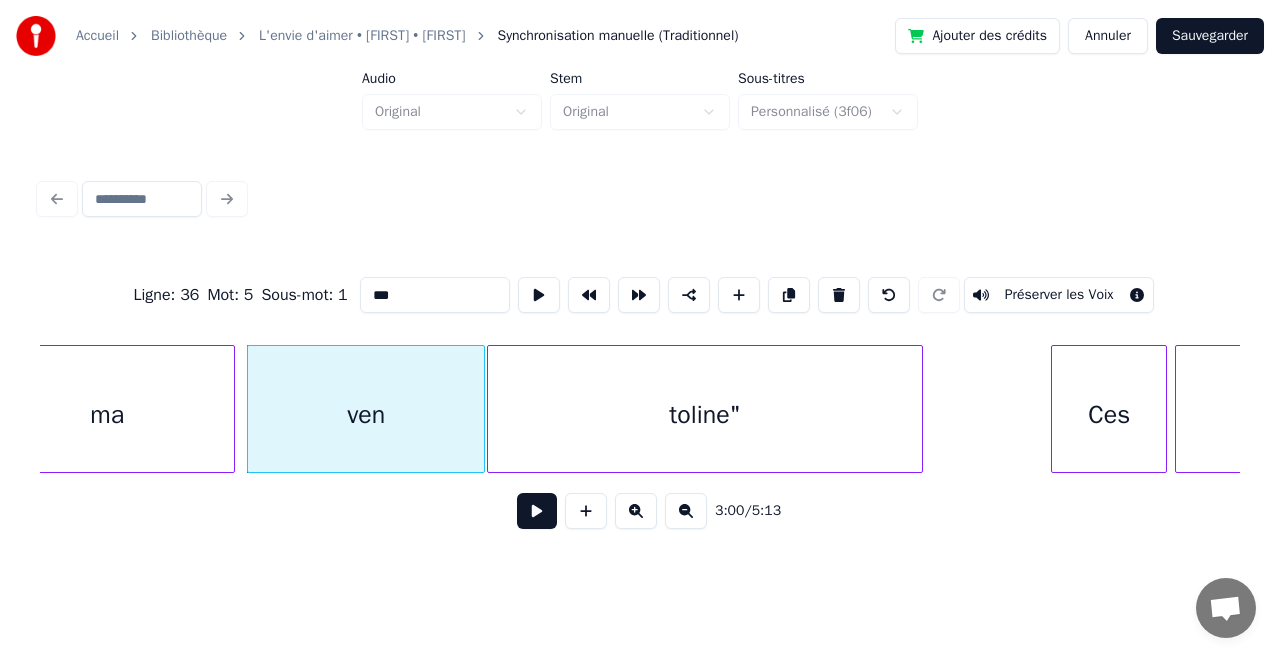 type on "***" 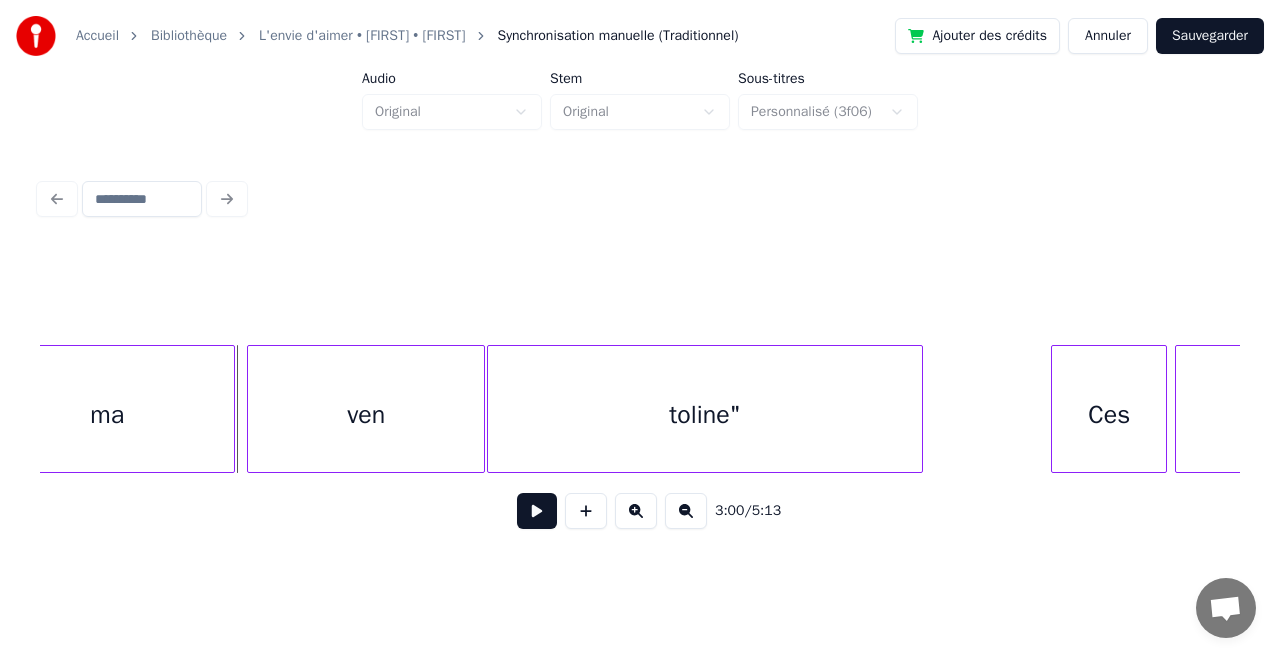 click at bounding box center (537, 511) 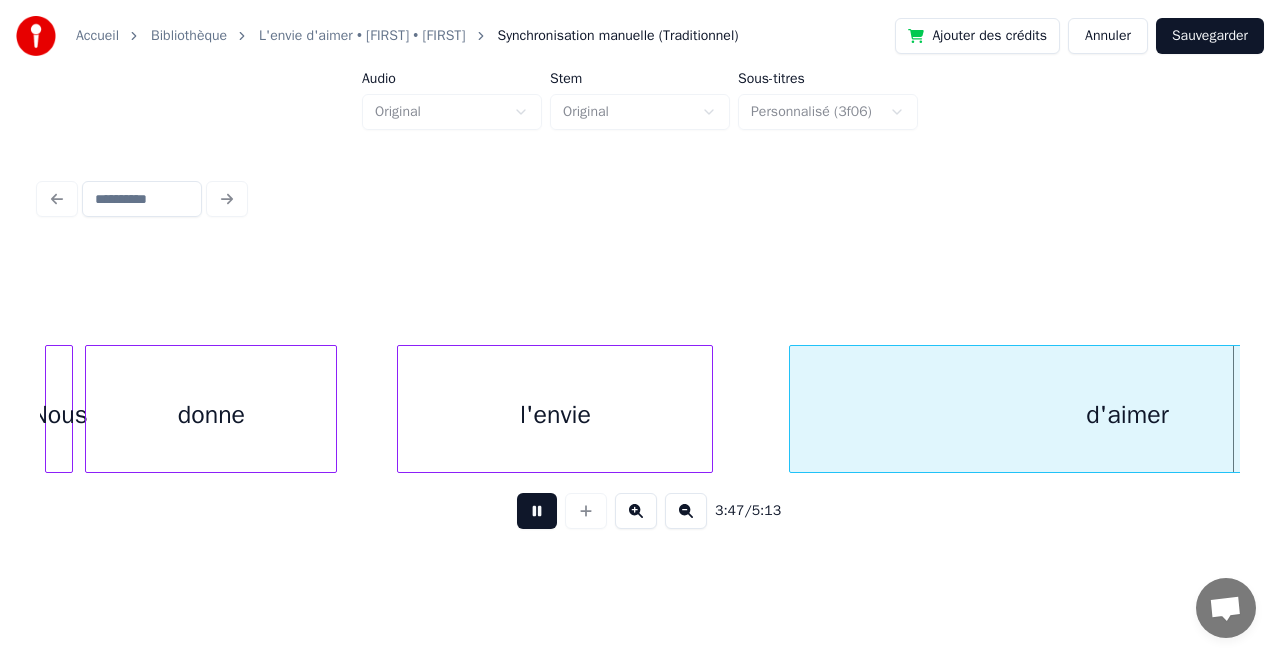 scroll, scrollTop: 0, scrollLeft: 45434, axis: horizontal 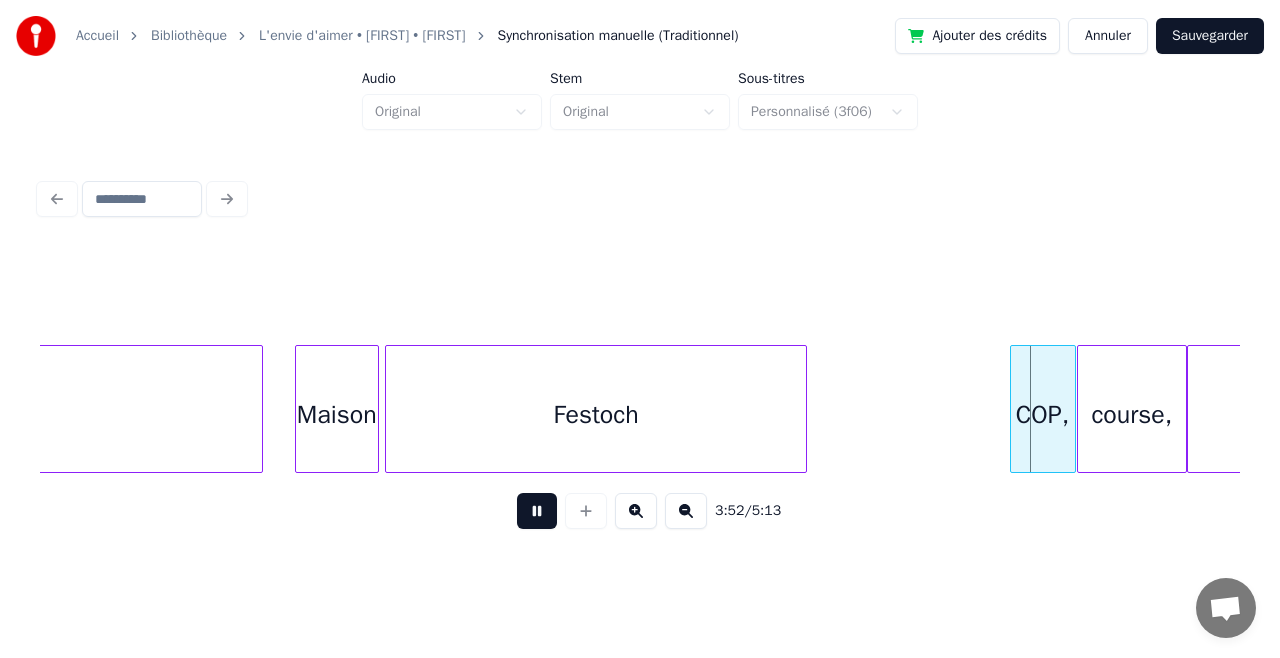 click on "d'aimer Maison Festoch COP, course, velo" at bounding box center [-14065, 409] 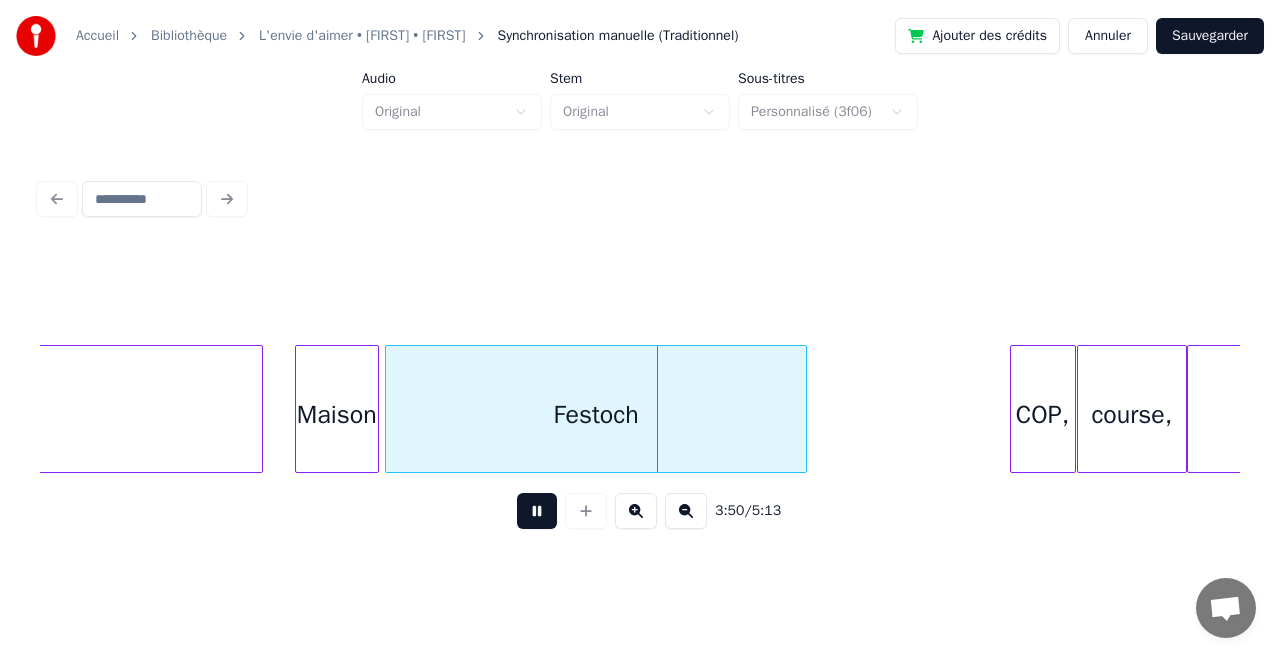 drag, startPoint x: 532, startPoint y: 537, endPoint x: 532, endPoint y: 518, distance: 19 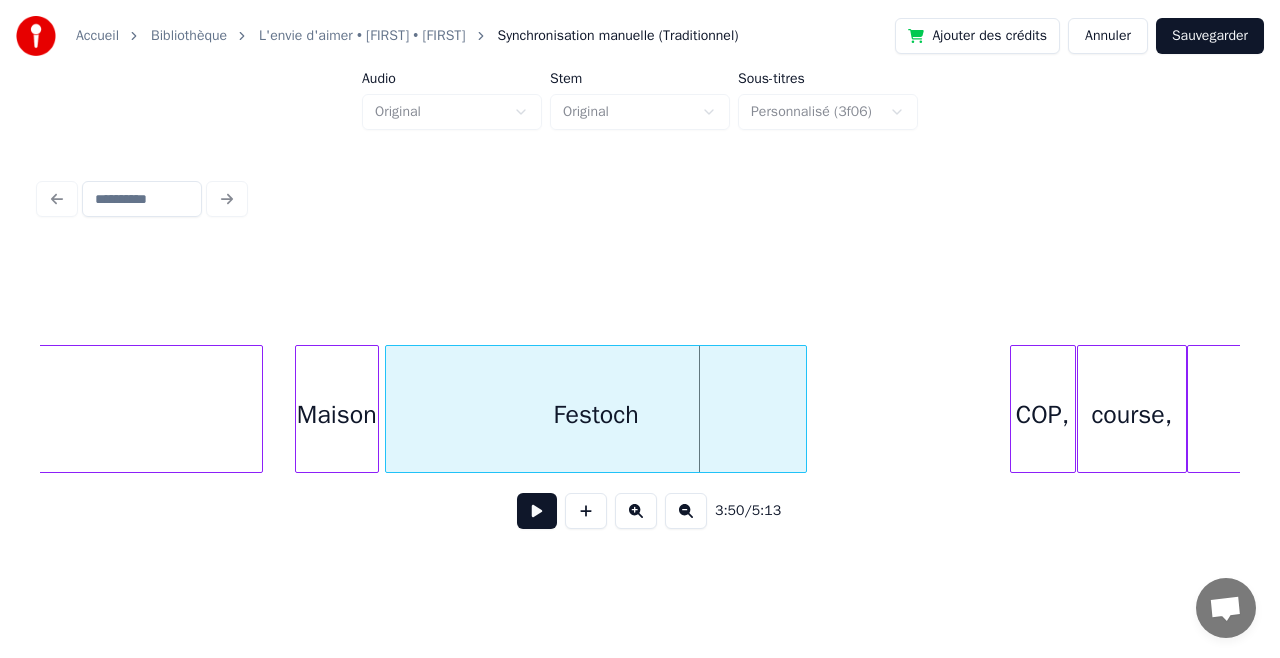 click at bounding box center (537, 511) 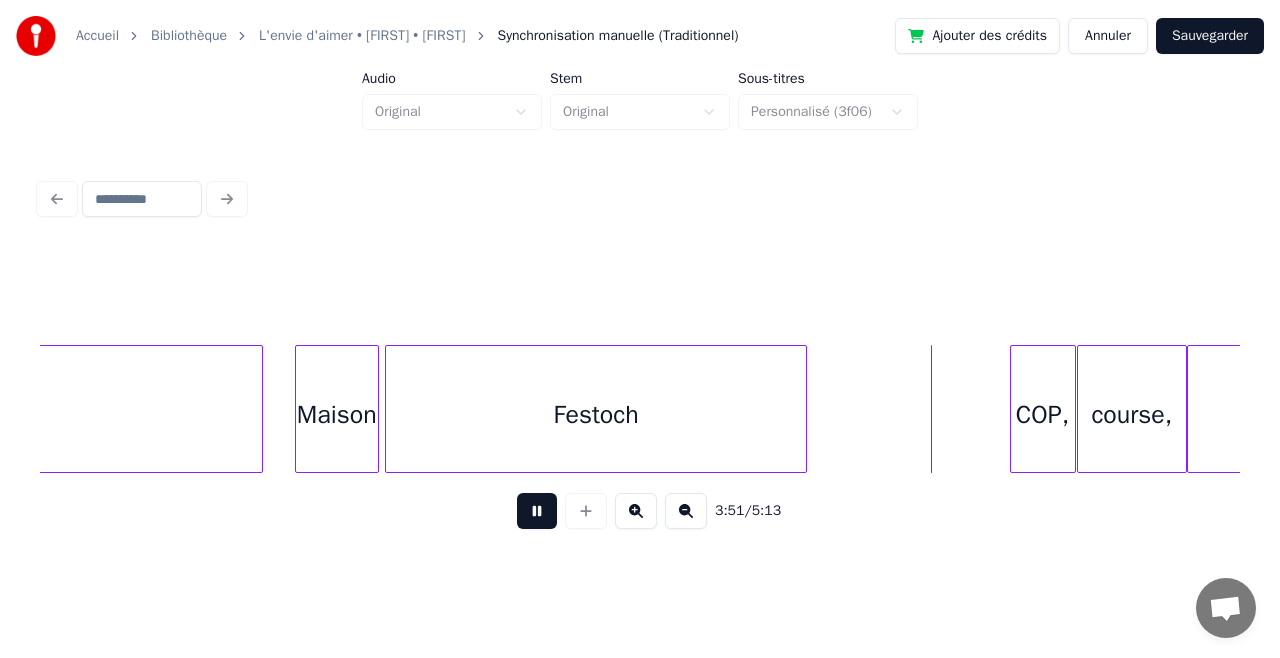 click on "d'aimer Maison Festoch COP, course, velo" at bounding box center (-14065, 409) 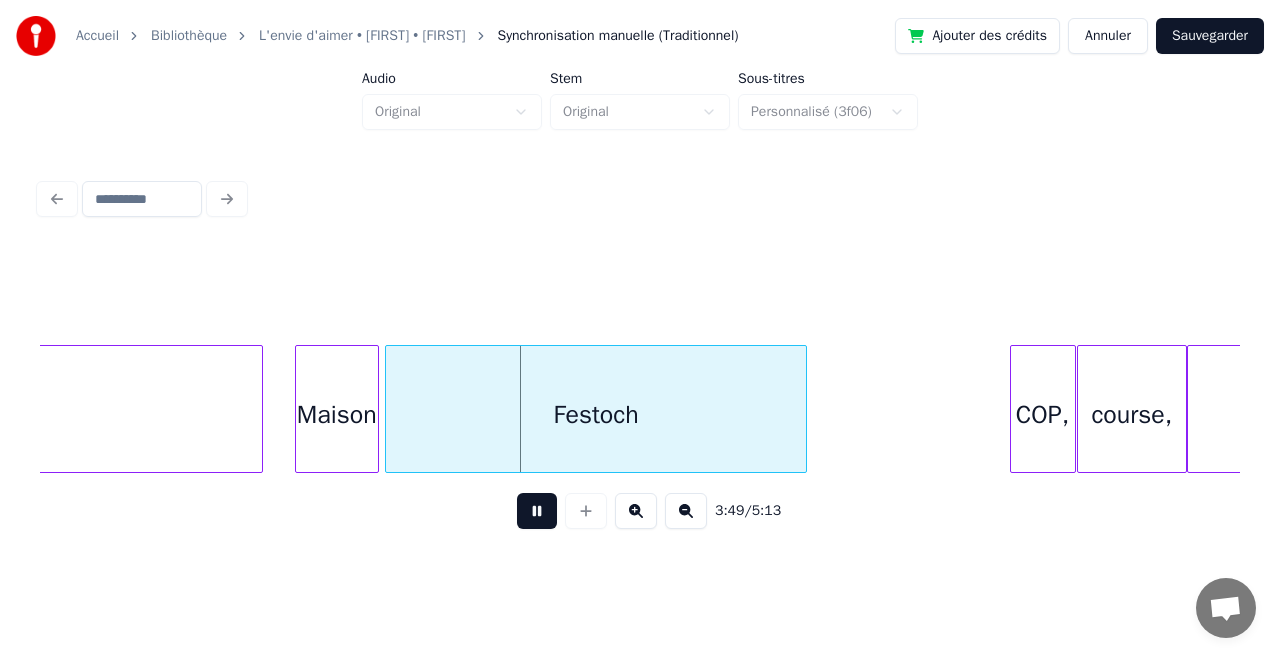 click on "d'aimer Maison Festoch COP, course, velo" at bounding box center (-14065, 409) 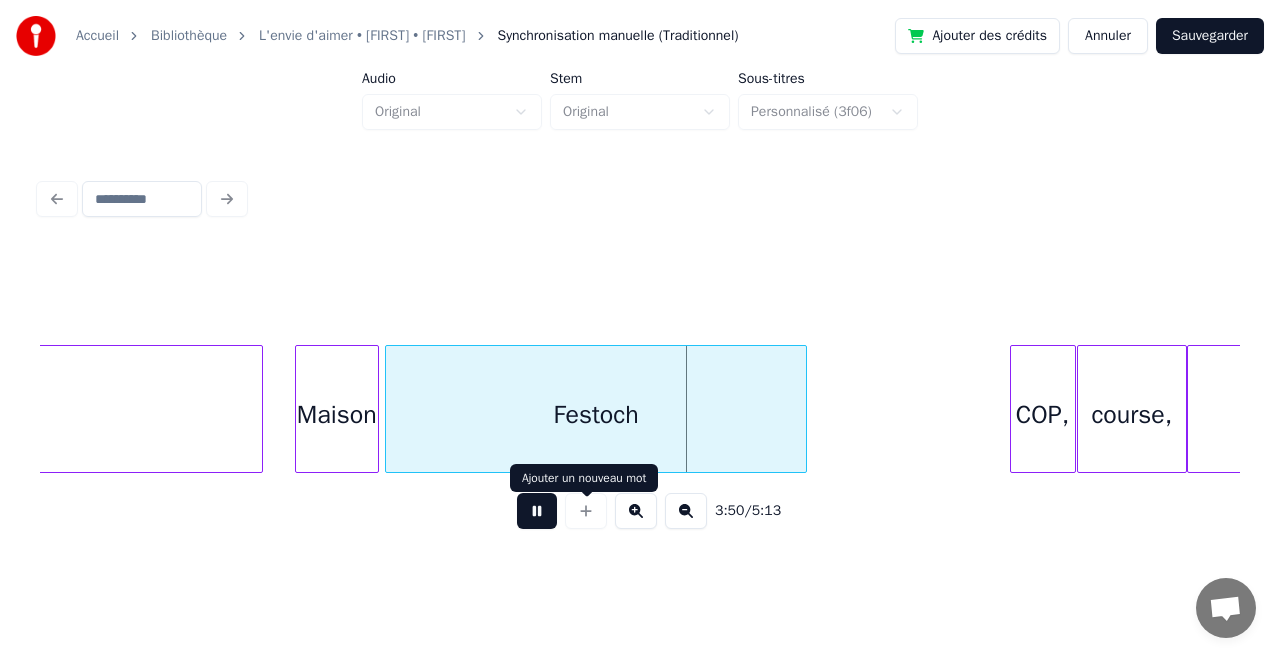 drag, startPoint x: 288, startPoint y: 420, endPoint x: 538, endPoint y: 517, distance: 268.15854 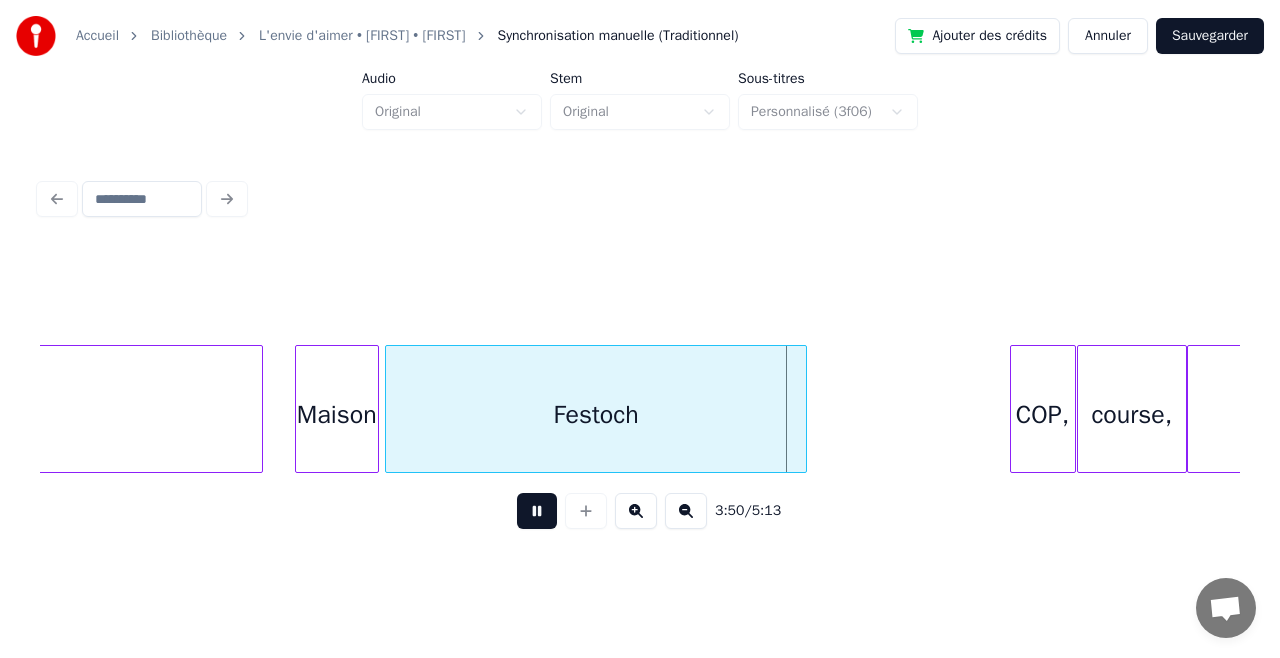click at bounding box center (537, 511) 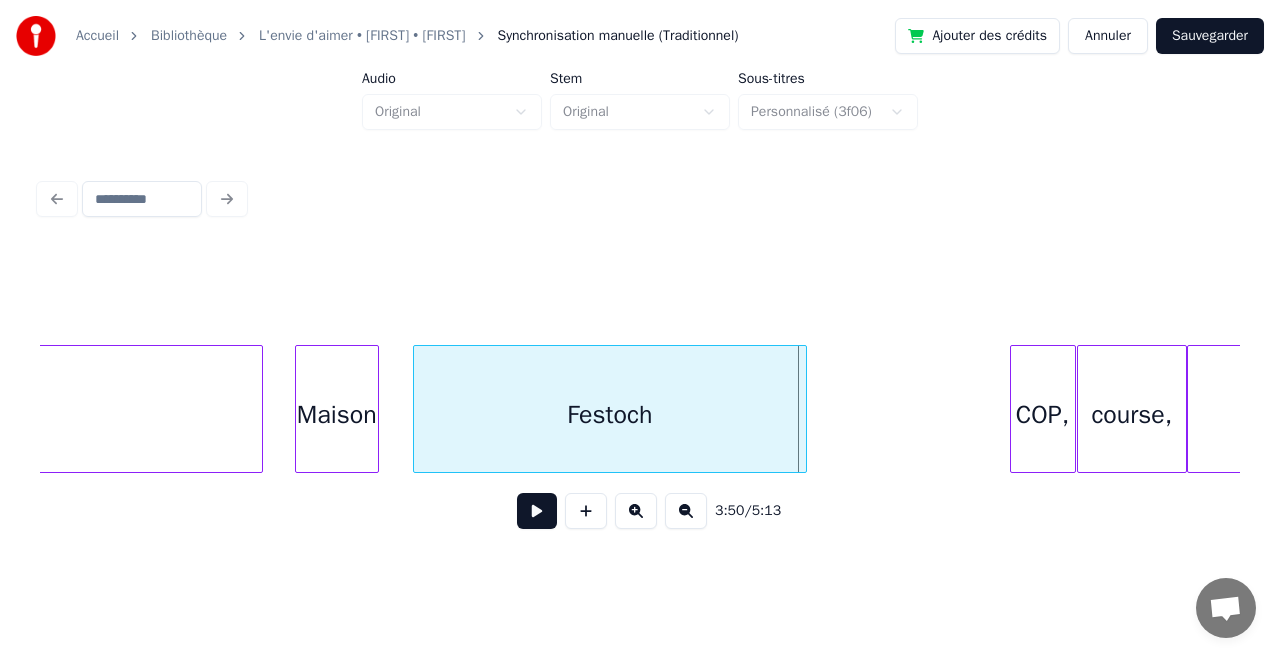 click at bounding box center [417, 409] 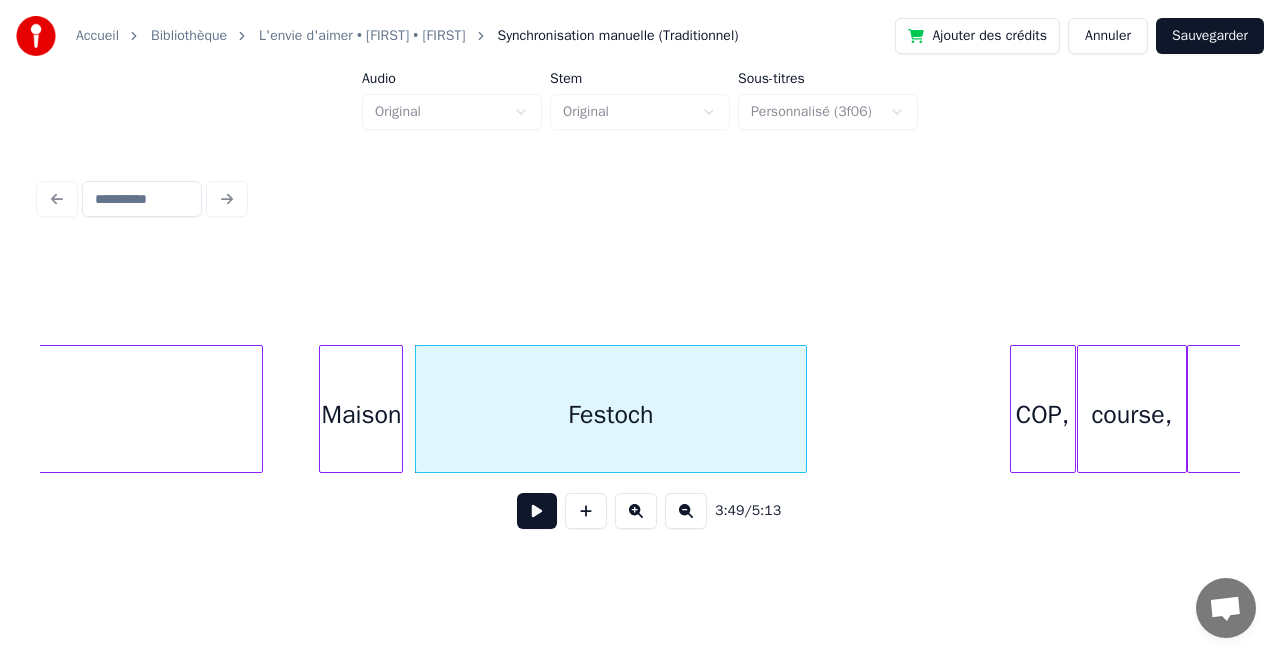 click on "Maison" at bounding box center [361, 414] 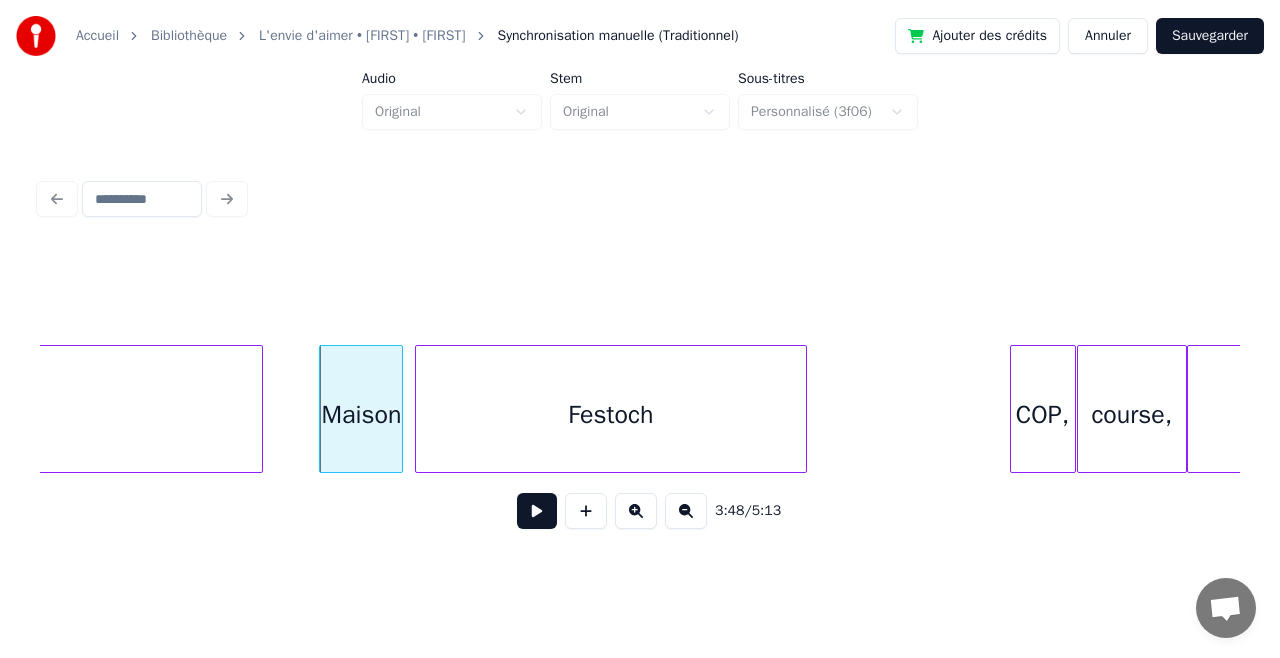 drag, startPoint x: 296, startPoint y: 432, endPoint x: 287, endPoint y: 426, distance: 10.816654 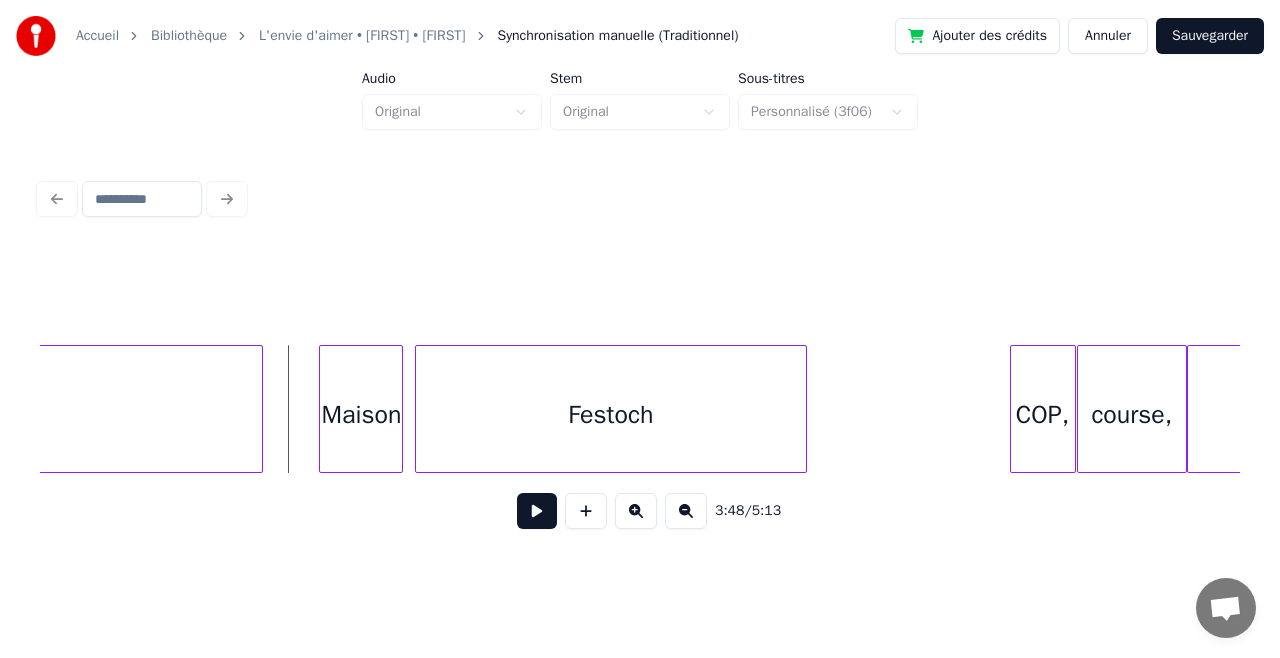 click at bounding box center [537, 511] 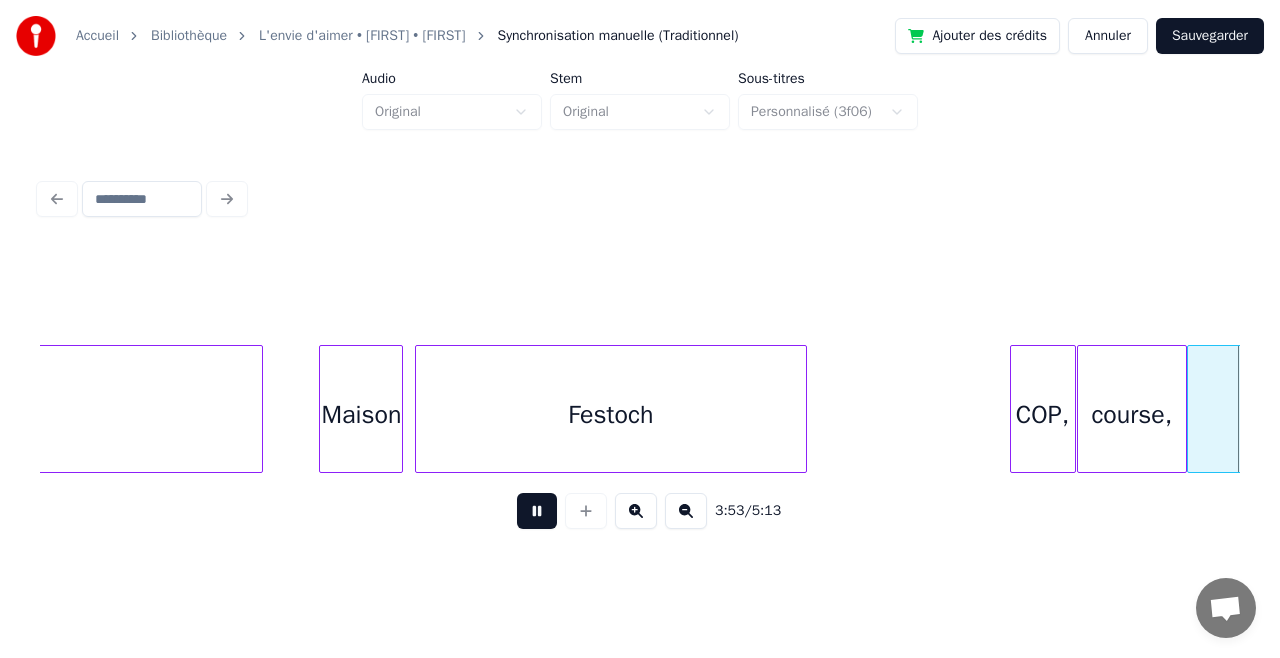 scroll, scrollTop: 0, scrollLeft: 46635, axis: horizontal 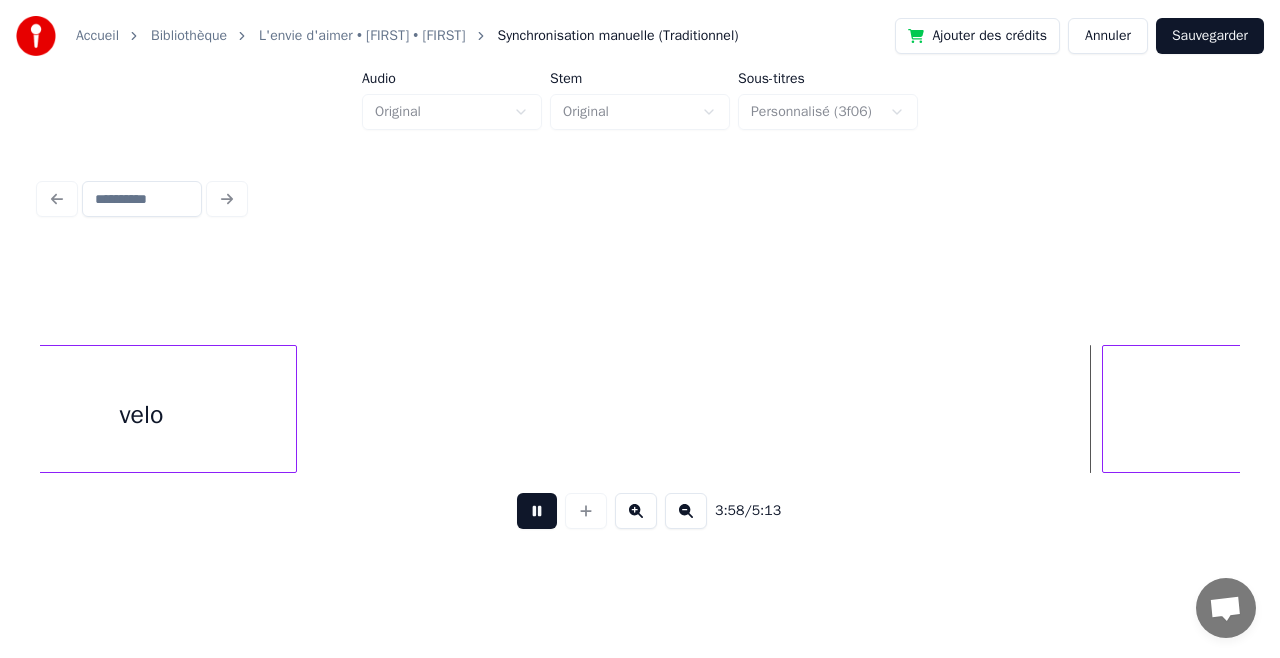 click on "velo Fastoch" at bounding box center [-15266, 409] 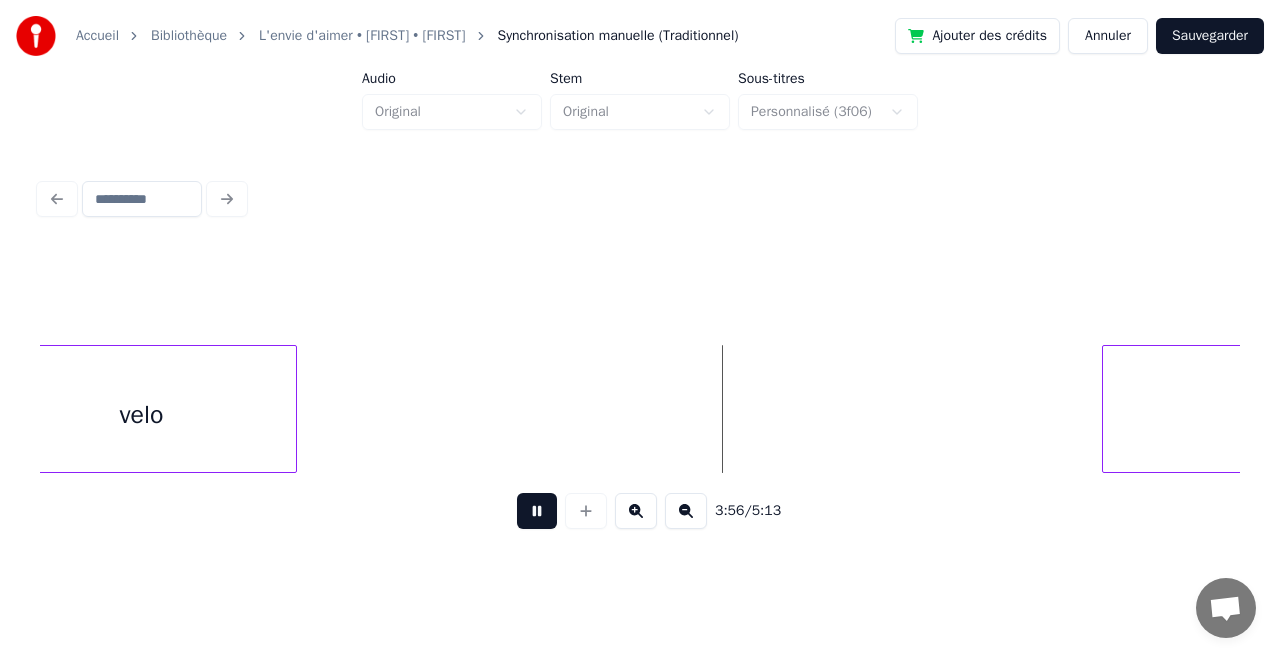 click on "velo Fastoch" at bounding box center (-15266, 409) 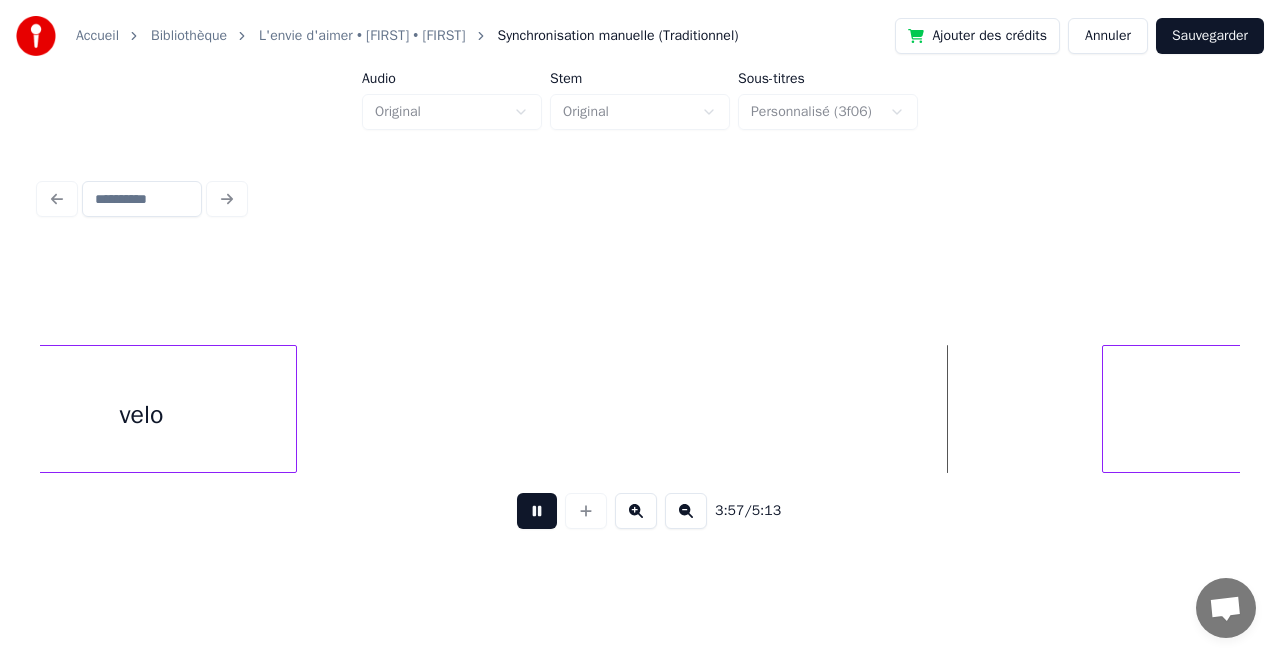 click on "velo Fastoch" at bounding box center (-15266, 409) 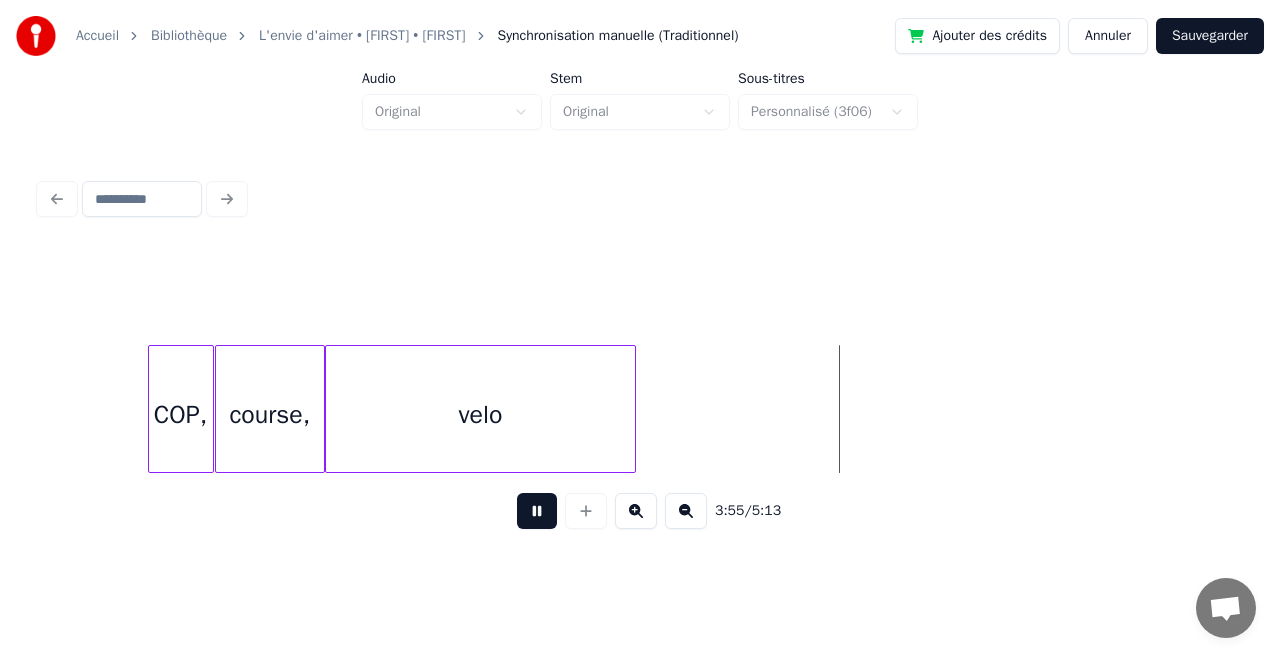 scroll, scrollTop: 0, scrollLeft: 46295, axis: horizontal 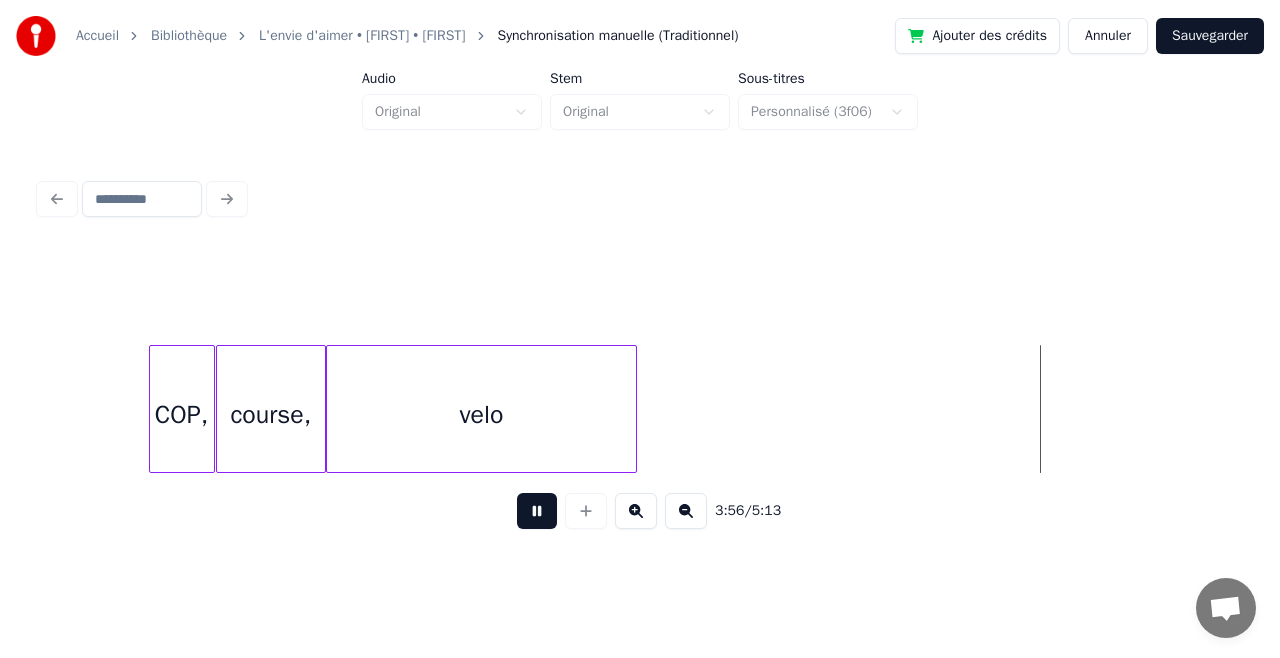 click on "velo course, COP," at bounding box center [-14926, 409] 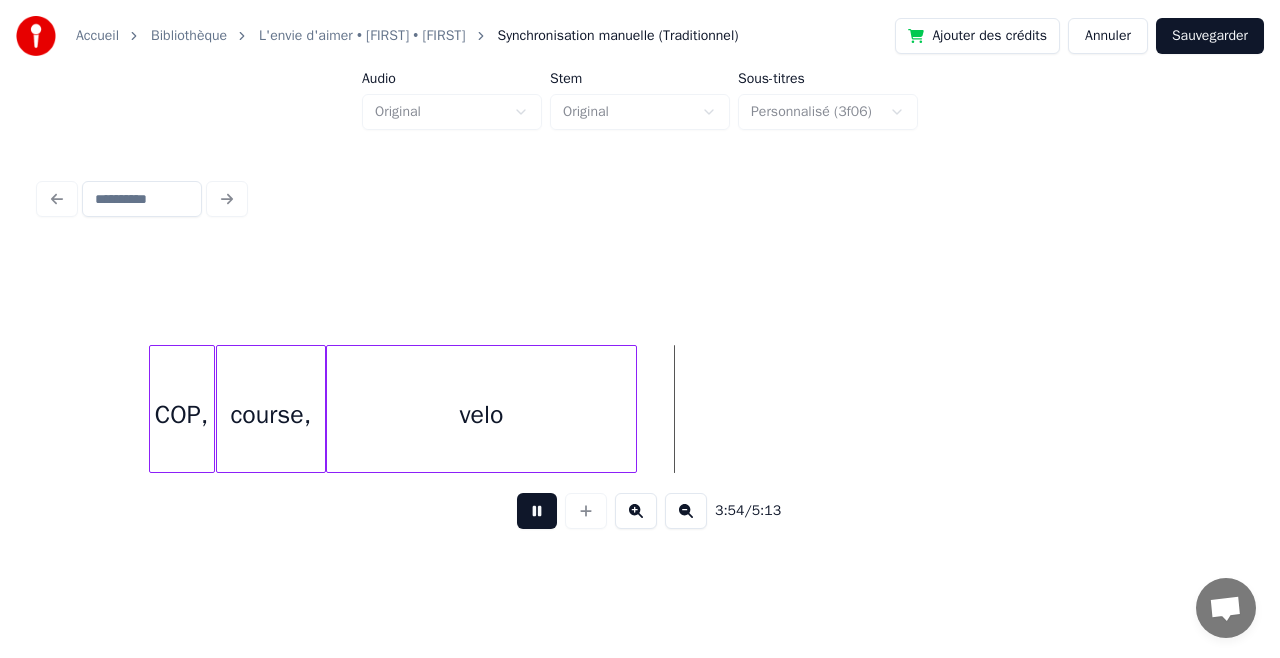 click at bounding box center [537, 511] 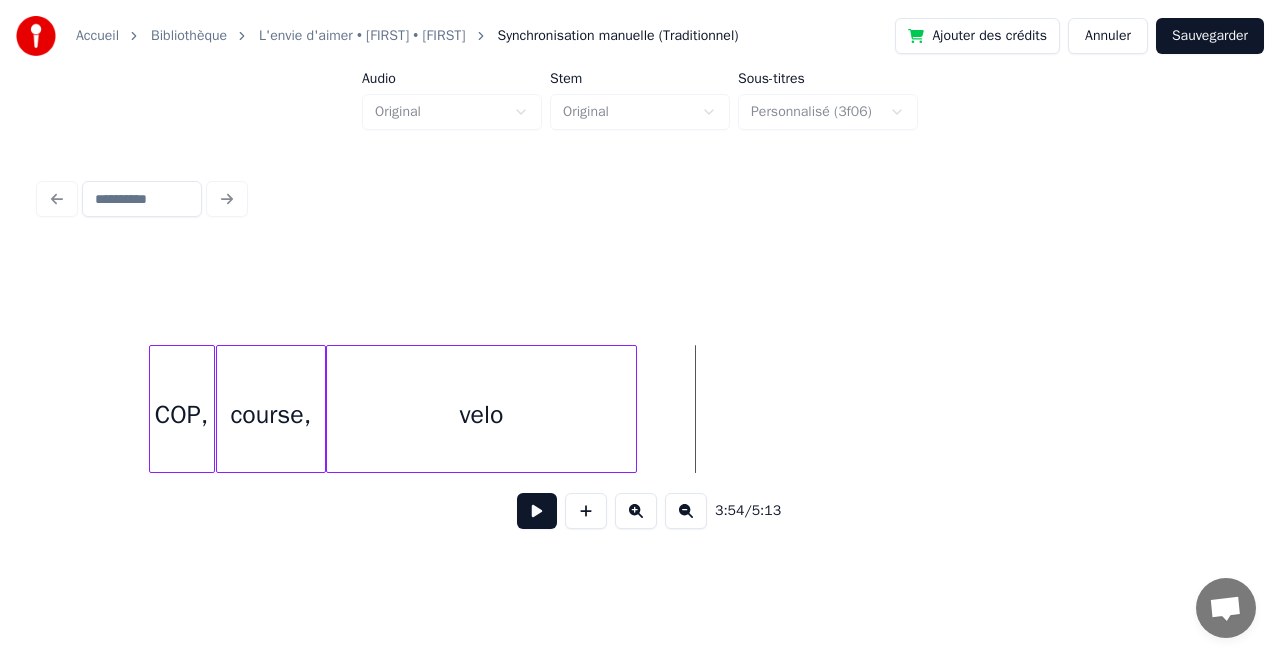 click on "velo" at bounding box center [481, 414] 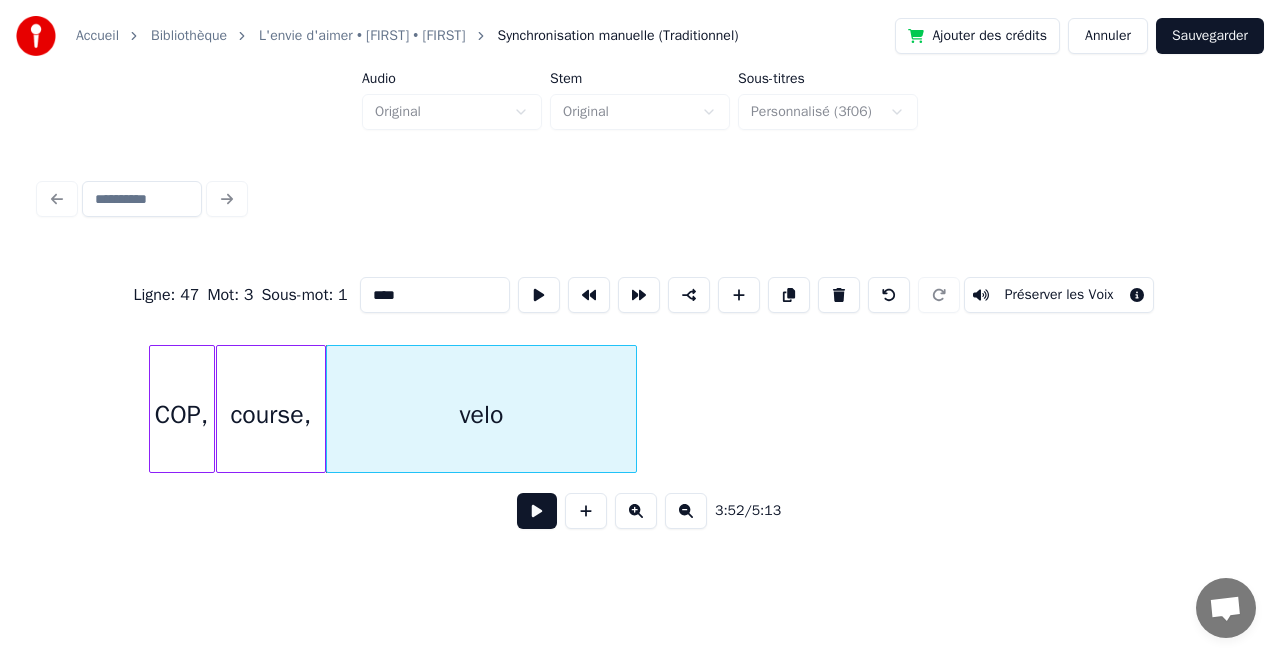 click on "****" at bounding box center (435, 295) 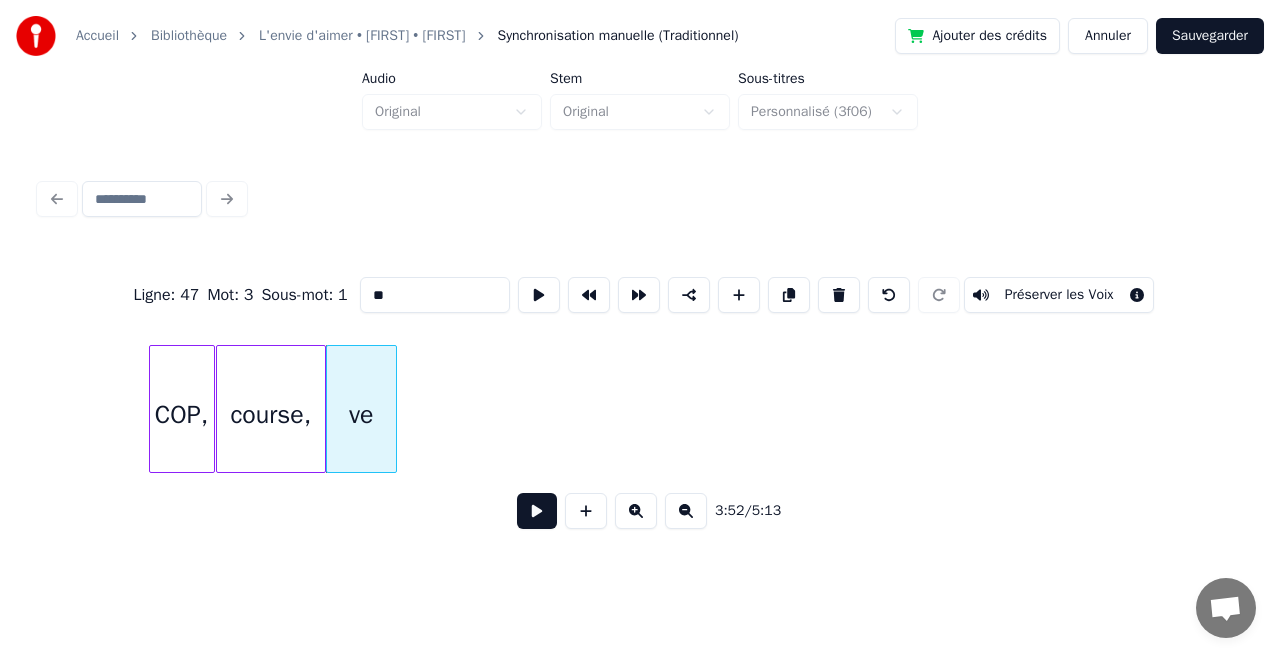 click at bounding box center (393, 409) 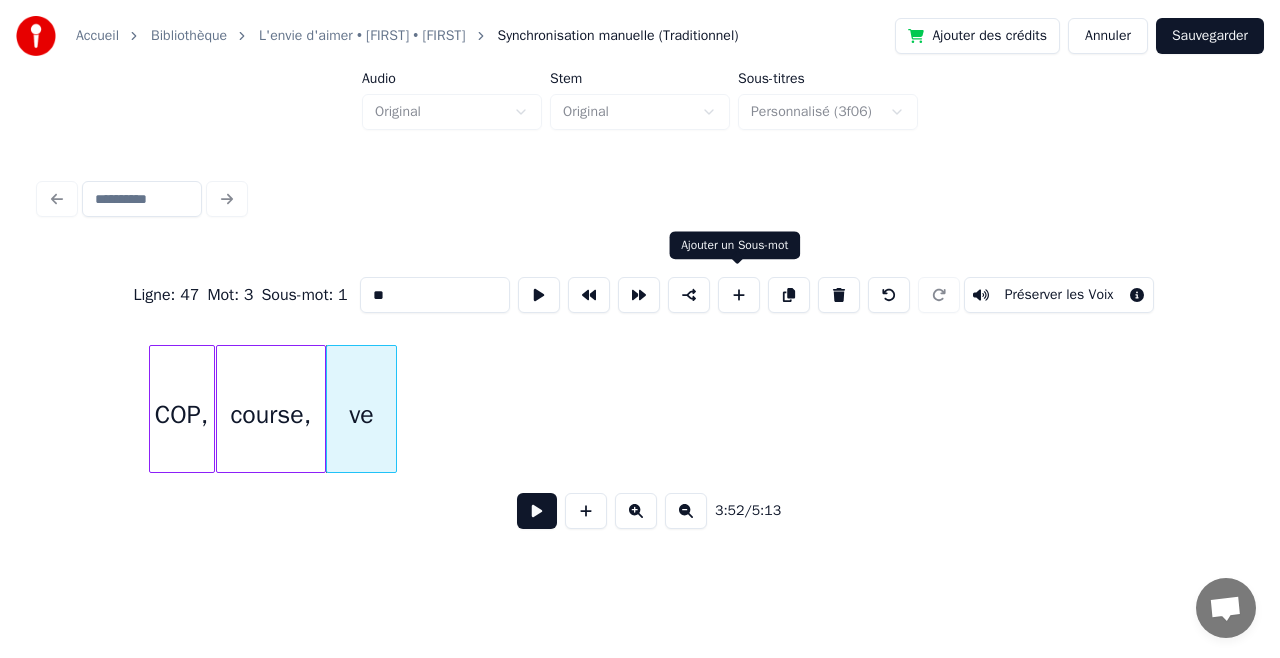 click at bounding box center (739, 295) 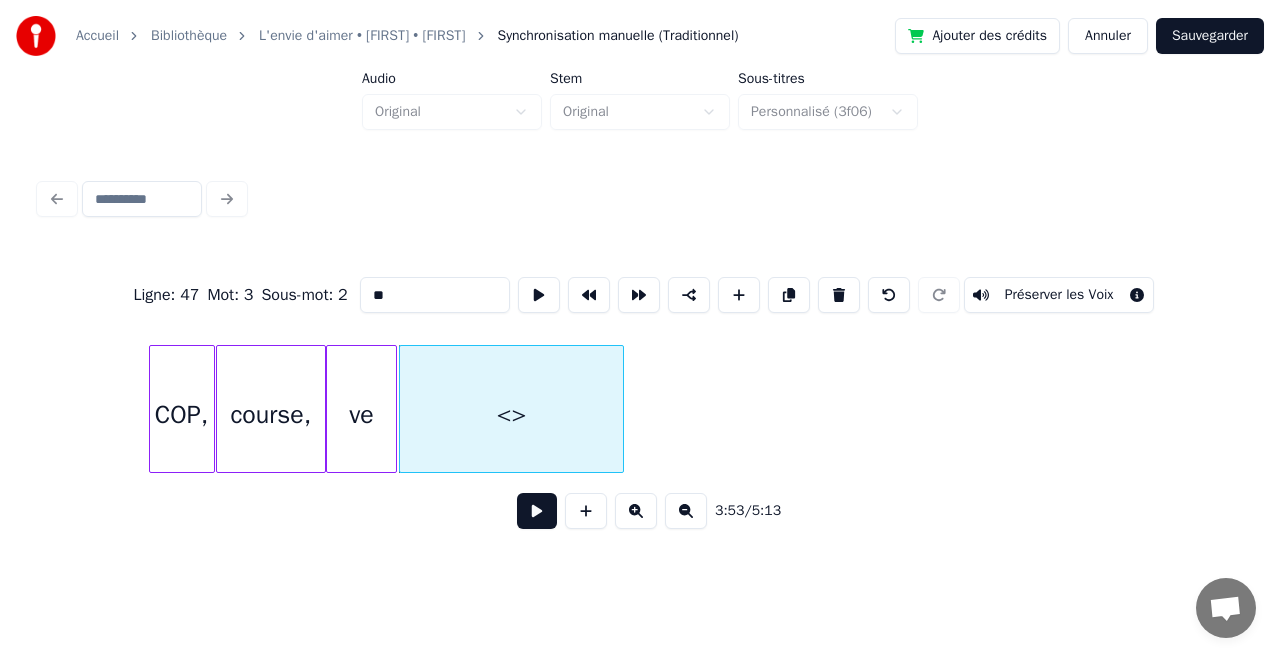 click at bounding box center (620, 409) 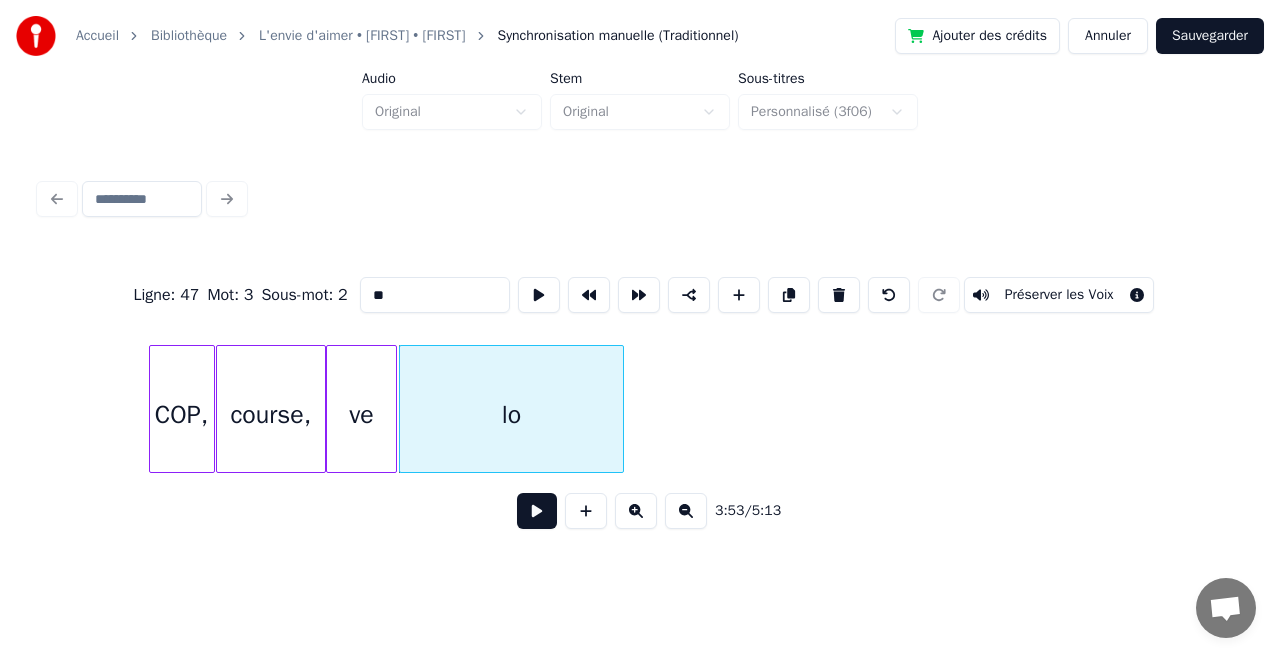 type on "**" 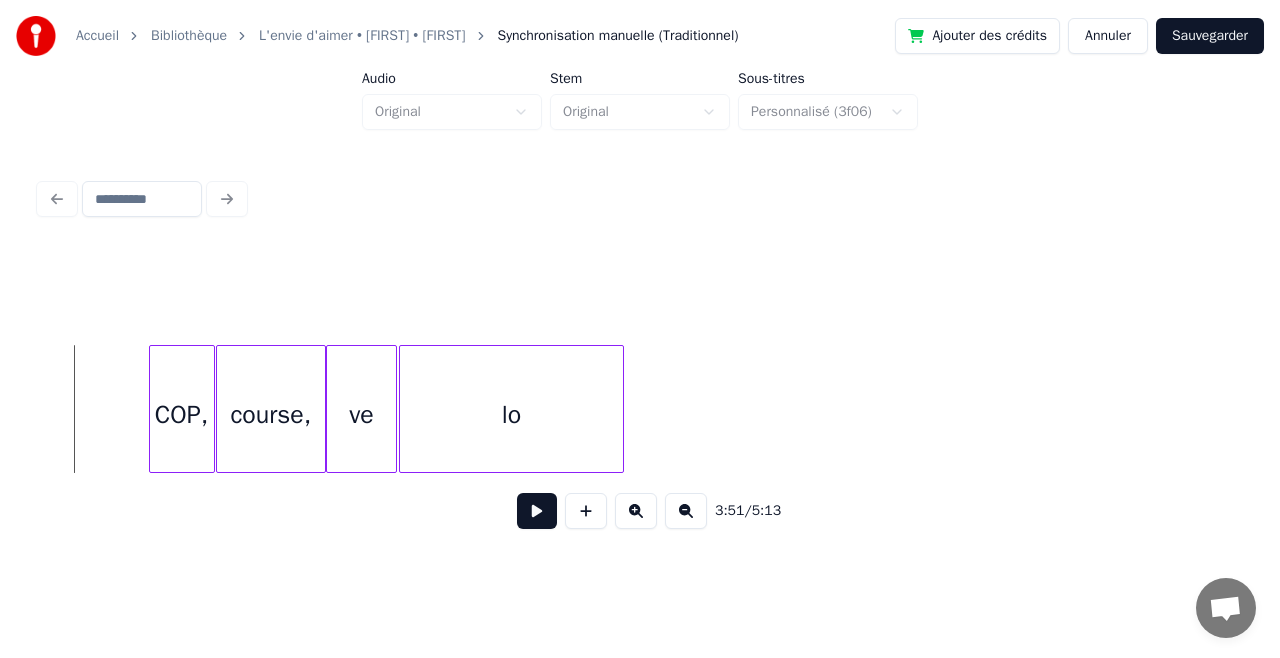 click at bounding box center (537, 511) 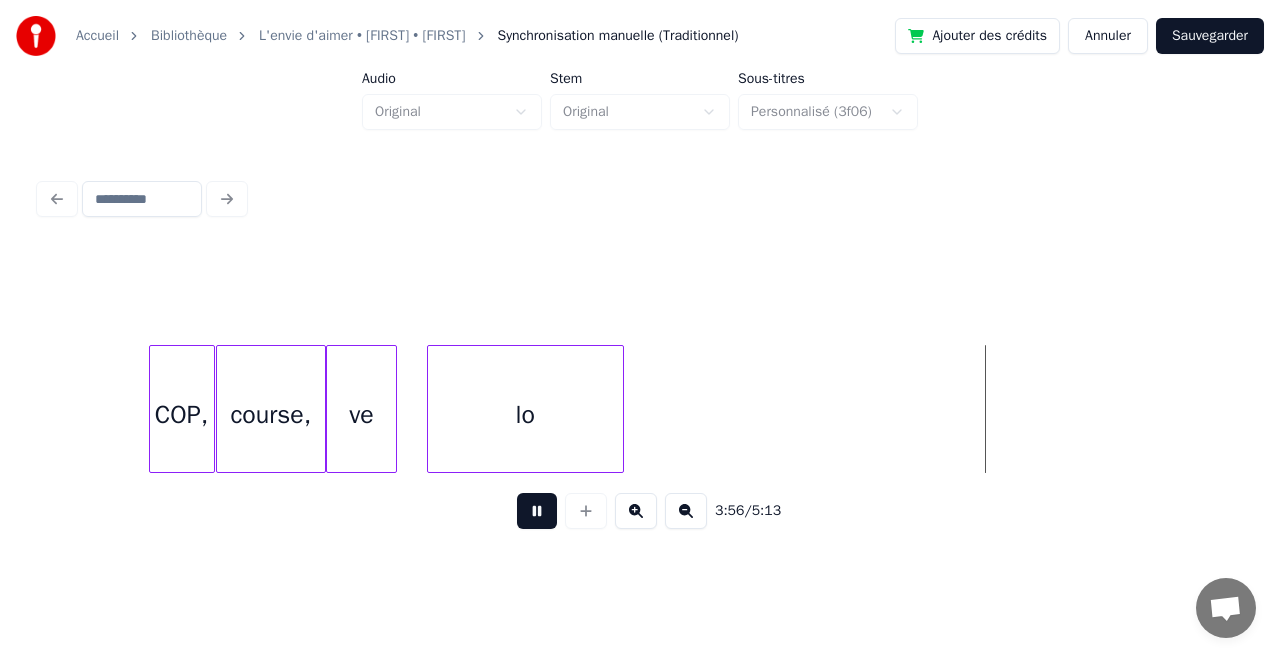 click at bounding box center (431, 409) 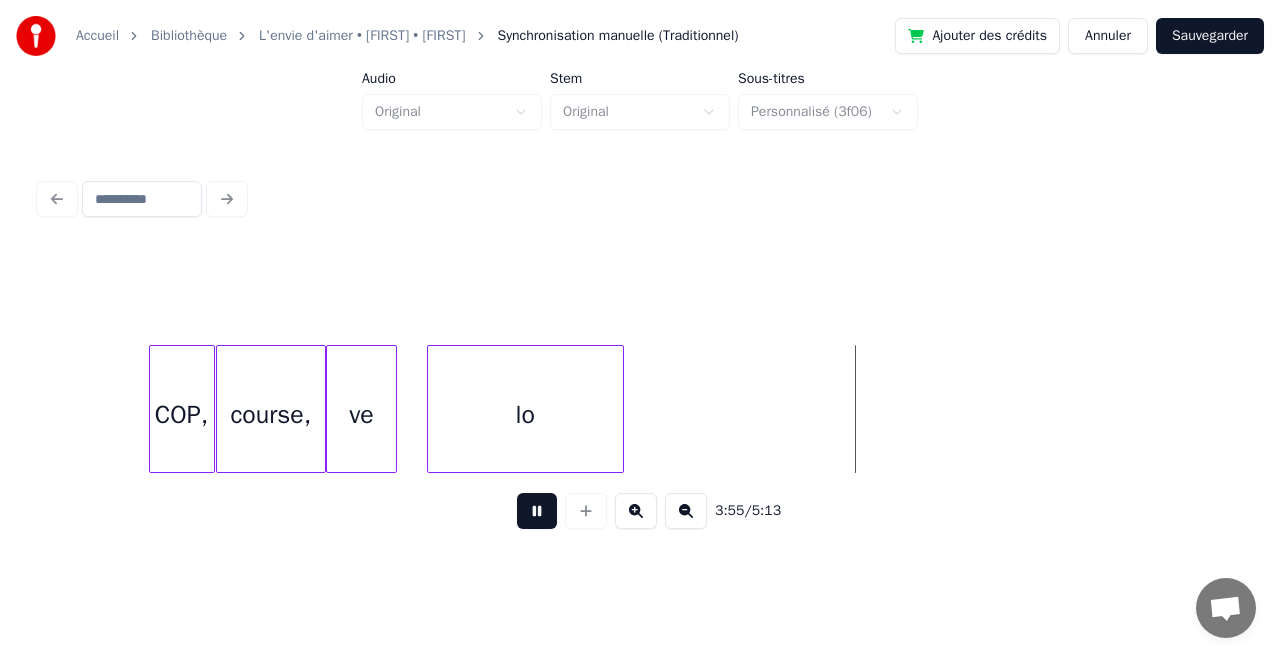 click on "ve" at bounding box center [361, 409] 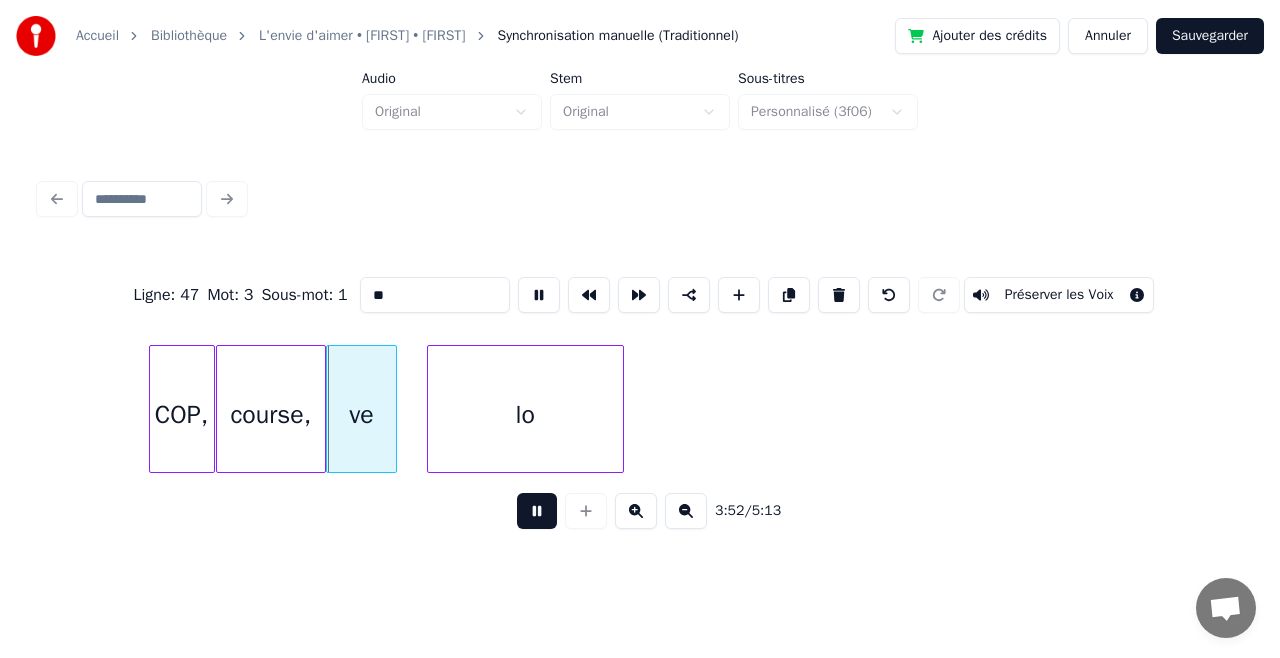 click on "ve" at bounding box center [361, 409] 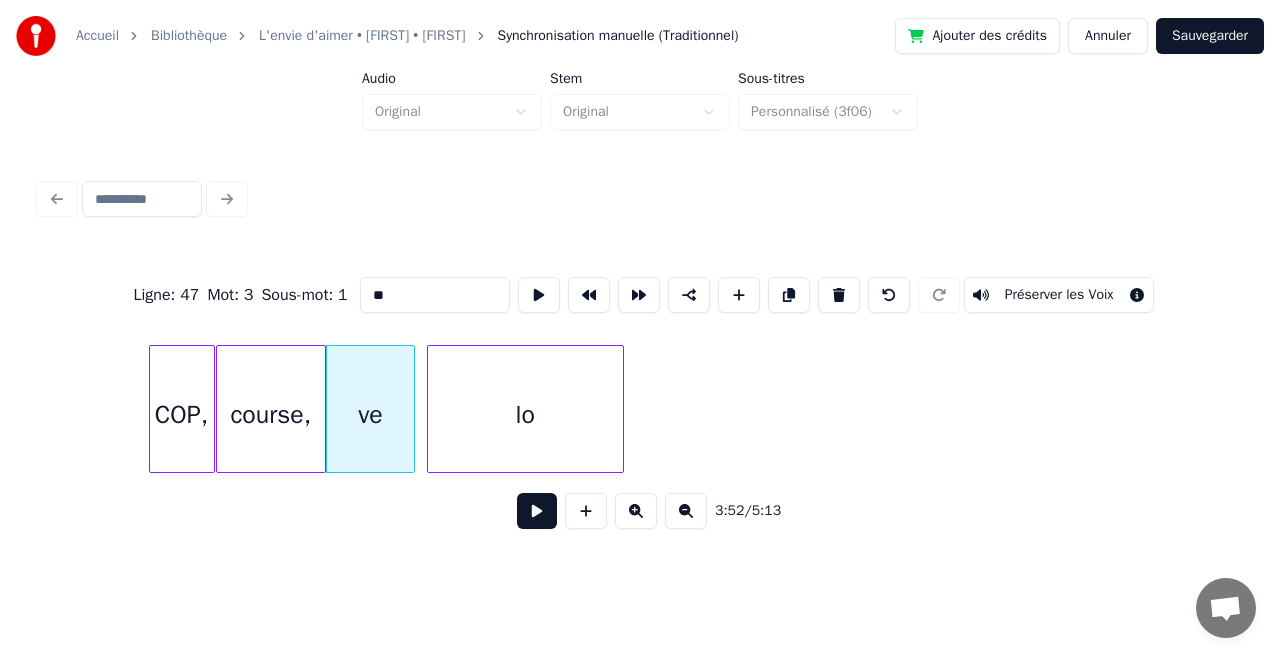 click at bounding box center [411, 409] 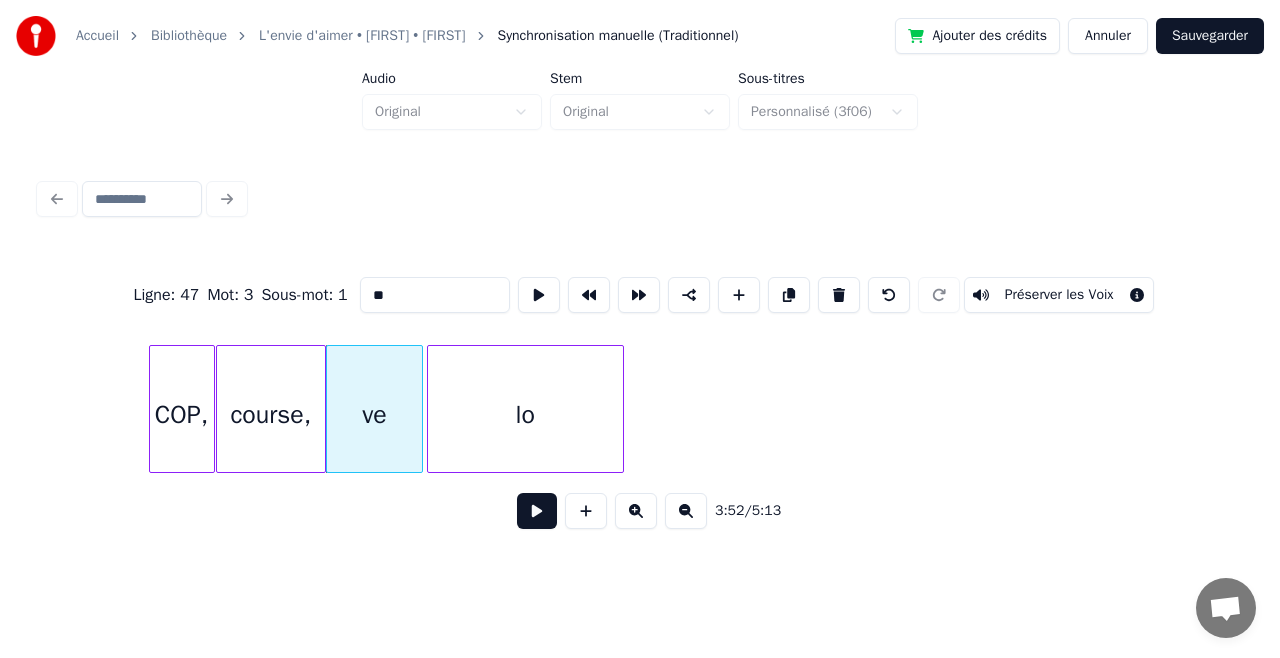 click on "ve course, COP, lo" at bounding box center (-14926, 409) 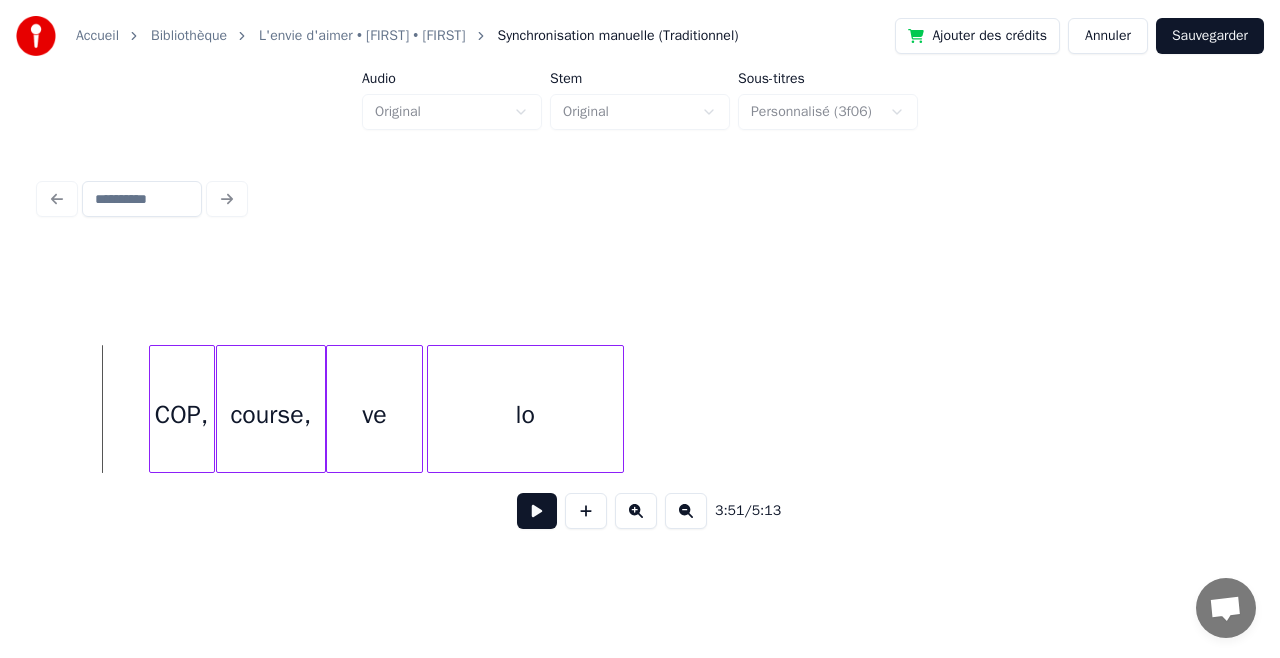 click at bounding box center [537, 511] 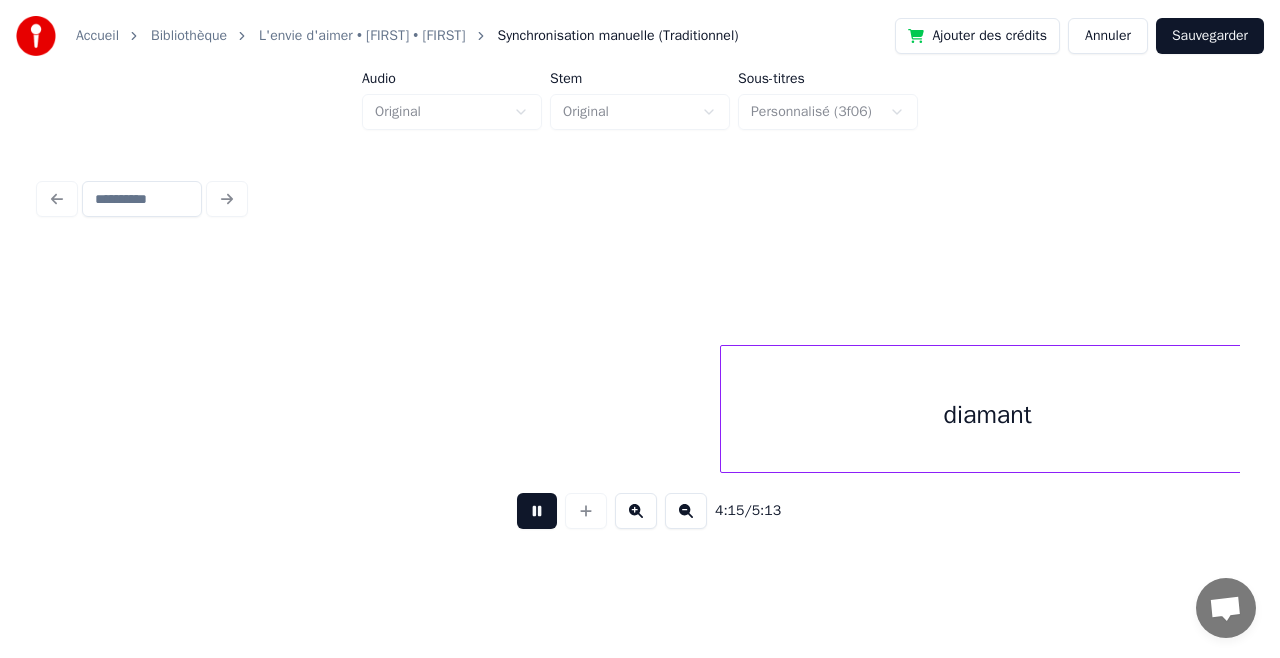 scroll, scrollTop: 0, scrollLeft: 51104, axis: horizontal 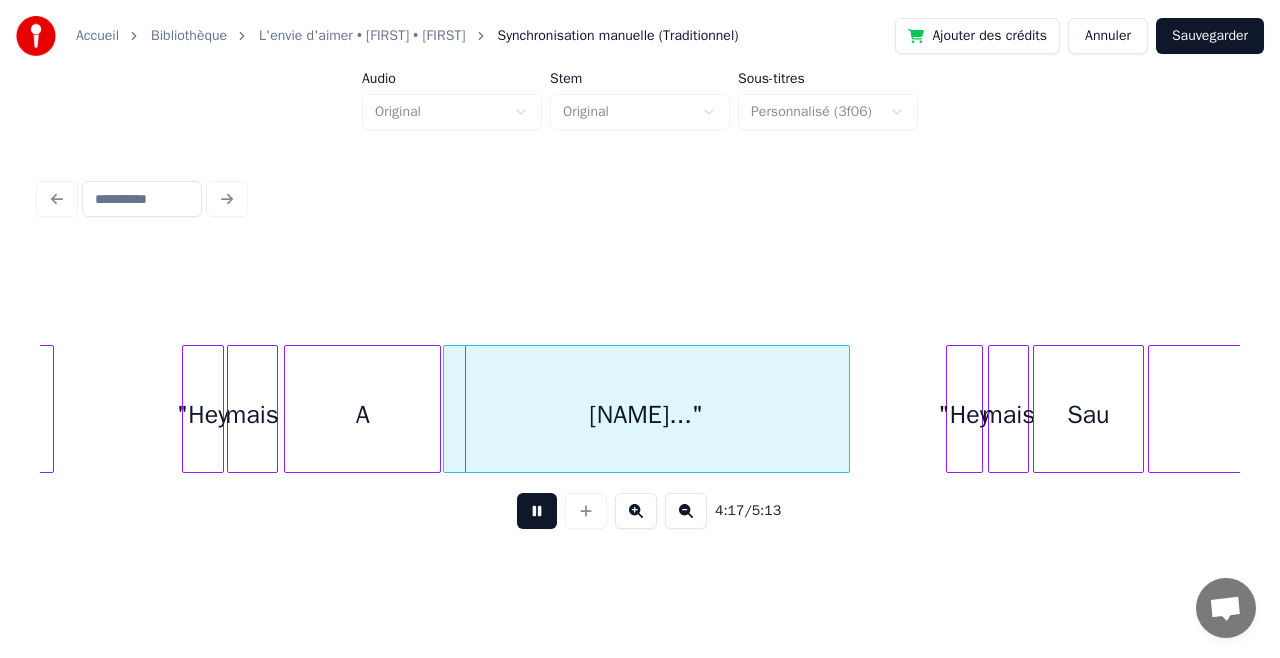 click at bounding box center [537, 511] 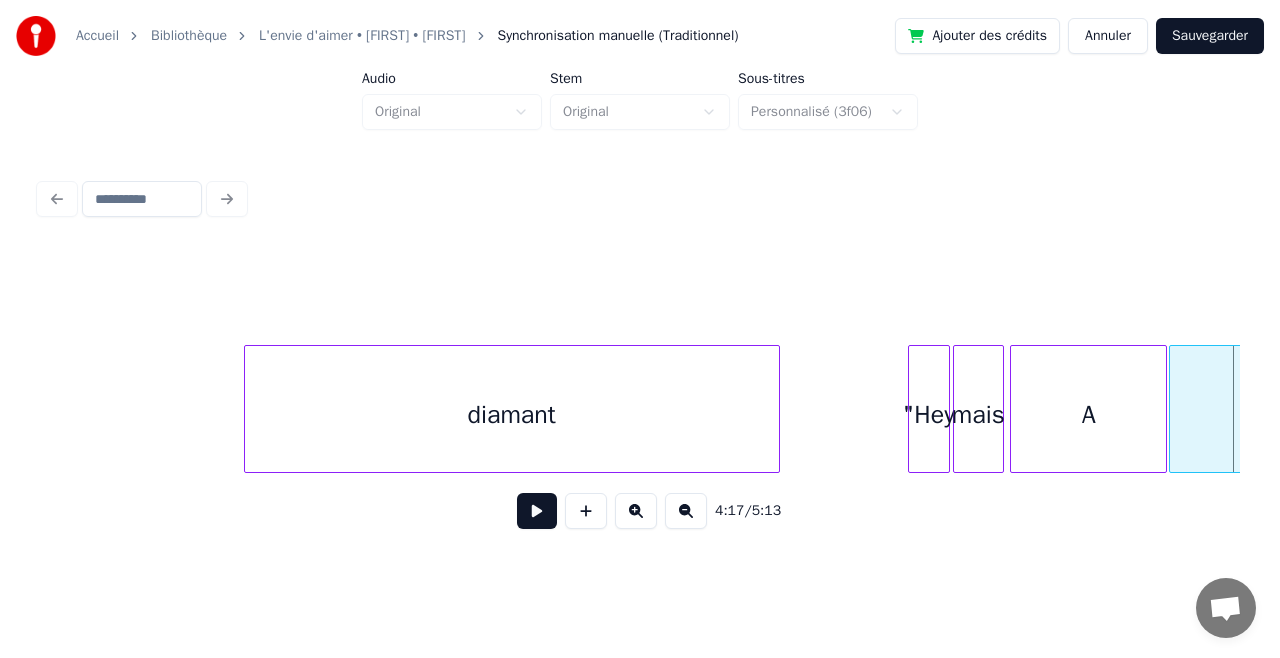 scroll, scrollTop: 0, scrollLeft: 50338, axis: horizontal 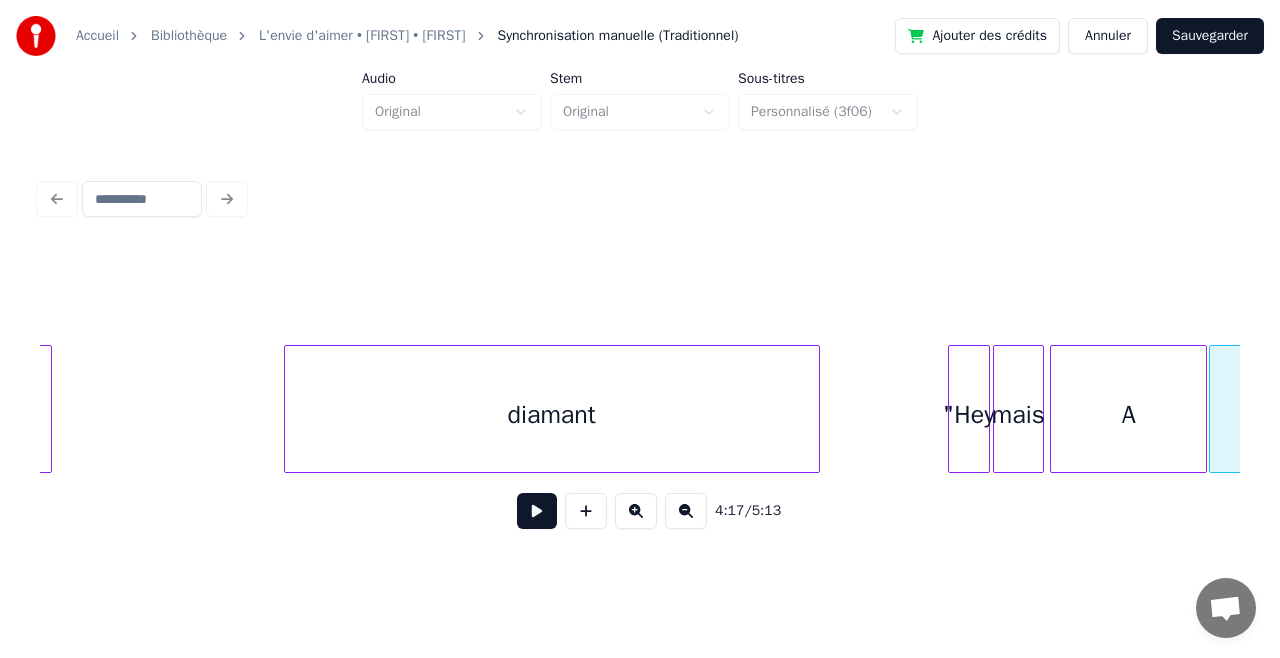 click on "diamant" at bounding box center (552, 414) 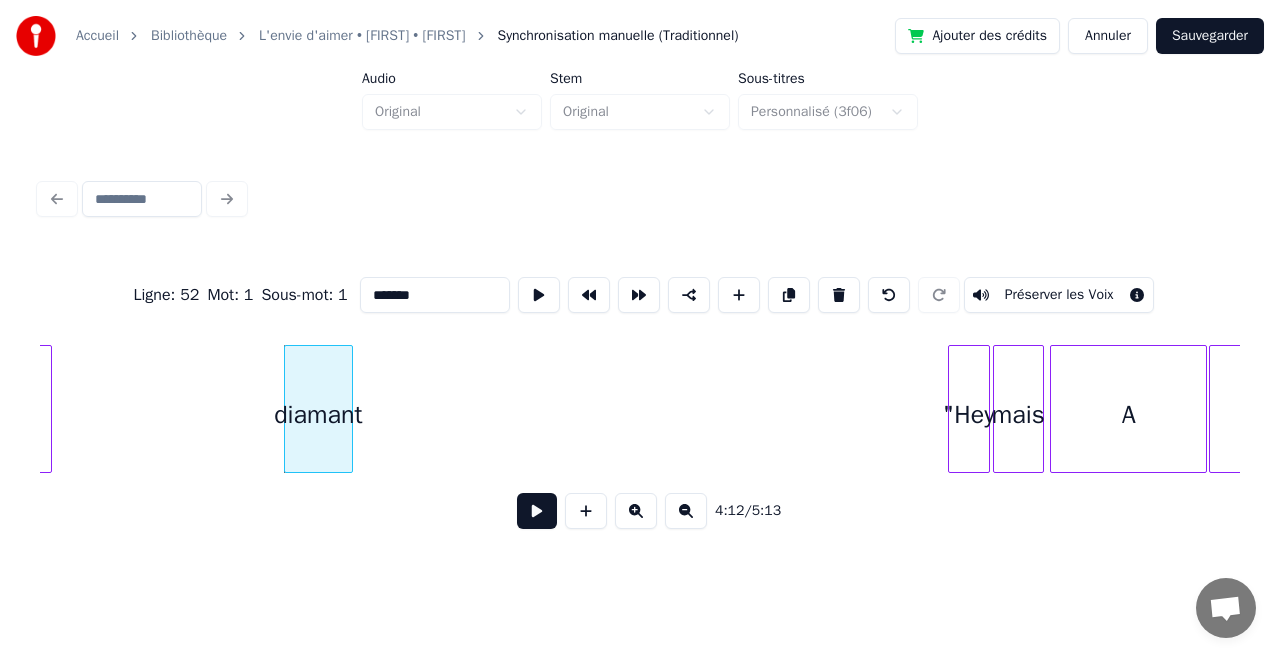 click at bounding box center [349, 409] 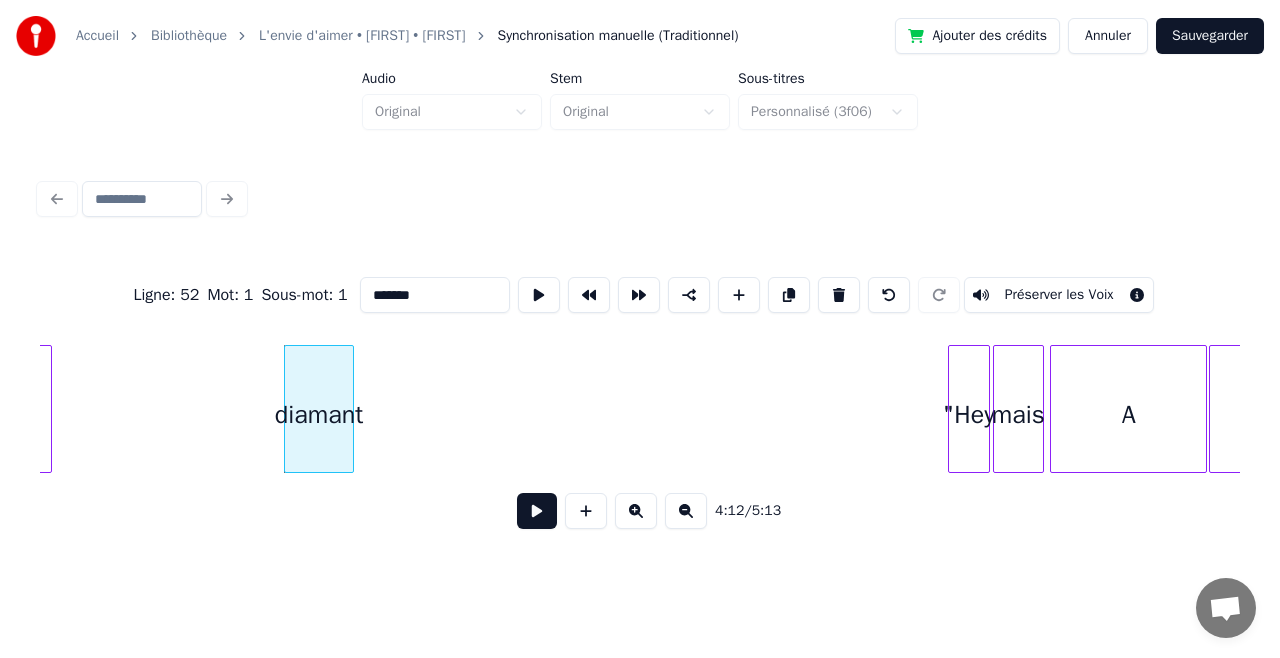 click at bounding box center (739, 295) 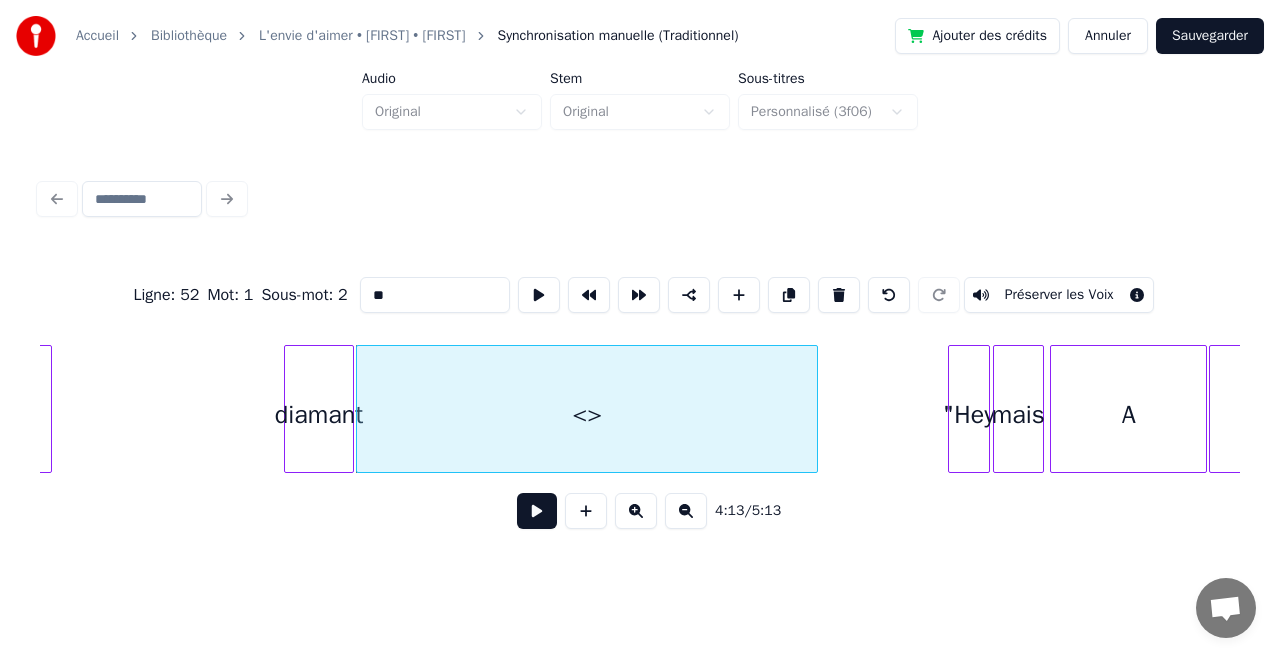 click at bounding box center [814, 409] 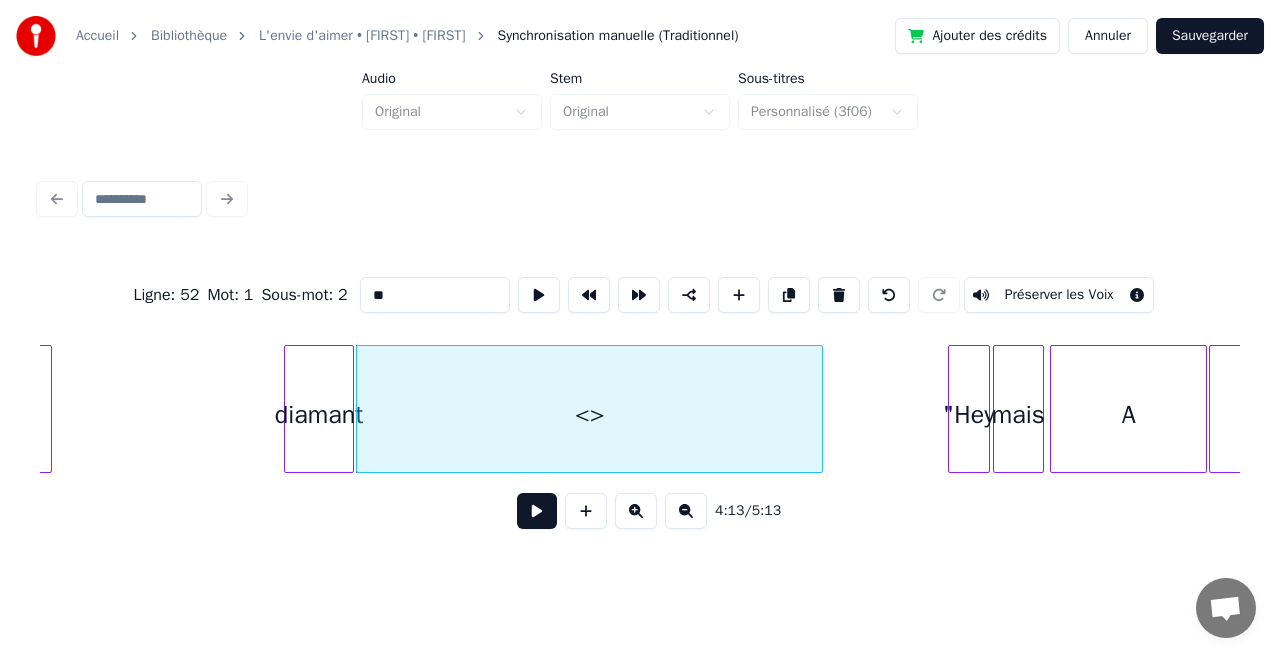 click on "**" at bounding box center [435, 295] 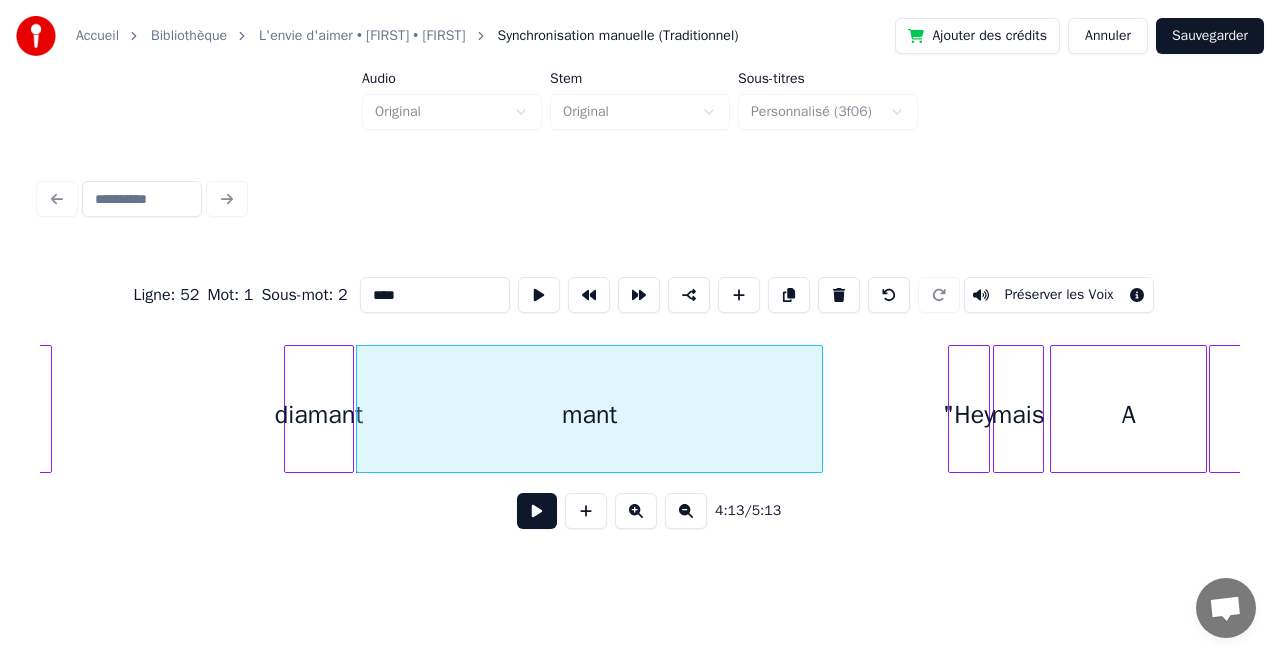 click on "diamant" at bounding box center (319, 414) 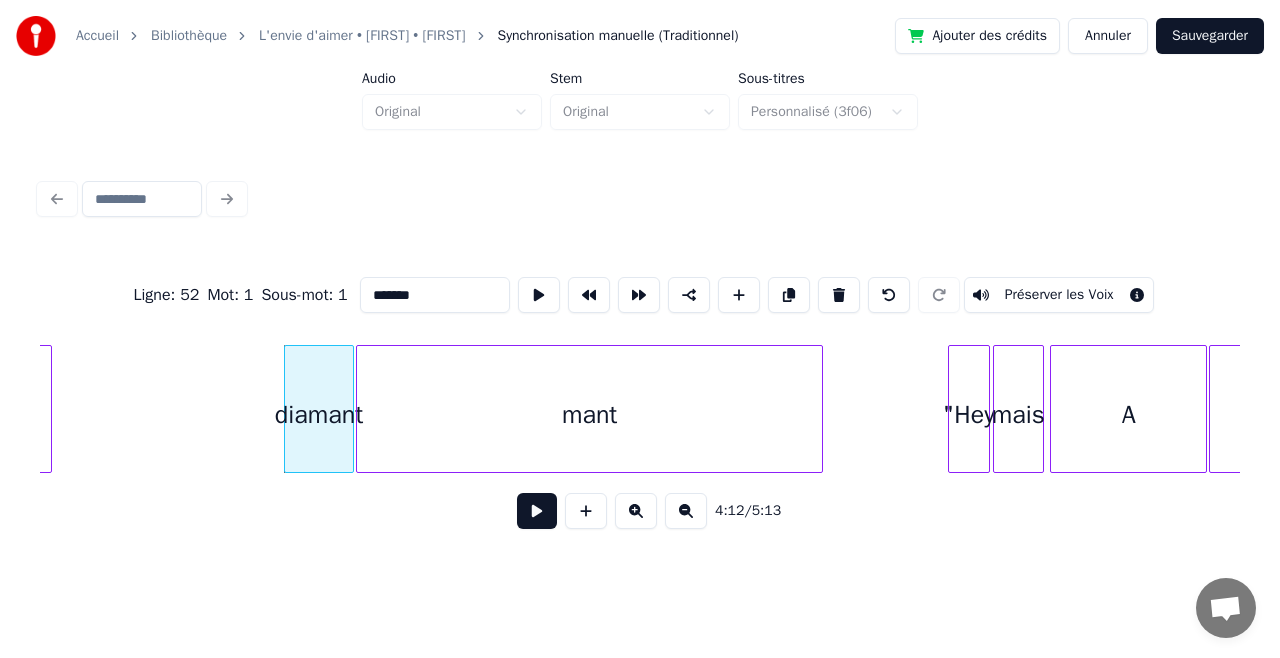 click on "*******" at bounding box center [435, 295] 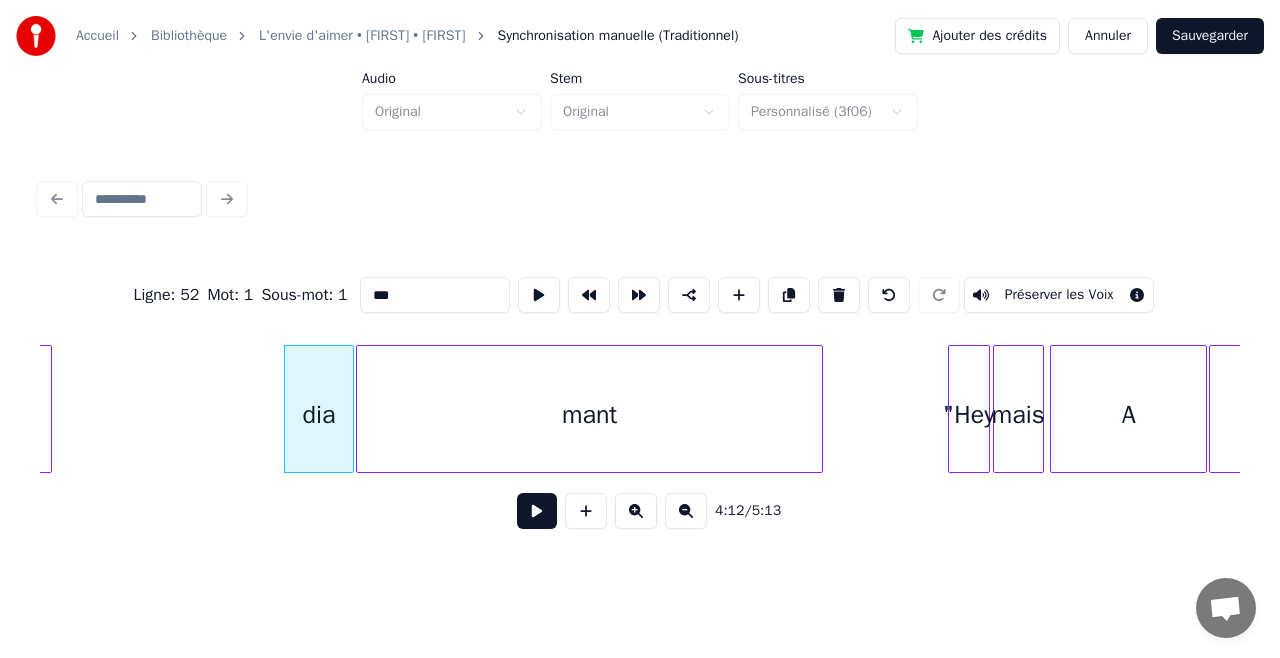 type on "***" 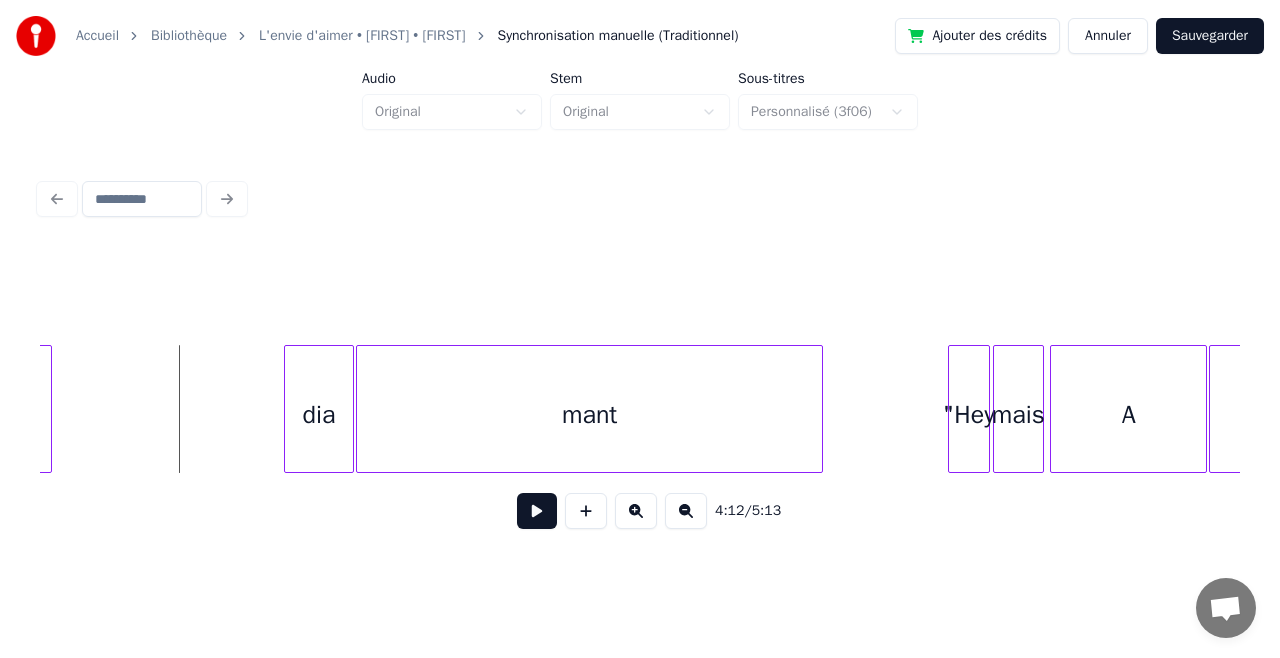 click at bounding box center (537, 511) 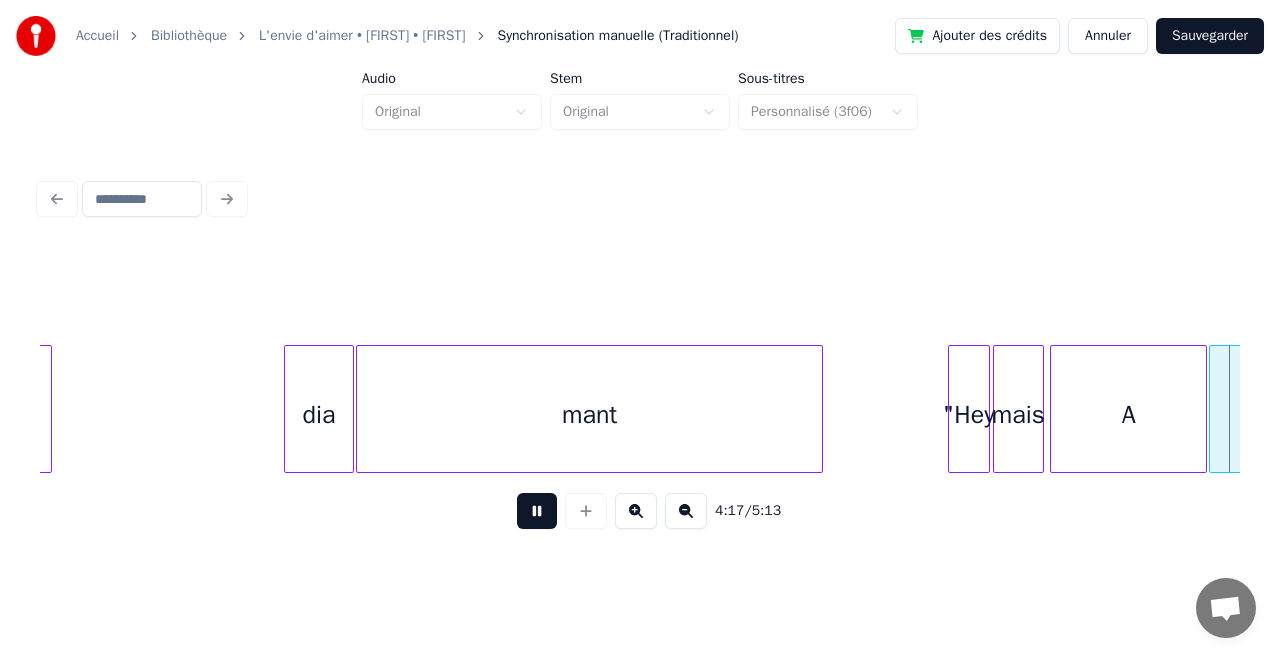 scroll, scrollTop: 0, scrollLeft: 51540, axis: horizontal 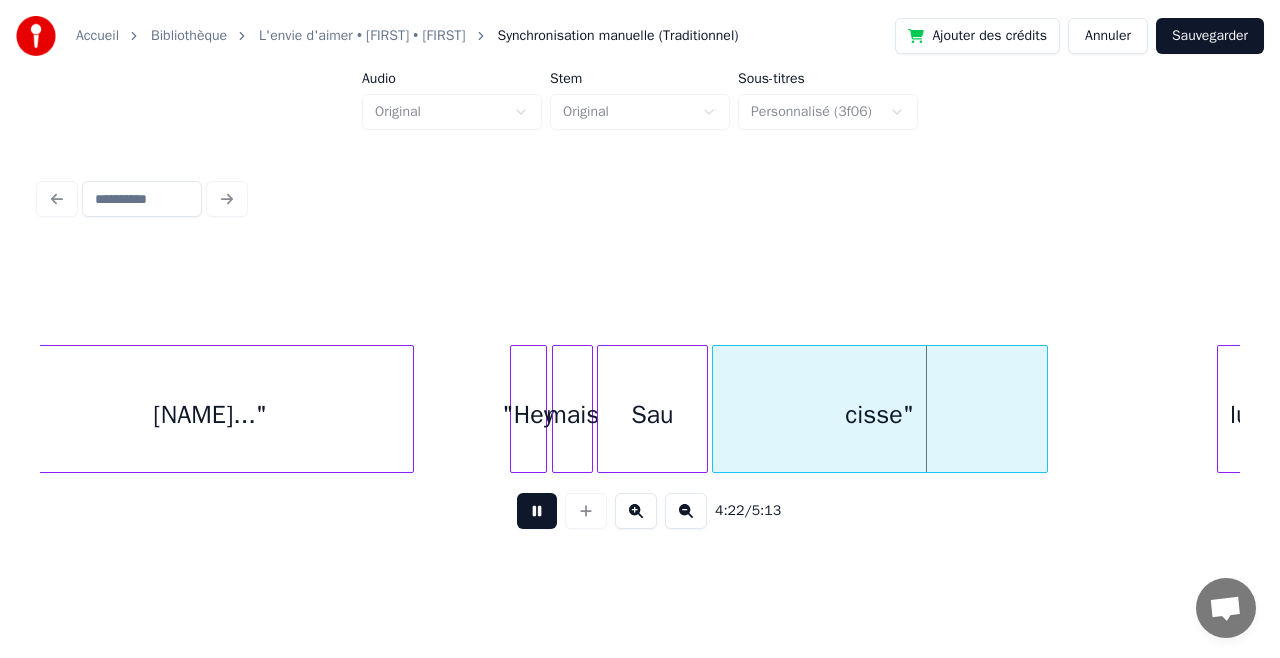 click at bounding box center [537, 511] 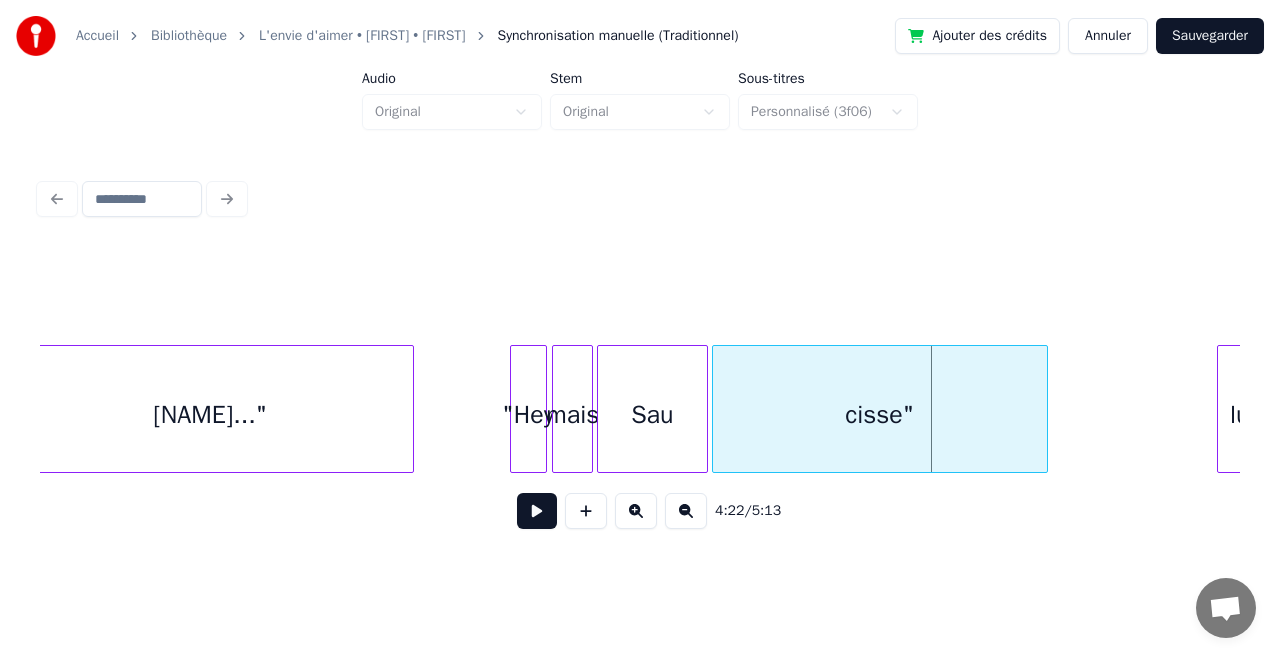 click on "cisse"" at bounding box center (880, 414) 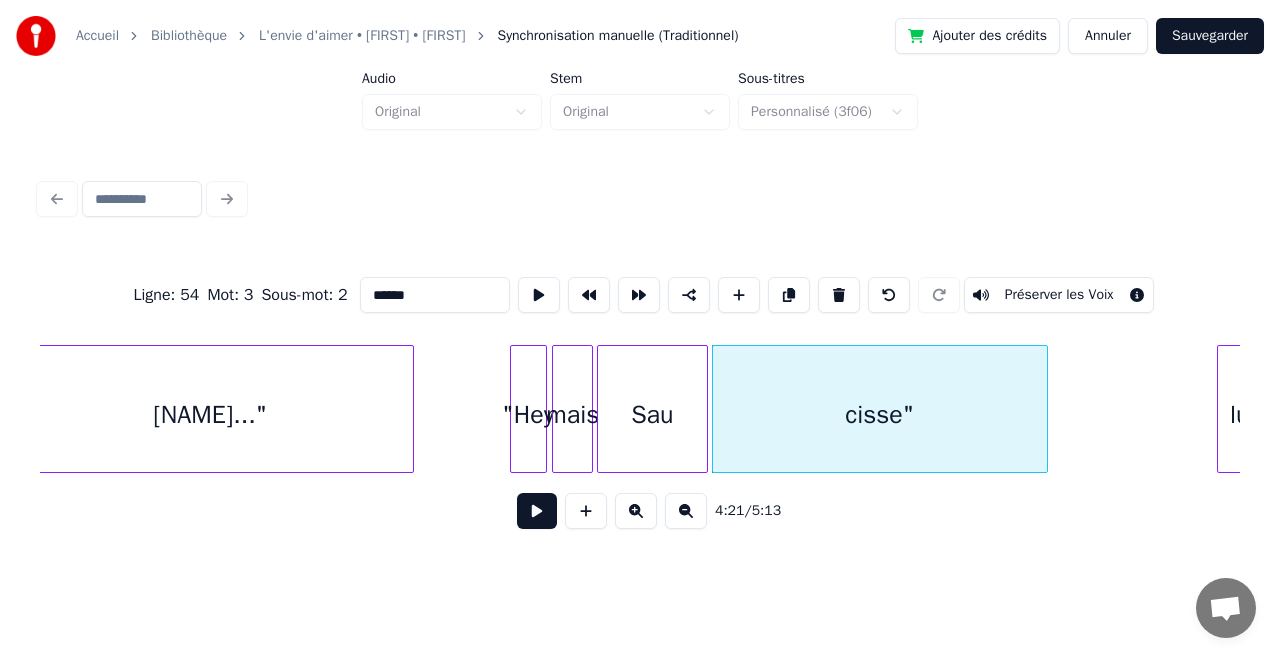 click on "******" at bounding box center (435, 295) 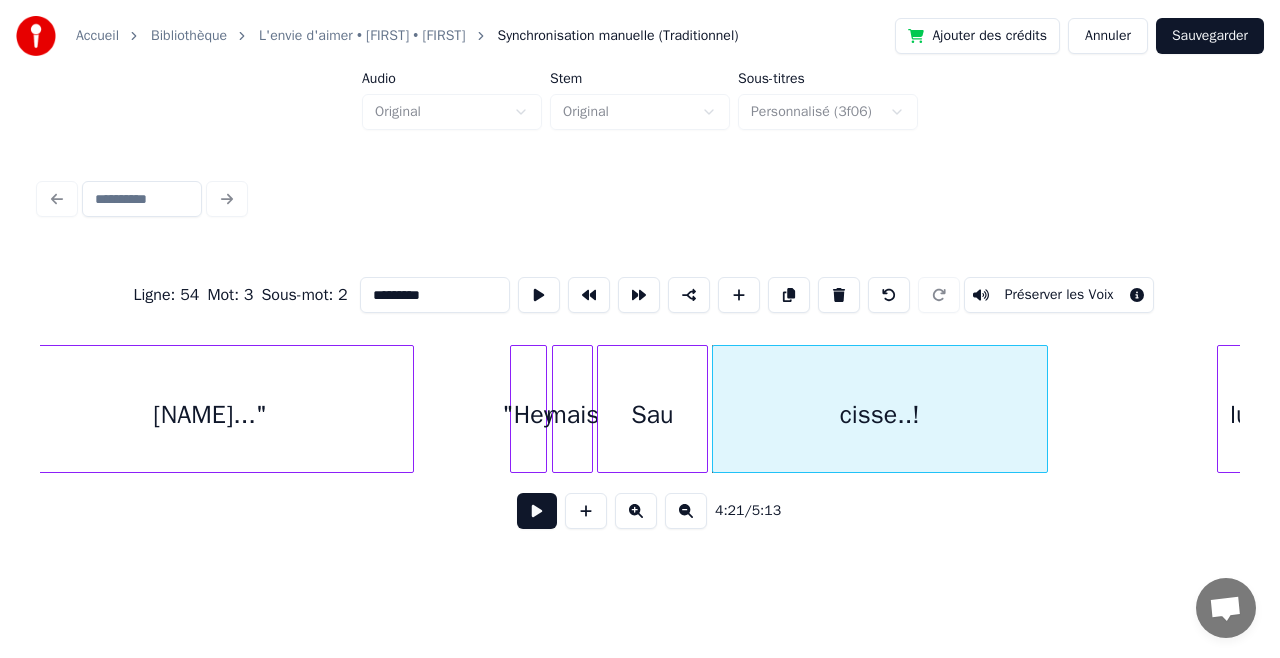 type on "*********" 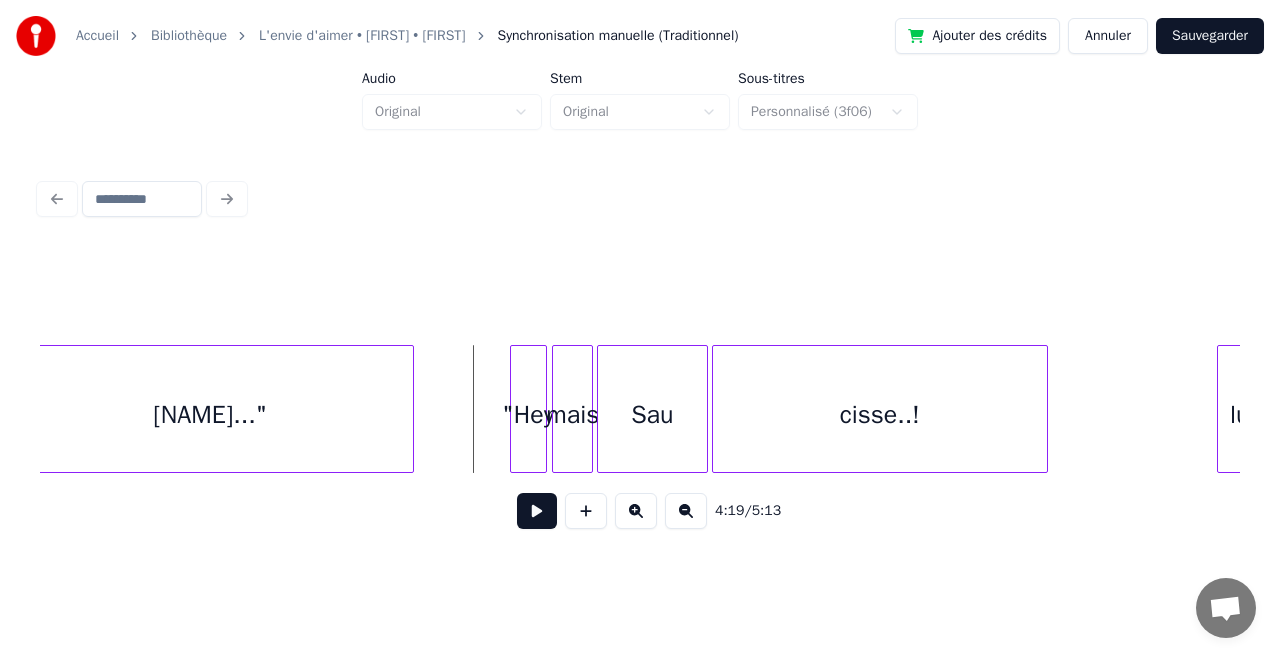 click at bounding box center (537, 511) 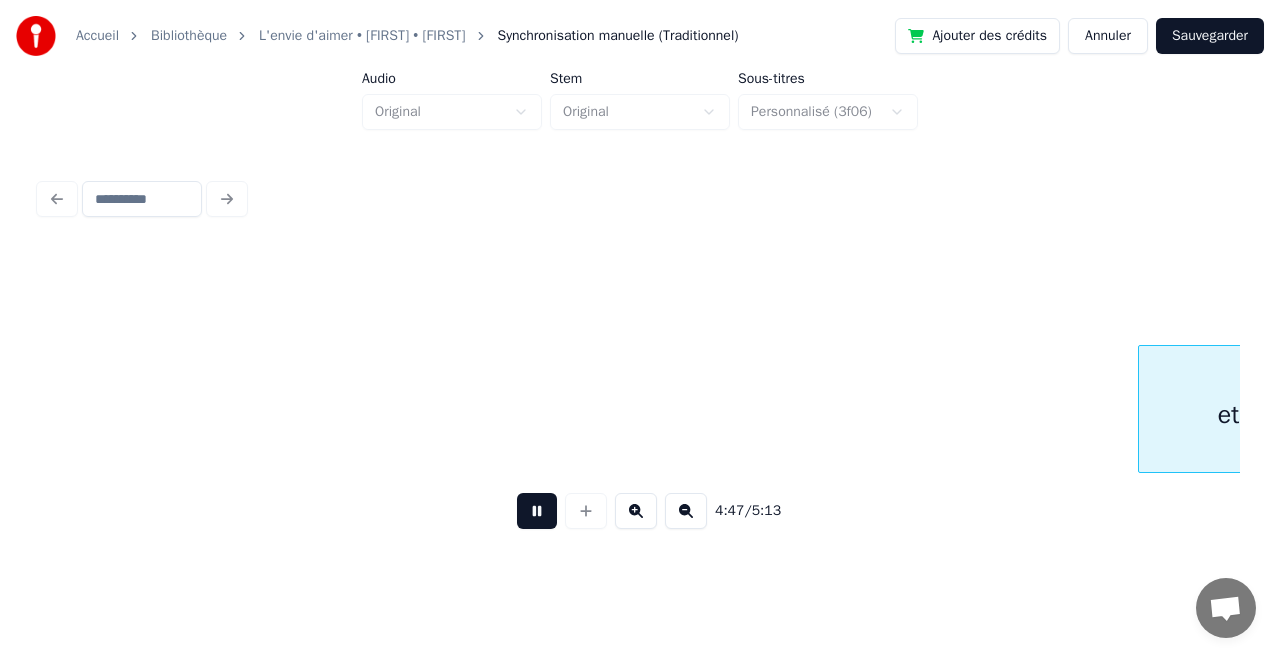 scroll, scrollTop: 0, scrollLeft: 57551, axis: horizontal 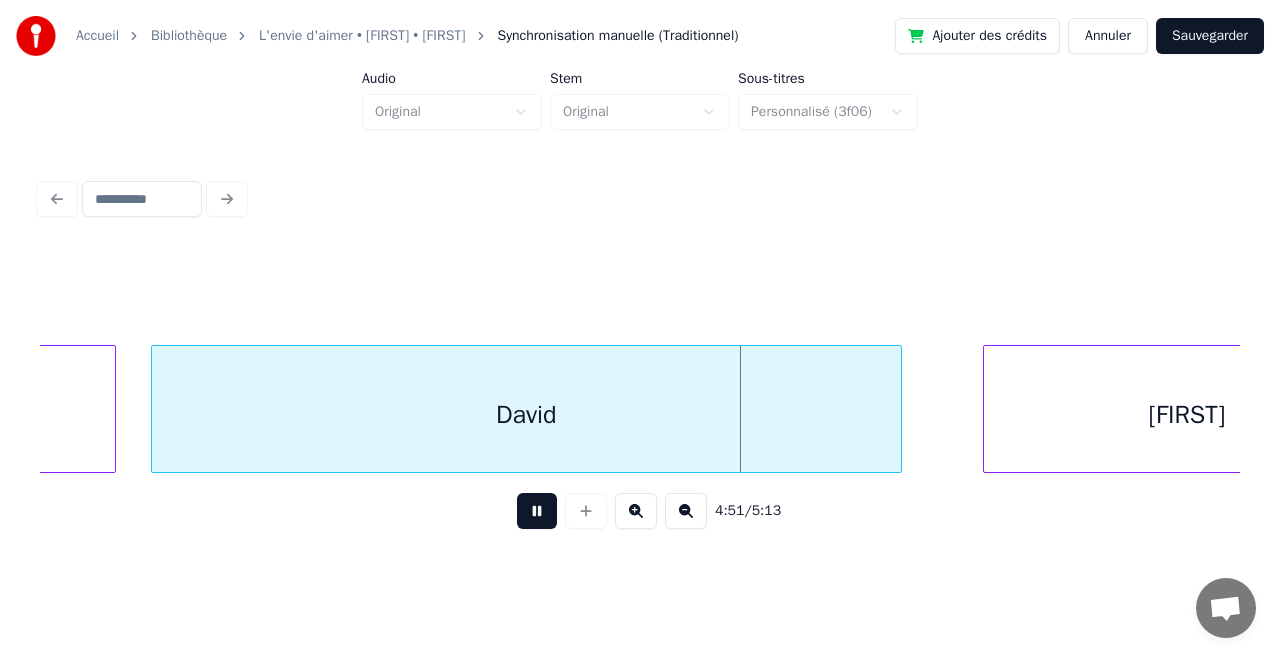 click at bounding box center [537, 511] 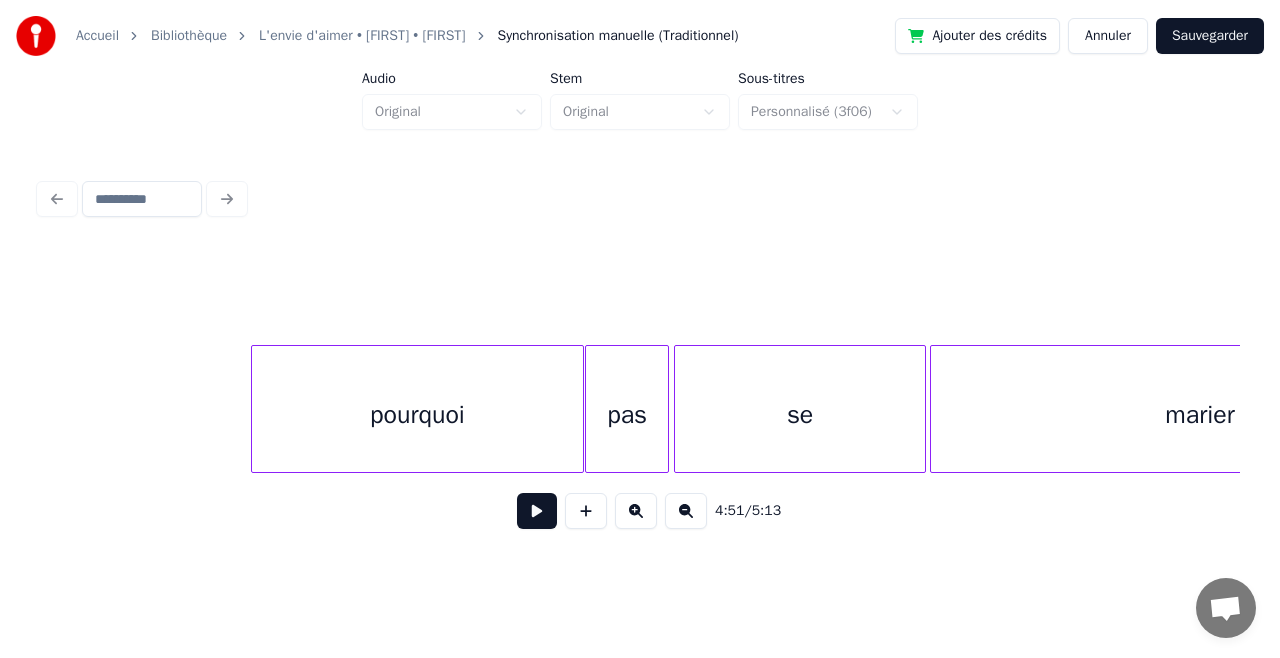 scroll, scrollTop: 0, scrollLeft: 55529, axis: horizontal 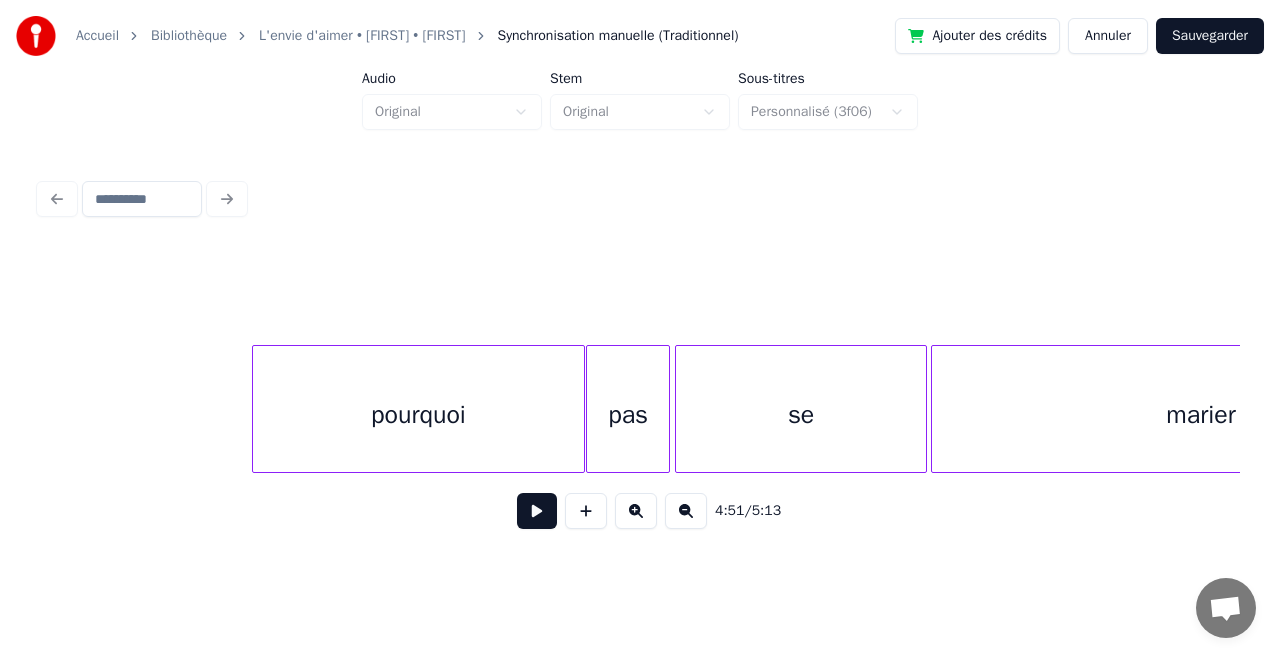 click on "marier ? se pas pourquoi" at bounding box center (-24160, 409) 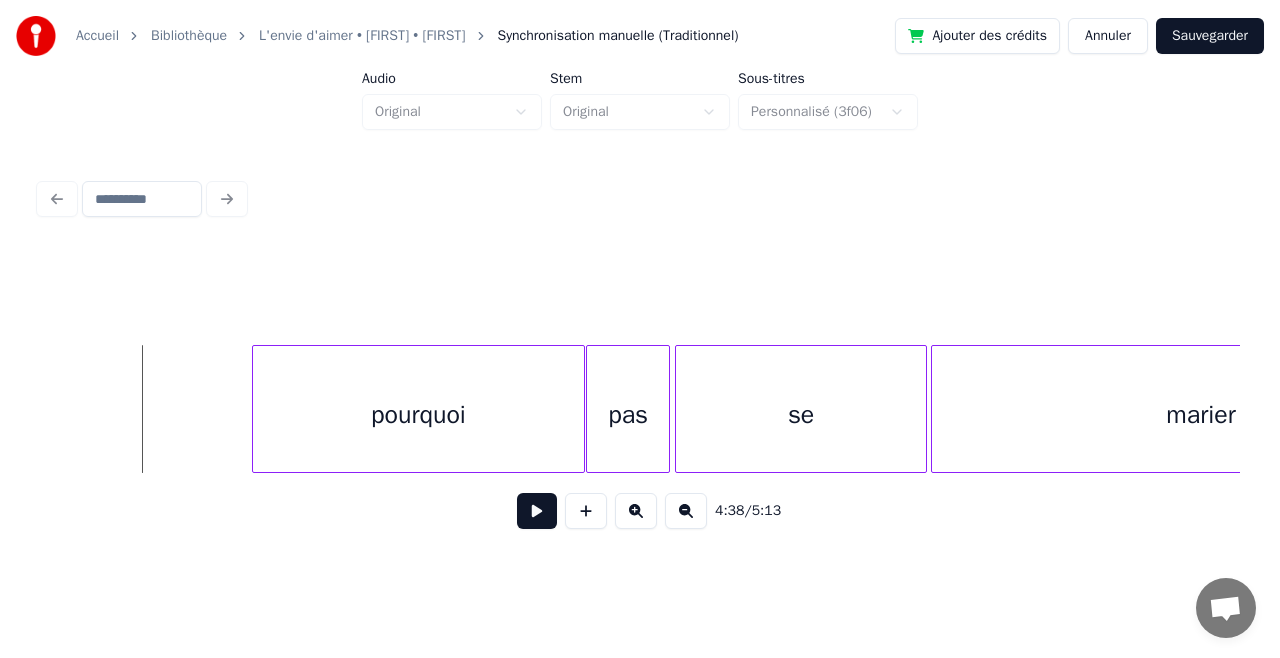 click at bounding box center [537, 511] 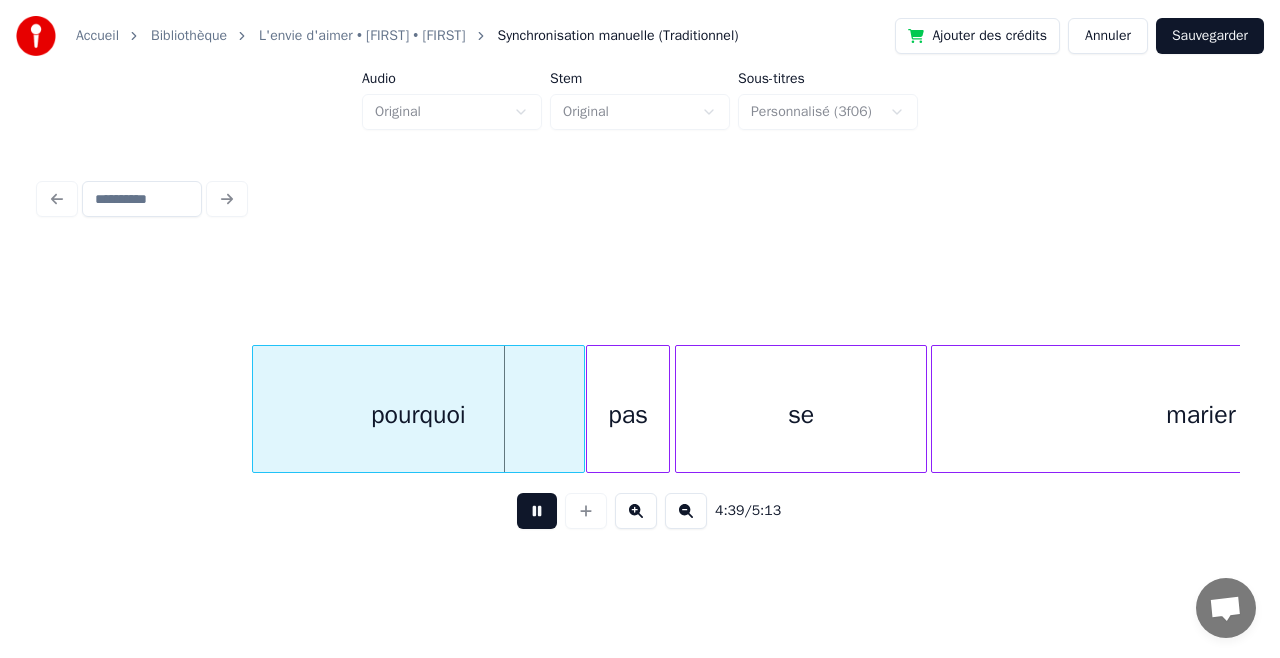 click at bounding box center (537, 511) 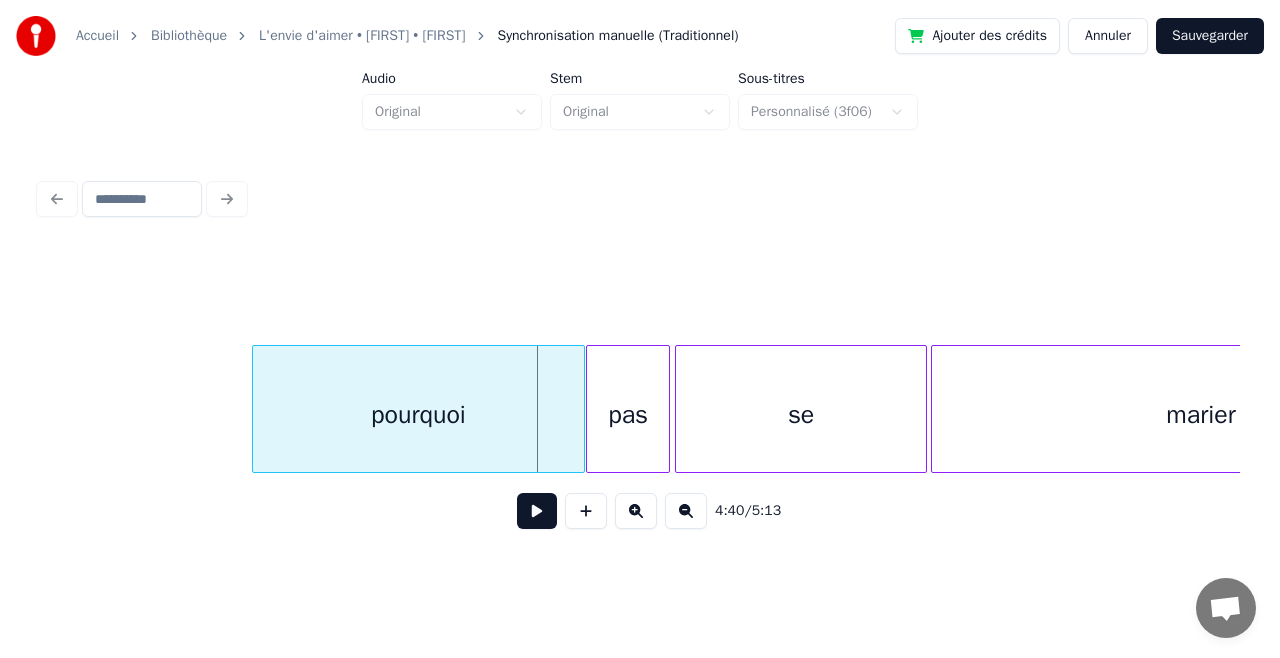 click on "pourquoi" at bounding box center [418, 414] 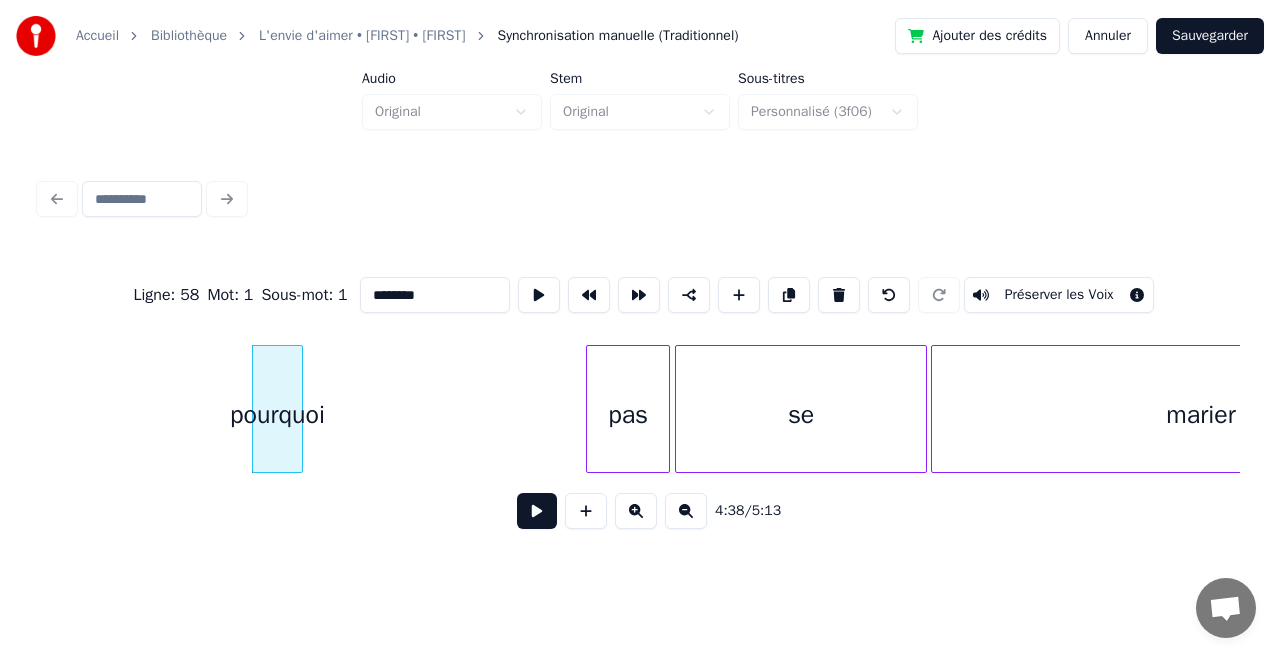 click at bounding box center (299, 409) 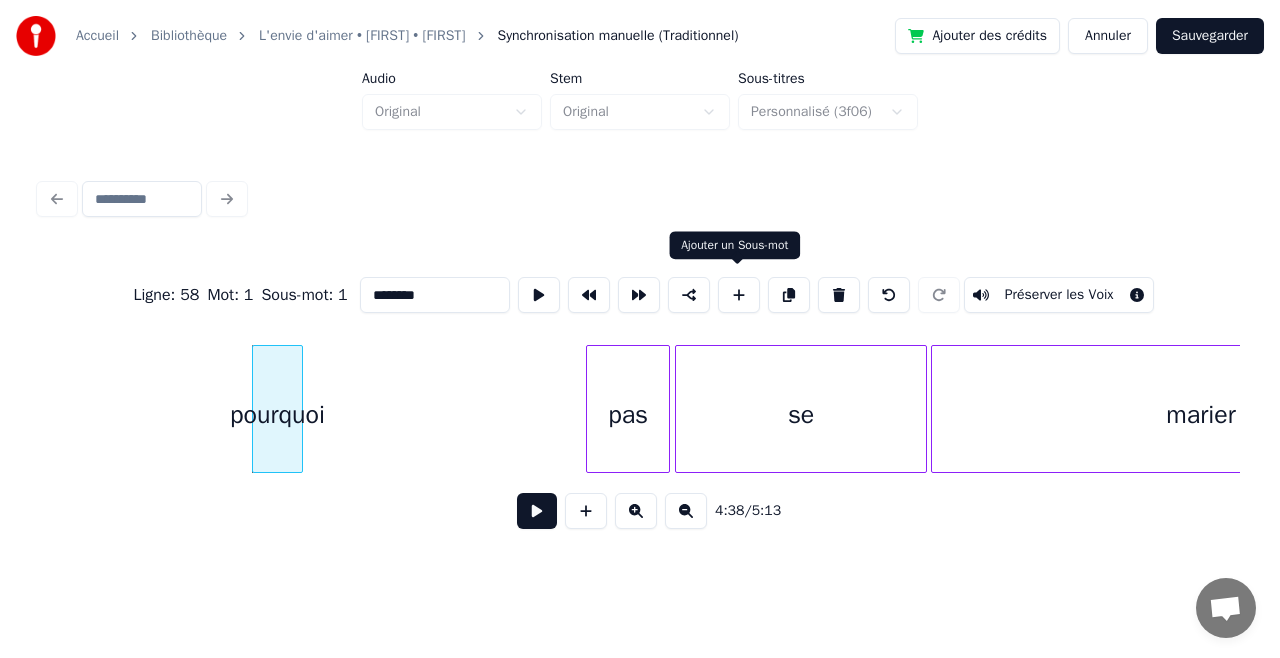 click at bounding box center [739, 295] 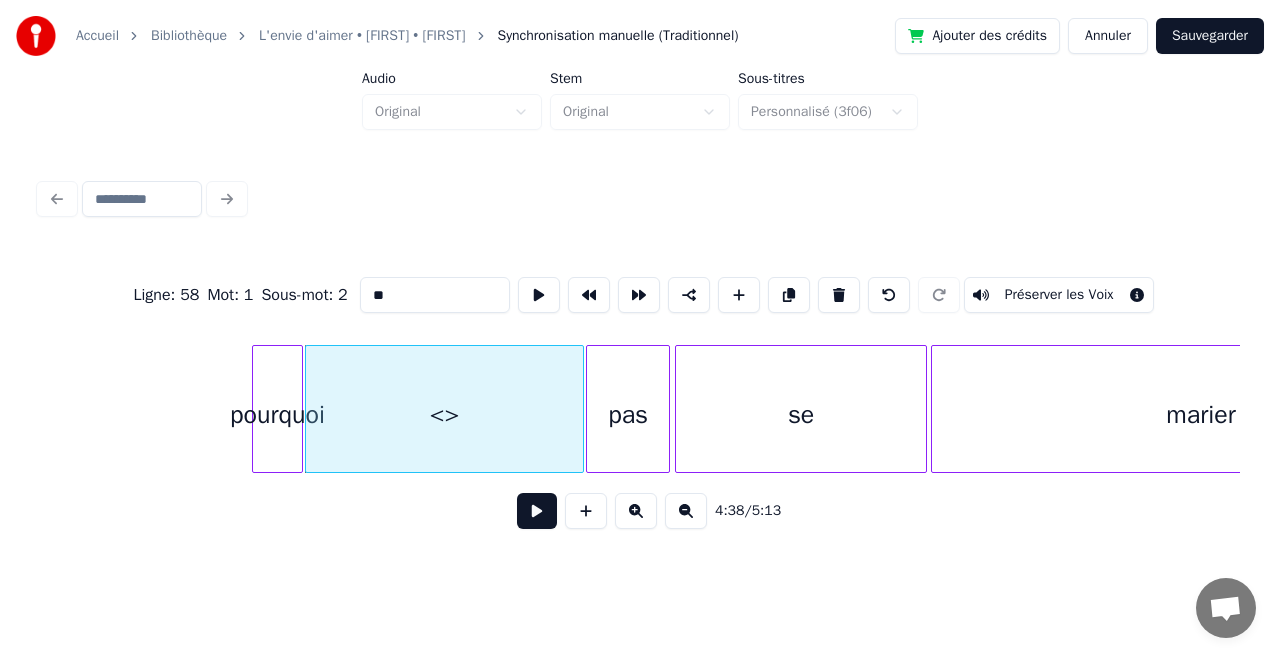 click at bounding box center [580, 409] 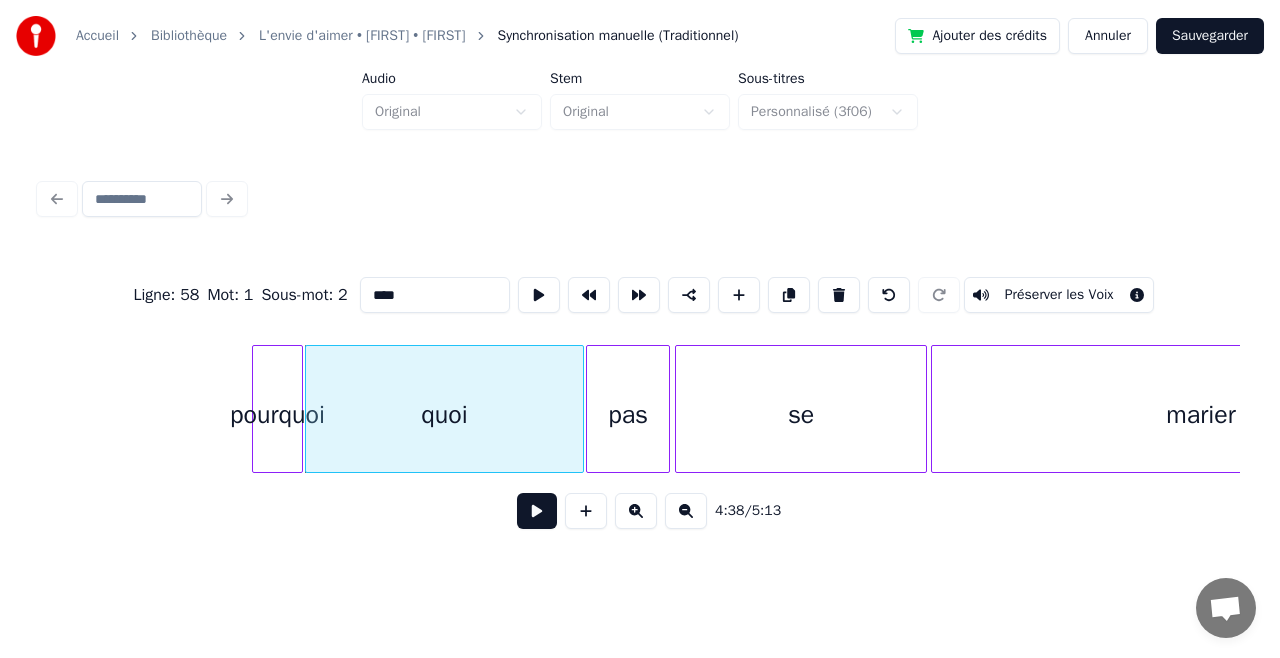 click at bounding box center [299, 409] 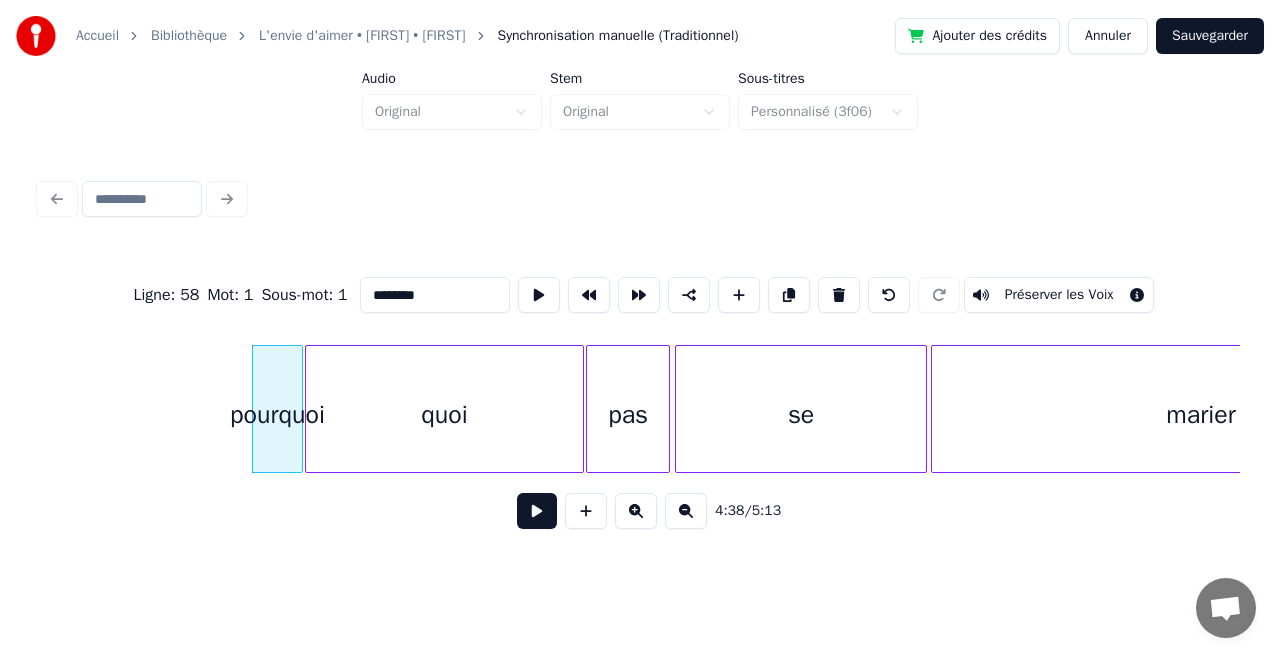 click on "********" at bounding box center [435, 295] 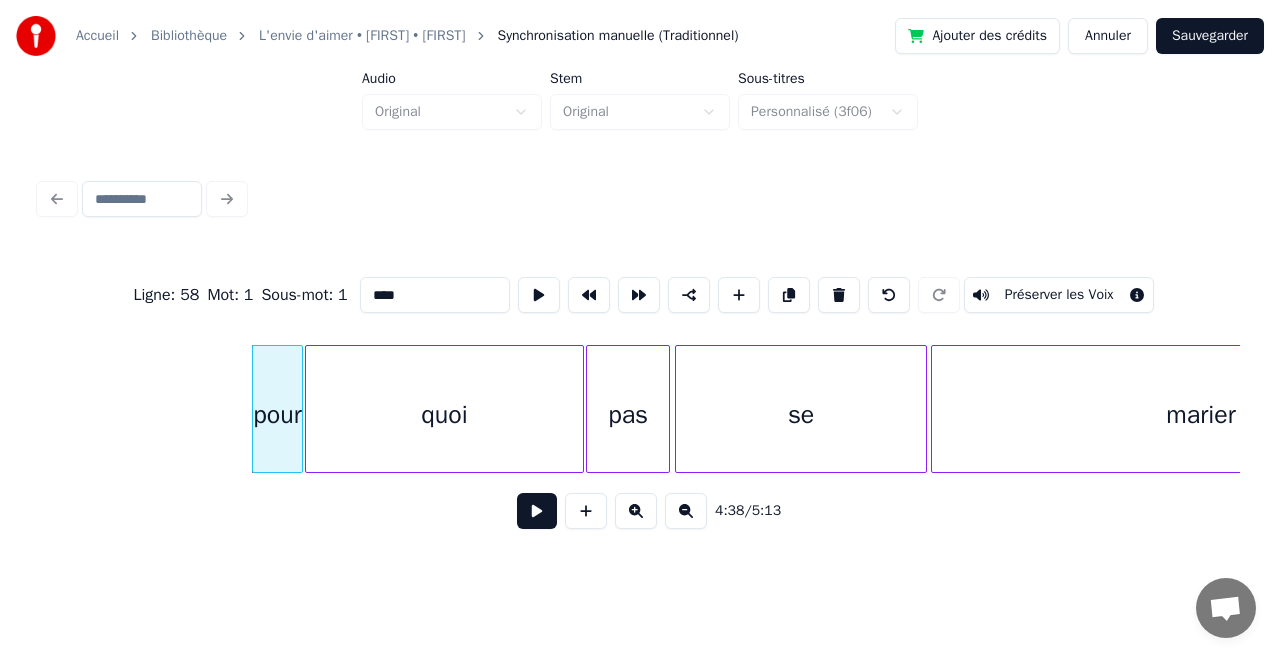 type on "****" 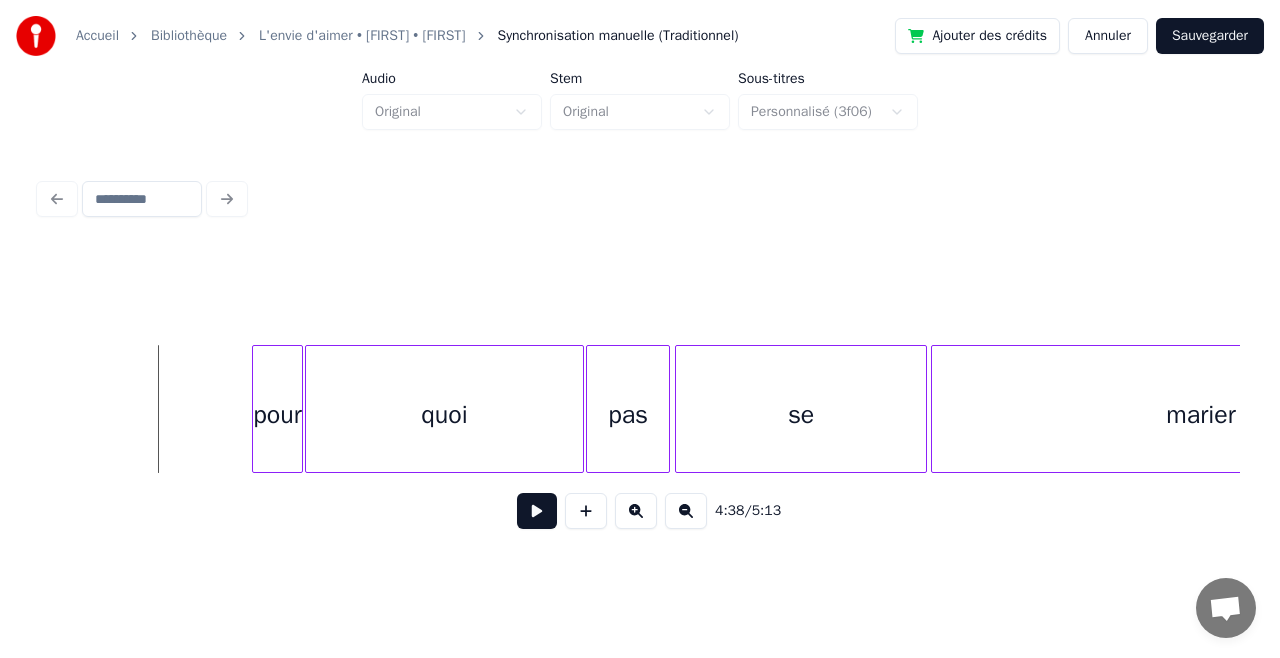 click at bounding box center (537, 511) 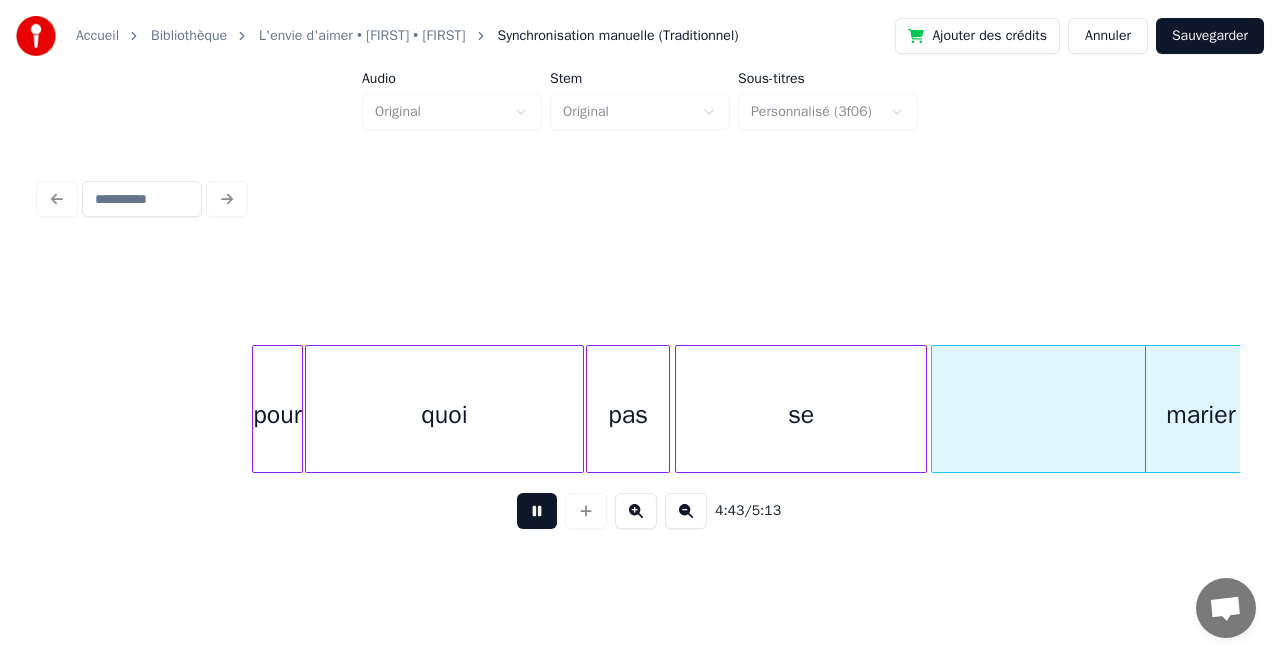 click at bounding box center [537, 511] 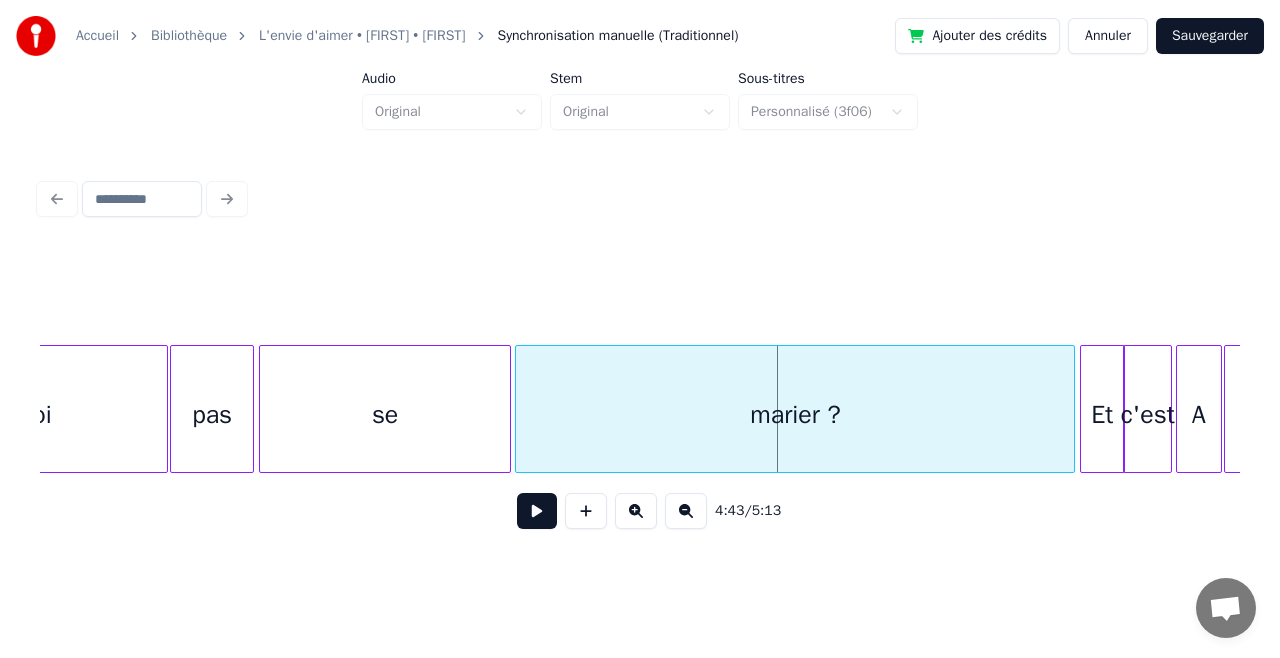 scroll, scrollTop: 0, scrollLeft: 56025, axis: horizontal 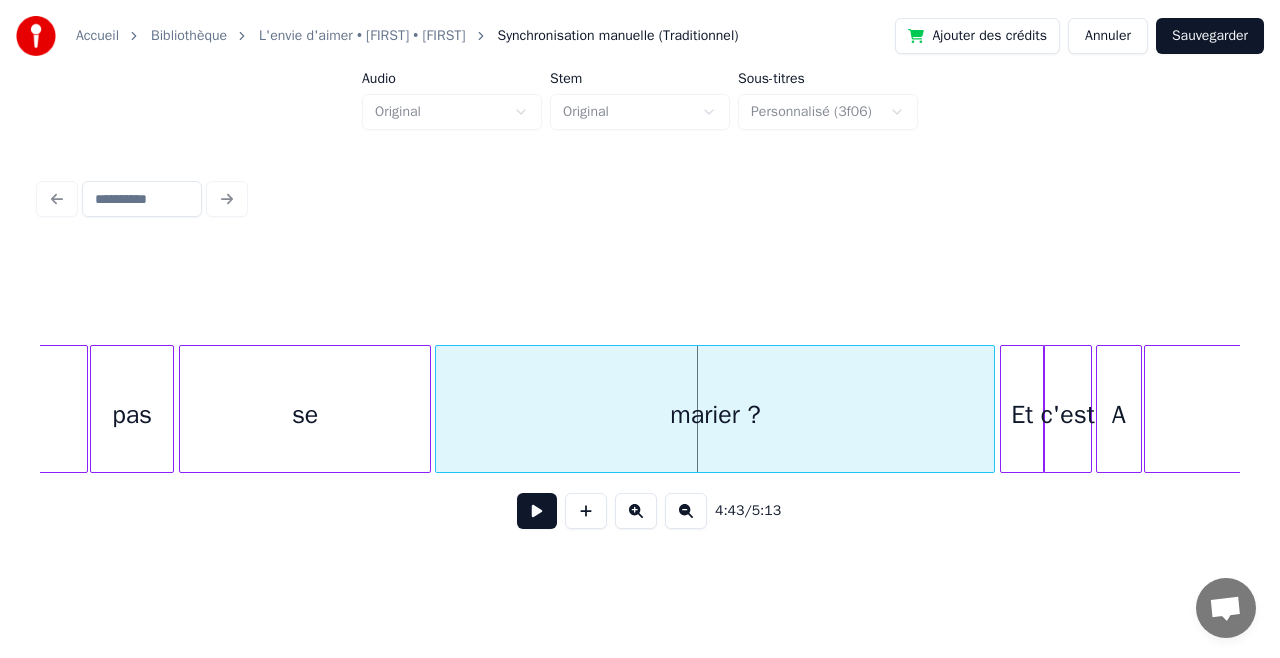 click on "marier ?" at bounding box center (715, 414) 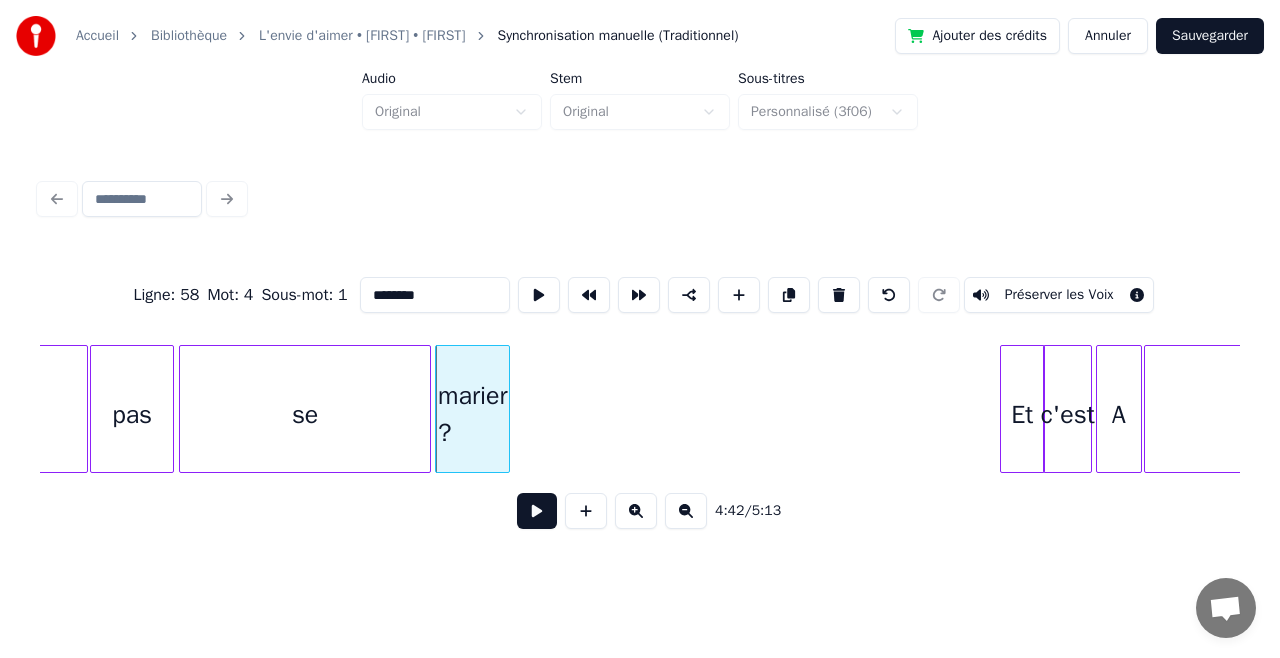 click at bounding box center (506, 409) 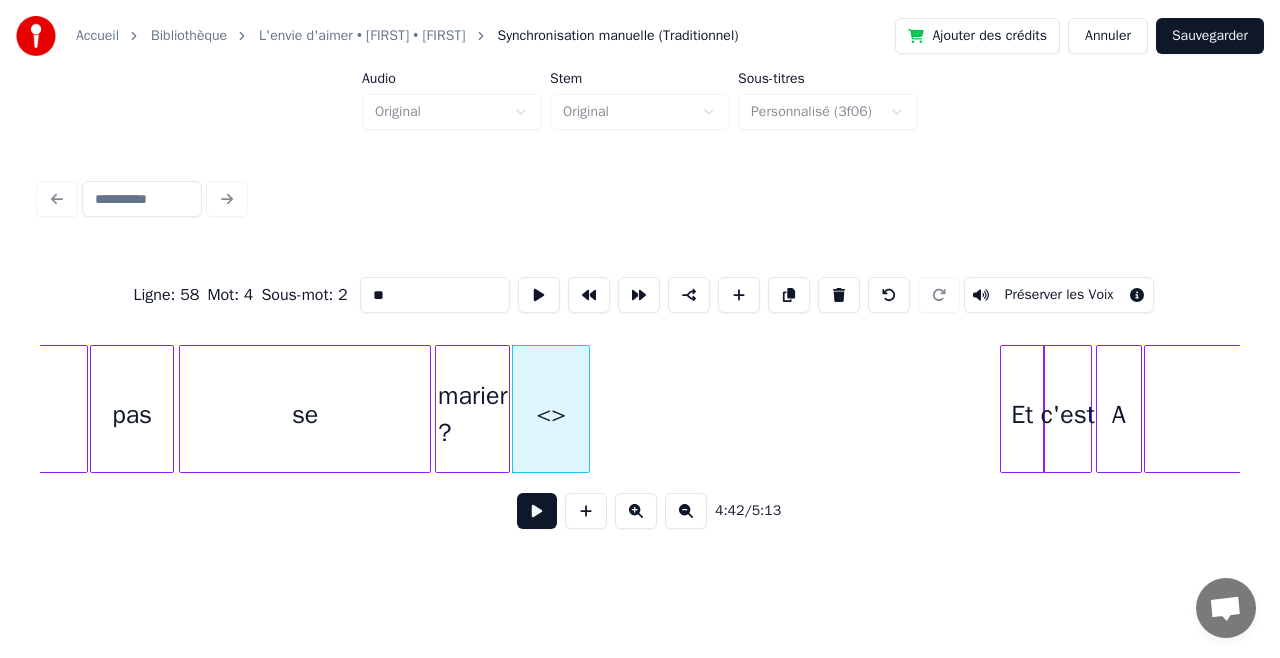click on "**" at bounding box center [435, 295] 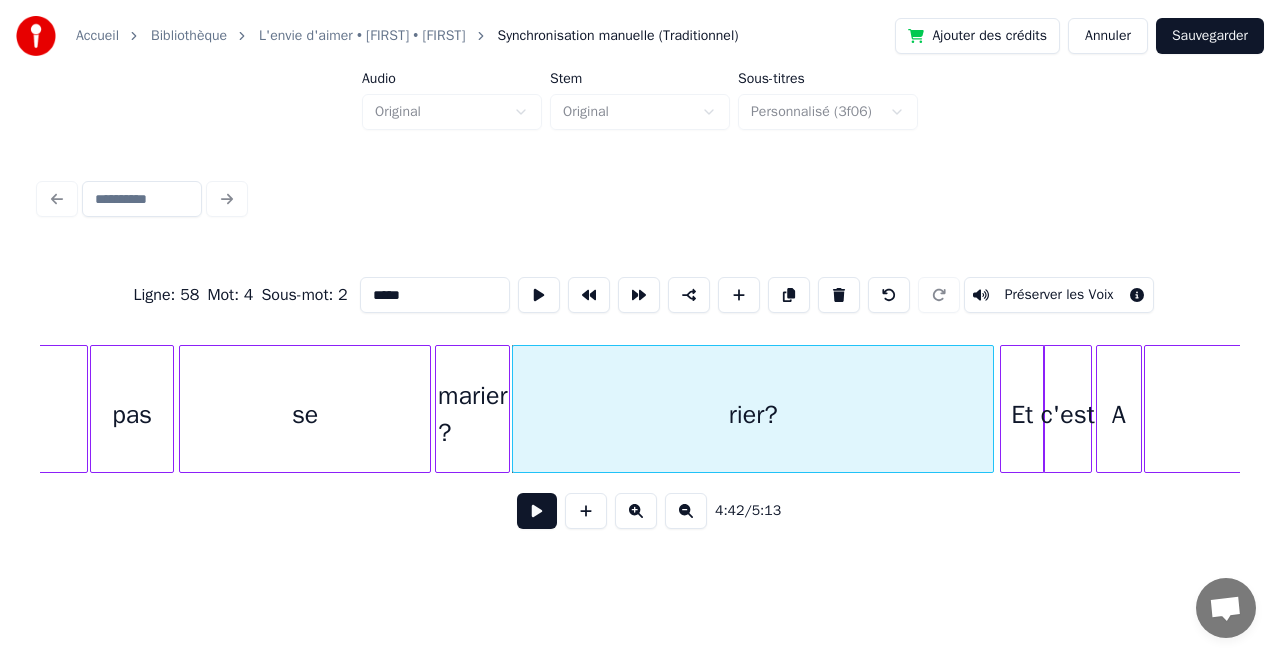 click at bounding box center [990, 409] 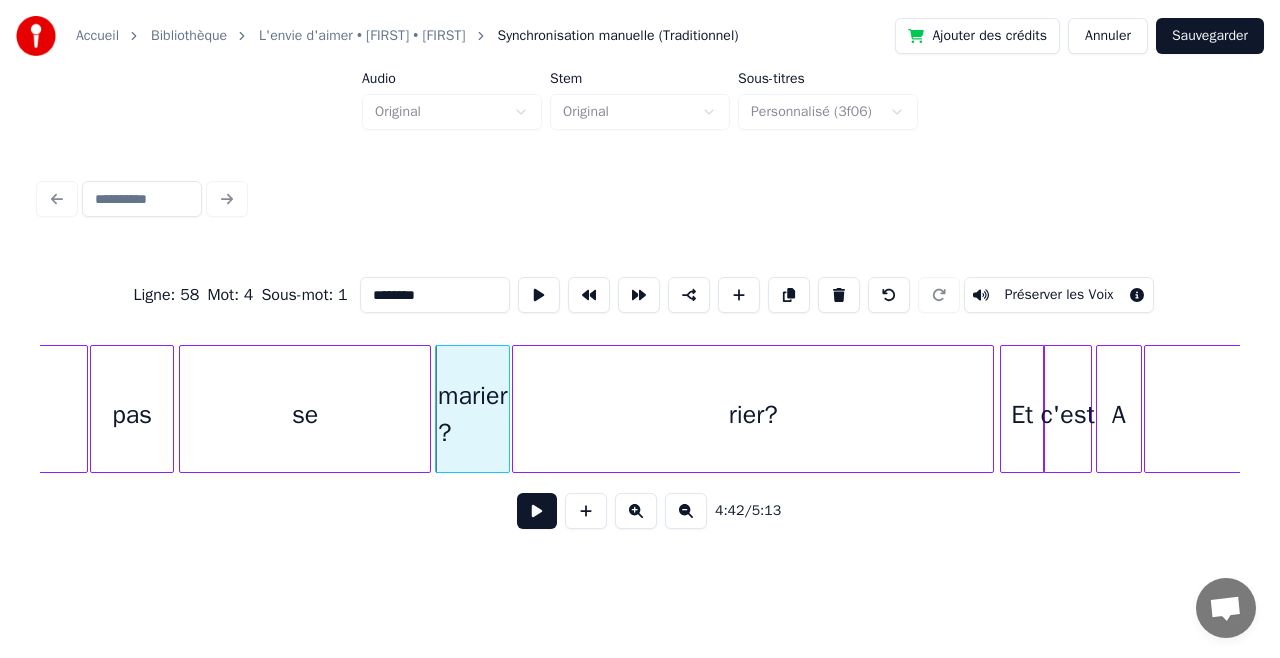 click on "********" at bounding box center [435, 295] 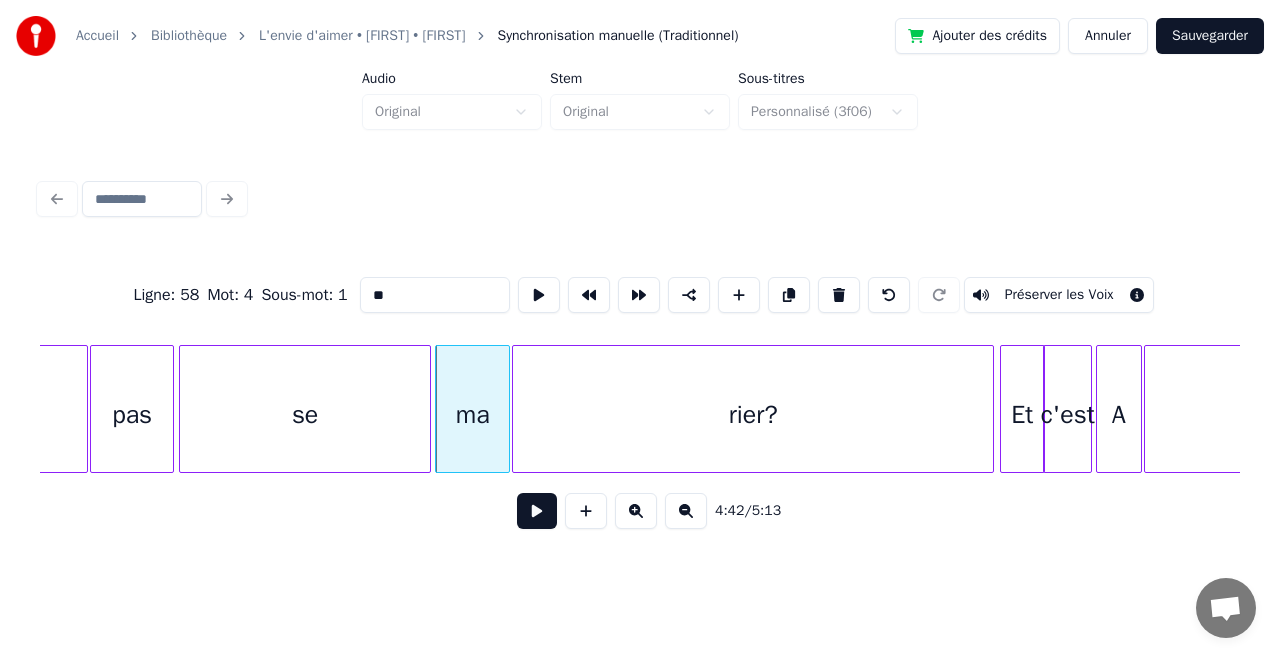 type on "**" 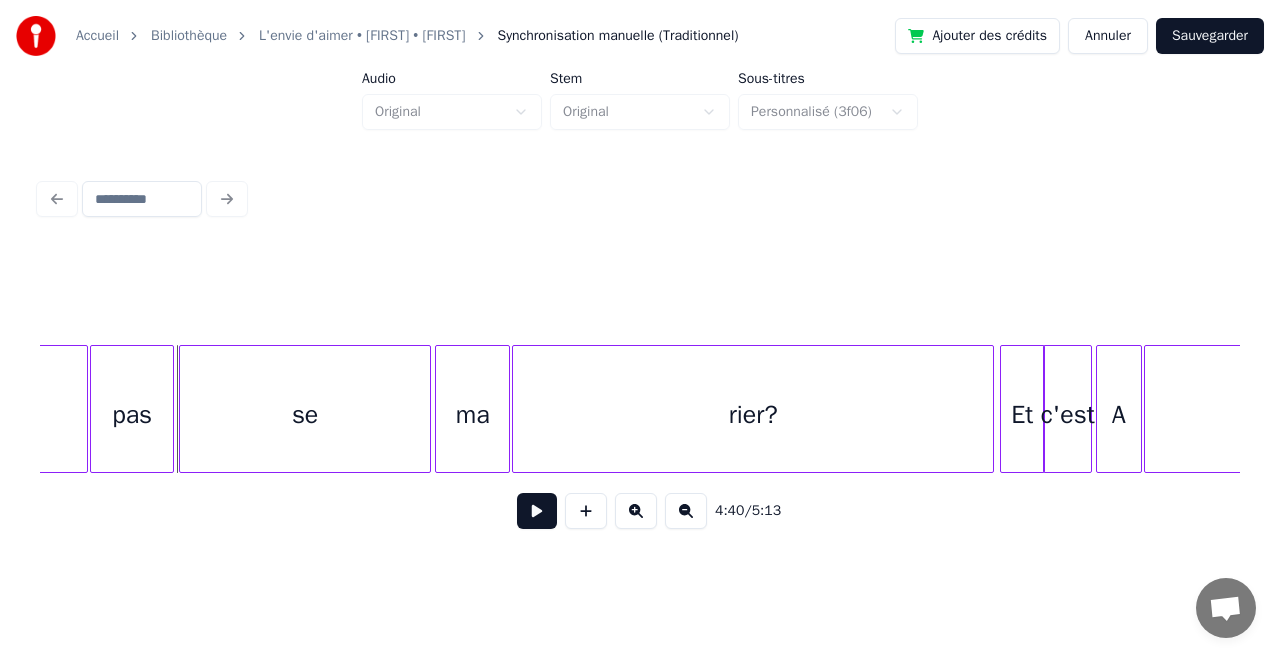 click at bounding box center [537, 511] 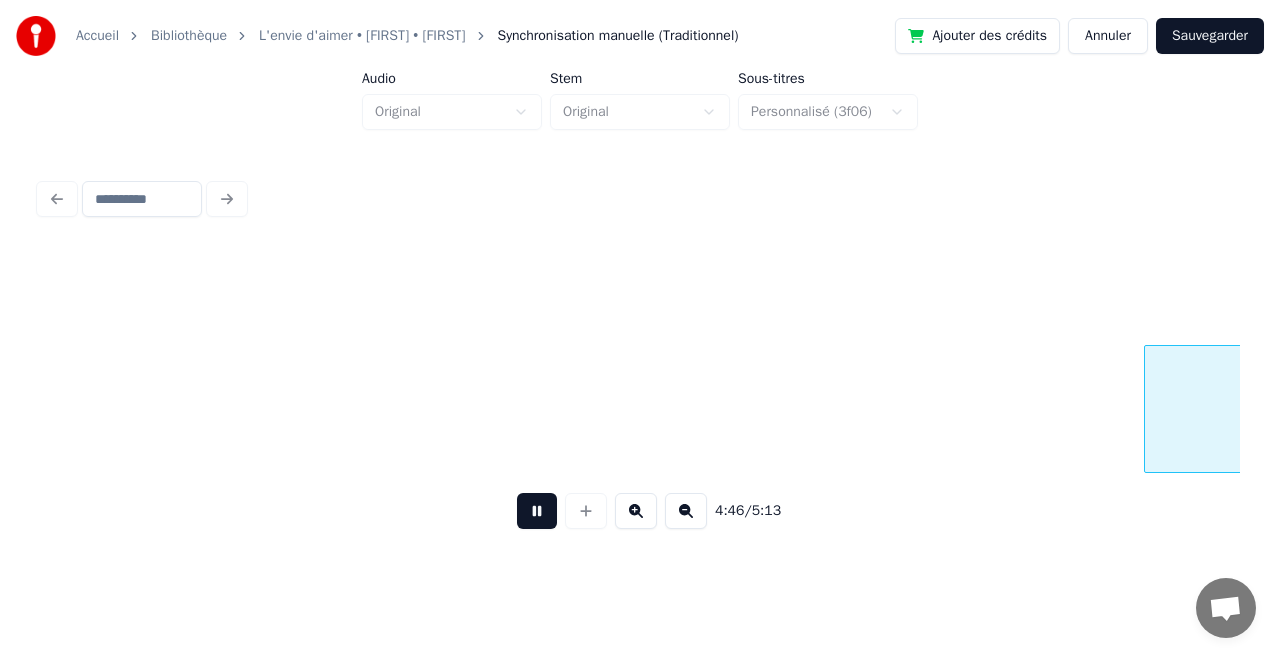 scroll, scrollTop: 0, scrollLeft: 57226, axis: horizontal 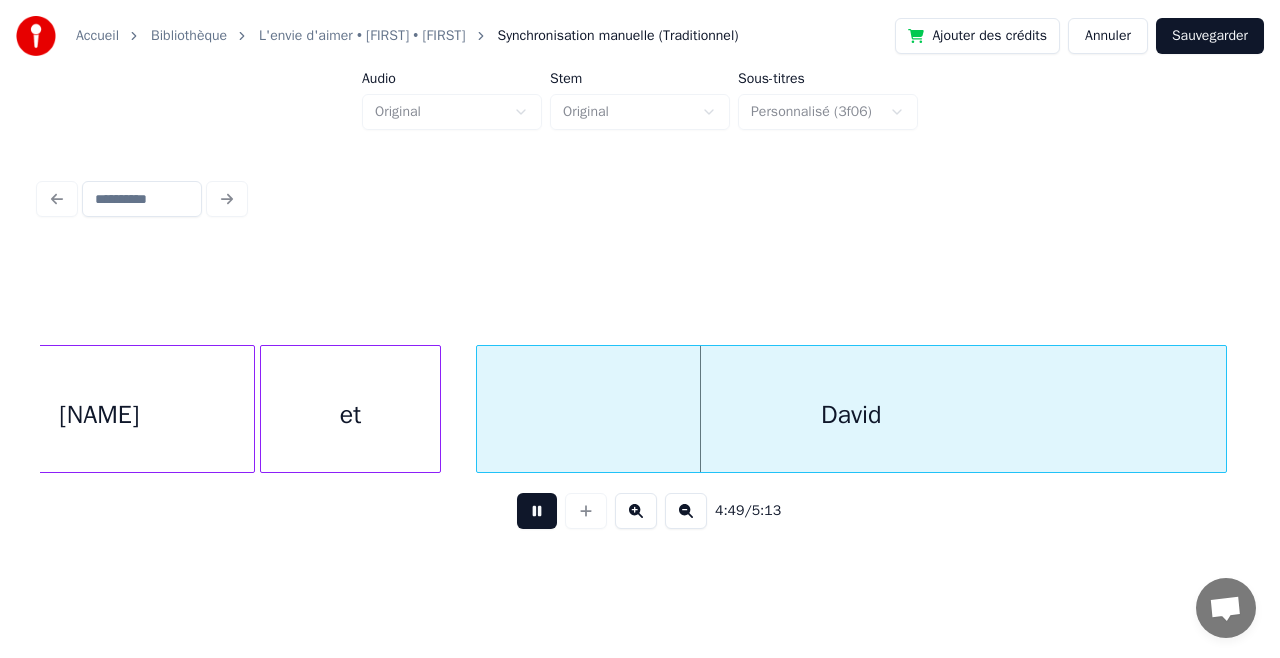 click at bounding box center [537, 511] 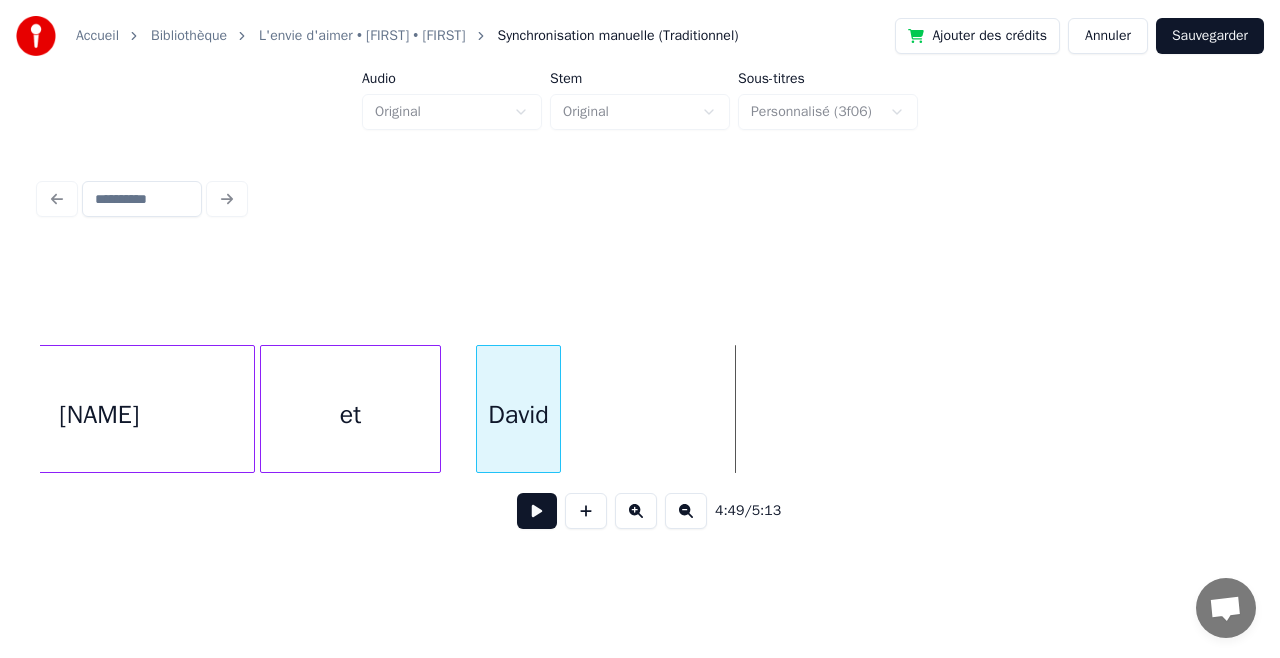 click at bounding box center [557, 409] 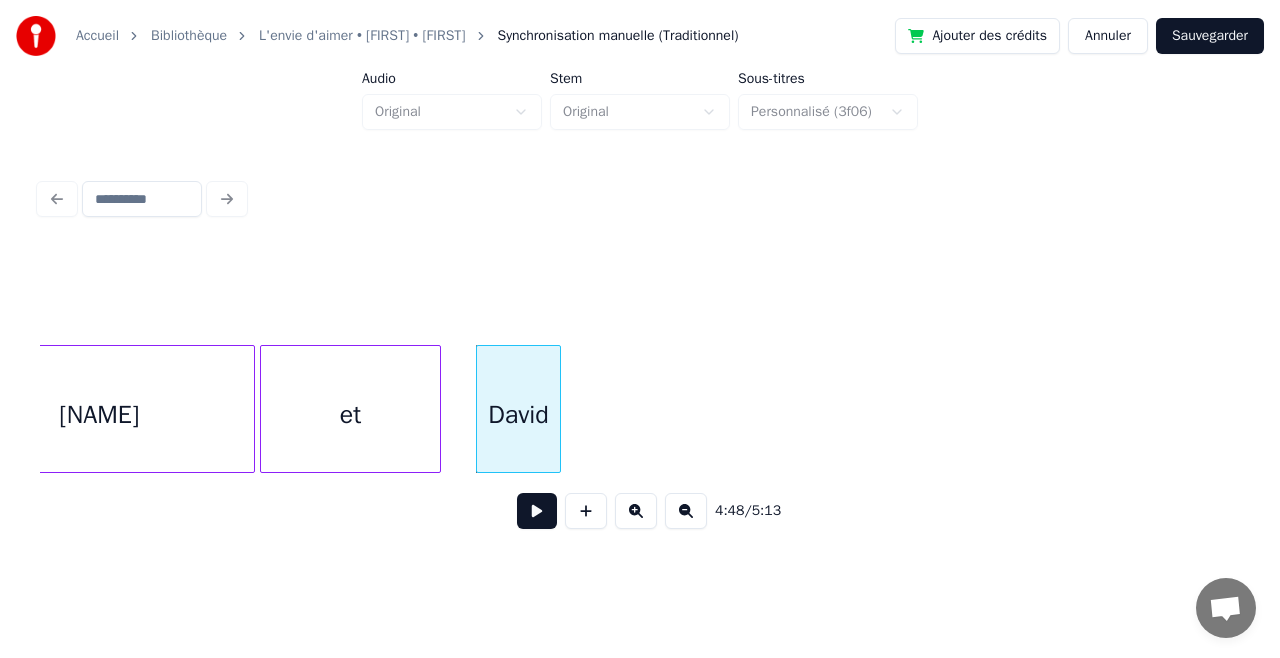 click on "David" at bounding box center [518, 414] 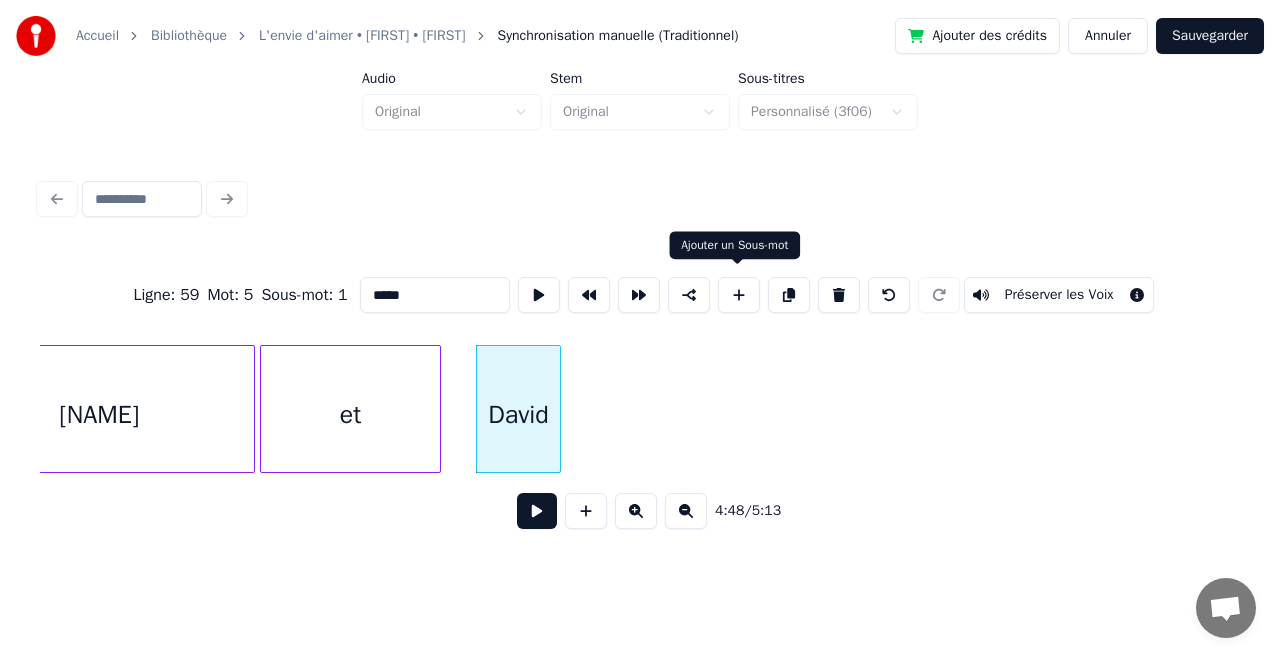 click at bounding box center (739, 295) 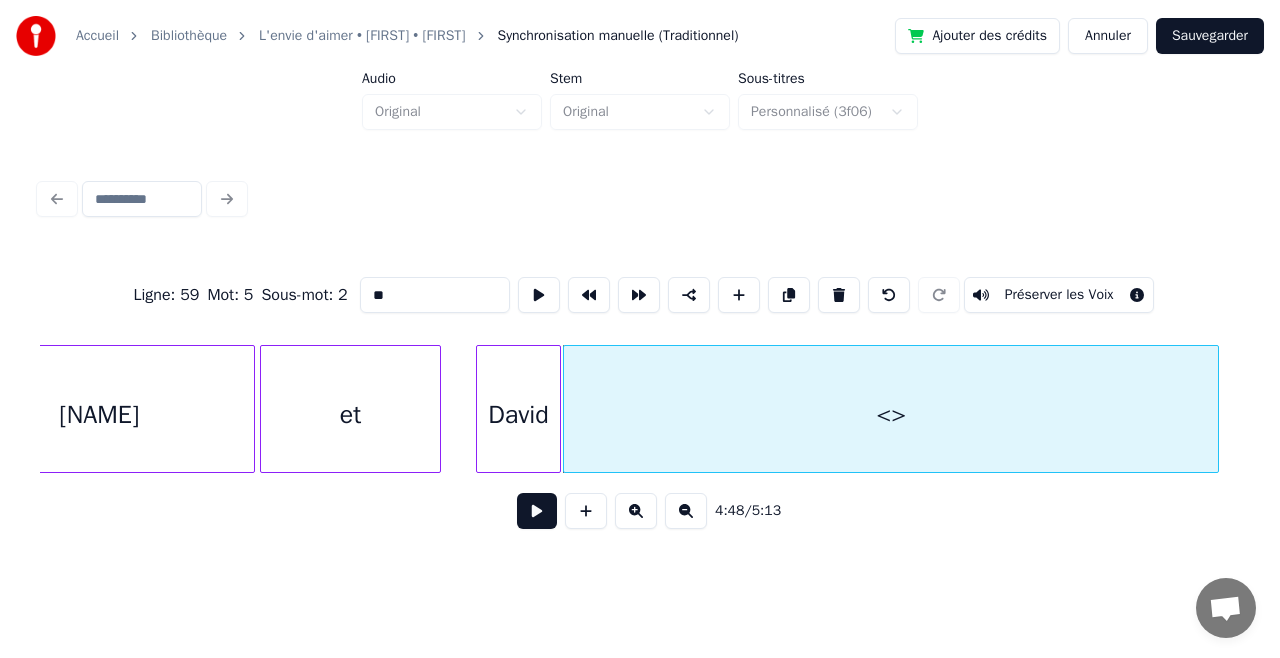 click at bounding box center [1215, 409] 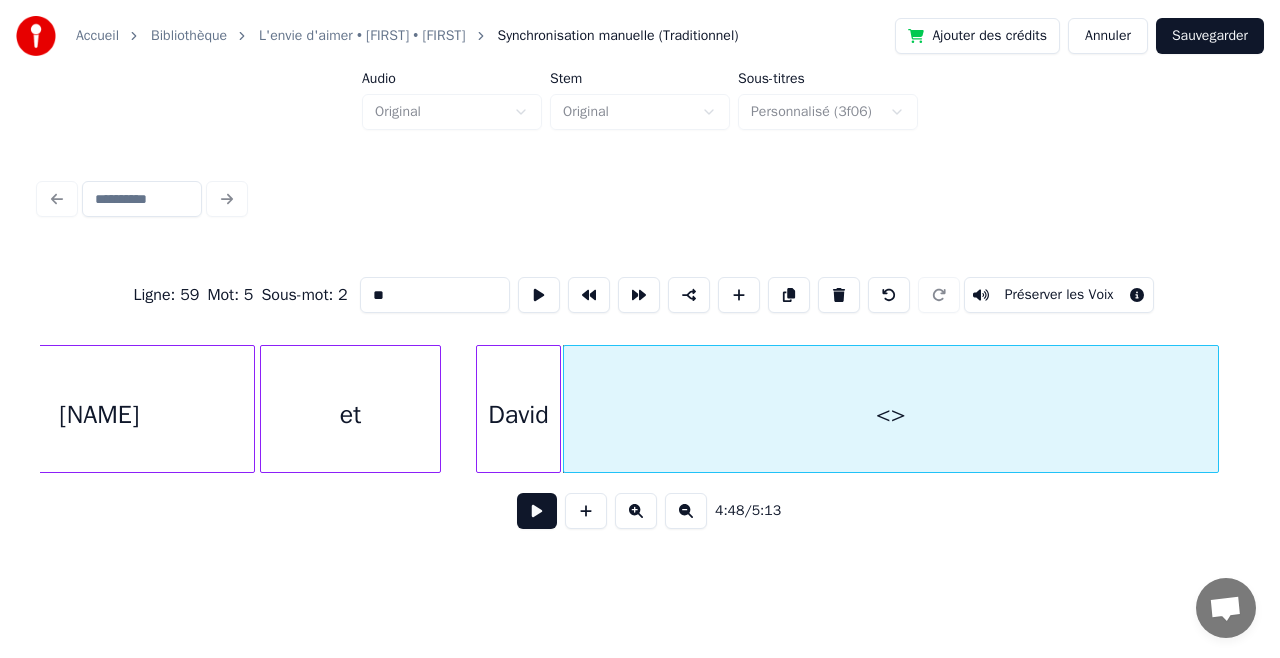 click on "**" at bounding box center [435, 295] 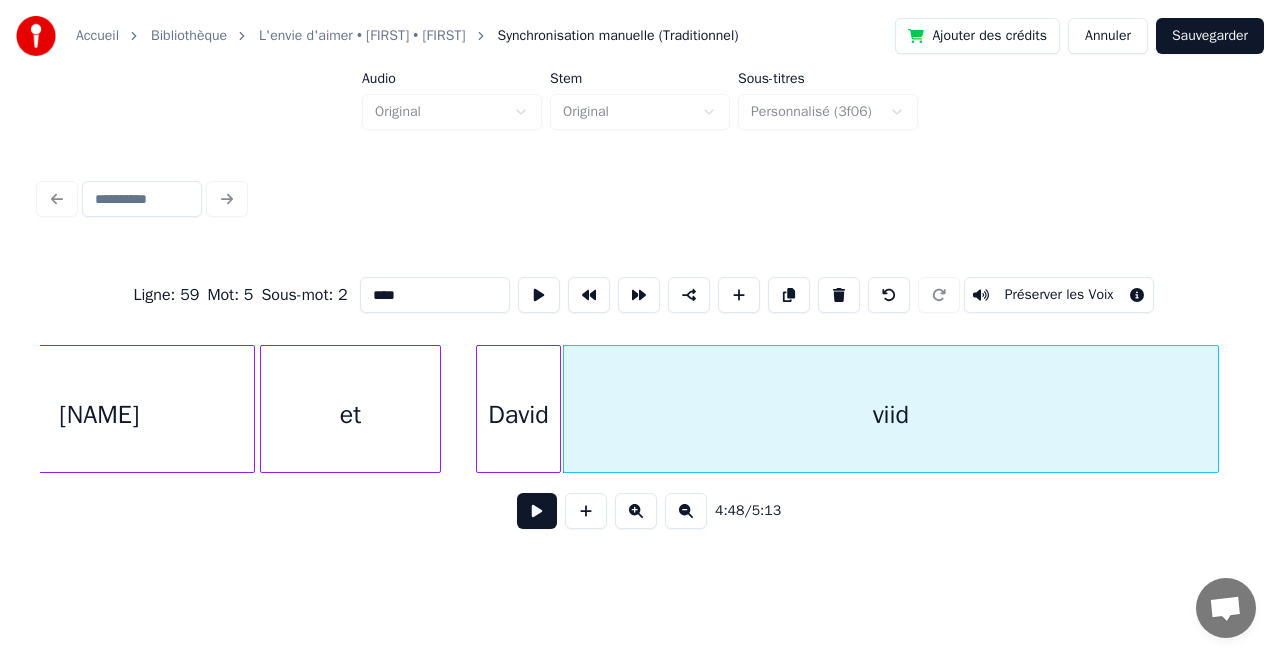 click on "David" at bounding box center [518, 414] 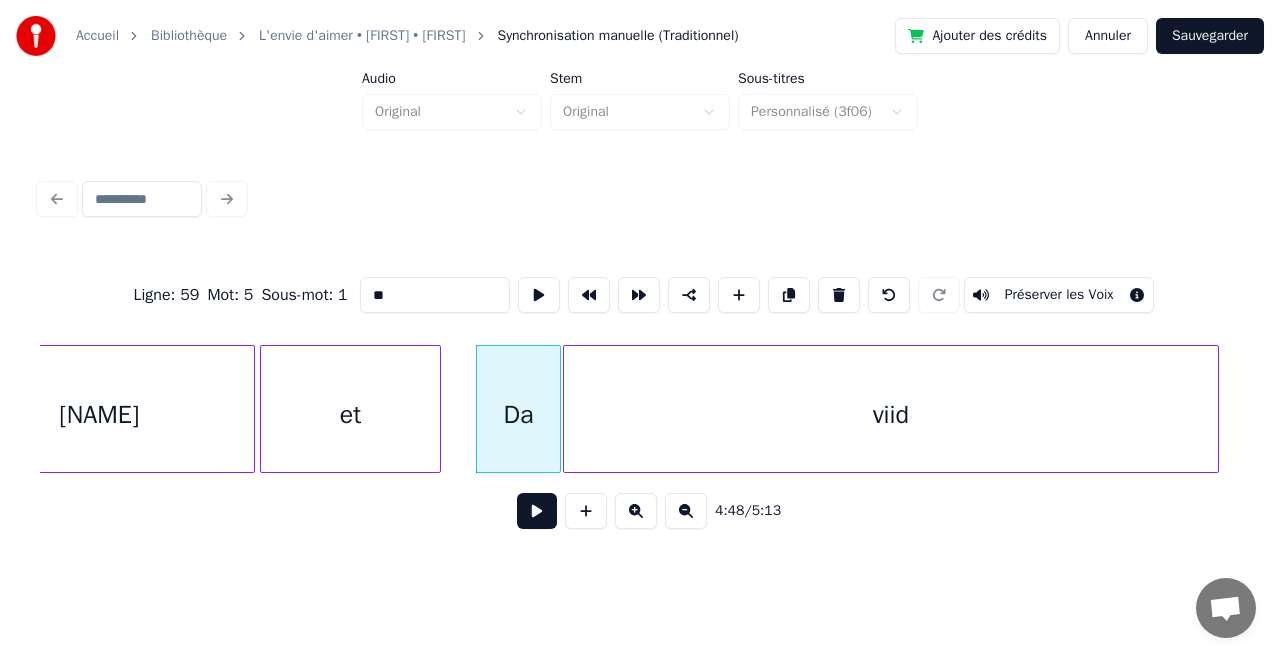 click on "viid" at bounding box center (890, 414) 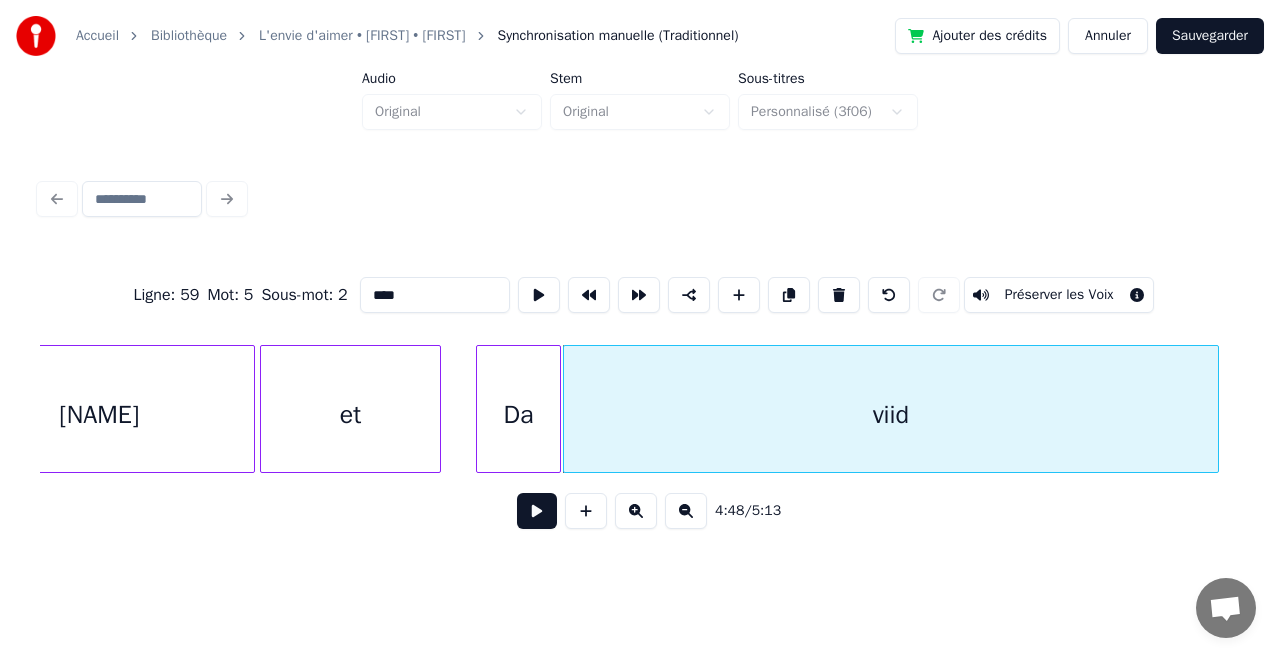 click on "****" at bounding box center (435, 295) 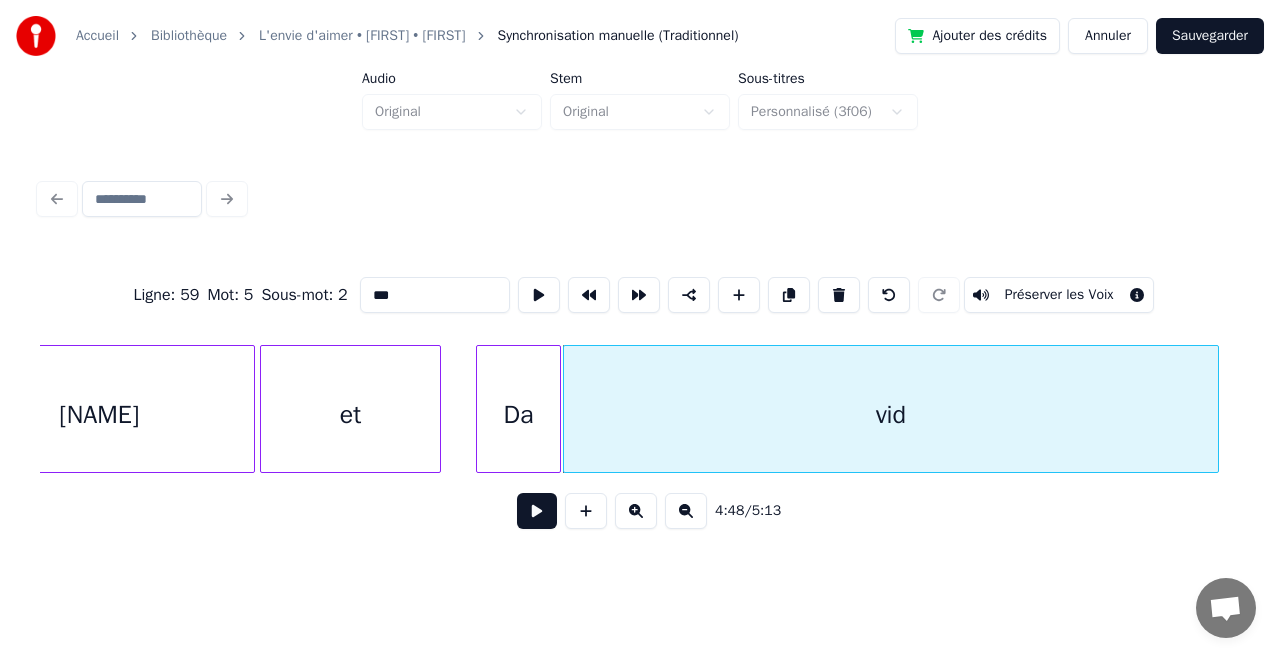 type on "***" 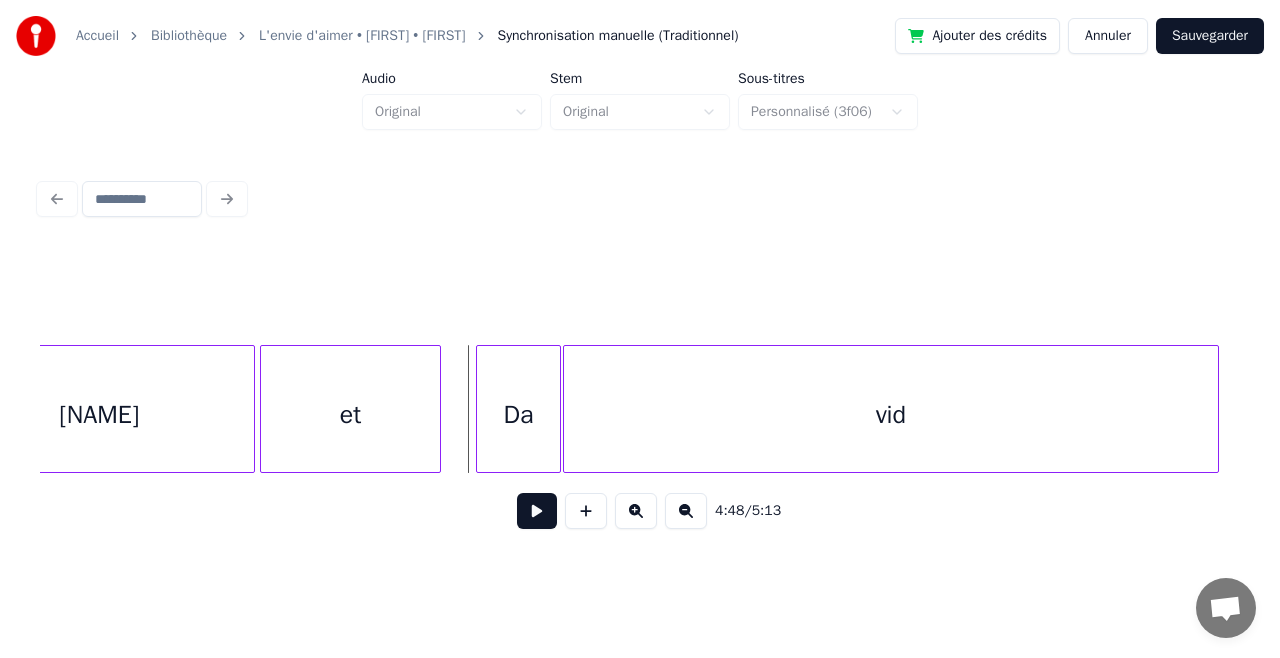 click at bounding box center (537, 511) 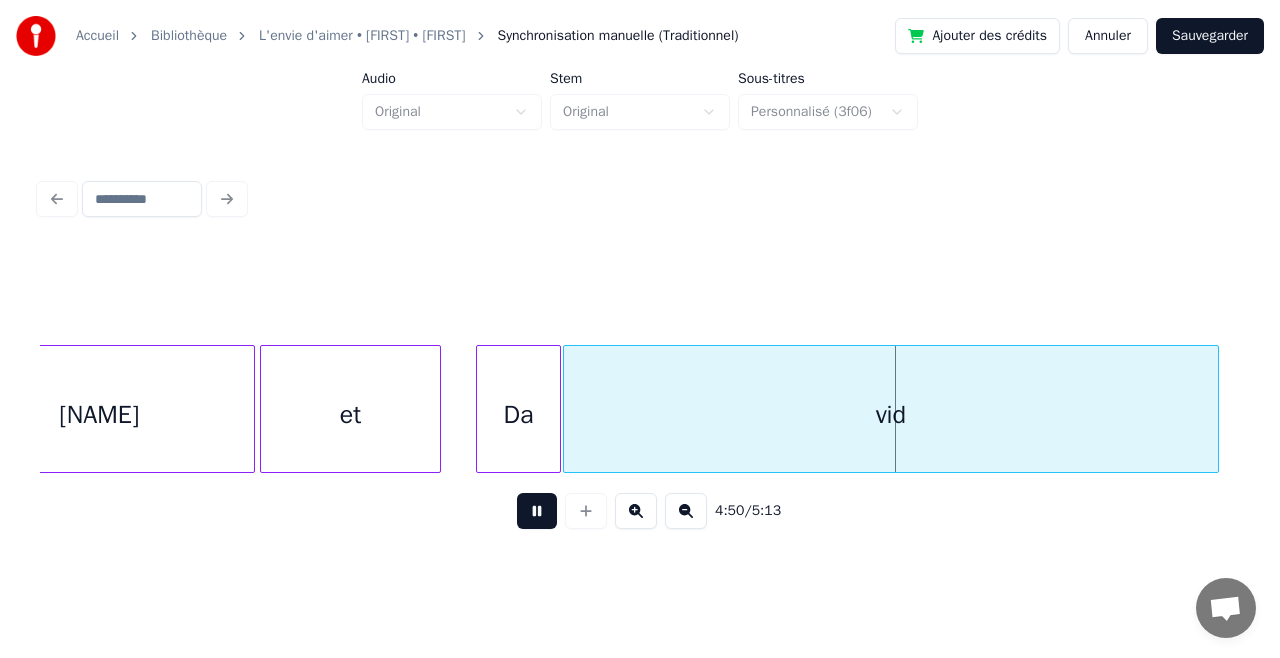 click on "[NAME] et Da vid" at bounding box center [-25857, 409] 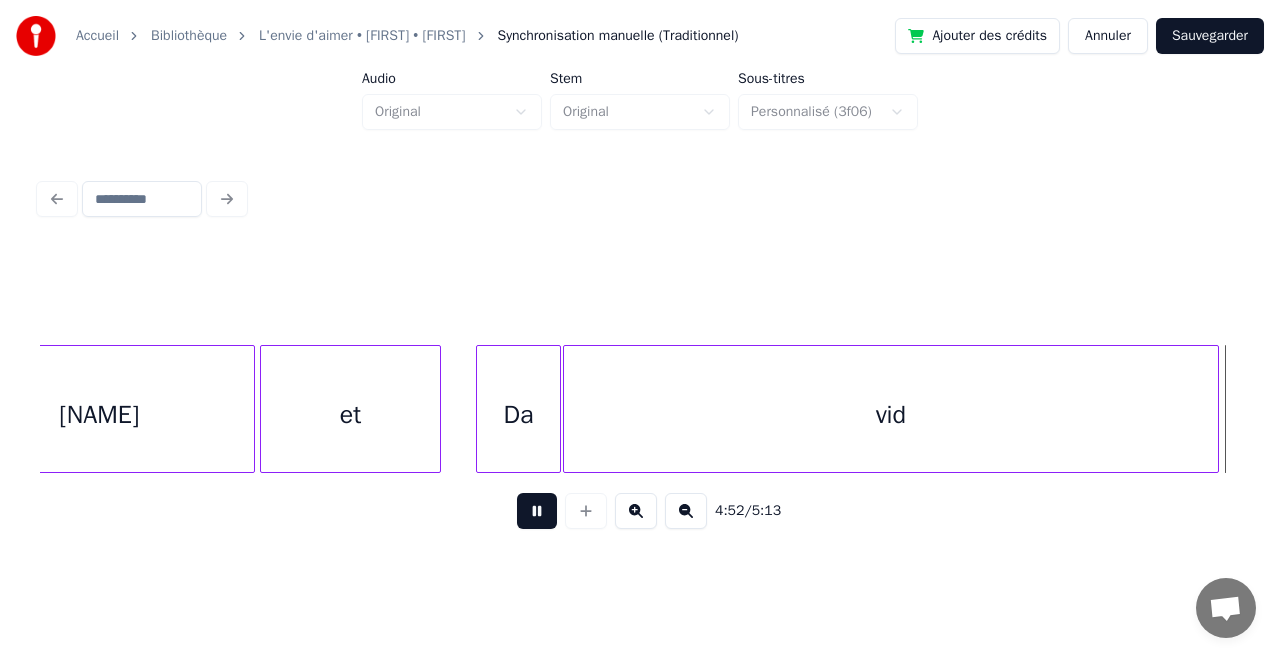 scroll, scrollTop: 0, scrollLeft: 58427, axis: horizontal 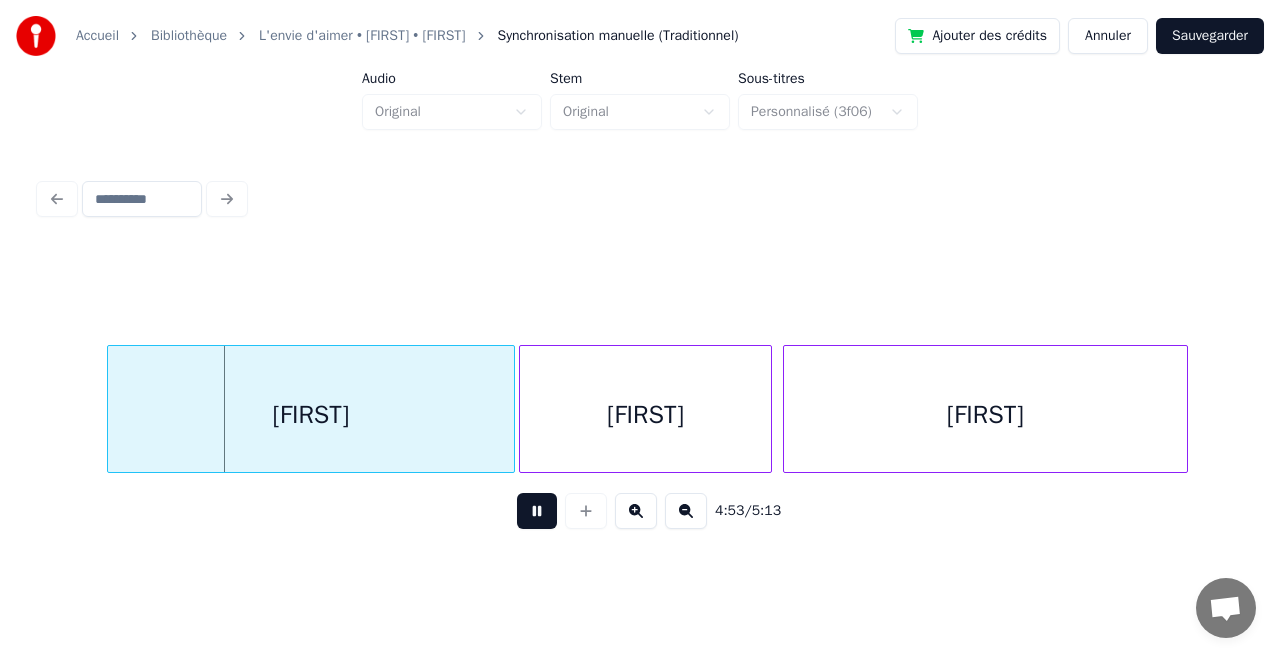 click on "[FIRST]" at bounding box center (311, 414) 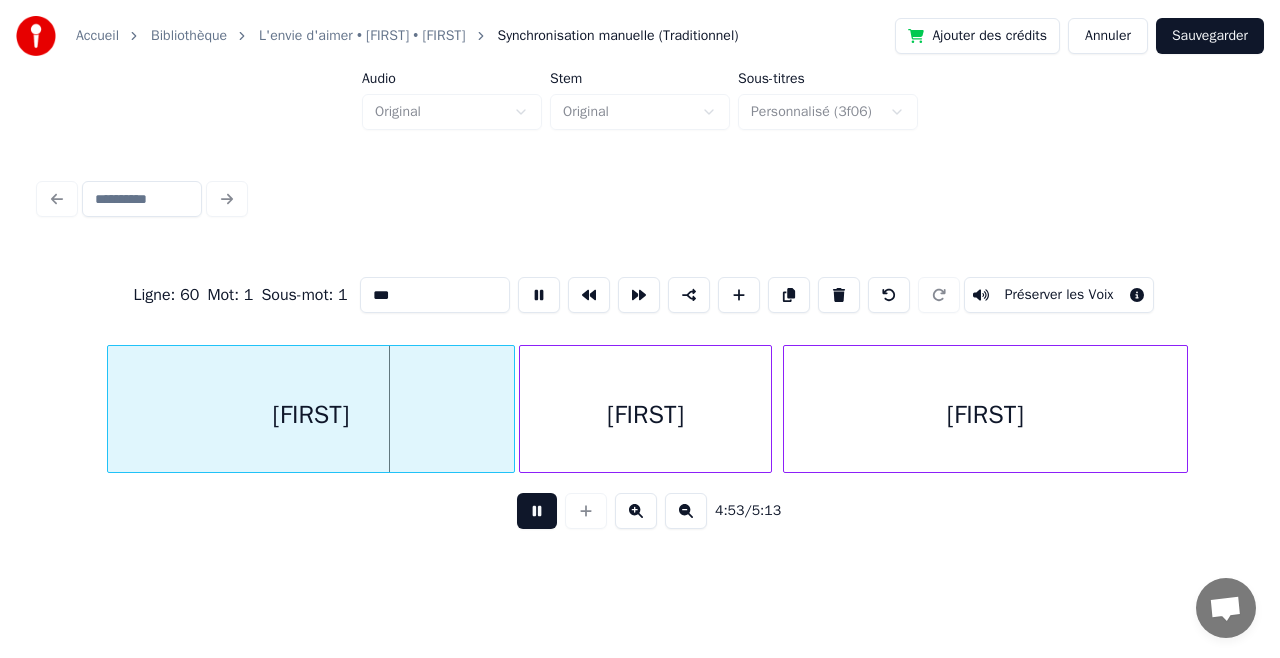 click at bounding box center (537, 511) 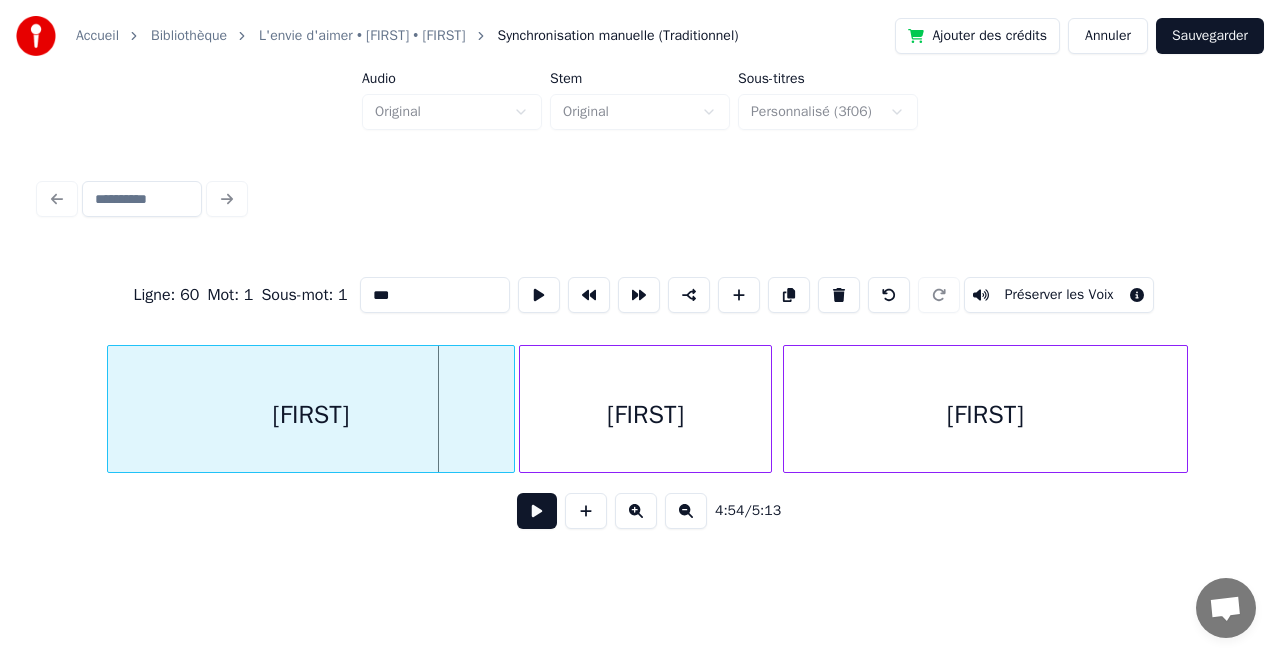 click at bounding box center (537, 511) 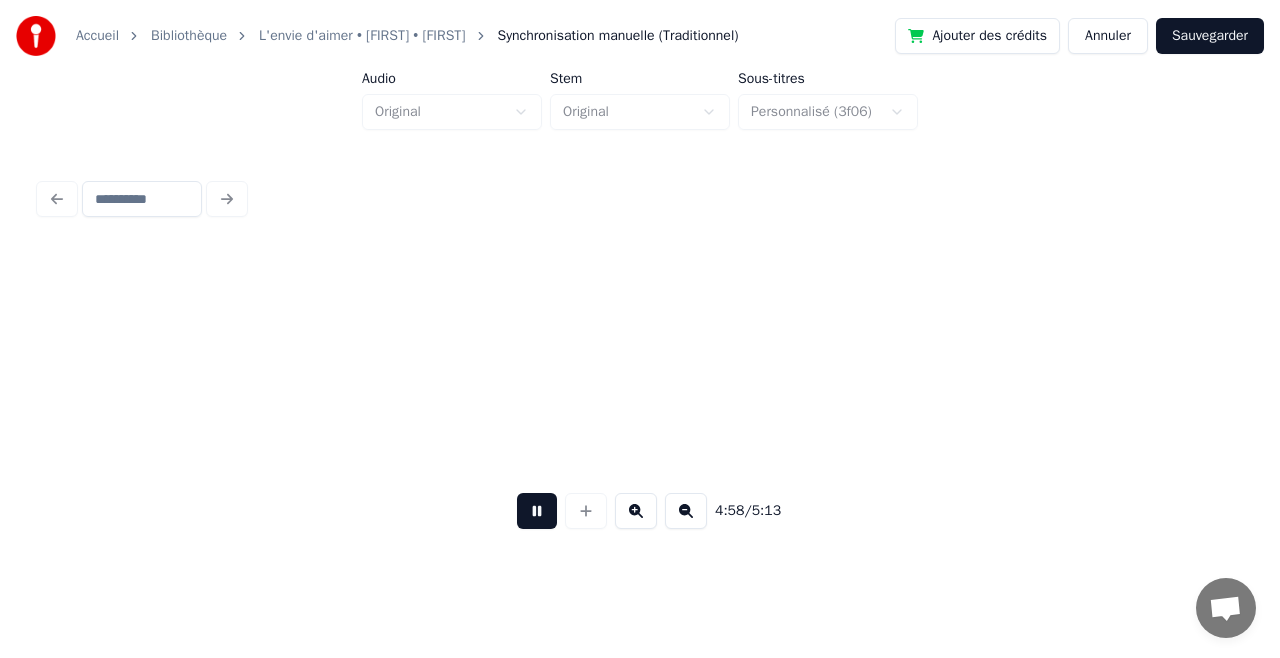 scroll, scrollTop: 0, scrollLeft: 59627, axis: horizontal 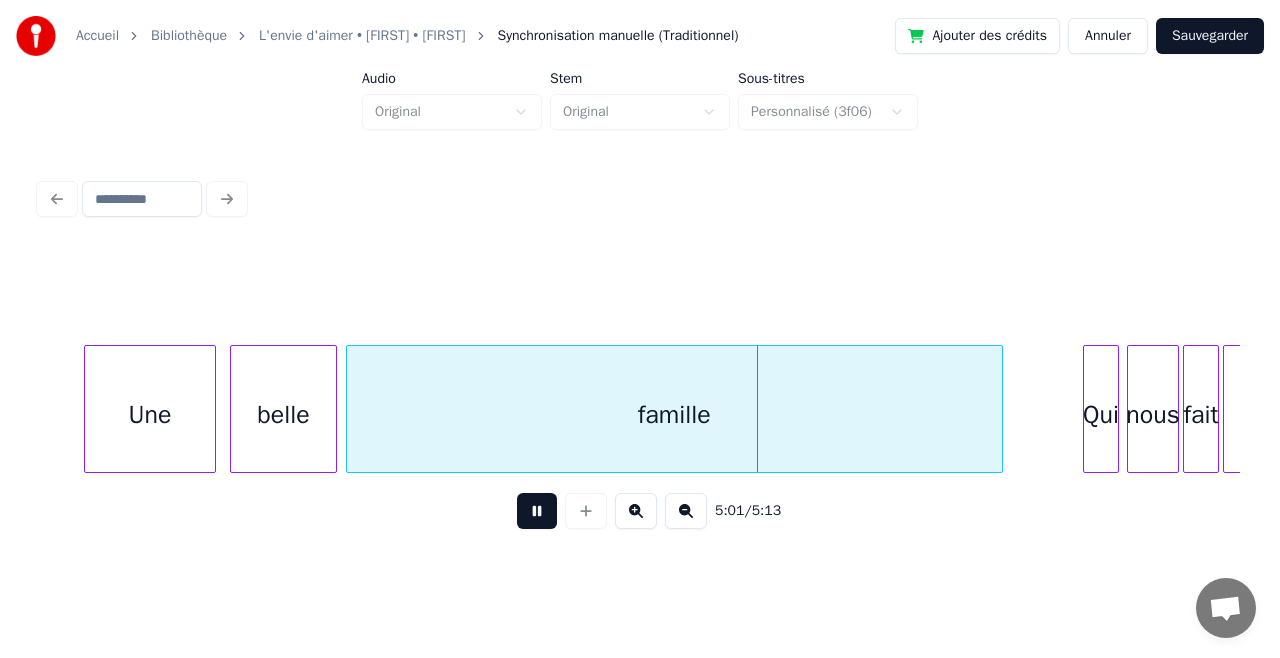 click at bounding box center [537, 511] 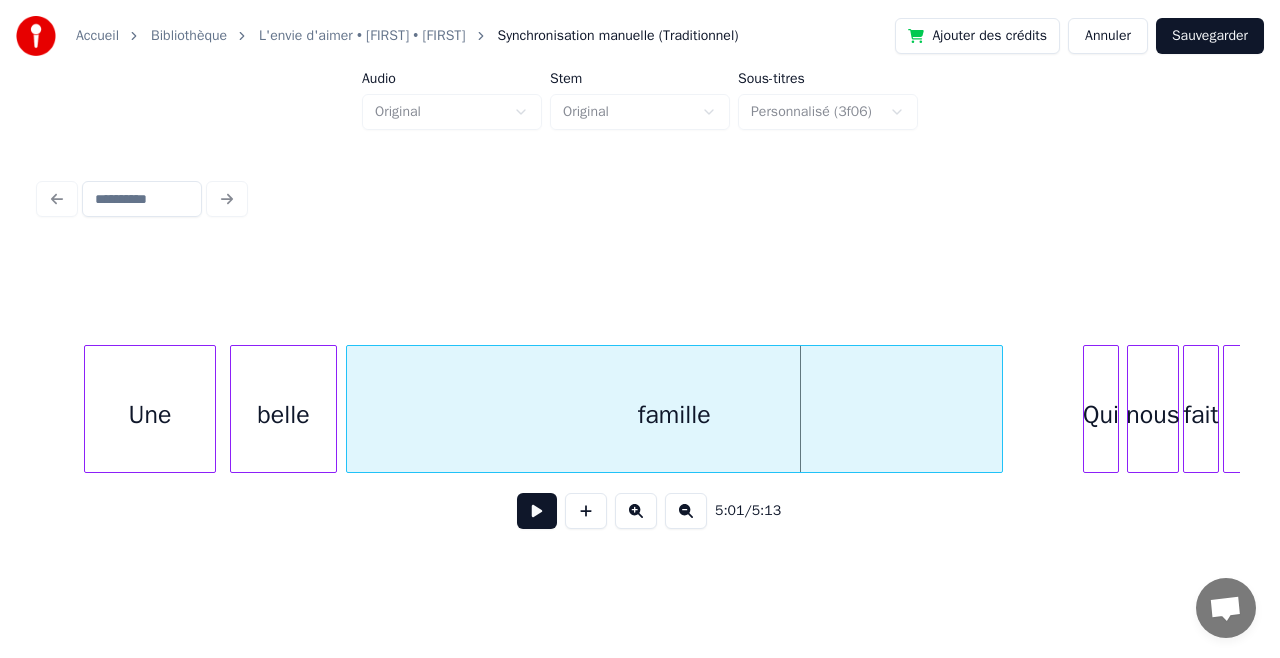 click on "famille" at bounding box center (674, 414) 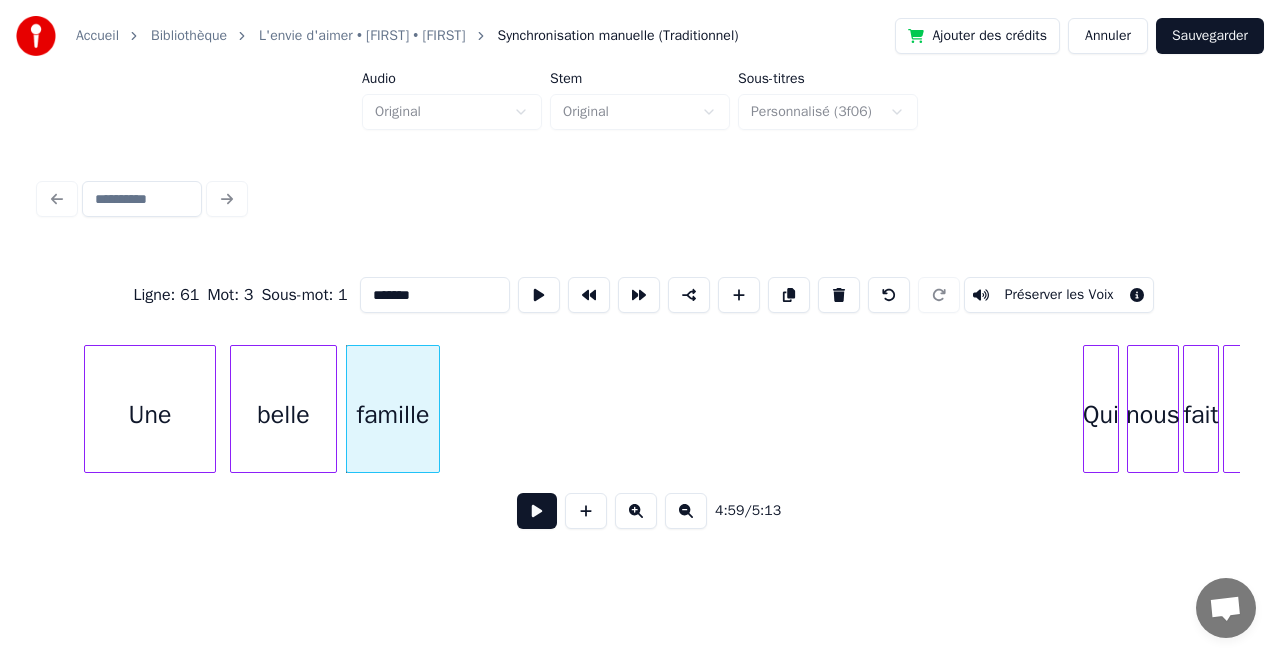 click at bounding box center (436, 409) 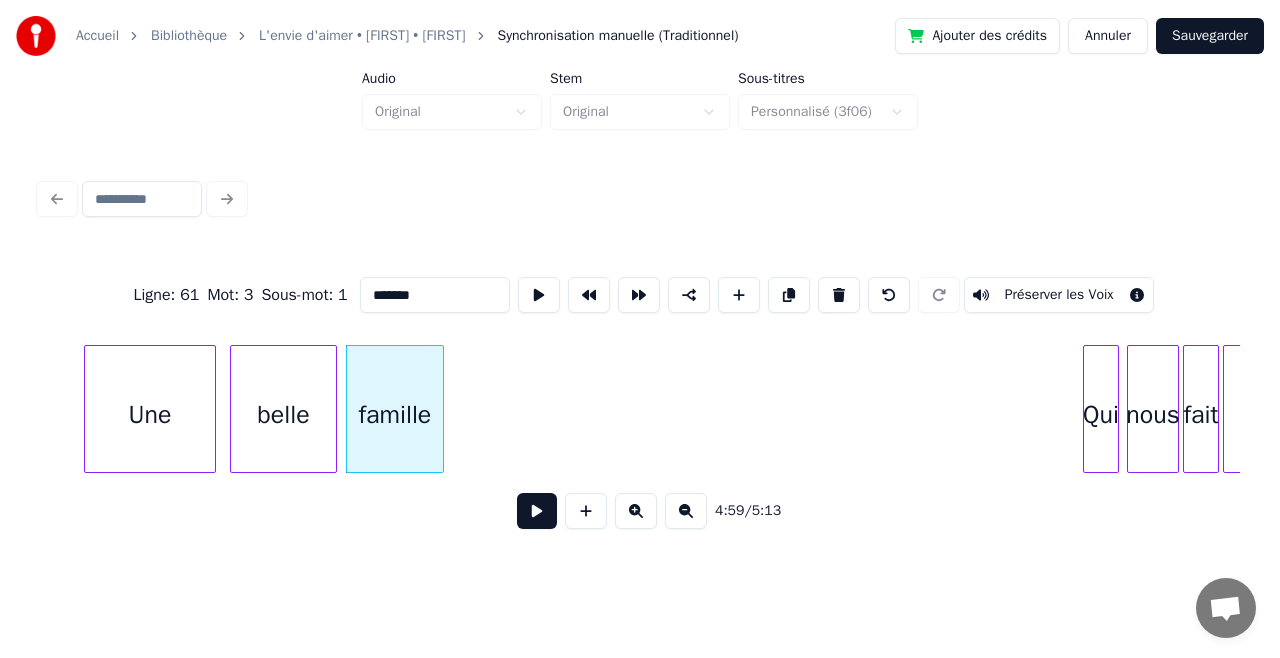 click on "*******" at bounding box center [435, 295] 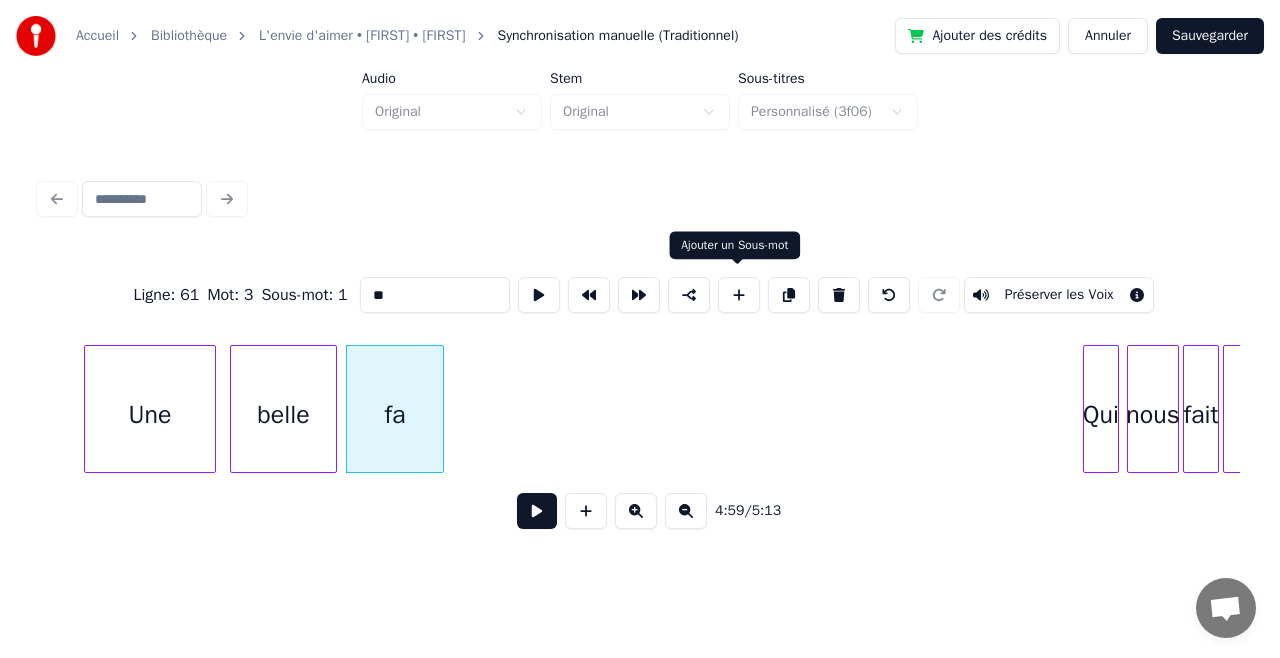 click at bounding box center (739, 295) 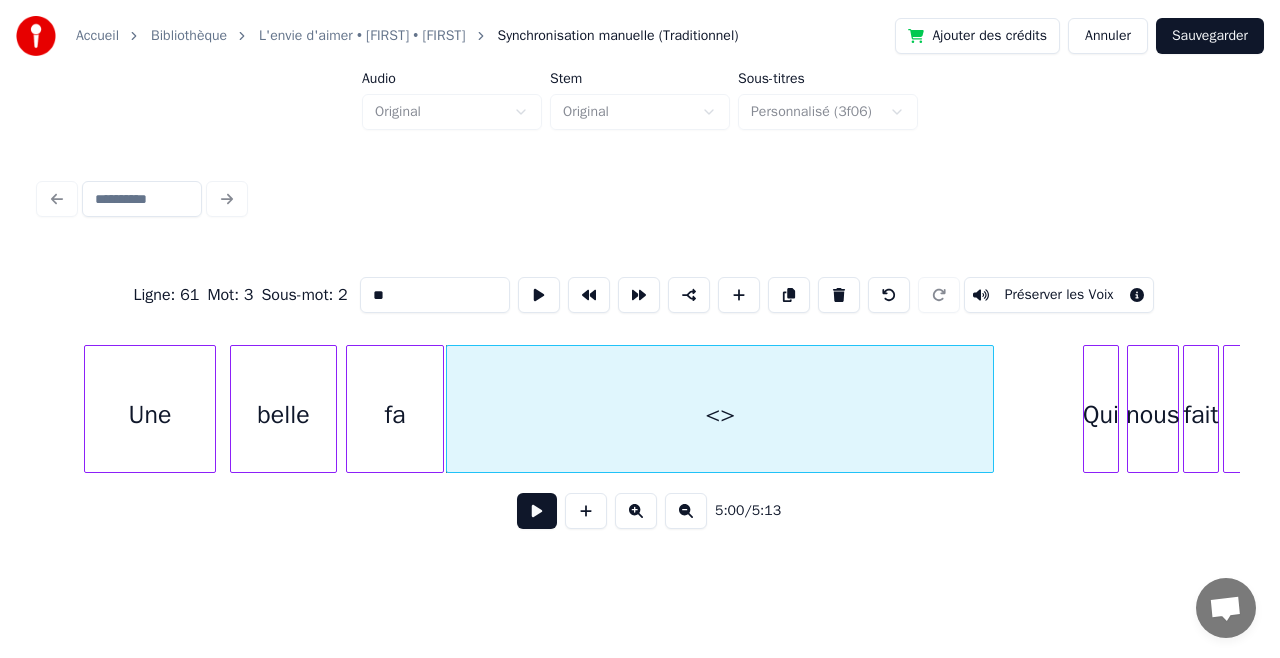 click at bounding box center [990, 409] 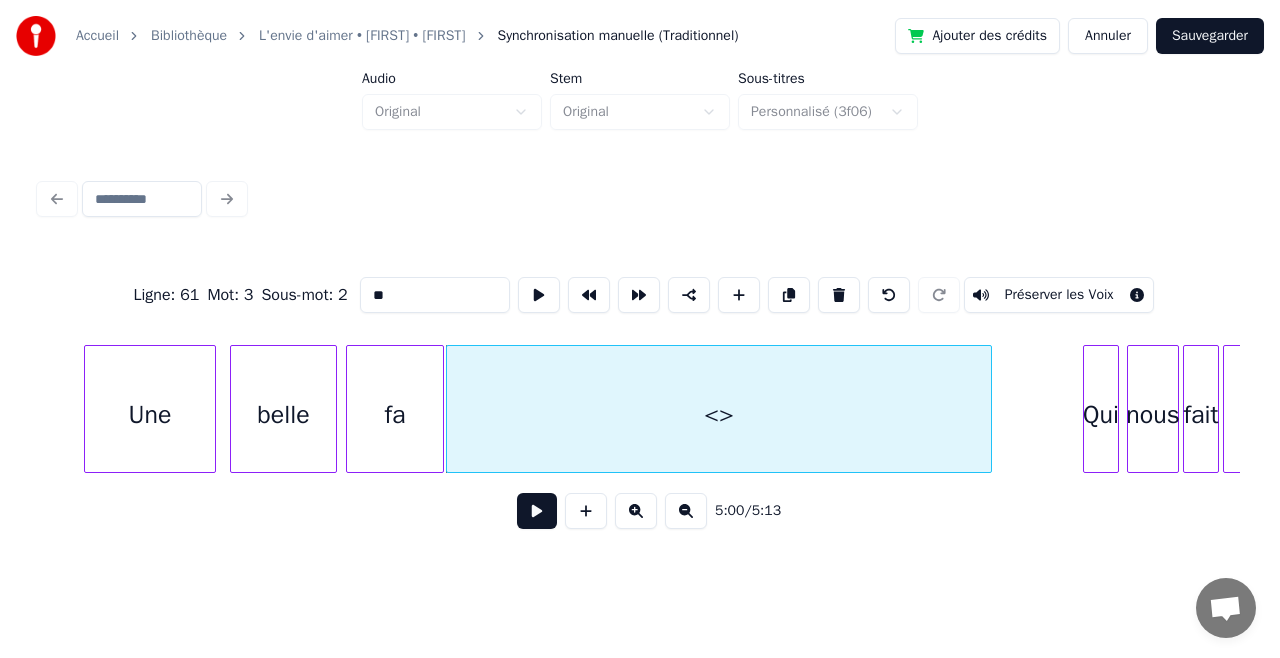 click on "**" at bounding box center [435, 295] 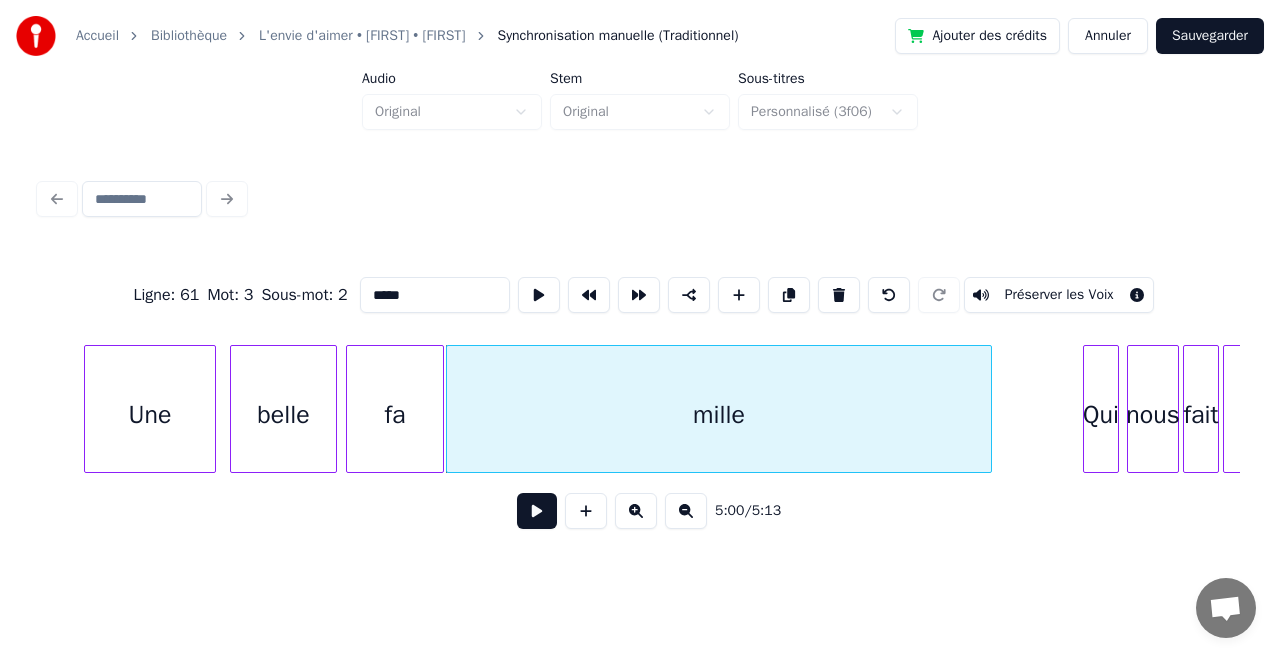 type on "*****" 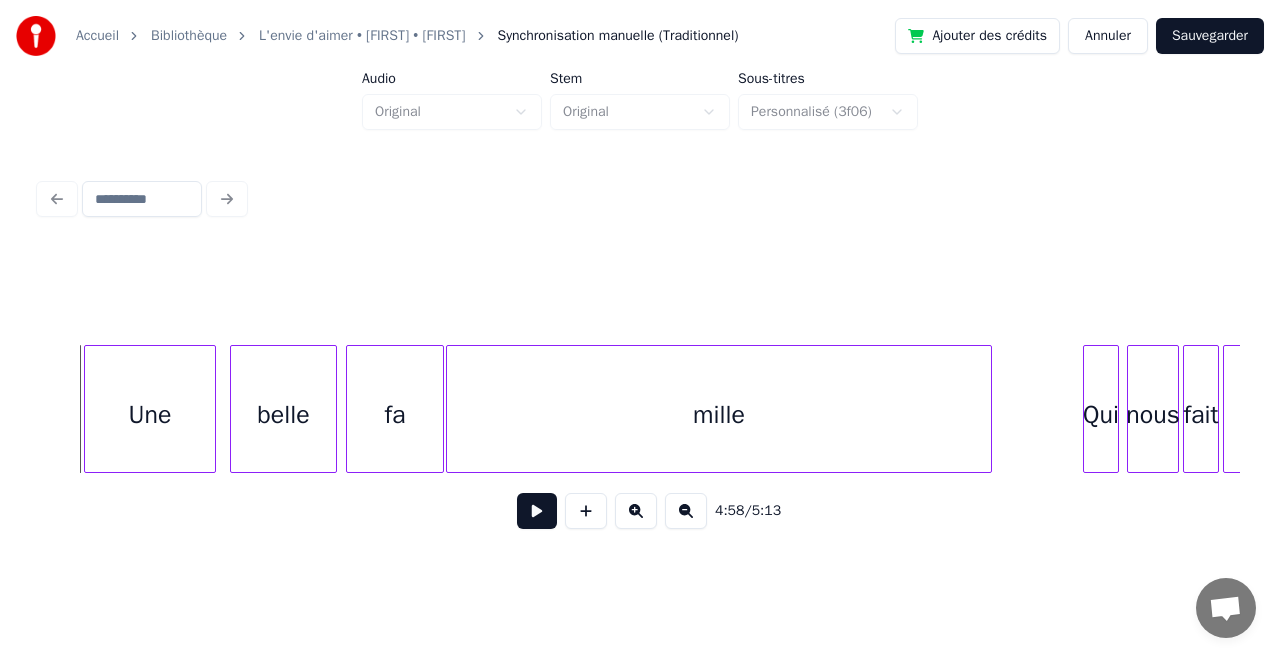 click at bounding box center (537, 511) 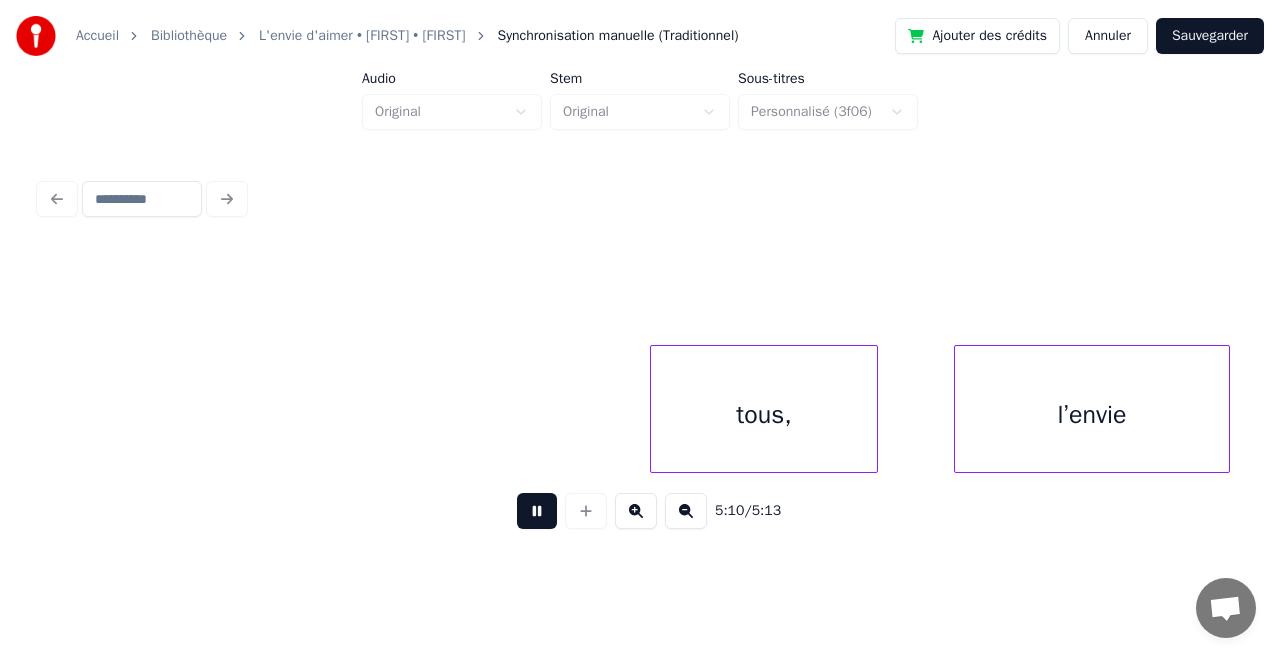 scroll, scrollTop: 0, scrollLeft: 61458, axis: horizontal 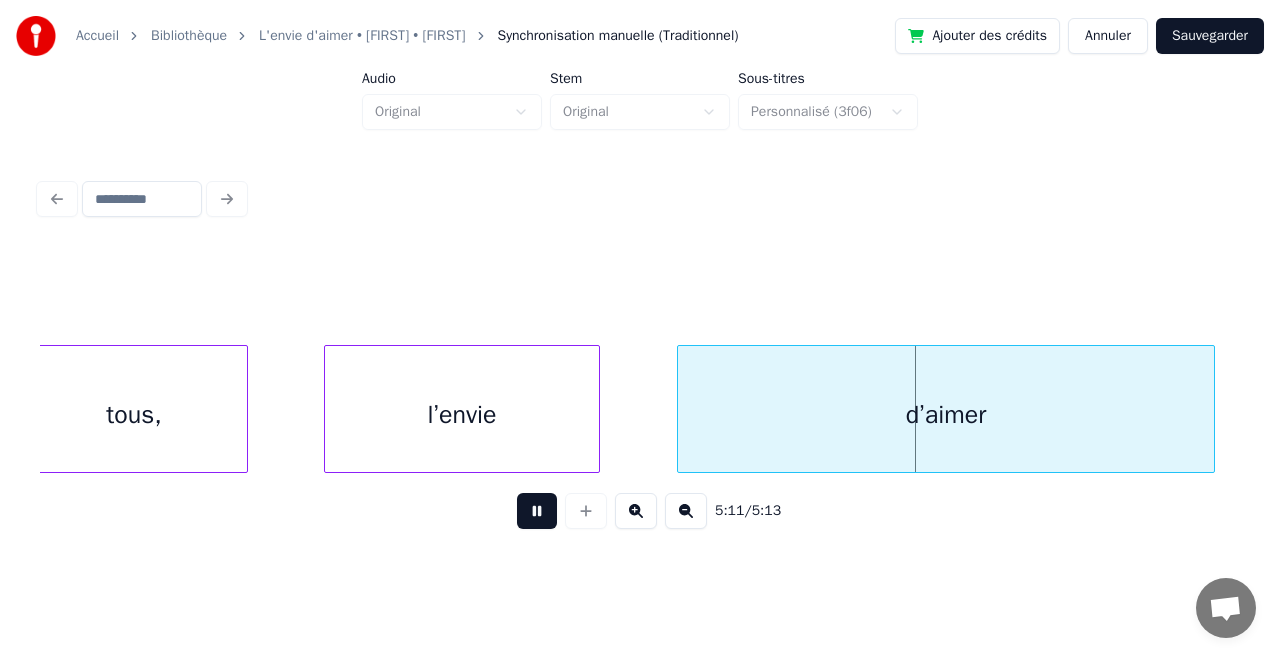 click at bounding box center (537, 511) 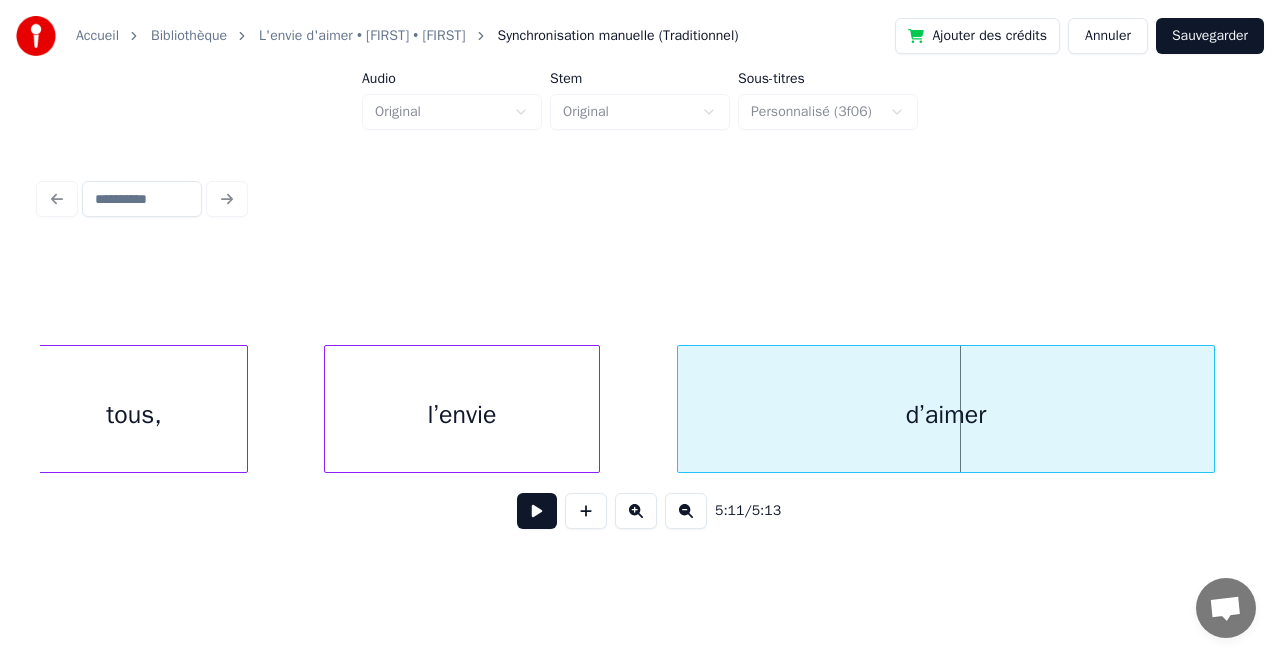 click on "l’envie" at bounding box center [462, 414] 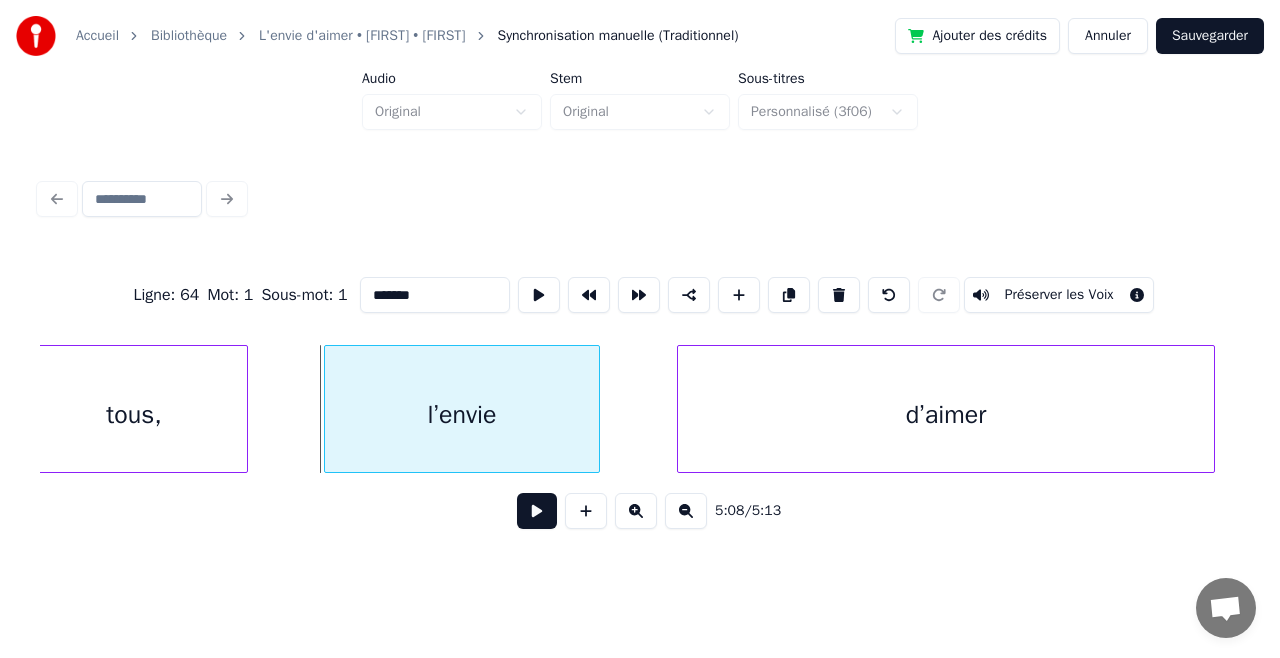 click on "d’aimer" at bounding box center [945, 414] 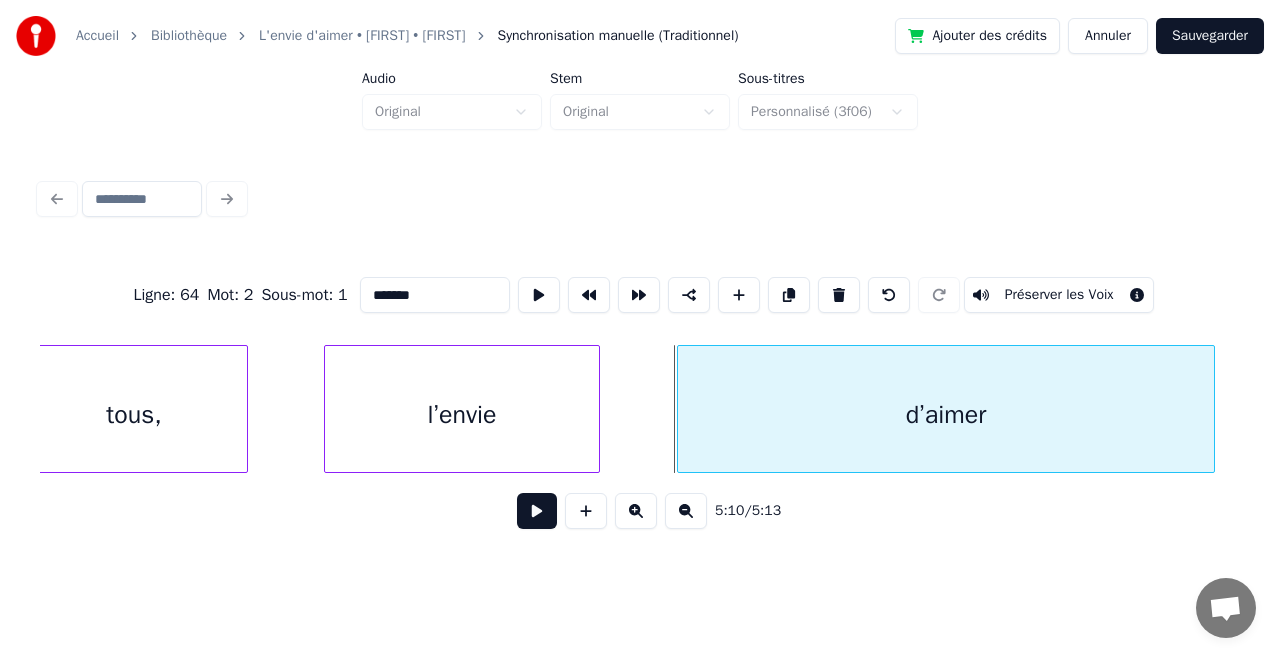 click on "tous, l’envie d’aimer" at bounding box center (-30089, 409) 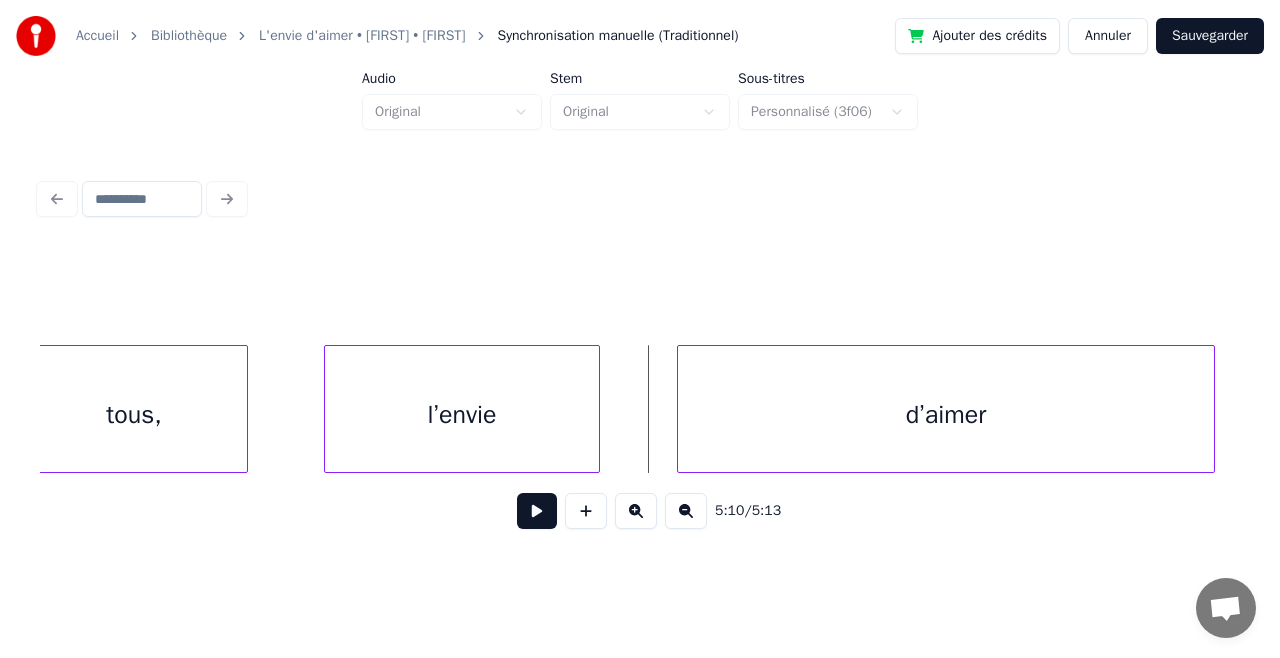 click at bounding box center (537, 511) 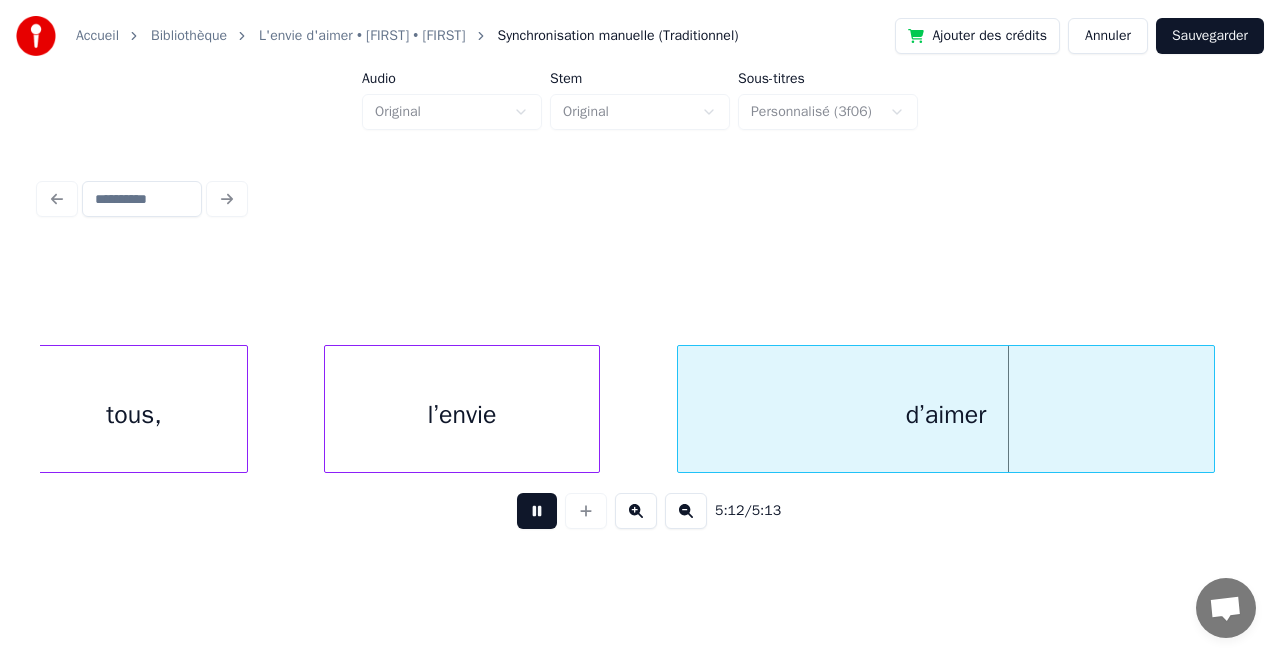 click at bounding box center [537, 511] 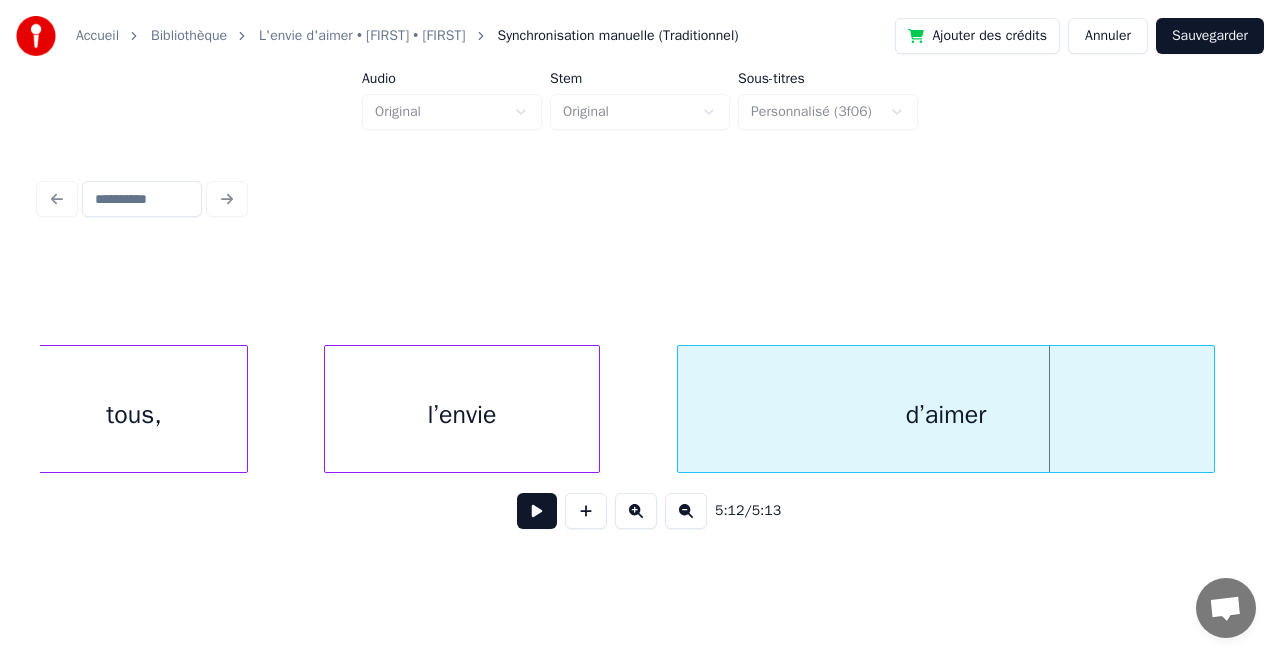 click on "d’aimer" at bounding box center [945, 414] 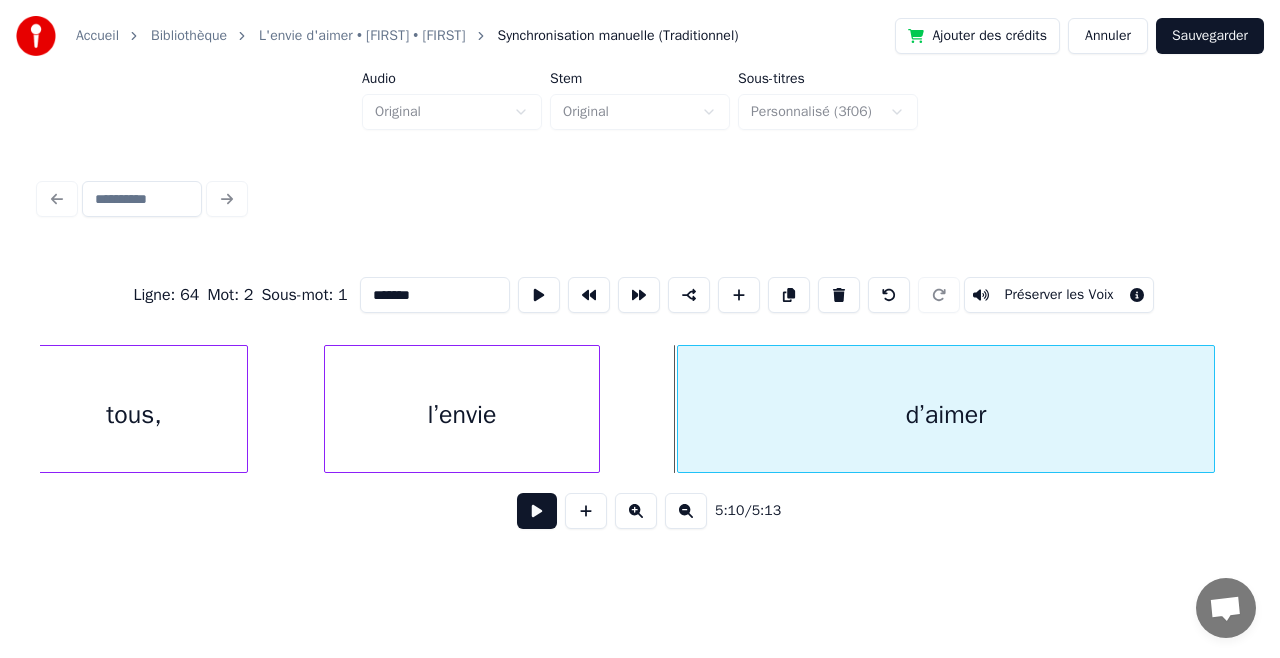 click on "d’aimer" at bounding box center [945, 414] 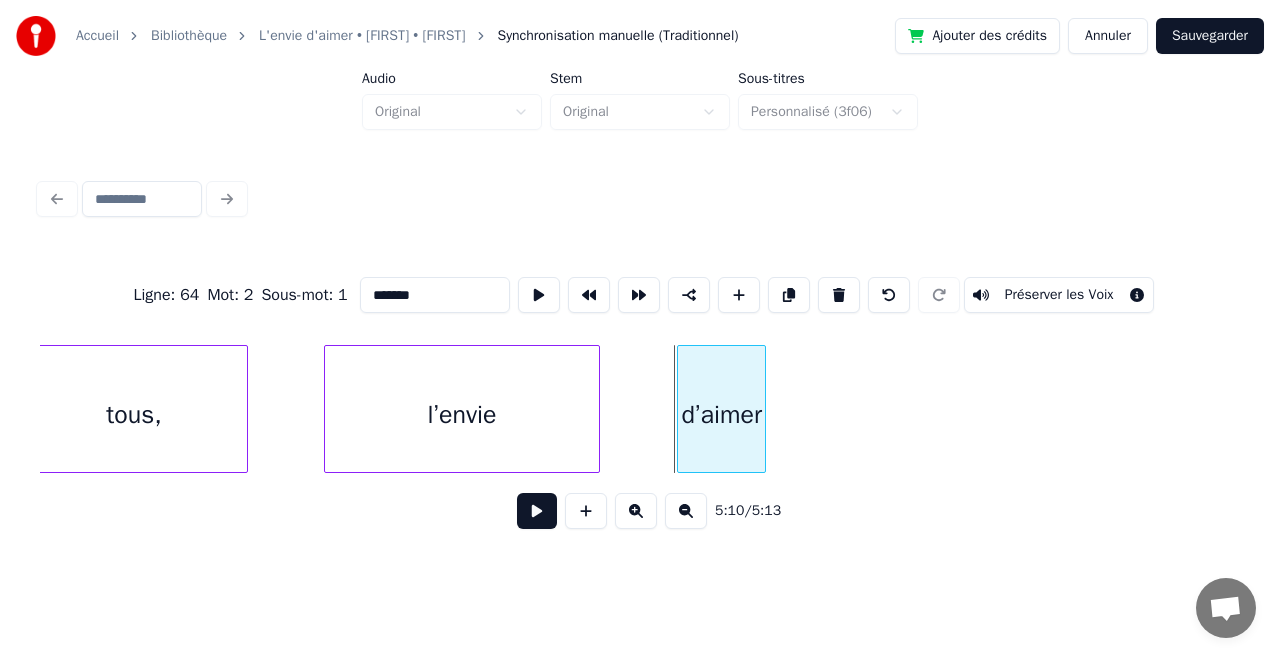 click at bounding box center [762, 409] 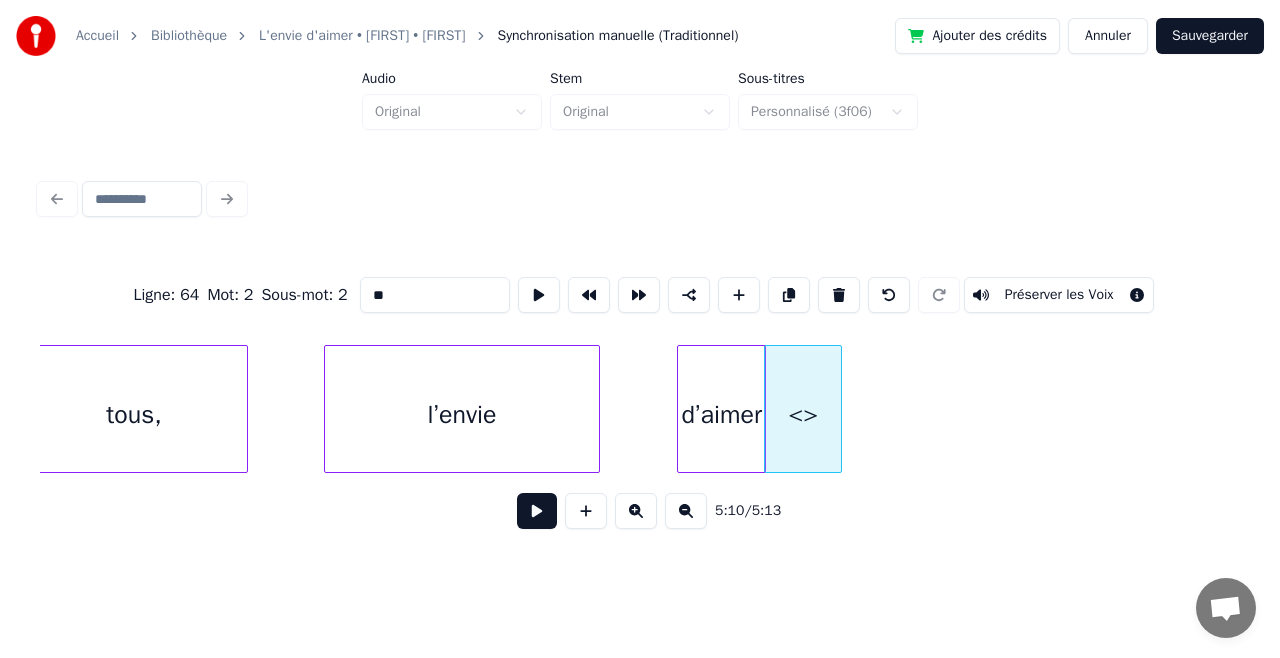 click on "**" at bounding box center [435, 295] 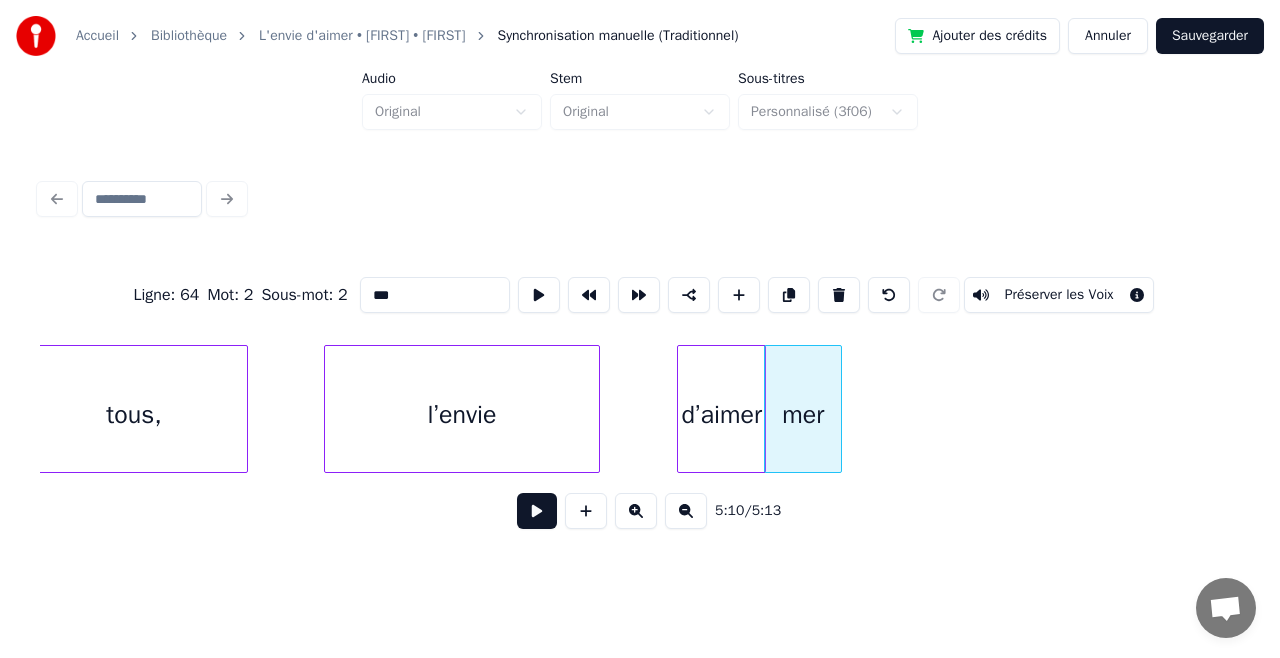 click on "d’aimer" at bounding box center [721, 414] 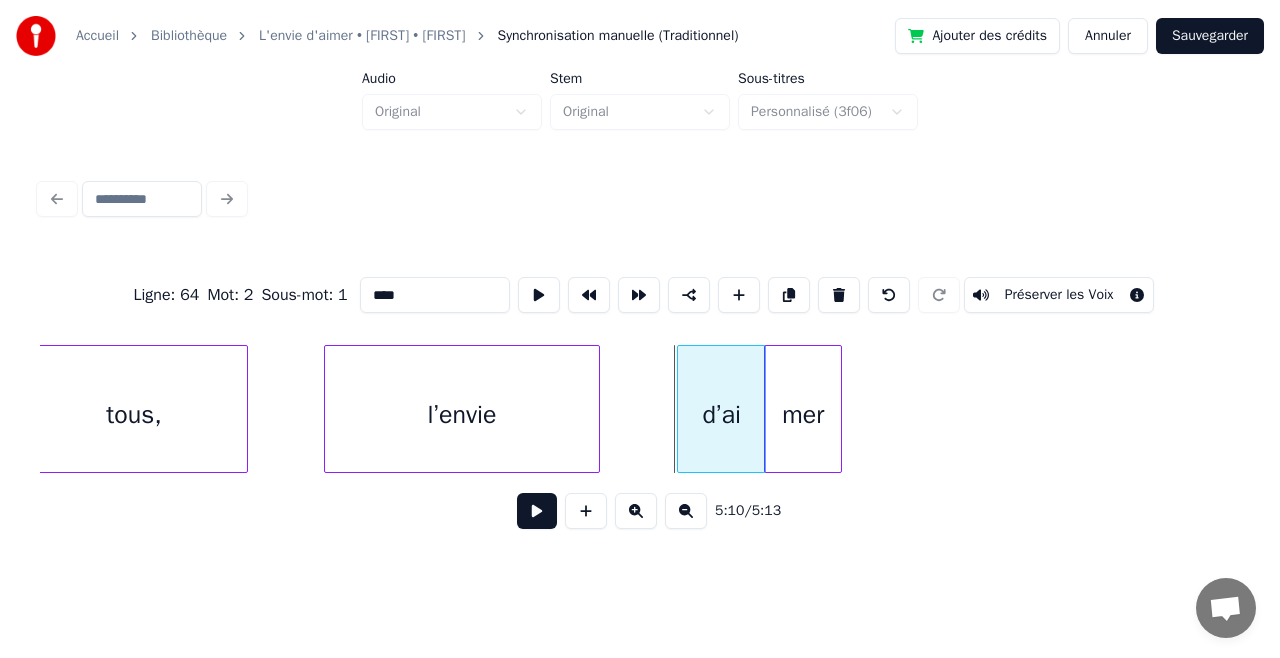 click on "mer" at bounding box center (803, 414) 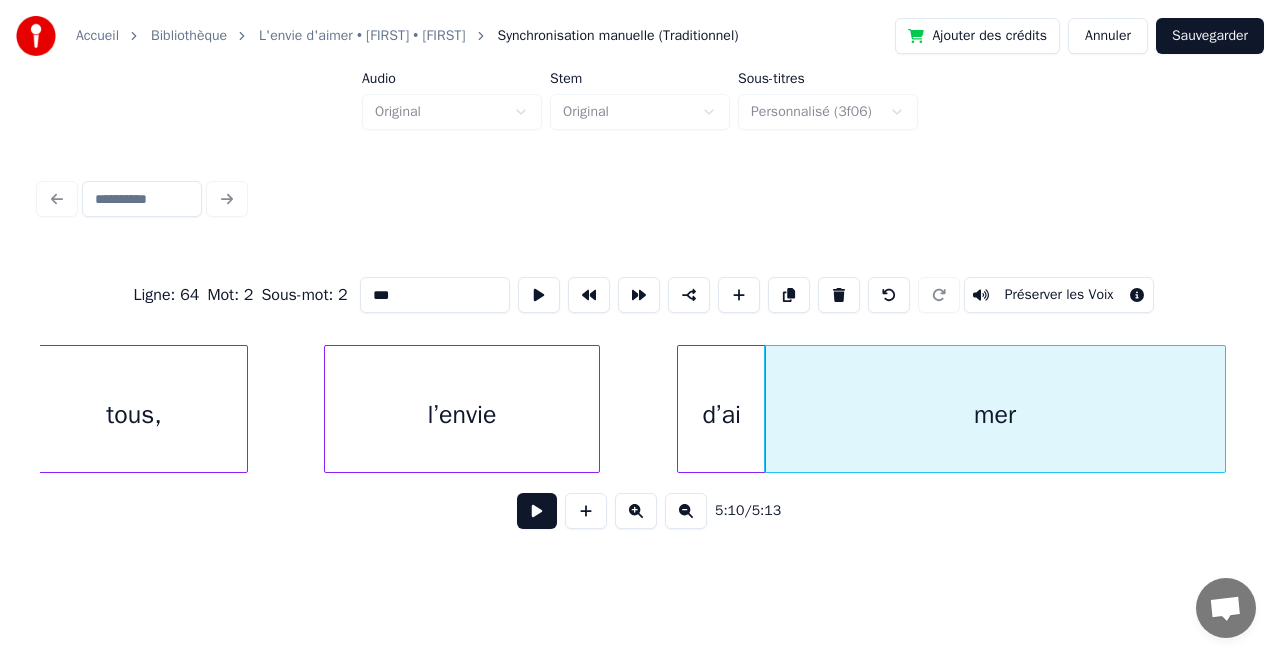 click on "Ligne : 64 Mot : 2 Sous-mot : 2 *** Préserver les Voix 5:10 / 5:13" at bounding box center [640, 359] 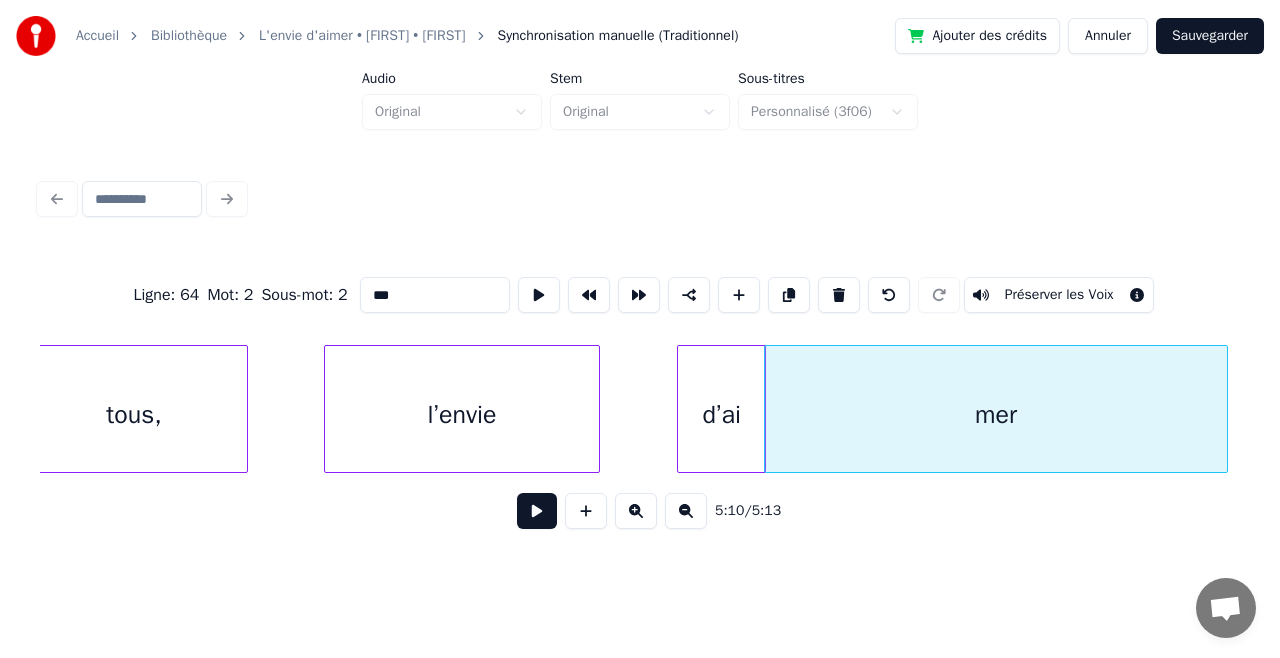 type on "***" 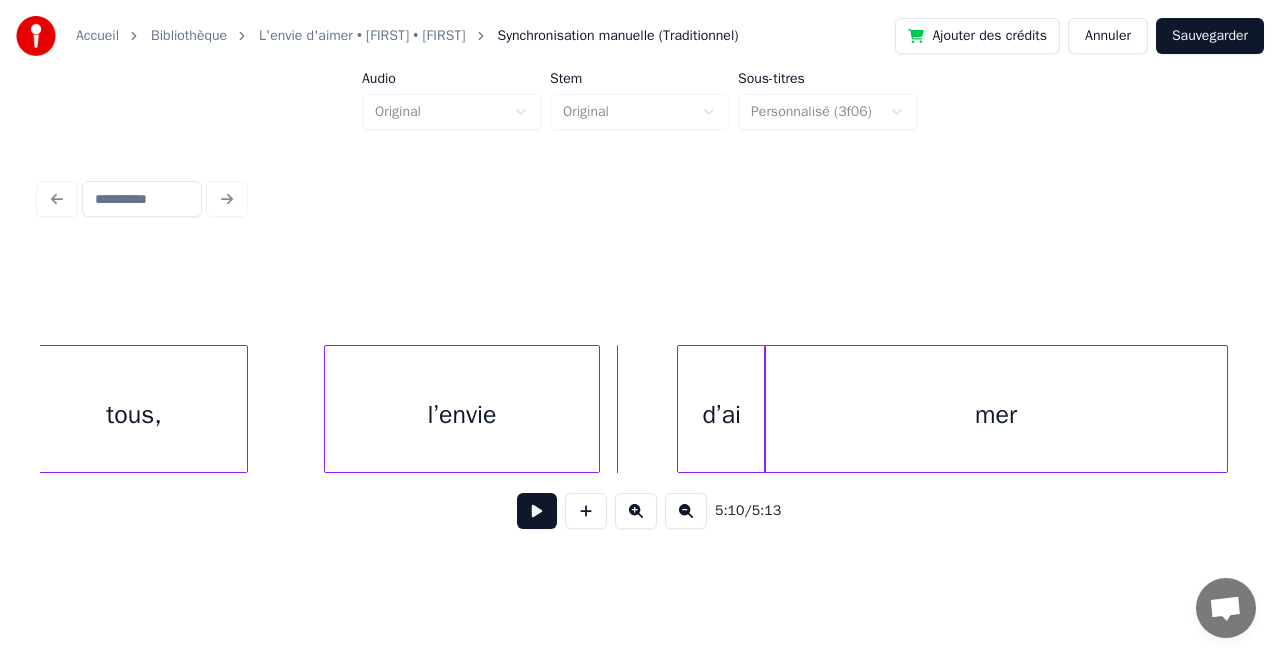 click at bounding box center (537, 511) 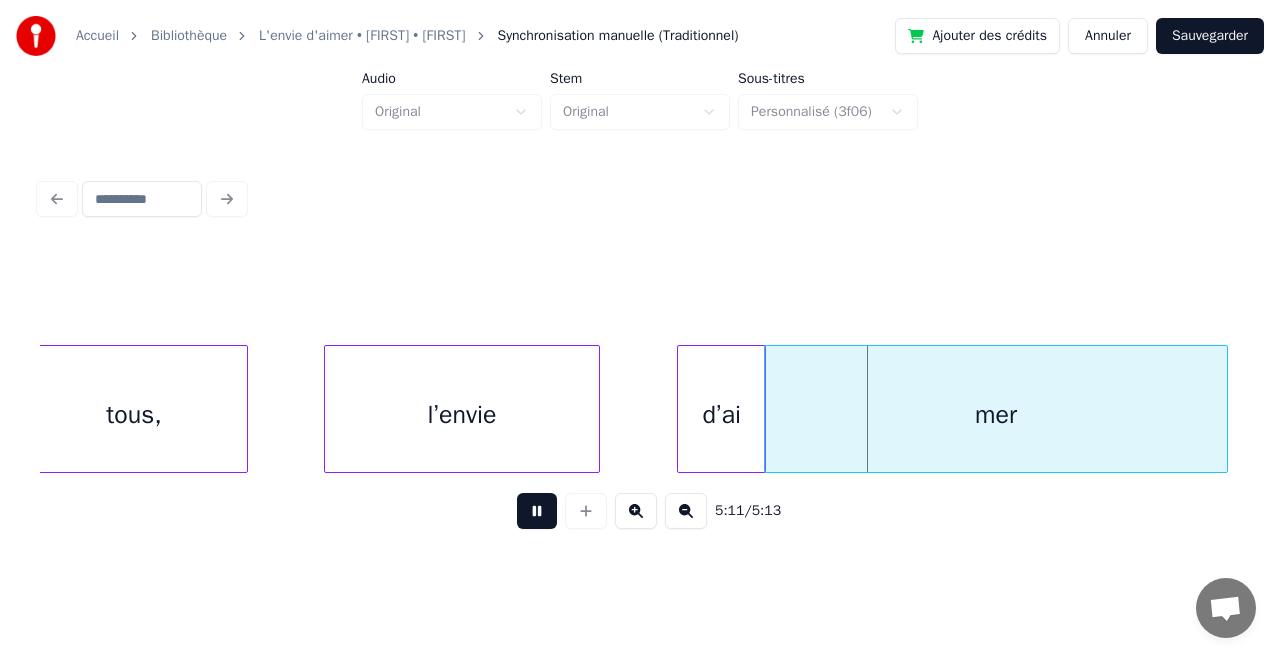 click at bounding box center [537, 511] 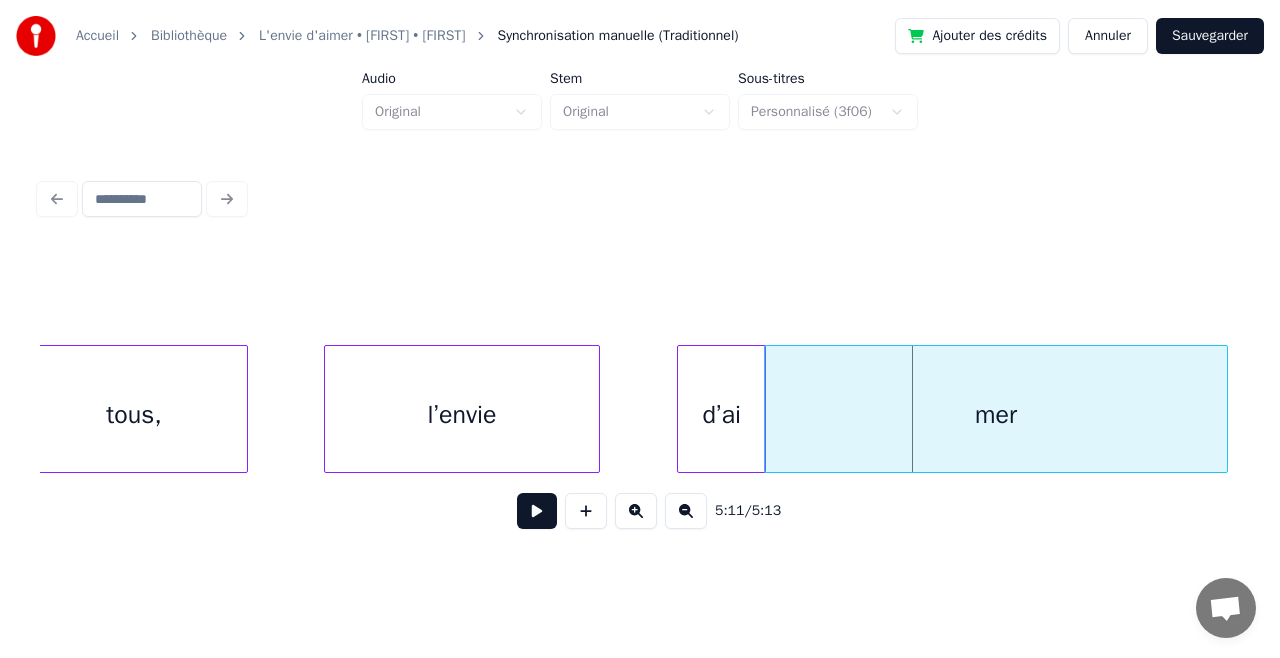 click on "tous, l’envie d’ai mer" at bounding box center [-30089, 409] 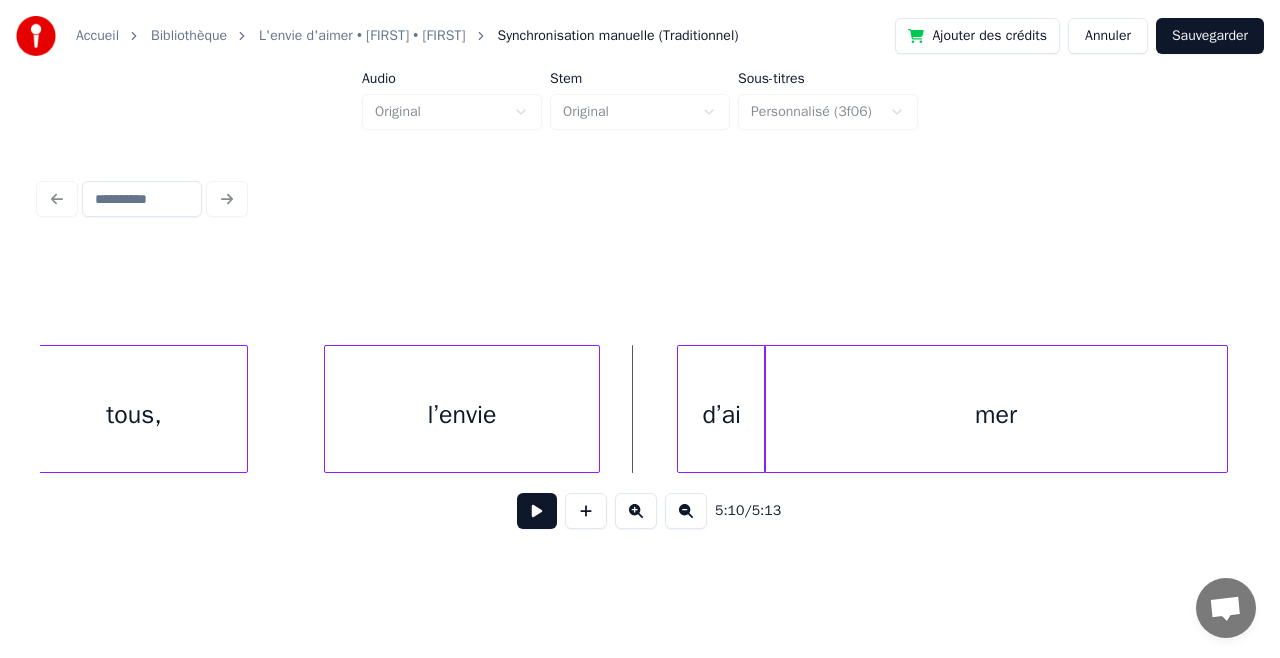 click at bounding box center (537, 511) 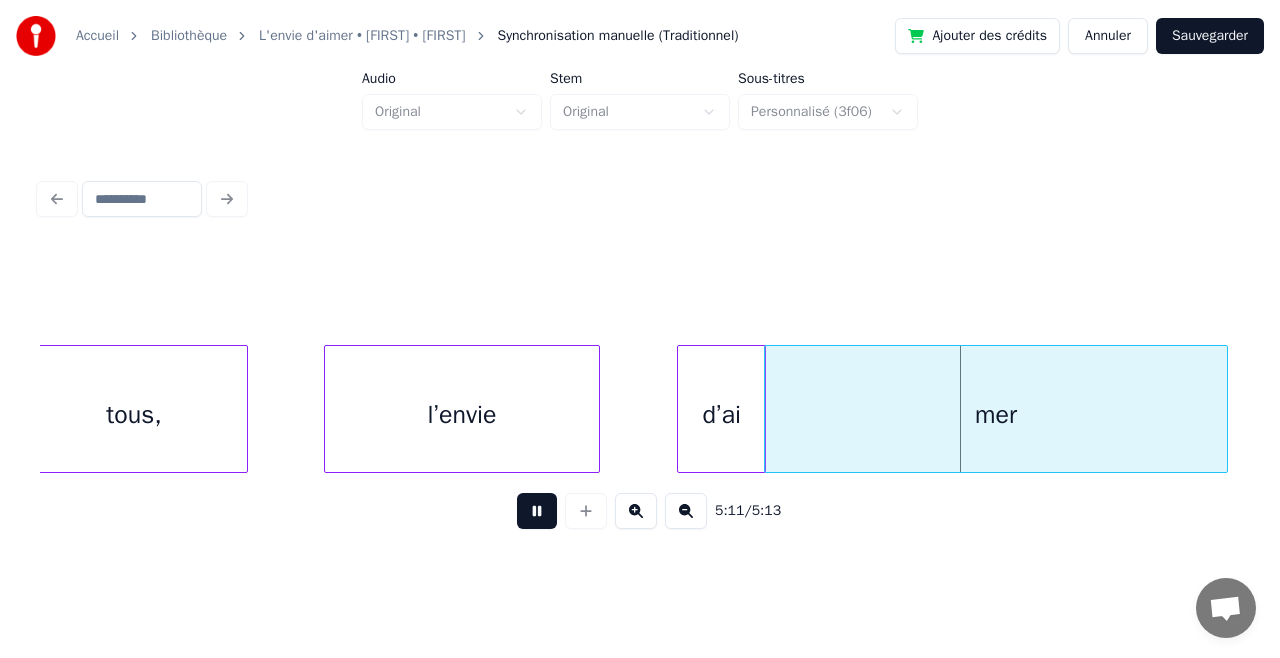 drag, startPoint x: 539, startPoint y: 526, endPoint x: 654, endPoint y: 445, distance: 140.66272 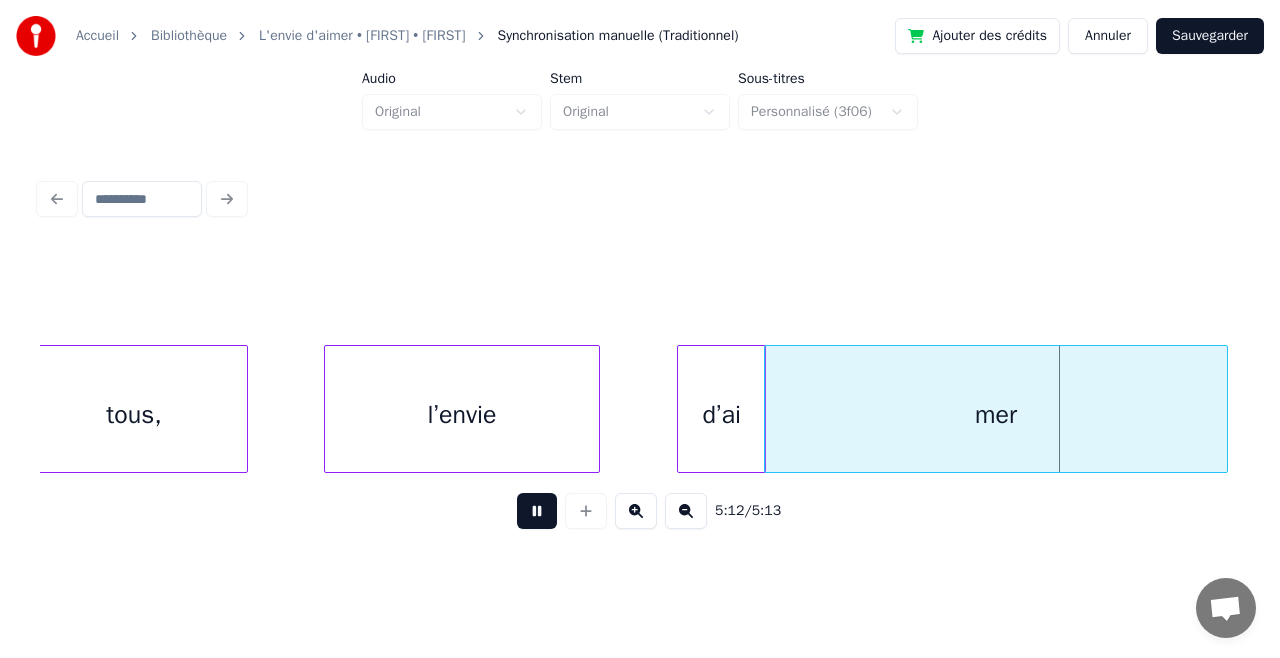 click on "tous, l’envie d’ai mer" at bounding box center [-30089, 409] 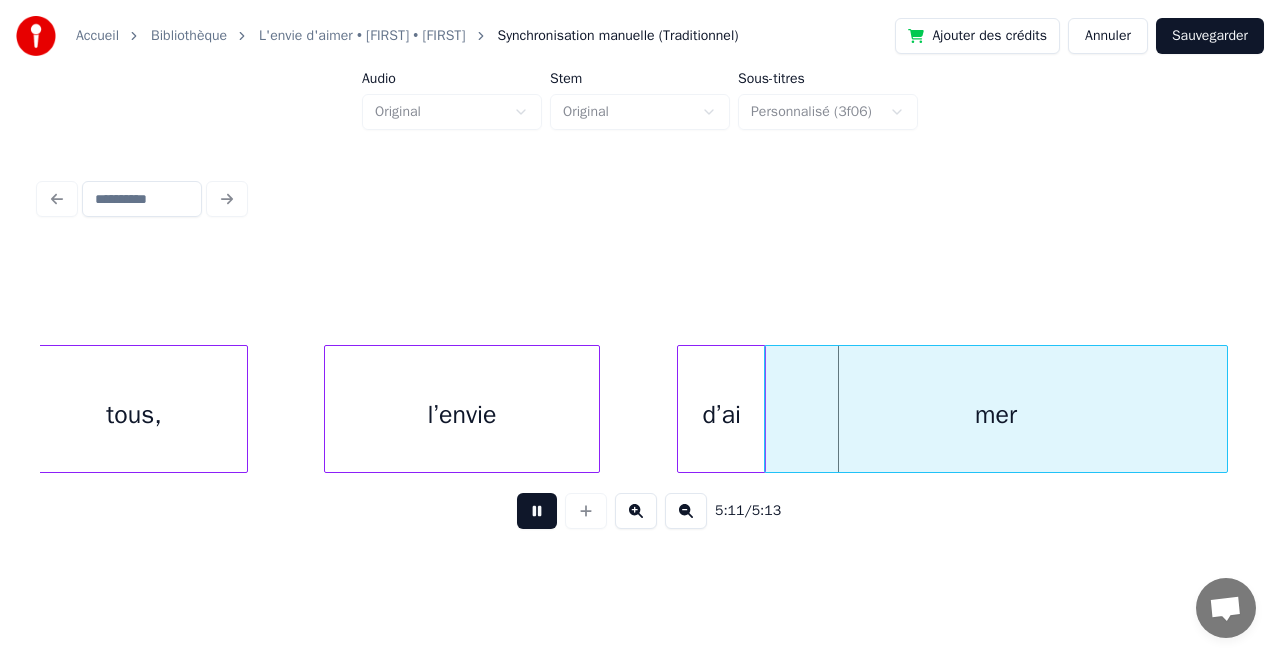 click on "tous, l’envie d’ai mer" at bounding box center (-30089, 409) 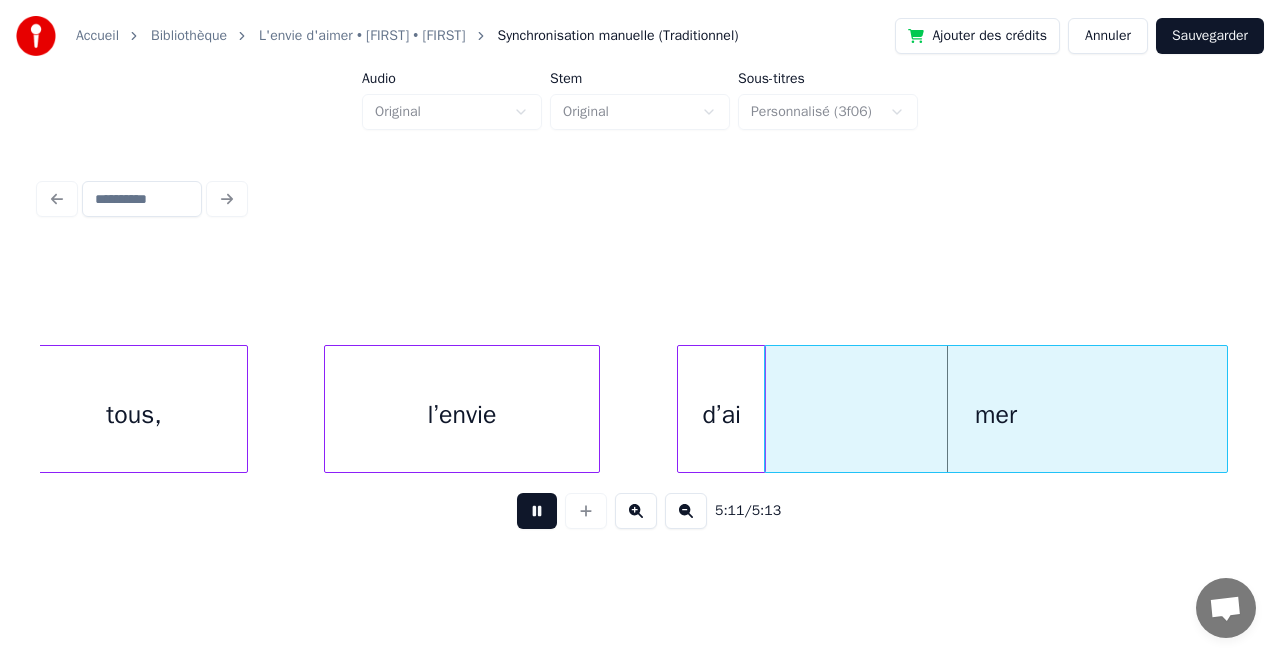 click on "tous, l’envie d’ai mer" at bounding box center [-30089, 409] 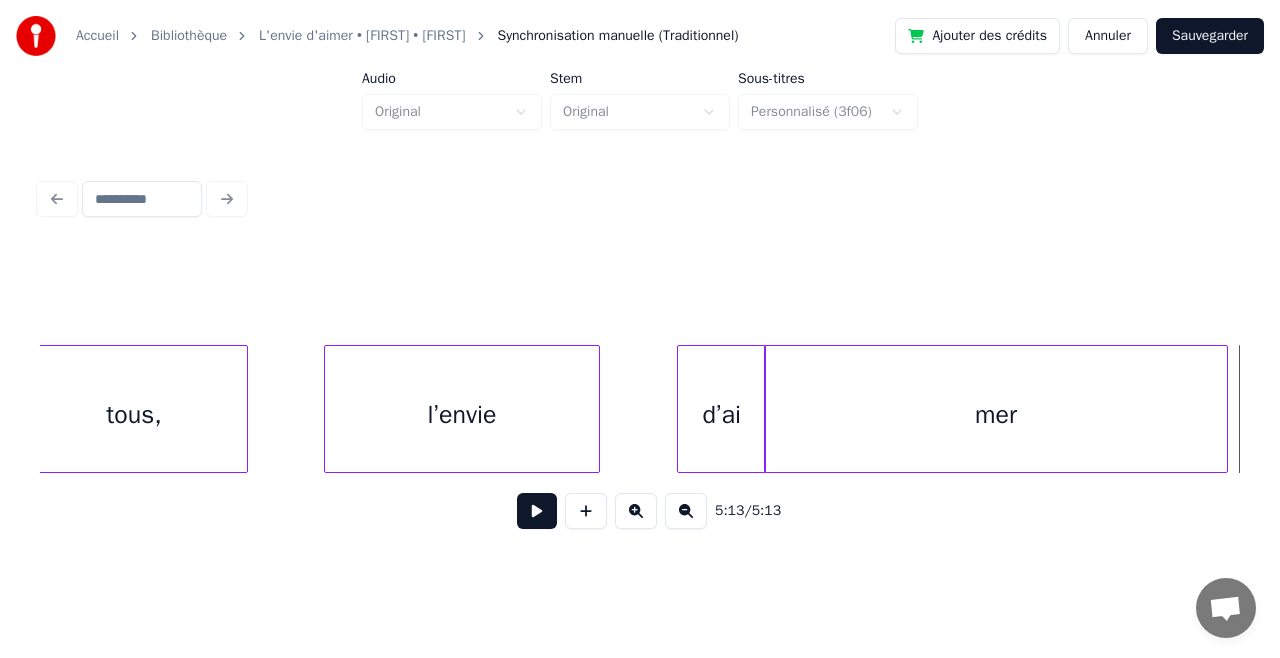 click at bounding box center (537, 511) 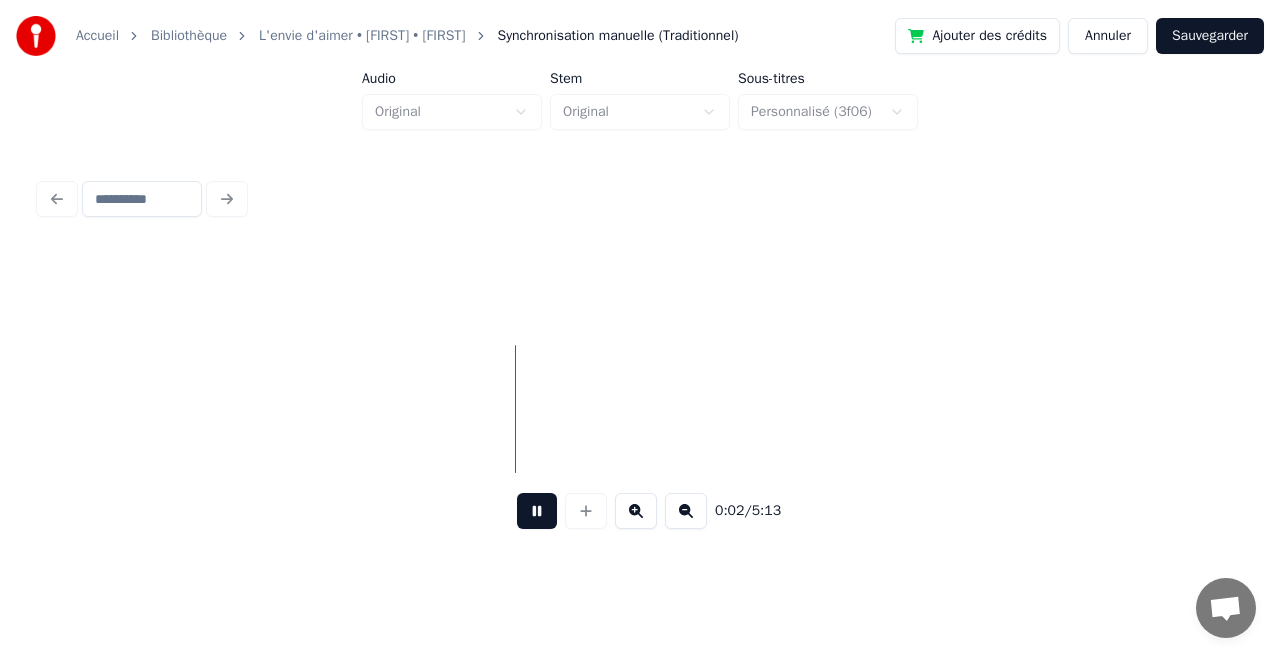 click on "Sauvegarder" at bounding box center [1210, 36] 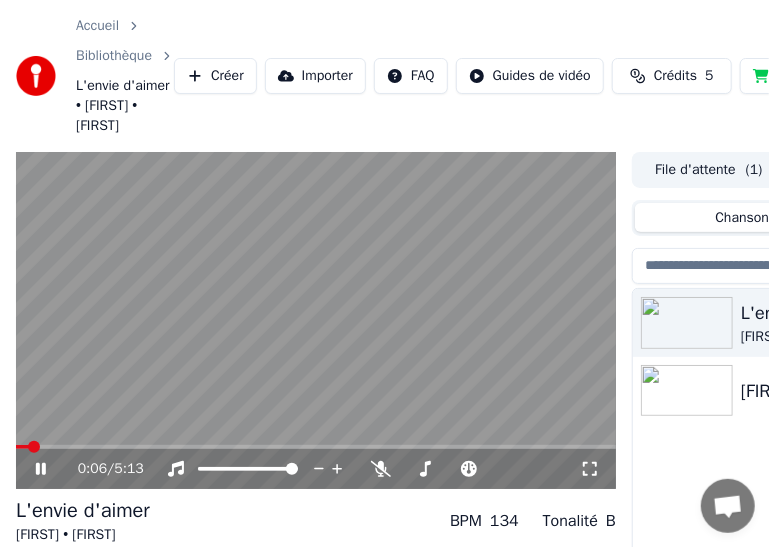 click 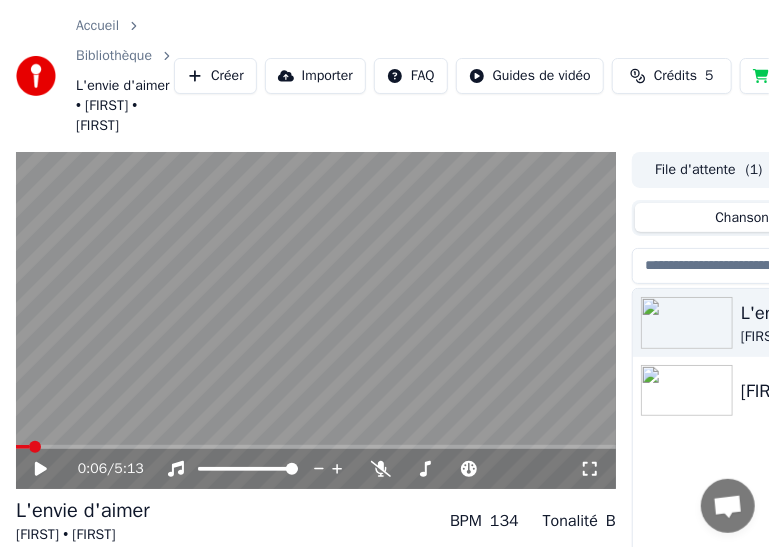 click on "L'envie d'aimer [FIRST] • [FIRST] BPM 134 Tonalité B" at bounding box center [316, 521] 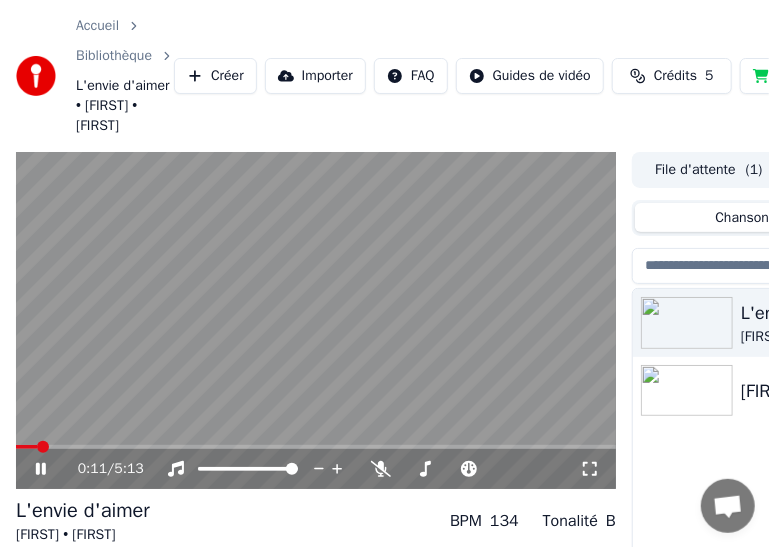 click 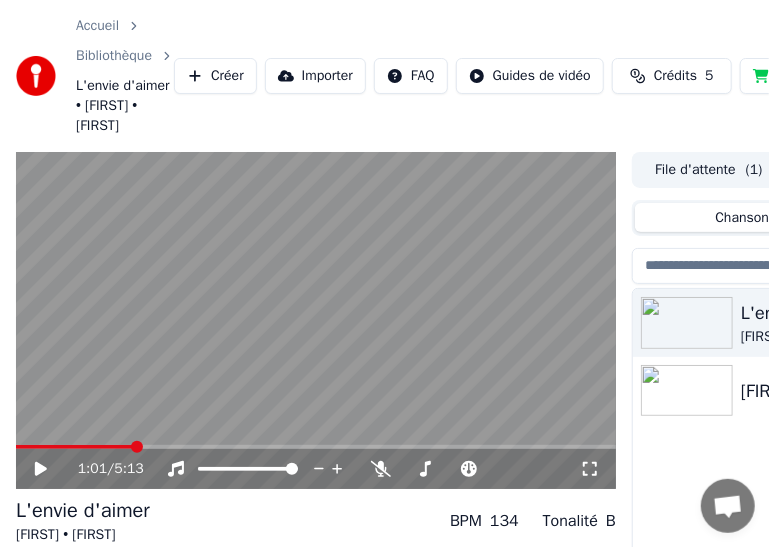 click on "L'envie d'aimer" at bounding box center [83, 511] 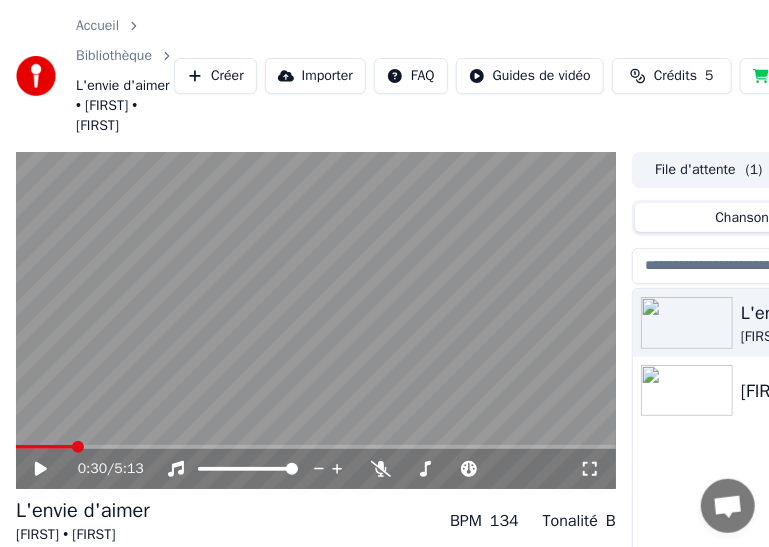 click at bounding box center (78, 447) 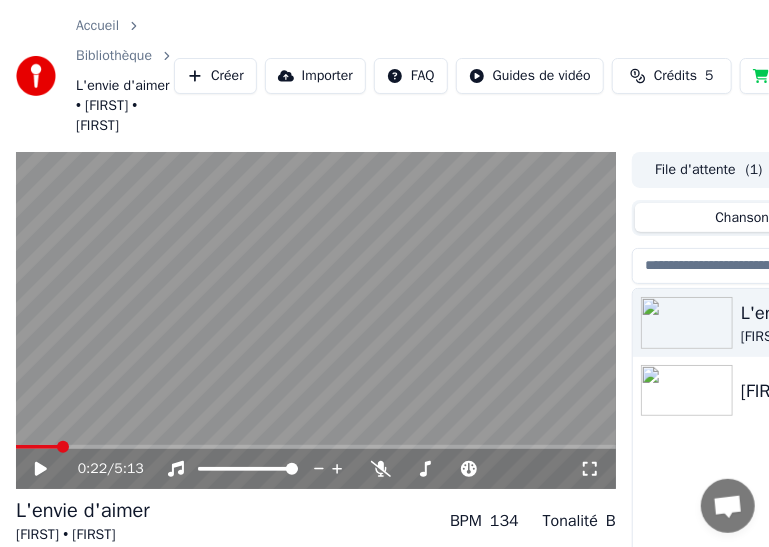 click at bounding box center (63, 447) 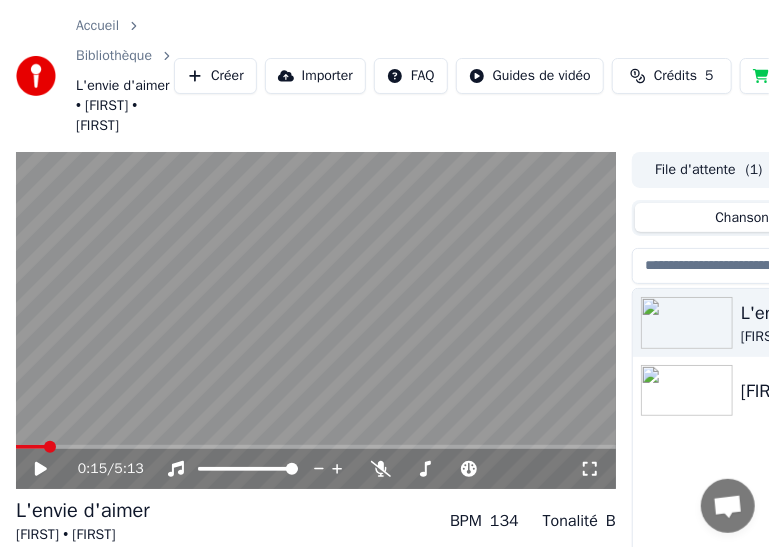 click at bounding box center [50, 447] 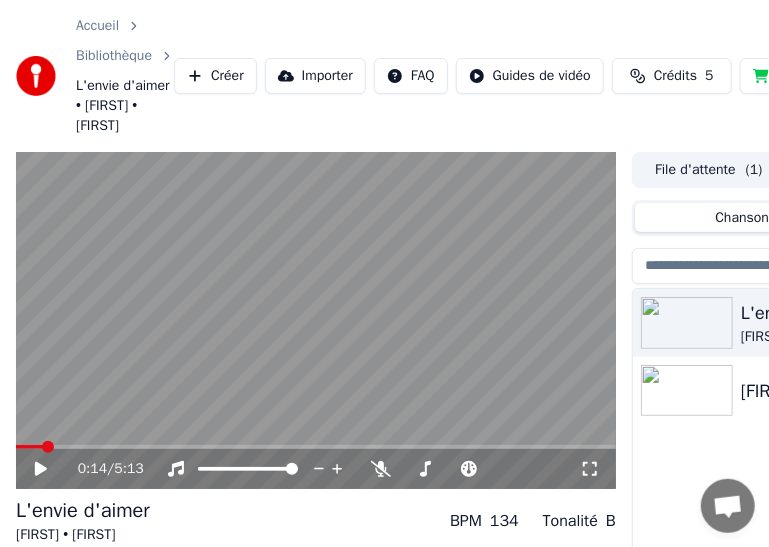 click 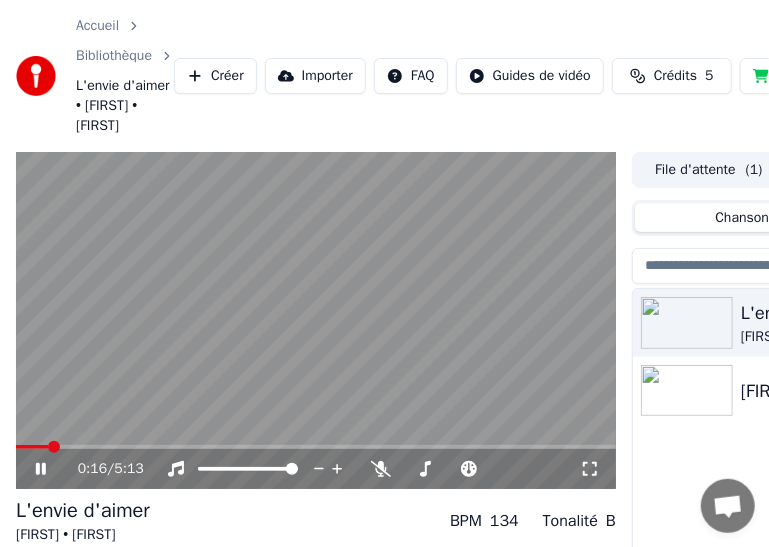 click on "L'envie d'aimer" at bounding box center (83, 511) 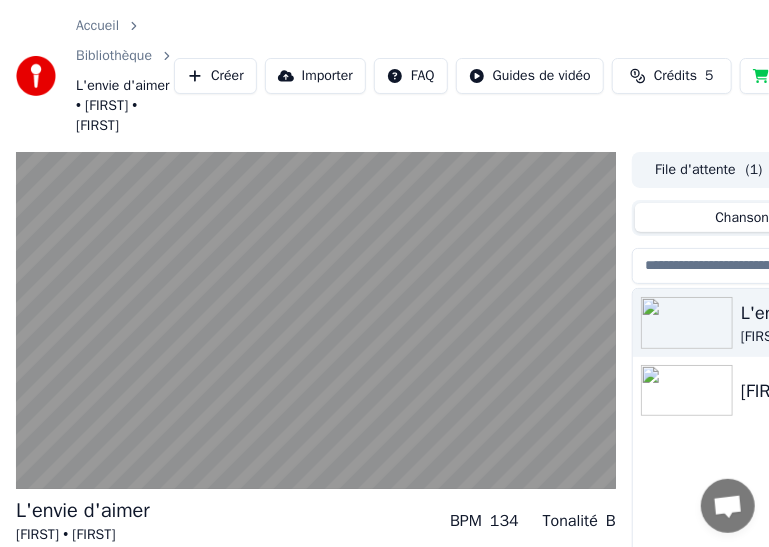click on "L'envie d'aimer [FIRST] • [FIRST] [FIRST] et [FIRST]" at bounding box center [857, 493] 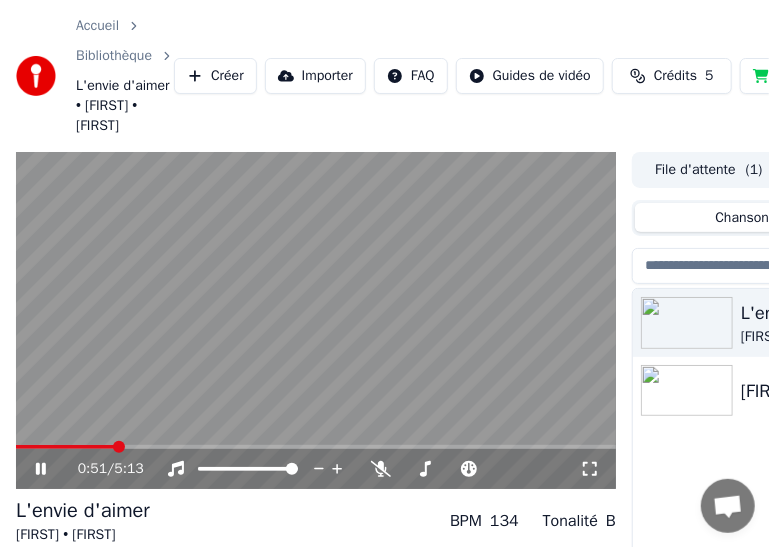 click 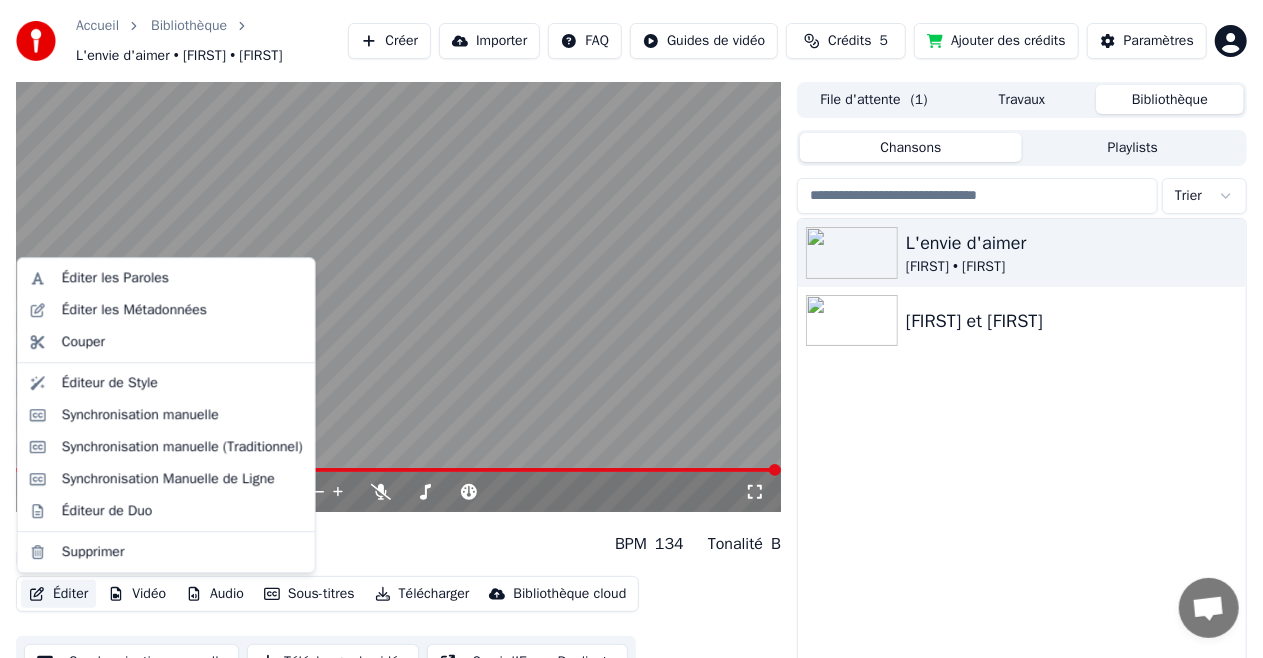 click on "Éditer" at bounding box center (58, 594) 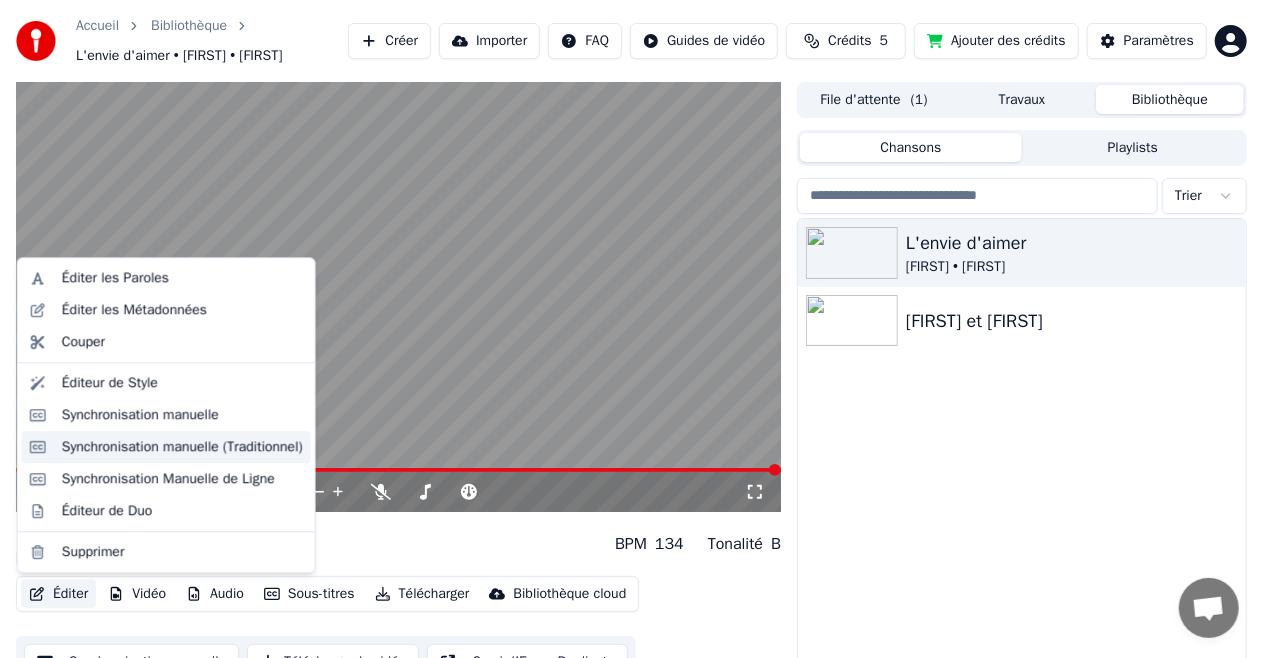 click on "Synchronisation manuelle (Traditionnel)" at bounding box center (182, 447) 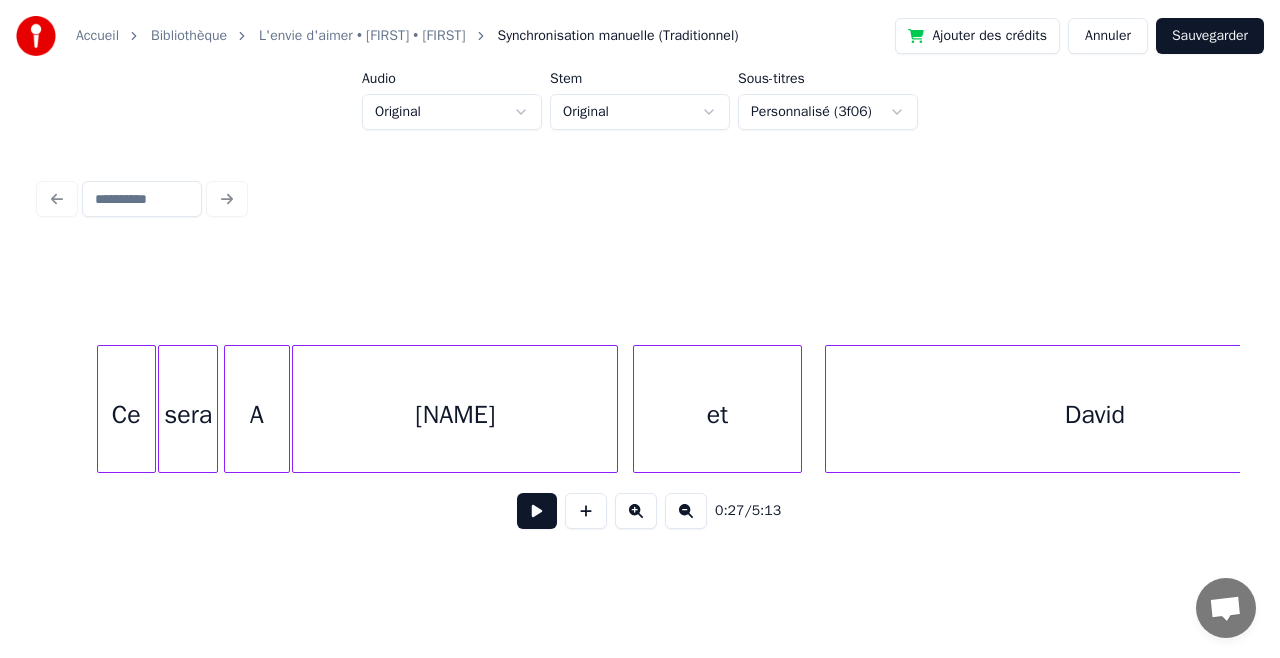 scroll, scrollTop: 0, scrollLeft: 16920, axis: horizontal 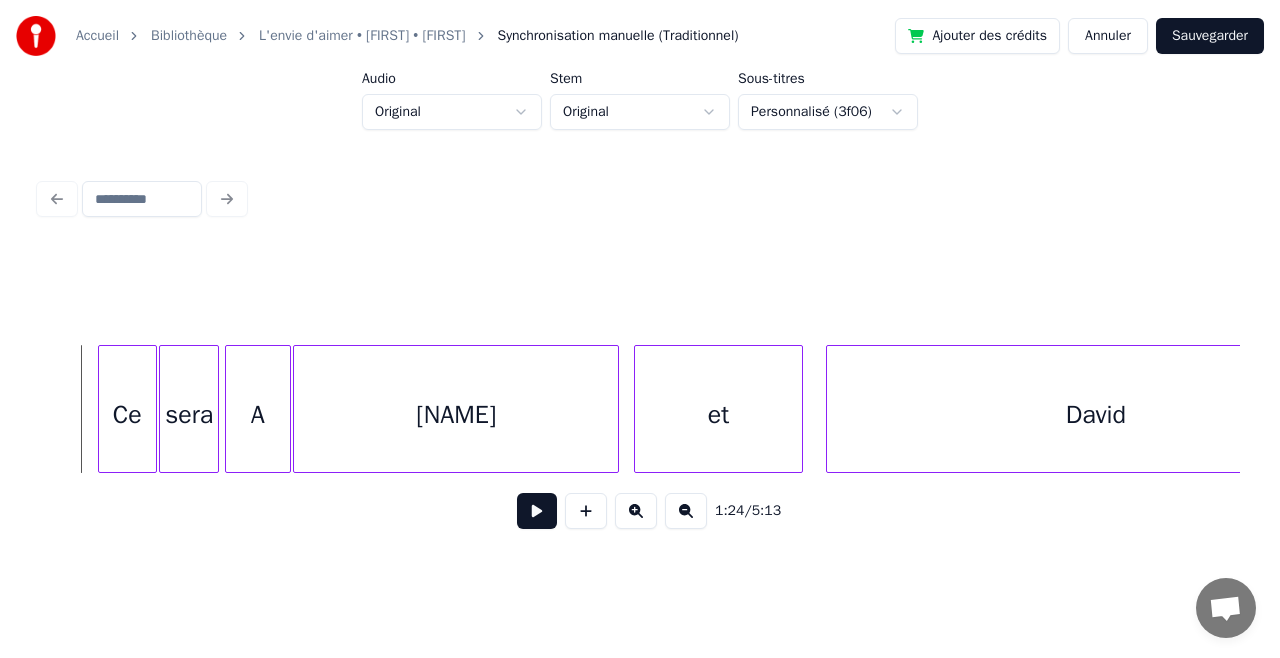 click at bounding box center [537, 511] 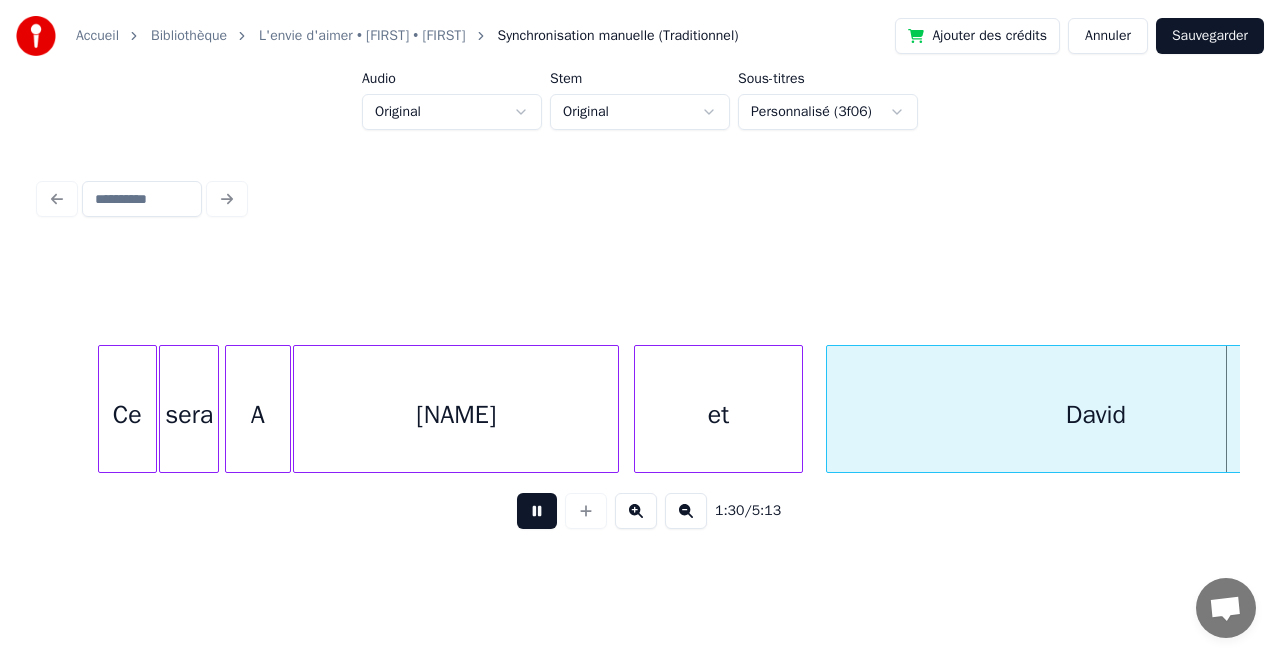 scroll, scrollTop: 0, scrollLeft: 18122, axis: horizontal 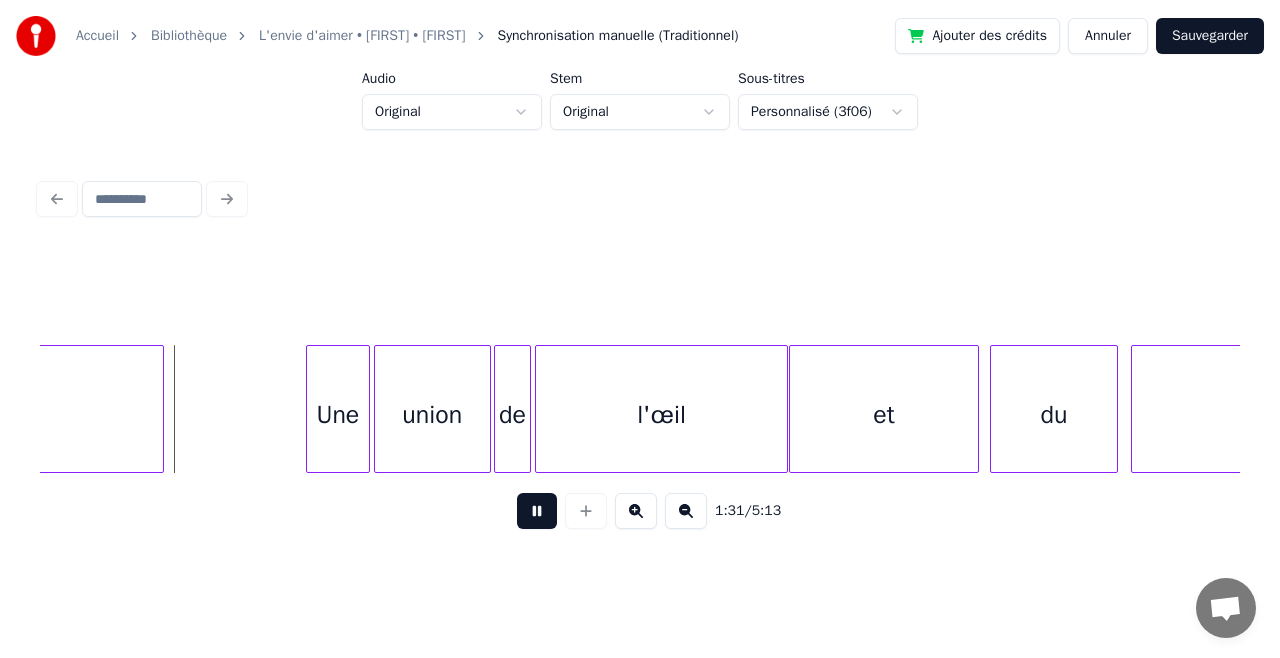 drag, startPoint x: 78, startPoint y: 413, endPoint x: 537, endPoint y: 524, distance: 472.23087 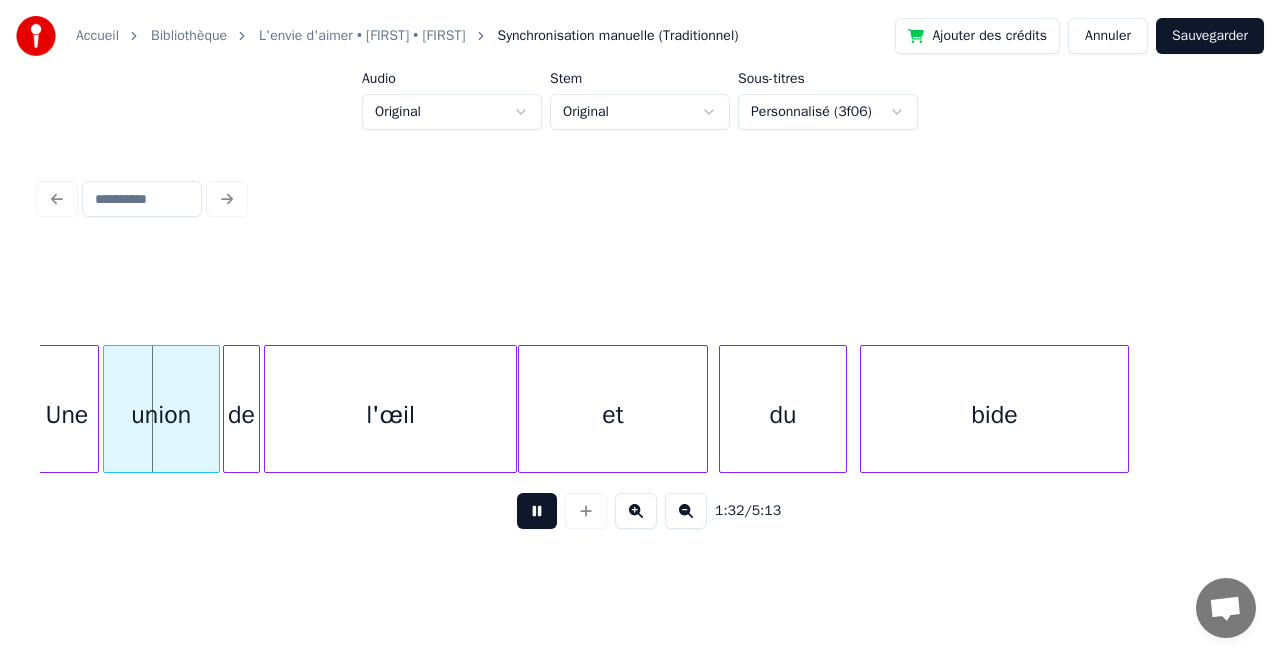 scroll, scrollTop: 0, scrollLeft: 18380, axis: horizontal 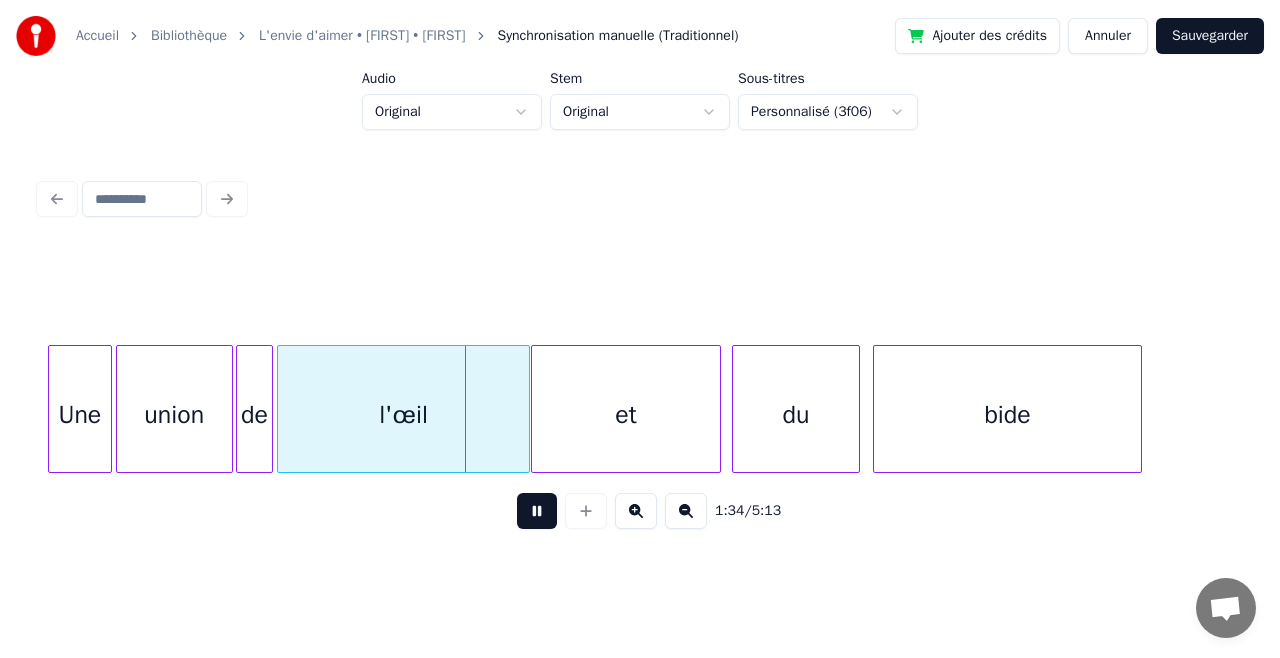 click at bounding box center (537, 511) 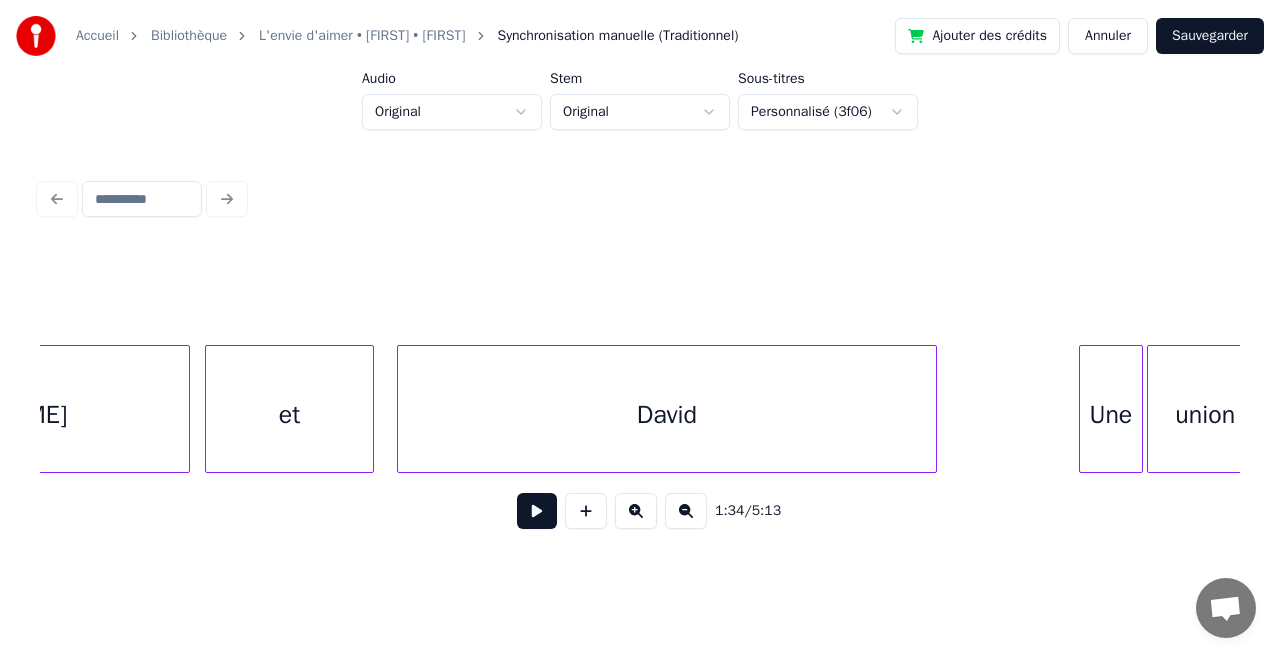 scroll, scrollTop: 0, scrollLeft: 17341, axis: horizontal 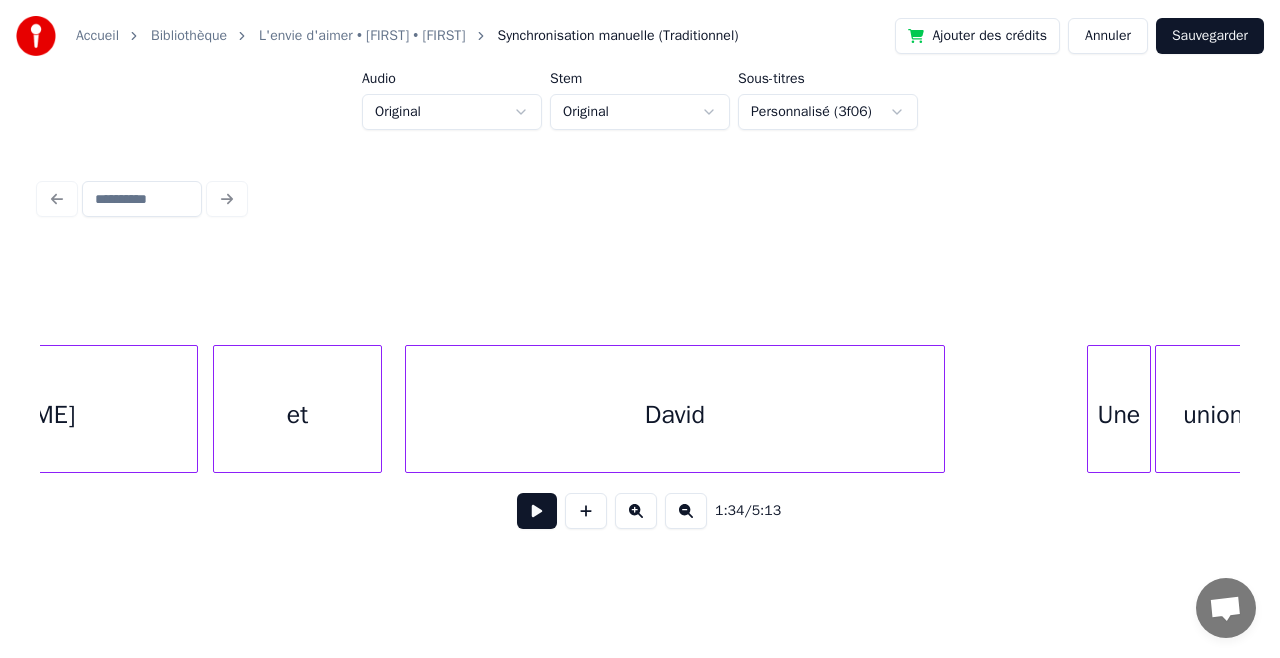 click on "David" at bounding box center (675, 414) 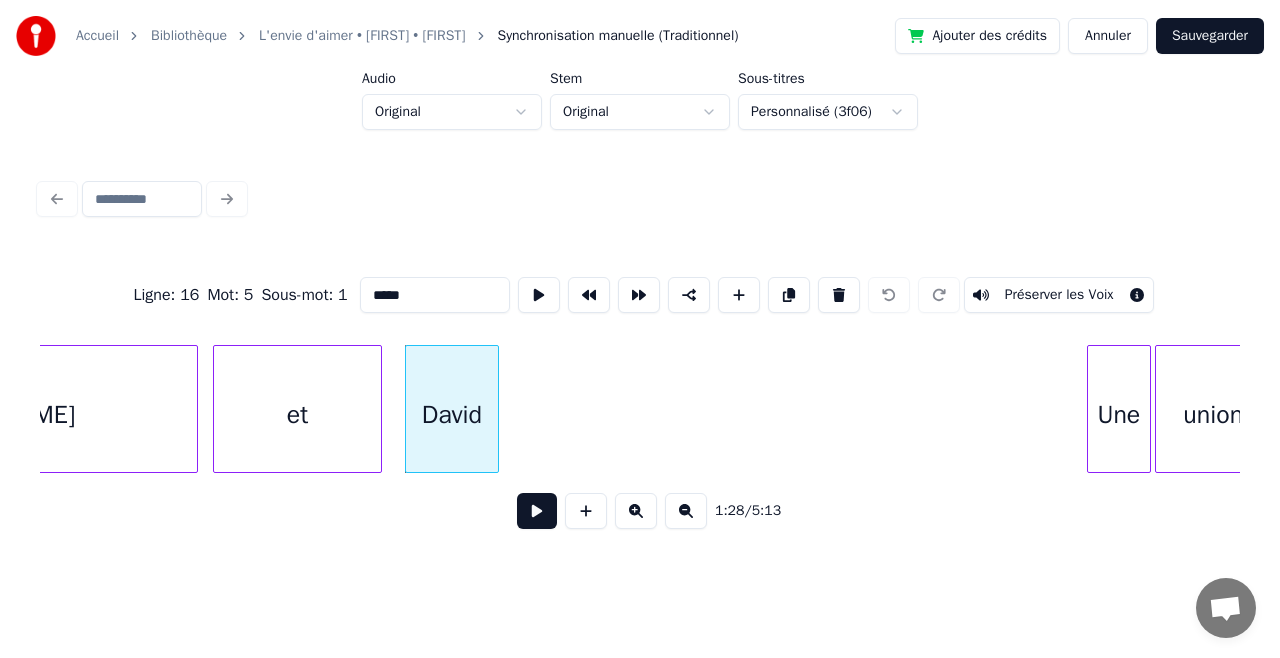 click at bounding box center (495, 409) 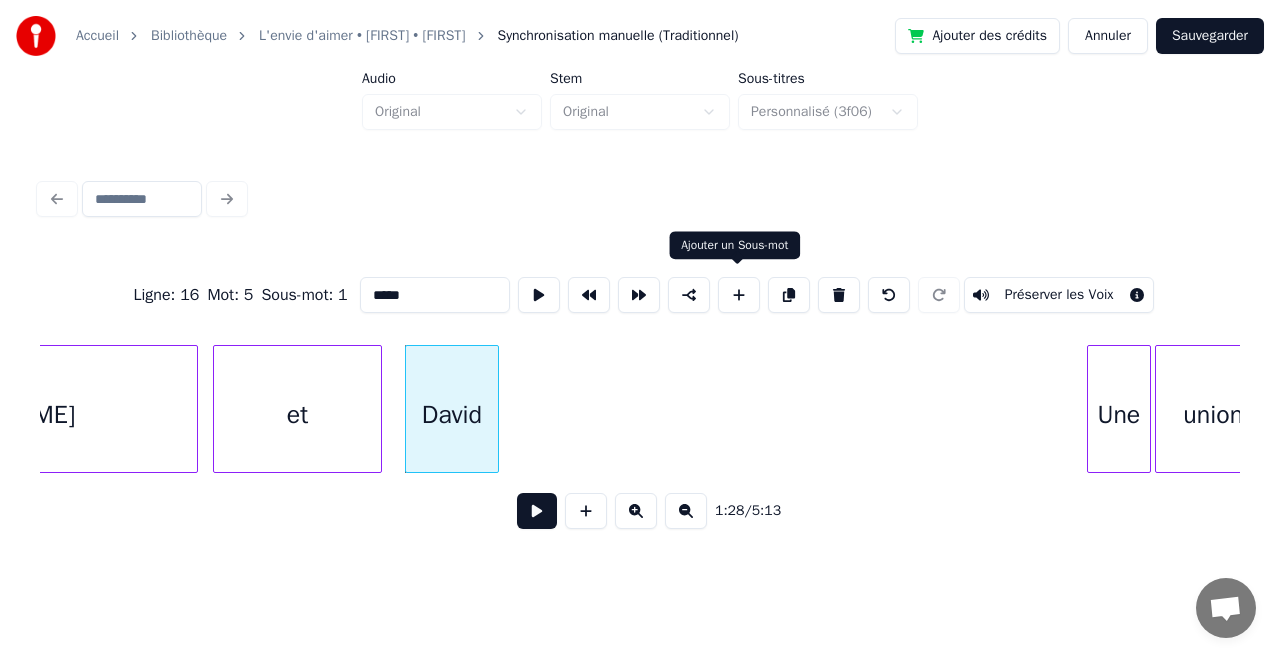 click at bounding box center [739, 295] 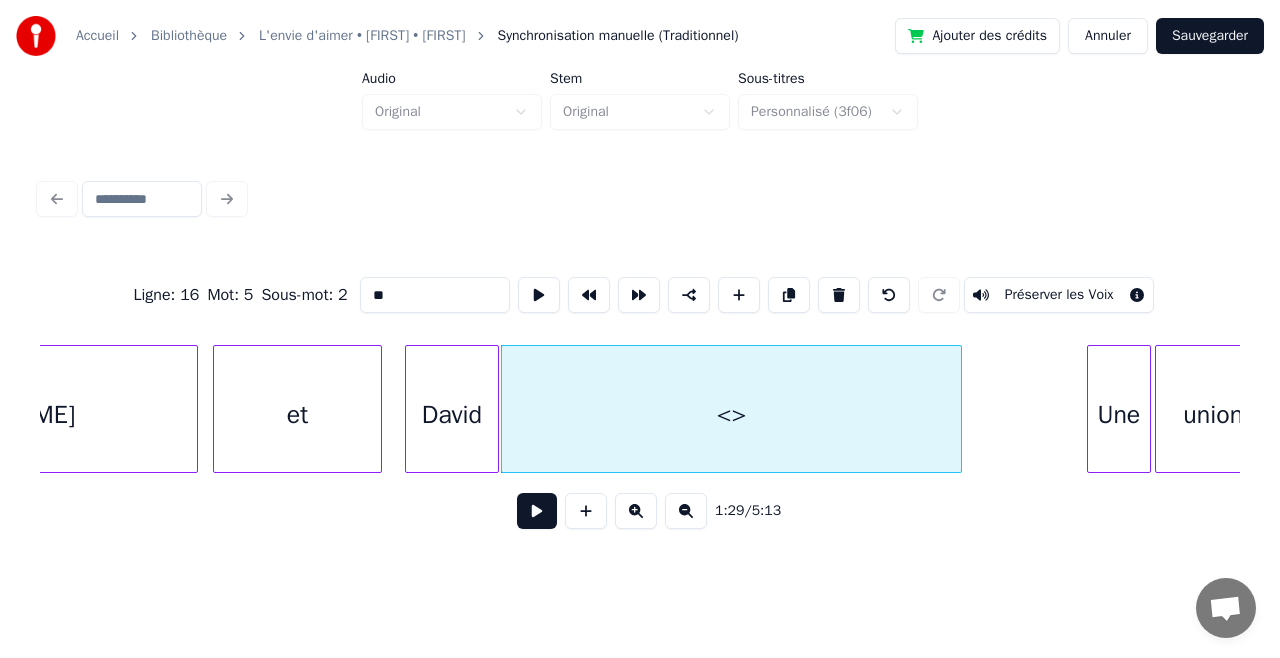 click at bounding box center [958, 409] 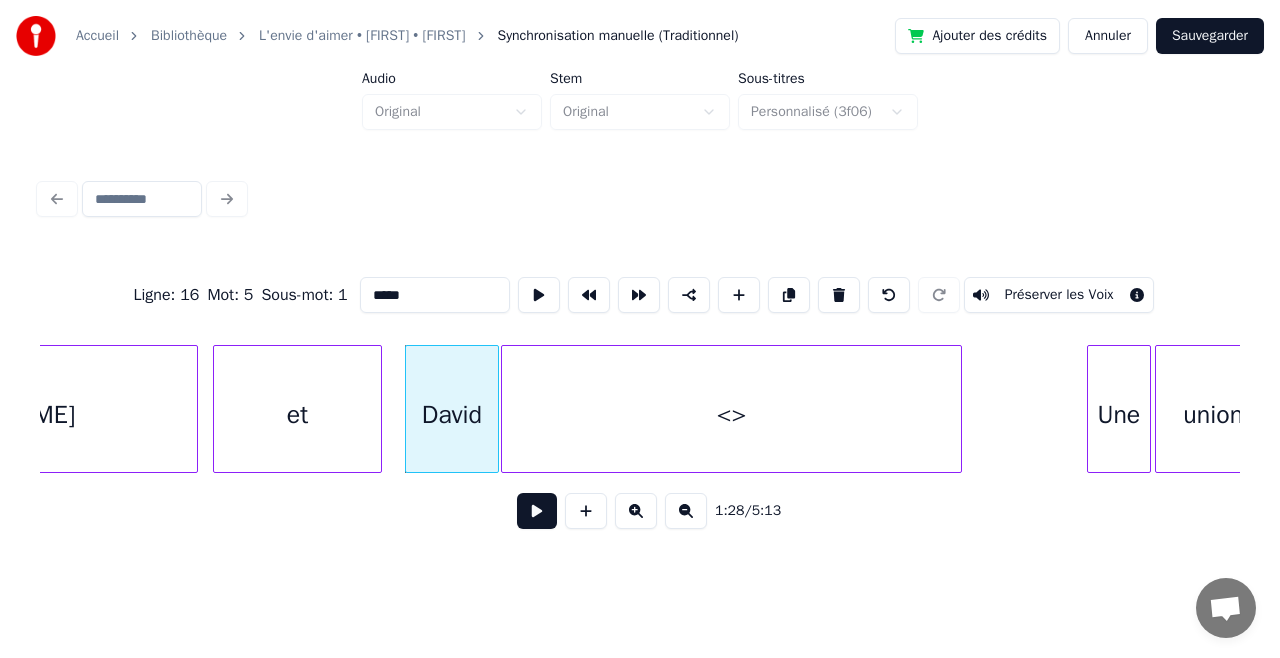 click on "*****" at bounding box center [435, 295] 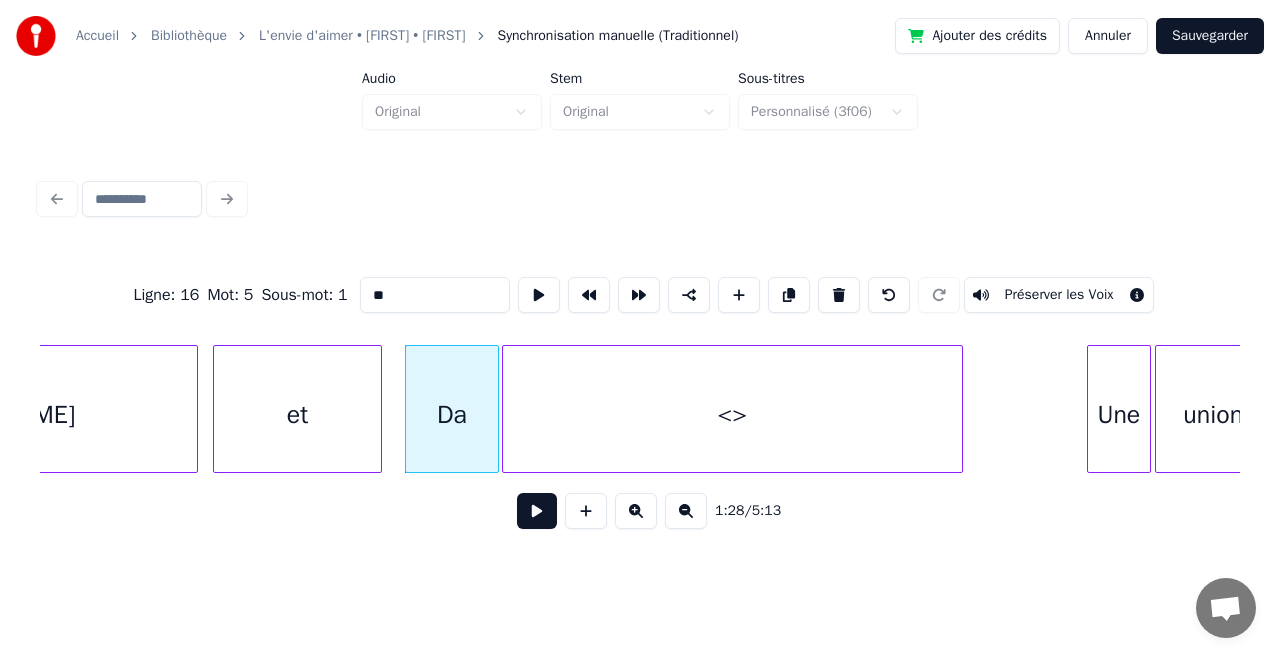 click on "<>" at bounding box center (732, 414) 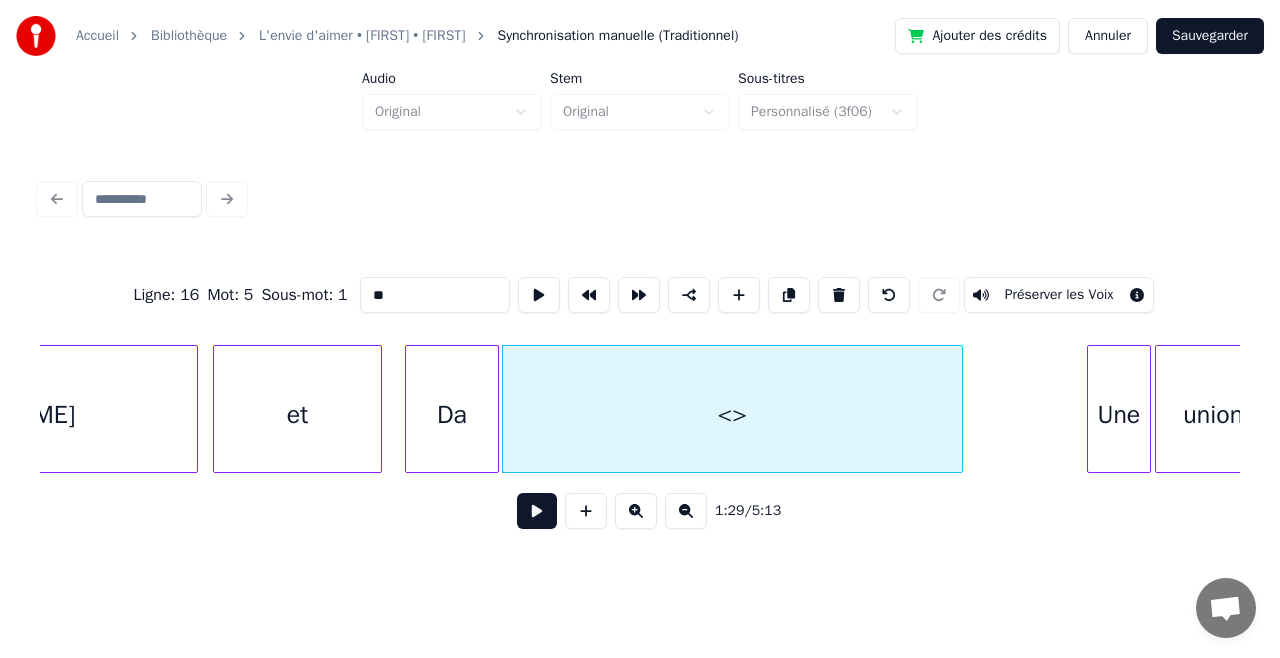 click on "**" at bounding box center (435, 295) 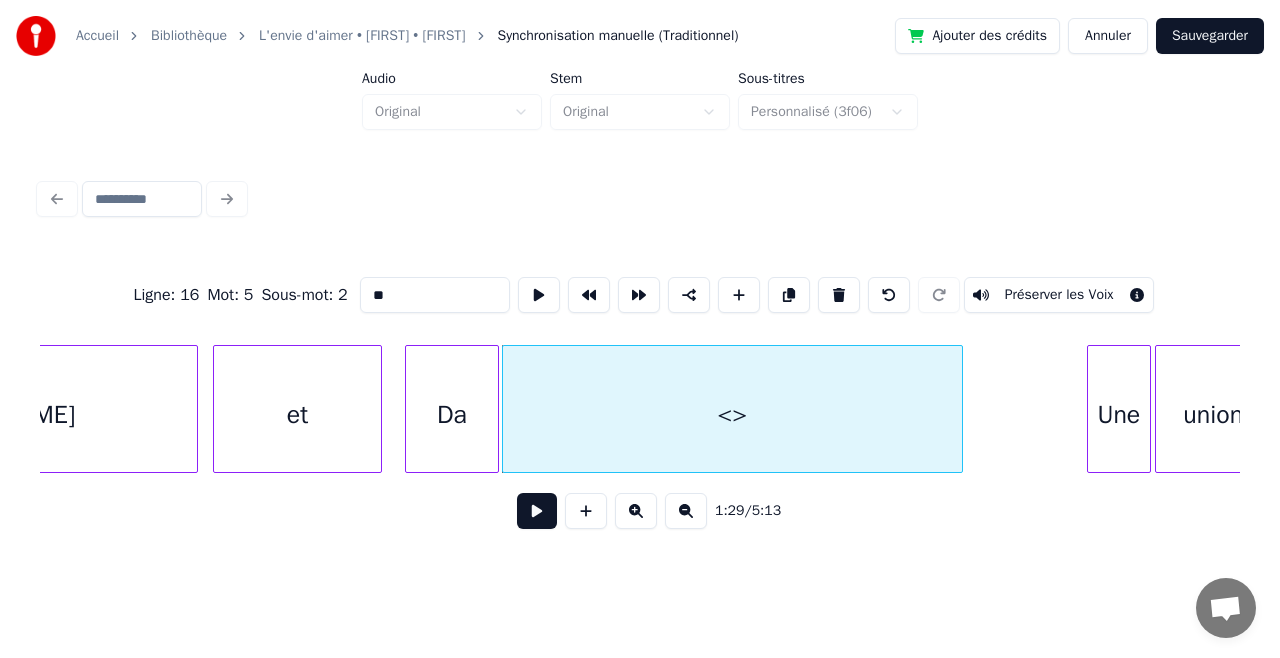 click on "**" at bounding box center [435, 295] 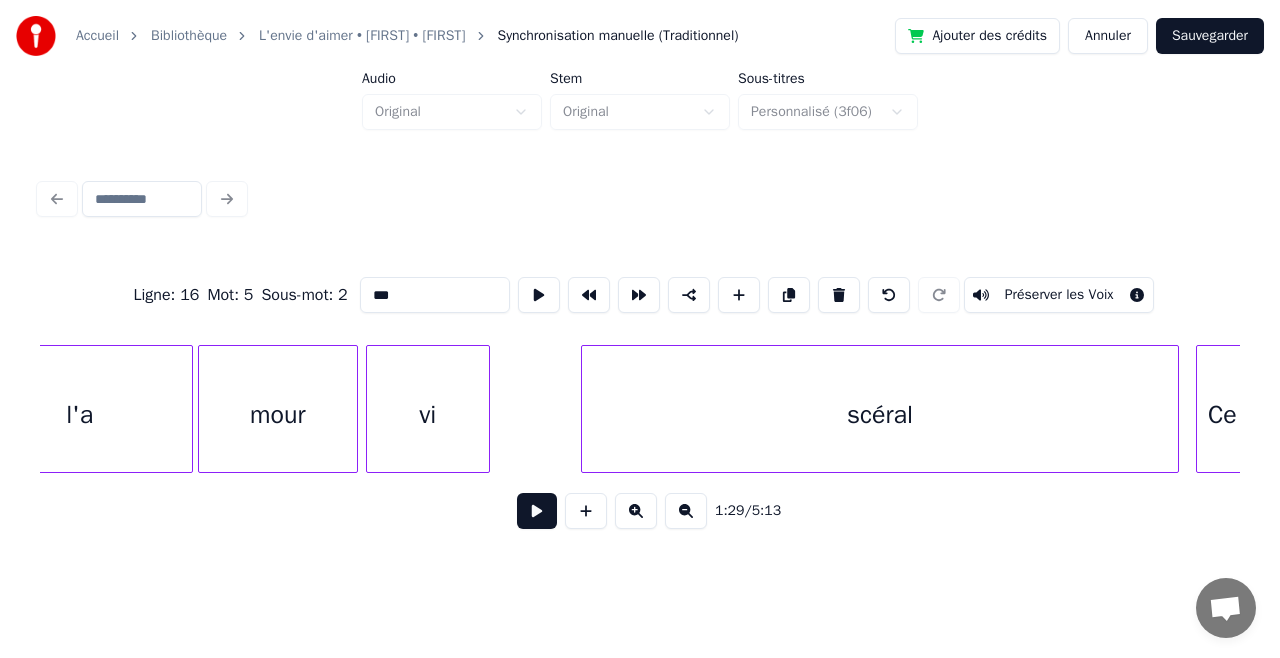 scroll, scrollTop: 0, scrollLeft: 21524, axis: horizontal 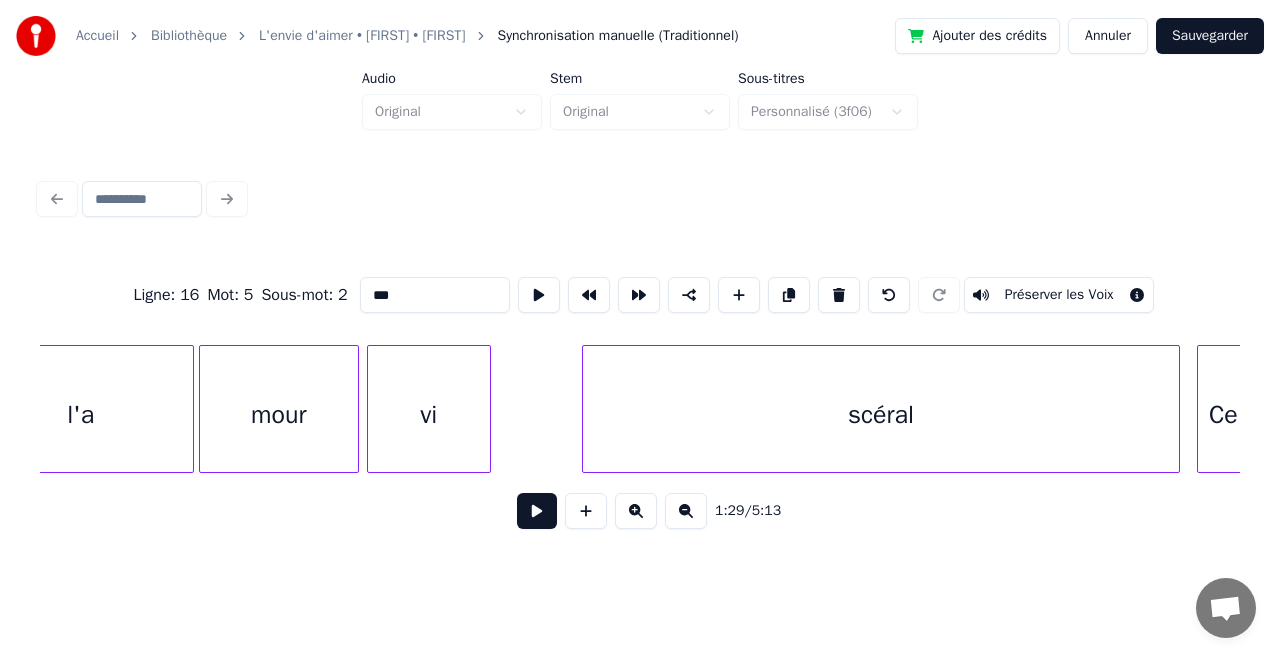 click on "scéral" at bounding box center (881, 414) 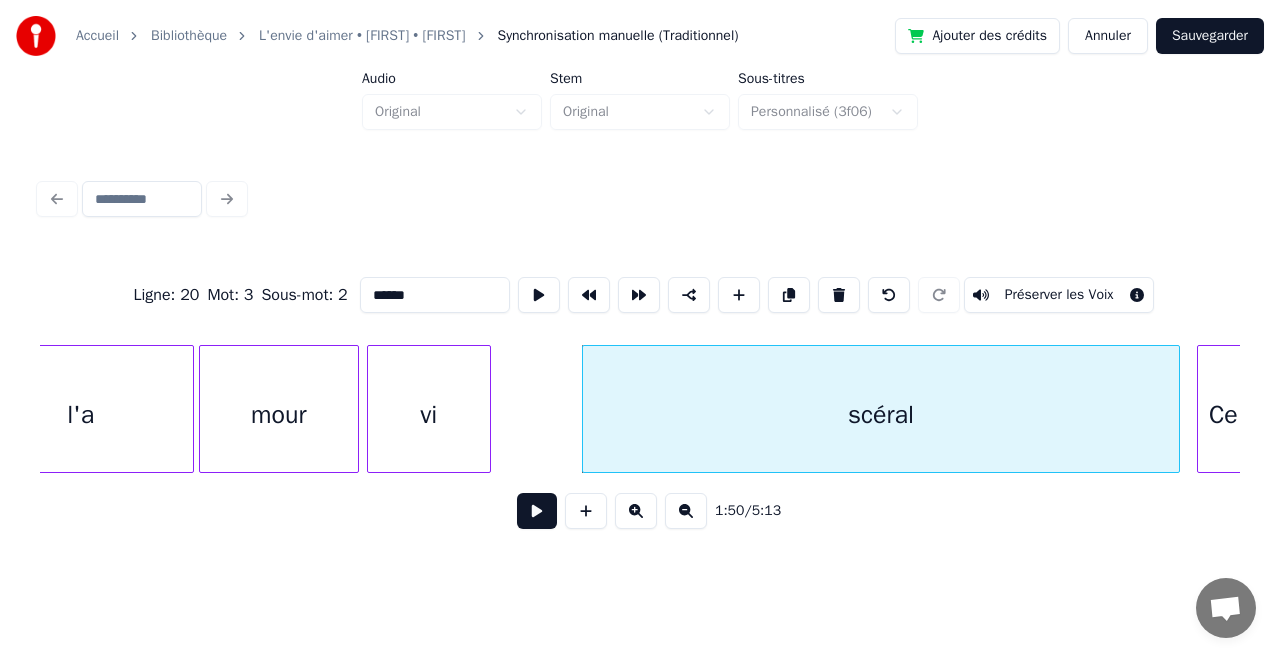 type on "******" 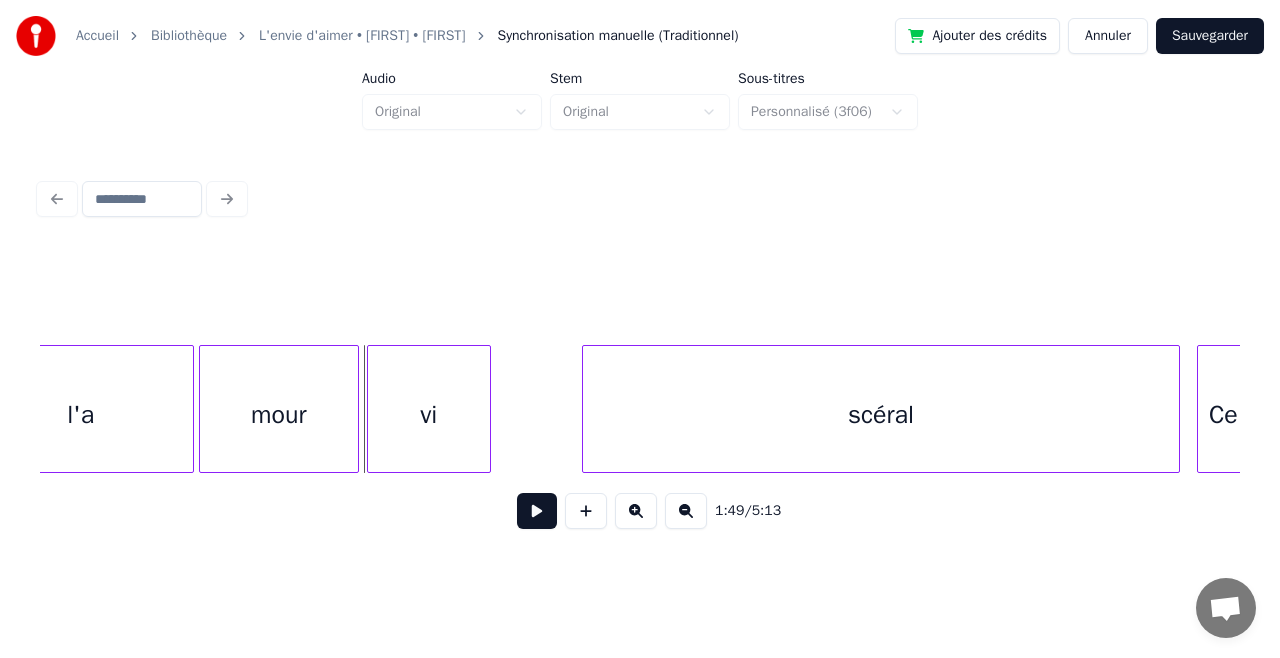 click at bounding box center [537, 511] 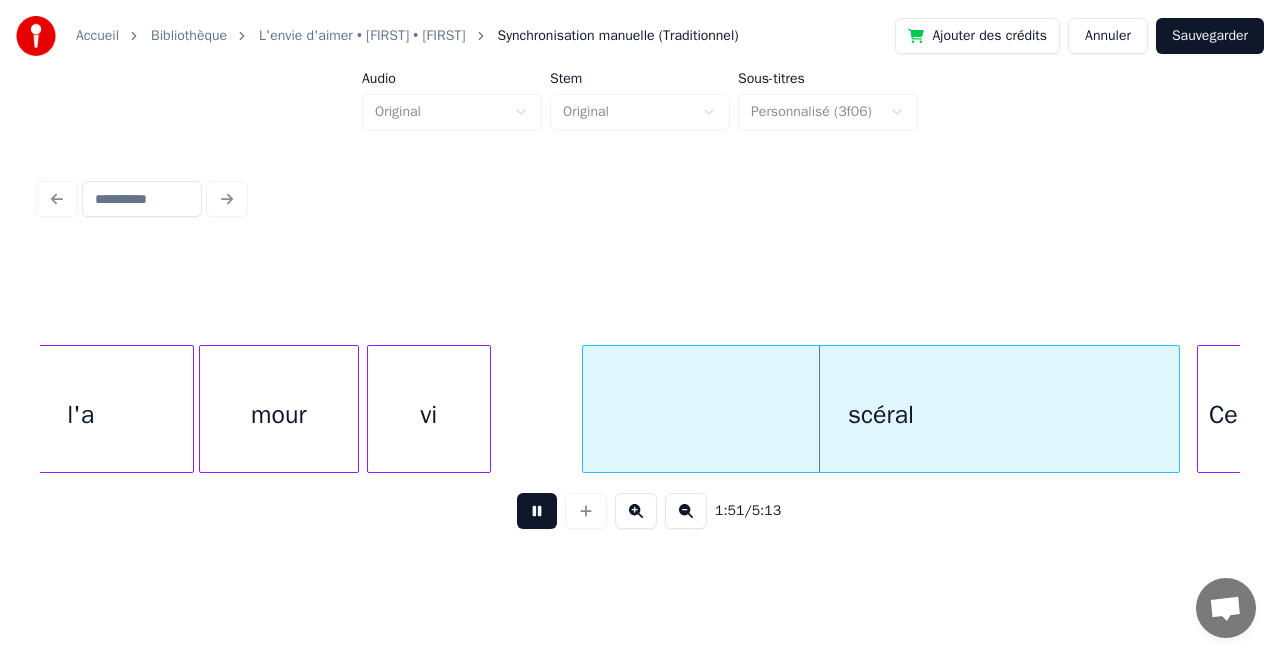 click at bounding box center [537, 511] 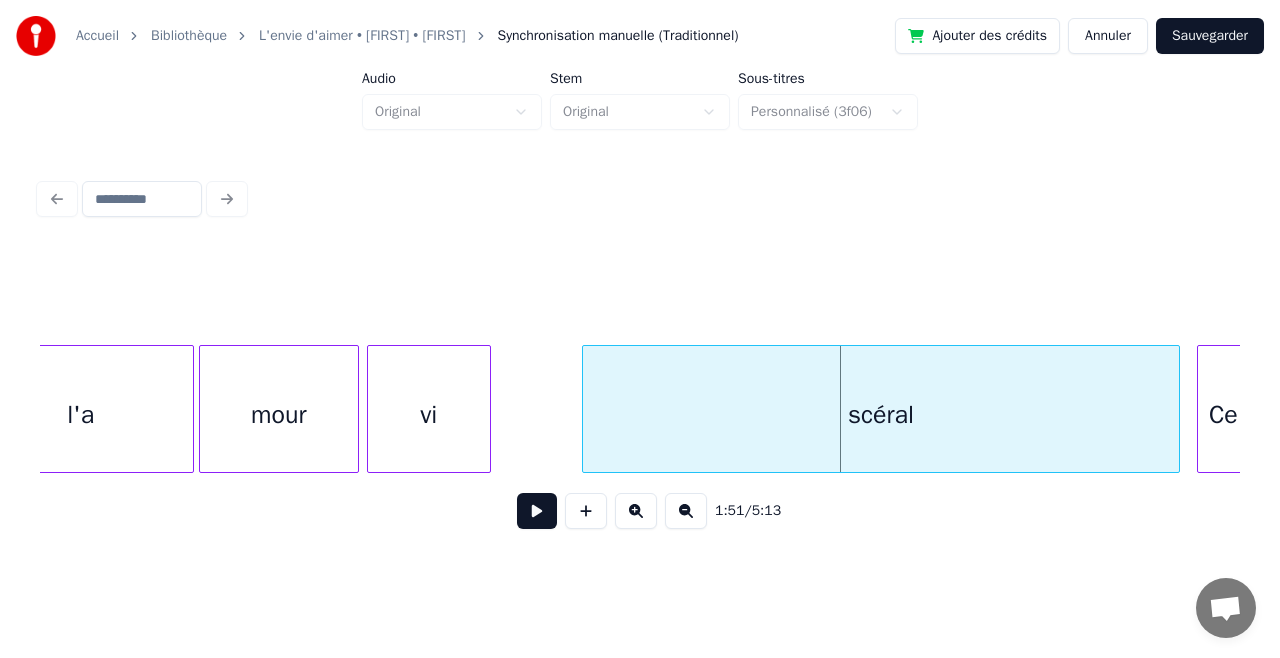 click on "scéral" at bounding box center [881, 414] 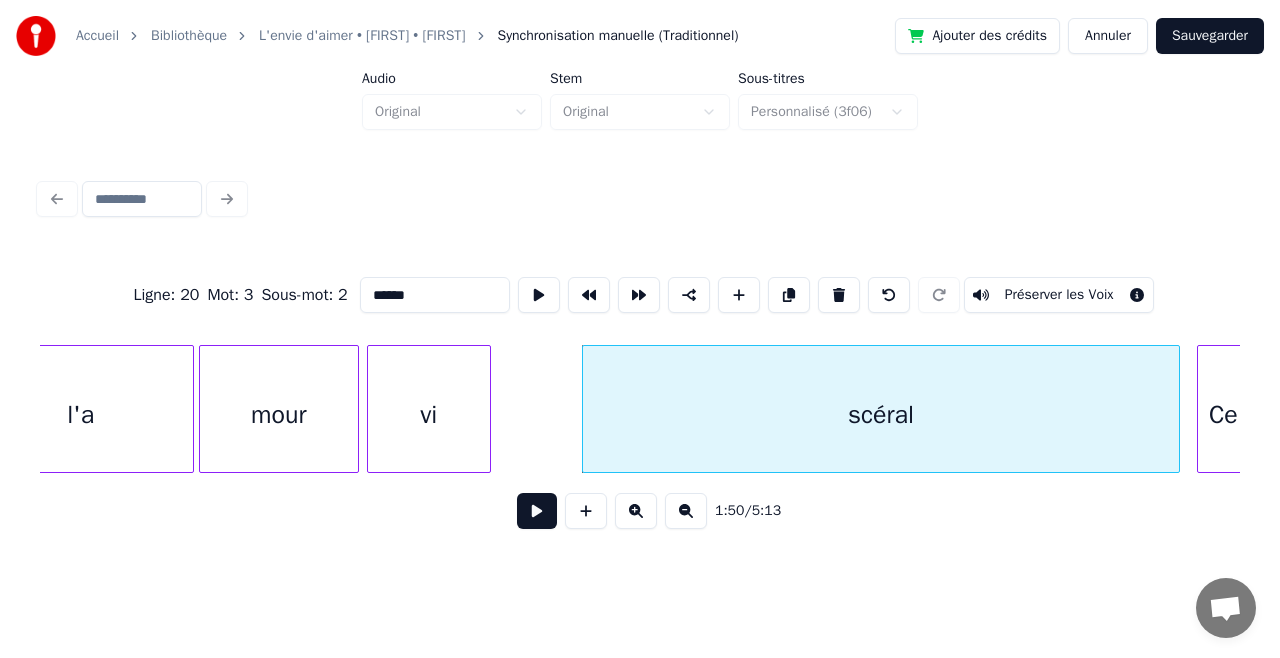 click at bounding box center [739, 295] 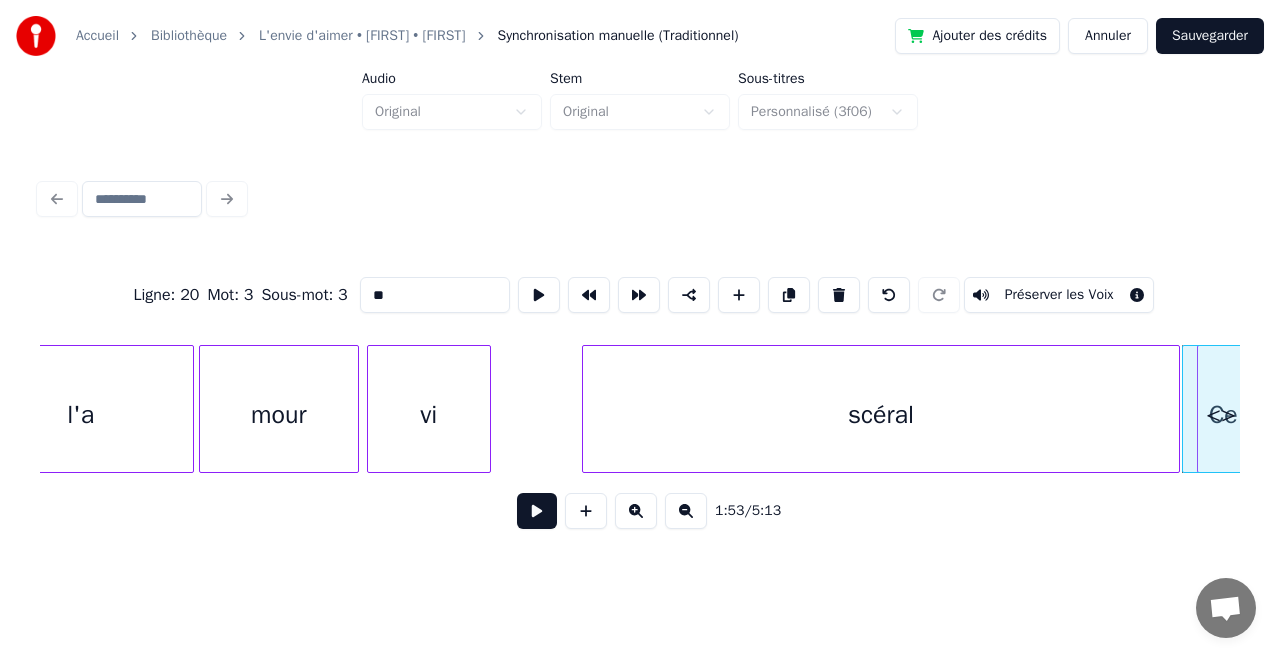 click on "scéral" at bounding box center (881, 414) 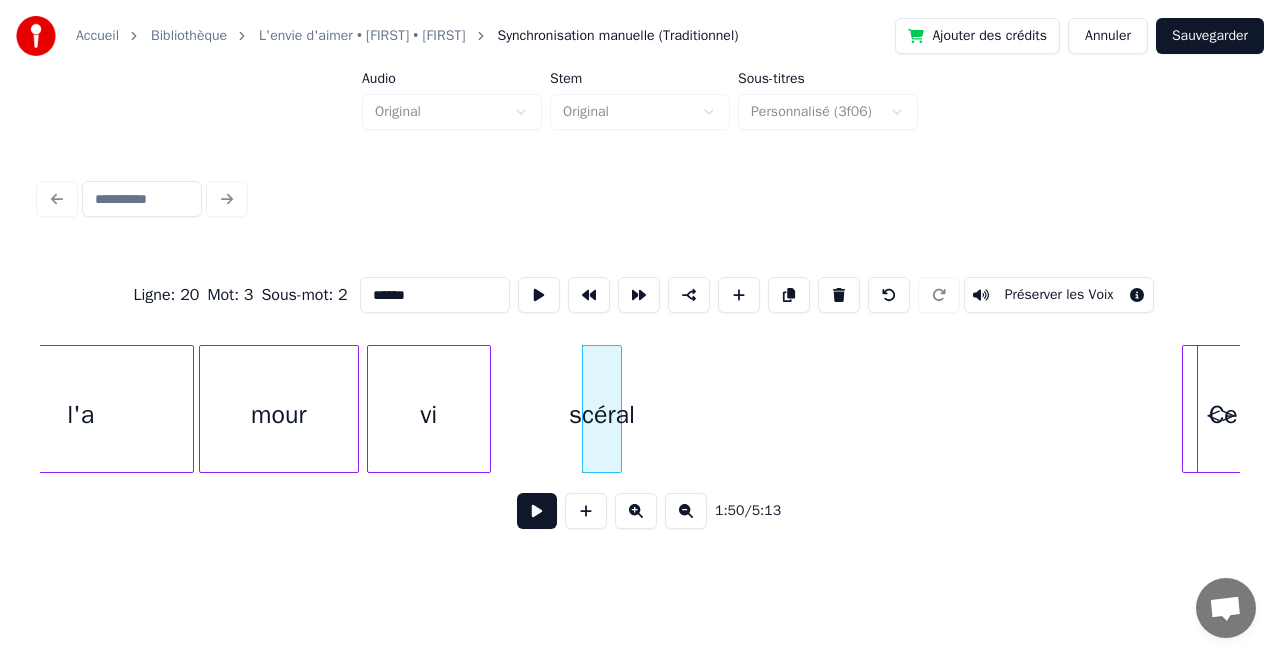 click at bounding box center (618, 409) 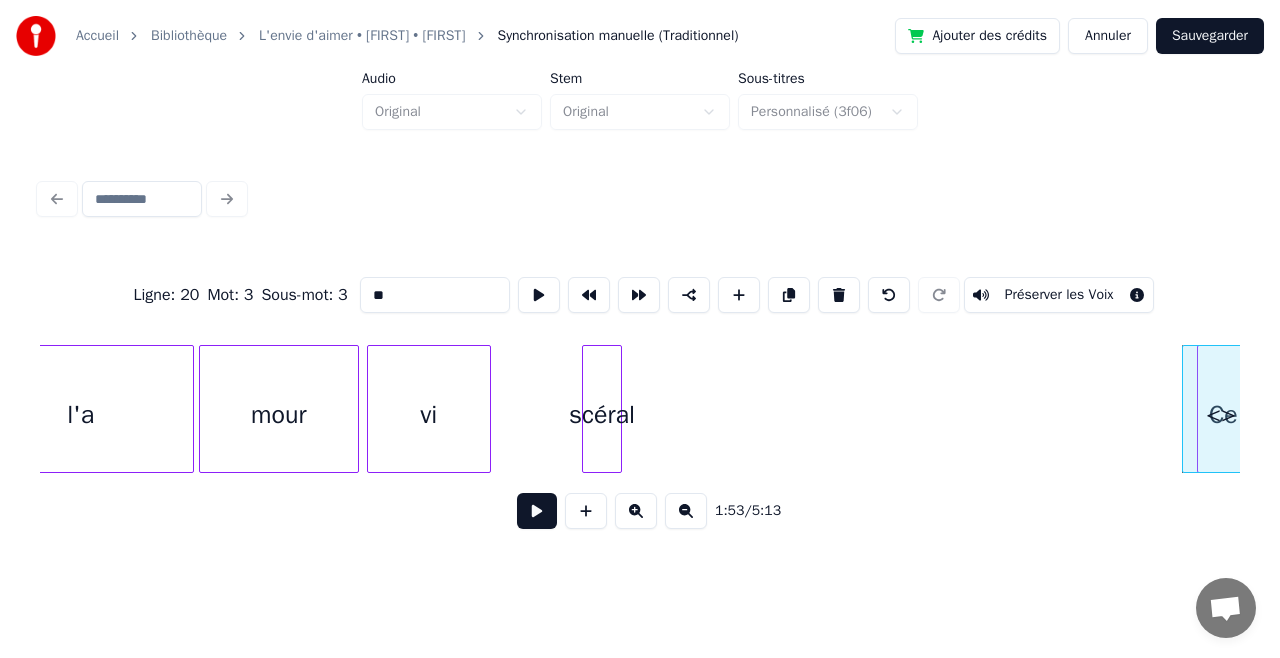 click on "<>" at bounding box center (1221, 414) 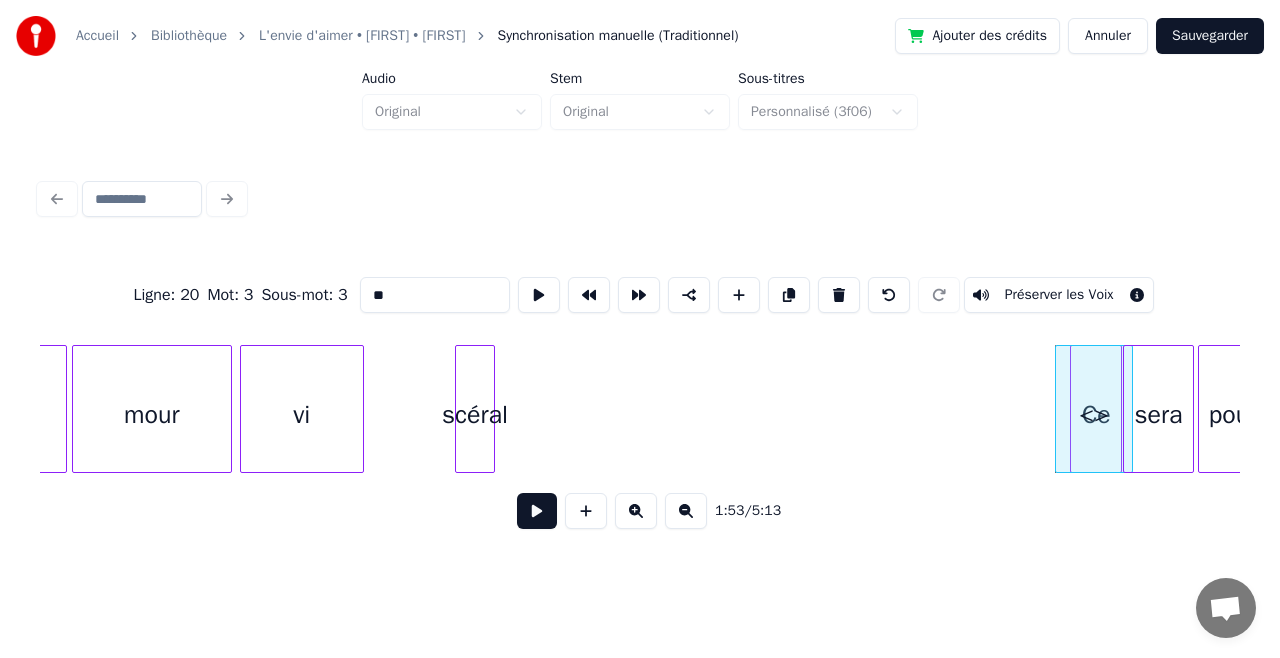 scroll, scrollTop: 0, scrollLeft: 21652, axis: horizontal 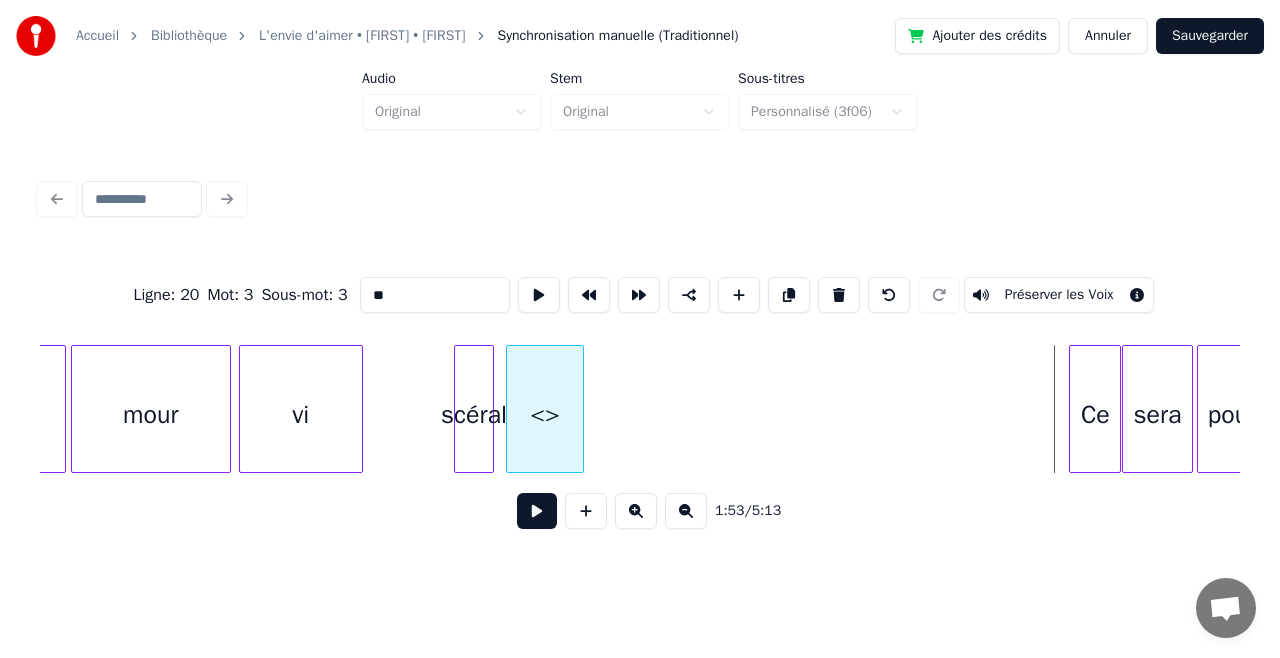 click on "<>" at bounding box center (545, 414) 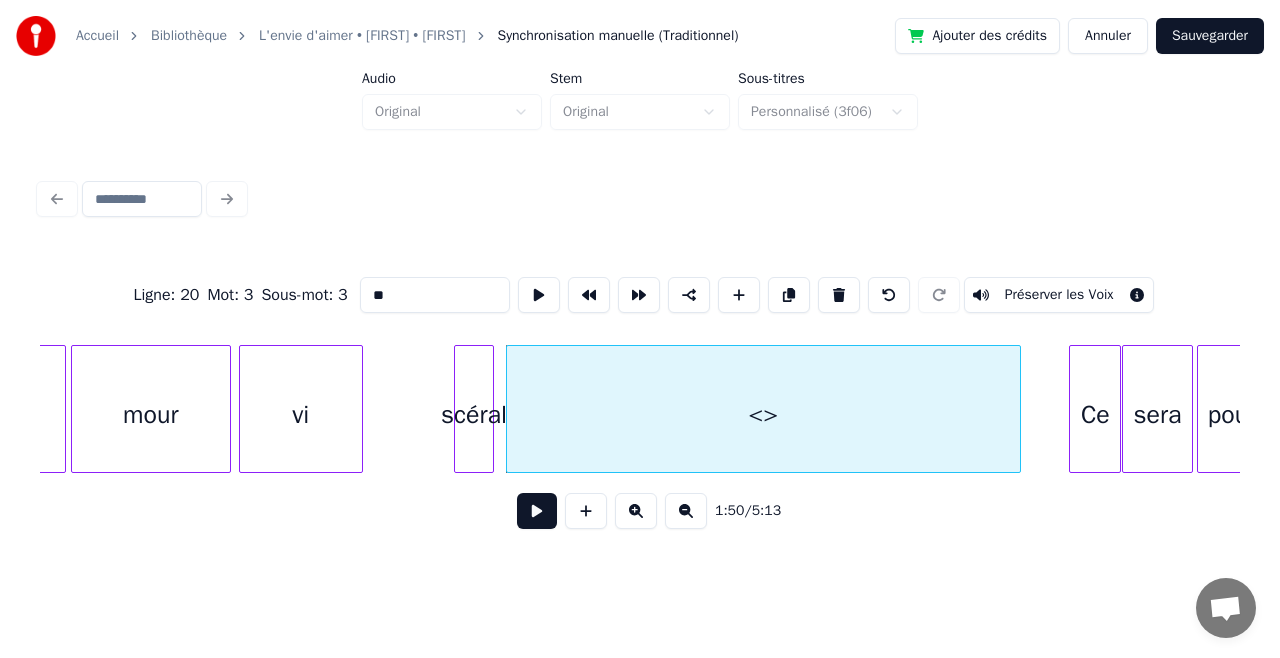 click at bounding box center [1017, 409] 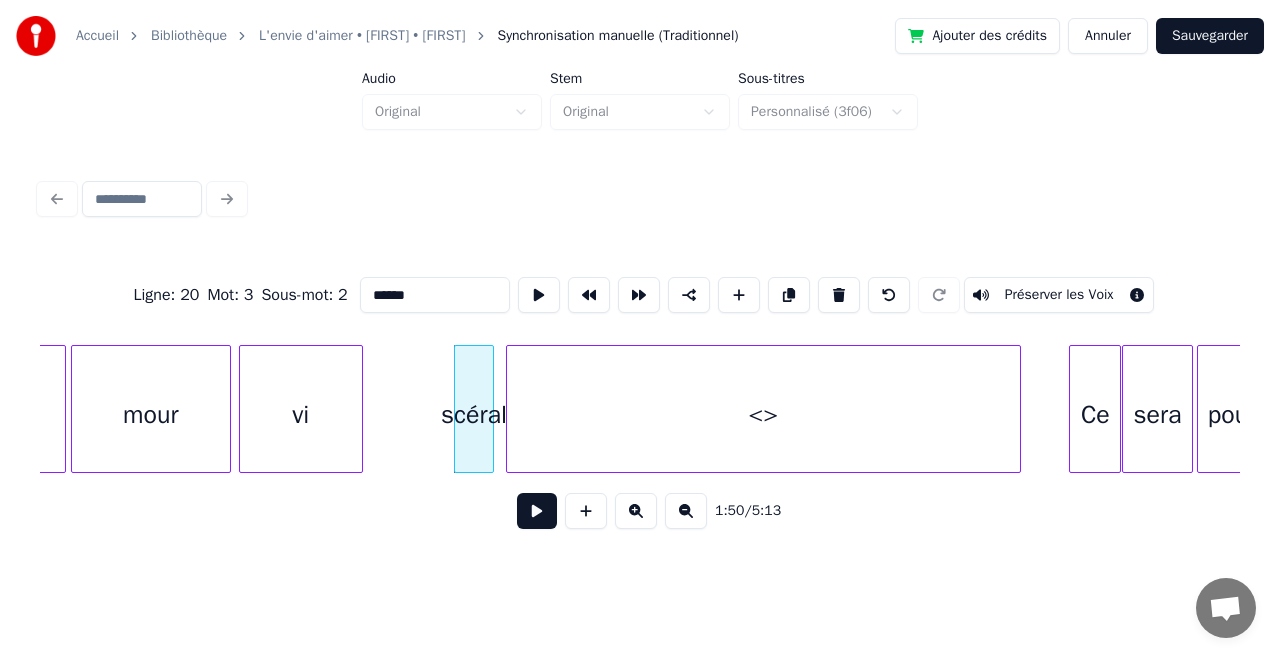 click on "******" at bounding box center [435, 295] 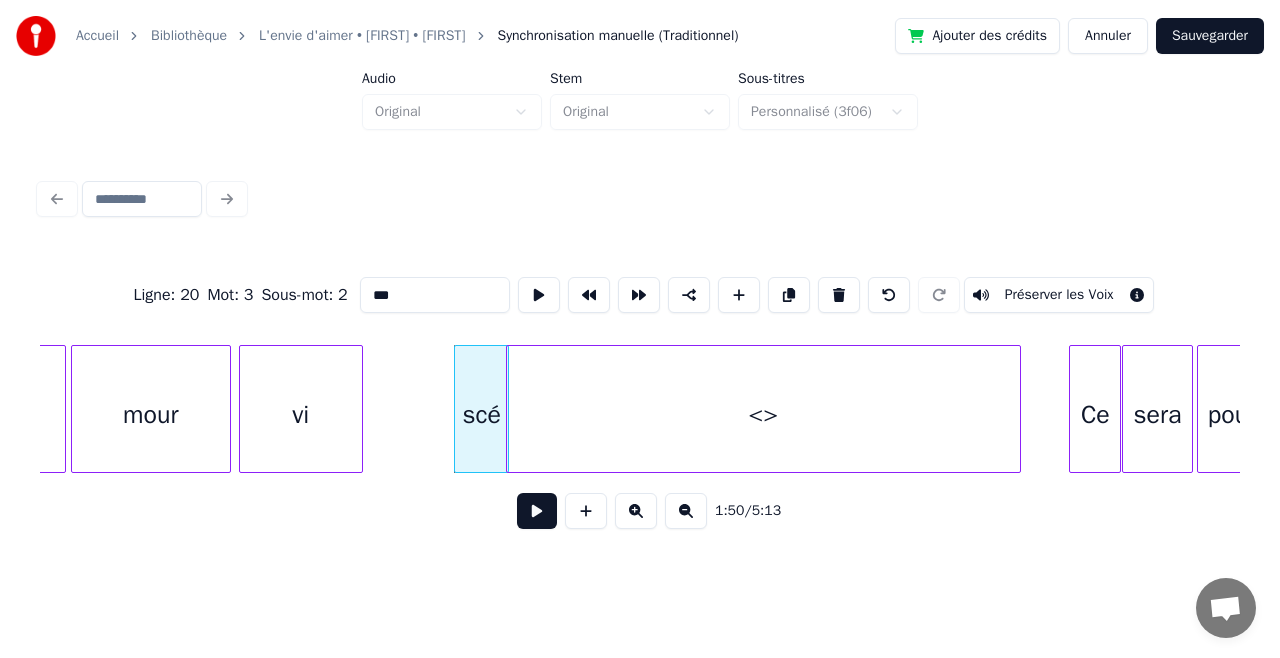 click at bounding box center [505, 409] 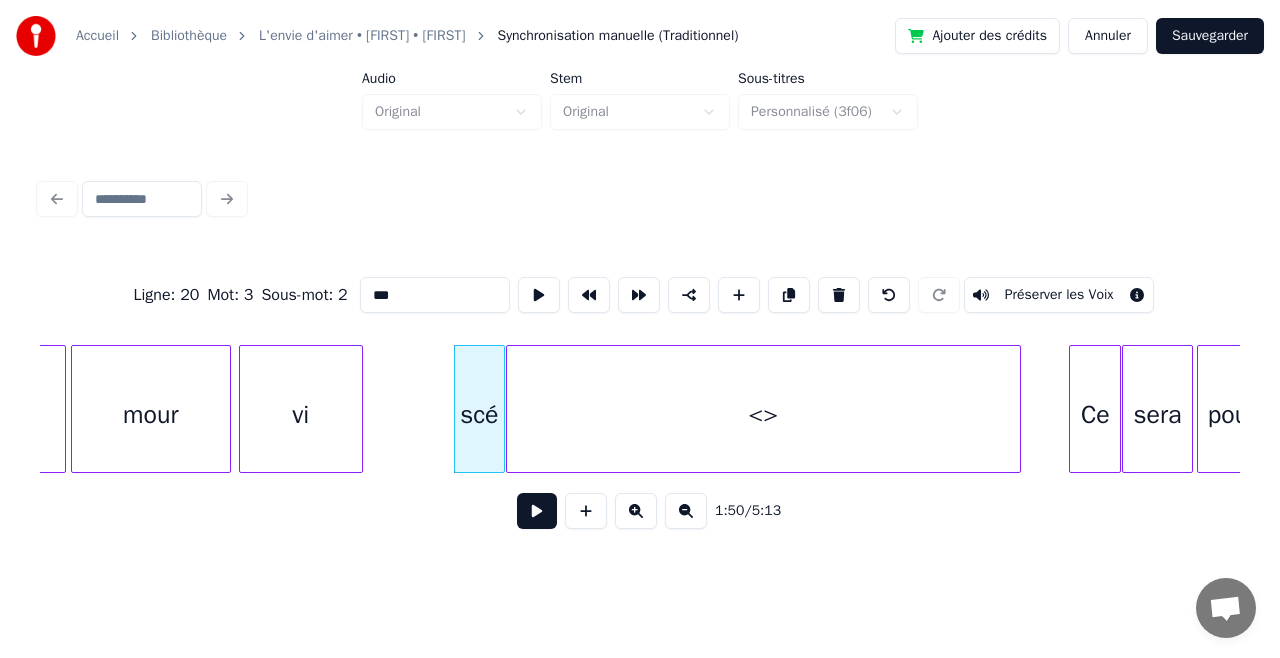 click at bounding box center [501, 409] 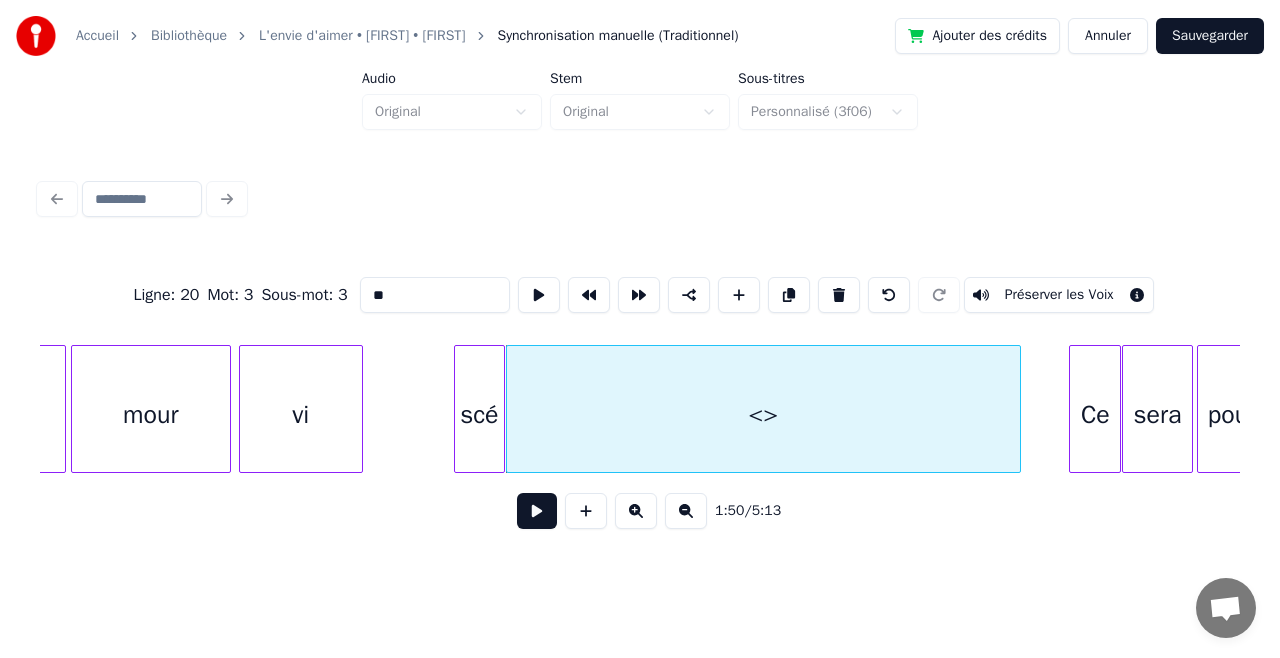 click on "**" at bounding box center (435, 295) 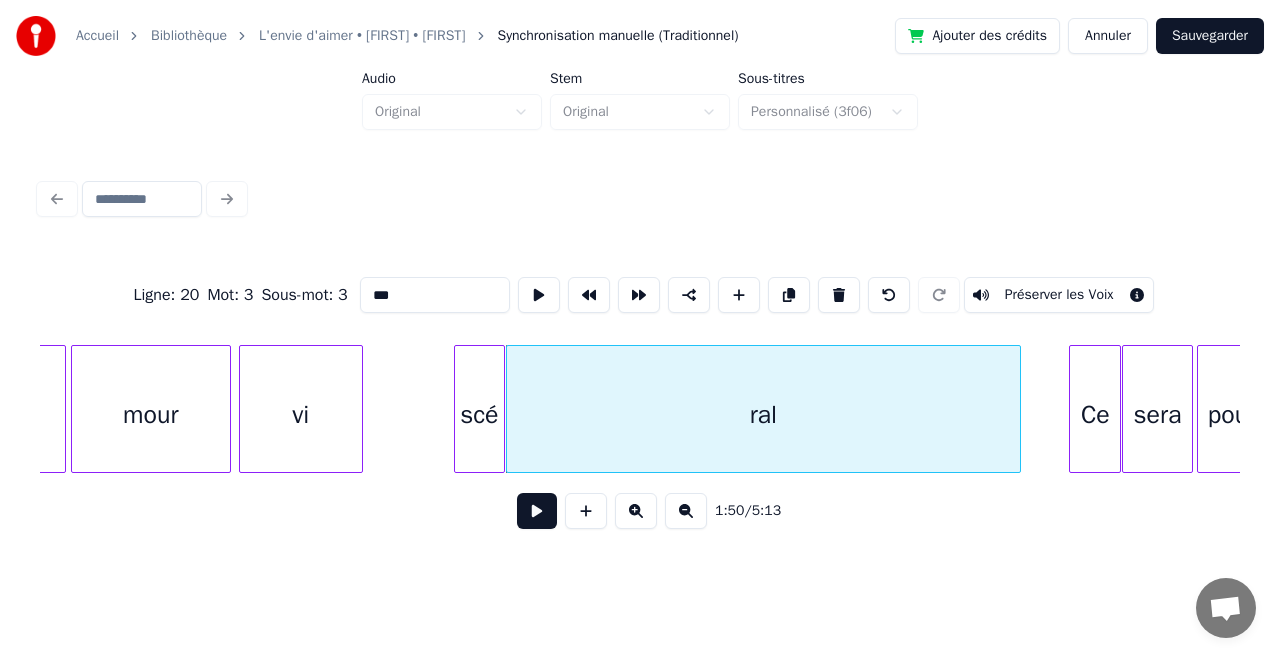 type on "***" 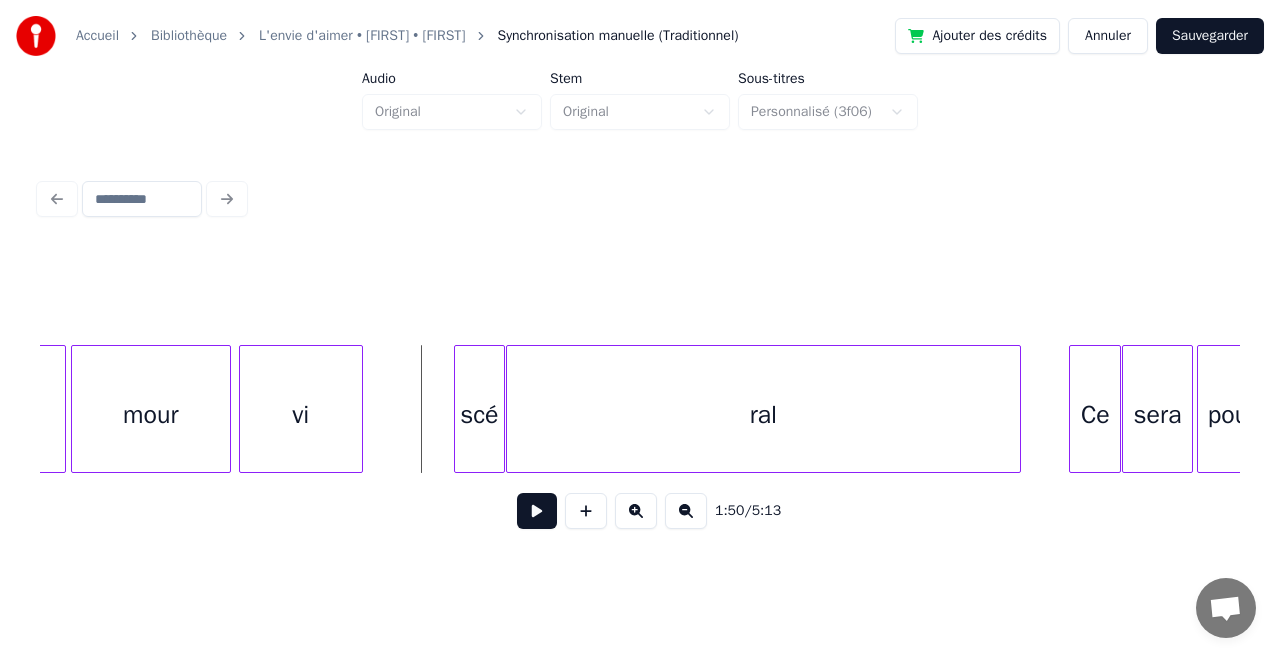 click at bounding box center [537, 511] 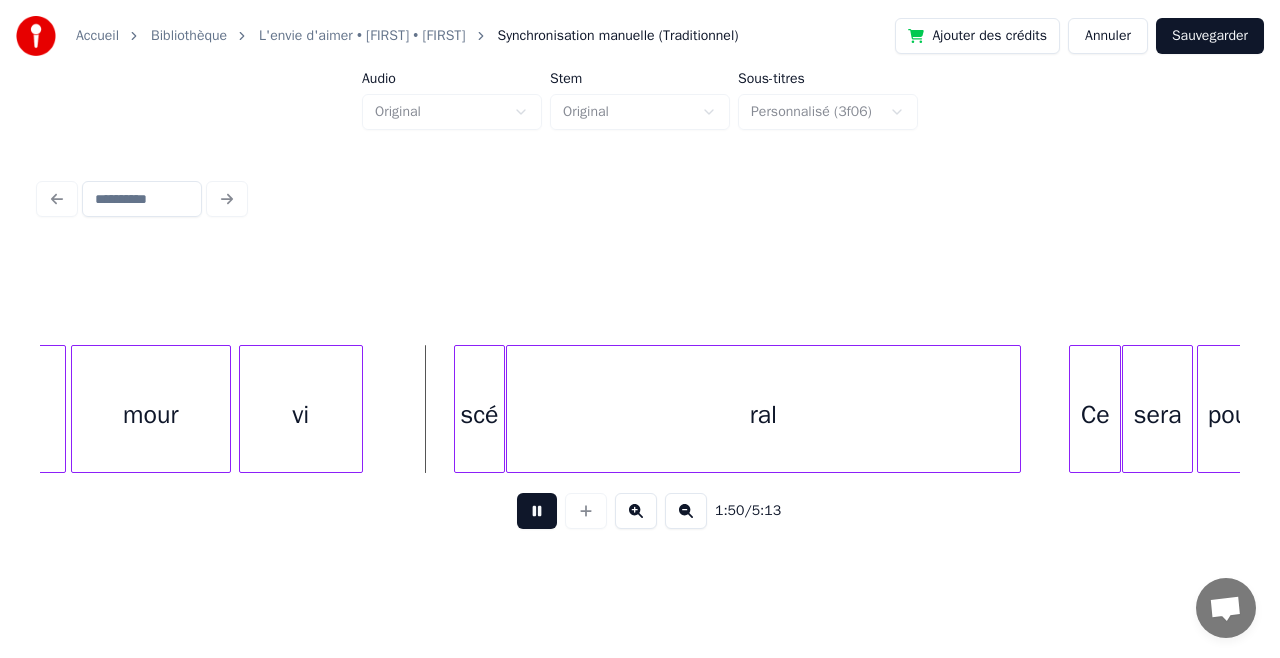 click at bounding box center [537, 511] 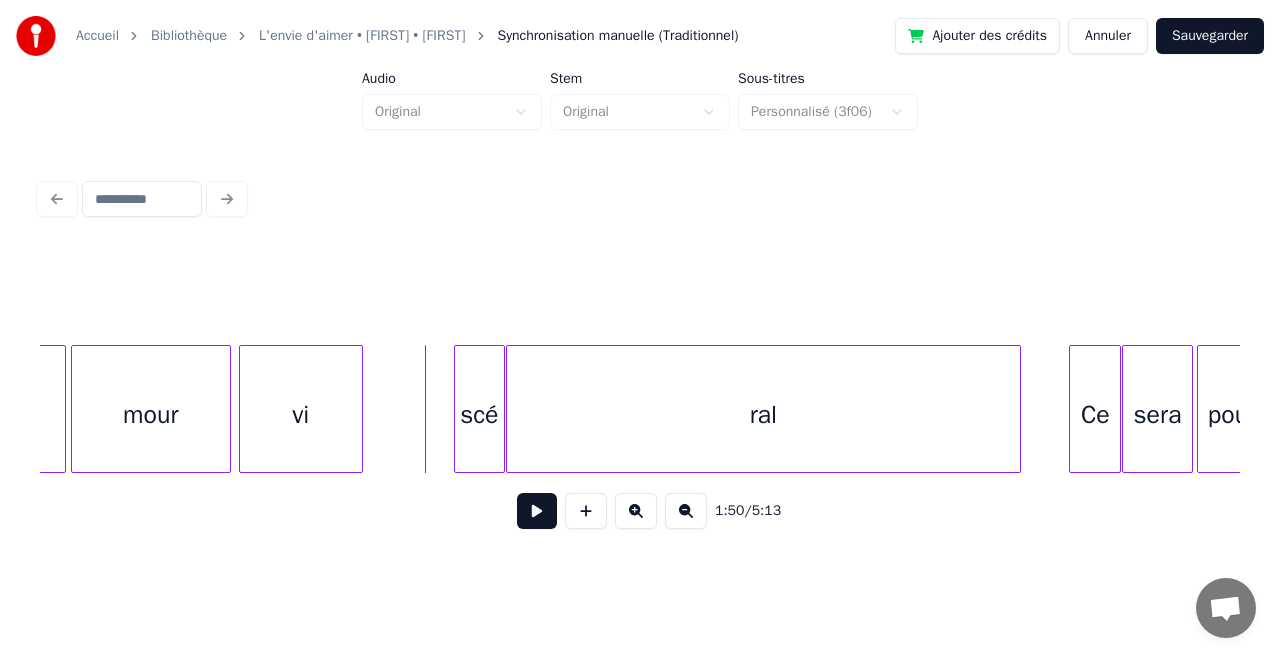 click at bounding box center (537, 511) 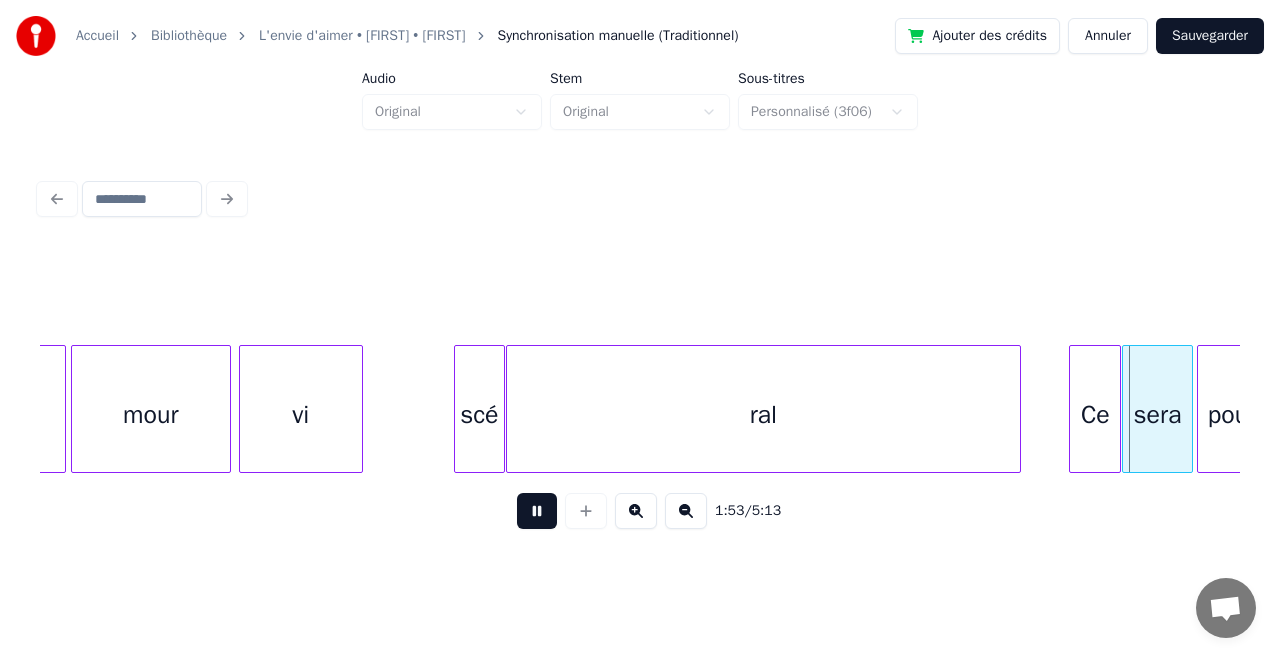 click at bounding box center [537, 511] 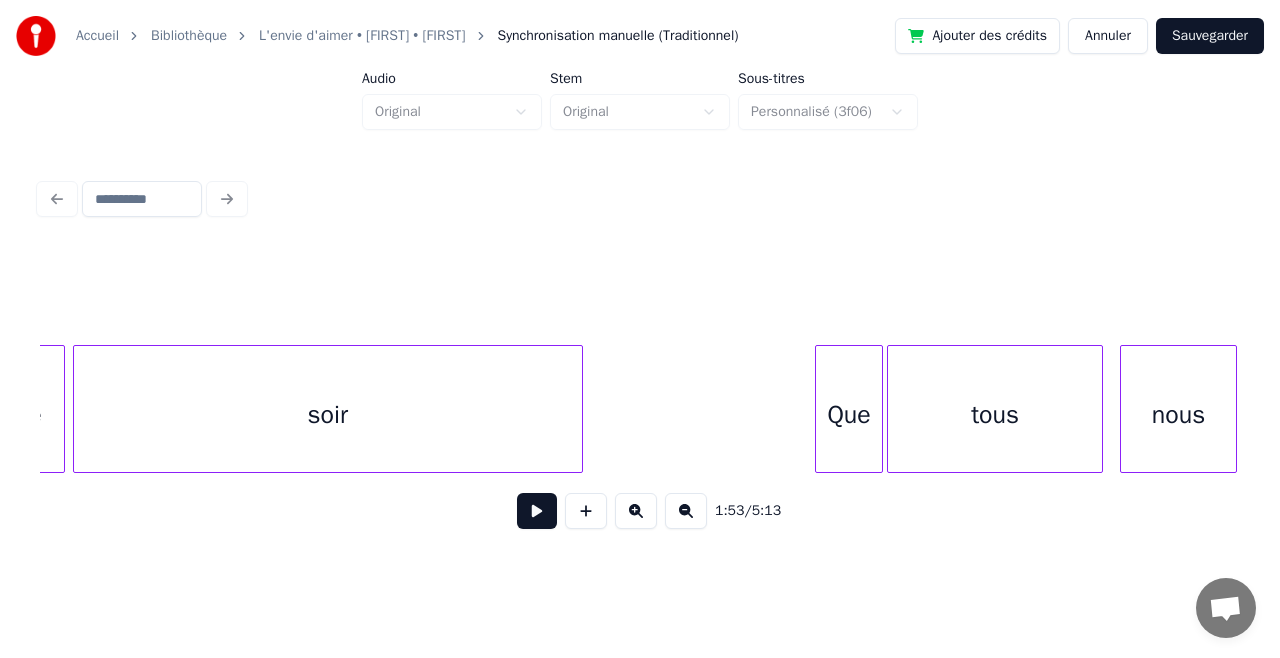 scroll, scrollTop: 0, scrollLeft: 23449, axis: horizontal 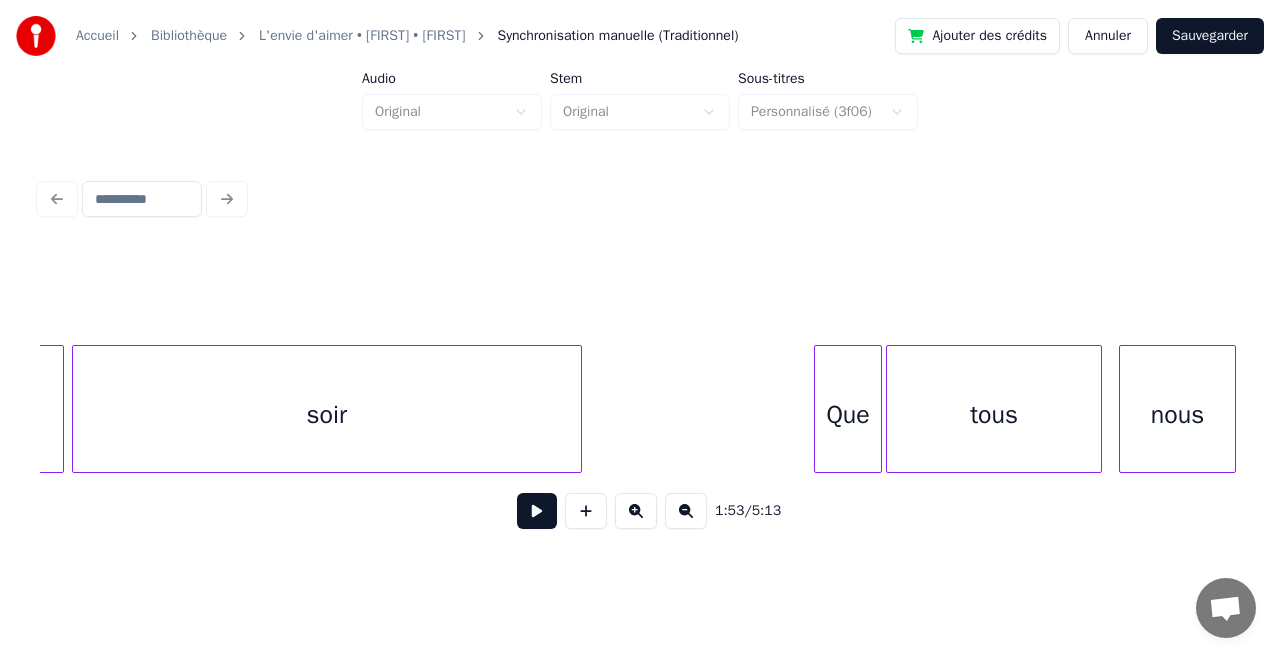 click at bounding box center [537, 511] 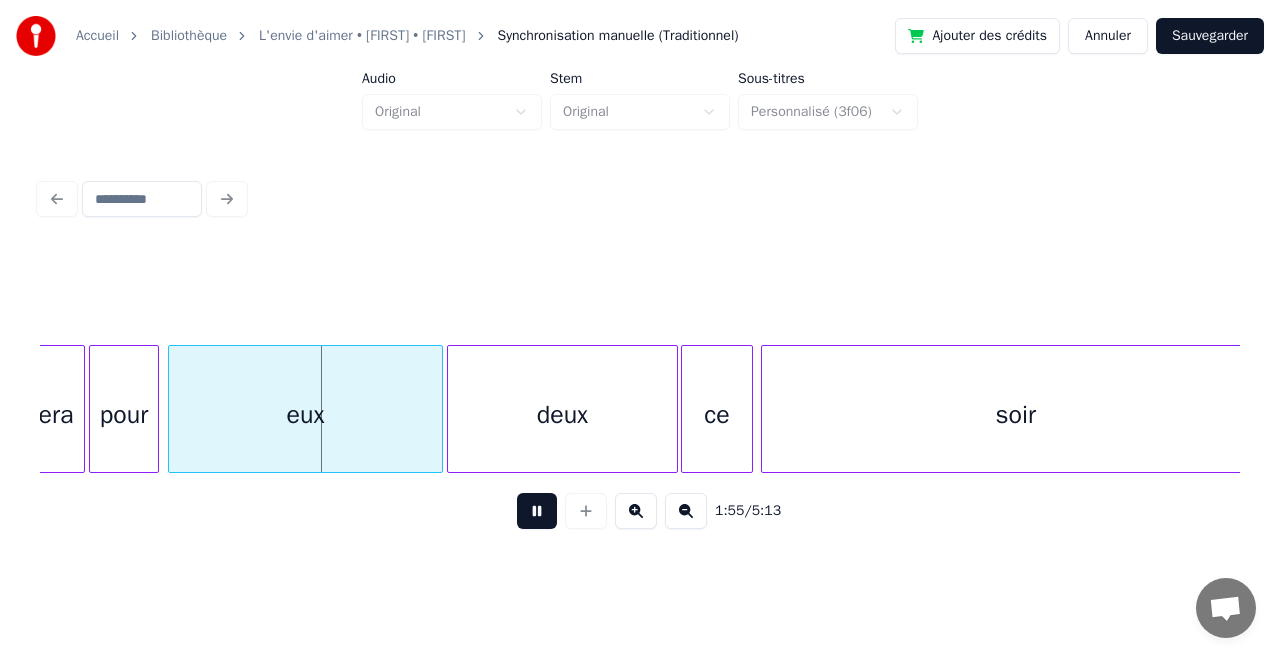 click at bounding box center [537, 511] 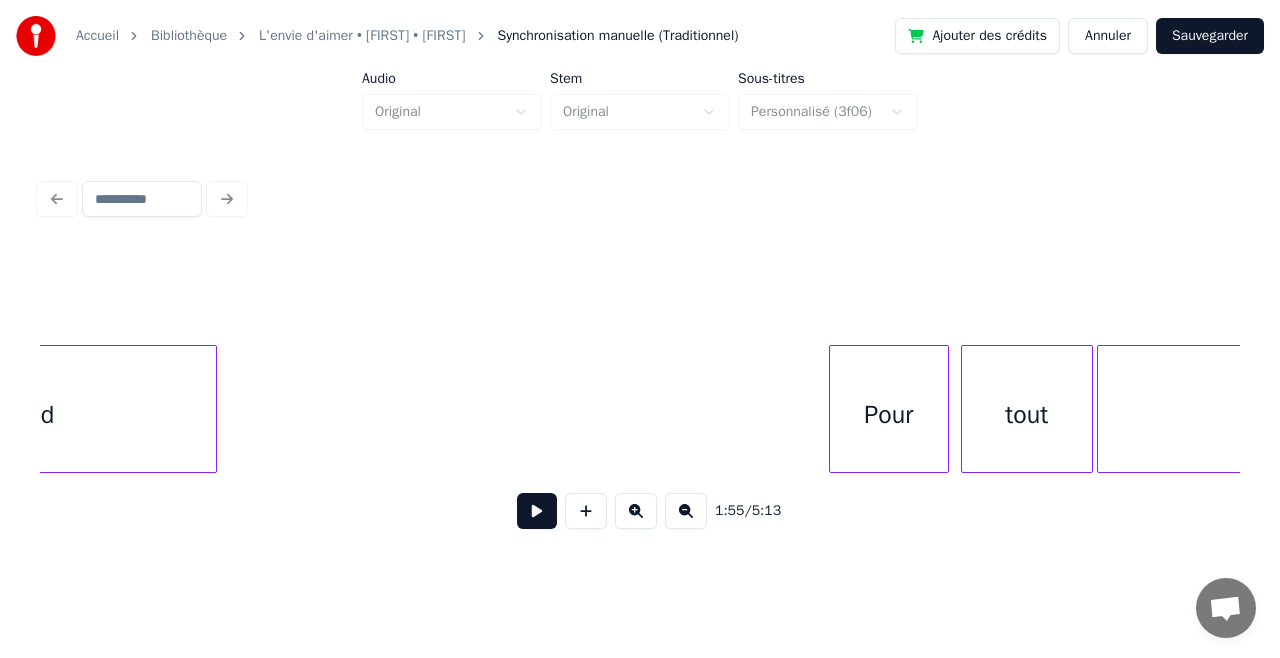 scroll, scrollTop: 0, scrollLeft: 53197, axis: horizontal 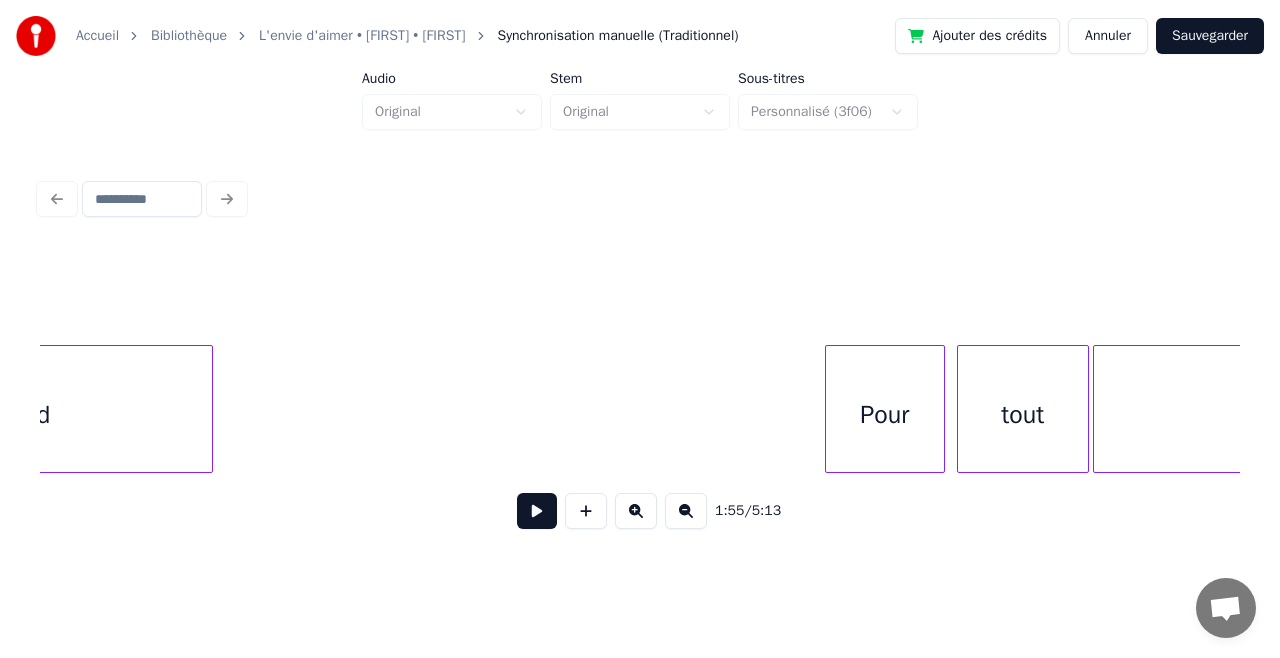 click on "Pour" at bounding box center [885, 414] 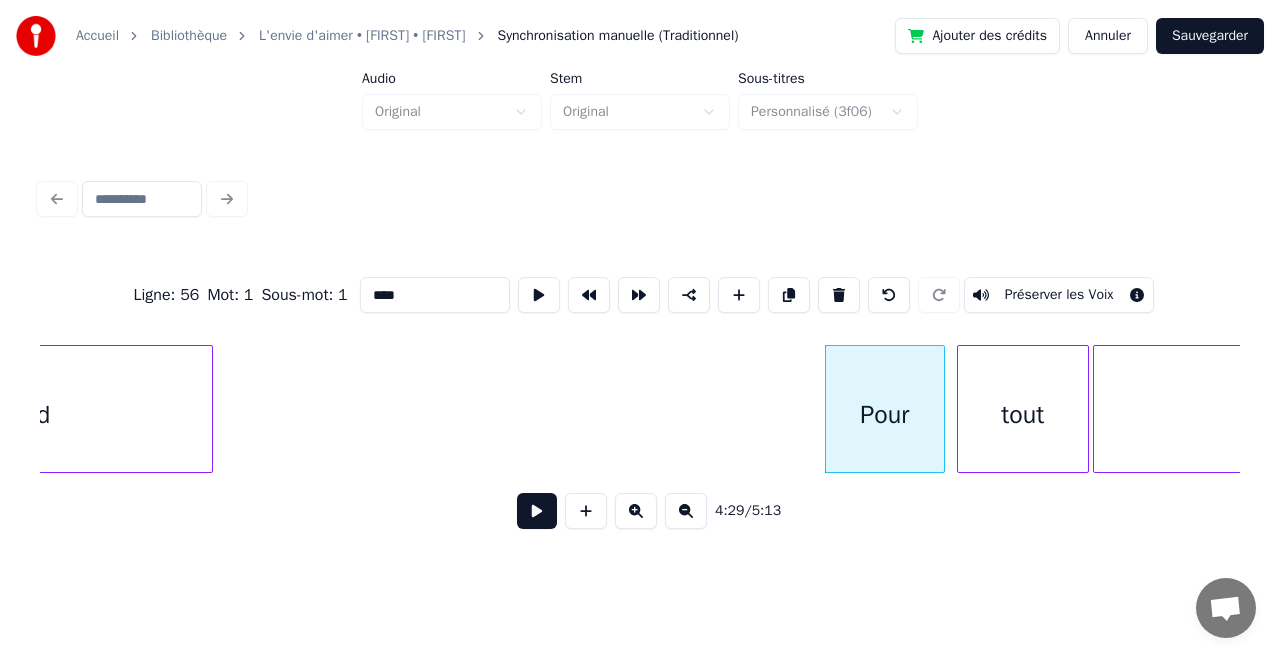 click on "****" at bounding box center (435, 295) 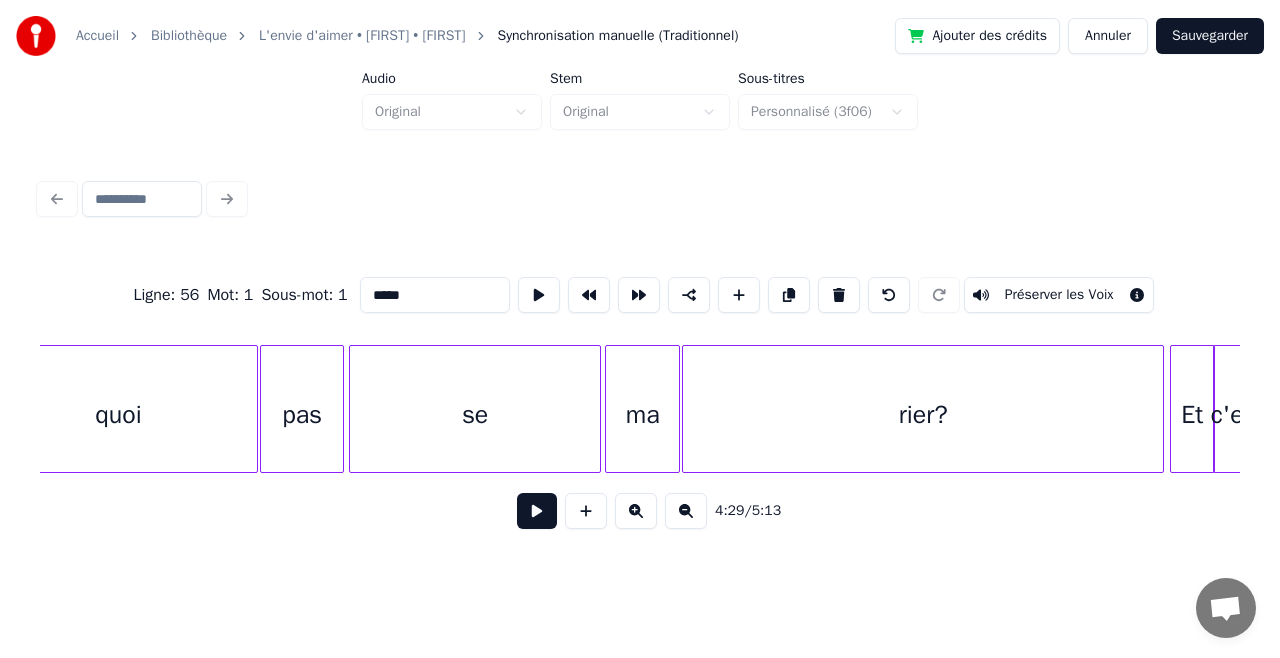 scroll, scrollTop: 0, scrollLeft: 55856, axis: horizontal 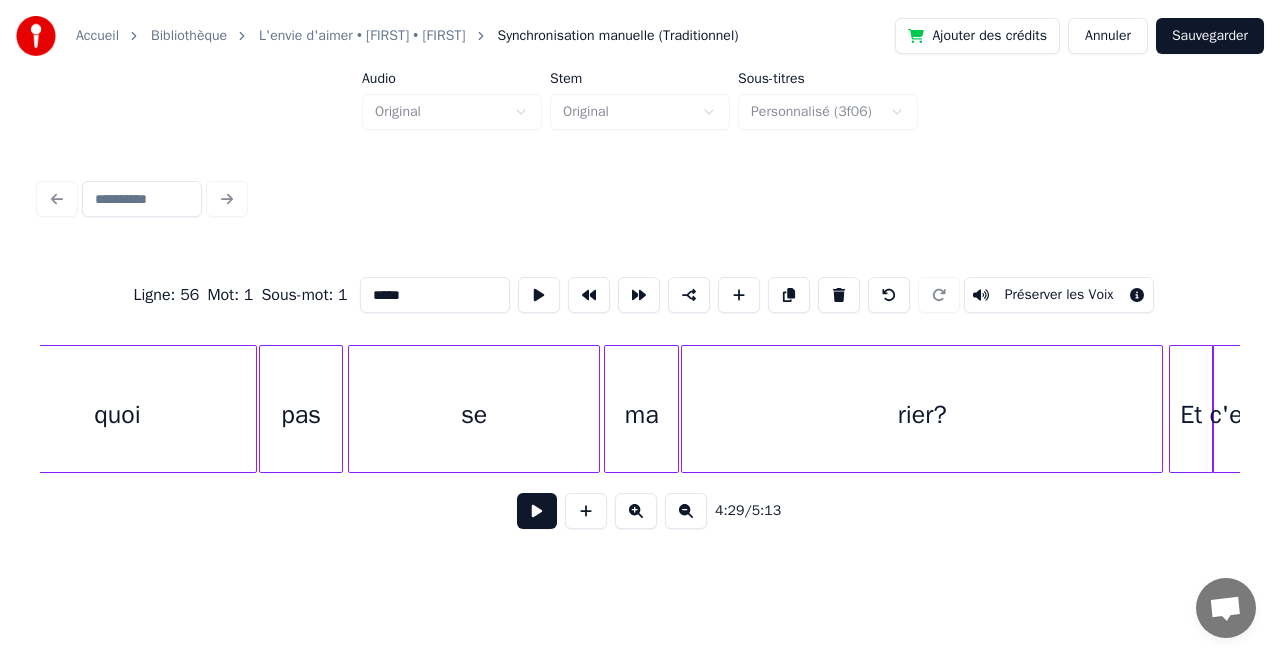 click on "rier?" at bounding box center (922, 414) 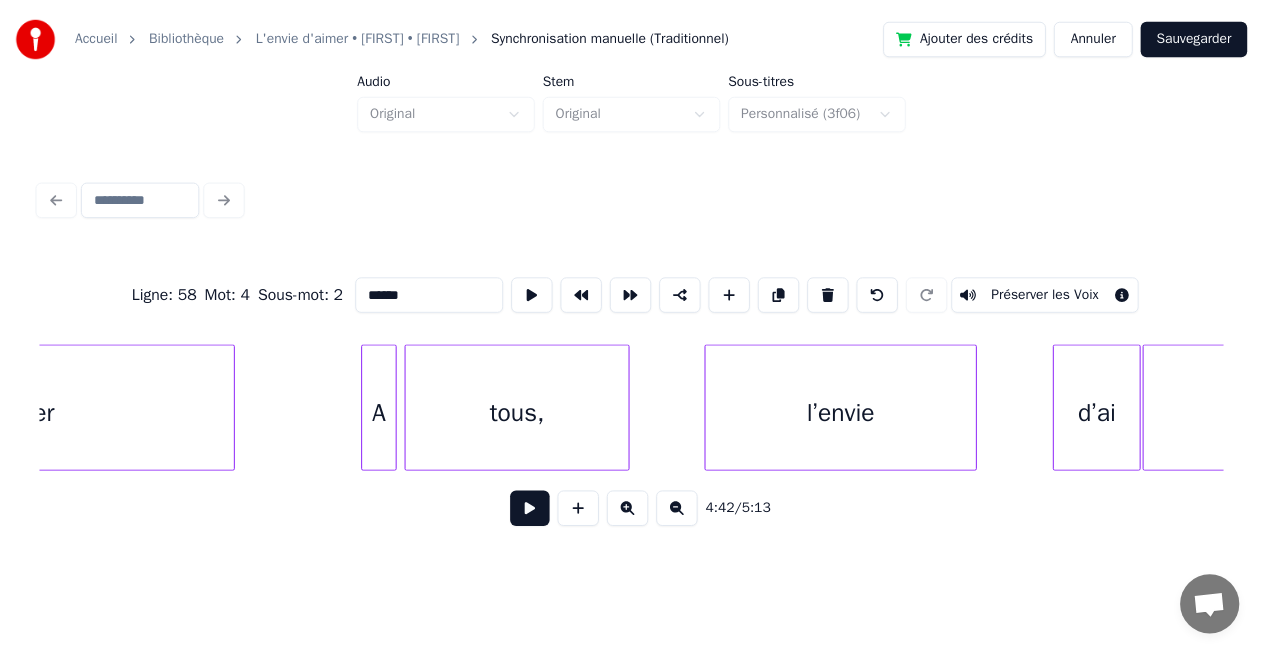 scroll, scrollTop: 0, scrollLeft: 61174, axis: horizontal 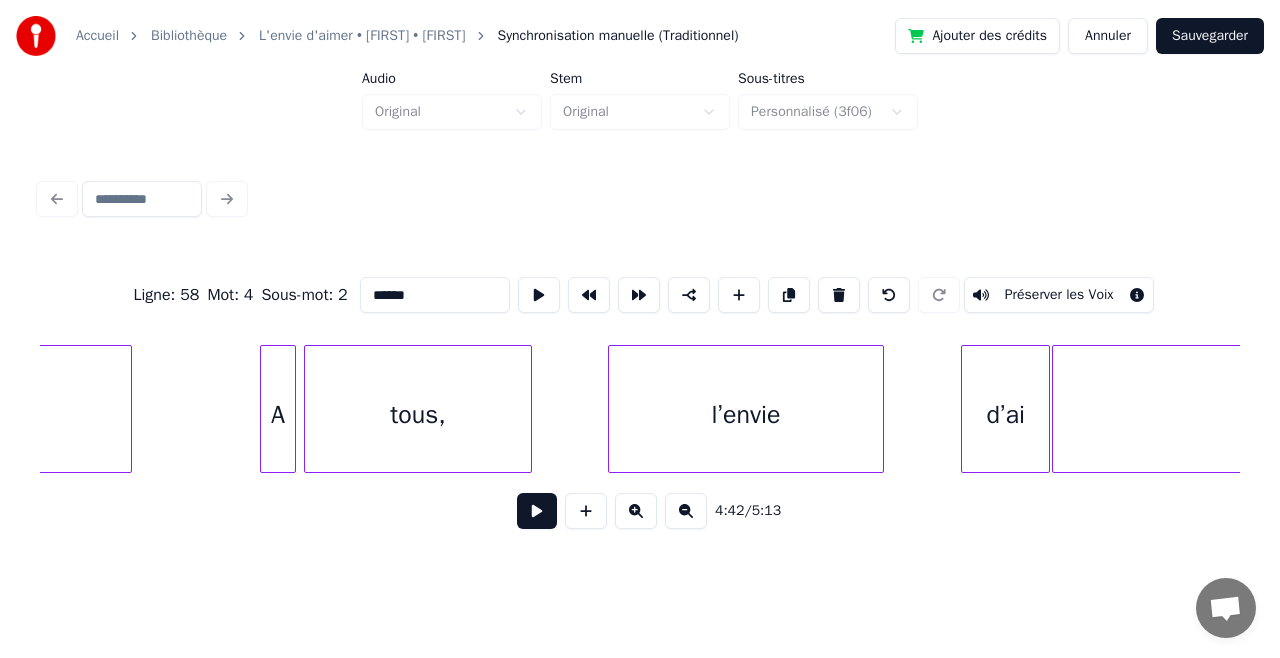 type on "******" 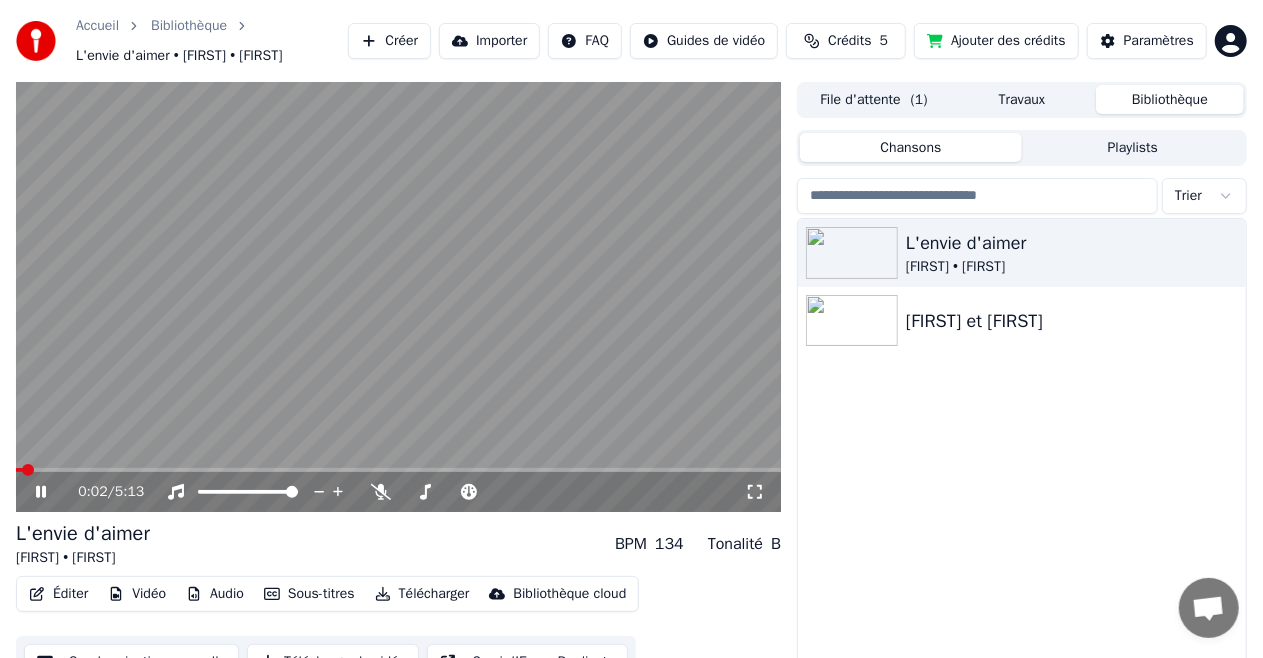 click on "0:02  /  5:13" at bounding box center [398, 492] 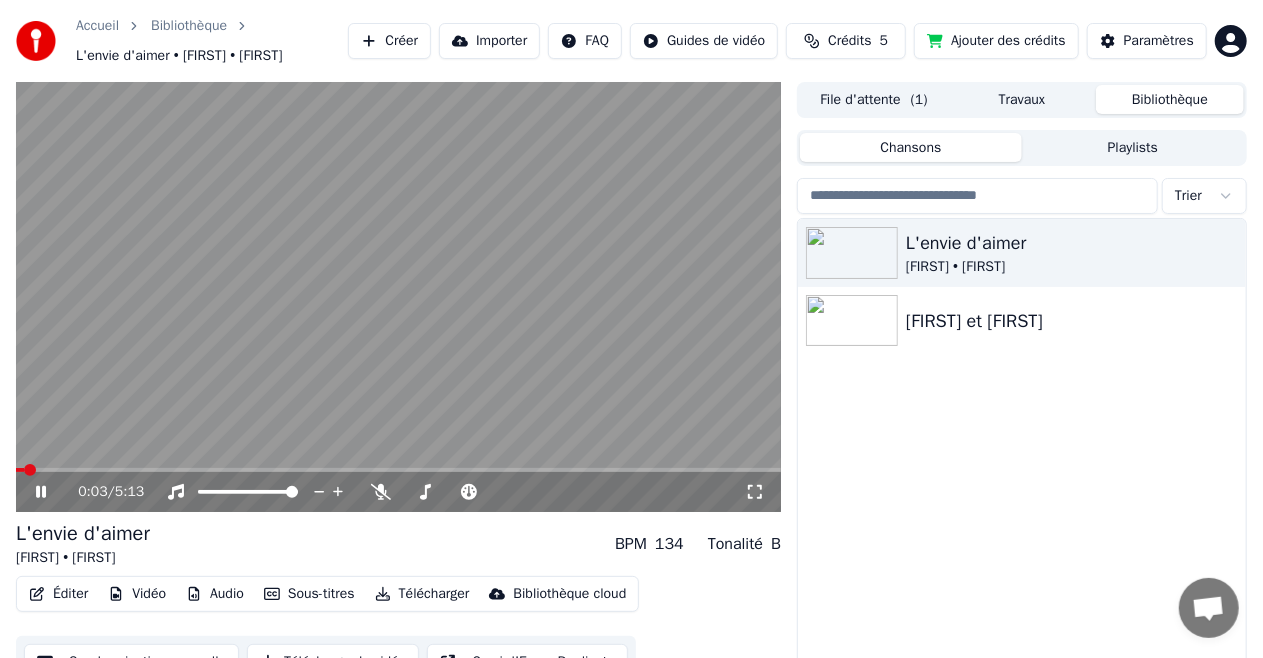 click 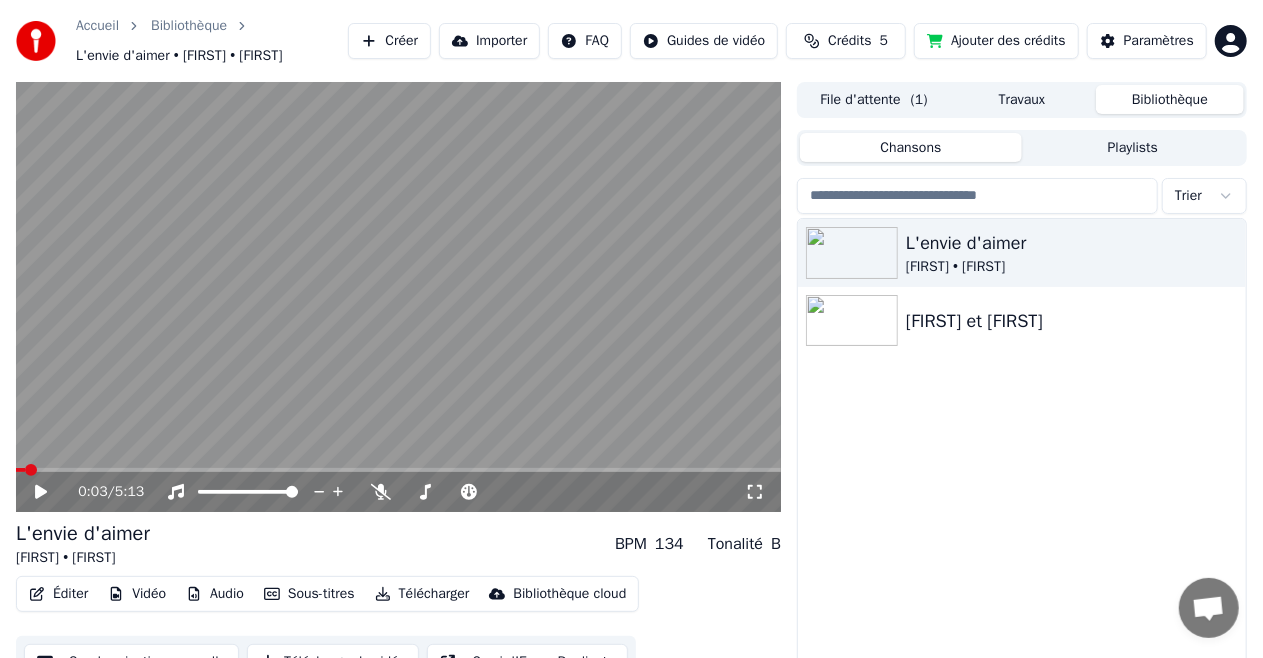 click on "Importer" at bounding box center (489, 41) 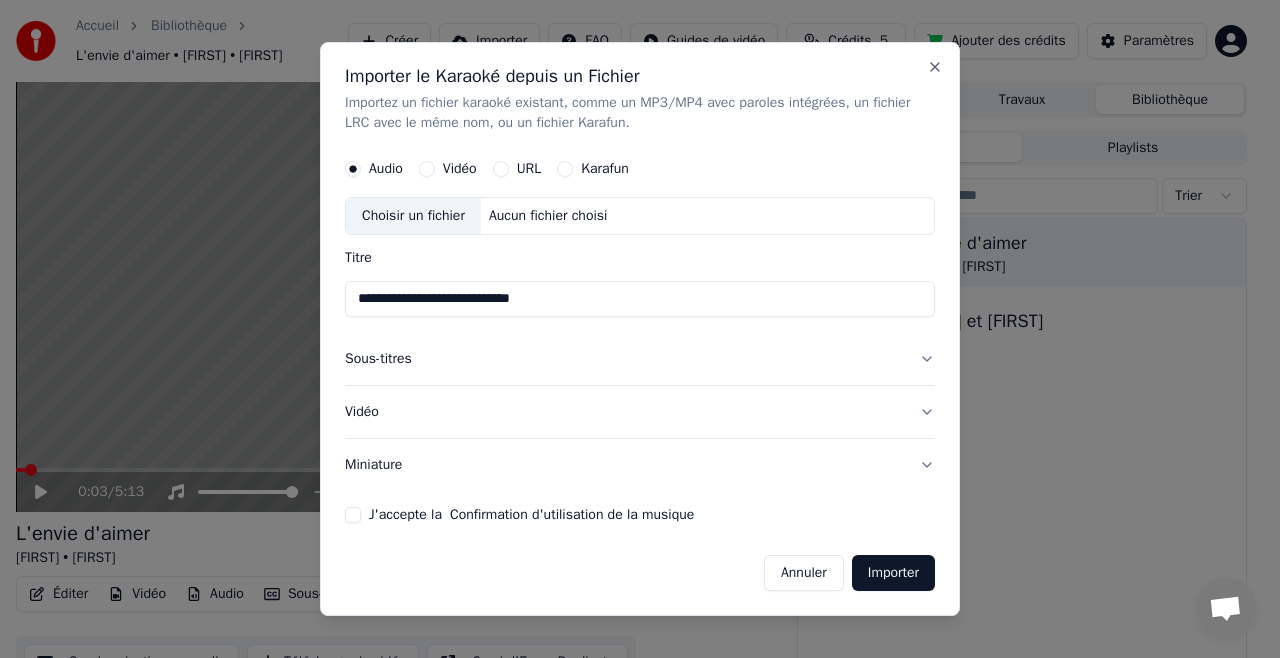type on "**********" 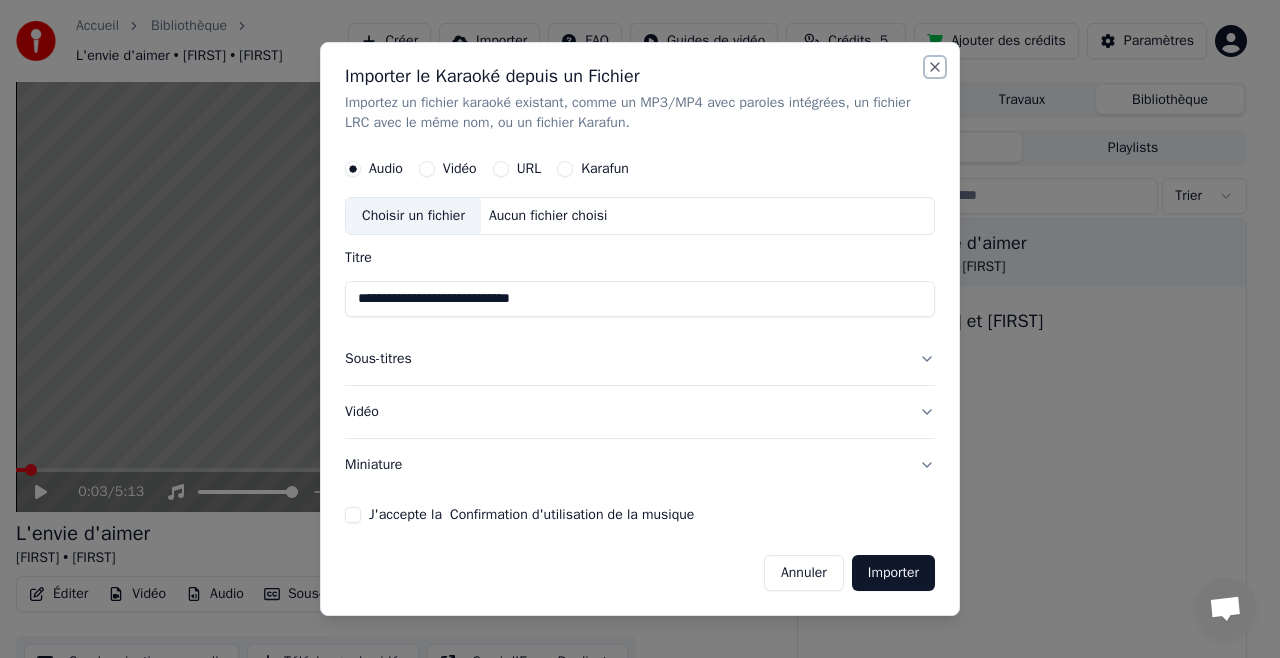 click on "Close" at bounding box center (935, 67) 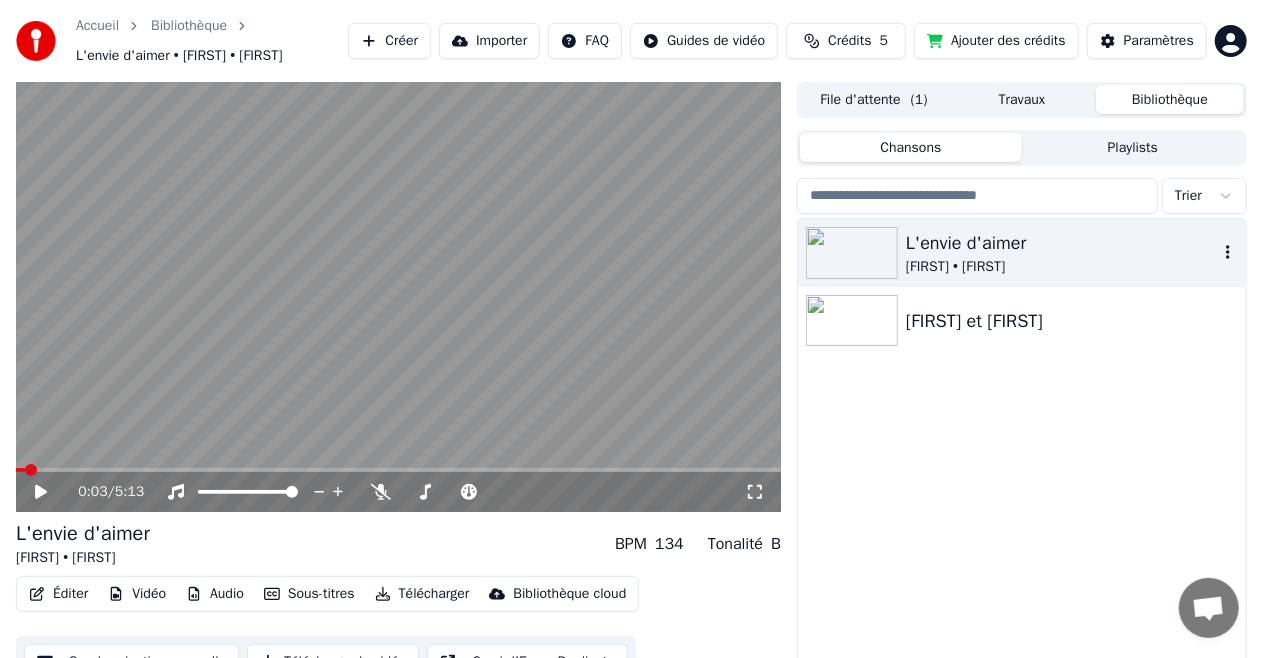click on "L'envie d'aimer" at bounding box center (1062, 243) 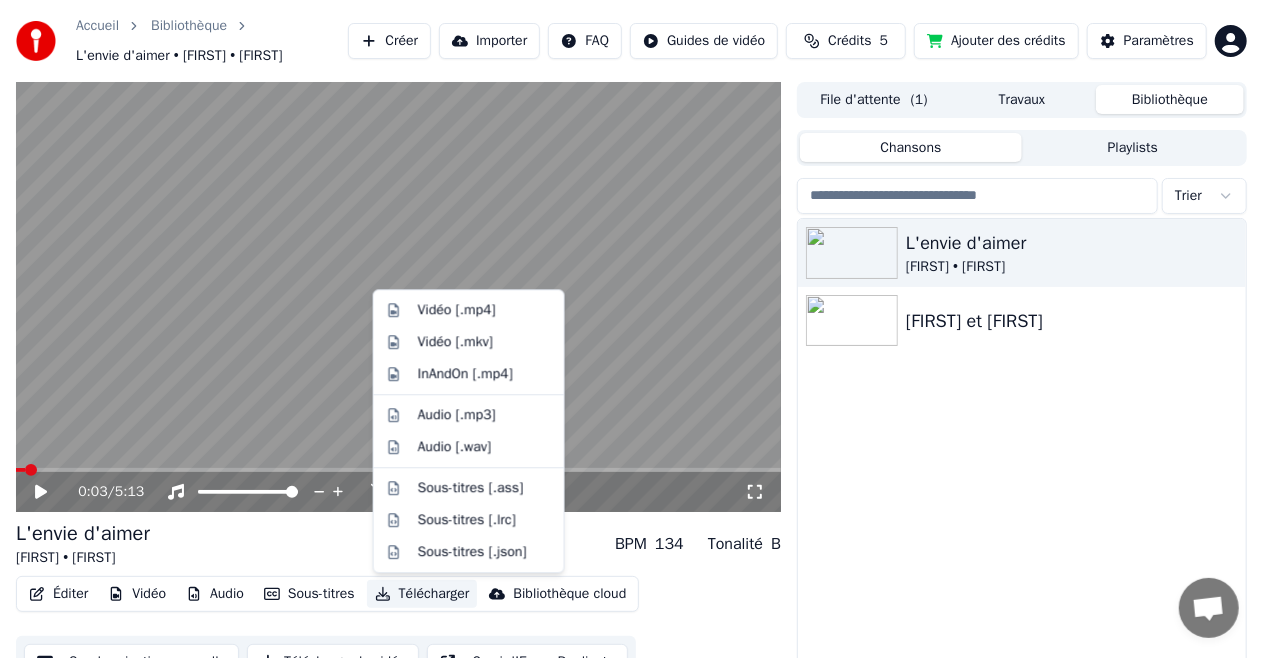 click on "Télécharger" at bounding box center [422, 594] 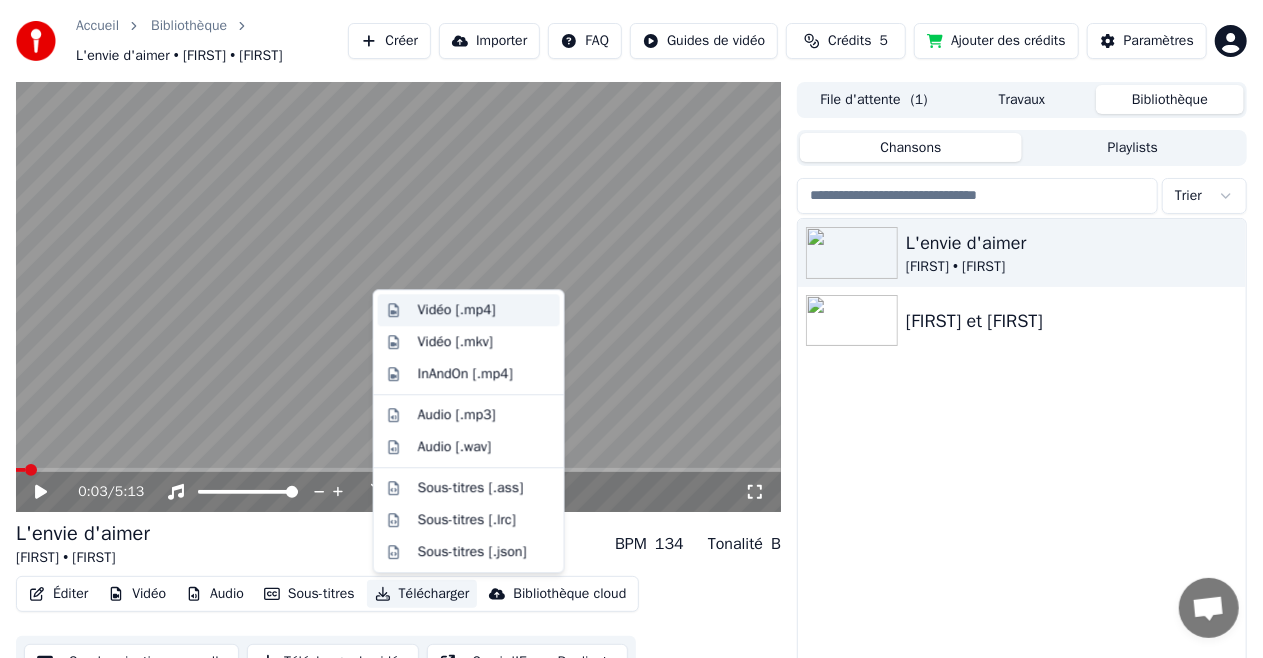 click on "Vidéo [.mp4]" at bounding box center [457, 310] 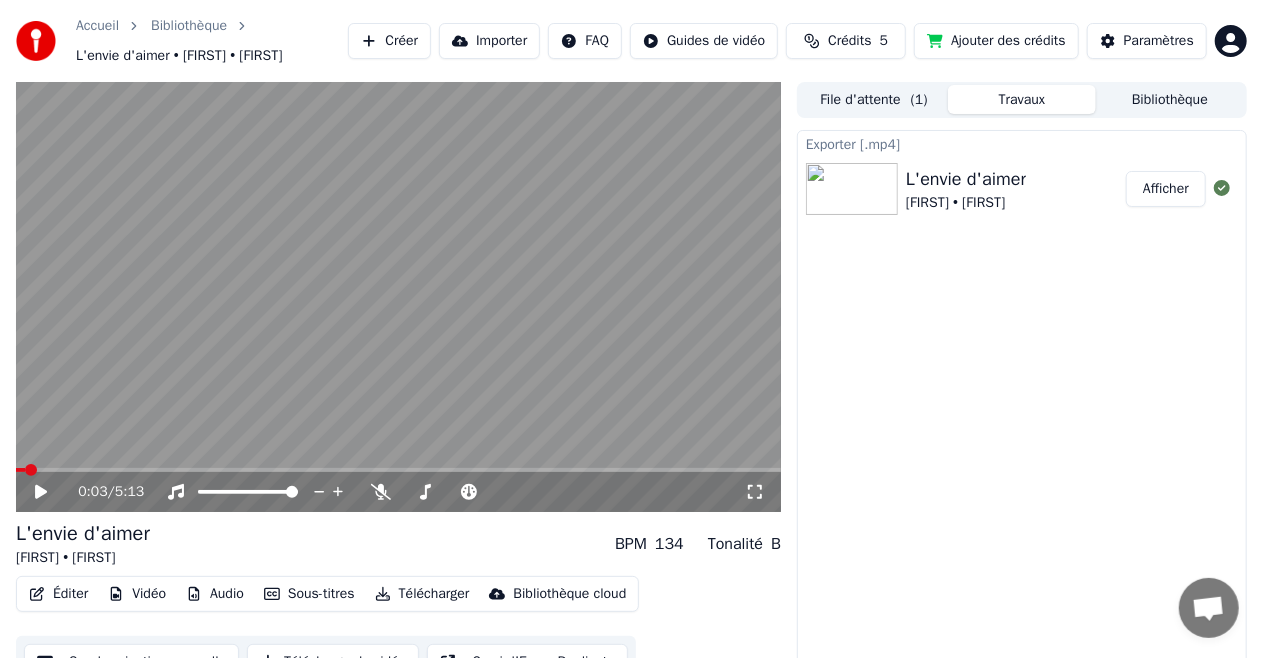 click on "Afficher" at bounding box center [1166, 189] 